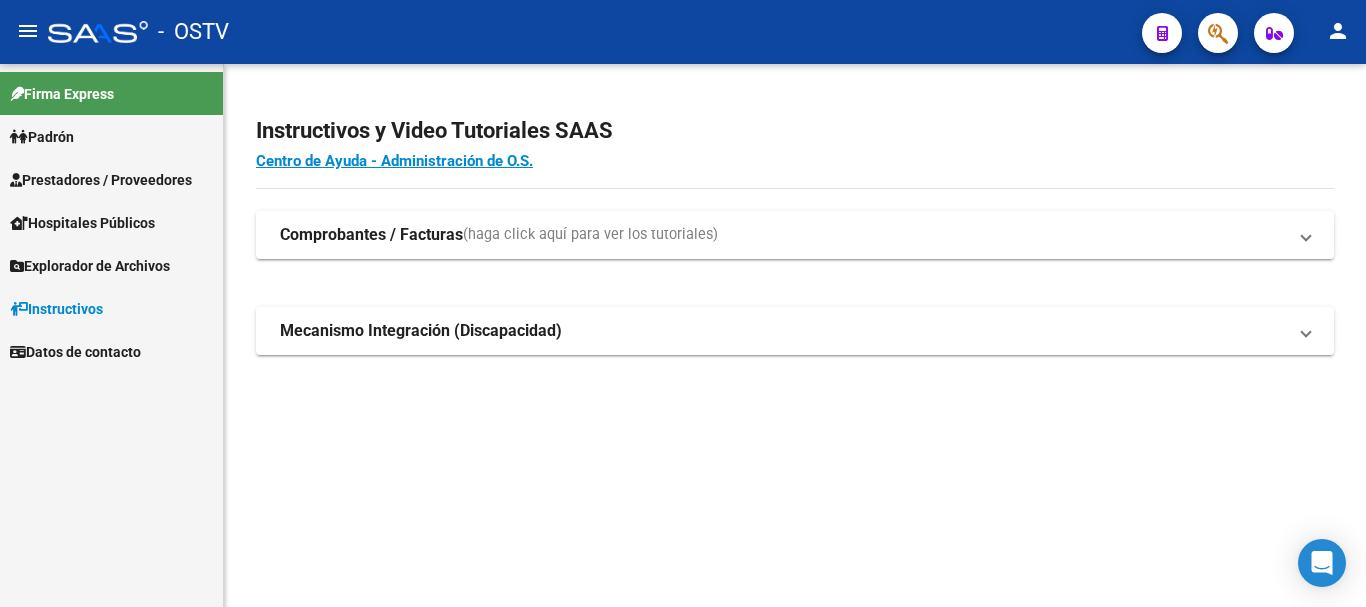scroll, scrollTop: 0, scrollLeft: 0, axis: both 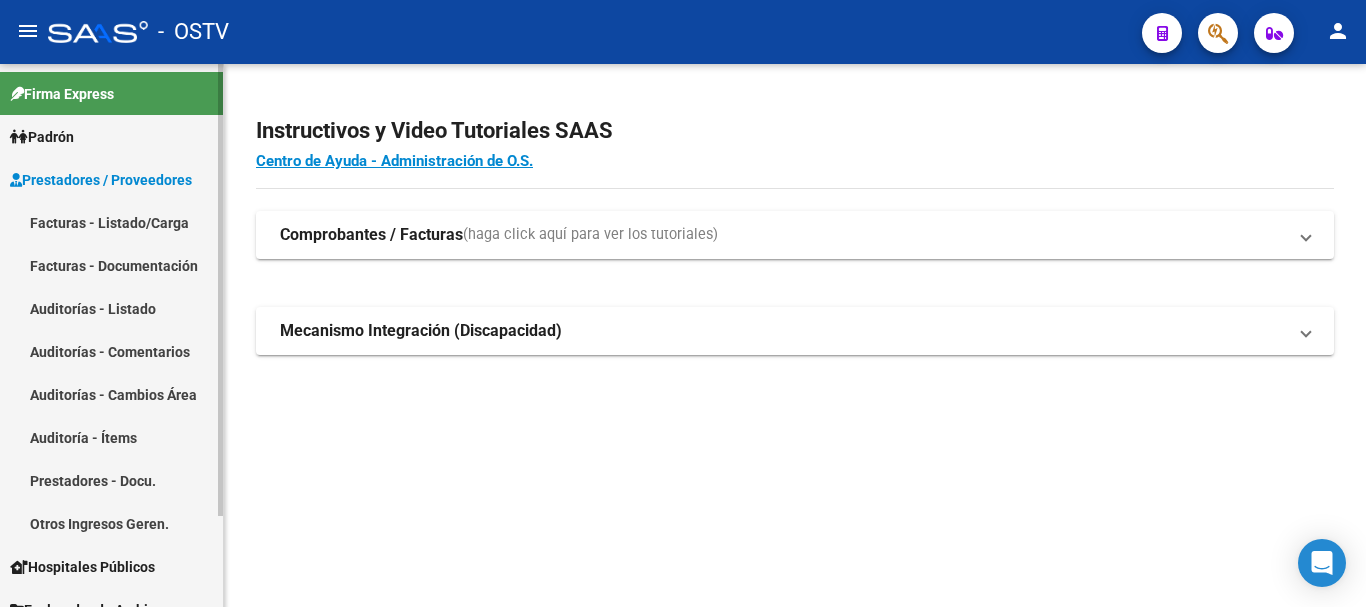 click on "Auditorías - Listado" at bounding box center (111, 308) 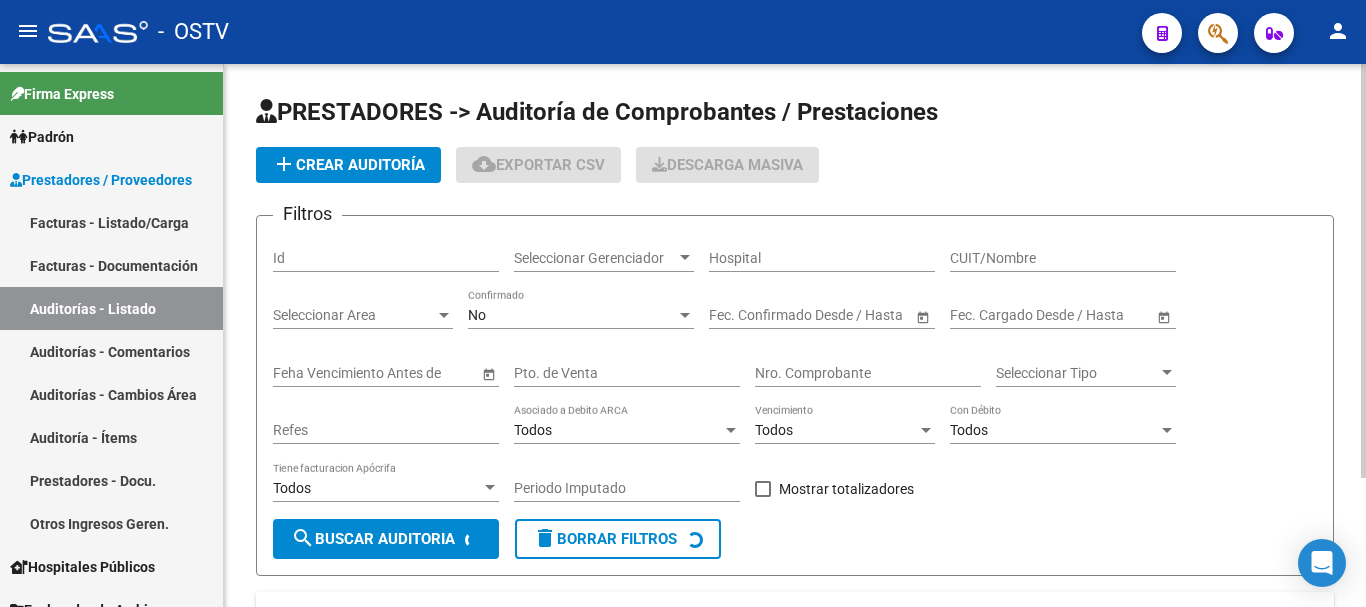 click on "add  Crear Auditoría" 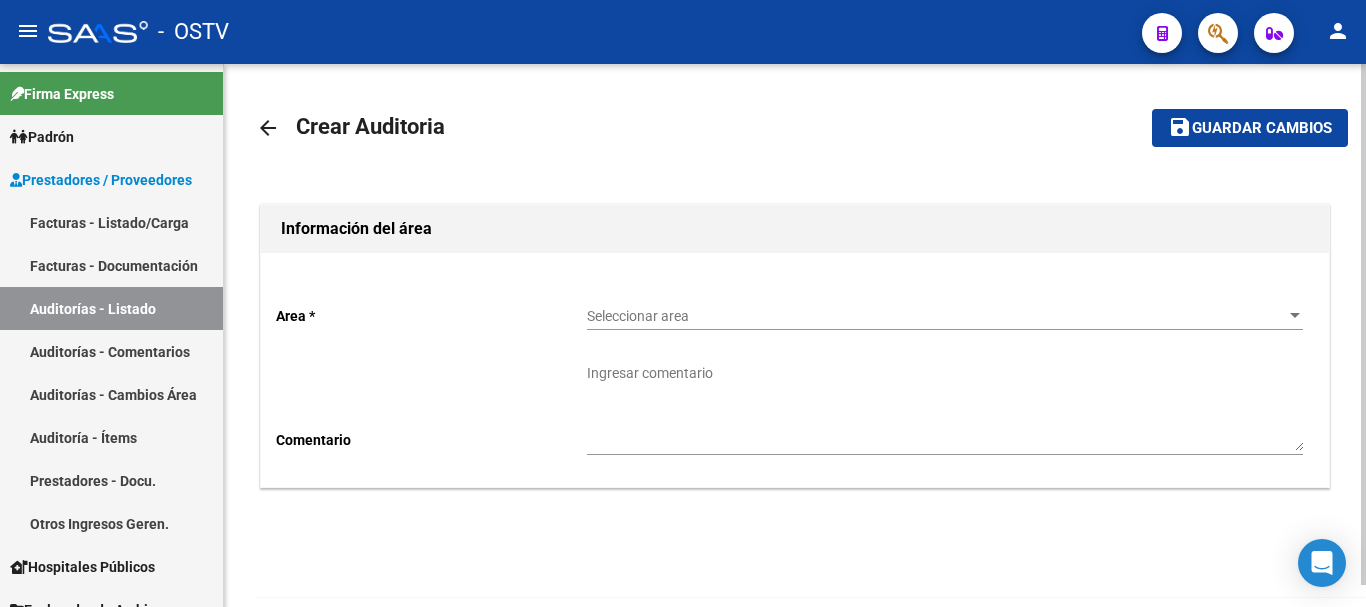 drag, startPoint x: 858, startPoint y: 300, endPoint x: 848, endPoint y: 303, distance: 10.440307 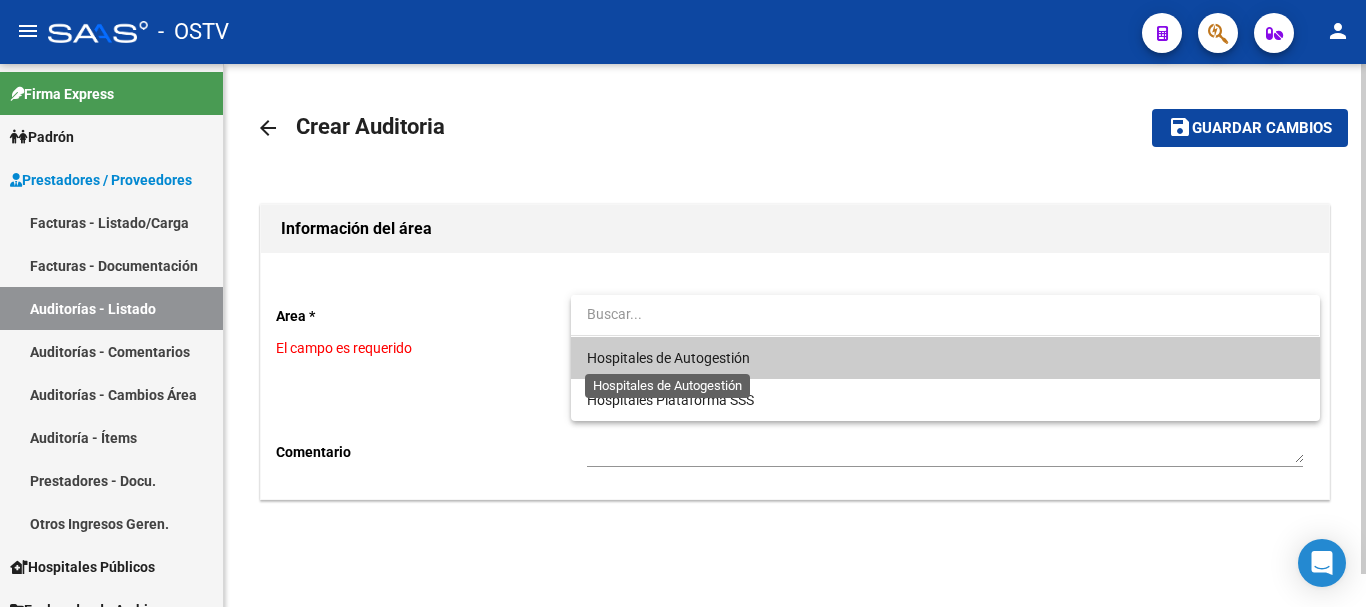 click on "Hospitales de Autogestión" at bounding box center [668, 358] 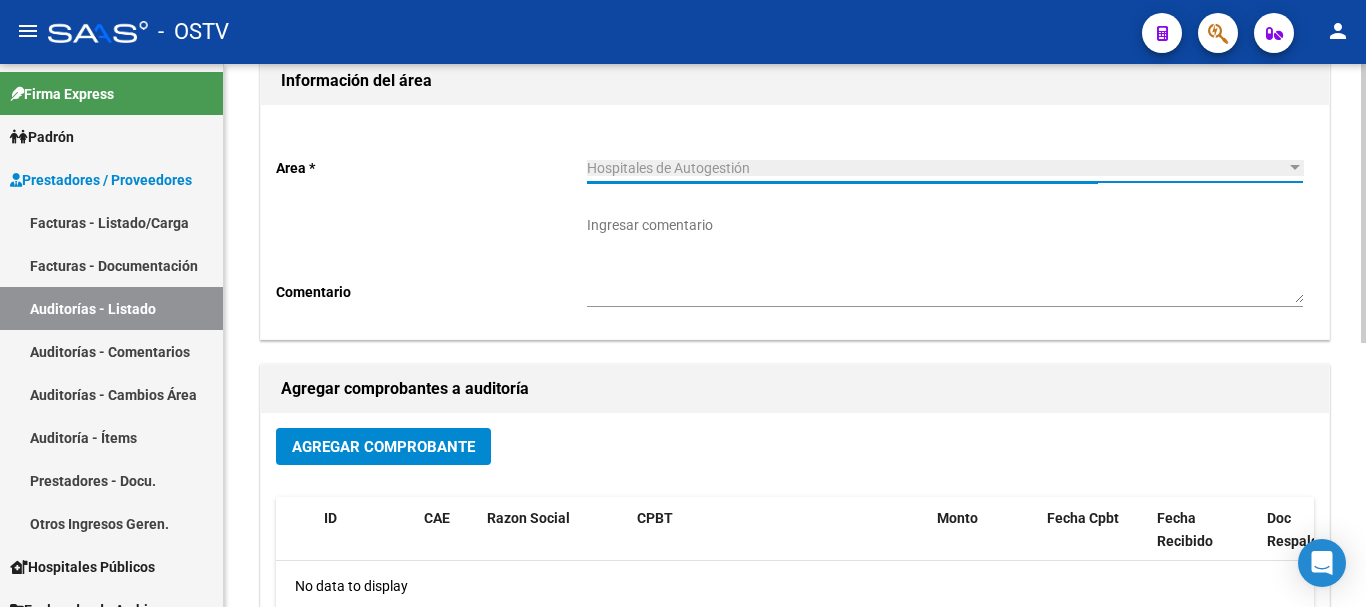 scroll, scrollTop: 200, scrollLeft: 0, axis: vertical 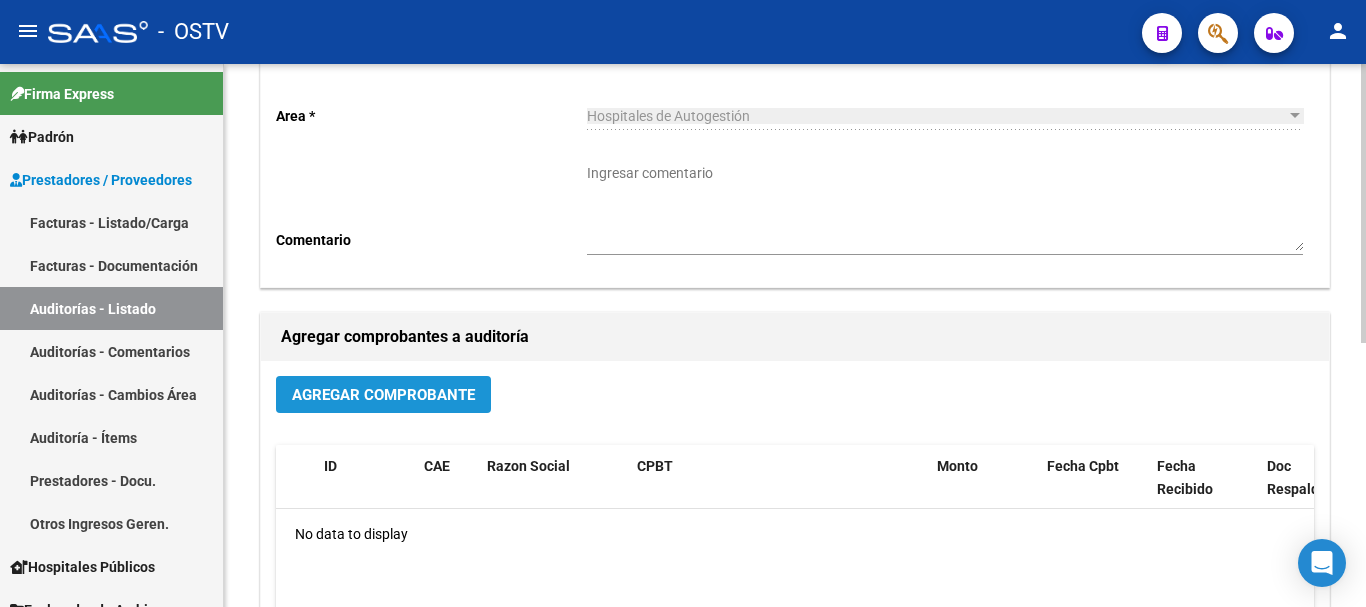 click on "Agregar Comprobante" 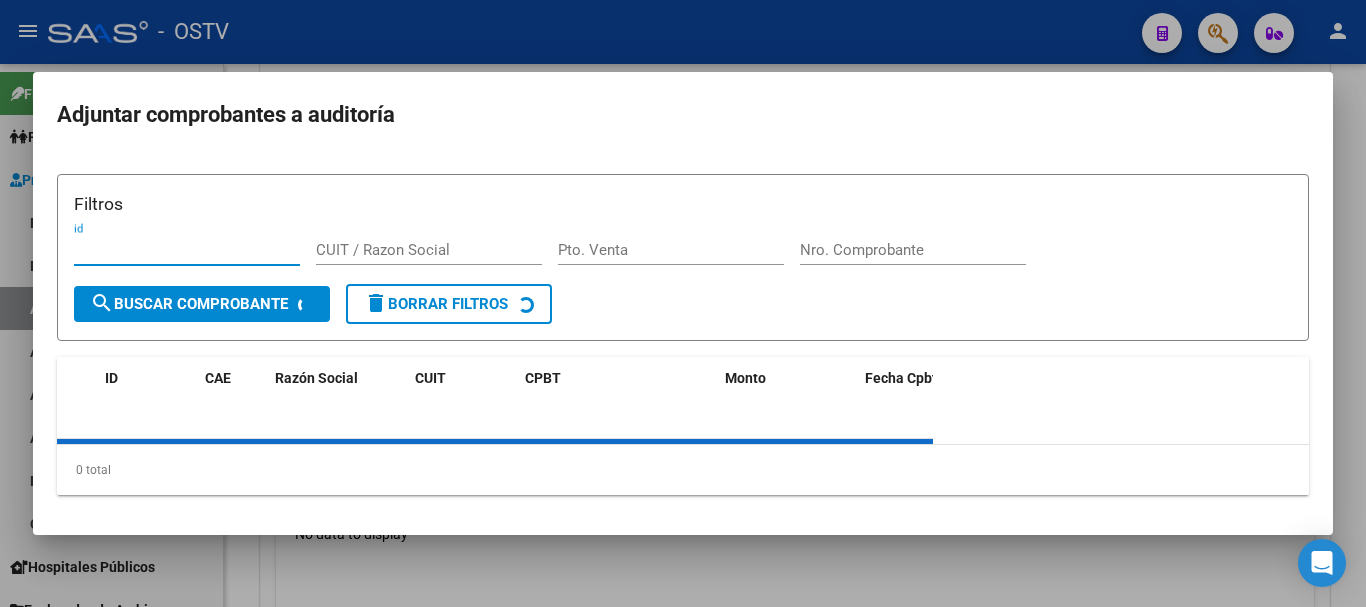 drag, startPoint x: 965, startPoint y: 226, endPoint x: 958, endPoint y: 237, distance: 13.038404 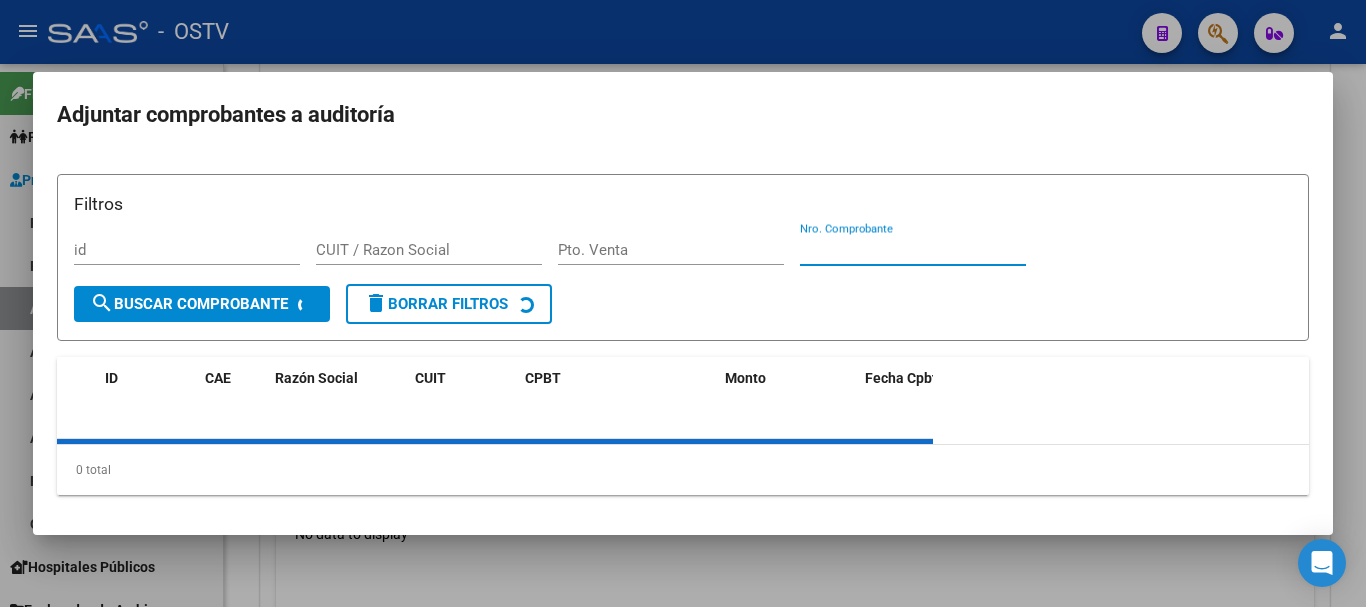 click on "Nro. Comprobante" at bounding box center [913, 250] 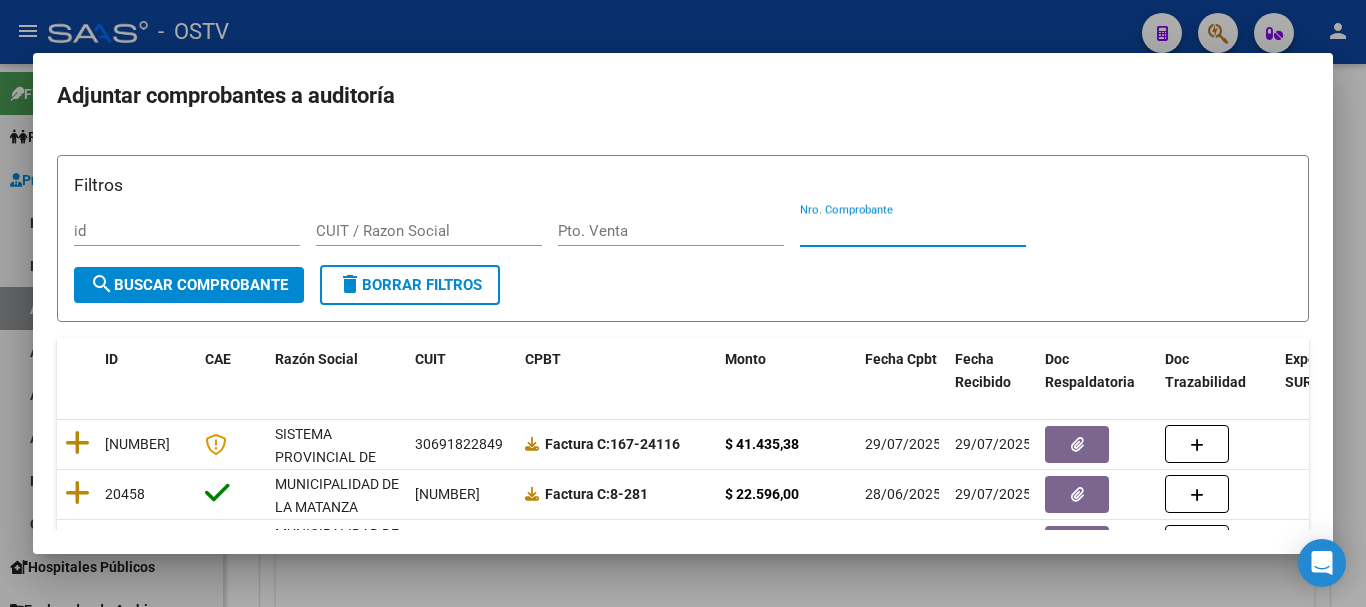 paste on "8700" 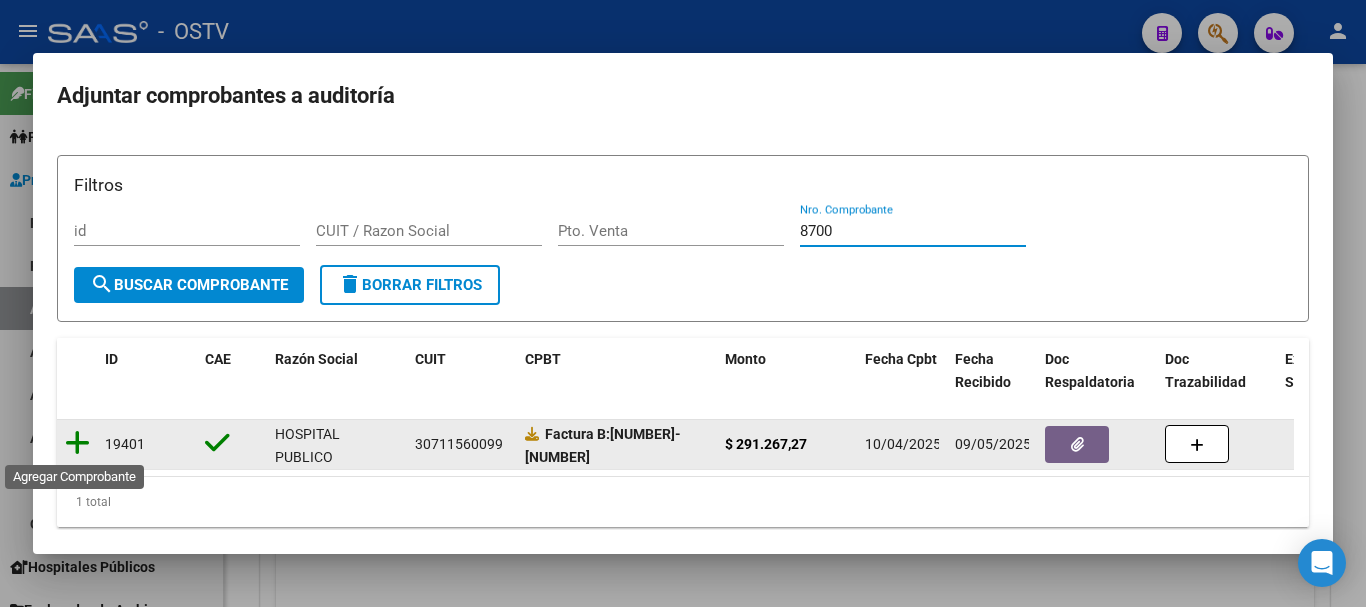 type on "8700" 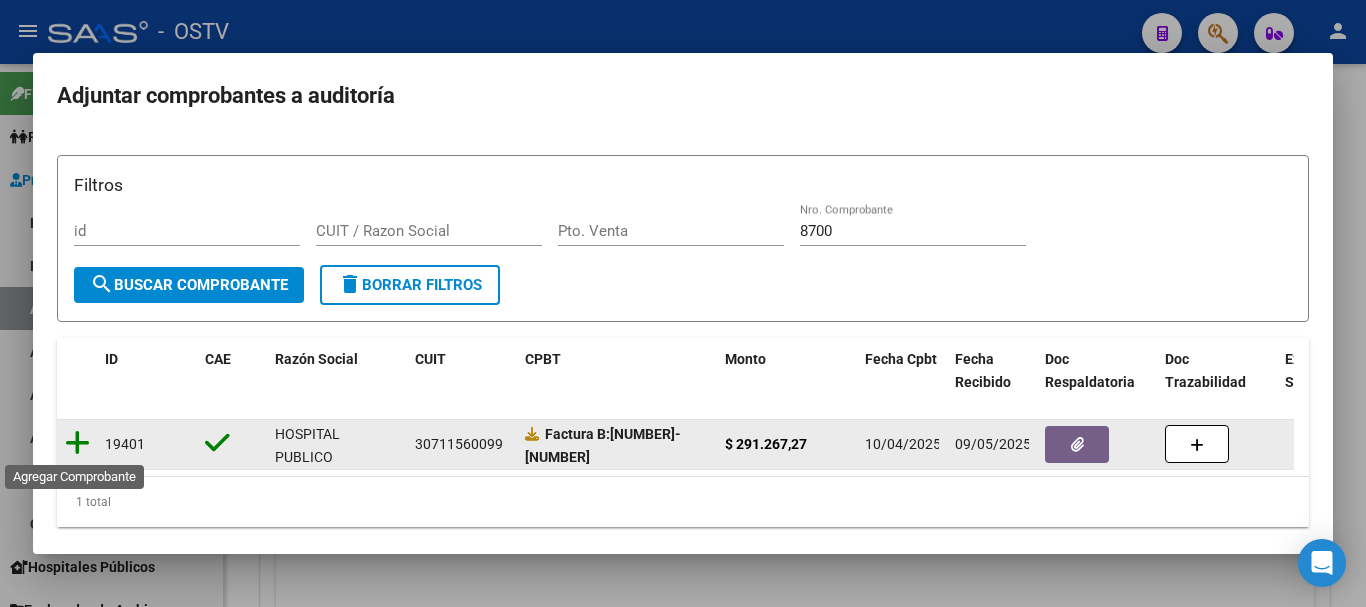 click 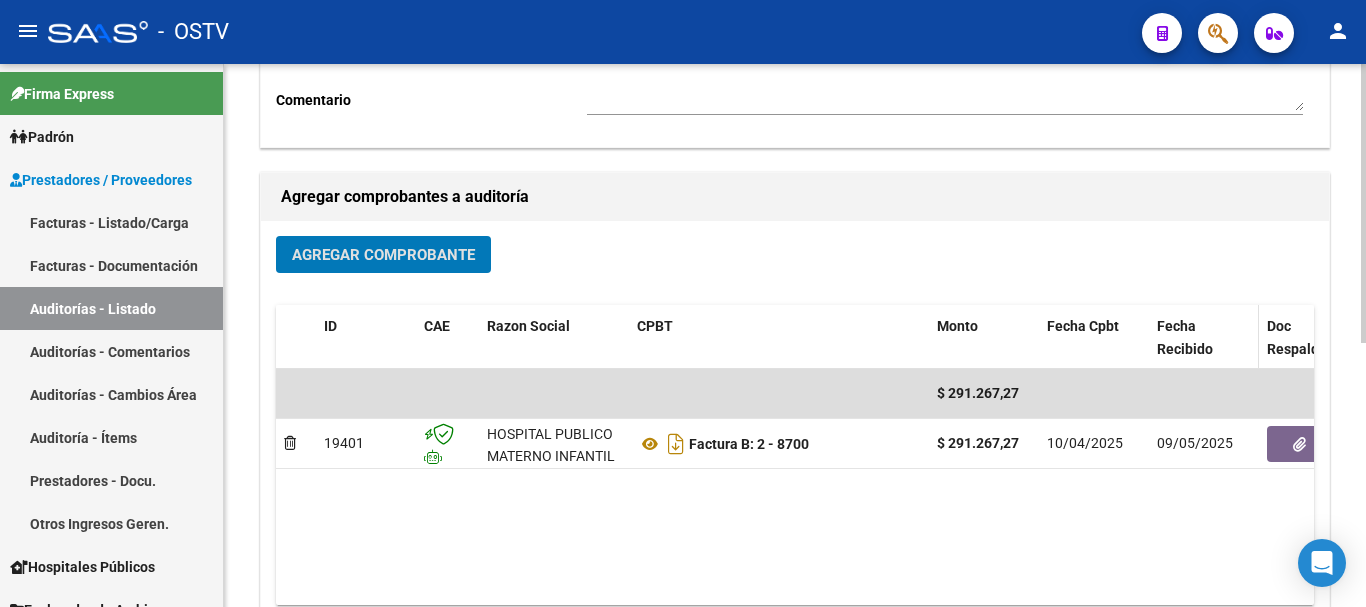 scroll, scrollTop: 400, scrollLeft: 0, axis: vertical 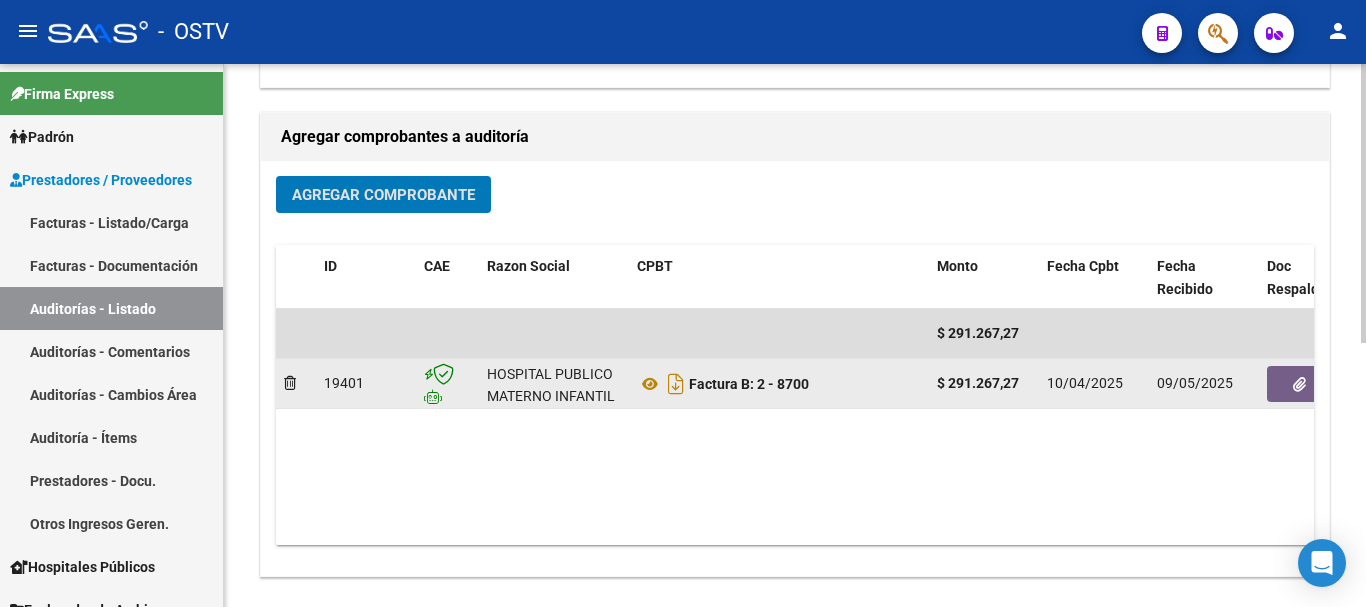 click 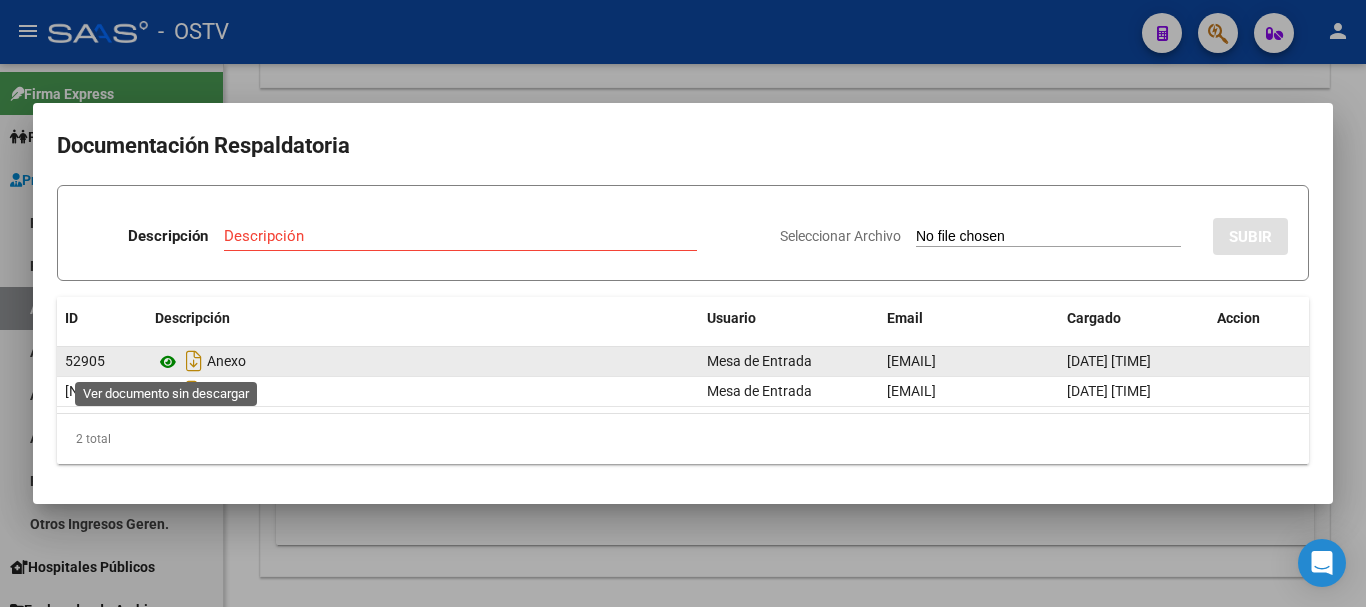 click 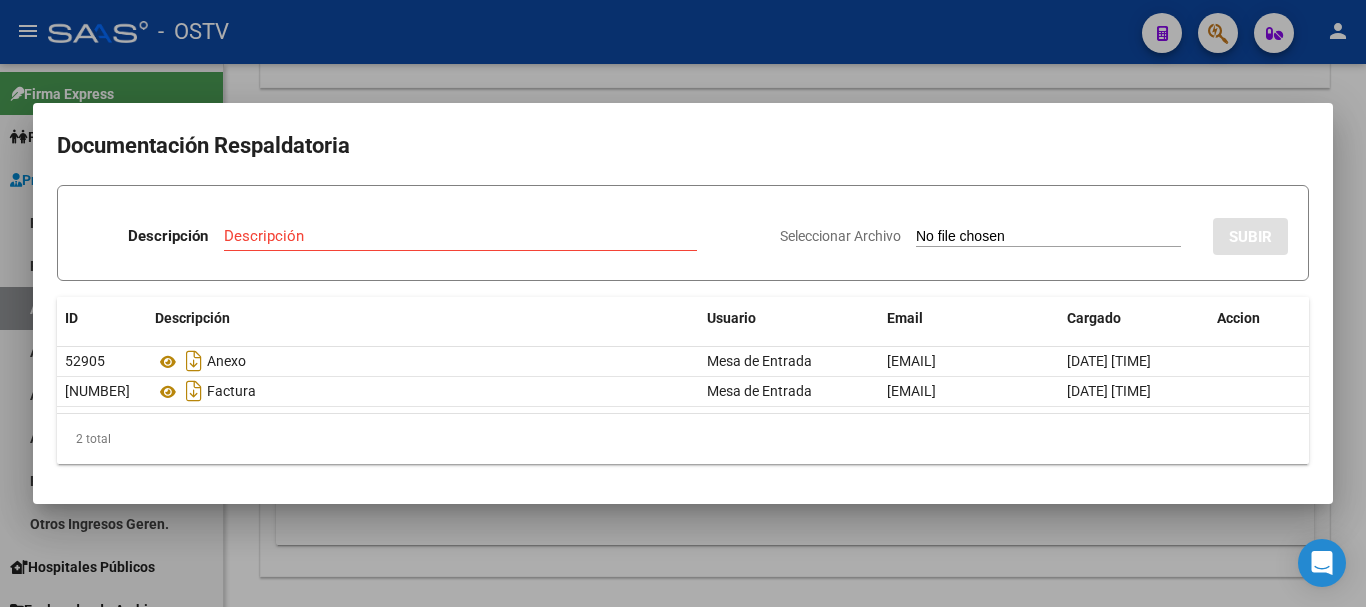 click at bounding box center [683, 303] 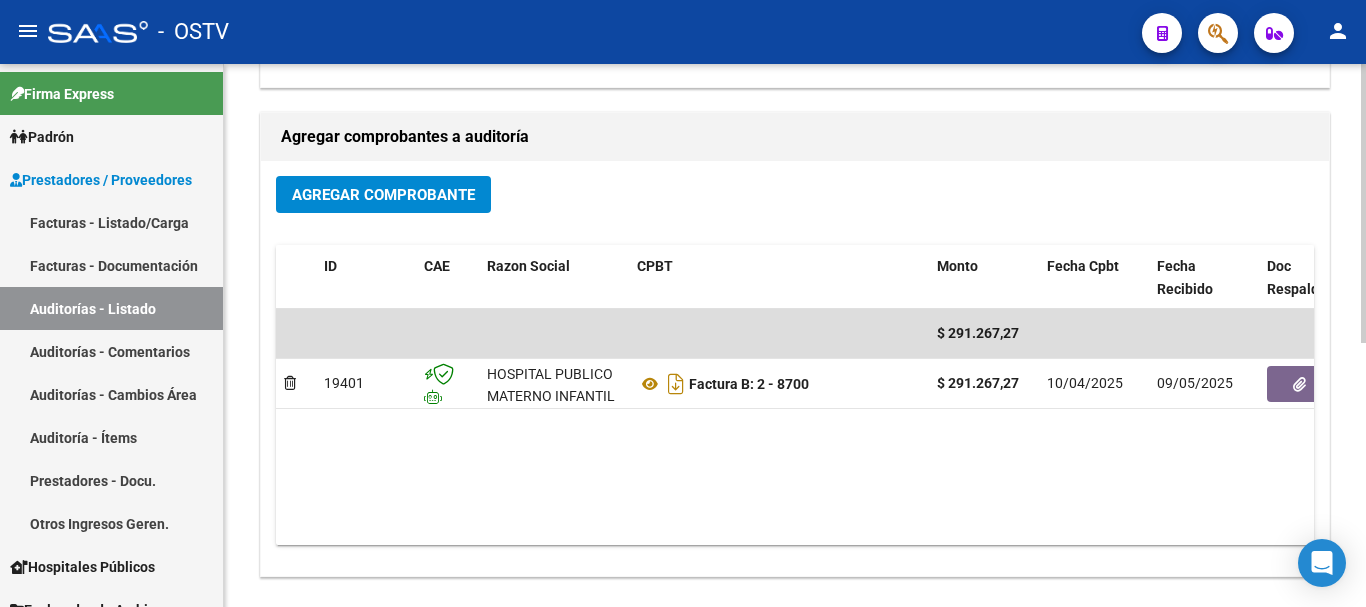 scroll, scrollTop: 0, scrollLeft: 0, axis: both 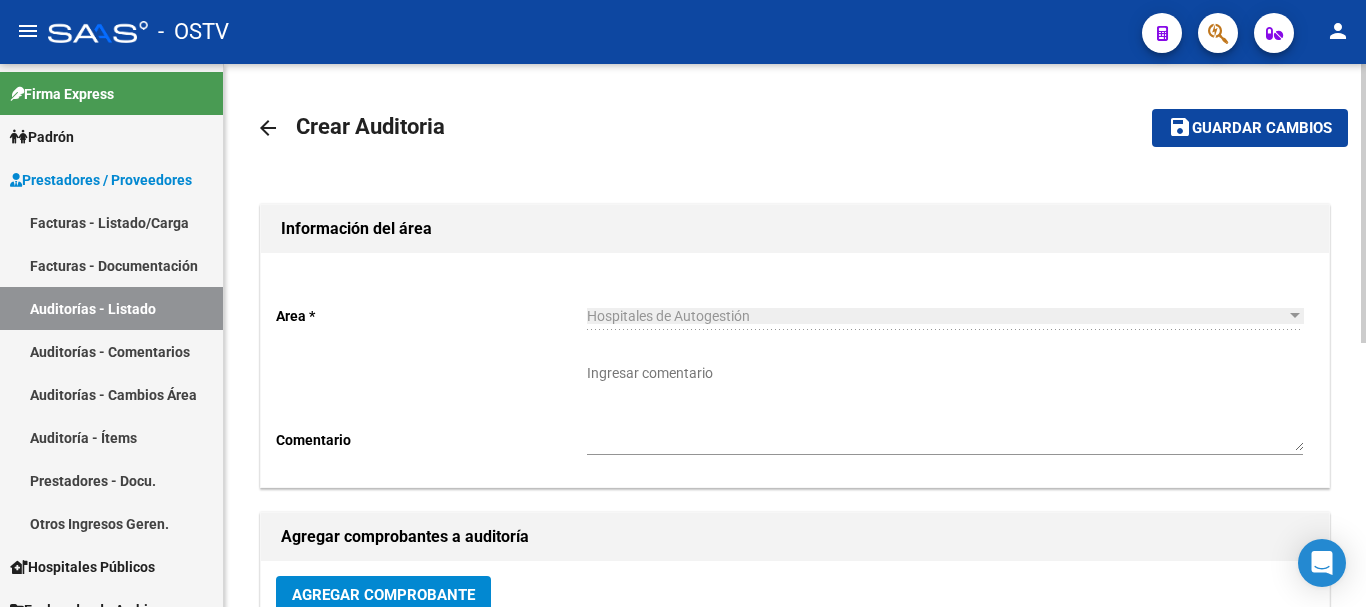 click on "save Guardar cambios" 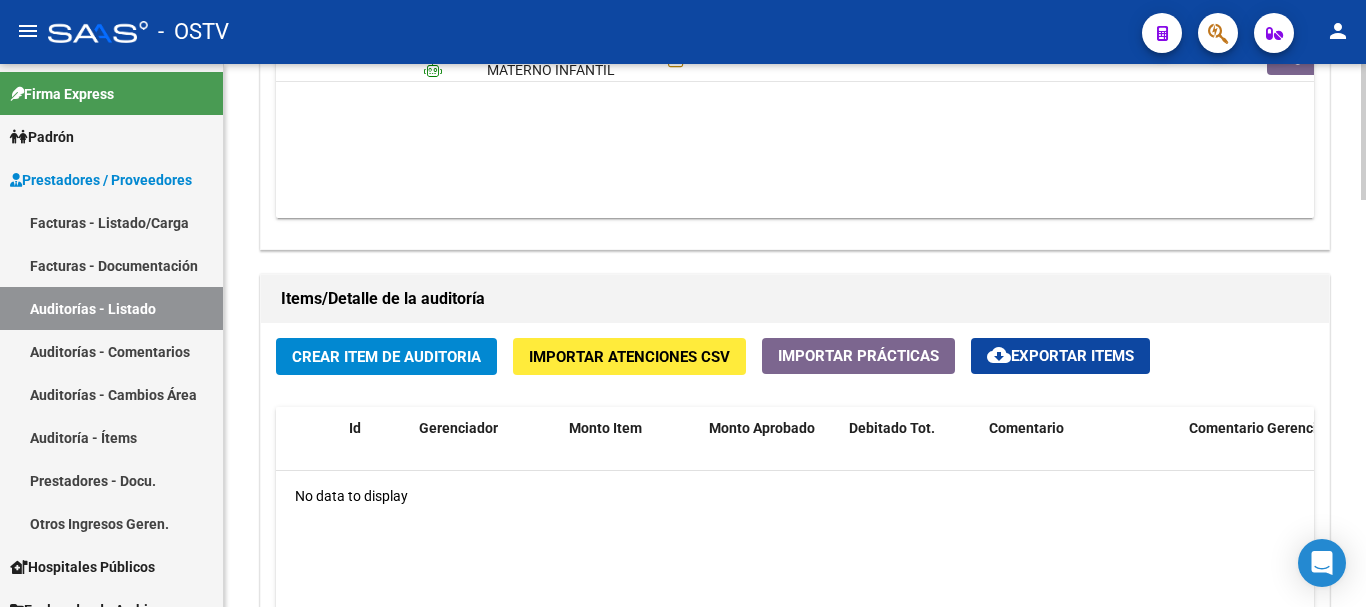 scroll, scrollTop: 1300, scrollLeft: 0, axis: vertical 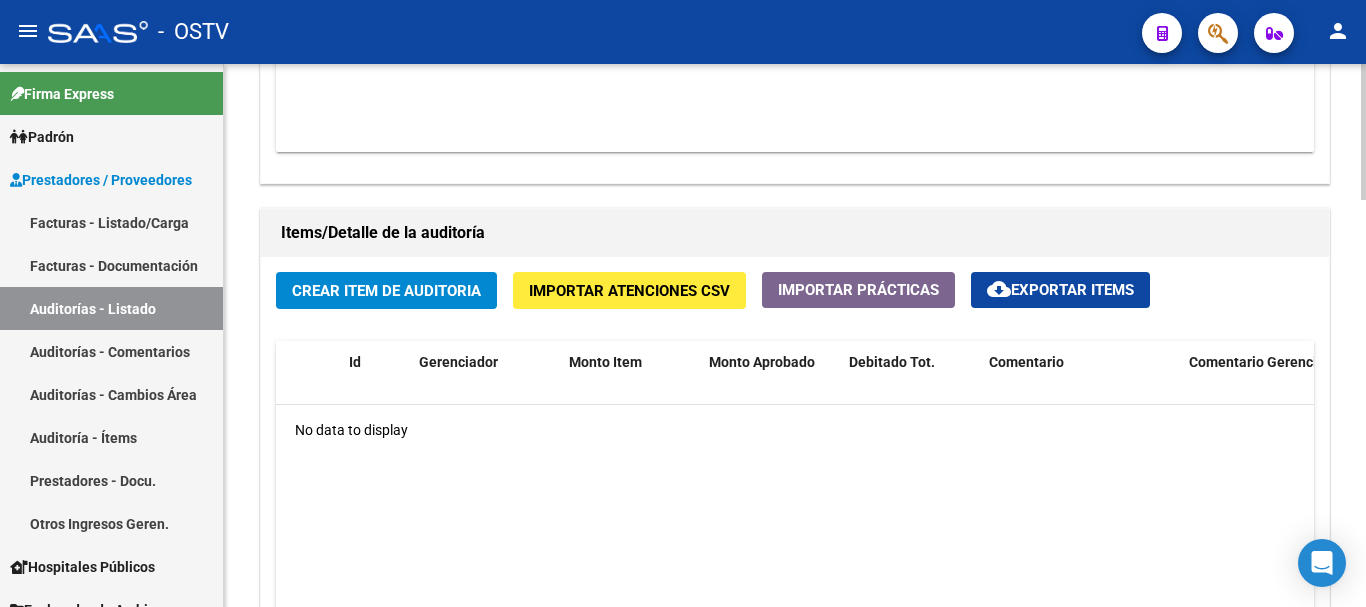 click on "Crear Item de Auditoria" 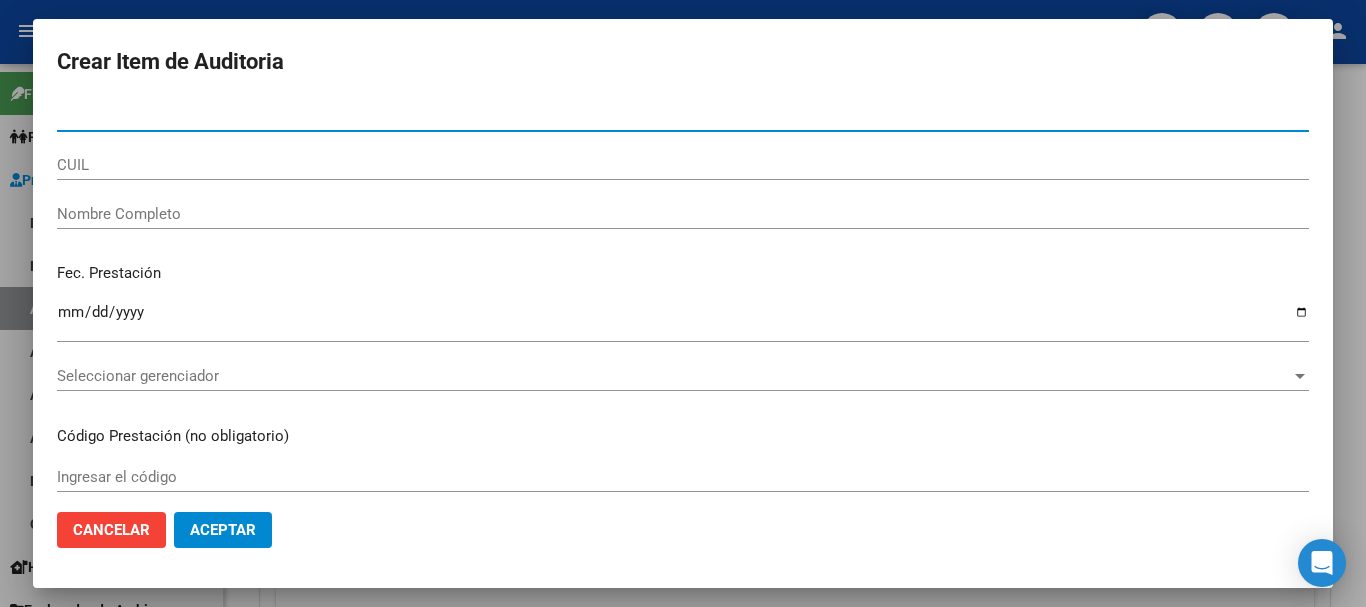 paste on "[NUMBER]" 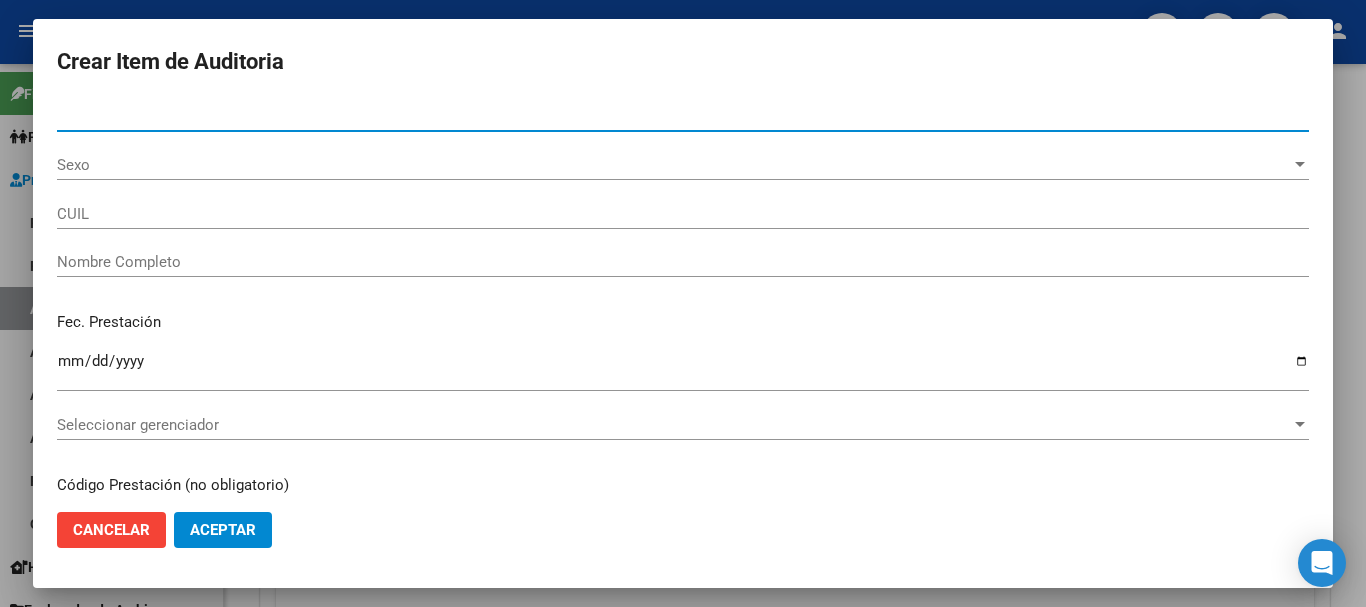 type on "[NUMBER]" 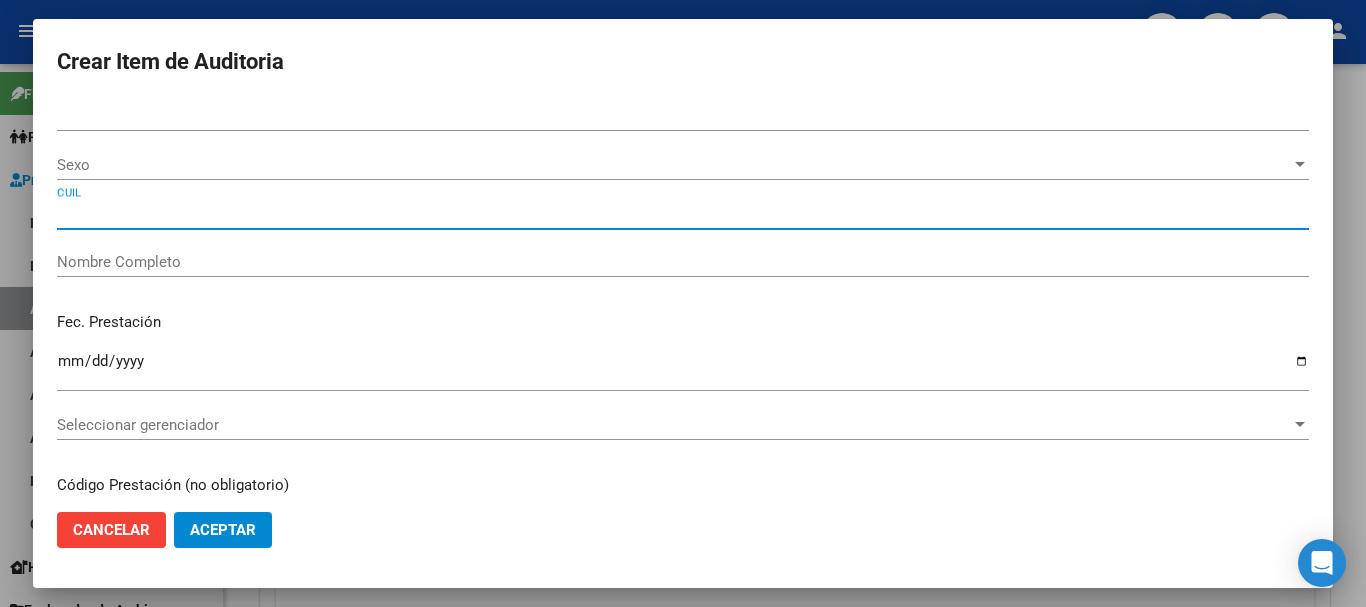 type on "[CUIL]" 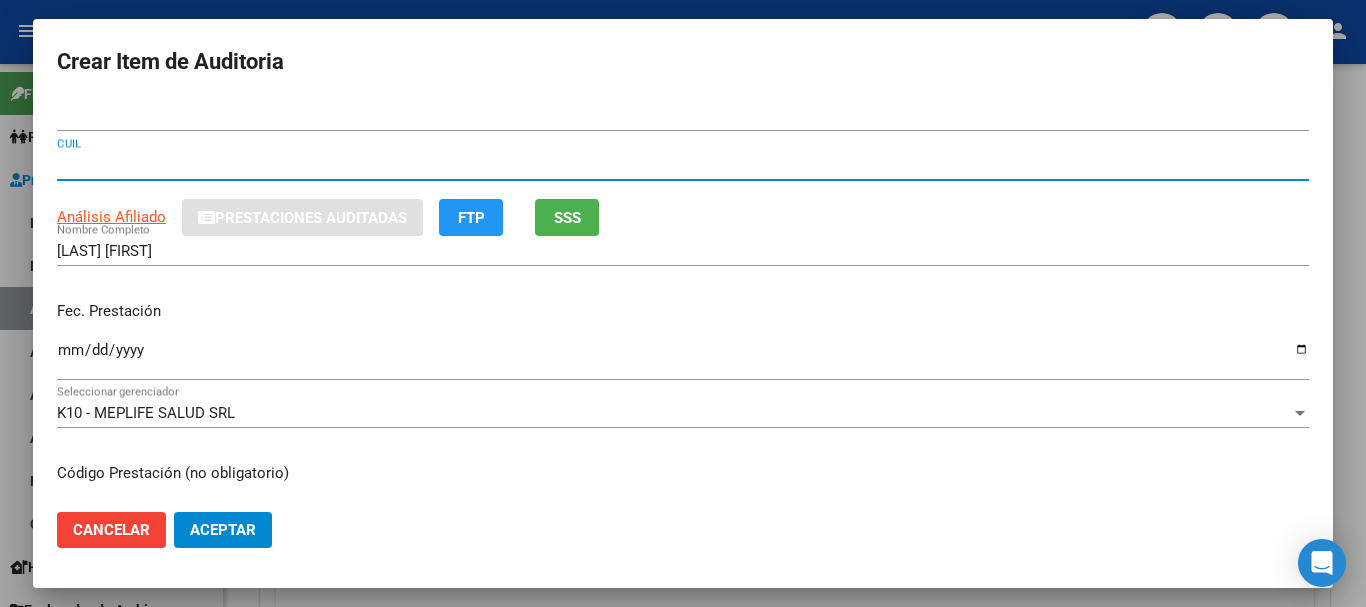 type 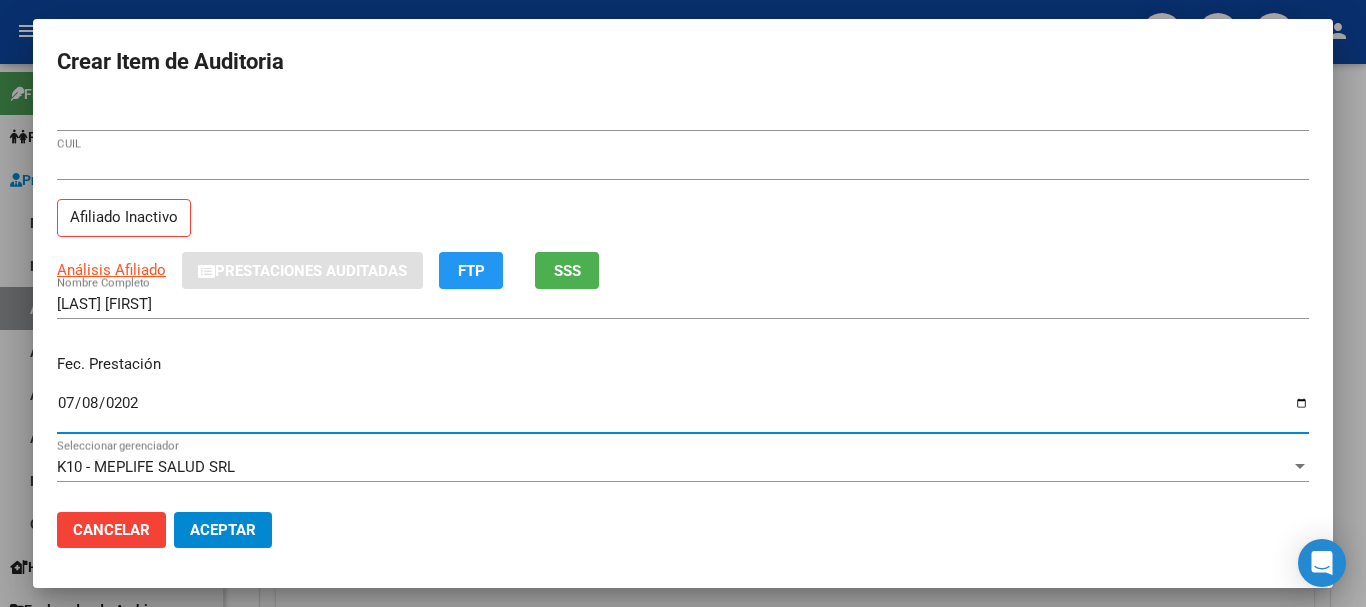 type on "[DATE]" 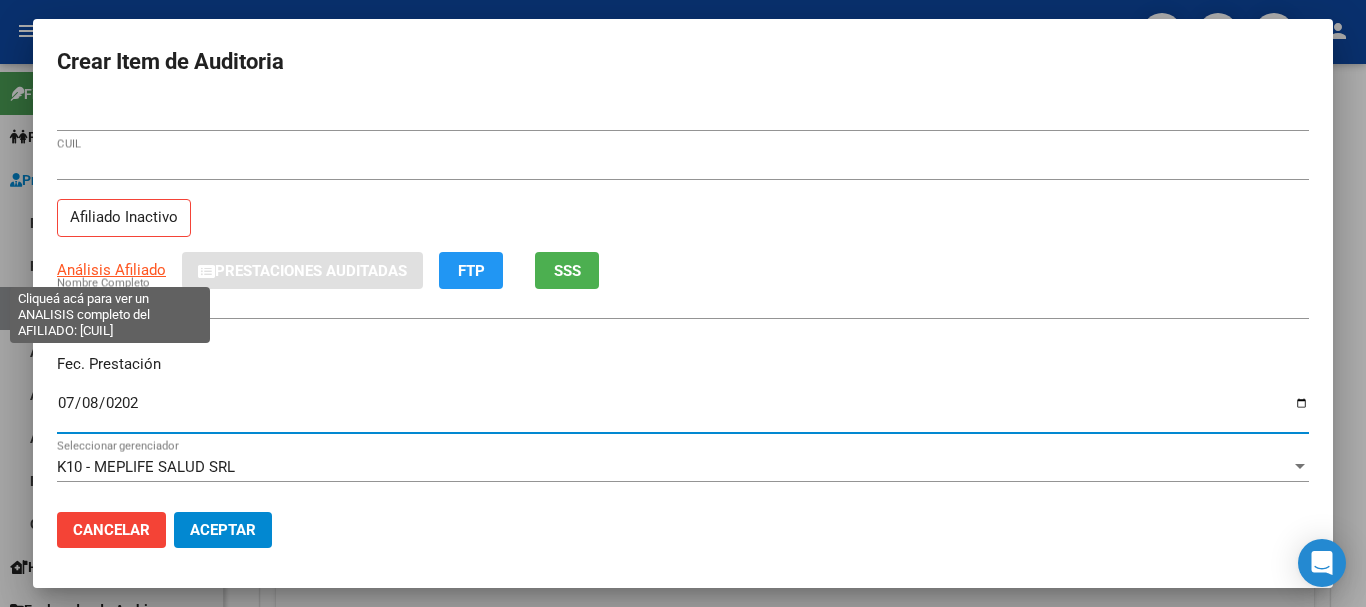 click on "Análisis Afiliado" at bounding box center [111, 270] 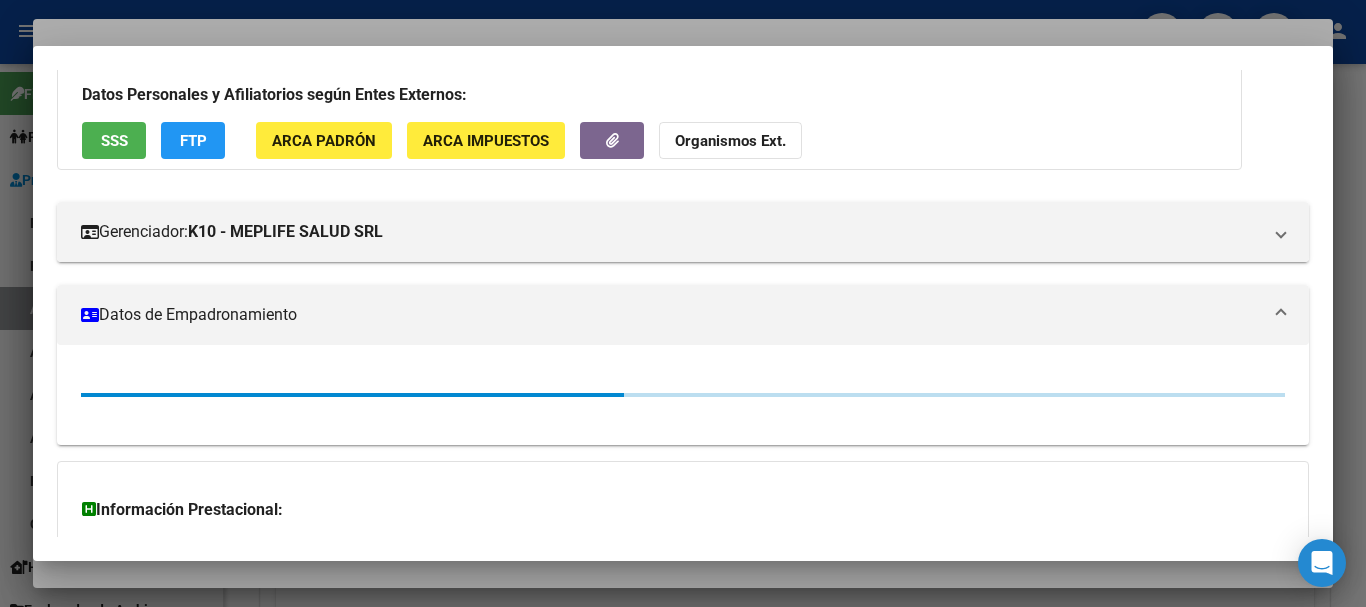 scroll, scrollTop: 303, scrollLeft: 0, axis: vertical 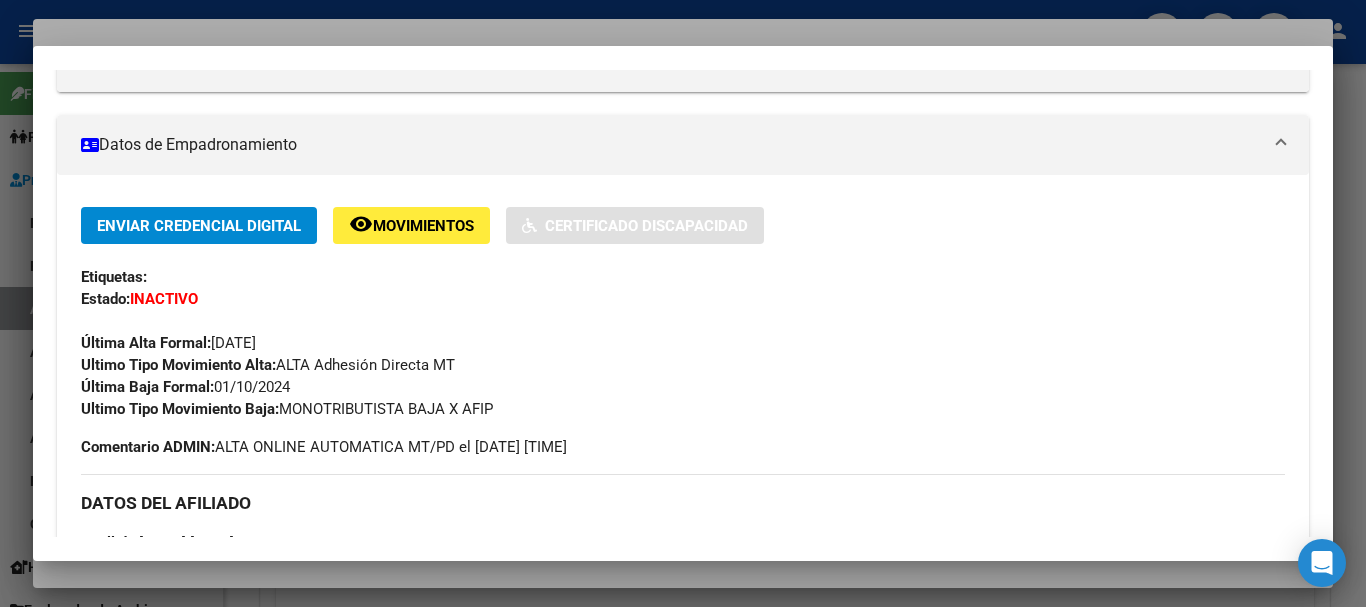 click on "Enviar Credencial Digital remove_red_eye Movimientos    Certificado Discapacidad Etiquetas: Estado: INACTIVO Última Alta Formal:  [DATE] Ultimo Tipo Movimiento Alta:  ALTA Adhesión Directa MT Última Baja Formal:  [DATE] Ultimo Tipo Movimiento Baja:  MONOTRIBUTISTA BAJA X AFIP Comentario ADMIN:  ALTA ONLINE AUTOMATICA MT/PD el [DATE] [TIME] DATOS DEL AFILIADO Apellido:  [LAST_NAME] [LAST_NAME] [LAST_NAME] CUIL:  [DOCUMENT_NUMBER] Documento:  DU - DOCUMENTO UNICO [DOCUMENT_NUMBER]  Nacionalidad:  ARGENTINA Parentesco:  0 - Titular Estado Civil:  Soltero Discapacitado:    NO (00) Sexo:  F Nacimiento:  [DATE] Edad:  41  NO TIENE TELEFONOS REGISTRADOS Provincia:  Salta Localidad:  SALTA                          Código Postal:  4400 Calle:  B°LIMACHE-MZ. 4- CAS     9 Piso:  0    Departamento:       DATOS GRUPO FAMILIAR Gerenciador / Plan:  K10 - MEPLIFE SALUD SRL  / Sin Plan Empleador:    [DOCUMENT_NUMBER] Tipo Beneficiario Titular:   07 - MONOTR. SOCIALES  Situacion de Revista Titular:" at bounding box center [683, 591] 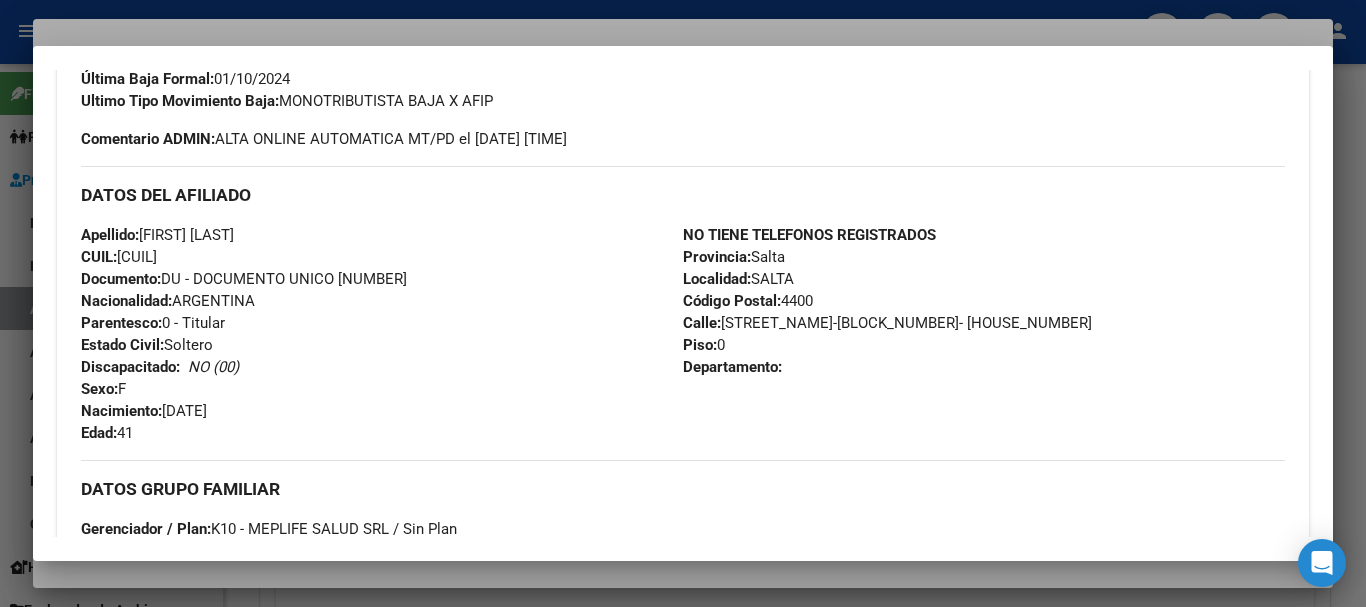 scroll, scrollTop: 1003, scrollLeft: 0, axis: vertical 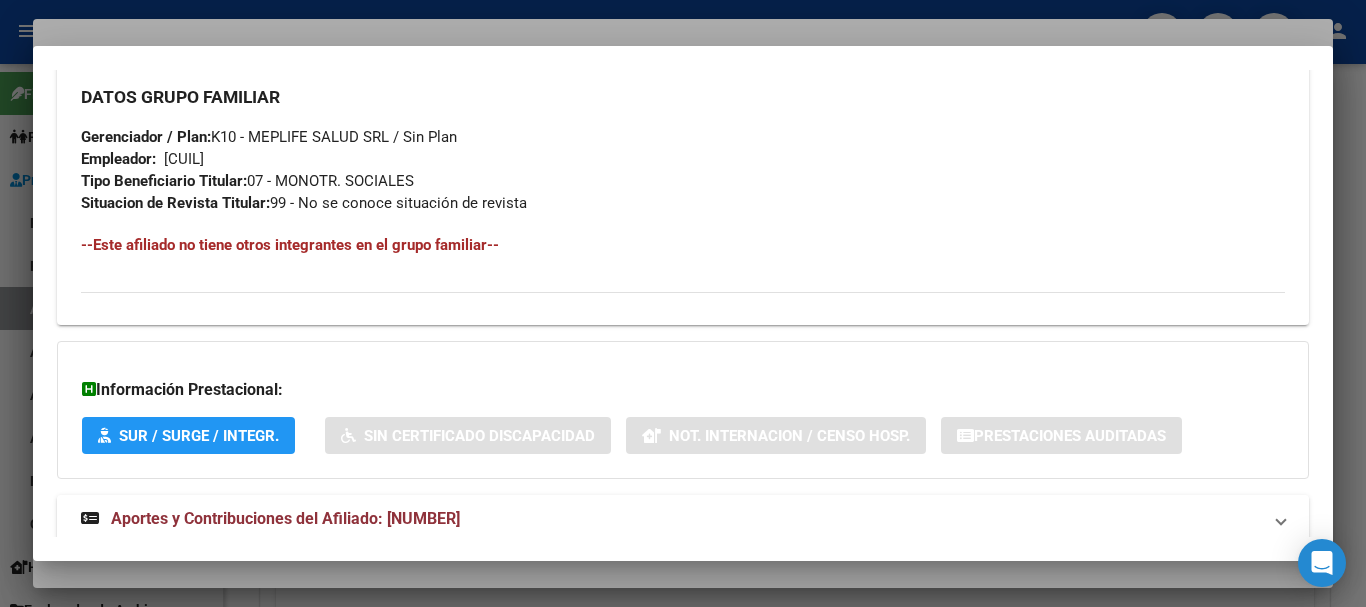 click on "Aportes y Contribuciones del Afiliado: [NUMBER]" at bounding box center [285, 518] 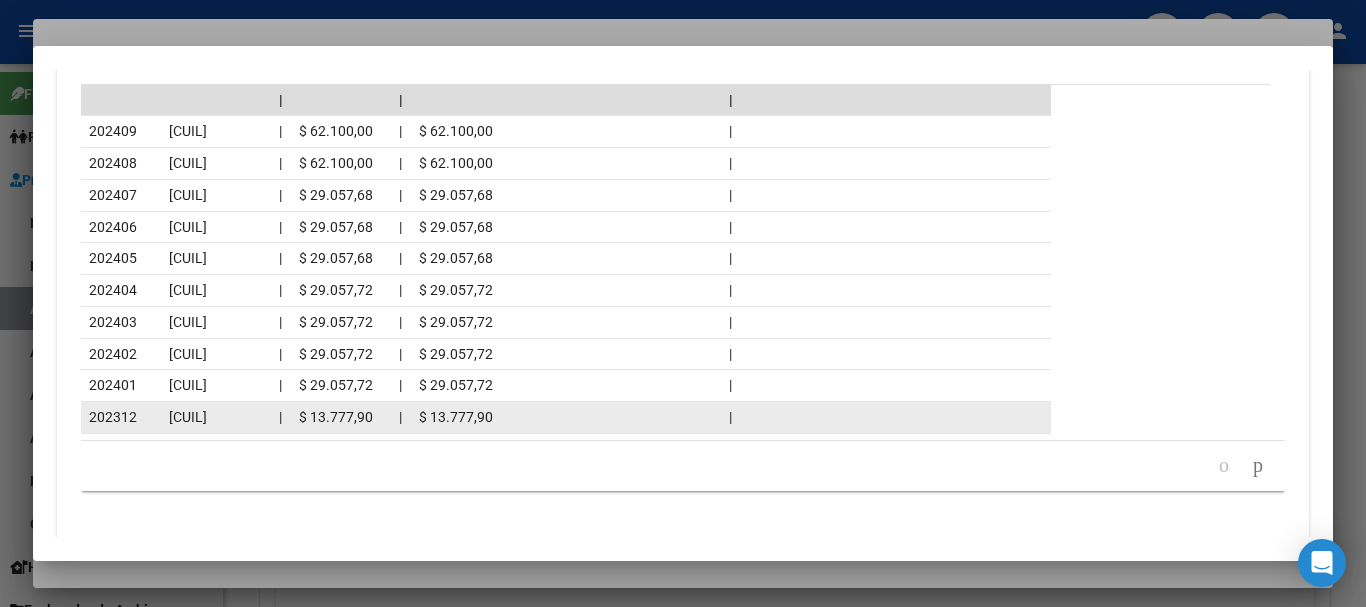 scroll, scrollTop: 1951, scrollLeft: 0, axis: vertical 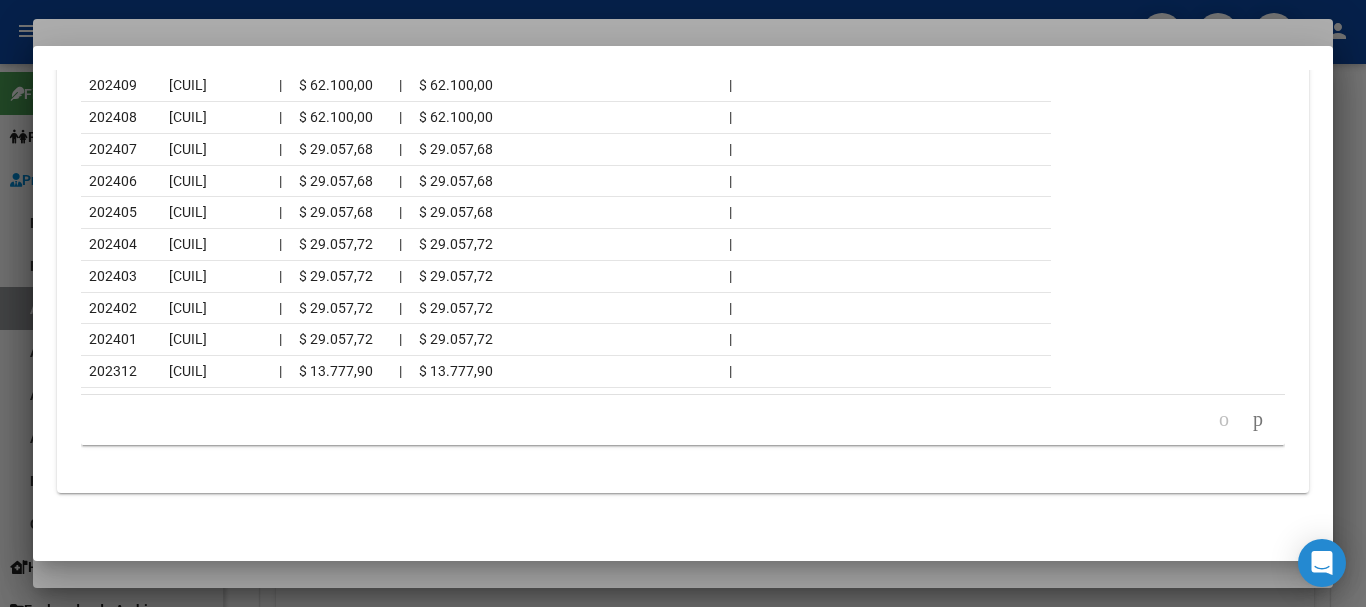 click at bounding box center (683, 303) 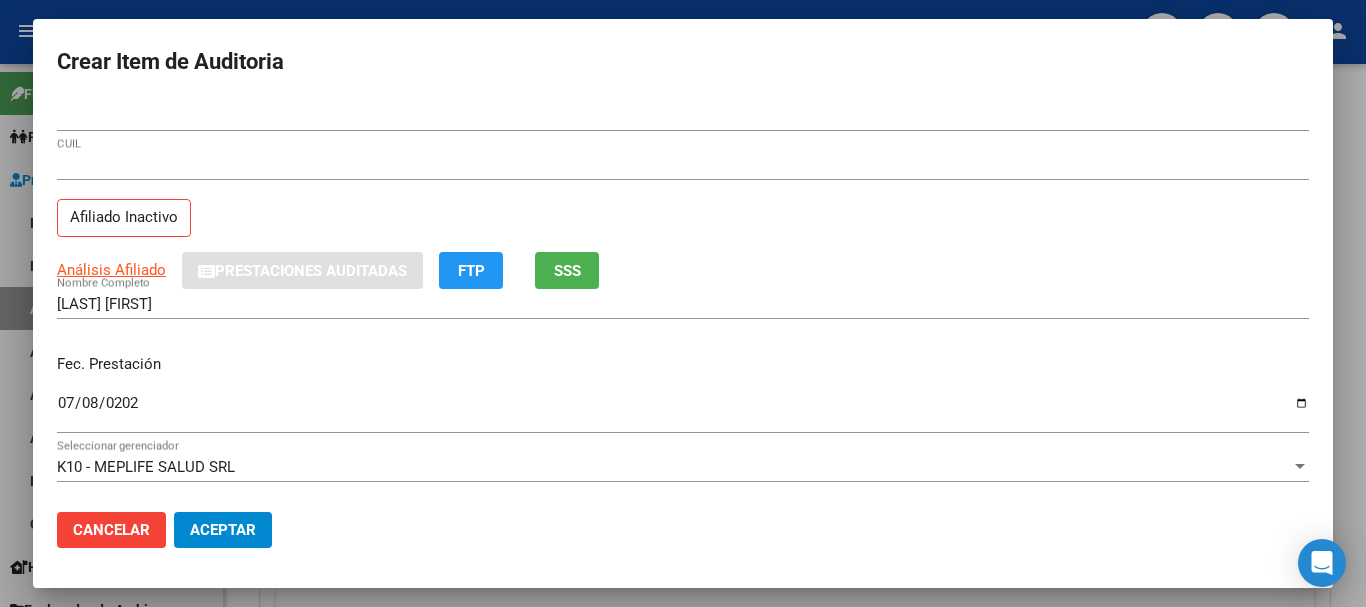 click on "[NUMBER] CUIL   Afiliado Inactivo" at bounding box center (683, 201) 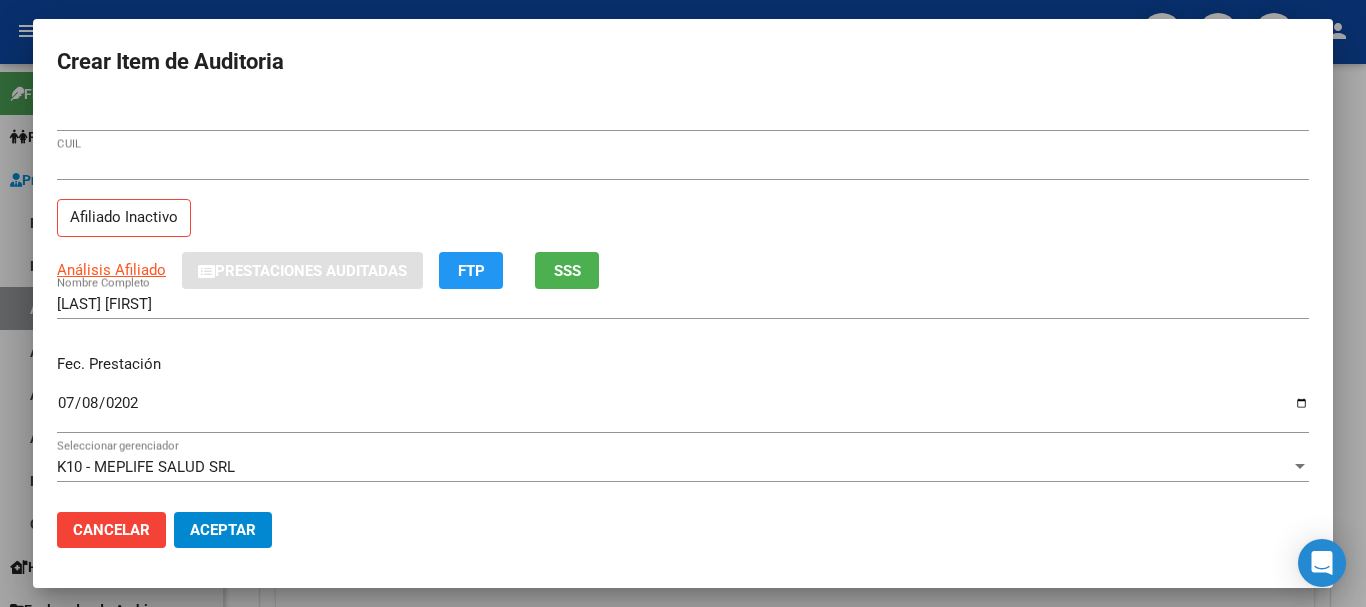 scroll, scrollTop: 270, scrollLeft: 0, axis: vertical 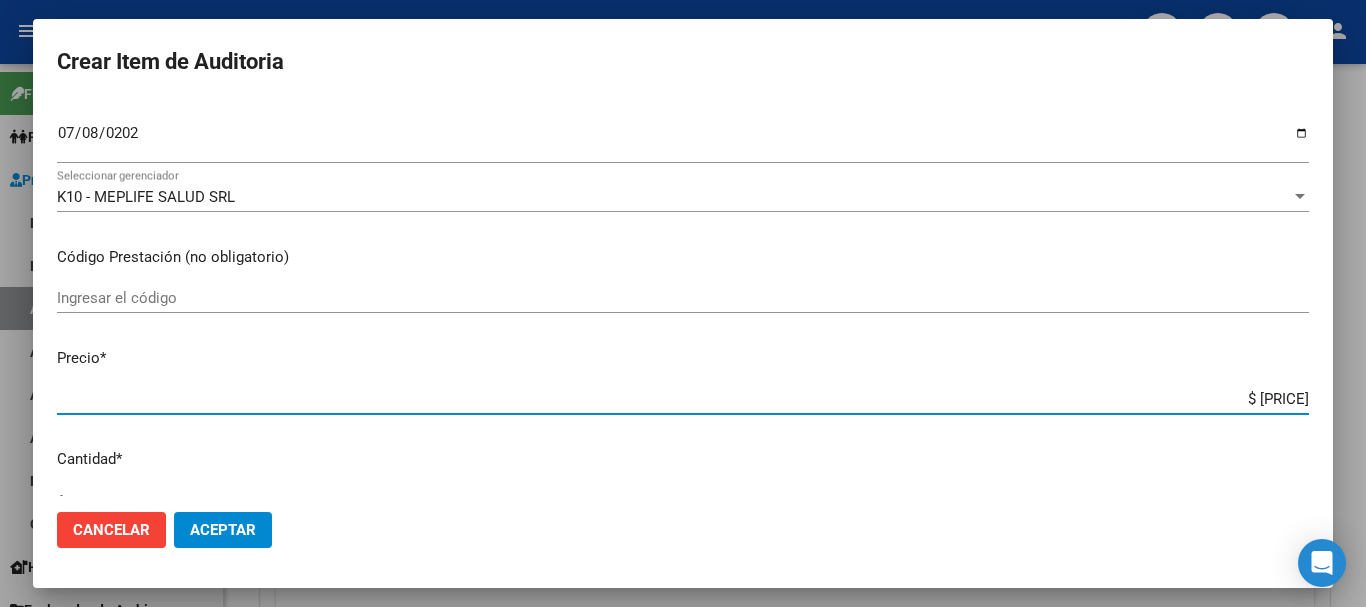 type on "$ 0,07" 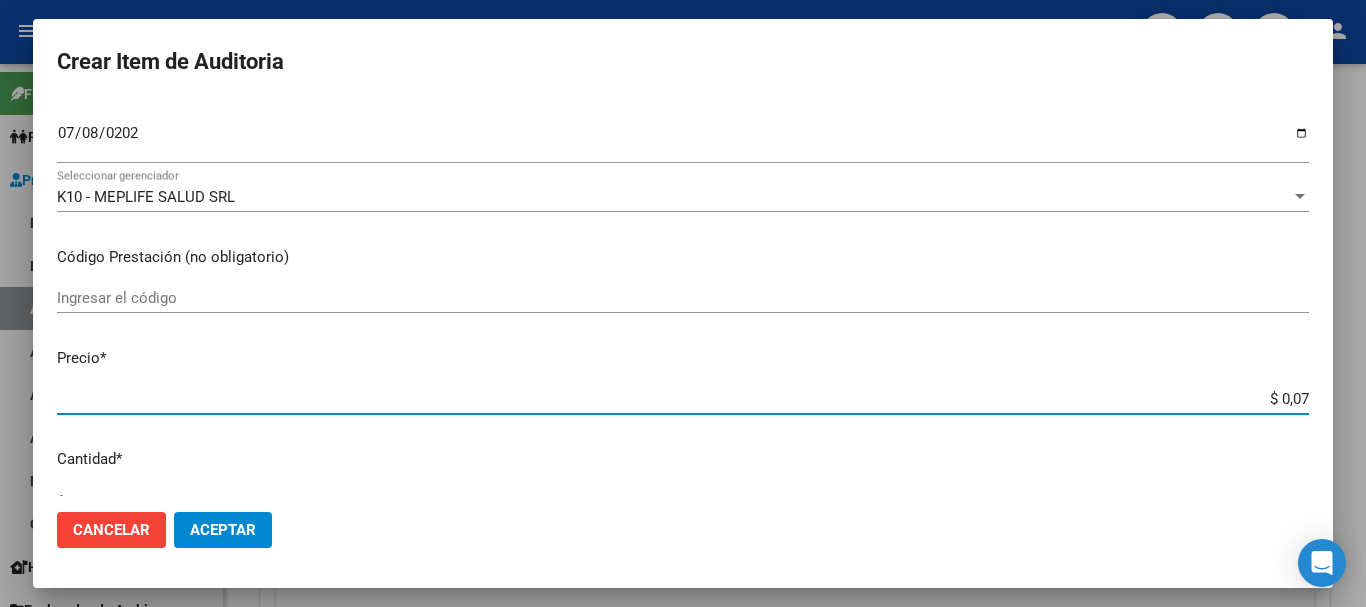 type on "$ 0,78" 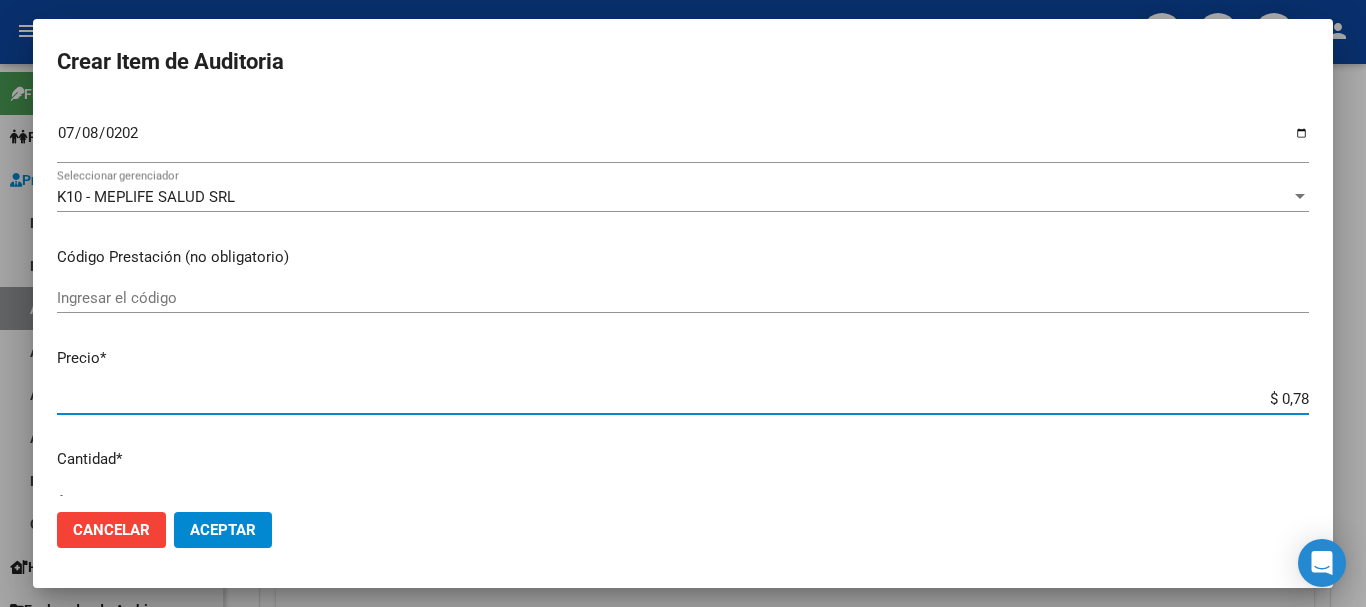 type on "[CURRENCY] [AMOUNT]" 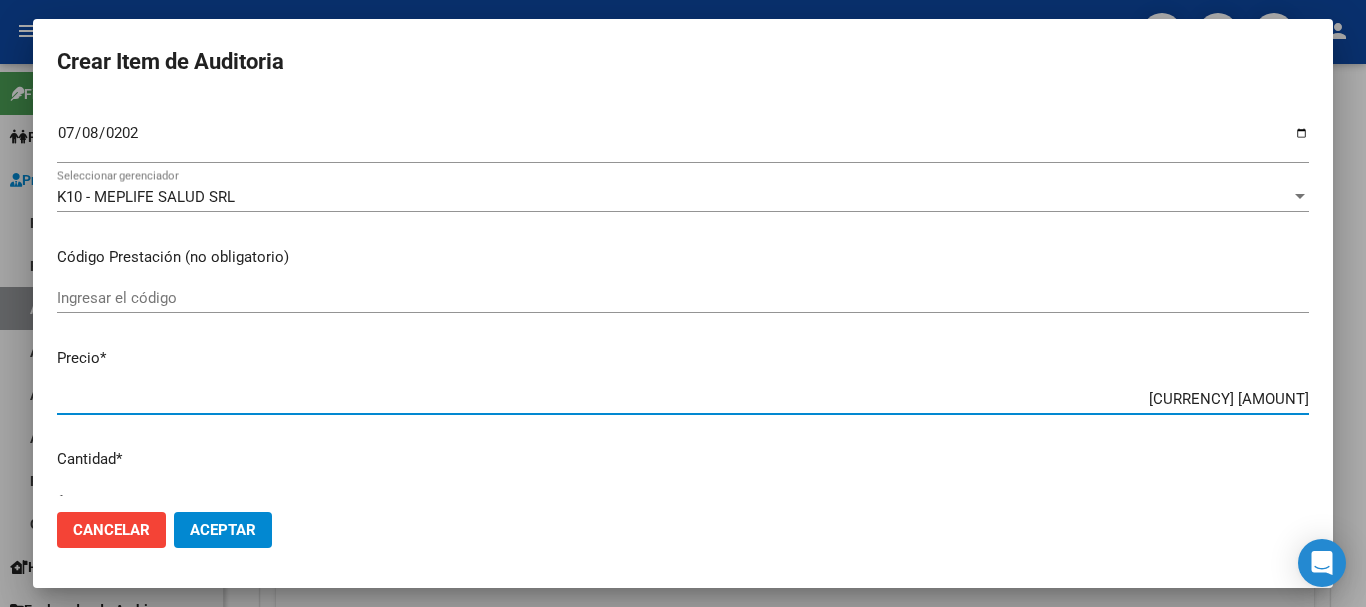 type on "[CURRENCY] [AMOUNT]" 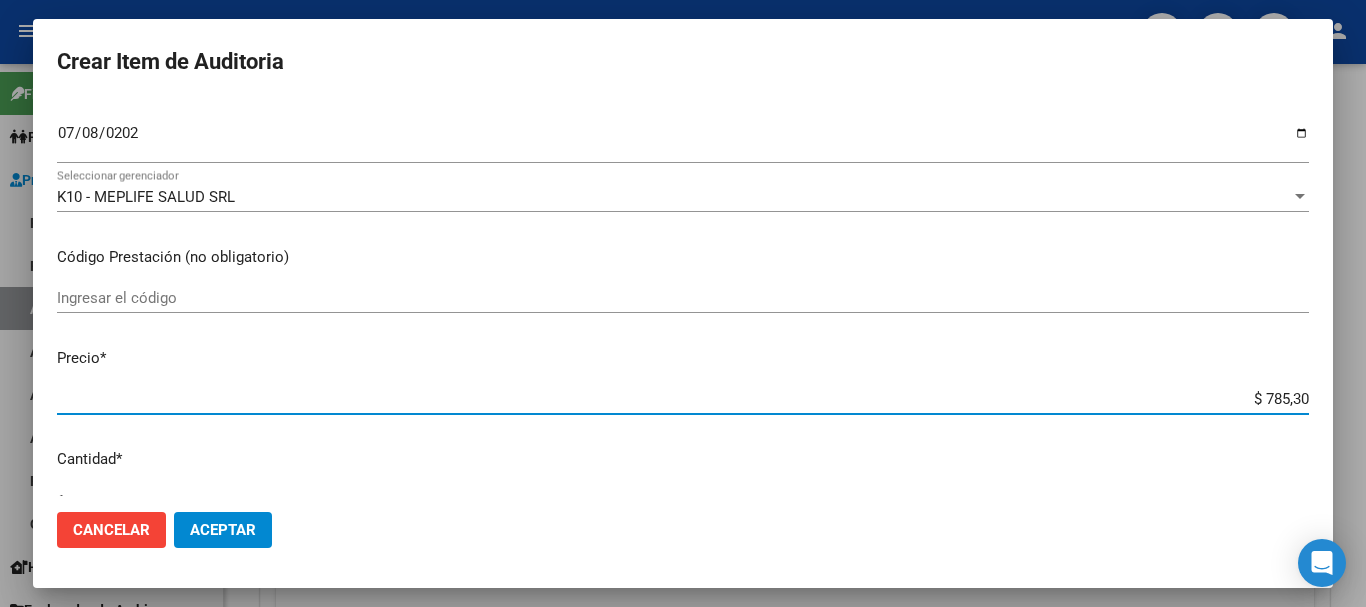 type on "$ 7.853,00" 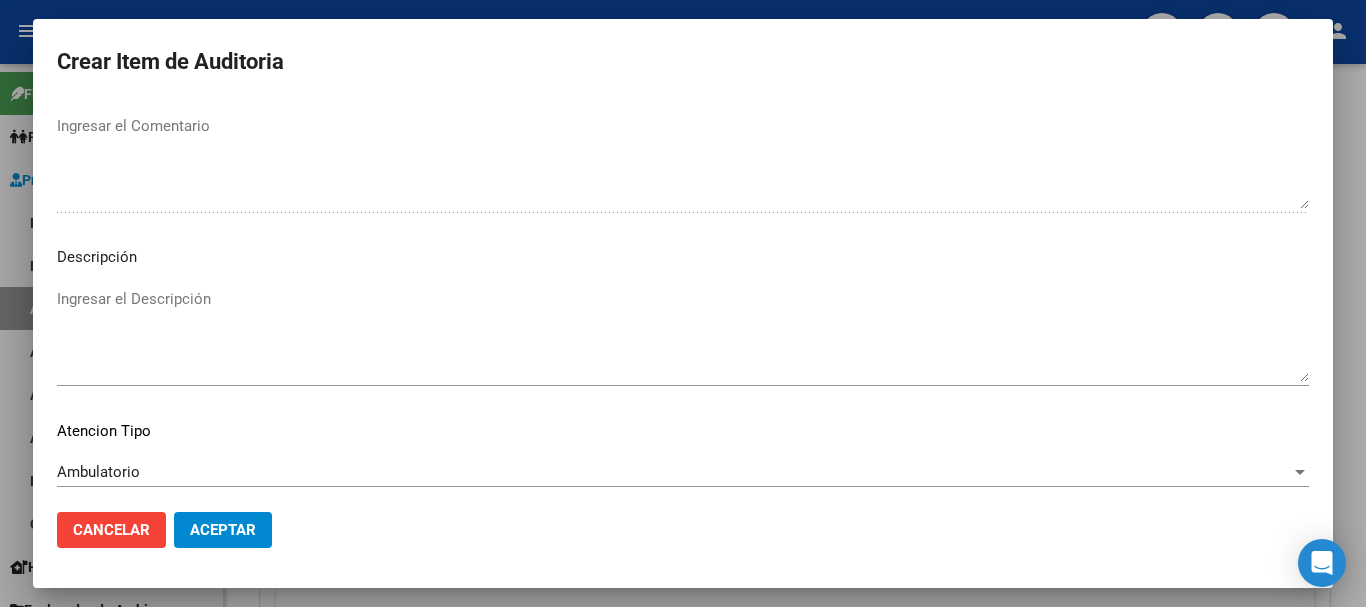 scroll, scrollTop: 1233, scrollLeft: 0, axis: vertical 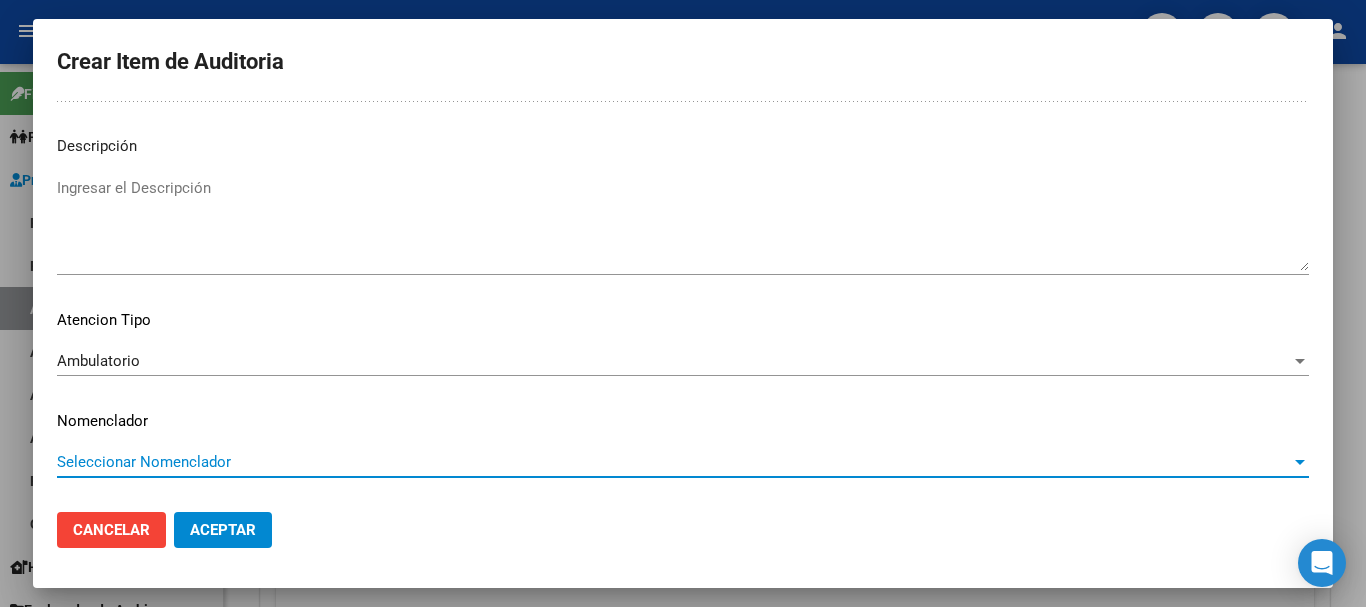 type 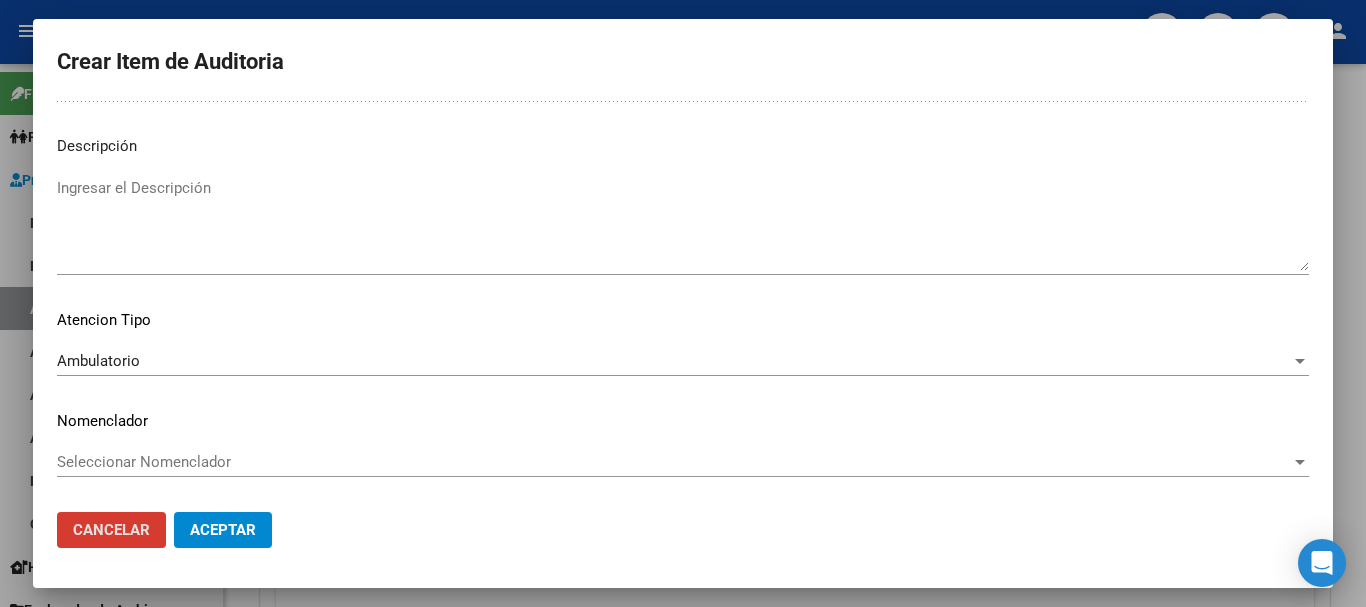 type 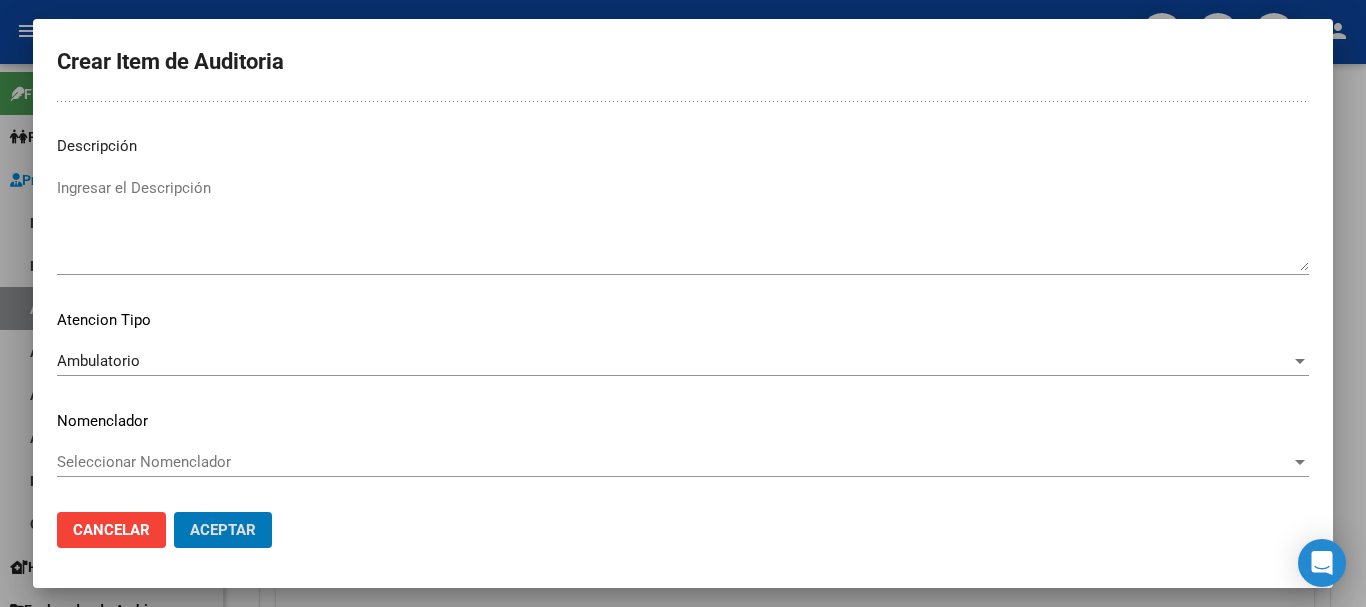 click on "Aceptar" 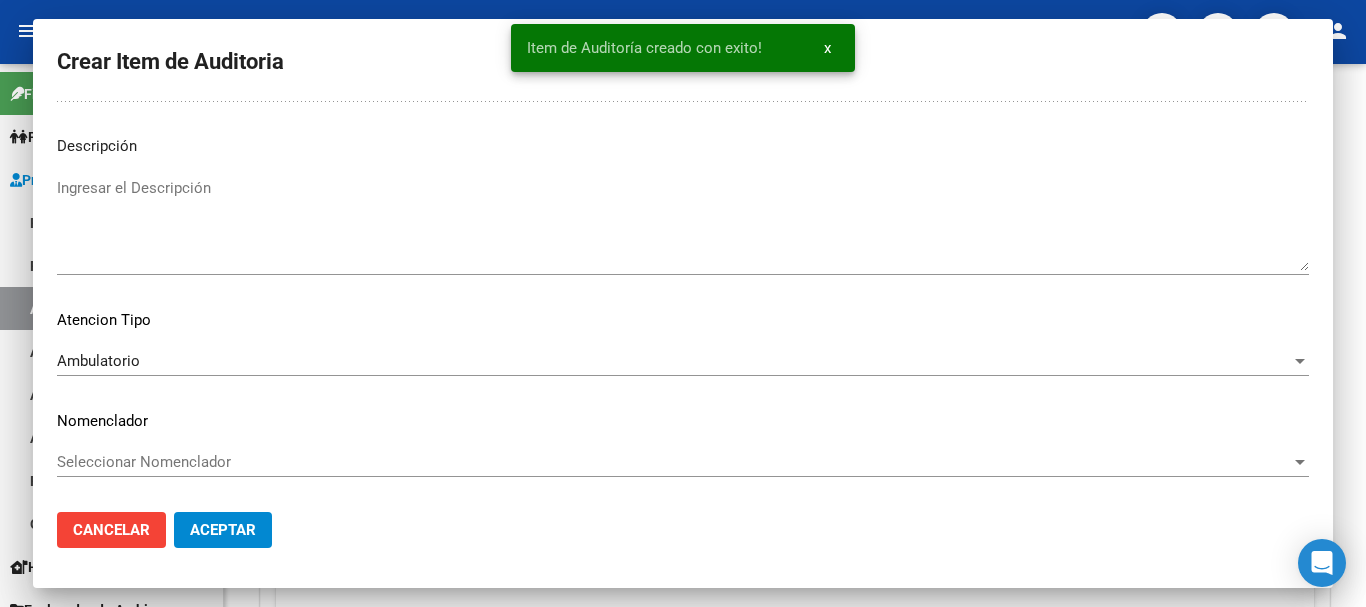 type 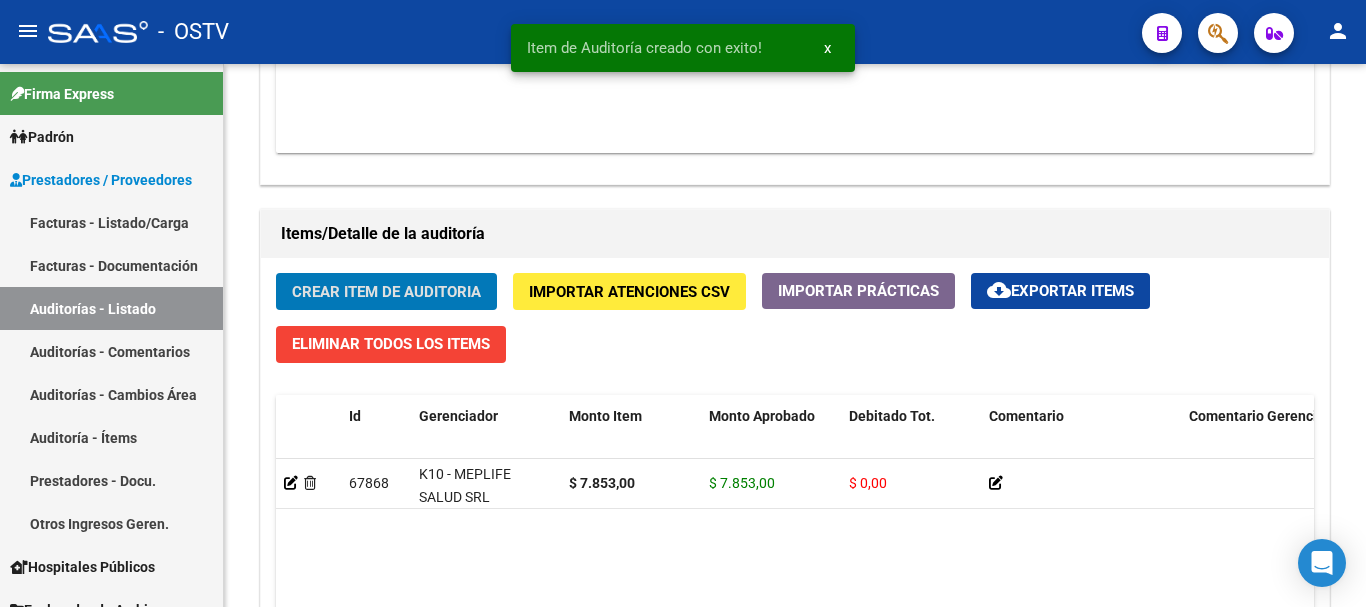 scroll, scrollTop: 1301, scrollLeft: 0, axis: vertical 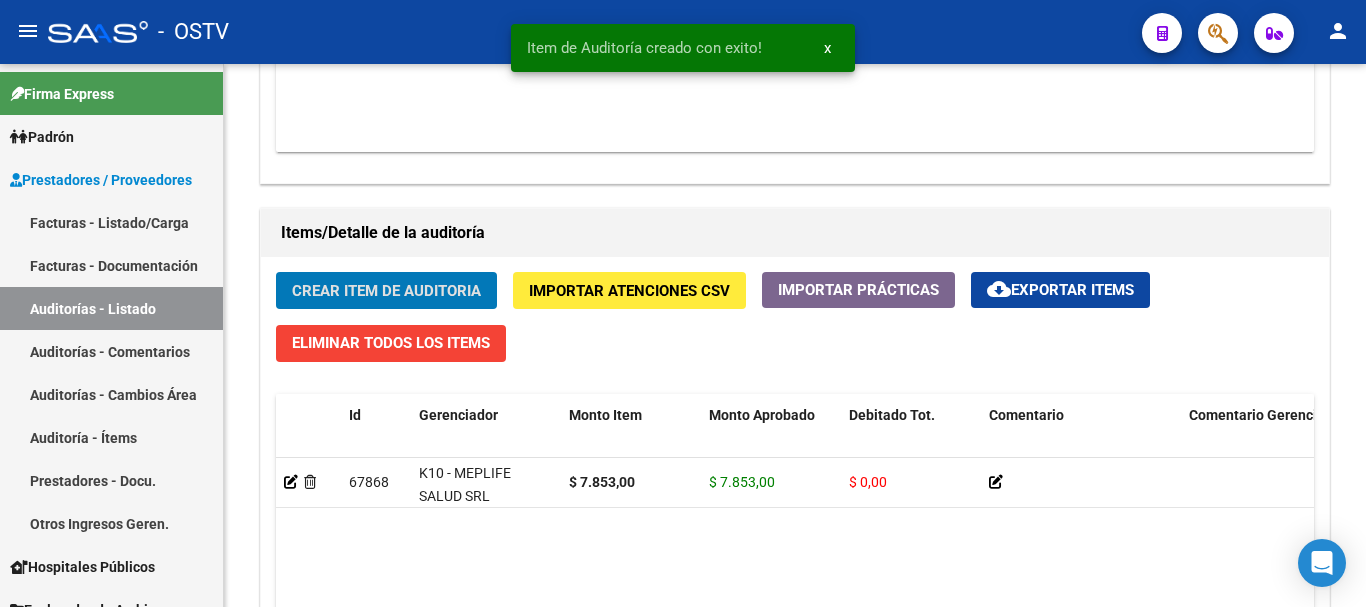 click on "Crear Item de Auditoria" 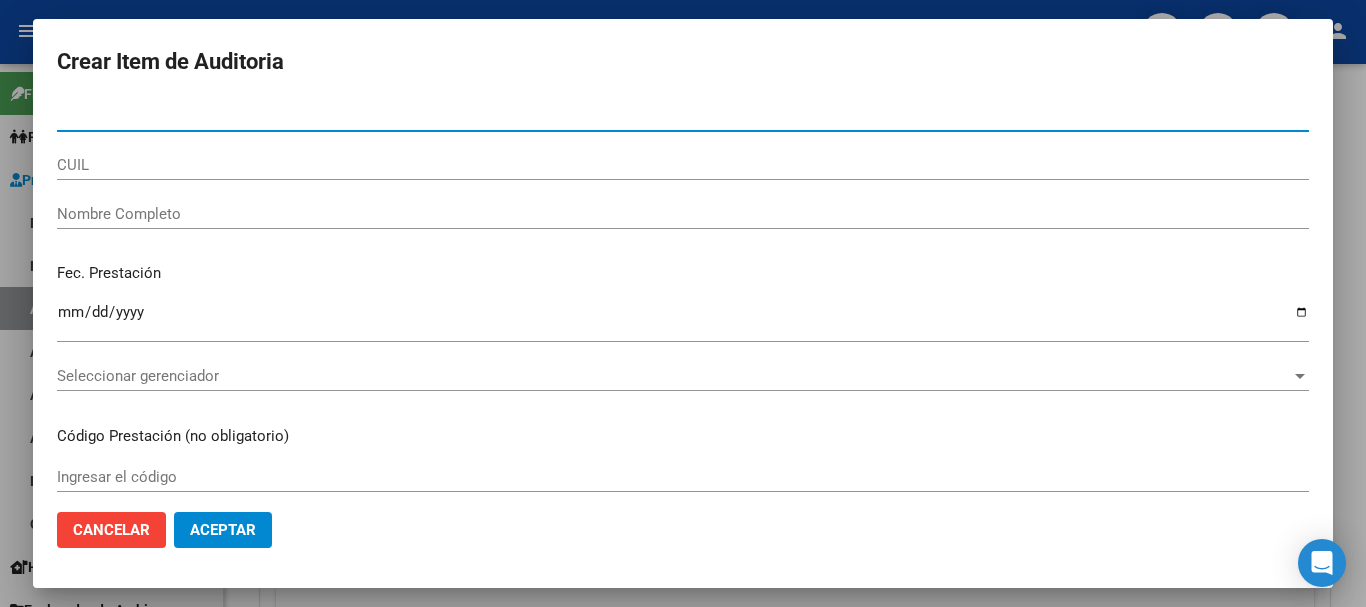 paste on "[NUMBER]" 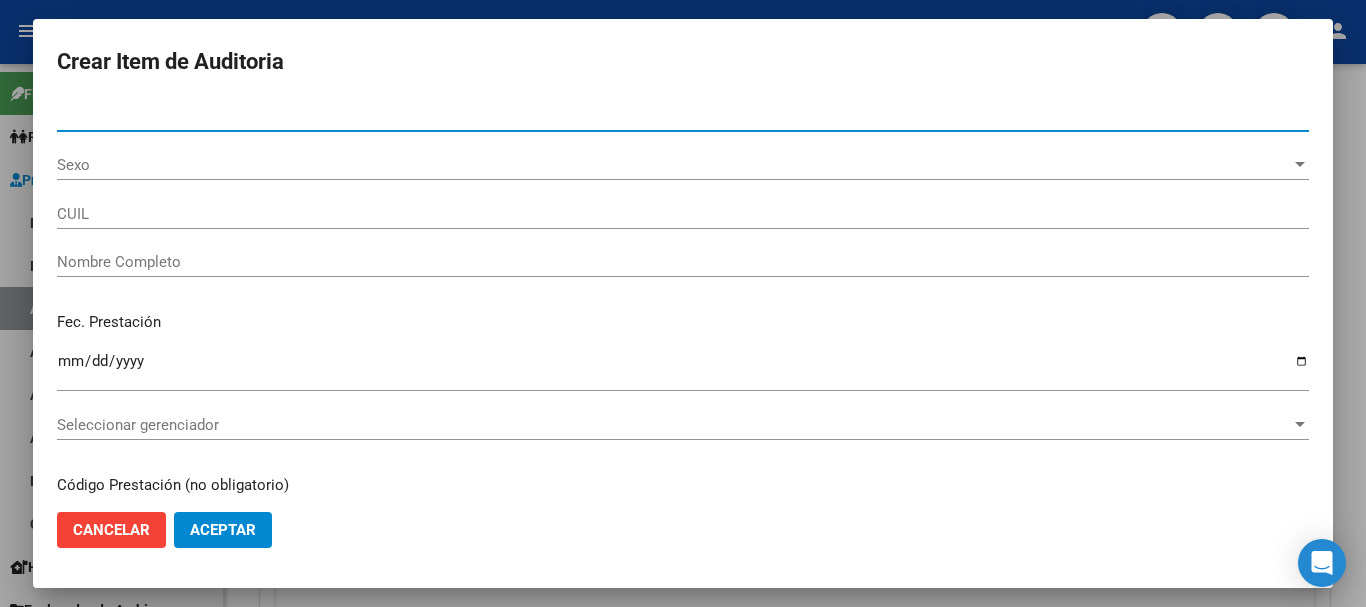type on "[NUMBER]" 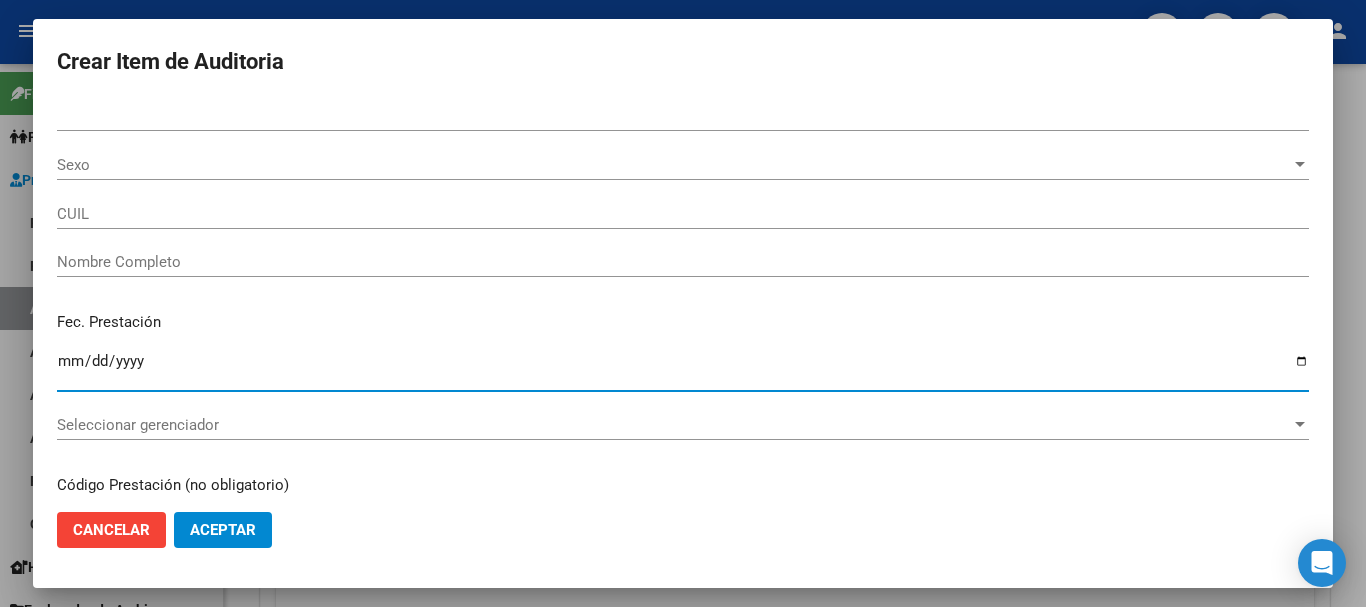 type on "[NUMBER]" 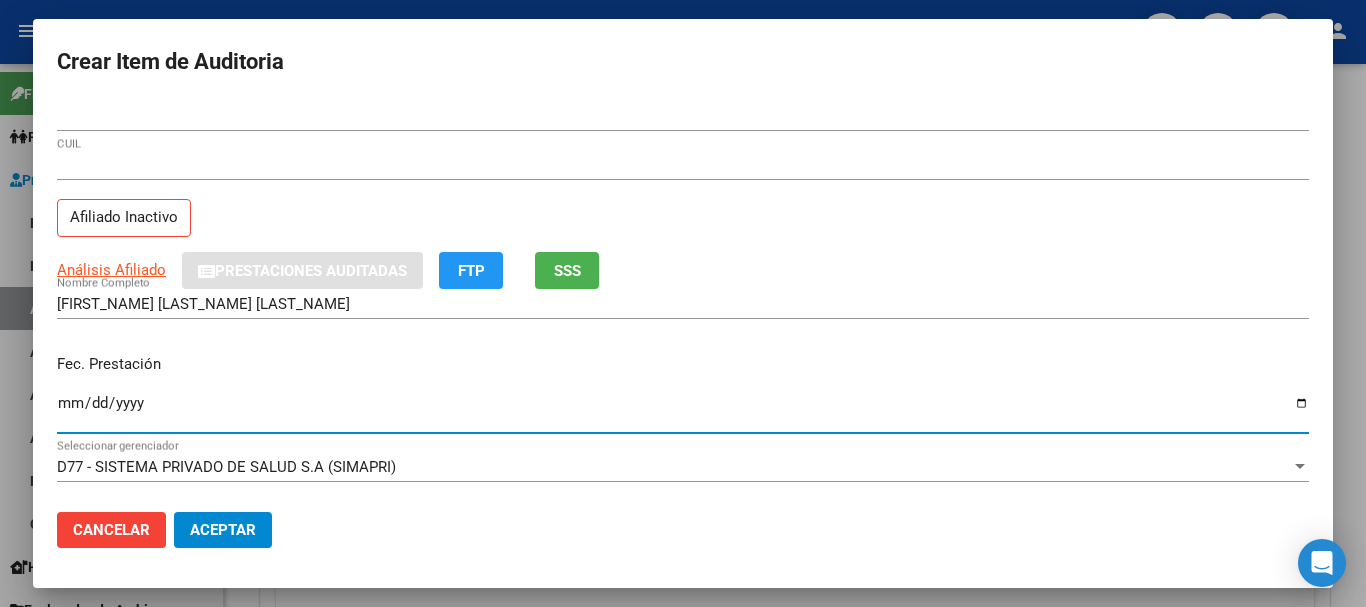 type on "[DATE]" 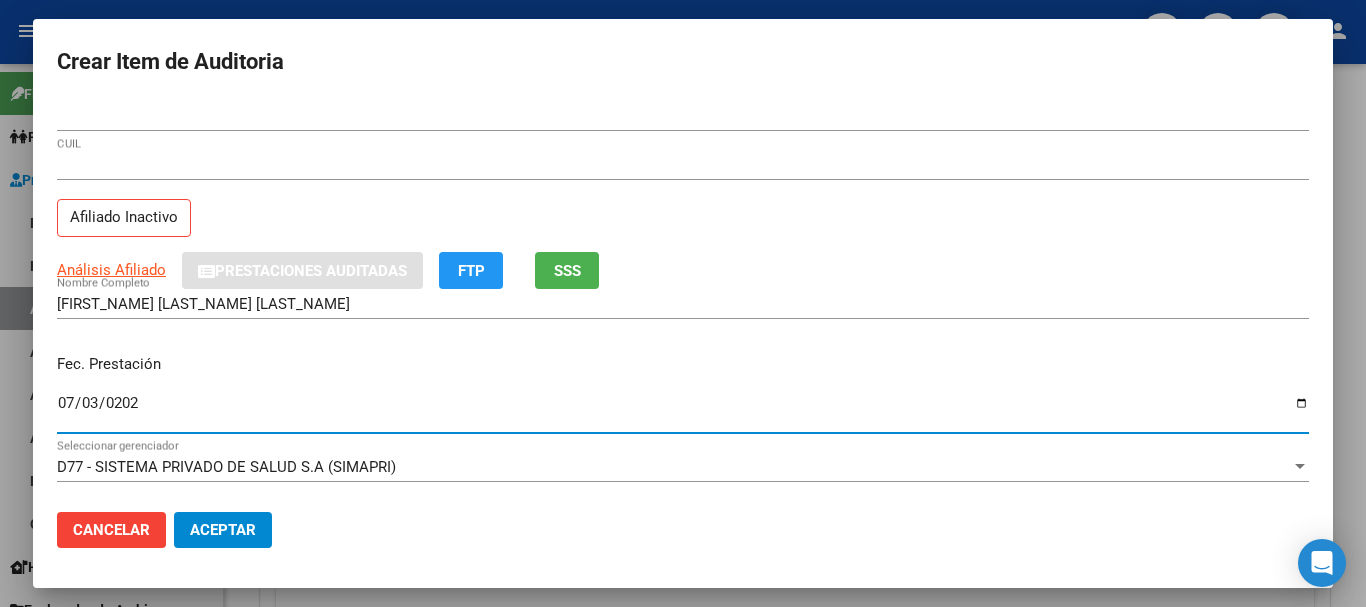 type on "[DATE]" 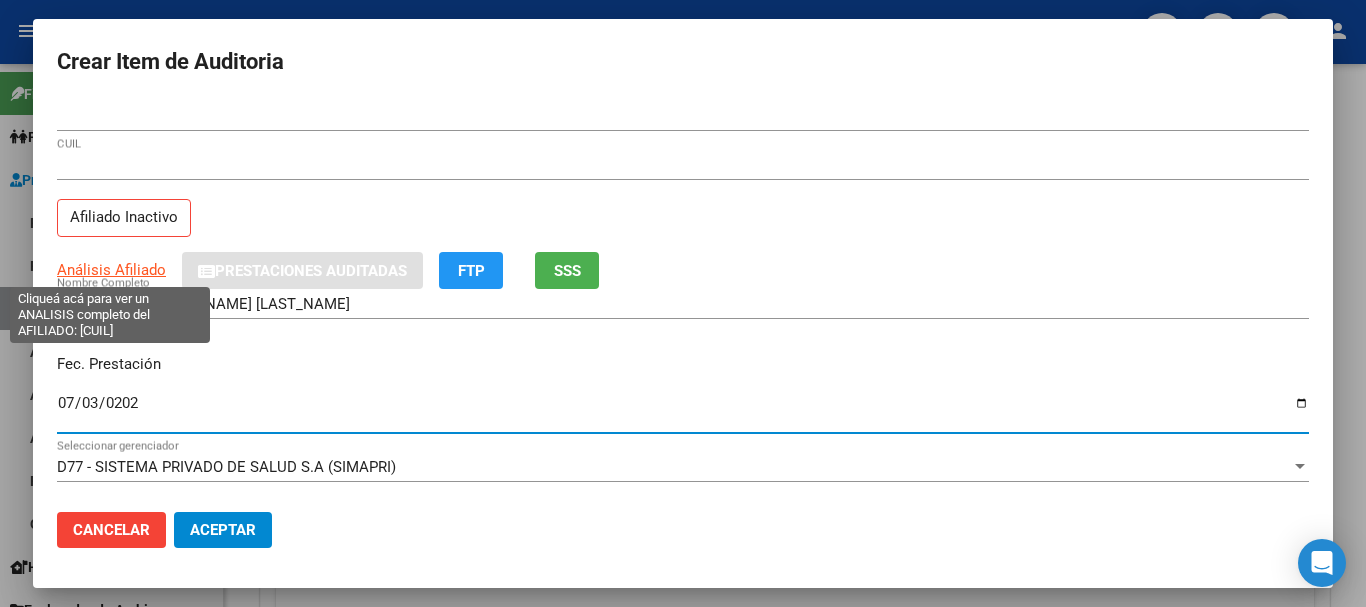 click on "Análisis Afiliado" at bounding box center [111, 270] 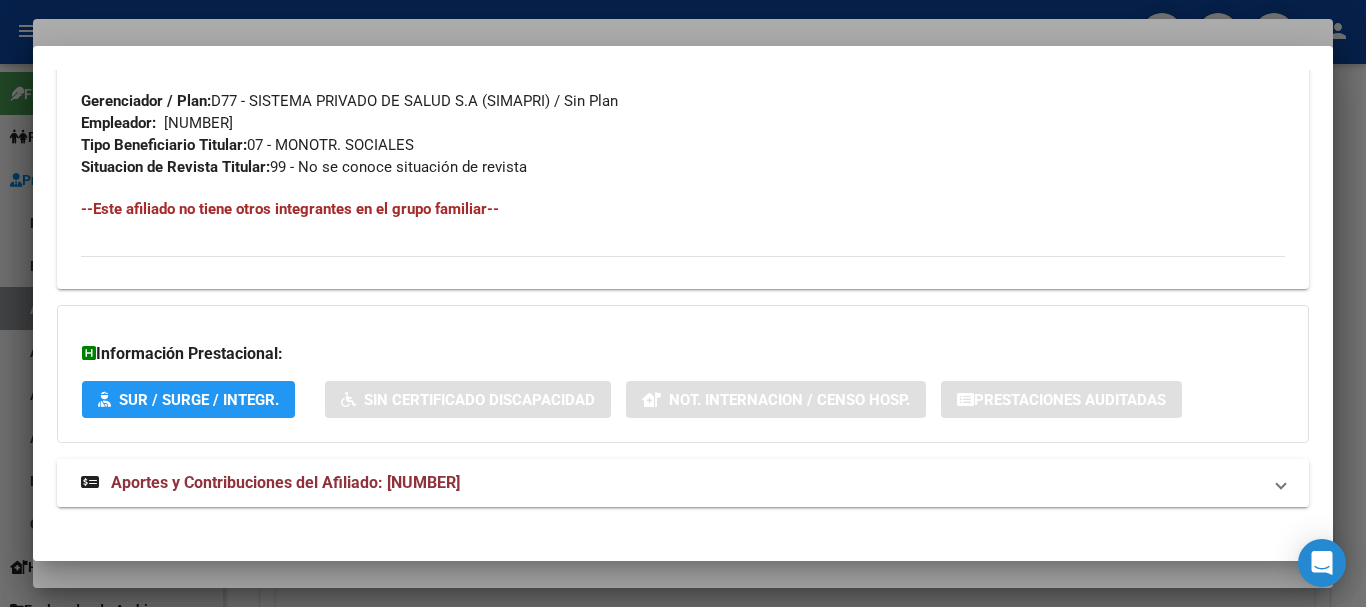 scroll, scrollTop: 1053, scrollLeft: 0, axis: vertical 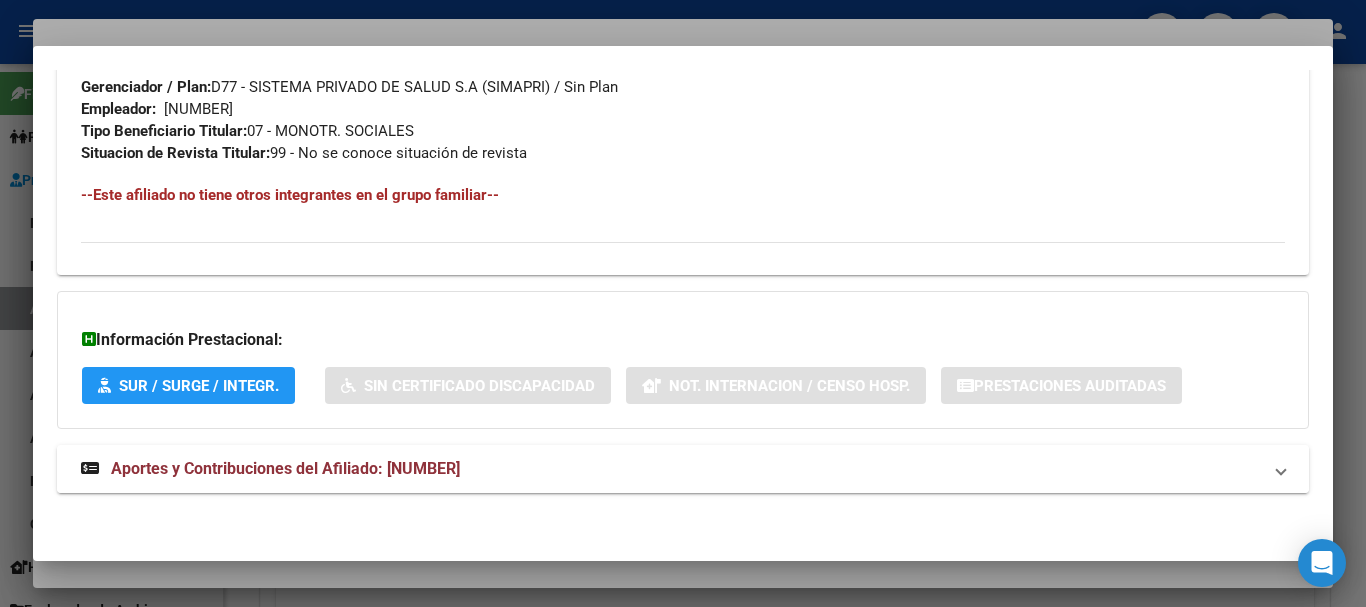 click on "Aportes y Contribuciones del Afiliado: [NUMBER]" at bounding box center (285, 468) 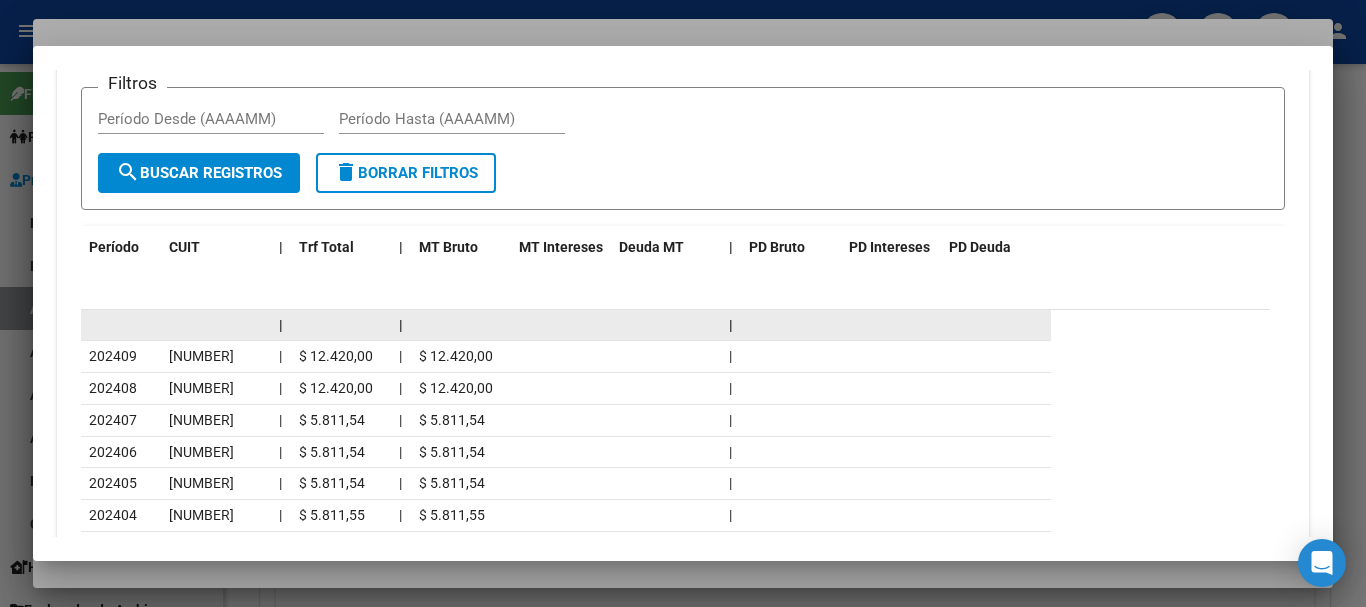 scroll, scrollTop: 1753, scrollLeft: 0, axis: vertical 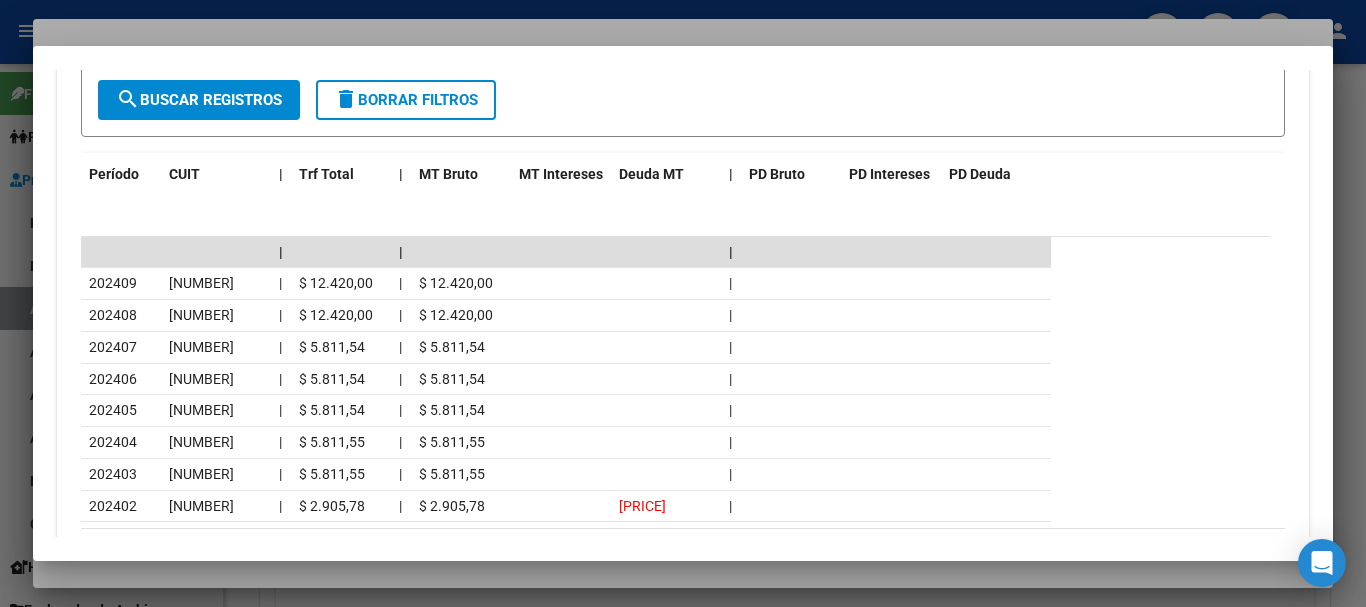 click at bounding box center (683, 303) 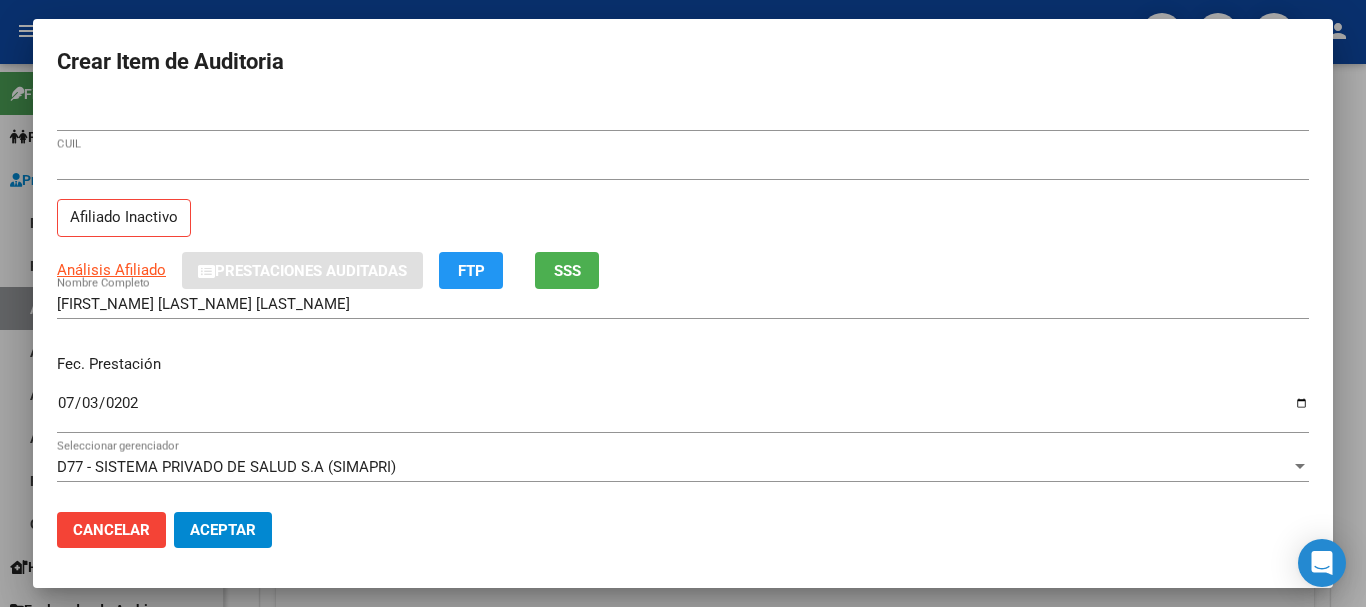 click on "Análisis Afiliado  Prestaciones Auditadas FTP SSS" at bounding box center (683, 270) 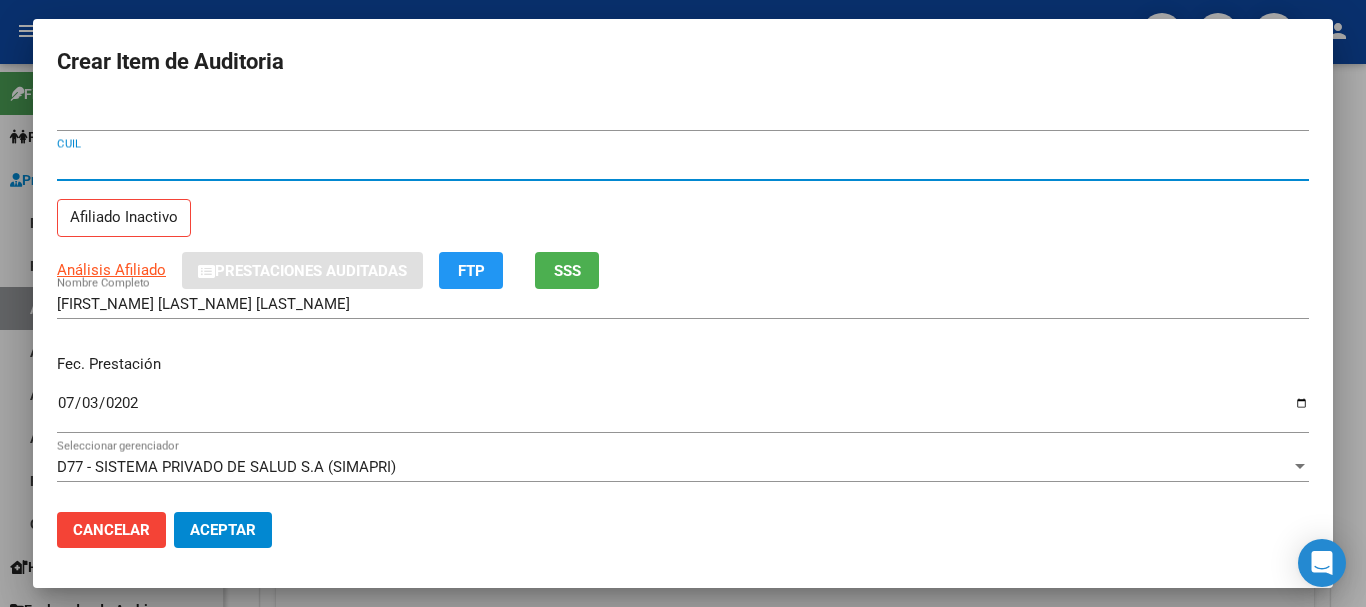 type 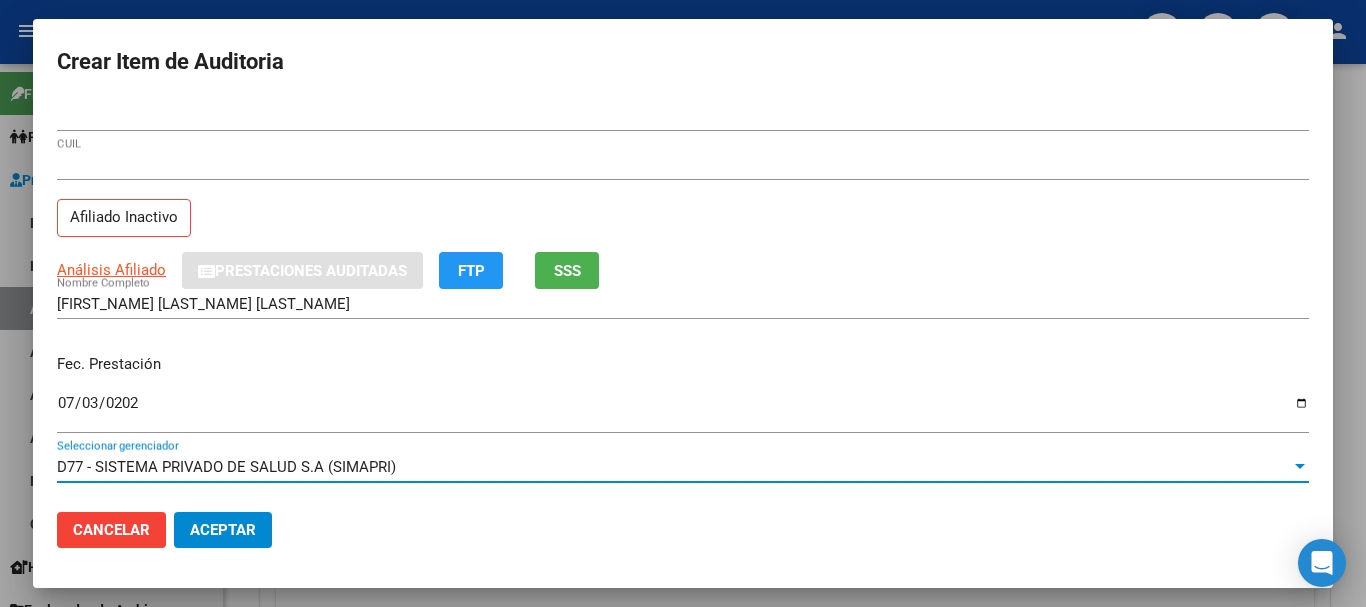 scroll, scrollTop: 270, scrollLeft: 0, axis: vertical 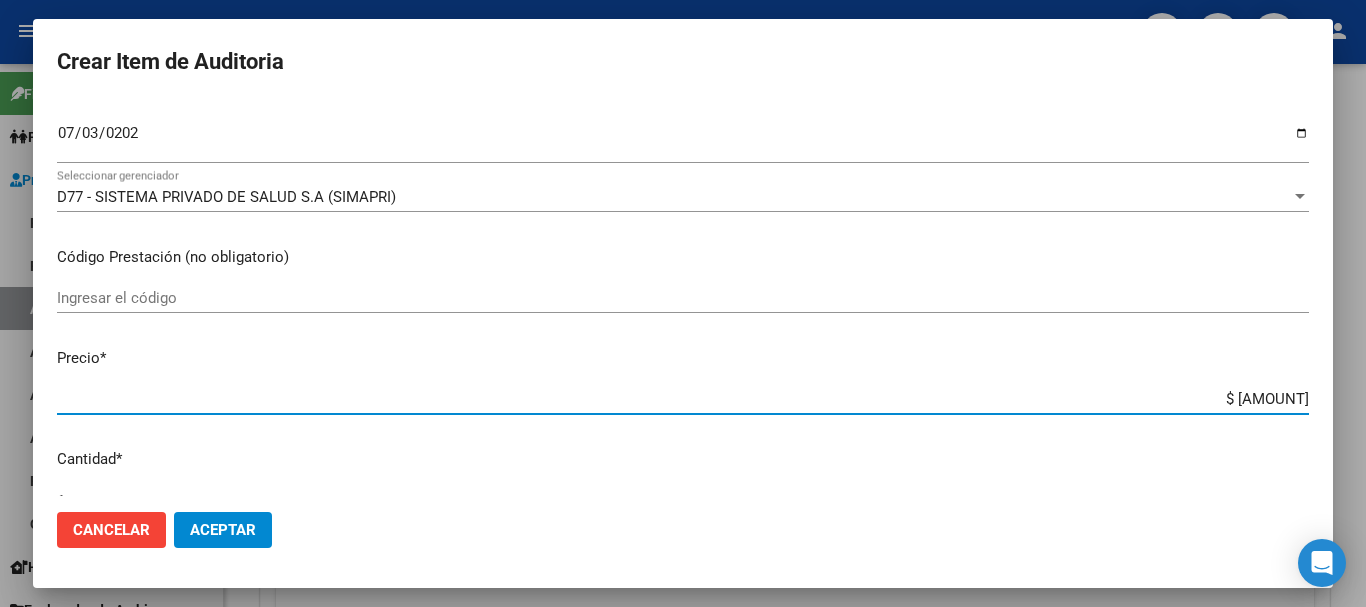 type on "$ 0,04" 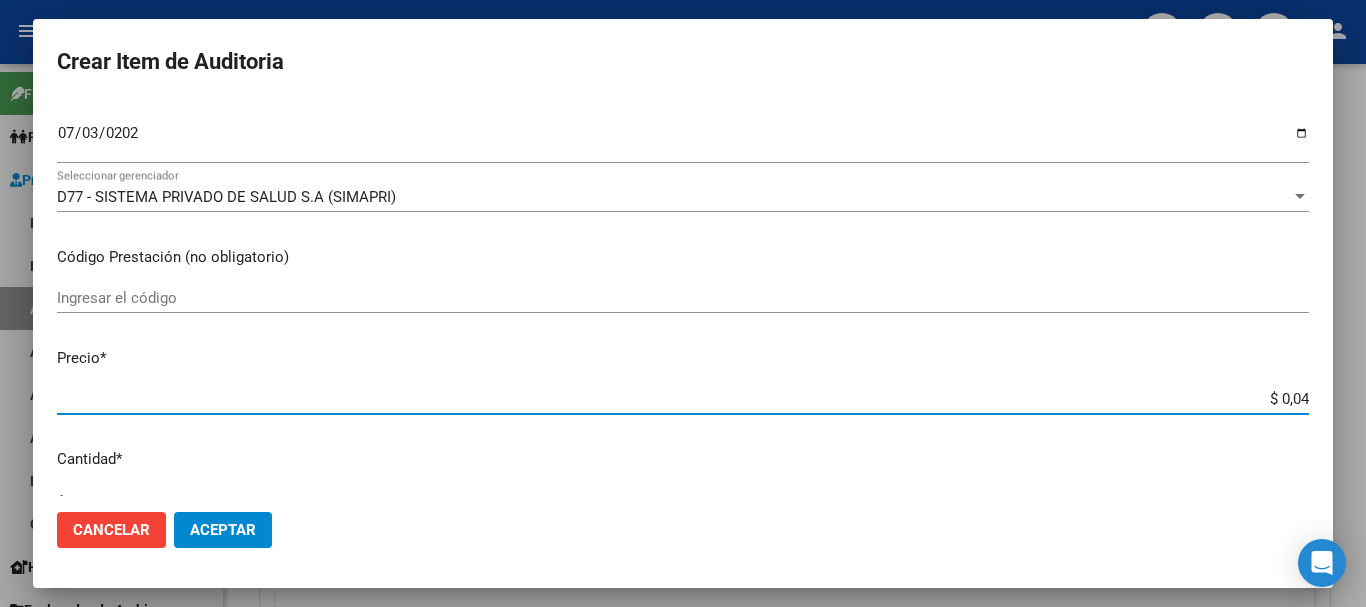 type on "$ 0,45" 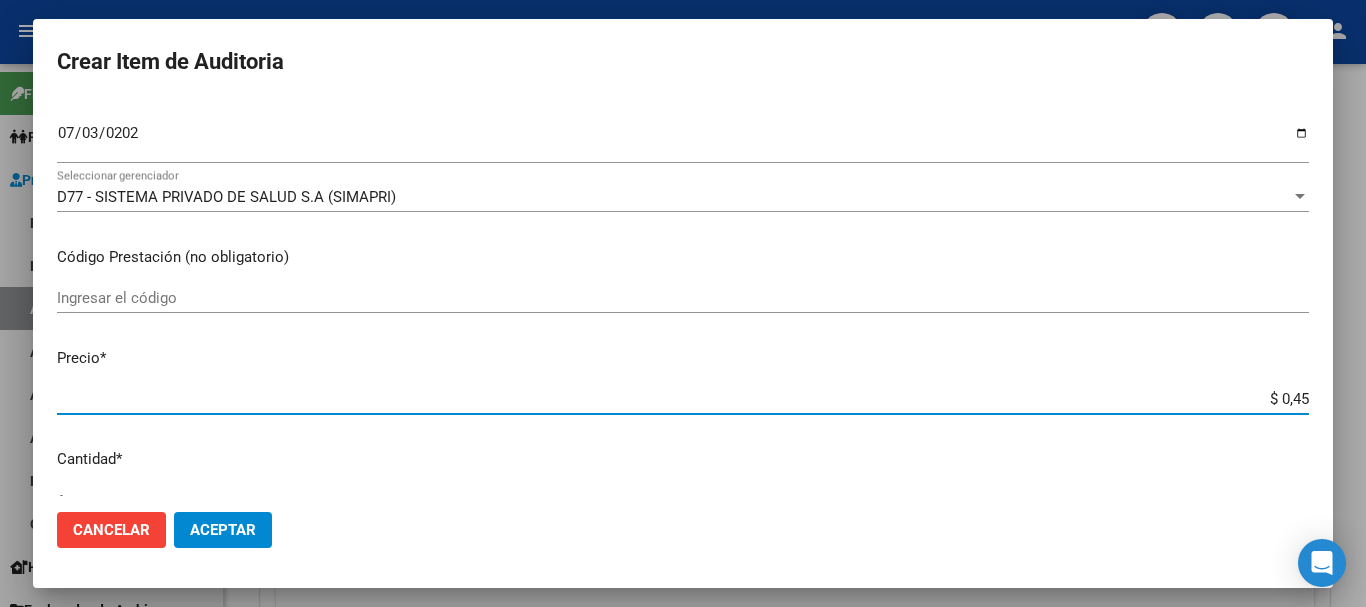 type on "$ 4,50" 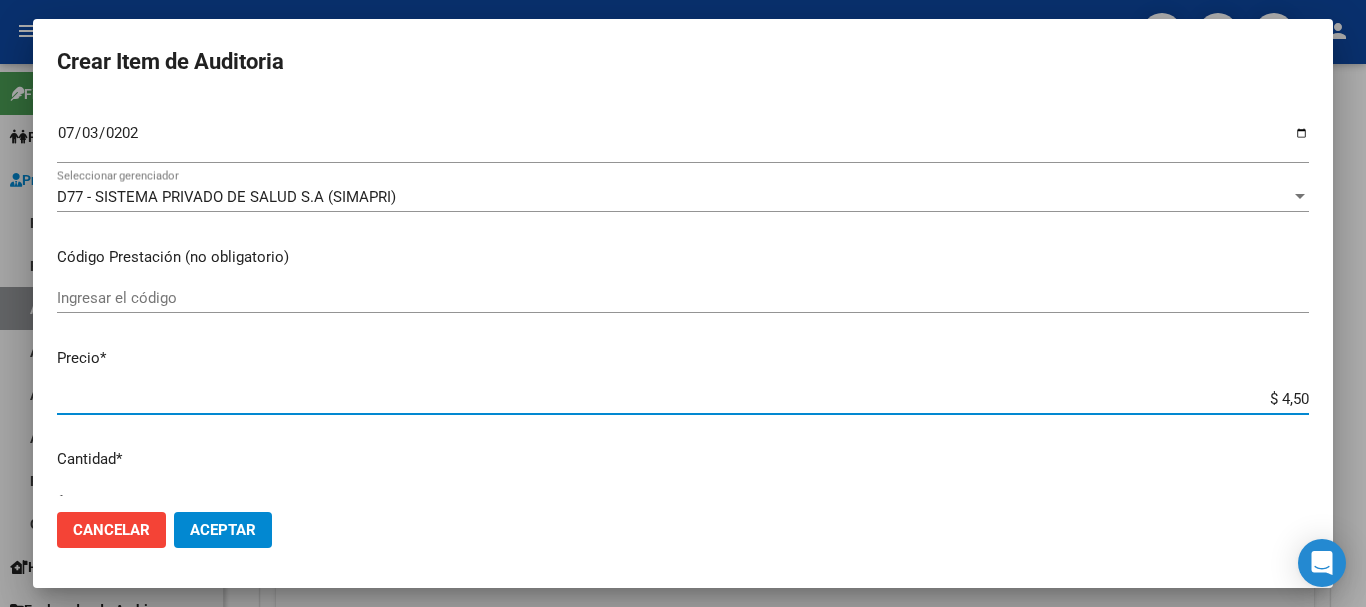 type on "$ 45,01" 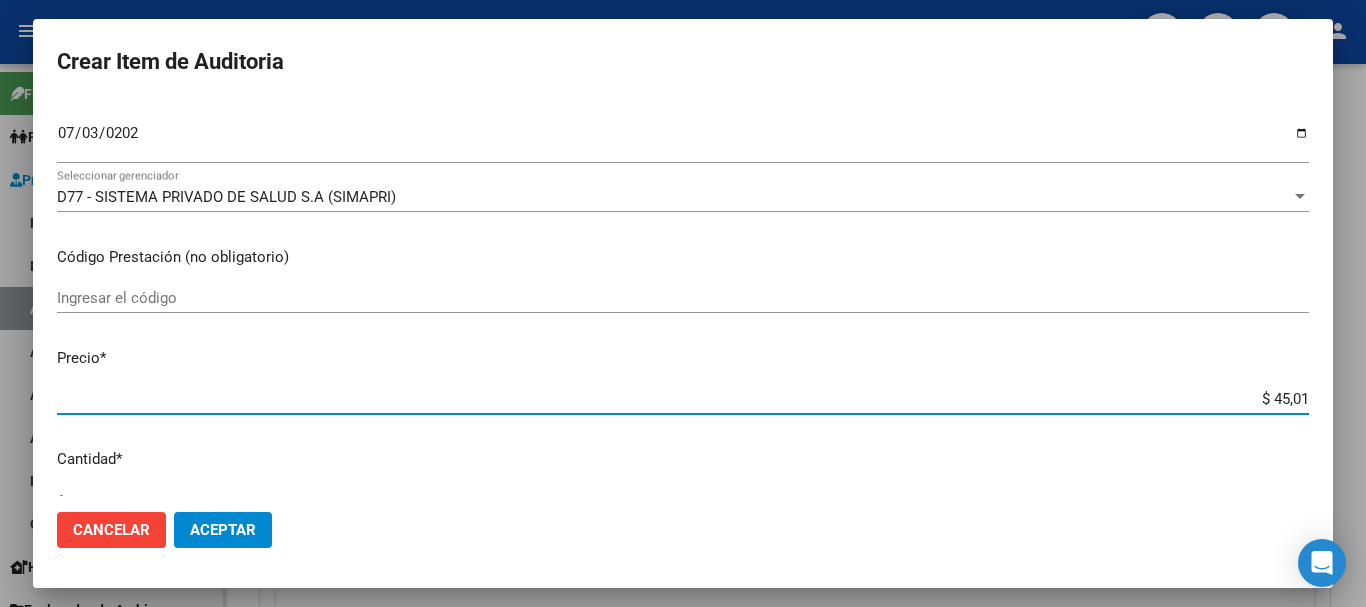 type on "$ 450,18" 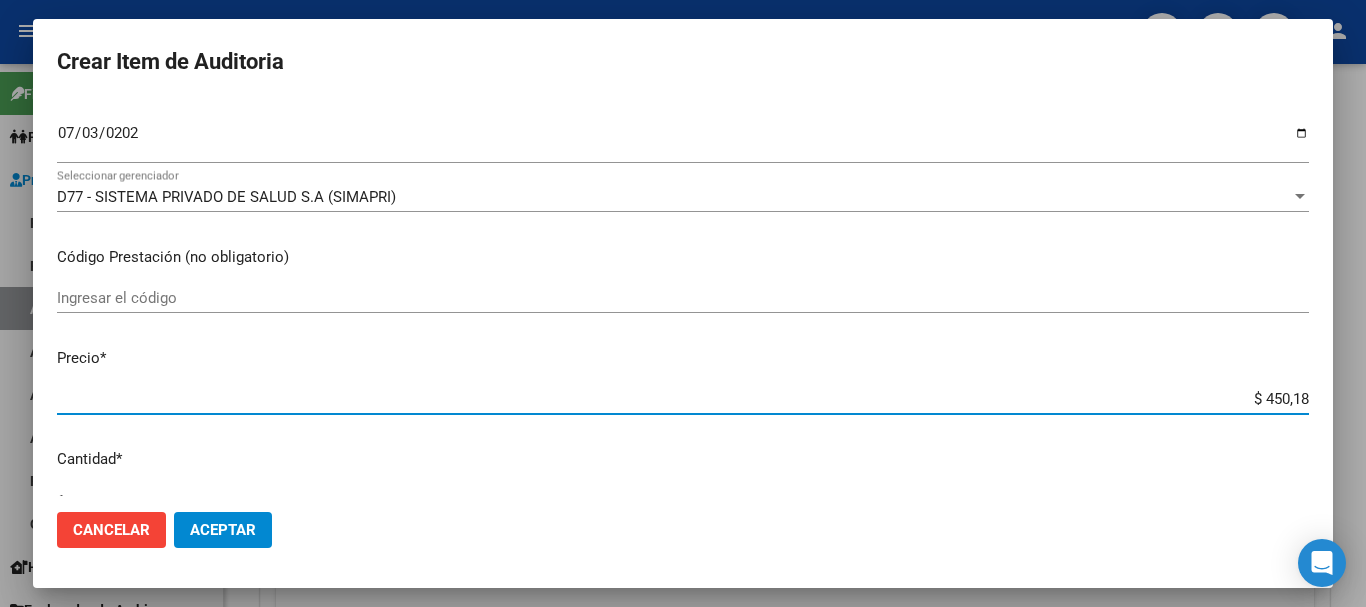 type on "$ 4.501,89" 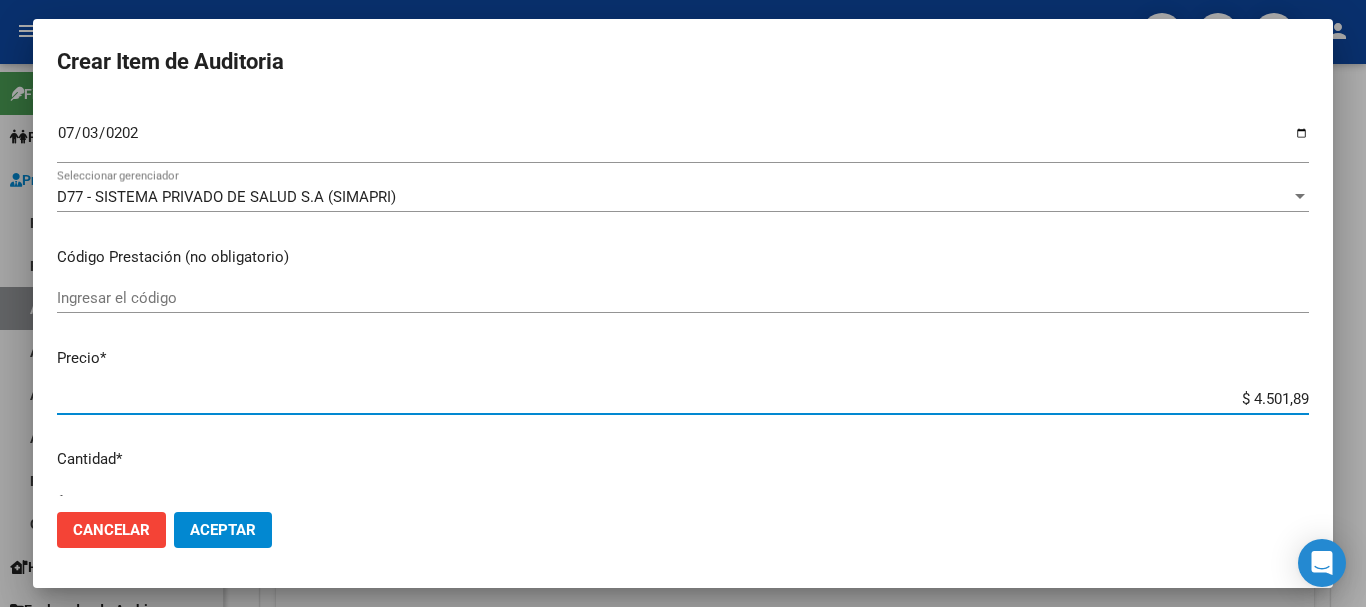 type on "$ 45.018,97" 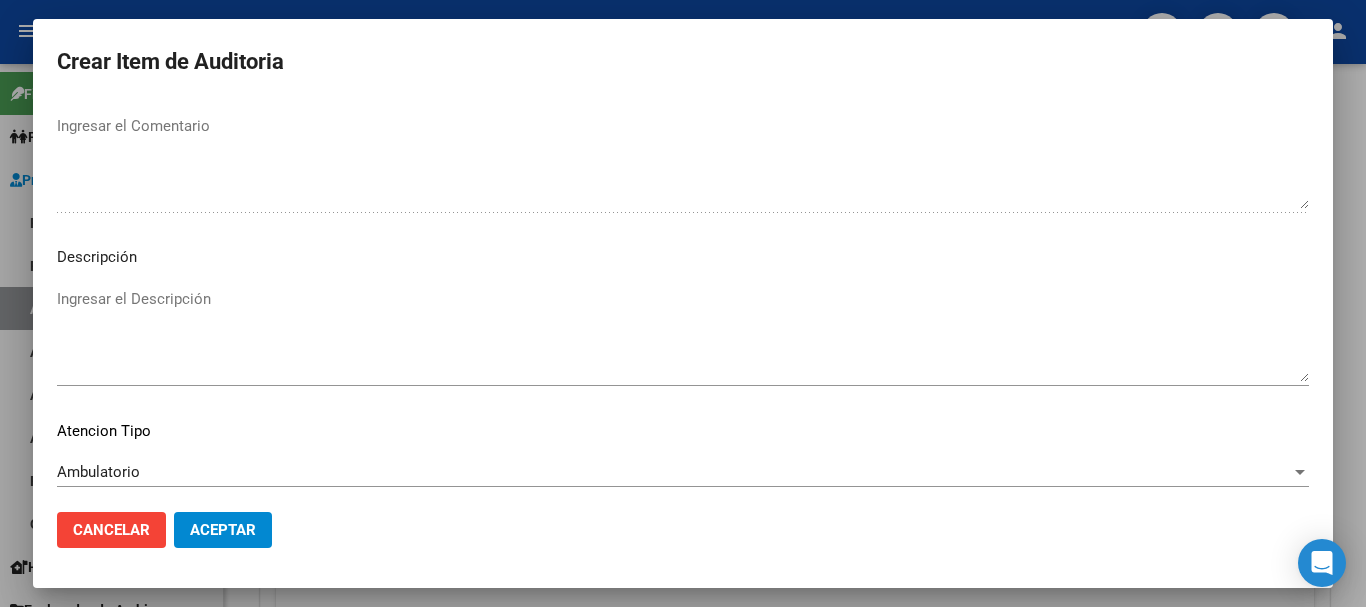 scroll, scrollTop: 1233, scrollLeft: 0, axis: vertical 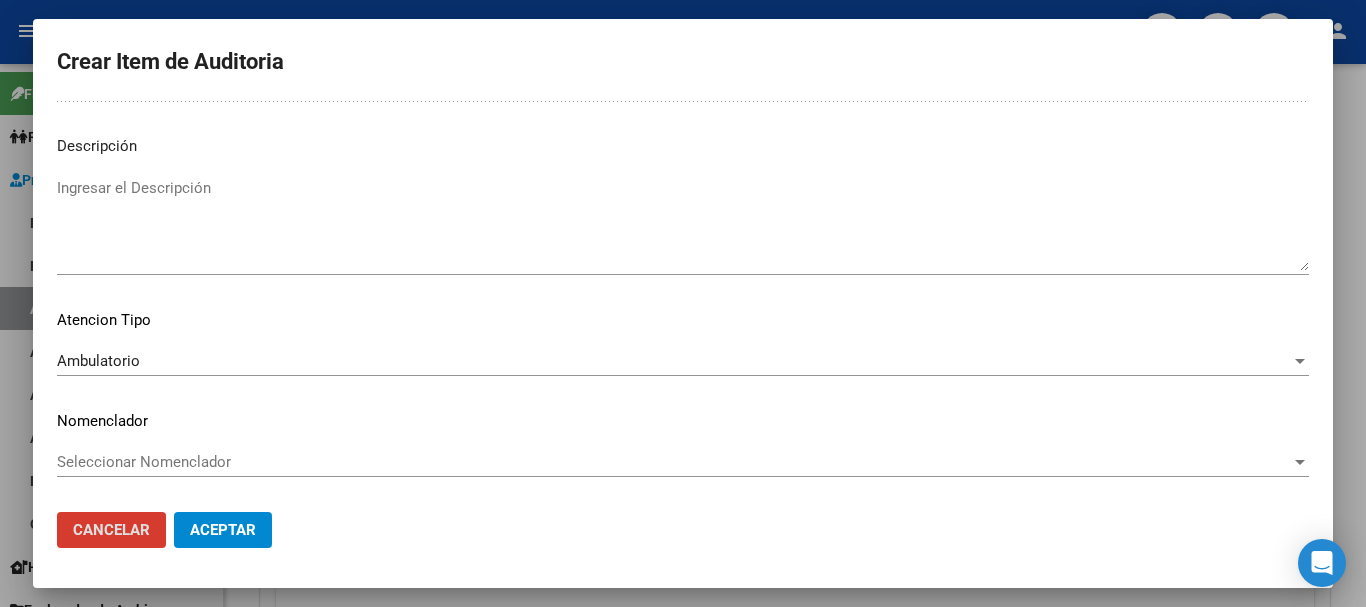 type 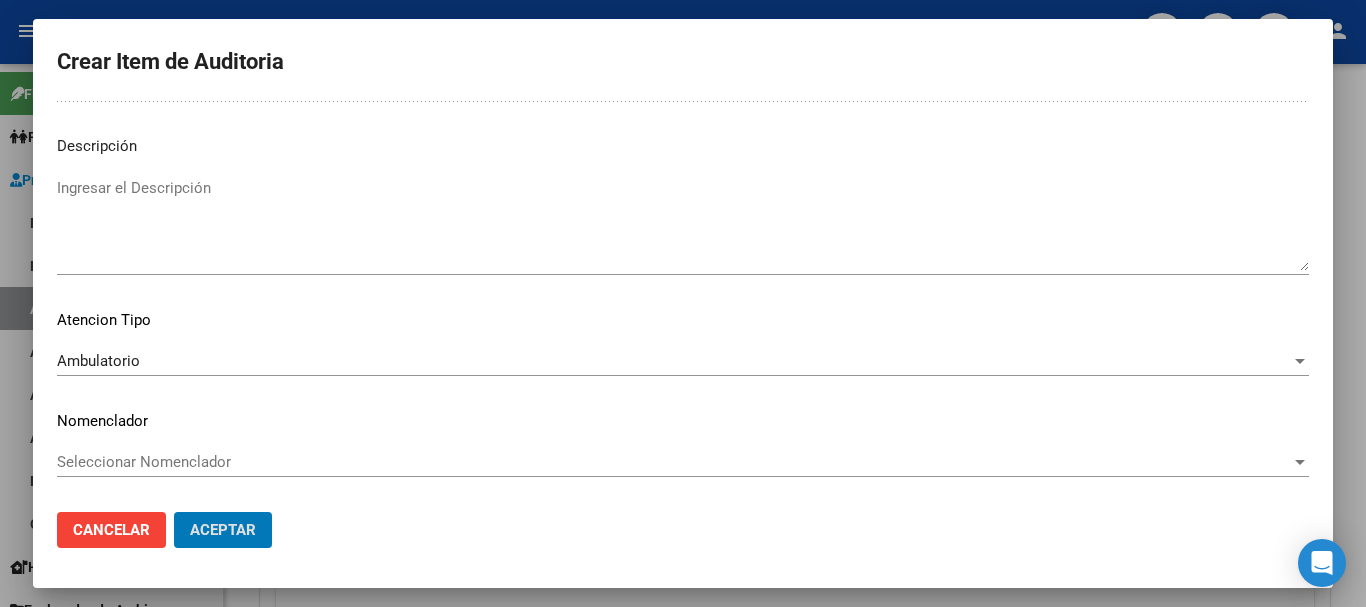 click on "Aceptar" 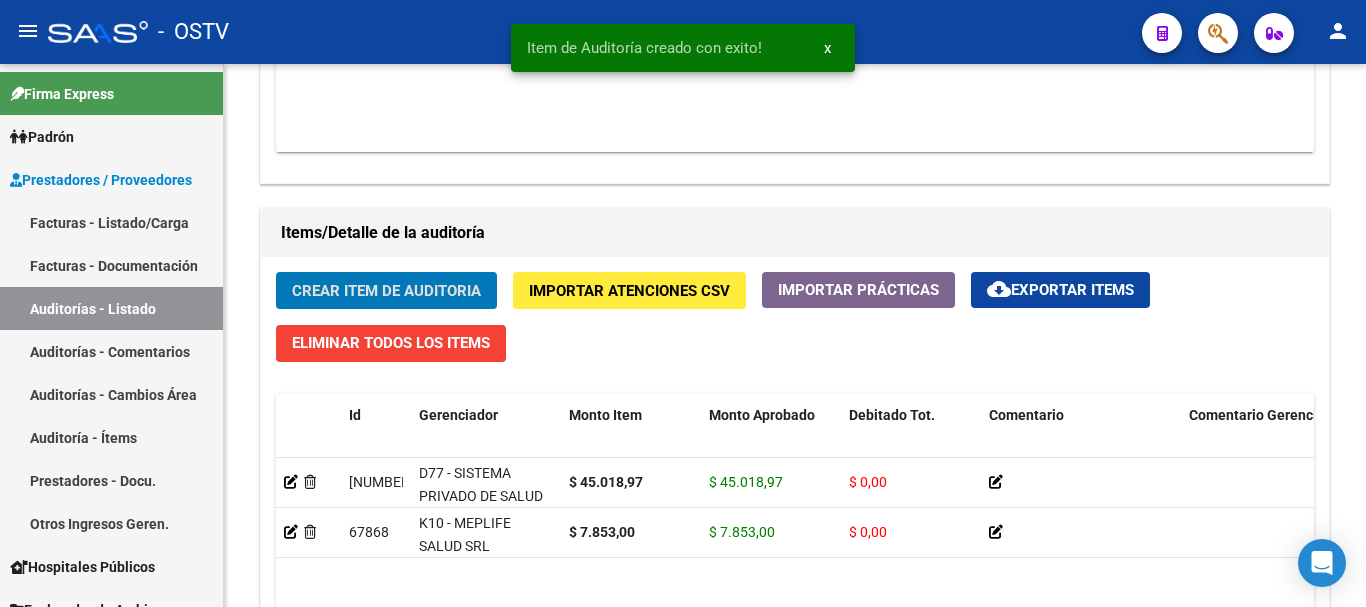click on "Crear Item de Auditoria" 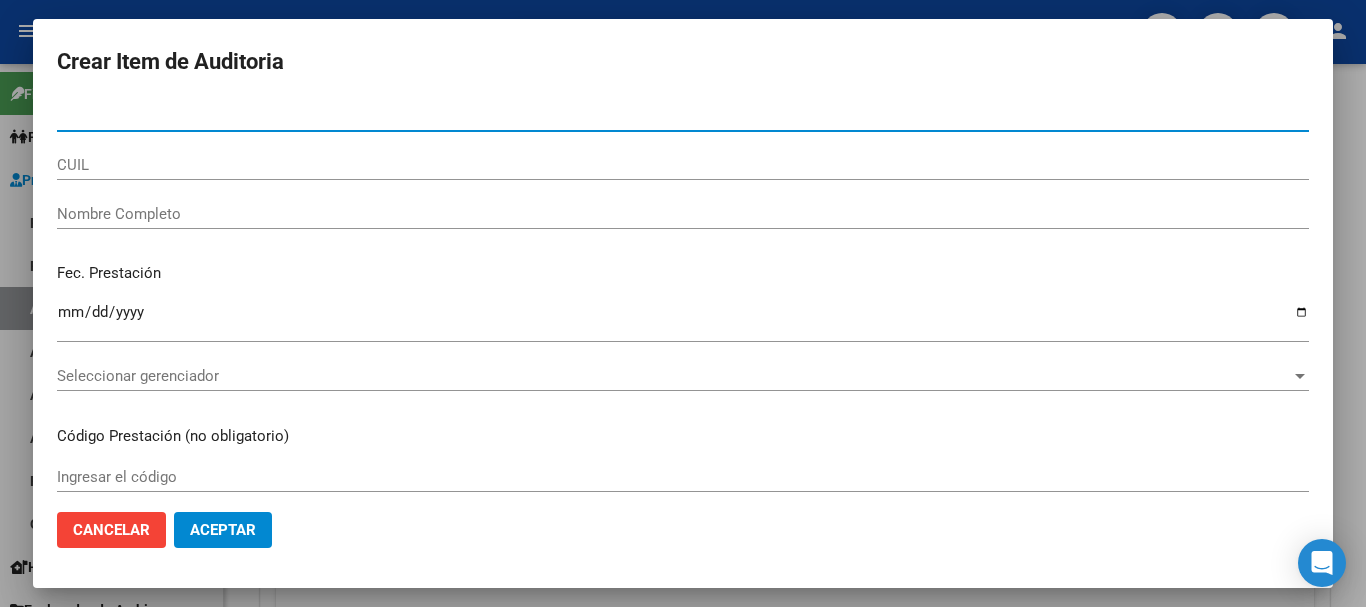 paste on "[NUMBER]" 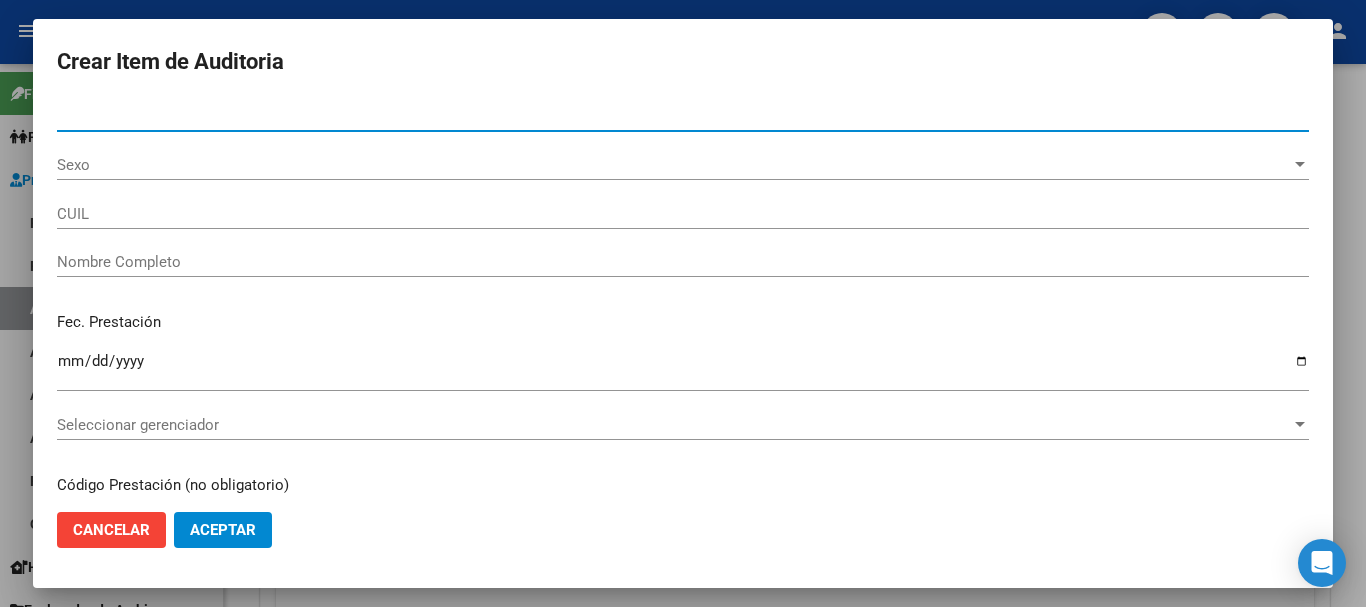 type on "[NUMBER]" 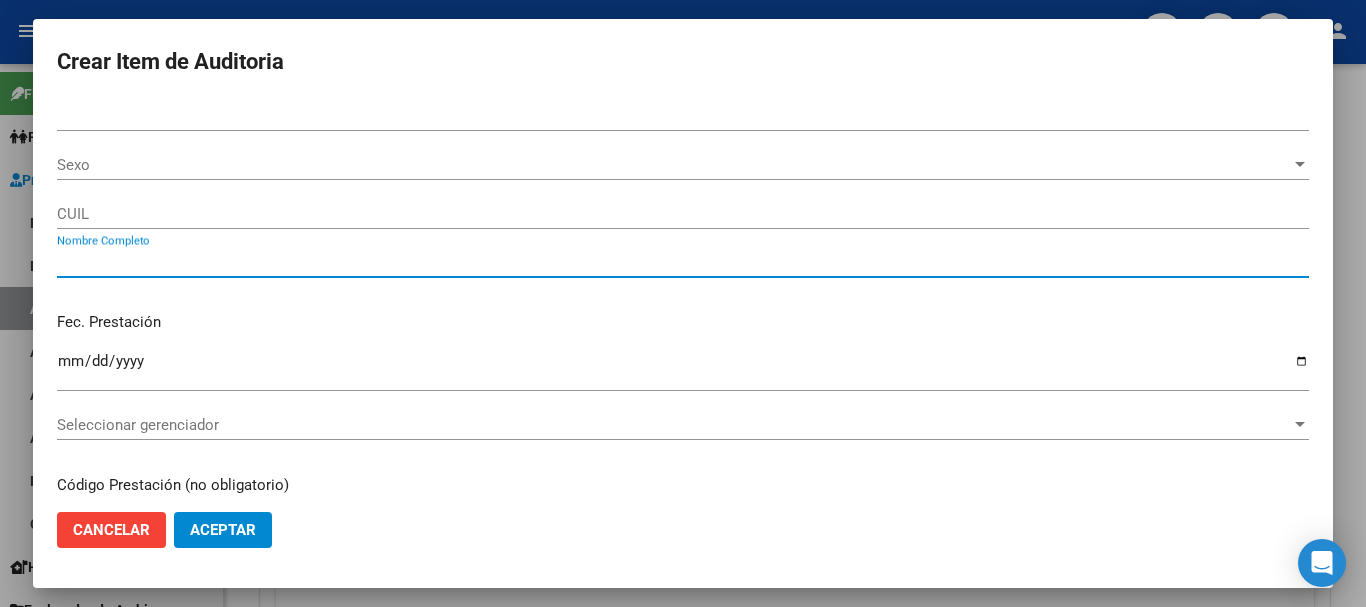 type on "[NUMBER]" 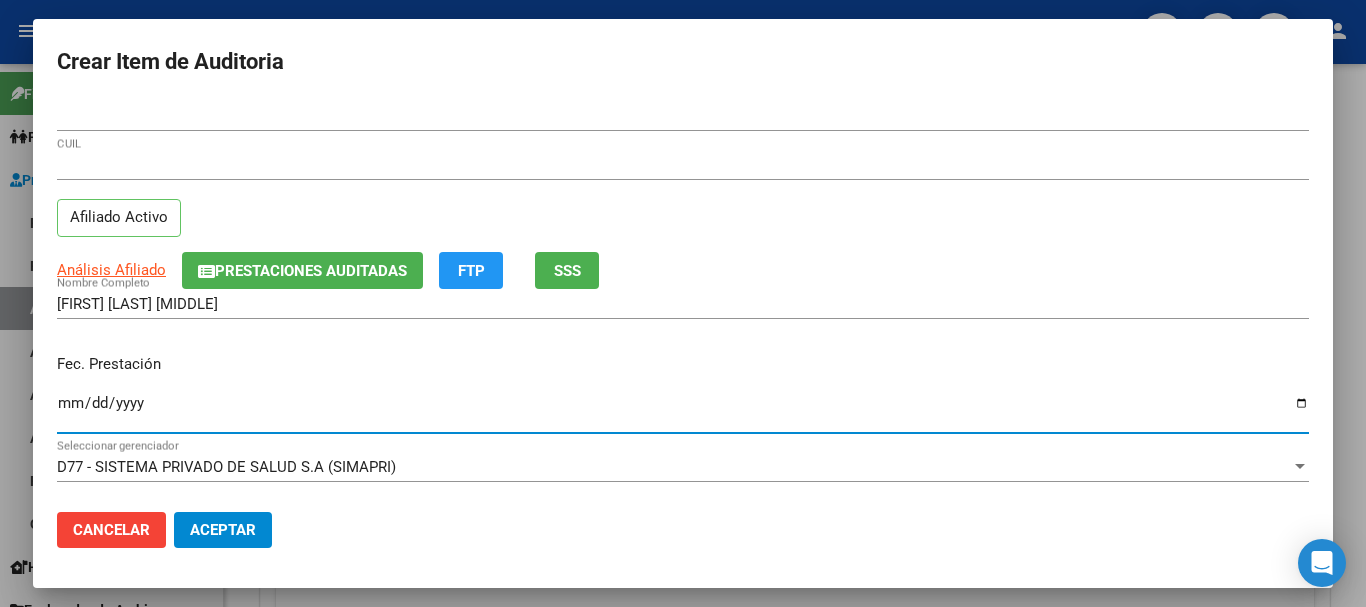 type on "[DATE]" 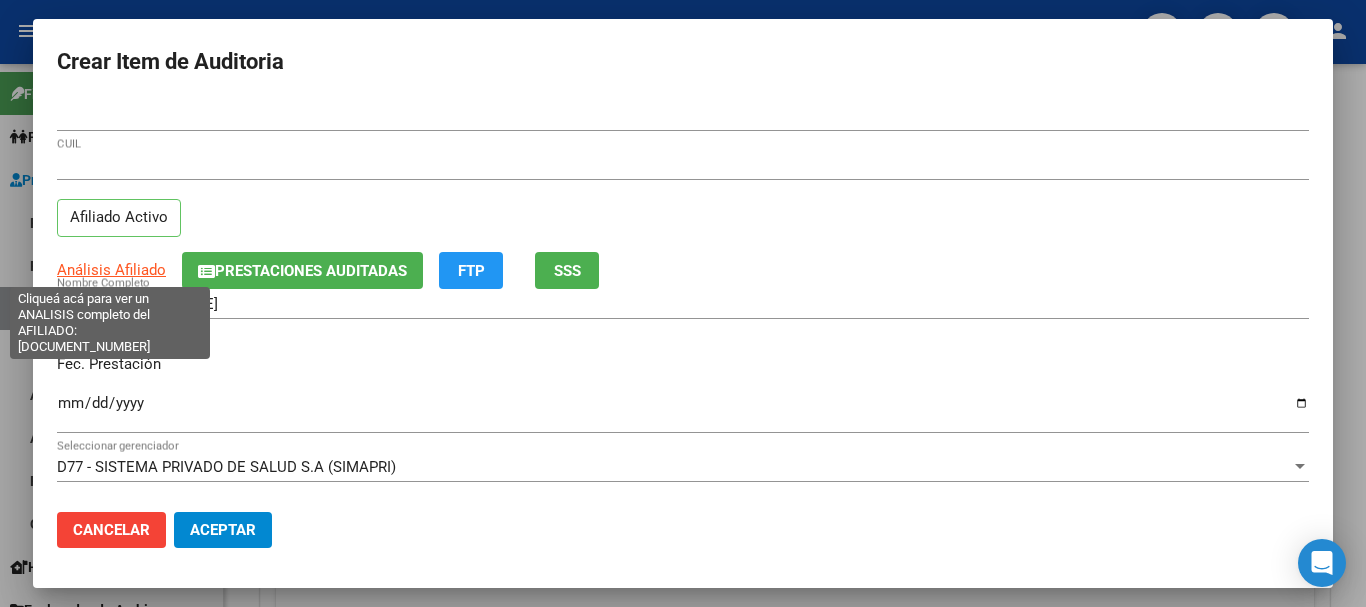 click on "Análisis Afiliado" at bounding box center (111, 270) 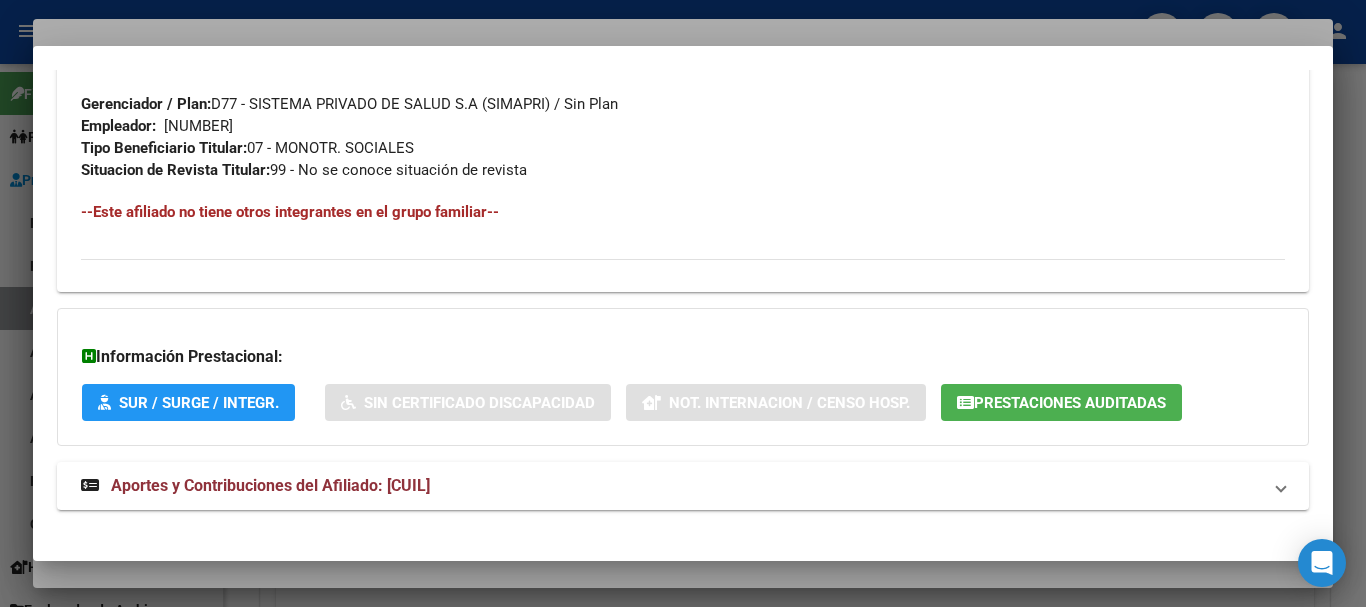 scroll, scrollTop: 993, scrollLeft: 0, axis: vertical 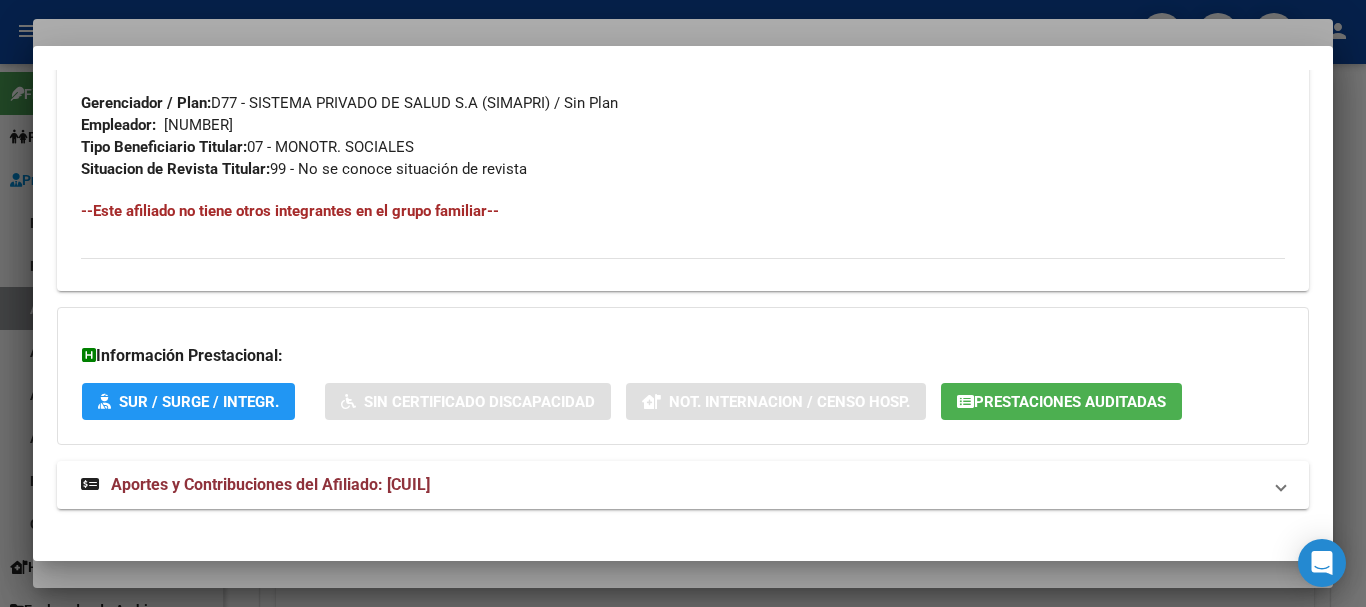 click on "DATOS PADRÓN ÁGIL: [FIRST_NAME] [LAST_NAME] [LAST_NAME] | ACTIVO | AFILIADO TITULAR Datos Personales y Afiliatorios según Entes Externos: SSS FTP ARCA Padrón ARCA Impuestos Organismos Ext. Gerenciador: D77 - SISTEMA PRIVADO DE SALUD S.A (SIMAPRI) Atención telefónica: Atencion Al Socio: [PHONE] Atención emergencias: Emergencias: [PHONE] Central De Turnos: [PHONE] Otros Datos Útiles: Datos de Empadronamiento Enviar Credencial Digital remove_red_eye Movimientos Sin Certificado Discapacidad Etiquetas: Estado: ACTIVO Última Alta Formal: [DATE] Ultimo Tipo Movimiento Alta: ALTA Adhesión Directa MT Comentario ADMIN: ALTA ONLINE AUTOMATICA MT/PD el [DATE] [TIME] DATOS DEL AFILIADO Apellido: [LAST_NAME] [FIRST_NAME] [LAST_NAME] CUIL: [NUMBER] Documento: DU - DOCUMENTO UNICO [NUMBER] Nacionalidad: ARGENTINA Parentesco: 0 - Titular Estado Civil: Soltero Discapacitado: NO (00) Sexo: F Nacimiento: [DATE] Edad: 46 Provincia: [STATE] 4400" at bounding box center (683, -160) 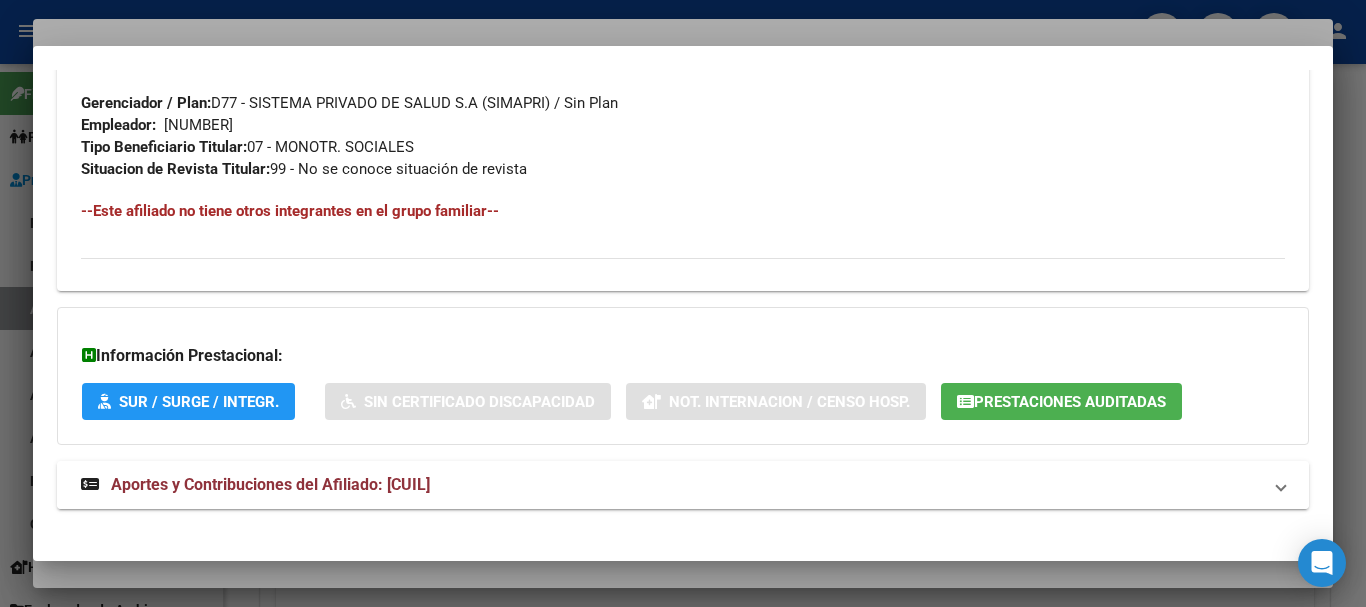 click on "Aportes y Contribuciones del Afiliado: [CUIL]" at bounding box center [270, 484] 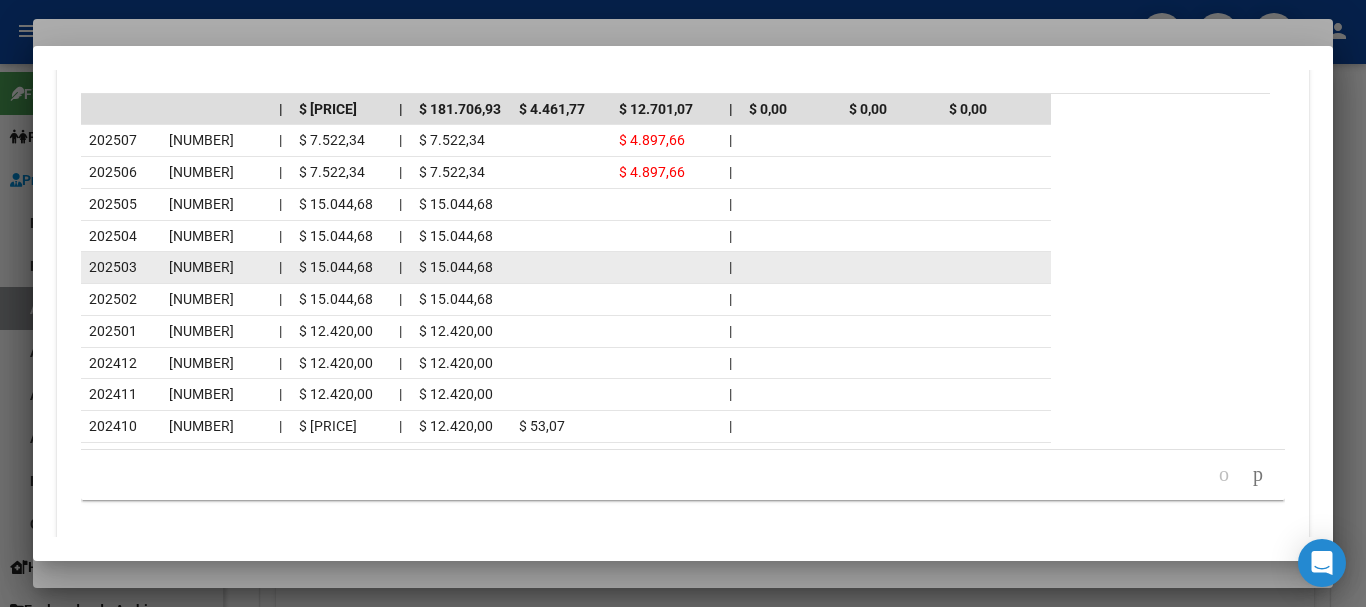 scroll, scrollTop: 1857, scrollLeft: 0, axis: vertical 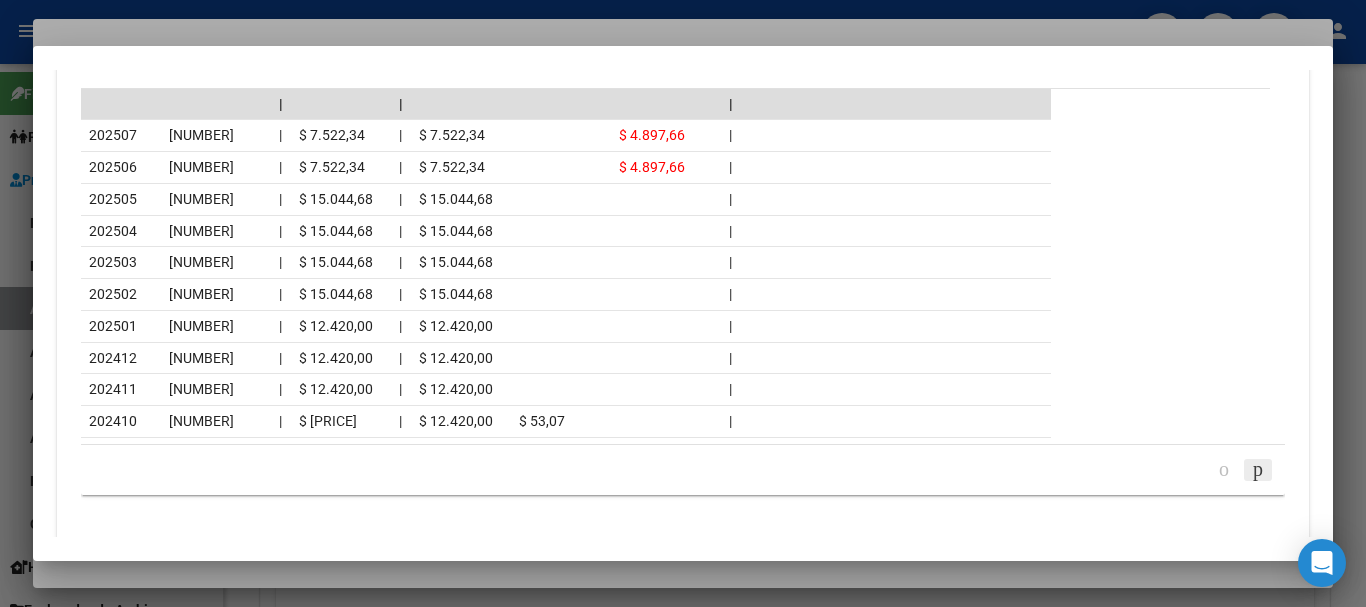click 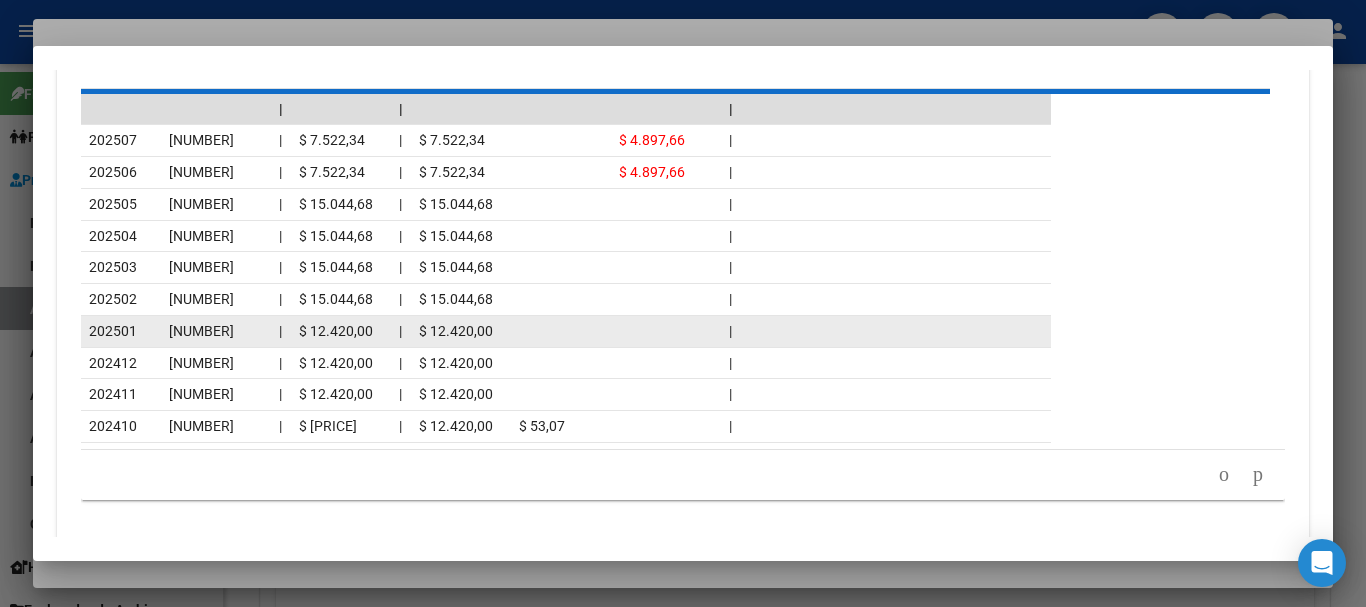 scroll, scrollTop: 1844, scrollLeft: 0, axis: vertical 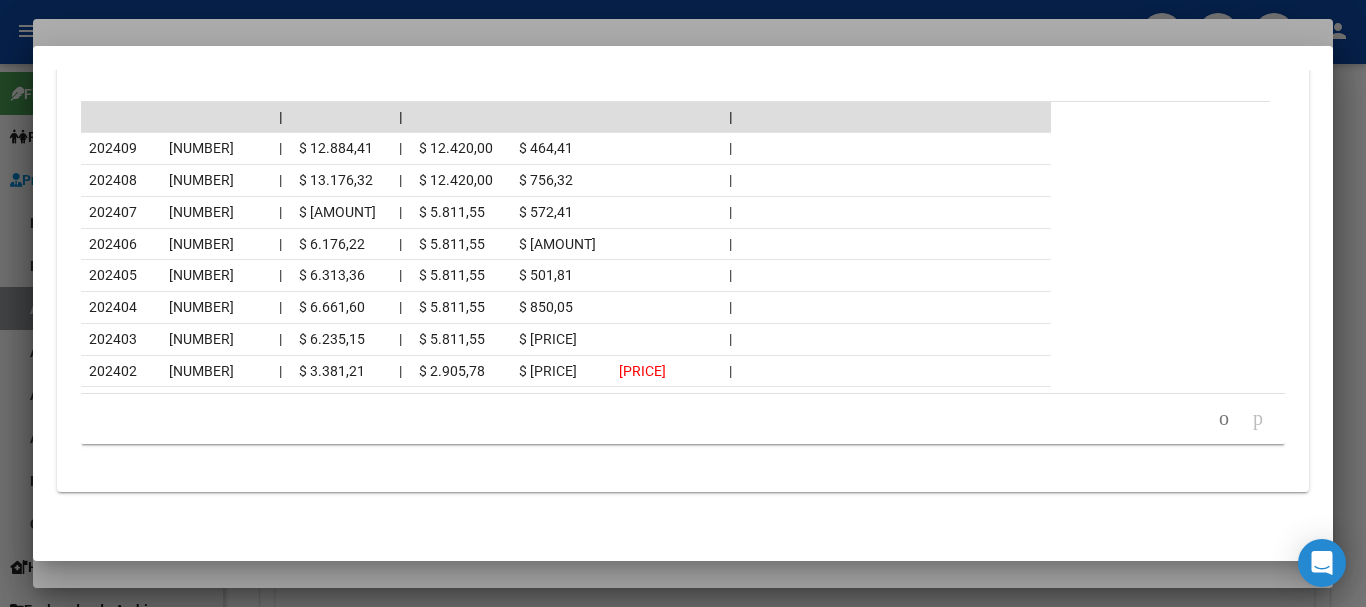 click at bounding box center [683, 303] 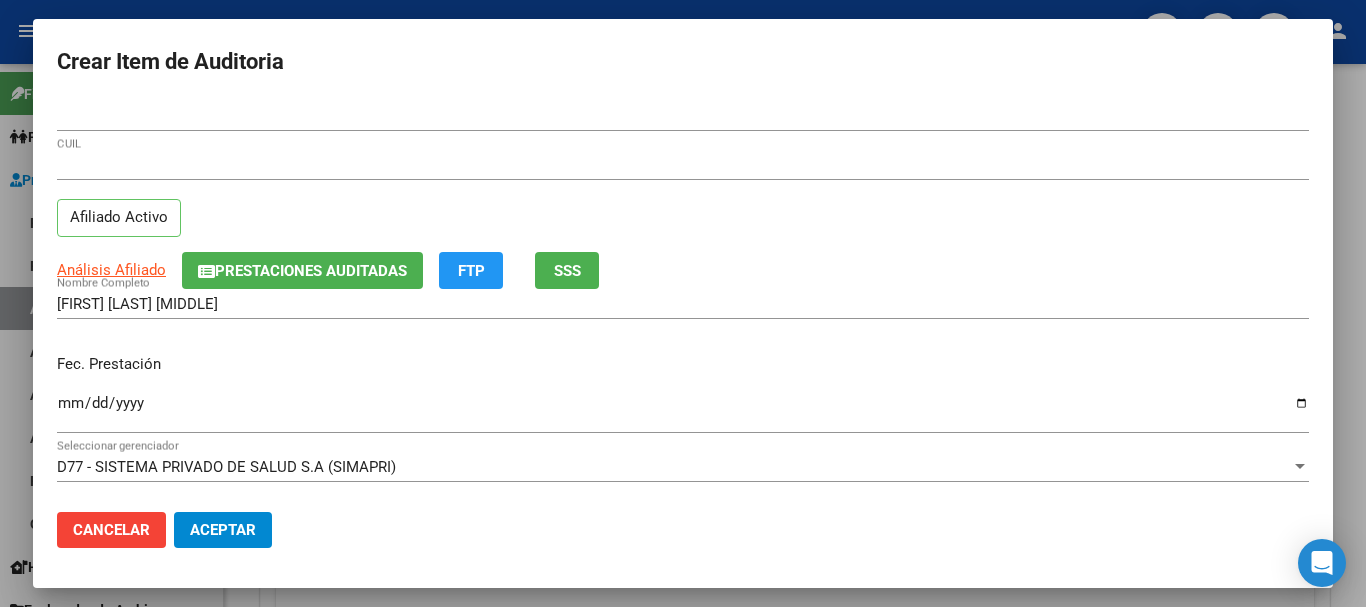 click on "[DOCUMENT_NUMBER] CUIL" at bounding box center [683, 174] 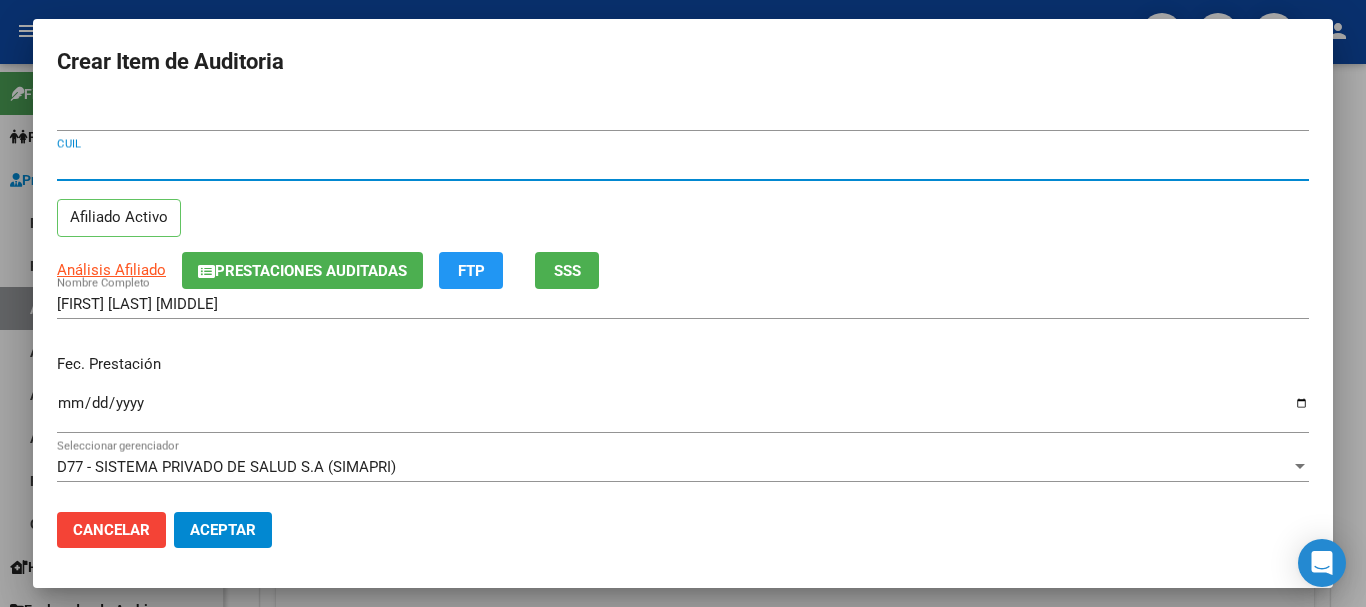 type 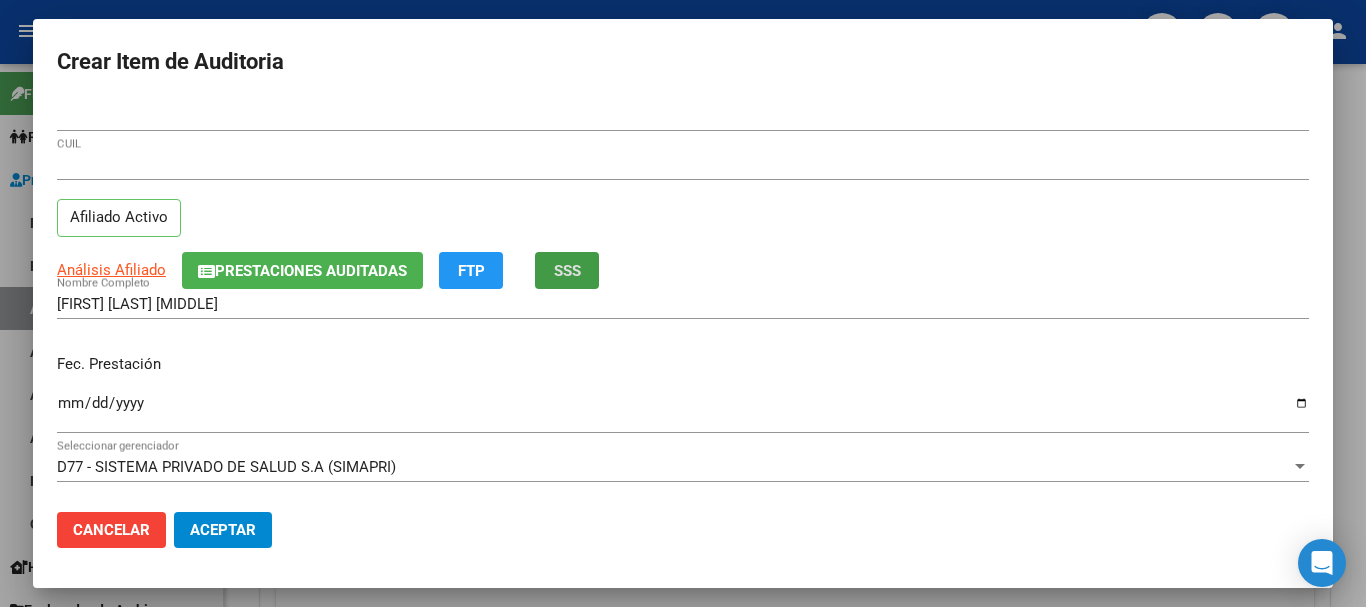 type 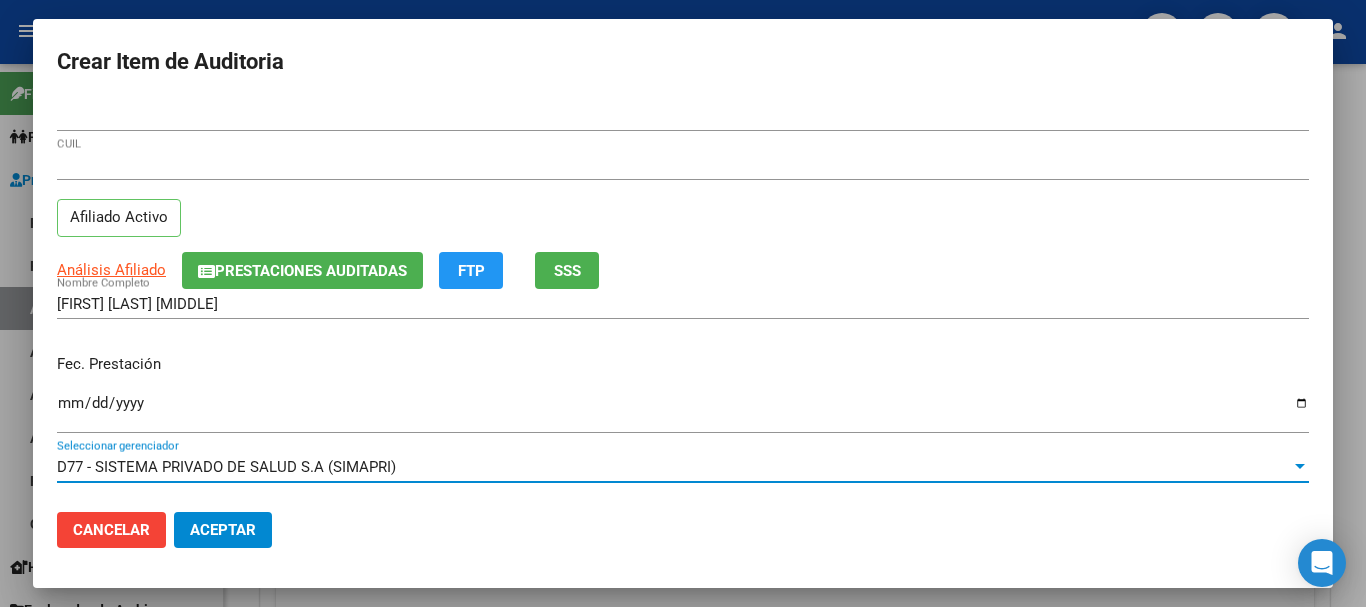 scroll, scrollTop: 270, scrollLeft: 0, axis: vertical 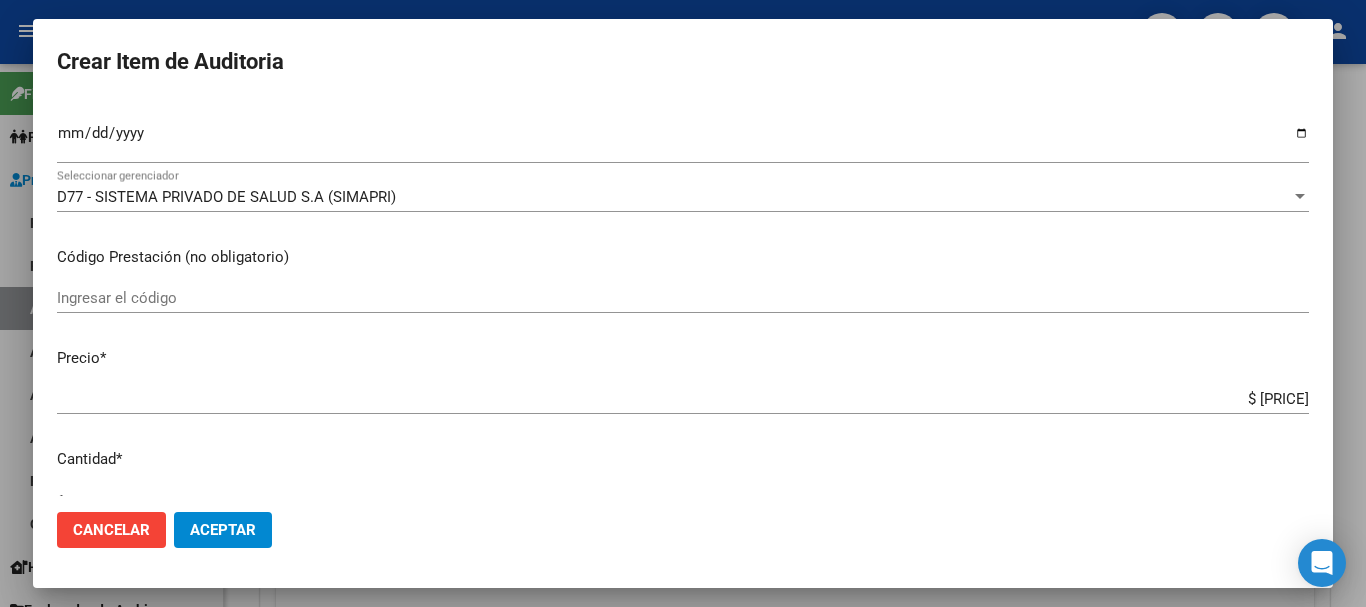 type on "$ 0,03" 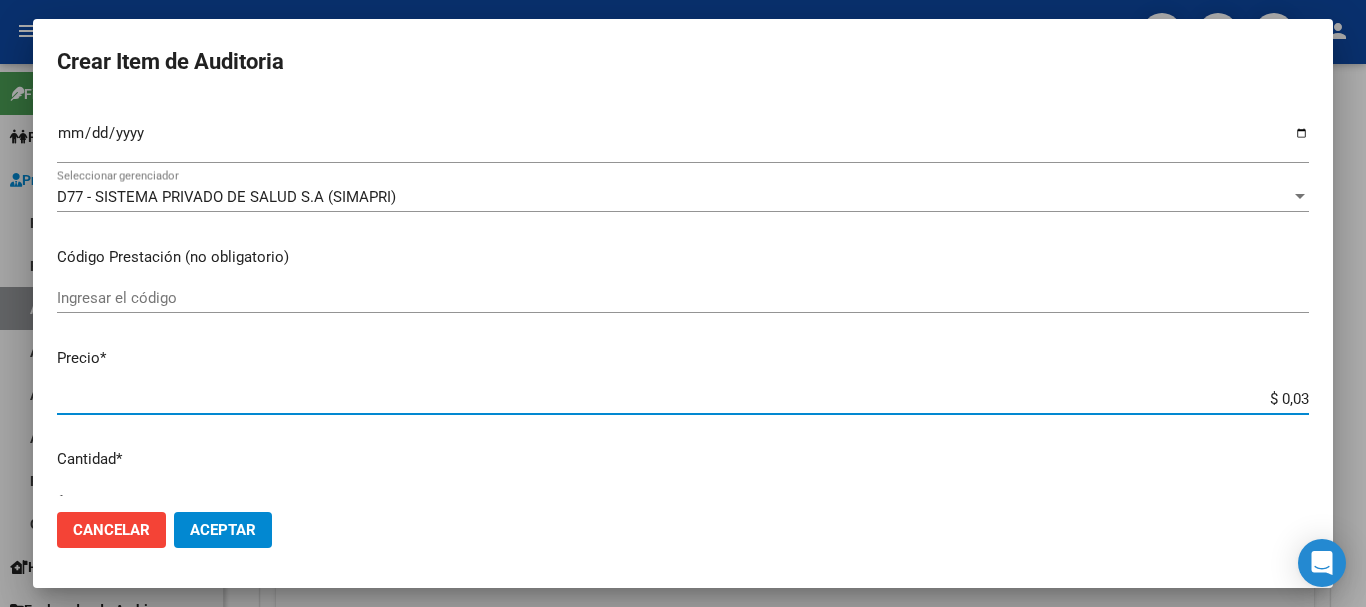 type on "$ [PRICE]" 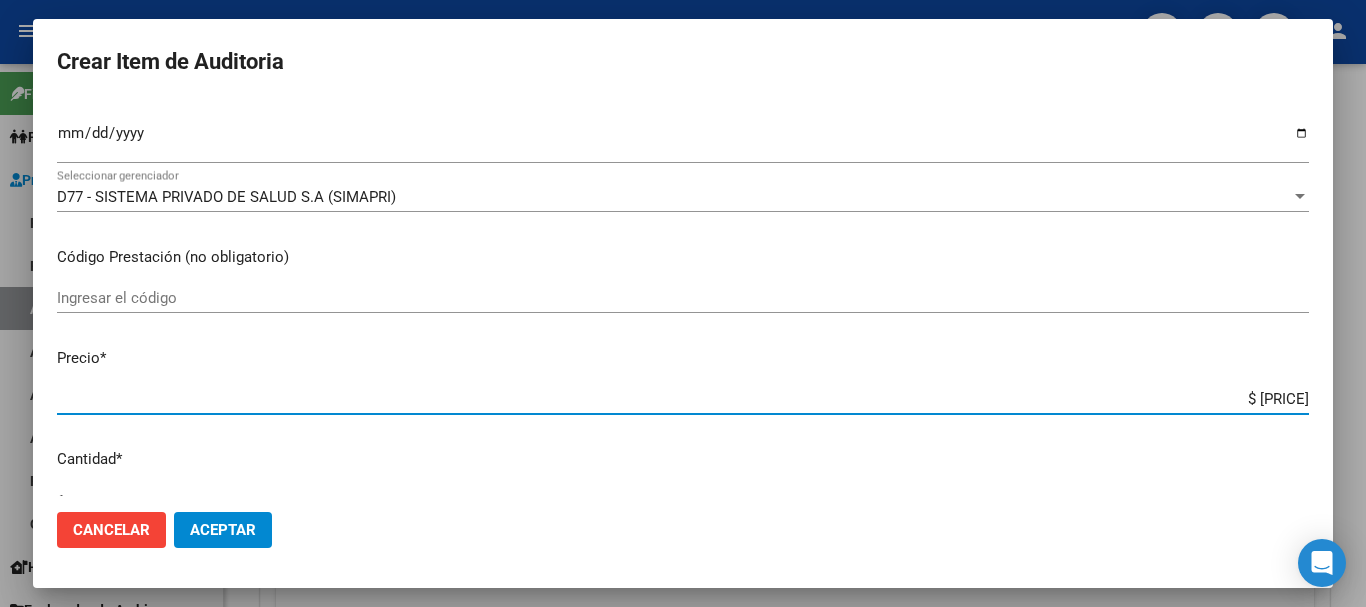 type on "$ 3,77" 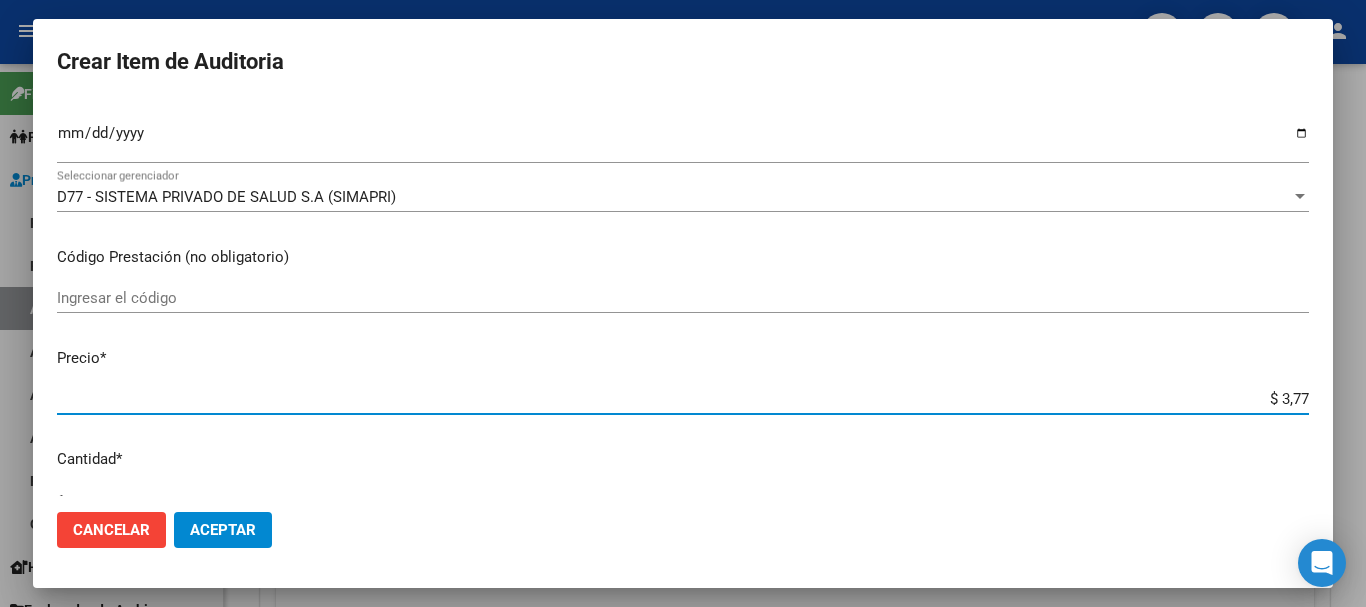 type on "$ 37,72" 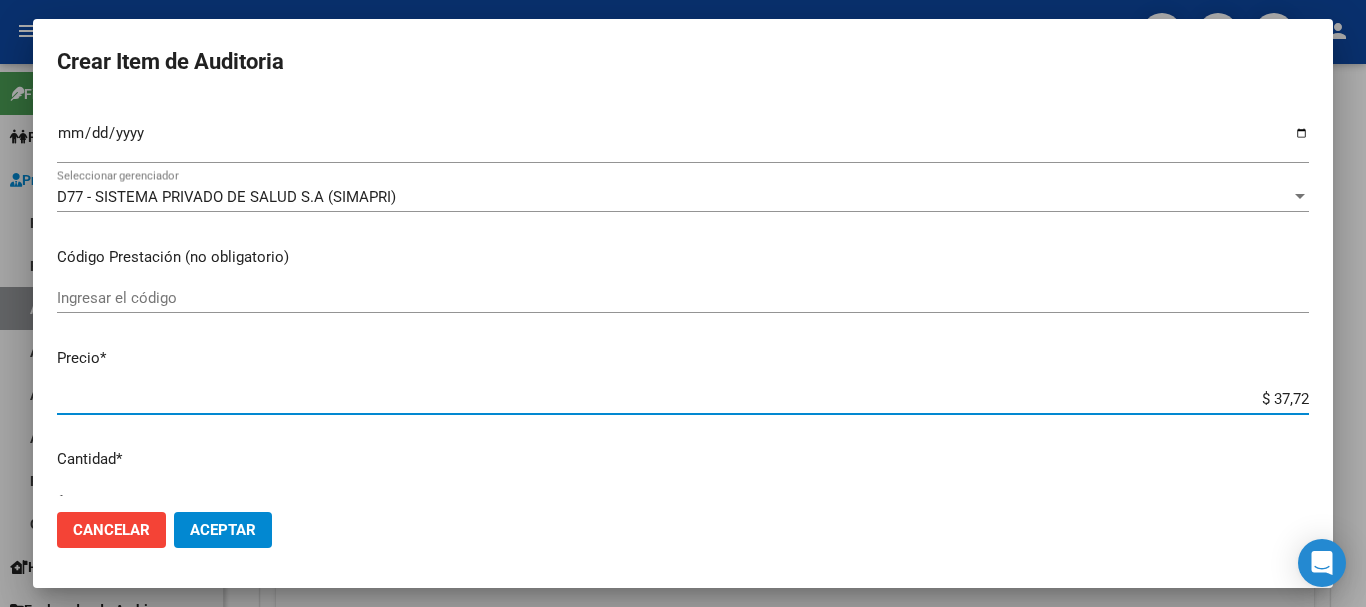 type on "$ 377,25" 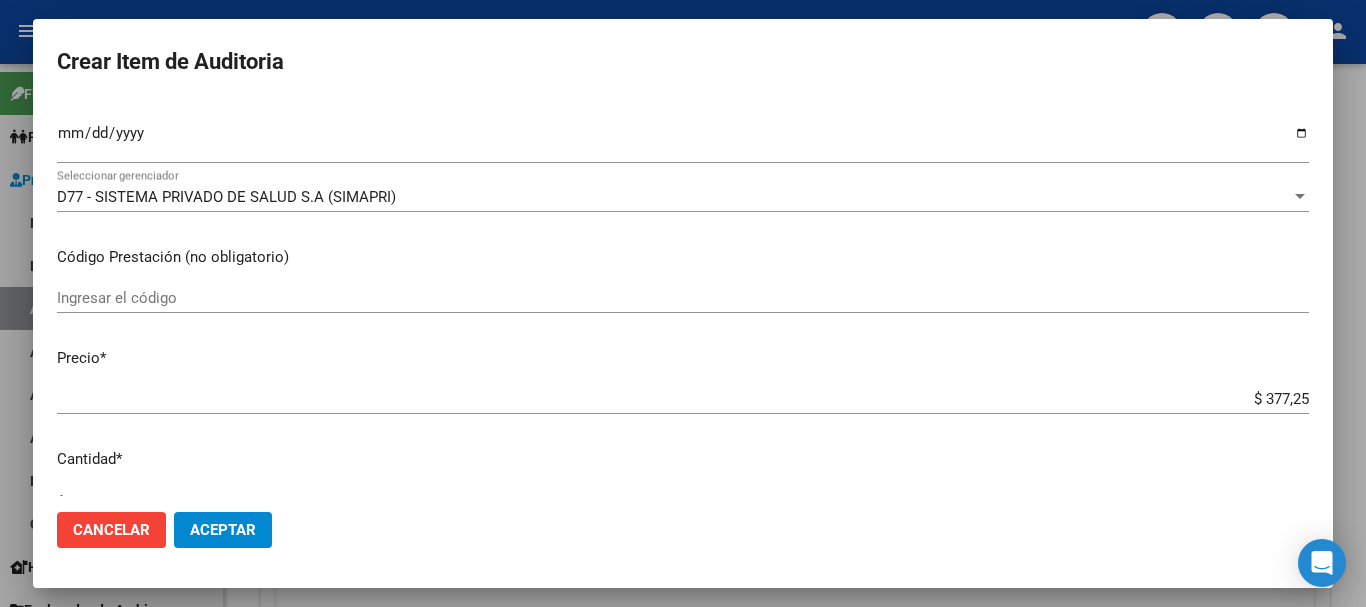 type on "$ 3.772,57" 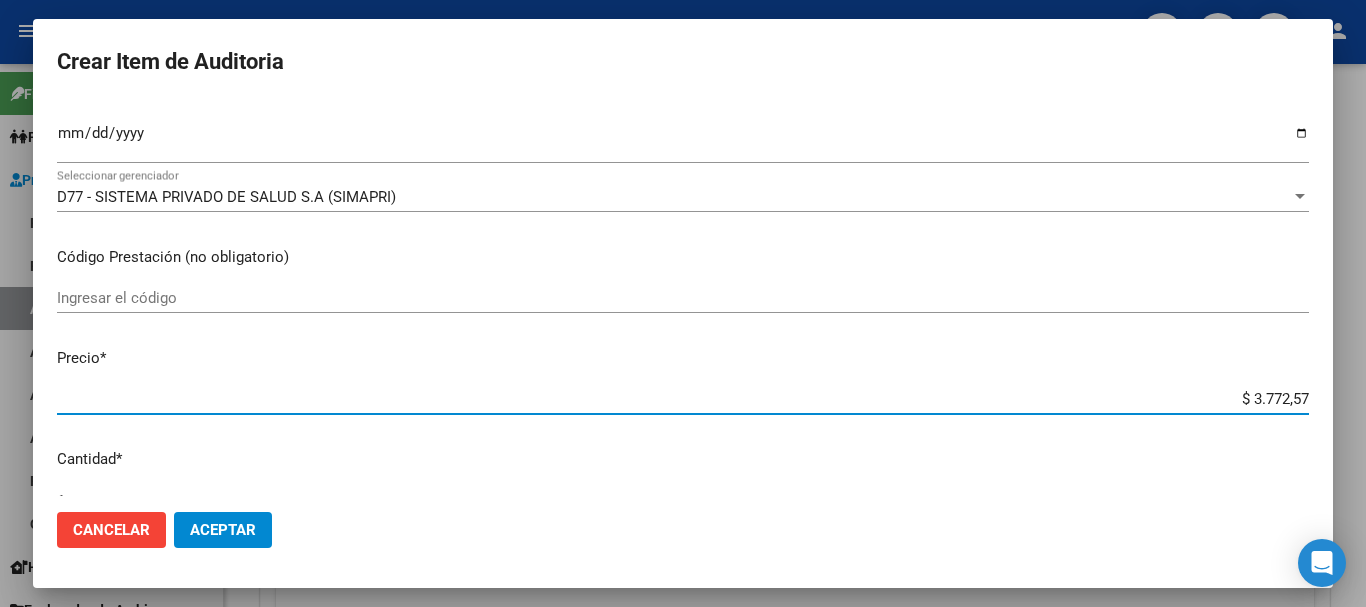 type on "$ 37.725,75" 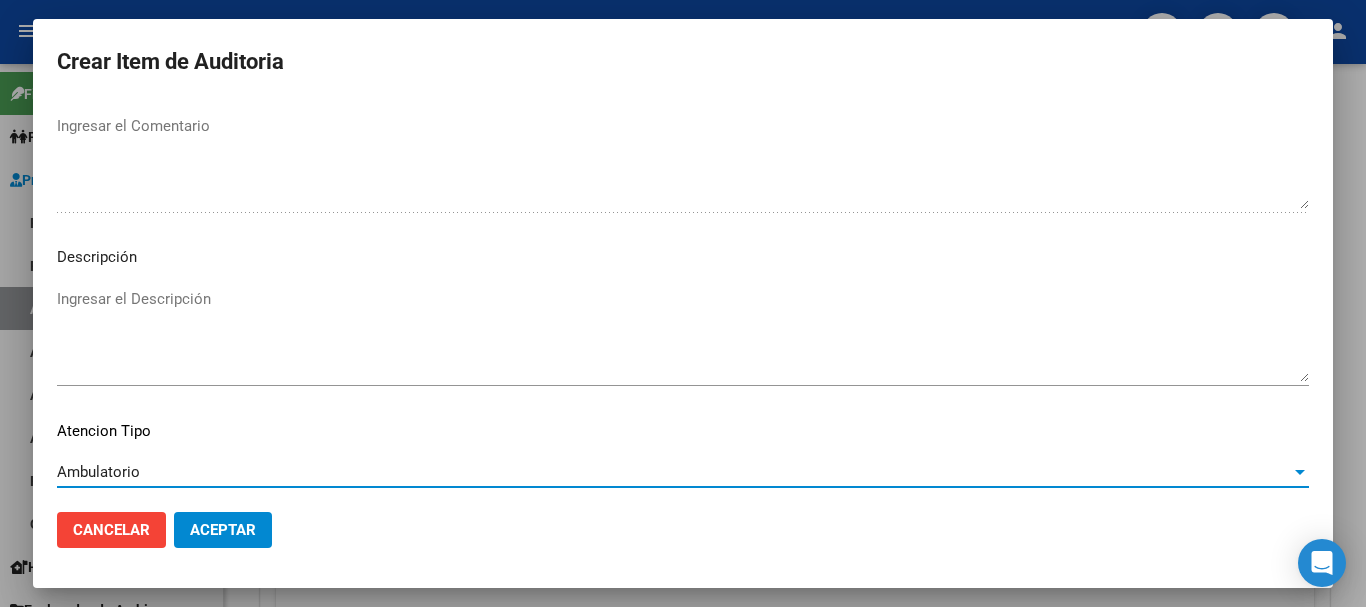 scroll, scrollTop: 1233, scrollLeft: 0, axis: vertical 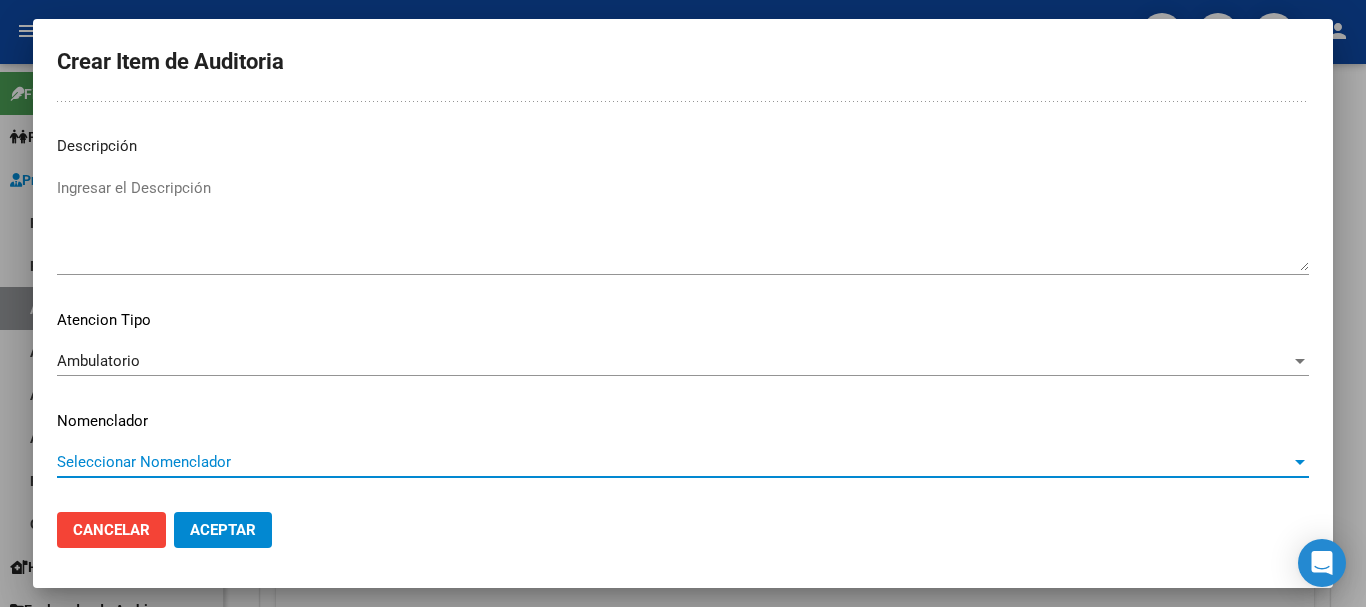 type 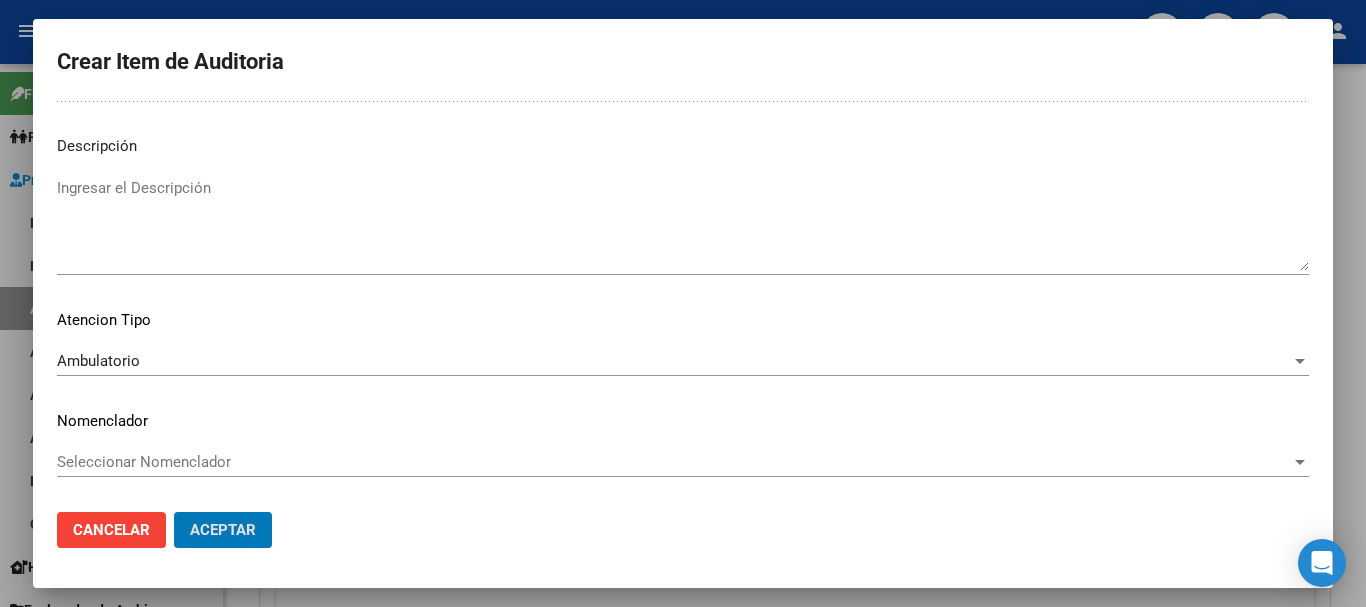 type 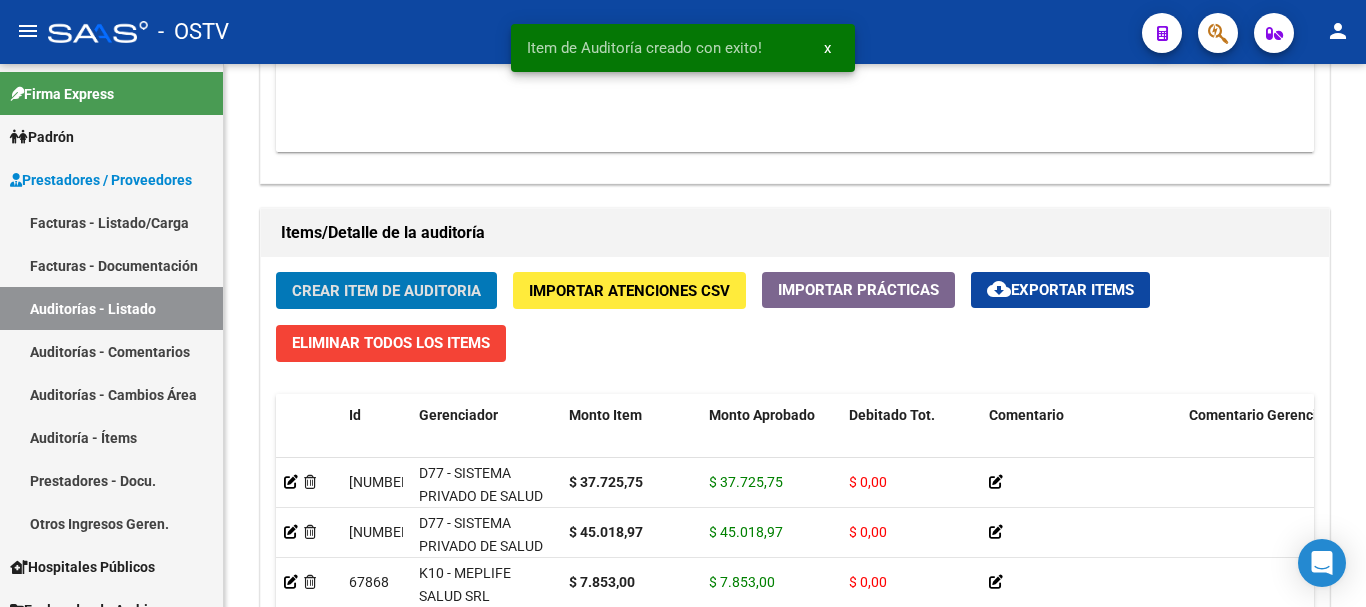click on "Crear Item de Auditoria" 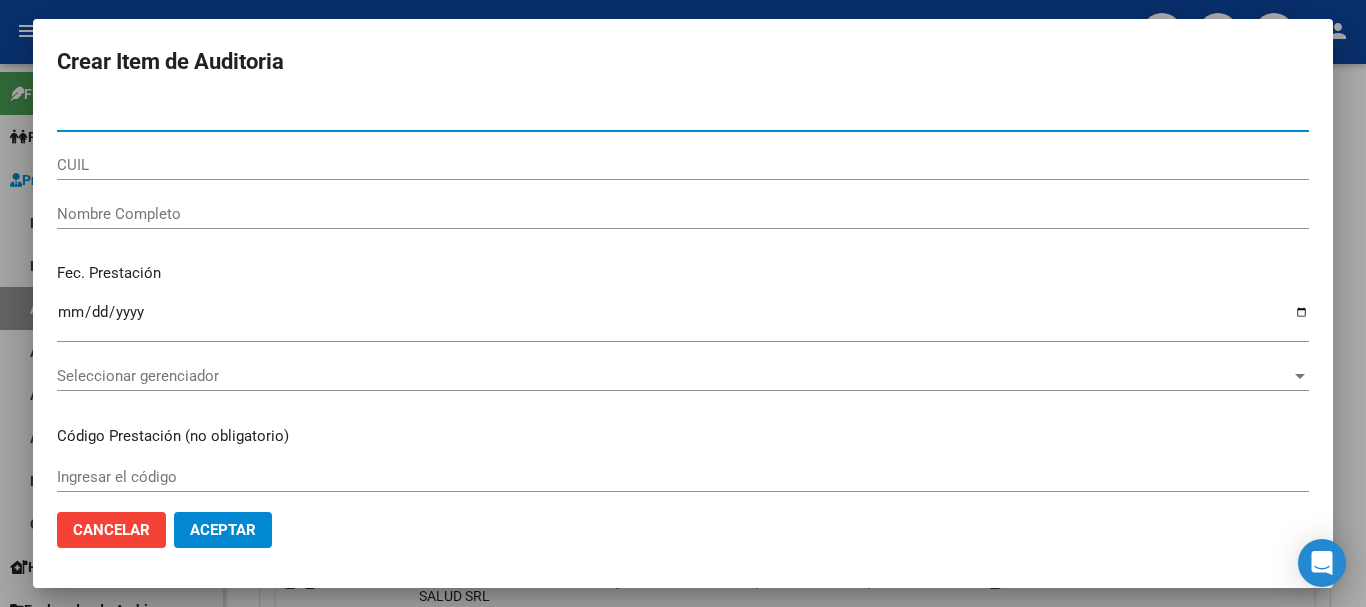 paste on "[NUMBER]" 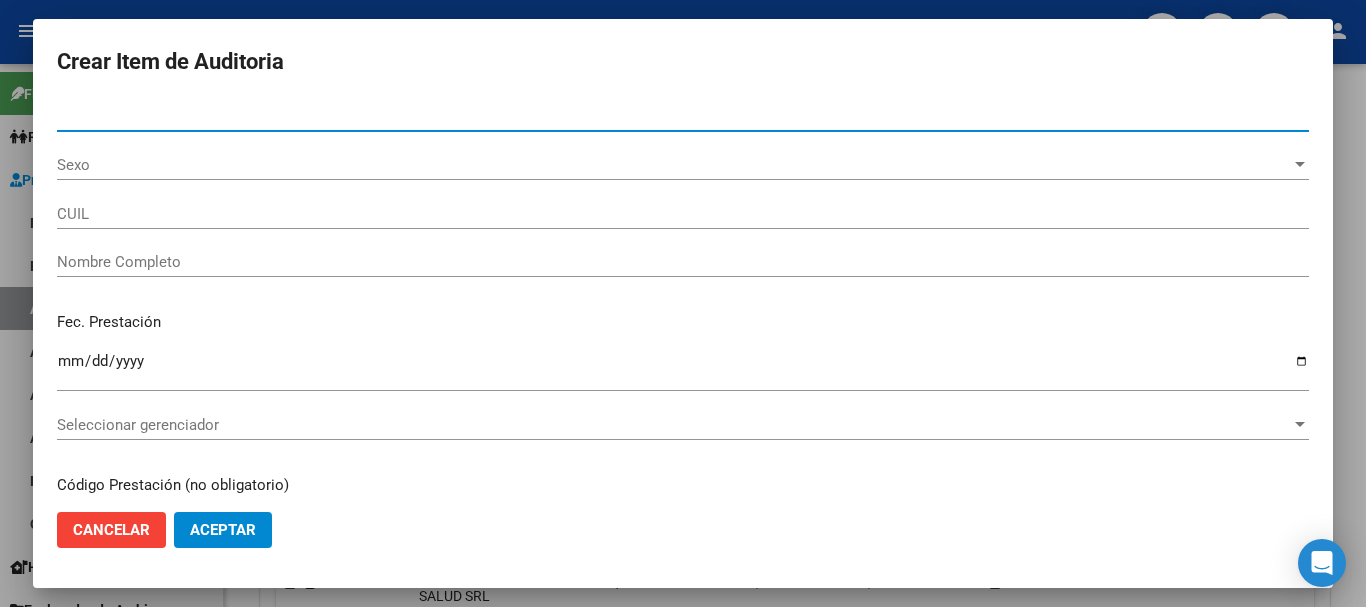 type on "[NUMBER]" 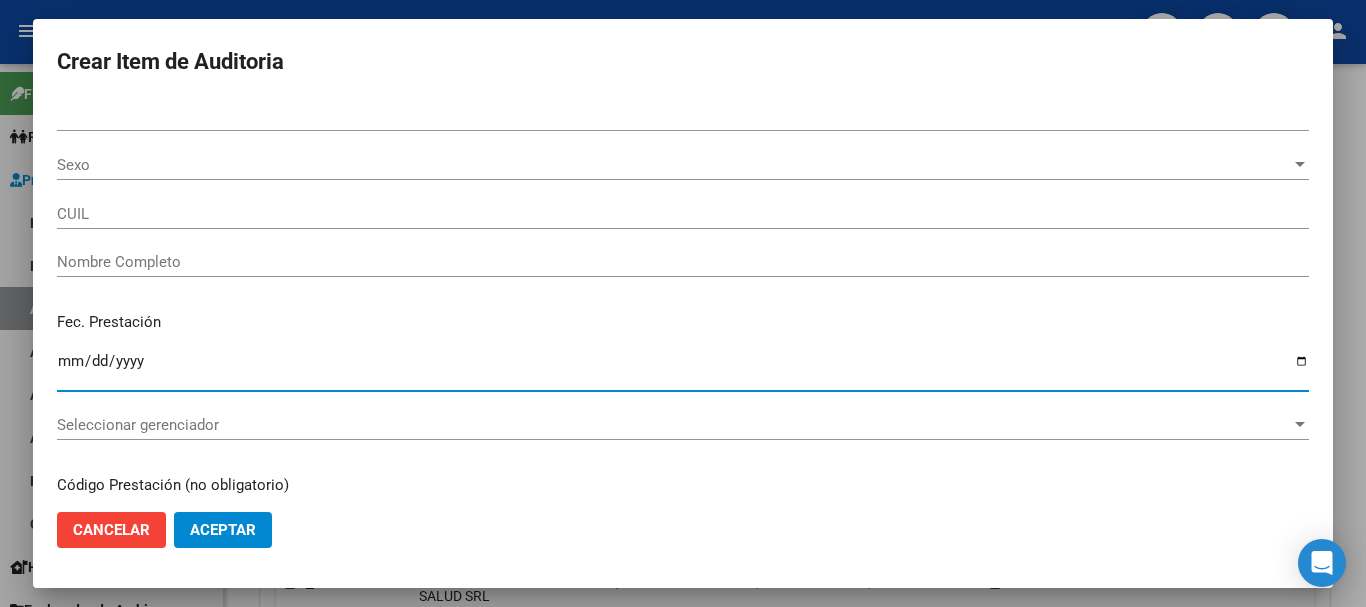type on "[DOCUMENT_NUMBER]" 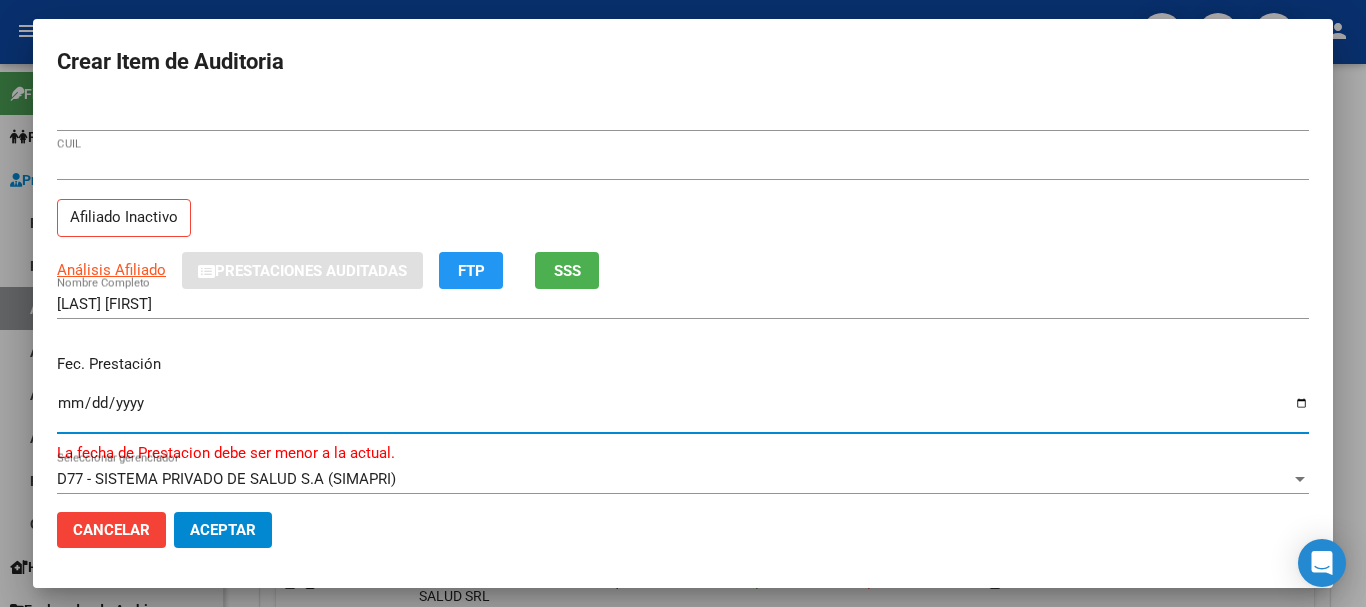 type on "[DATE]" 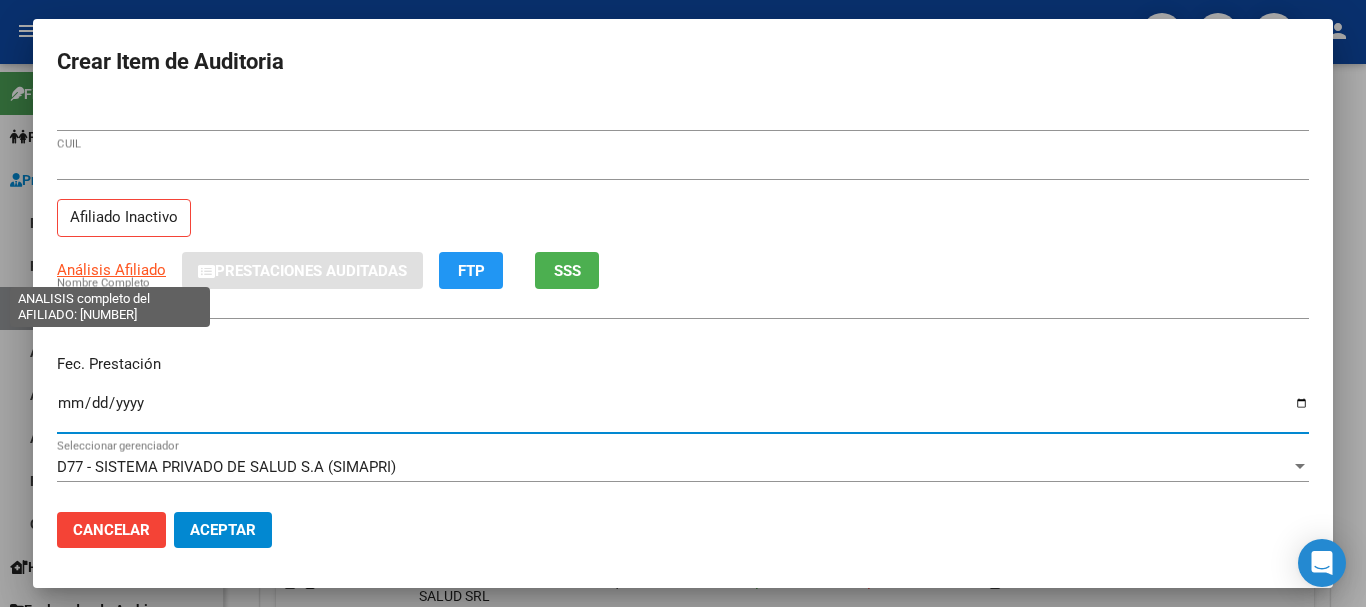 click on "Análisis Afiliado" at bounding box center (111, 270) 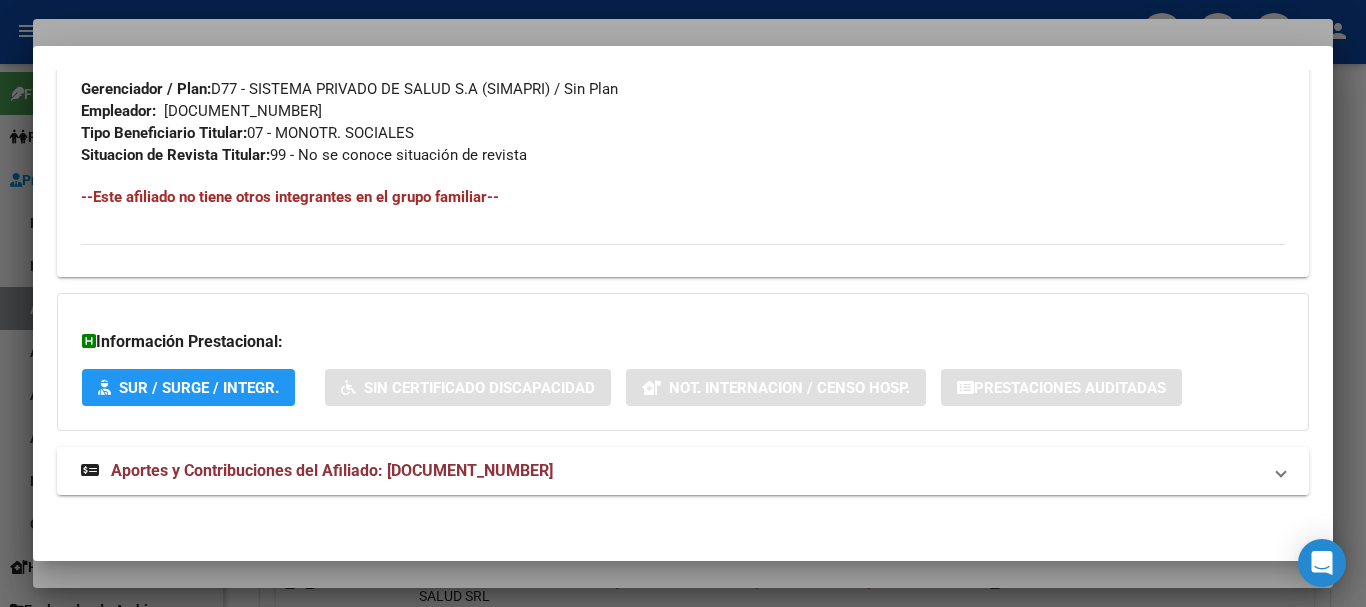 scroll, scrollTop: 1053, scrollLeft: 0, axis: vertical 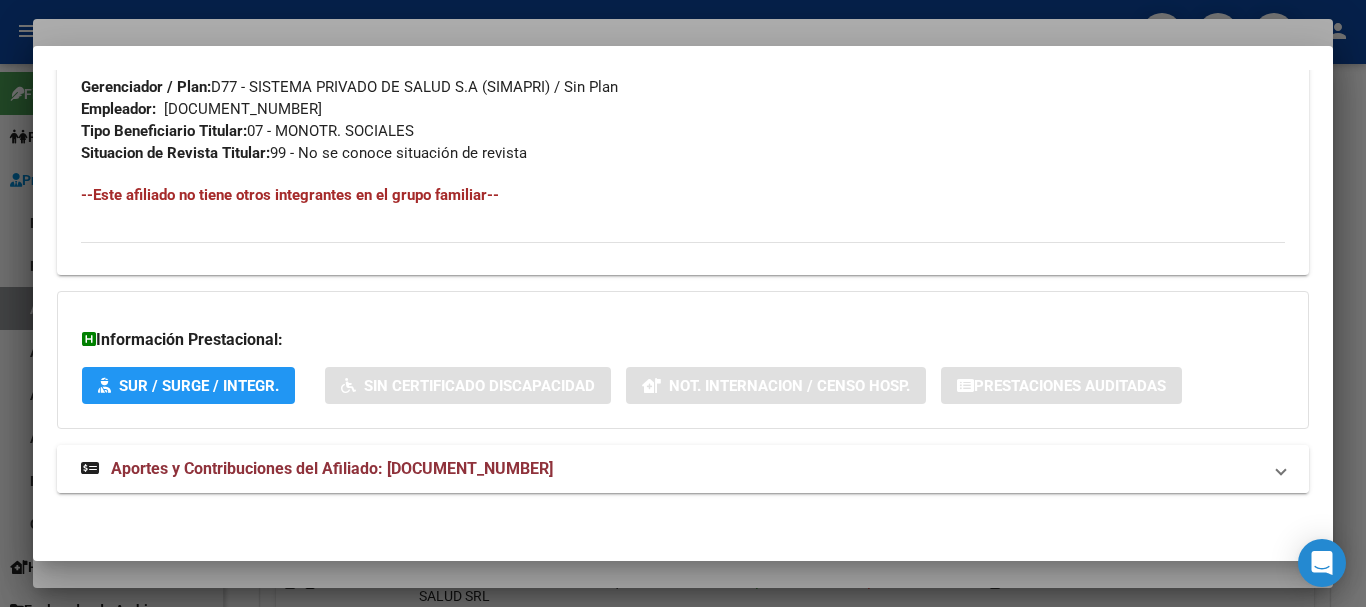 click on "Aportes y Contribuciones del Afiliado: [DOCUMENT_NUMBER]" at bounding box center (332, 468) 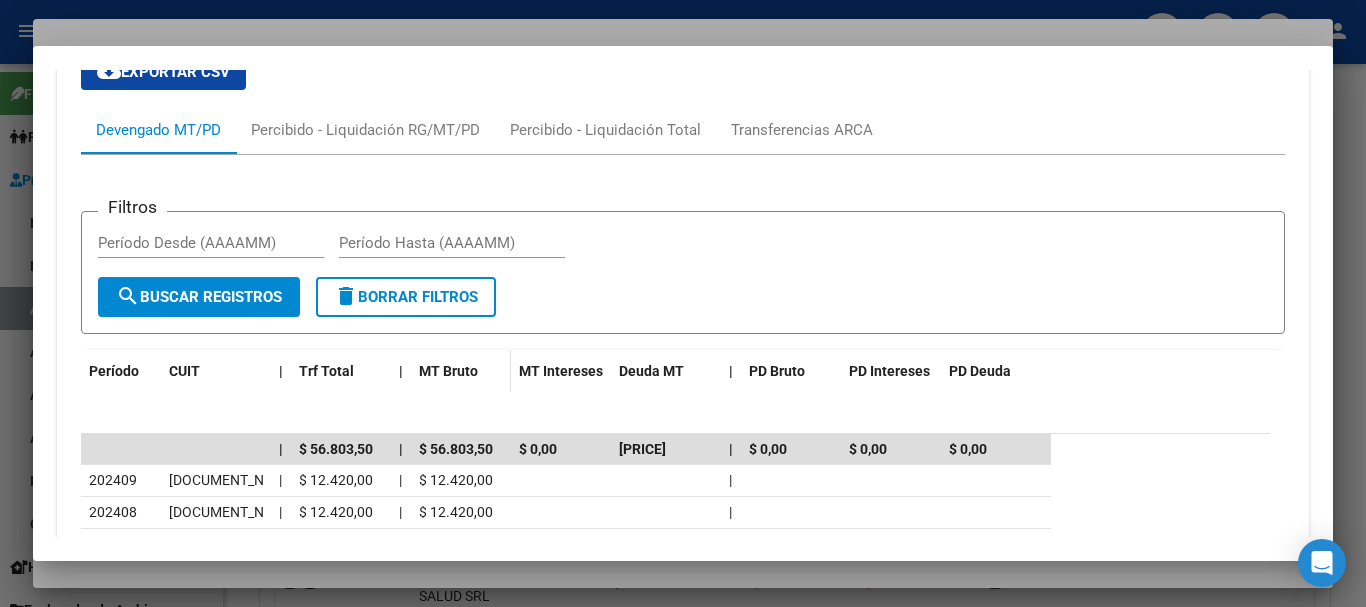 scroll, scrollTop: 1670, scrollLeft: 0, axis: vertical 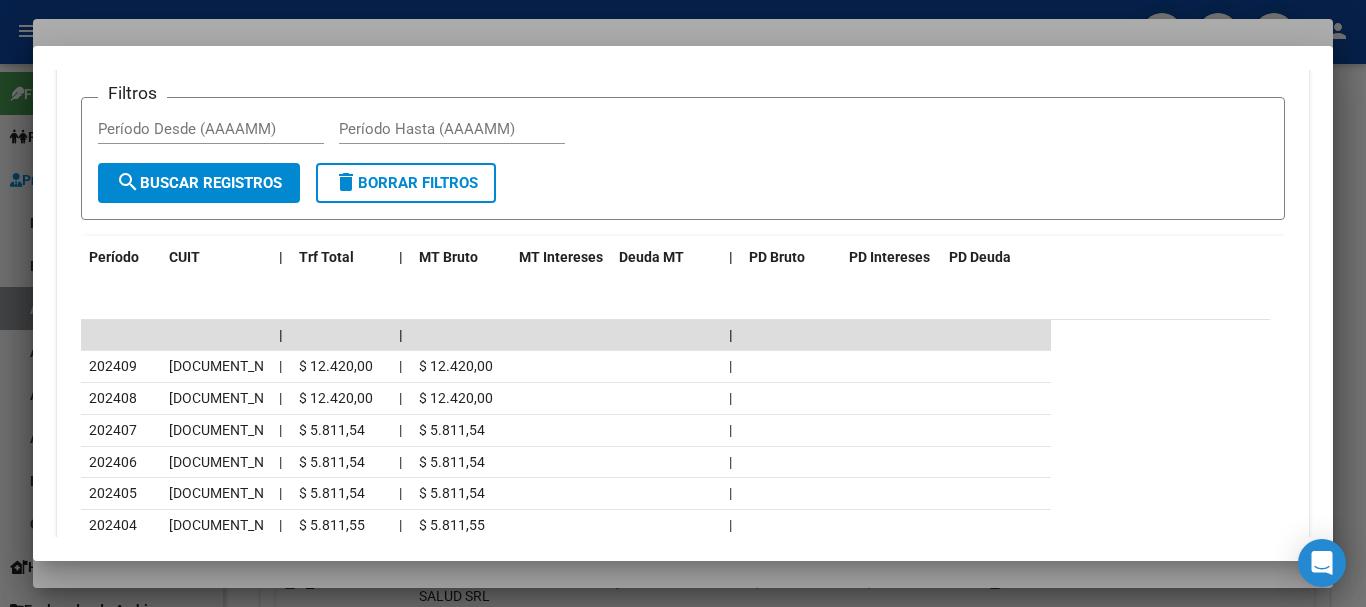 click at bounding box center (683, 303) 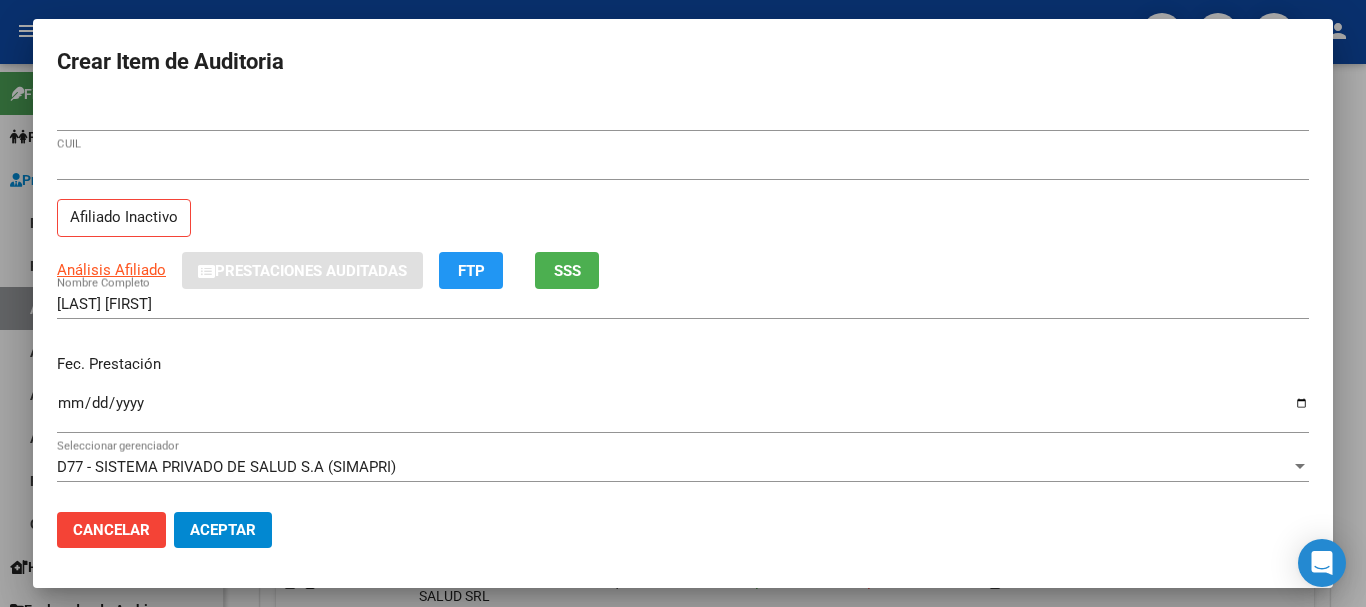 click on "[NUMBER] CUIL" at bounding box center (683, 165) 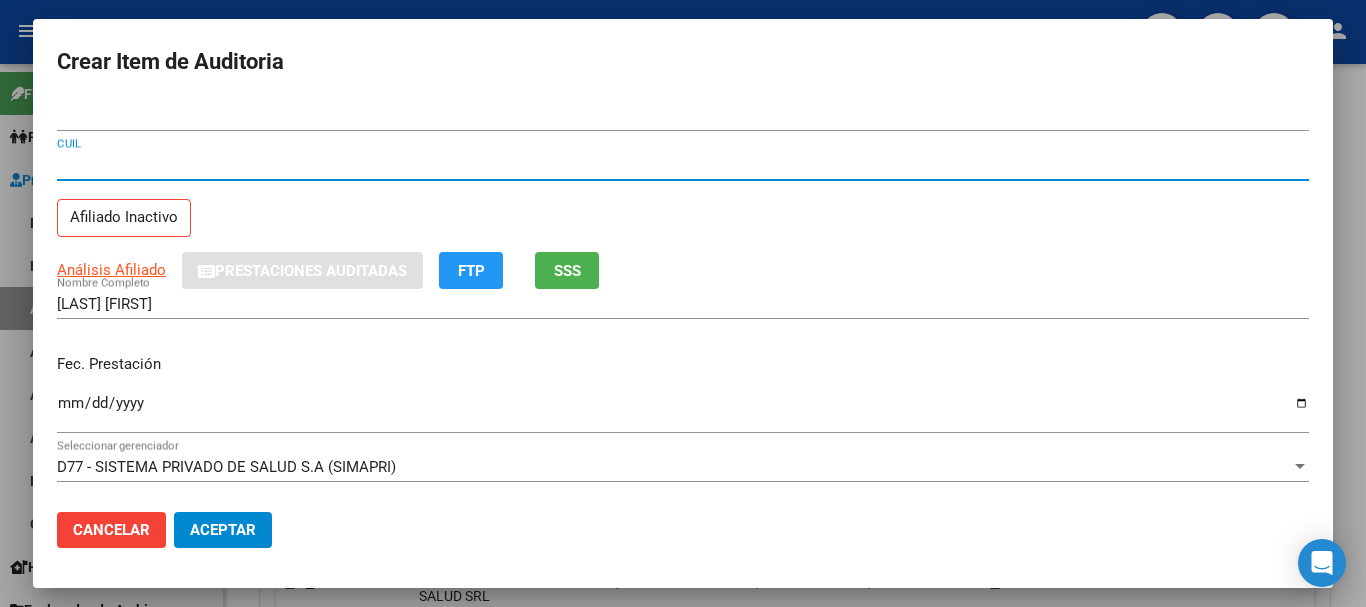 type 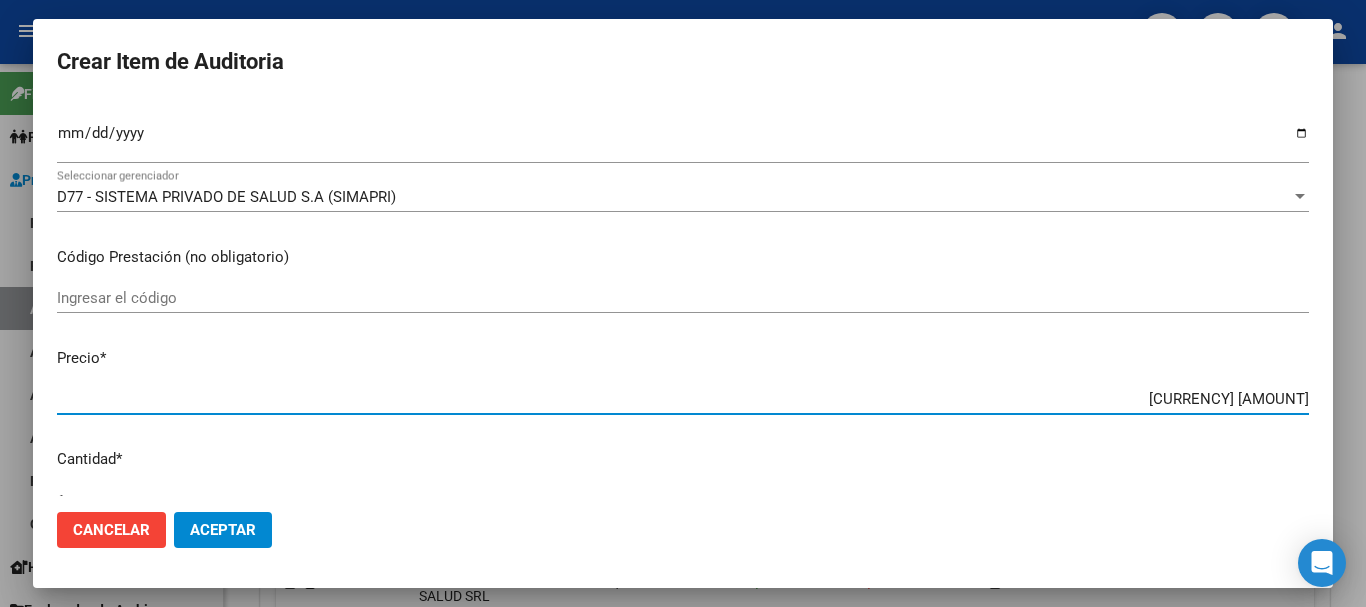 scroll, scrollTop: 284, scrollLeft: 0, axis: vertical 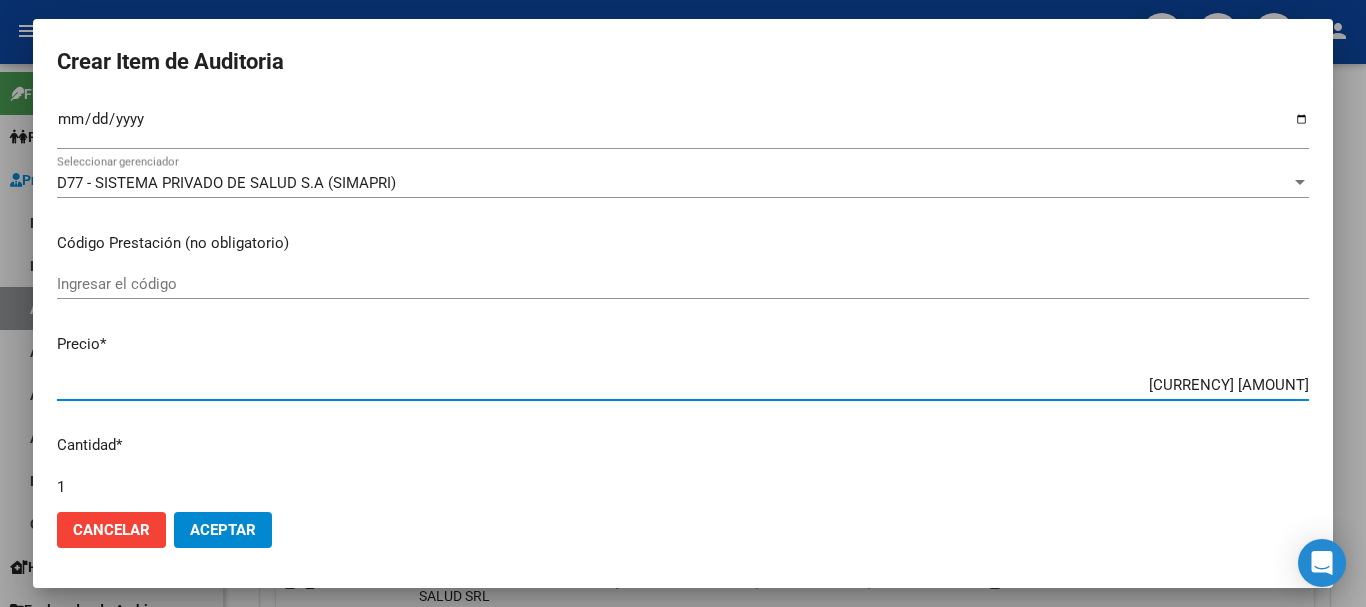 type on "$ 0,03" 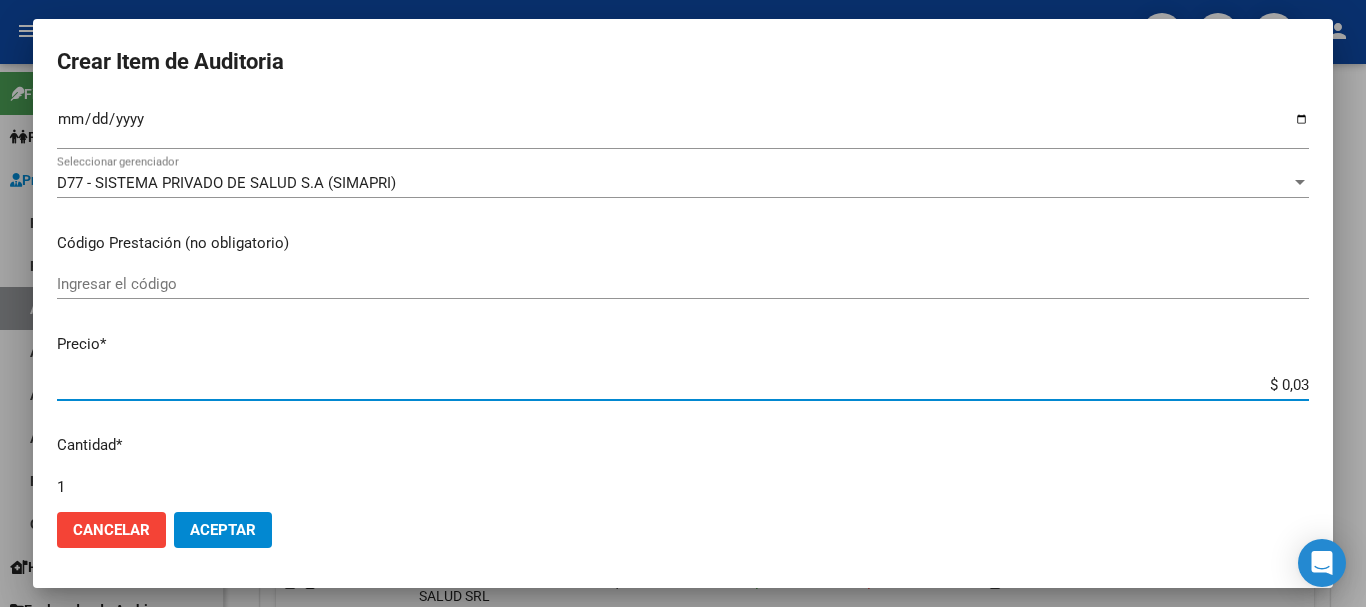 type on "$ 0,33" 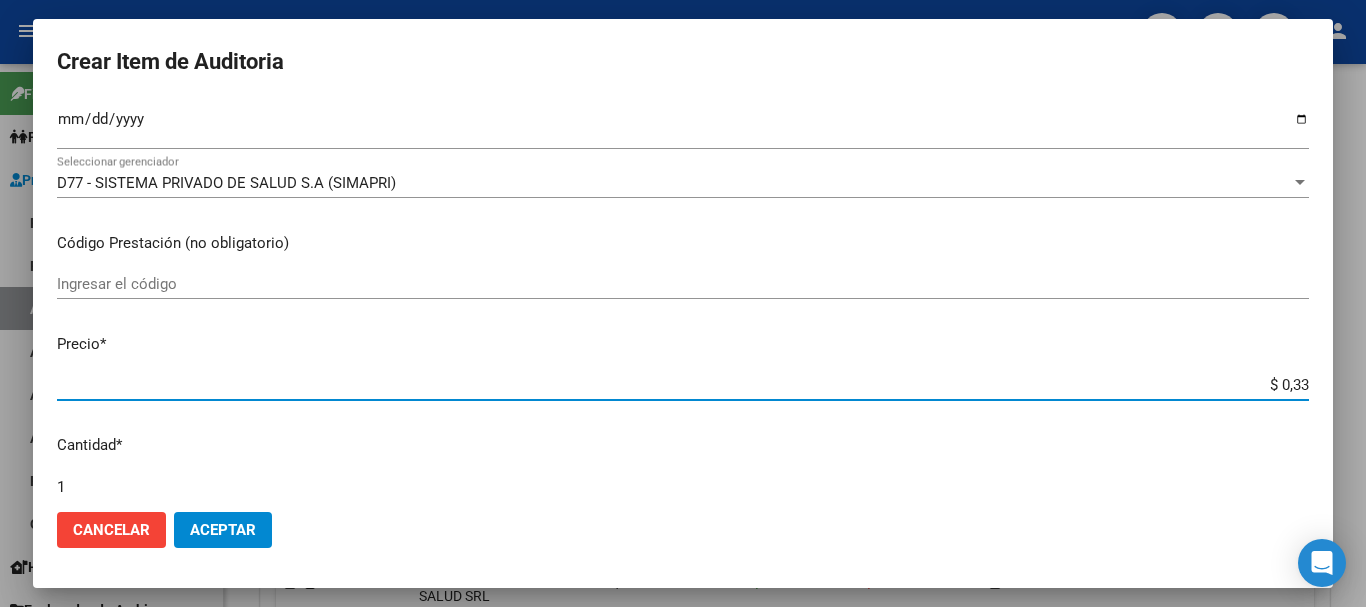 type on "$ 3,39" 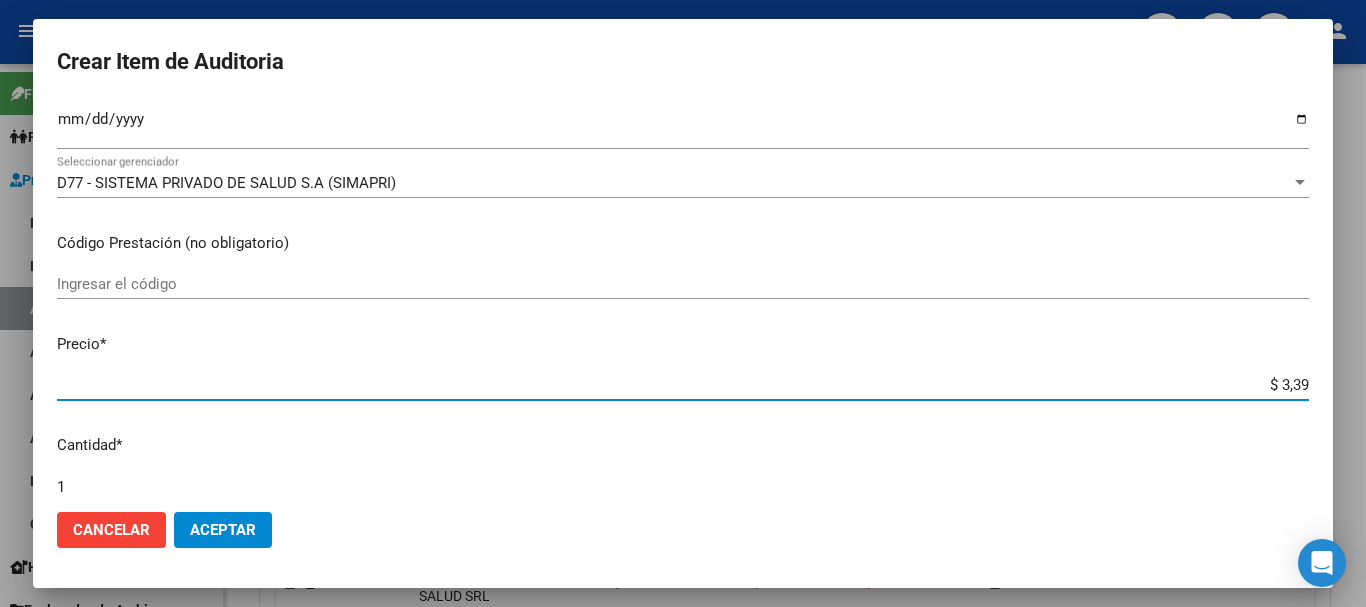 type on "[PRICE]" 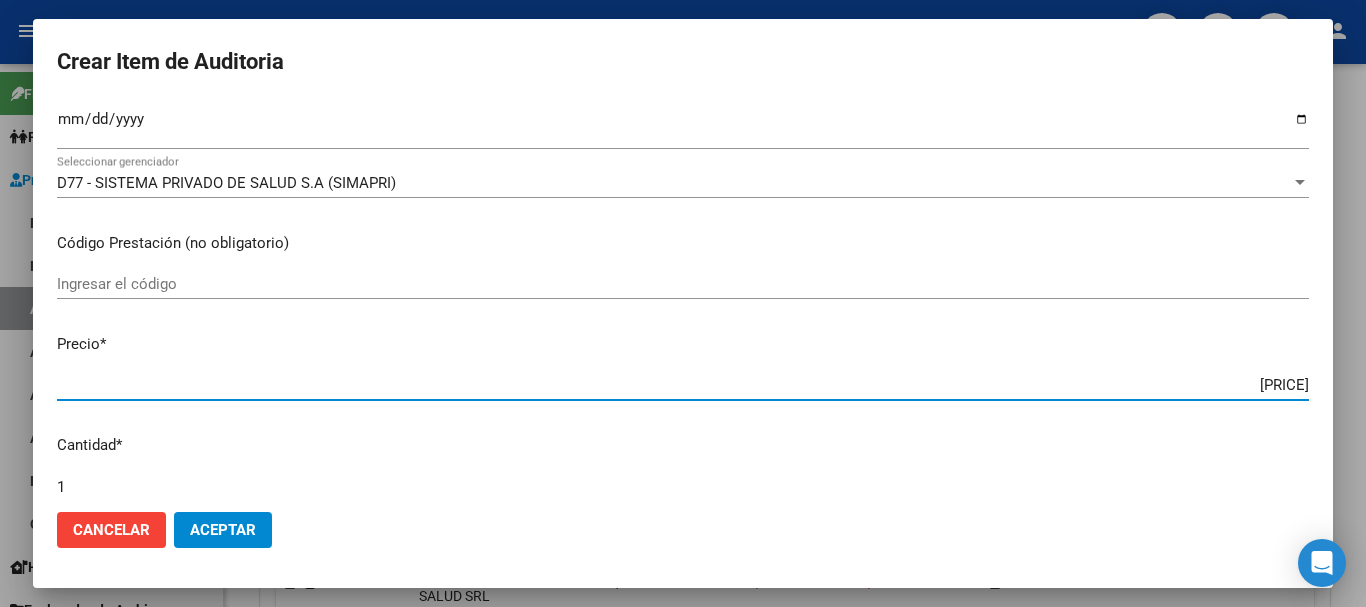 type on "$ 339,59" 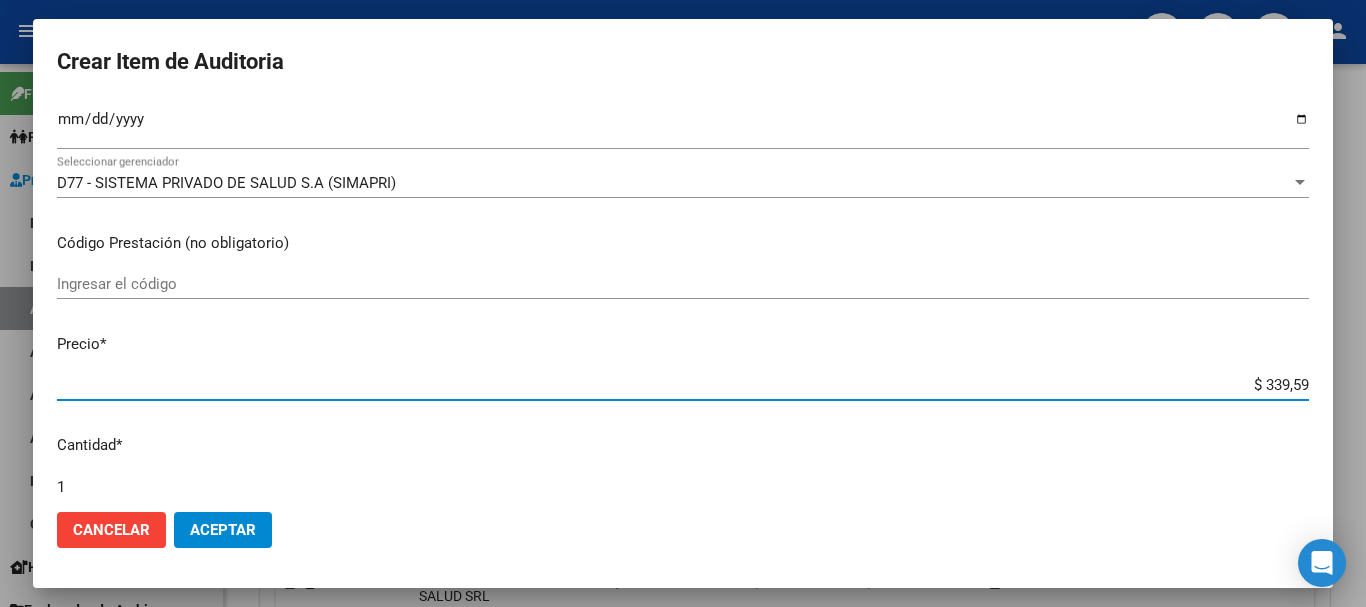 type on "$ 3.395,95" 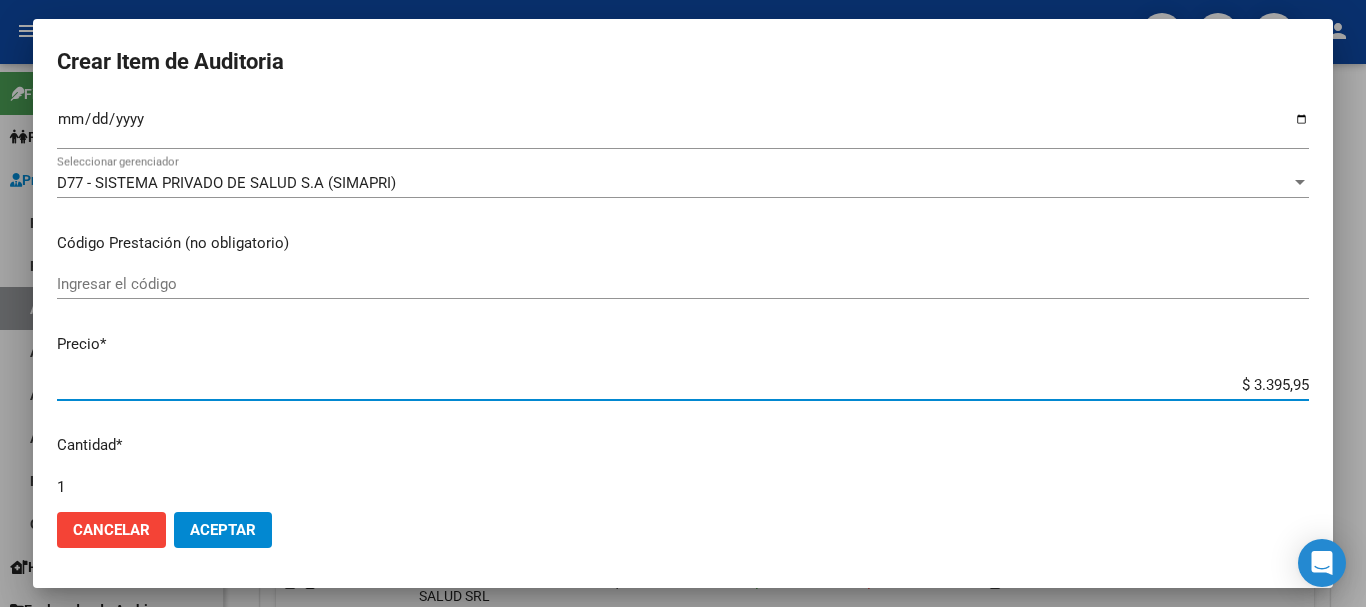 type on "$ 33.959,57" 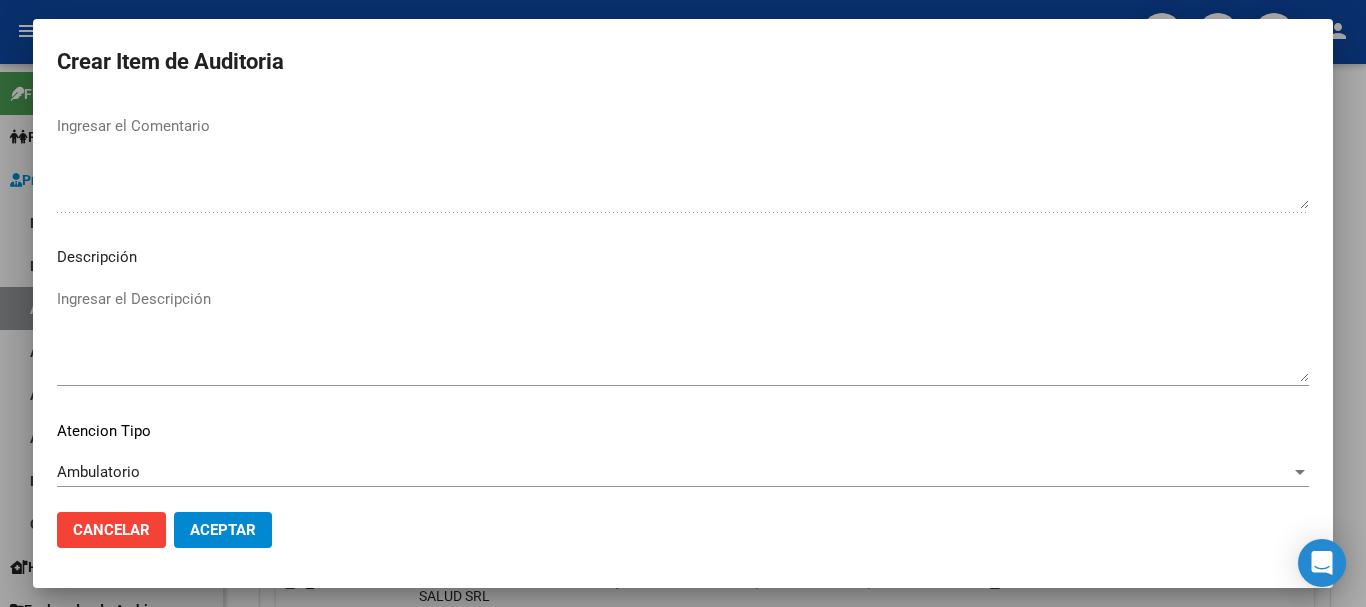 scroll, scrollTop: 1233, scrollLeft: 0, axis: vertical 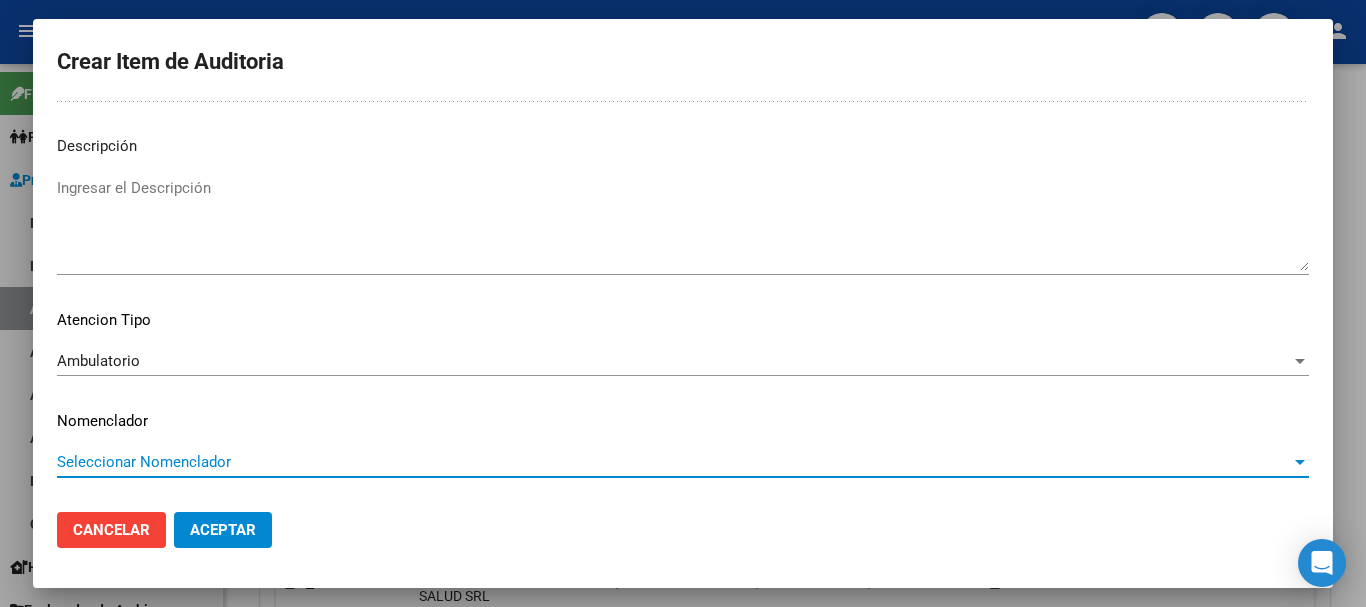 type 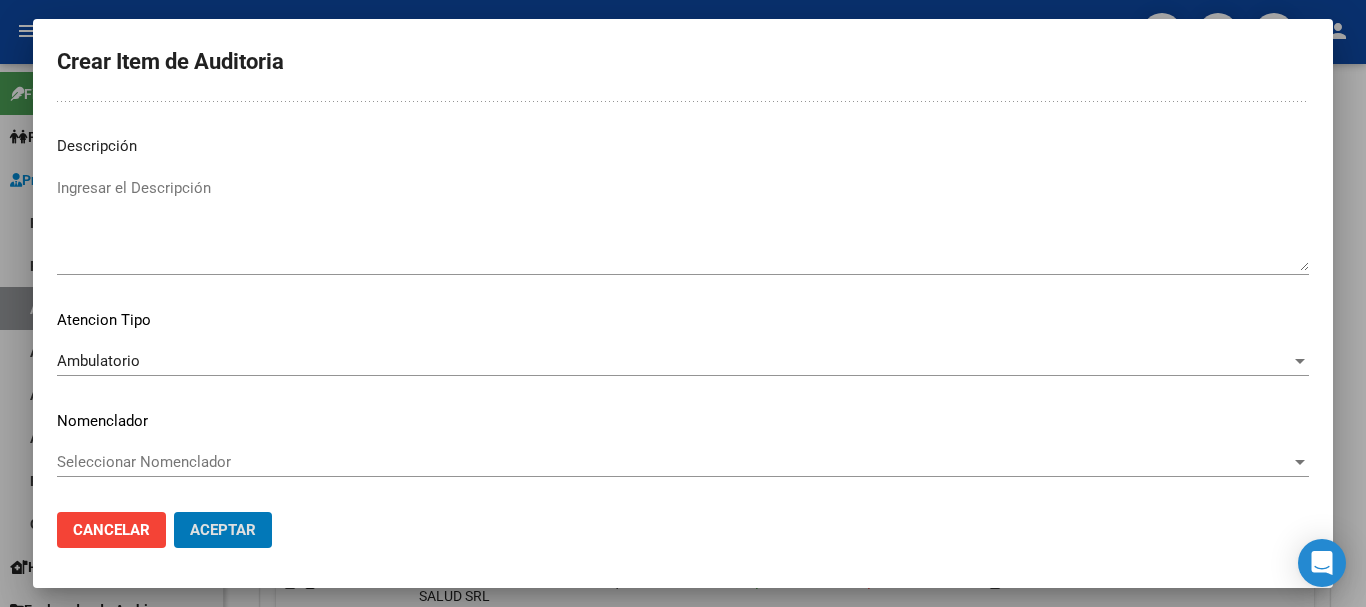 type 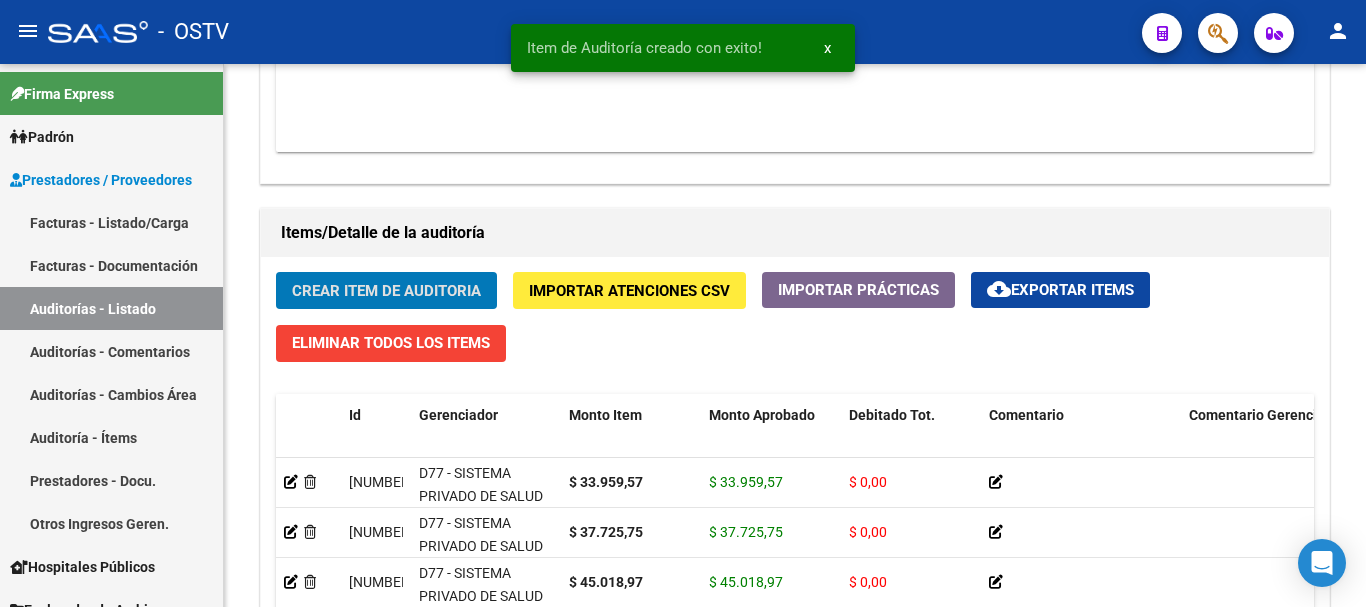 click on "Crear Item de Auditoria" 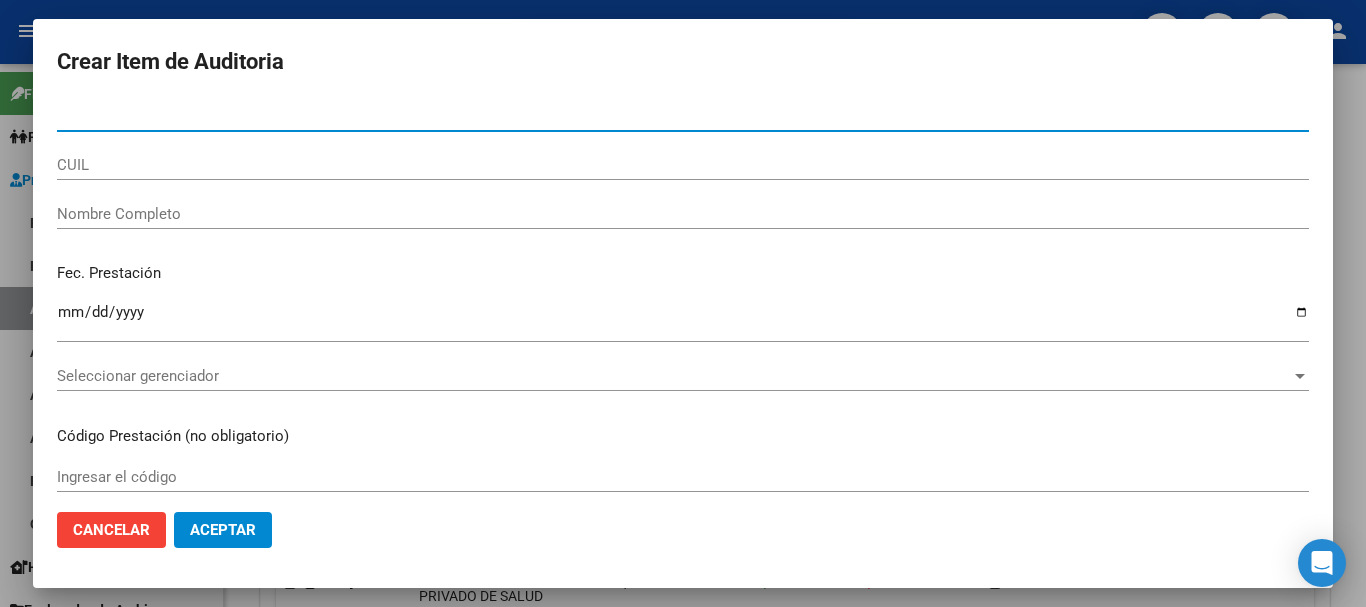 paste on "[NUMBER]" 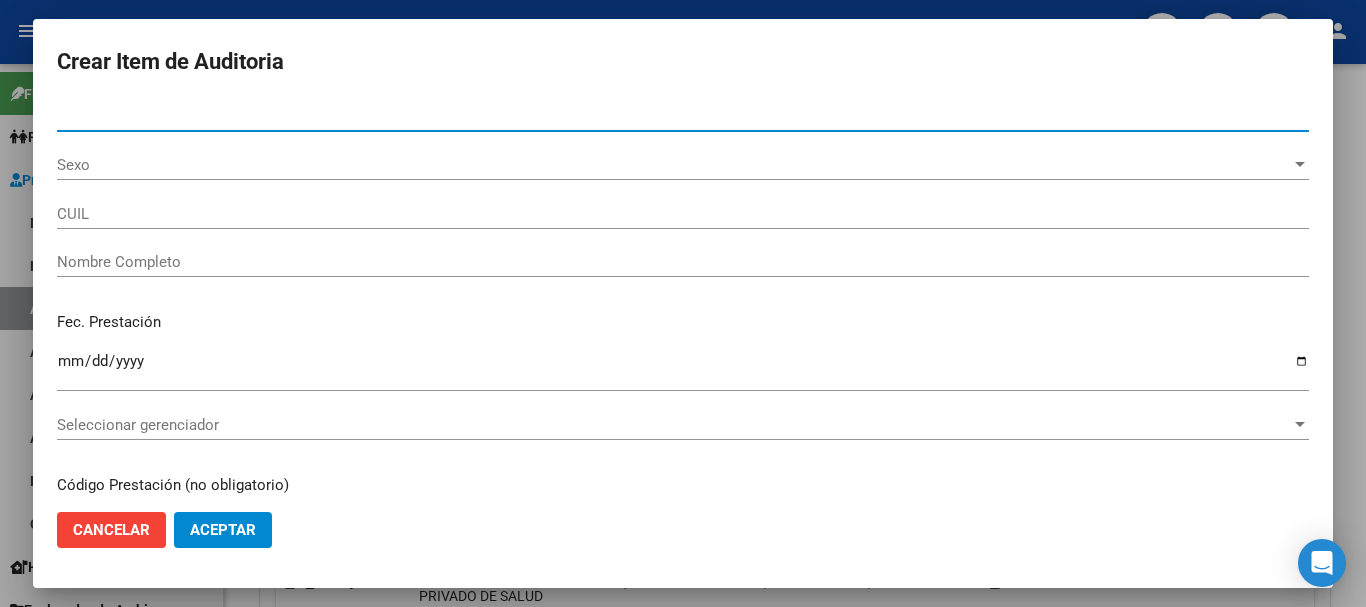 type on "[NUMBER]" 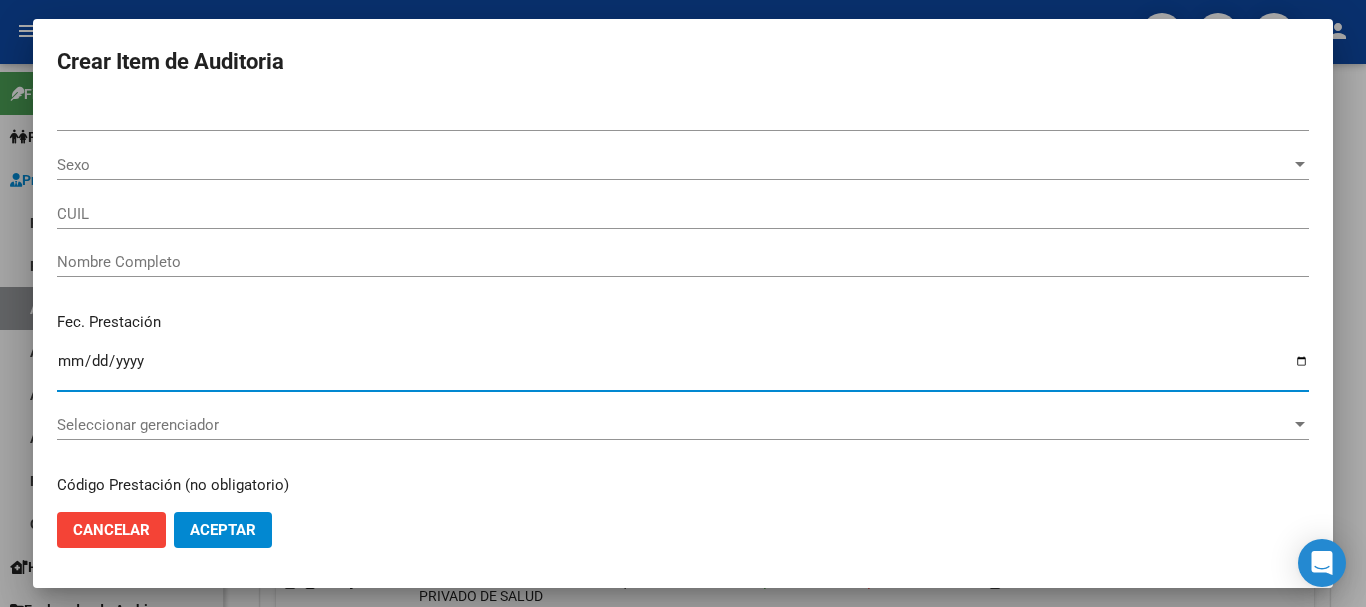 type on "[NUMBER]" 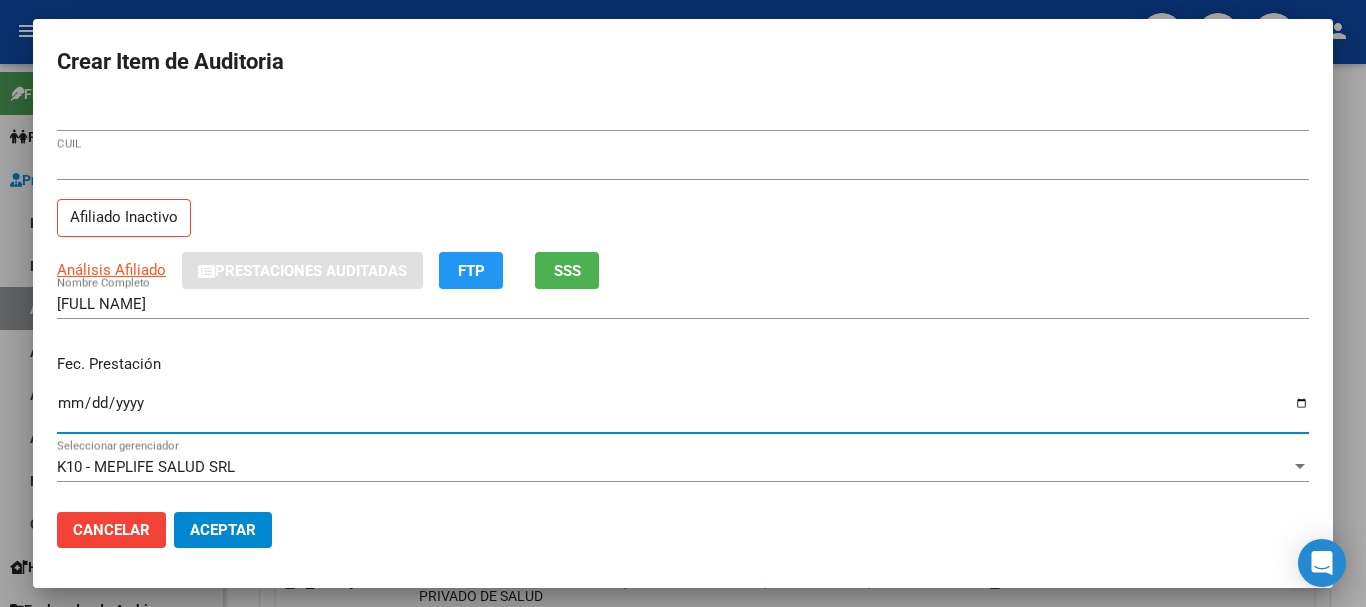 type on "[DATE]" 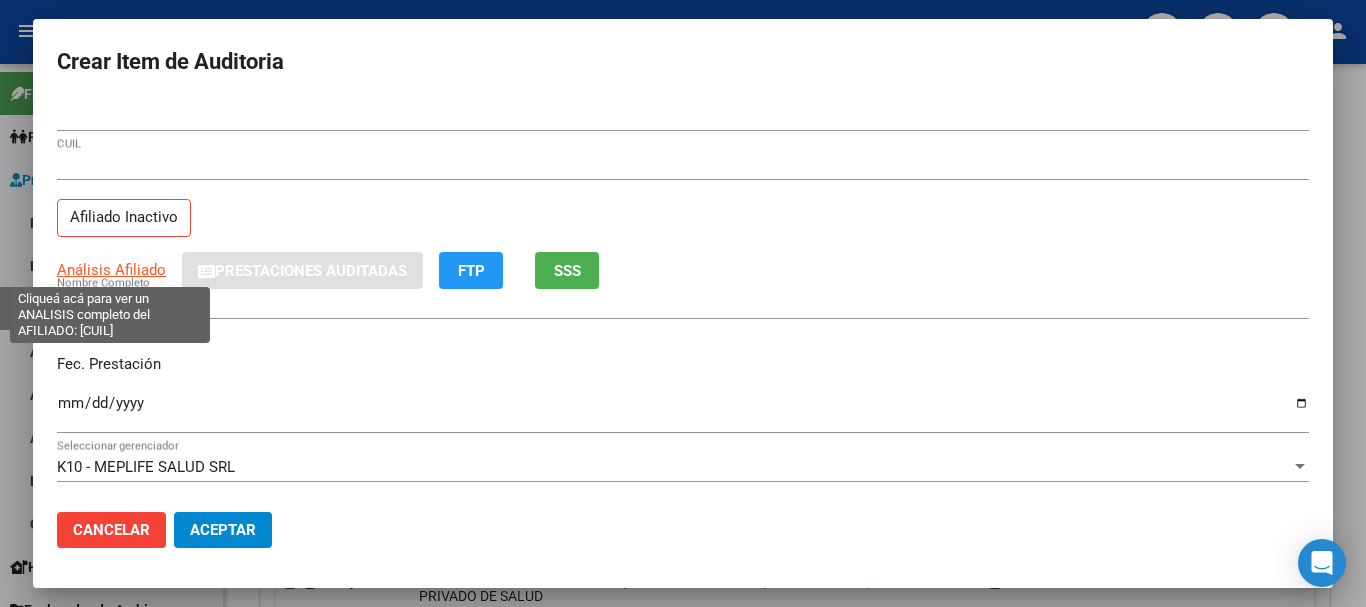 click on "Análisis Afiliado" at bounding box center (111, 270) 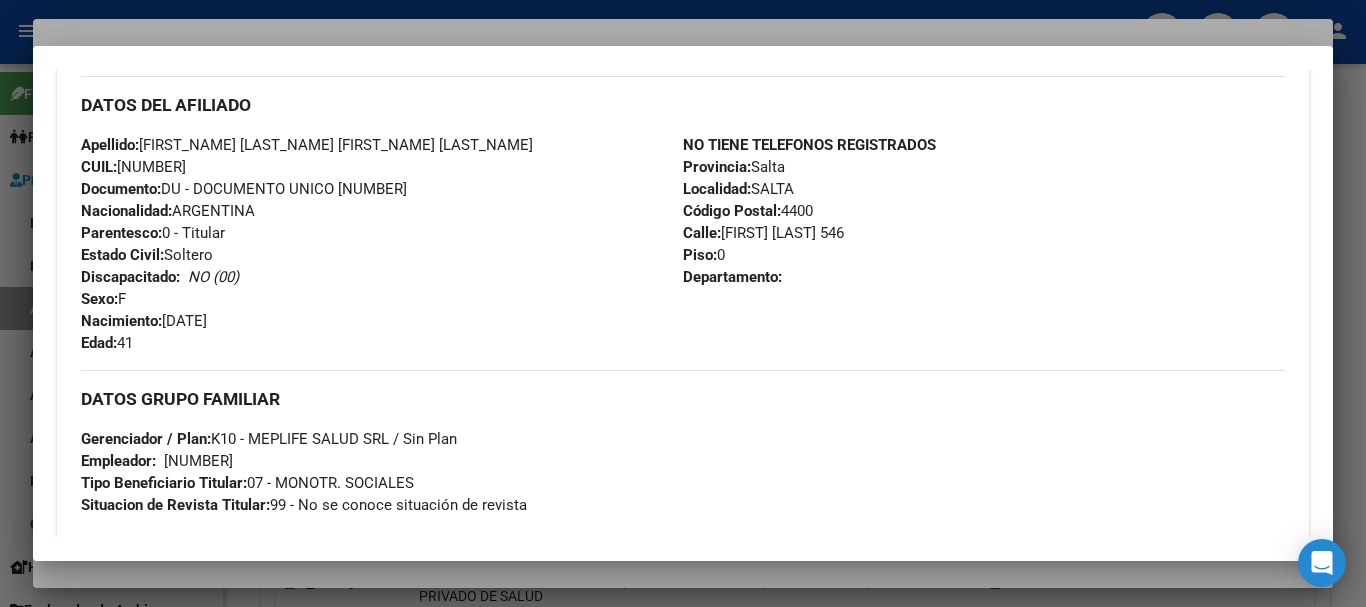 scroll, scrollTop: 1036, scrollLeft: 0, axis: vertical 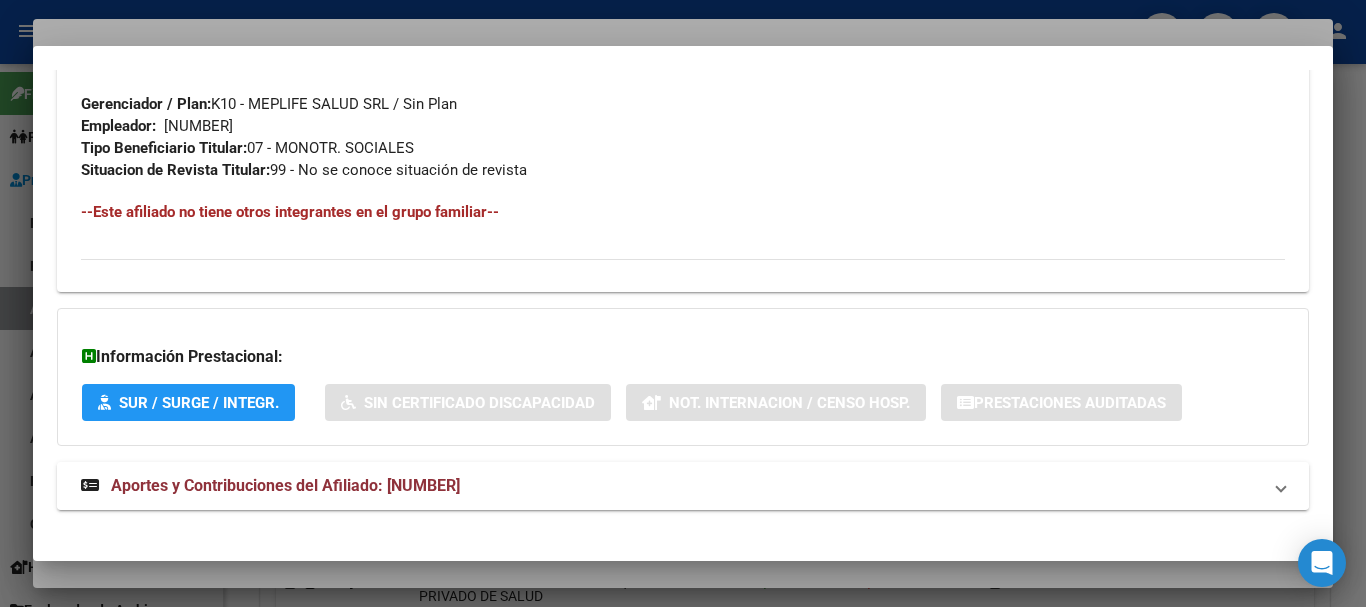 click on "Aportes y Contribuciones del Afiliado: [NUMBER]" at bounding box center (270, 486) 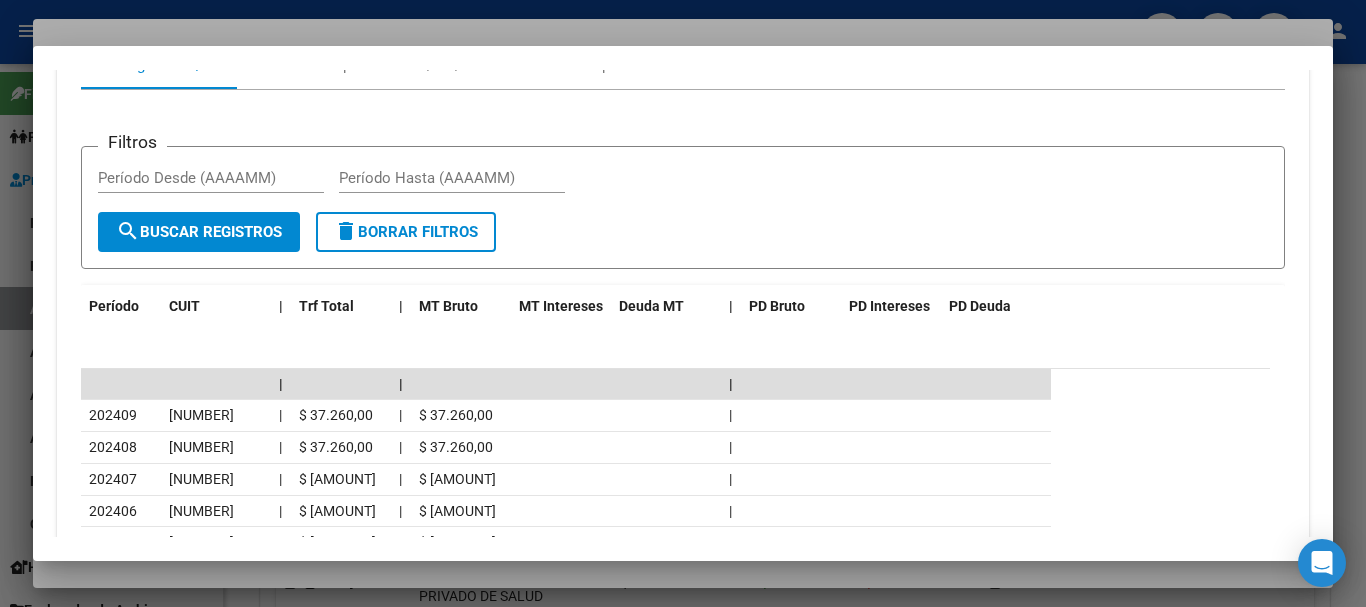 scroll, scrollTop: 1671, scrollLeft: 0, axis: vertical 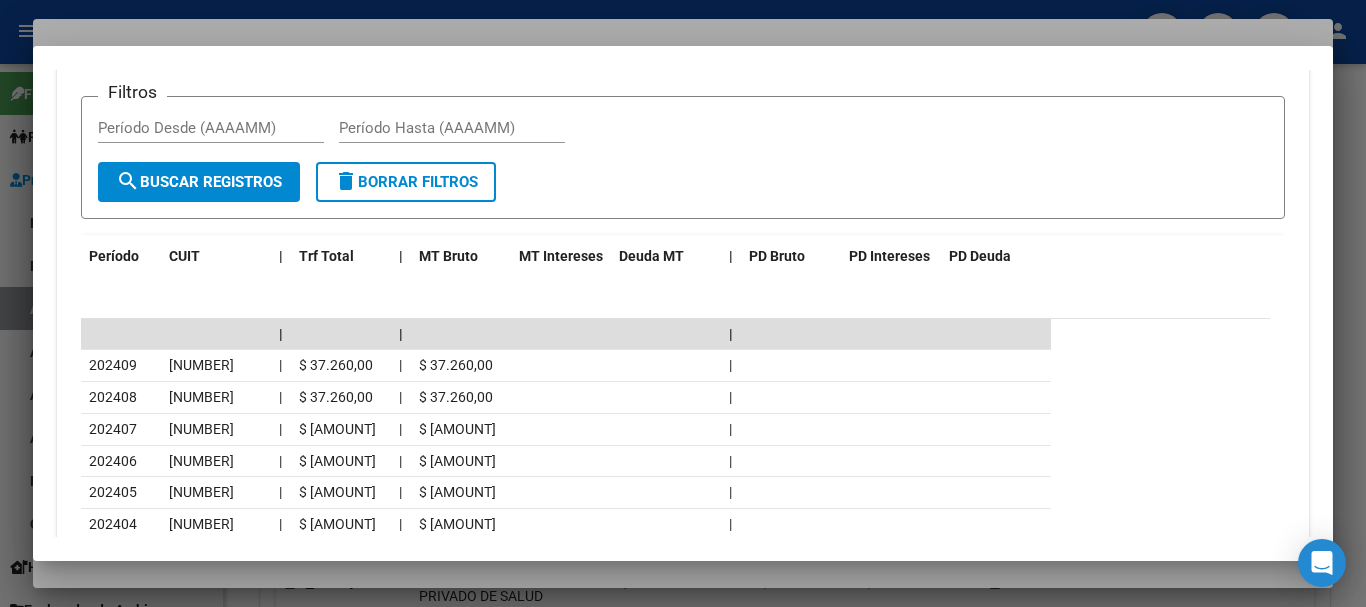click at bounding box center [683, 303] 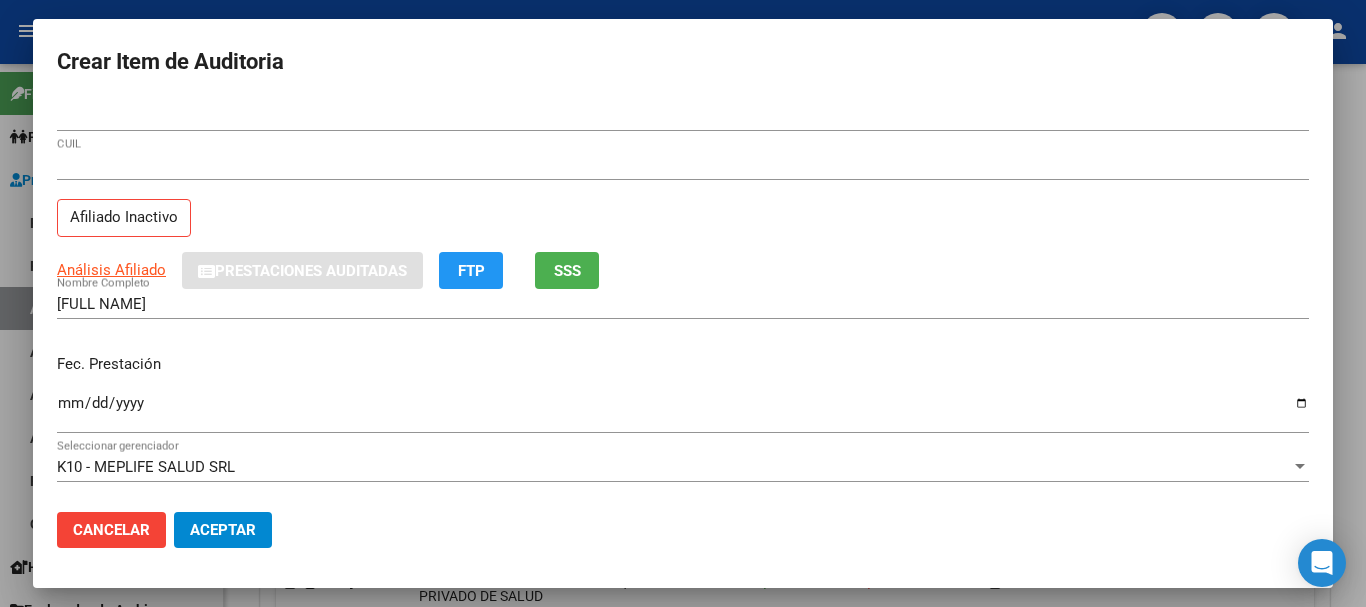 click on "[NUMBER] CUIL" at bounding box center (683, 174) 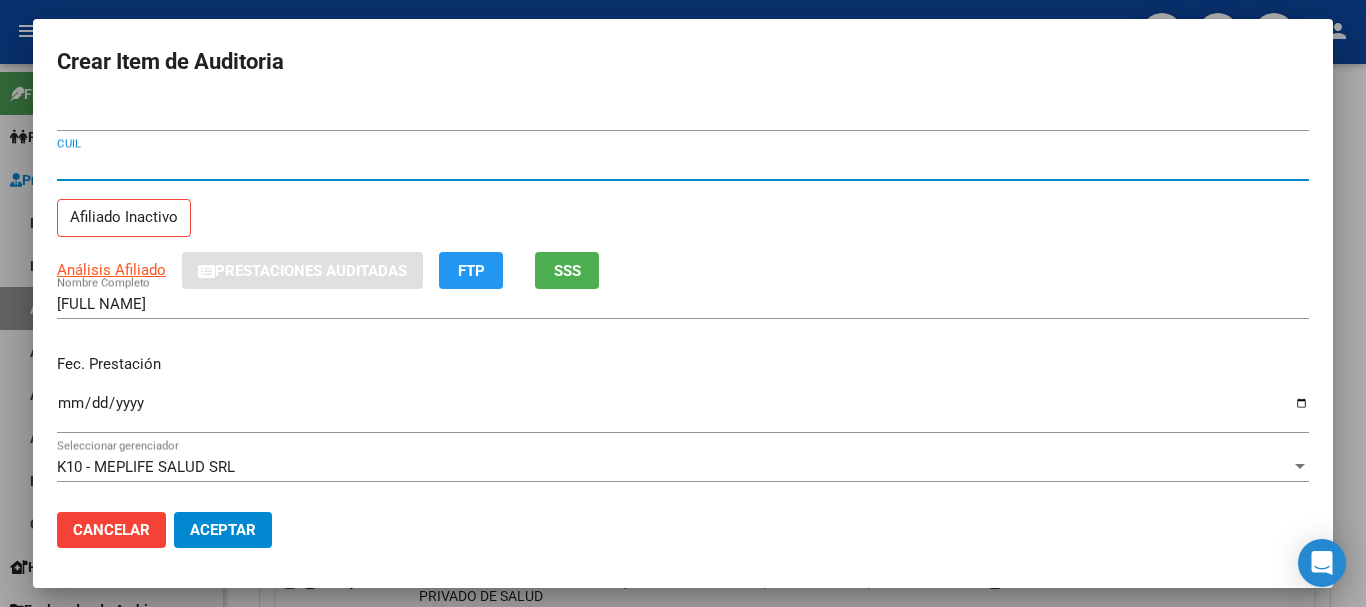type 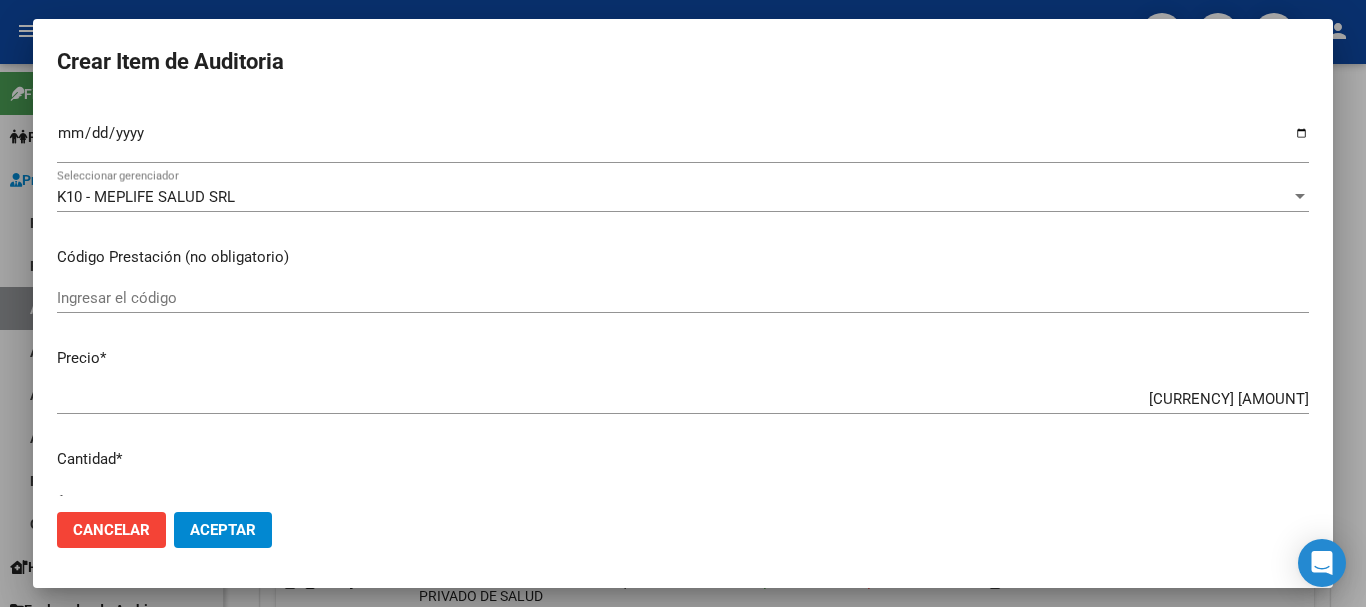 scroll, scrollTop: 284, scrollLeft: 0, axis: vertical 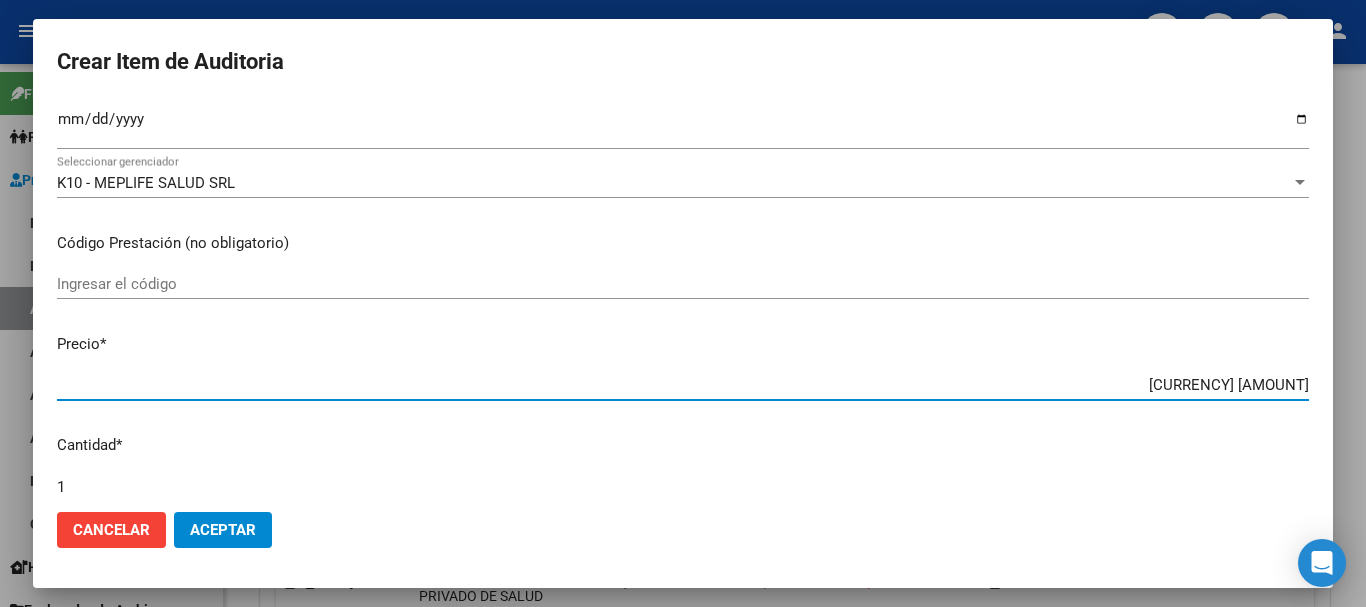 type on "$ 0,02" 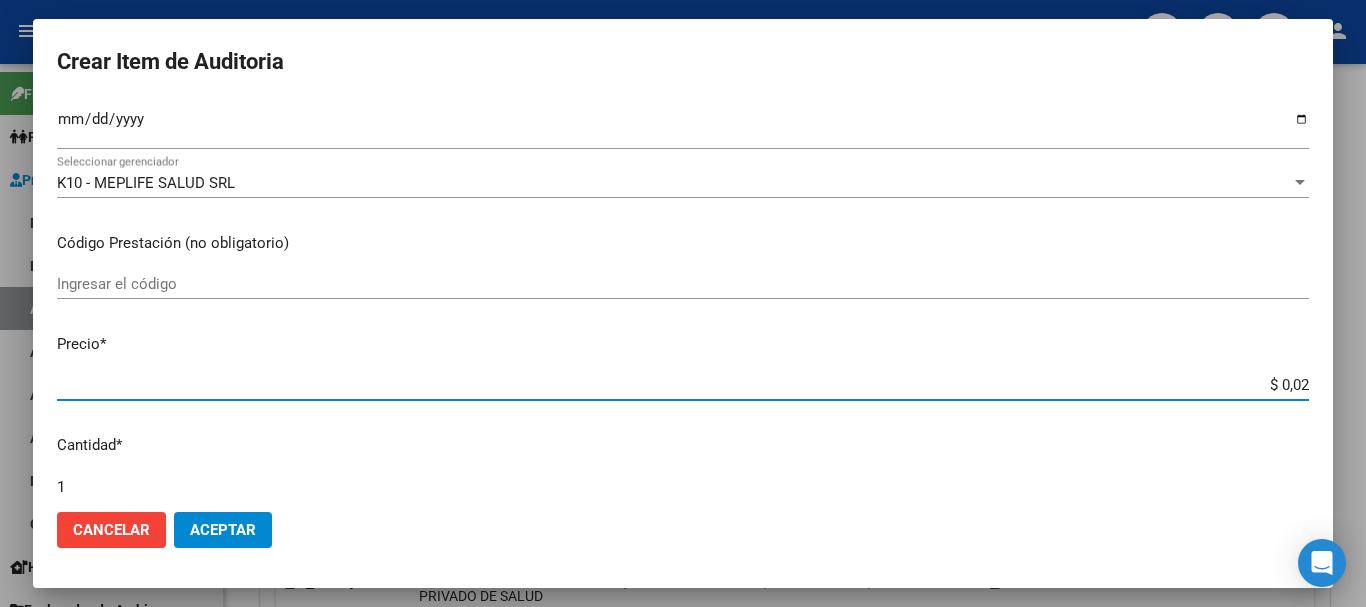 type on "$ [AMOUNT]" 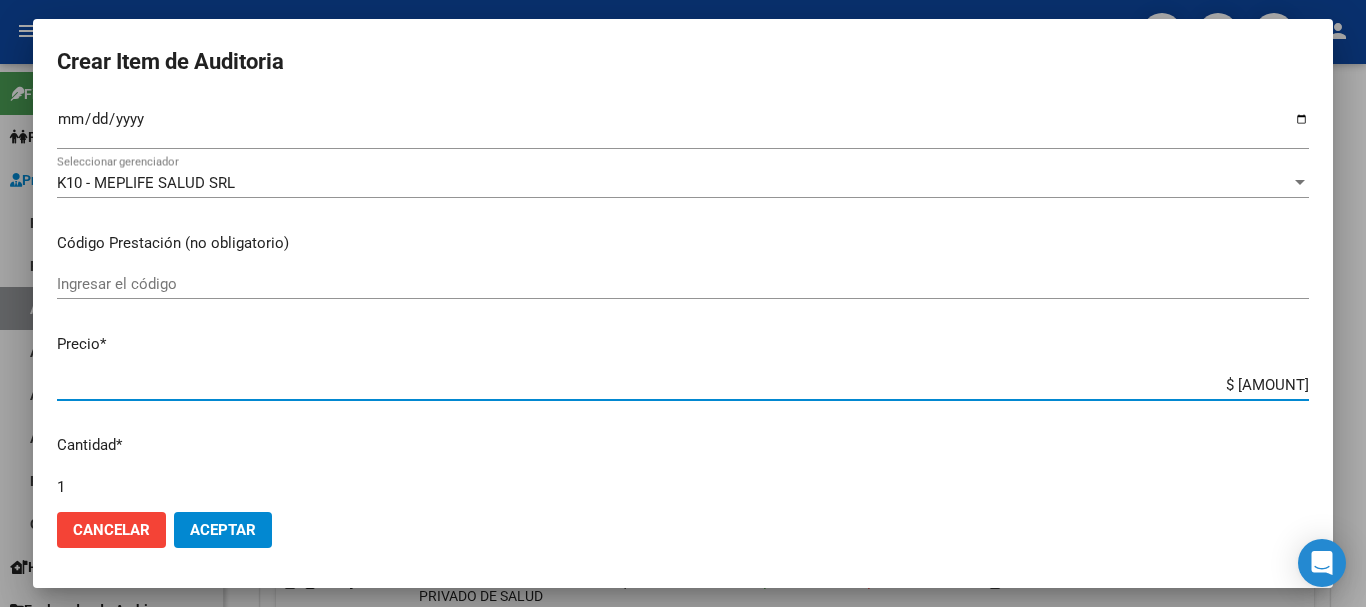 type on "$ 2,47" 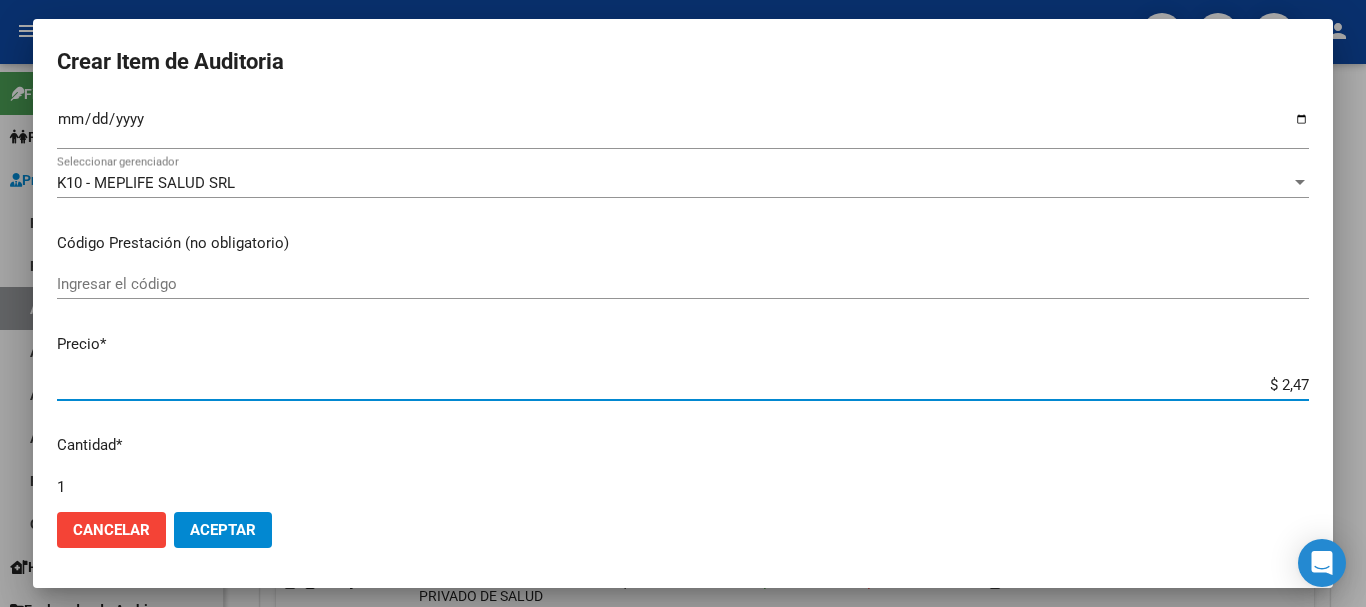 type on "$ 24,74" 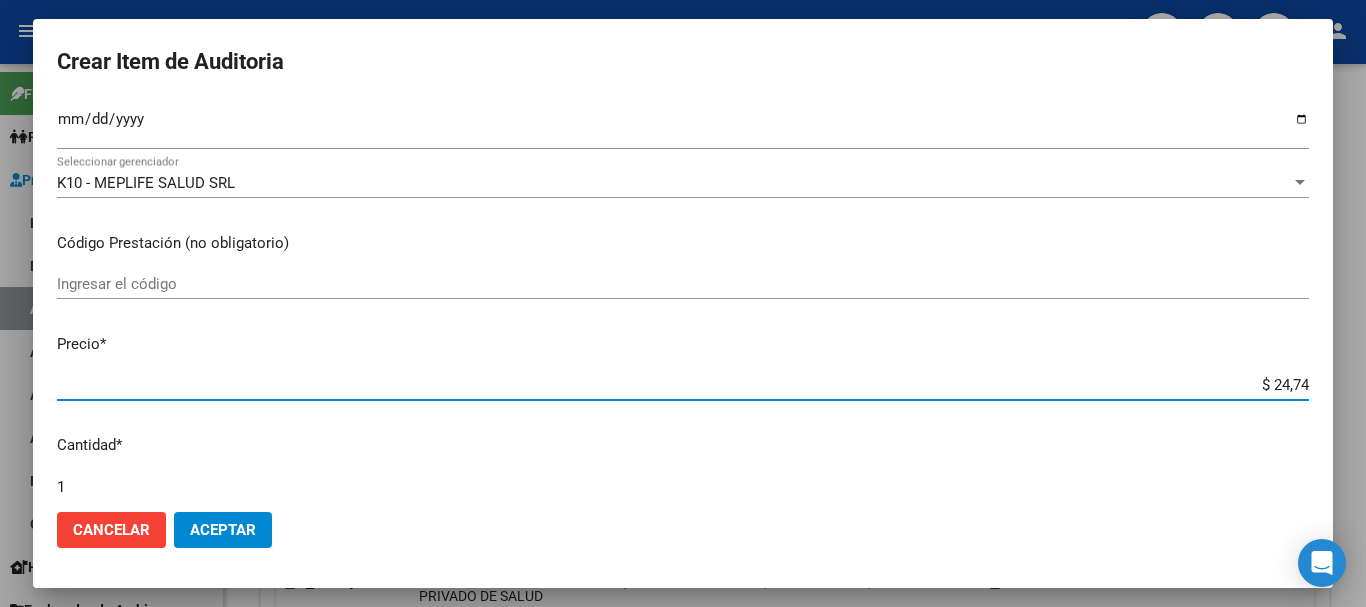 type on "$ 247,43" 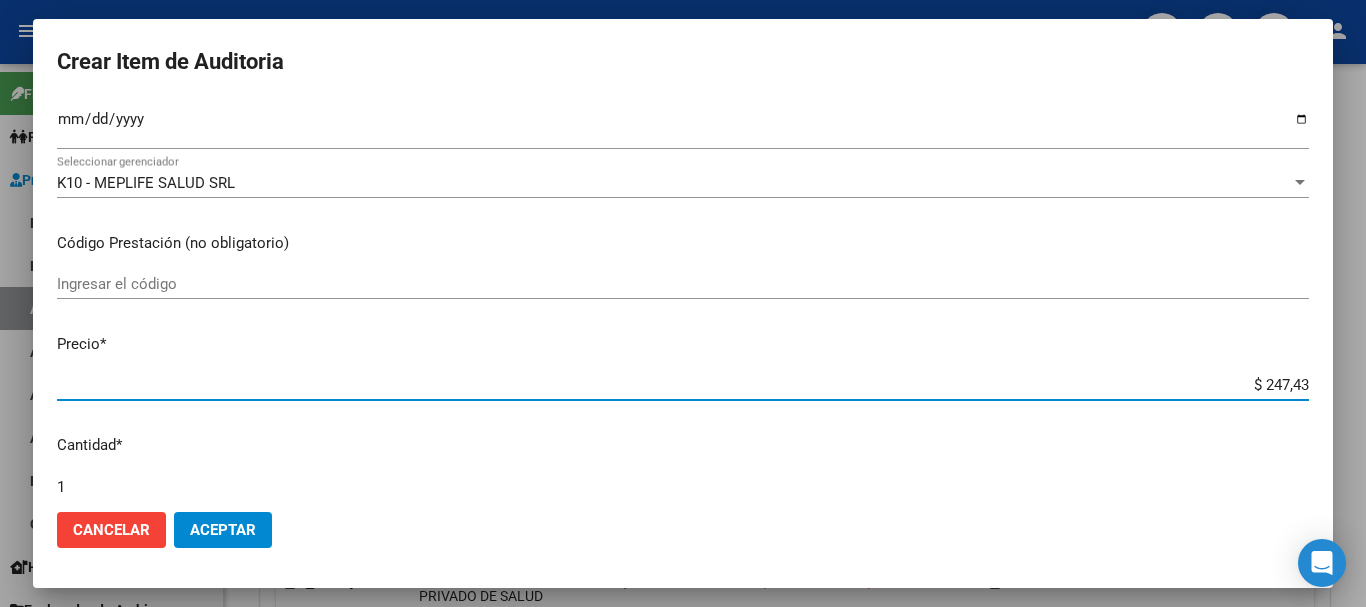 type on "$ 2.474,39" 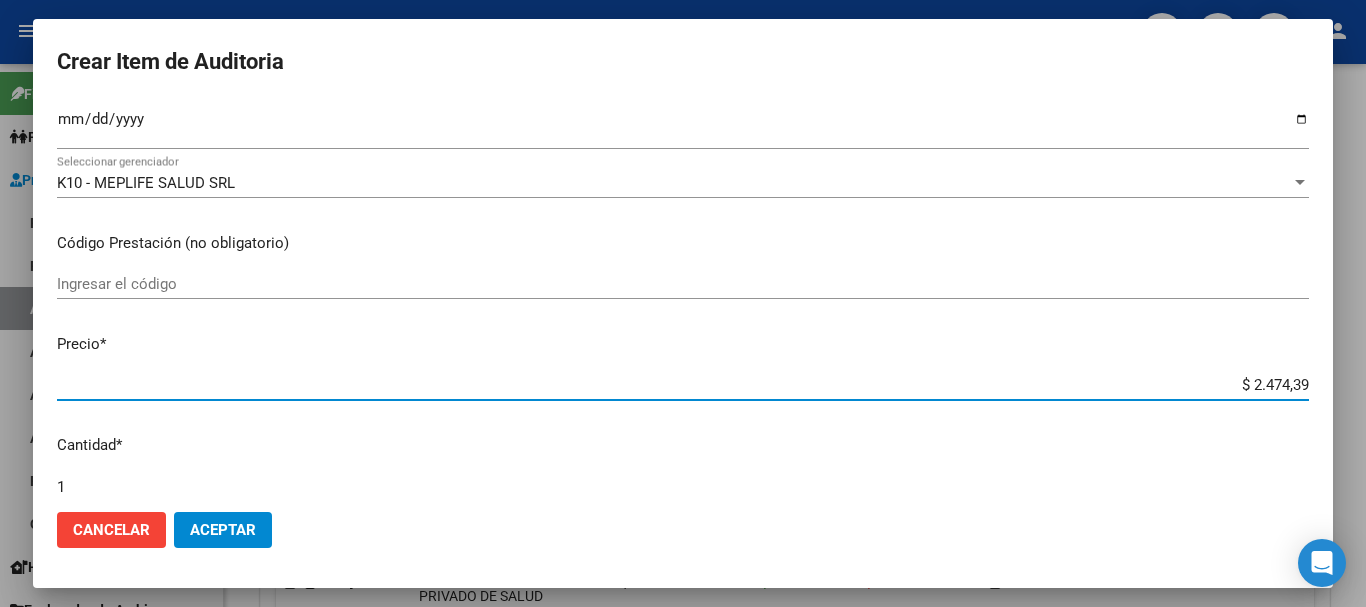 type on "$ [PRICE]" 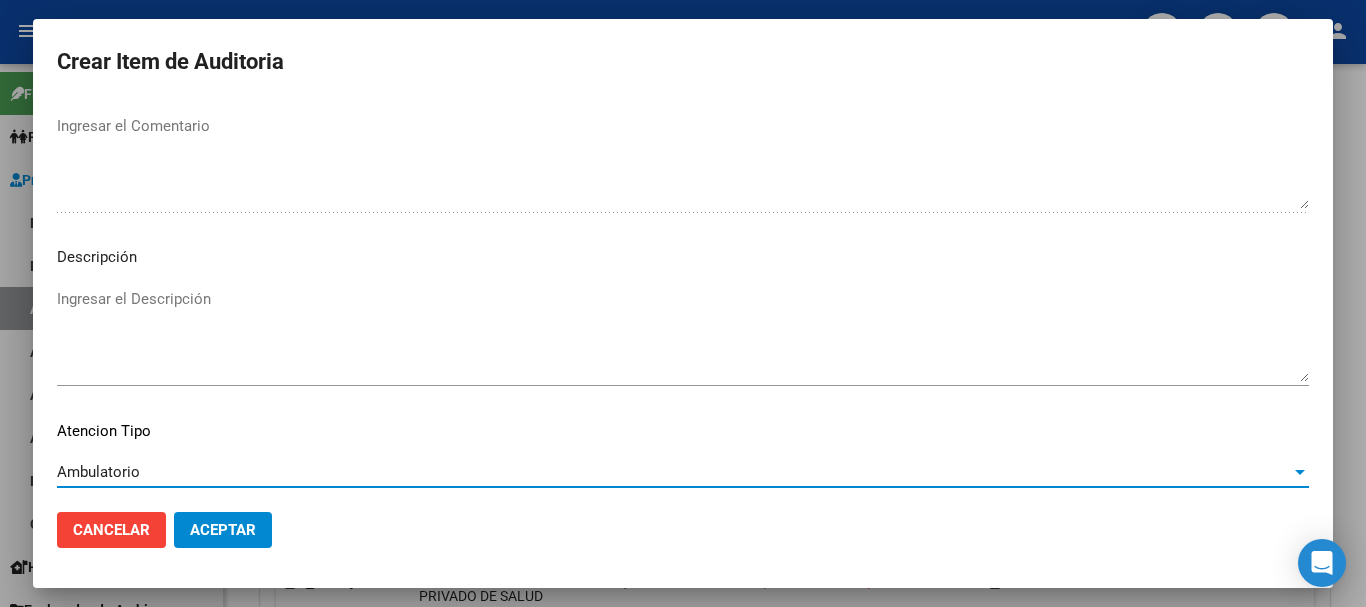 scroll, scrollTop: 1233, scrollLeft: 0, axis: vertical 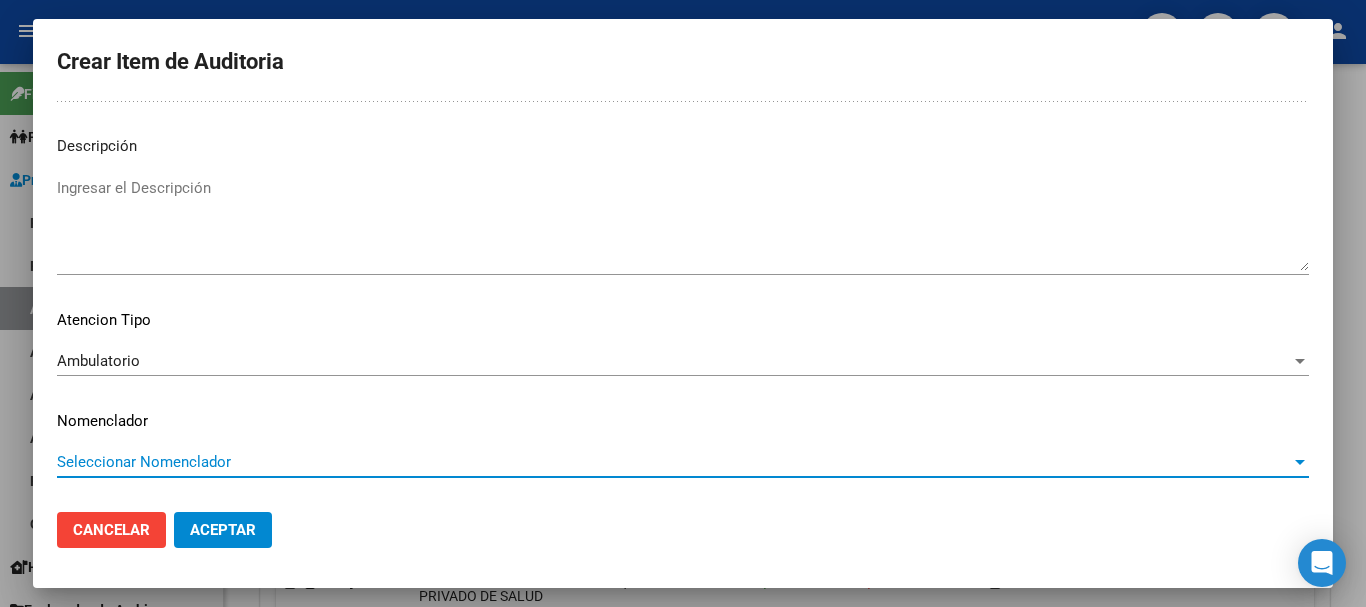 type 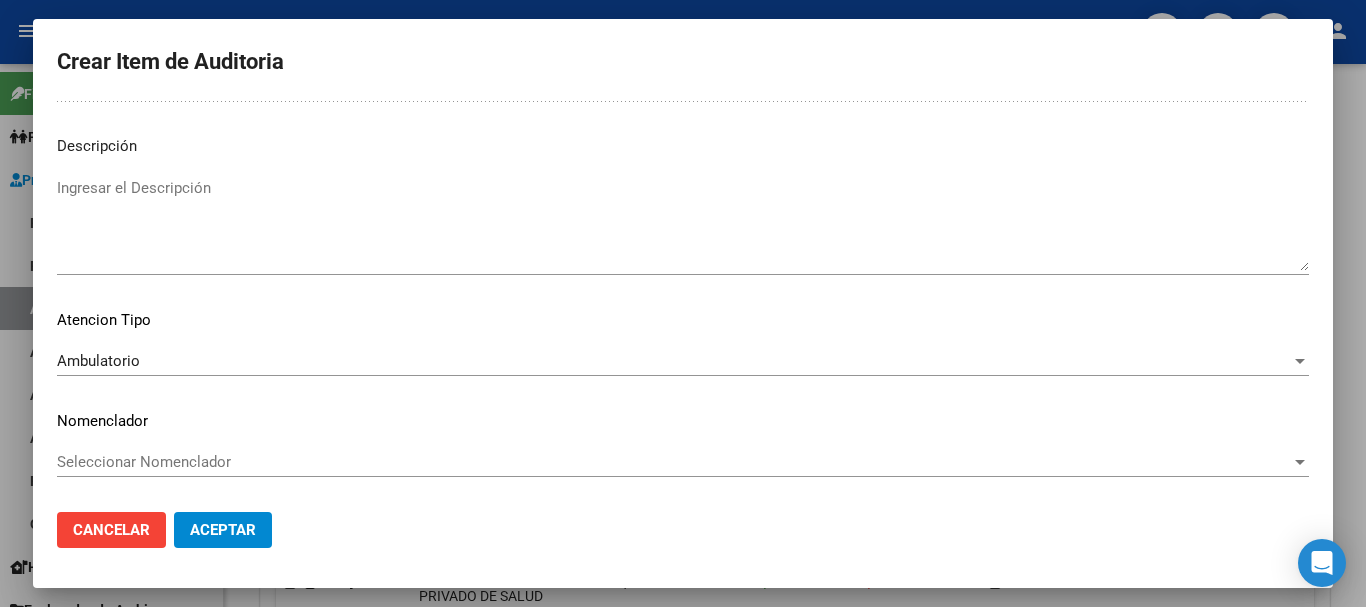 scroll, scrollTop: 0, scrollLeft: 0, axis: both 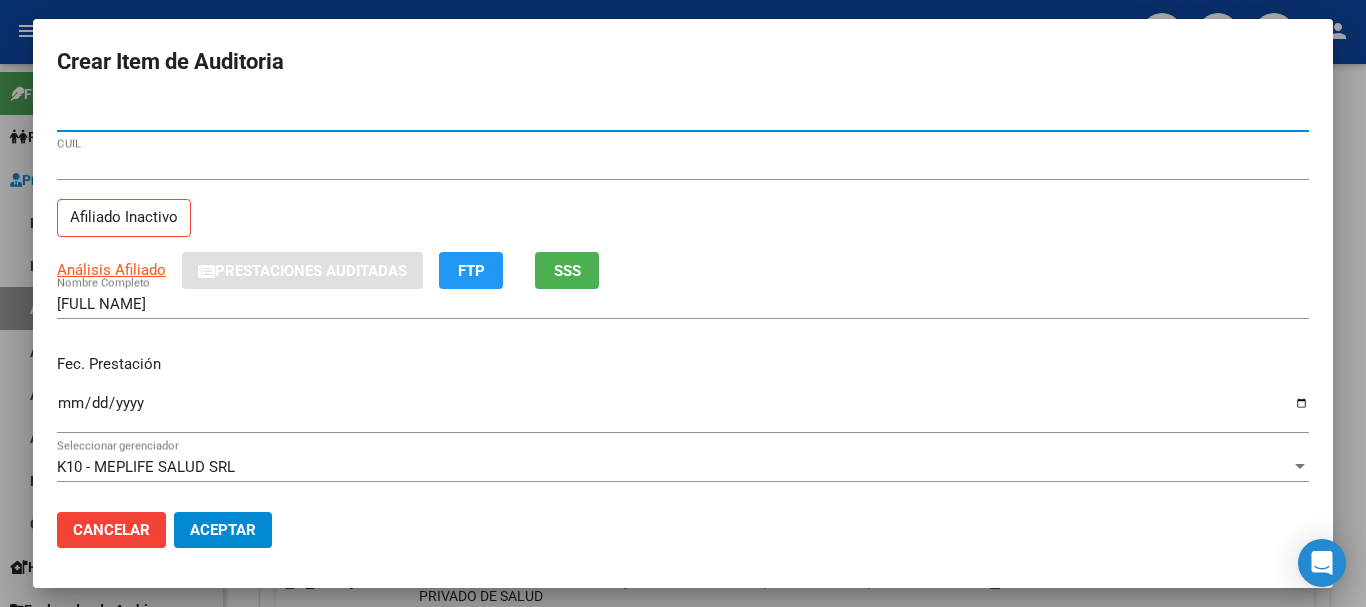 click on "Aceptar" 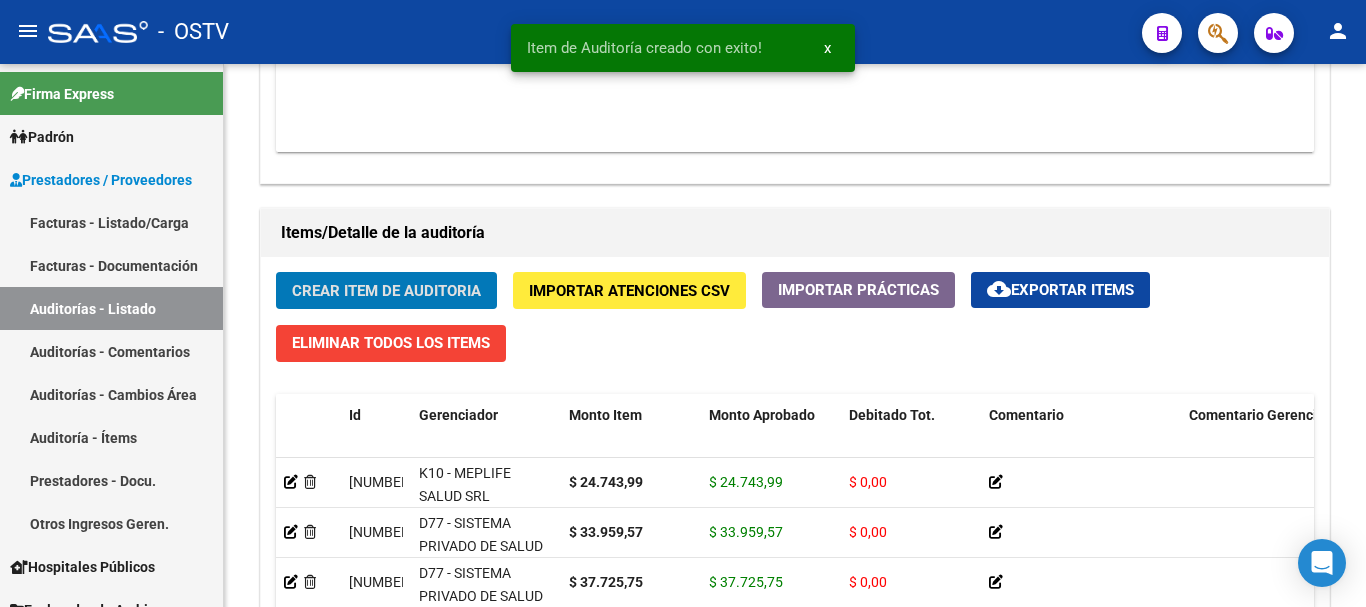 click on "Crear Item de Auditoria" 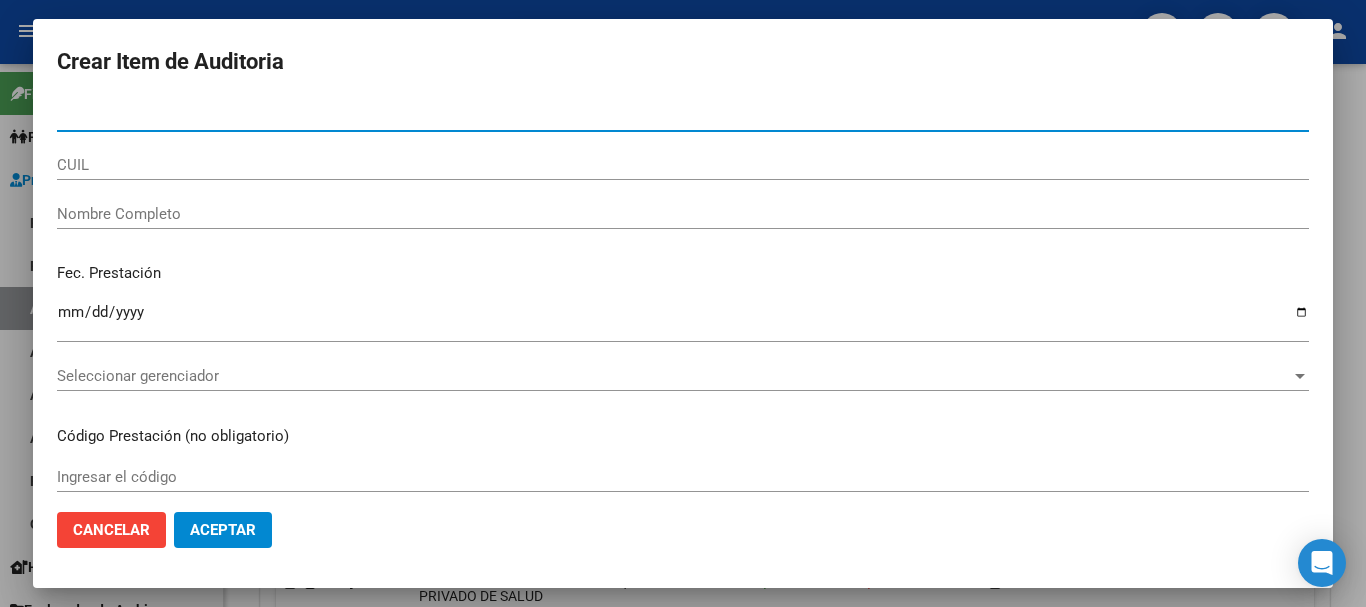 paste on "[NUMBER]" 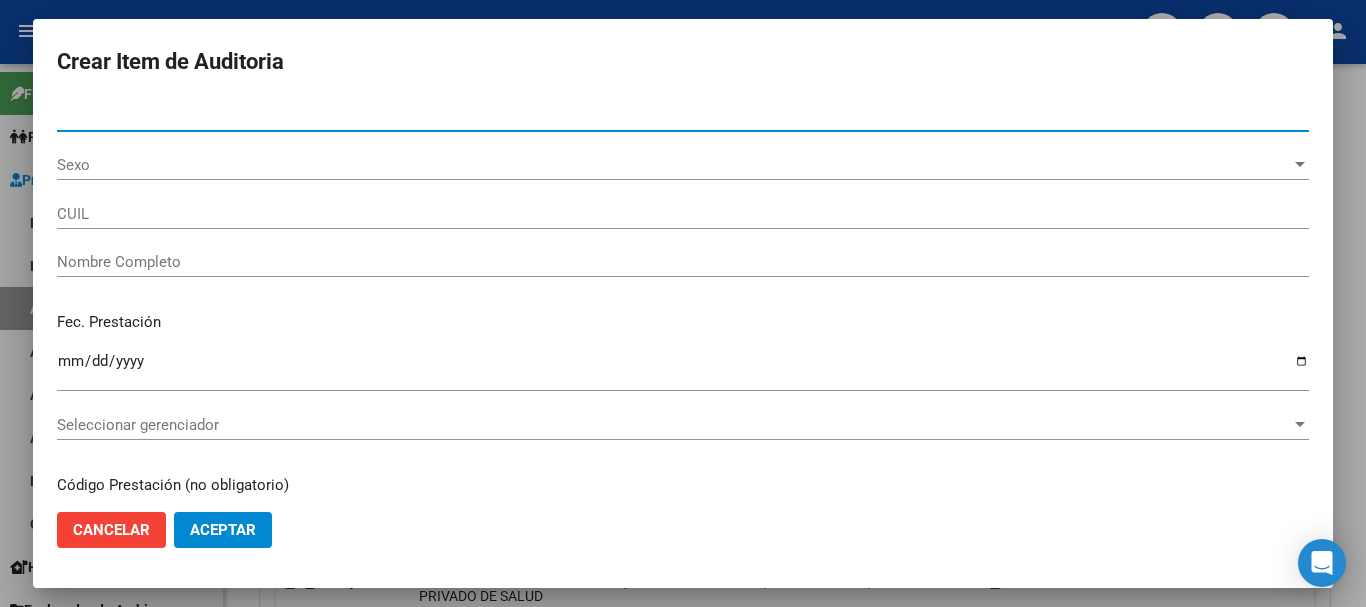type on "[NUMBER]" 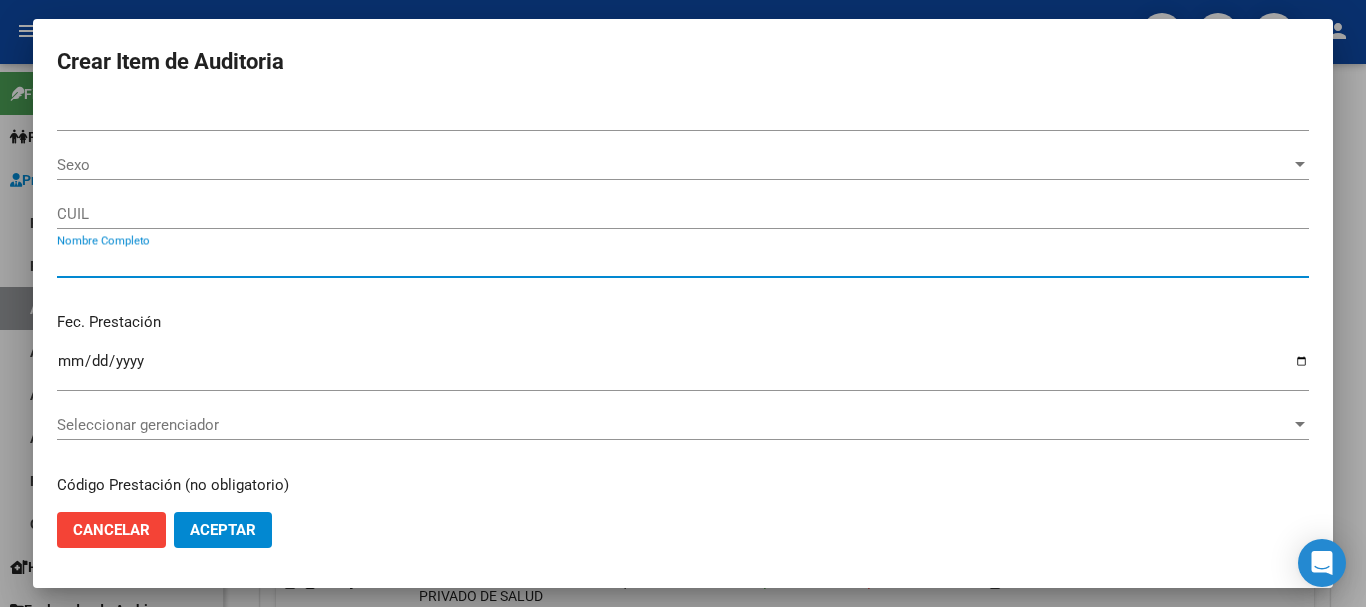 type on "[NUMBER]" 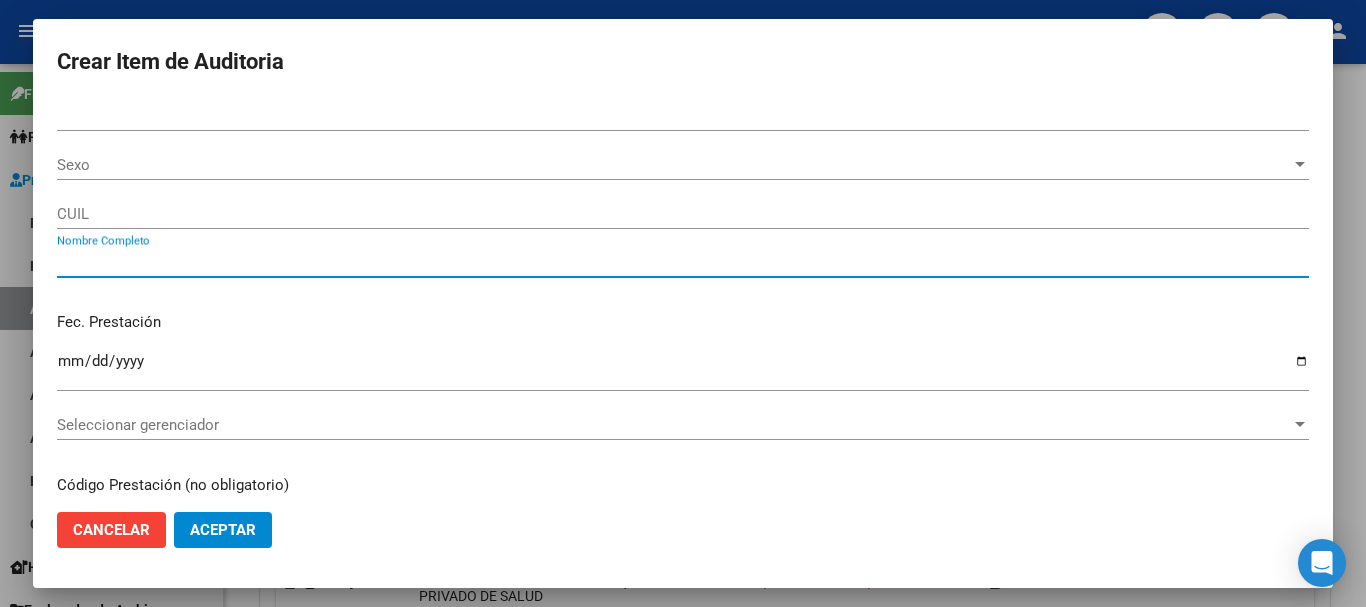 type on "[FULL NAME]" 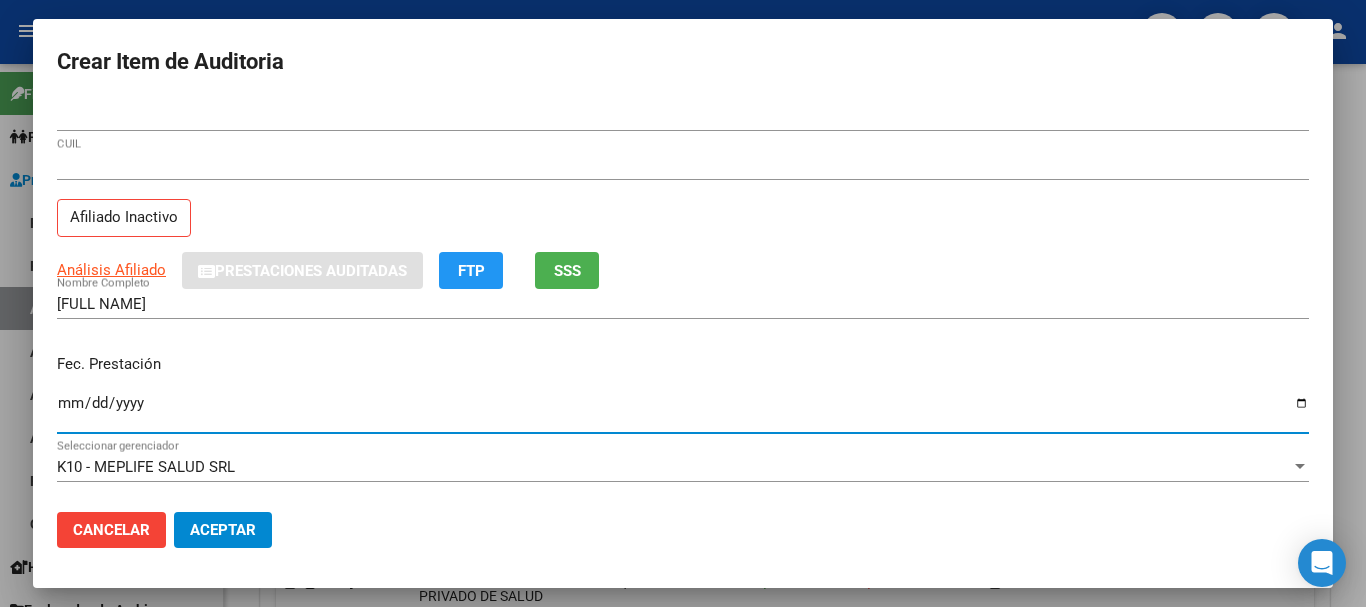 type on "[DATE]" 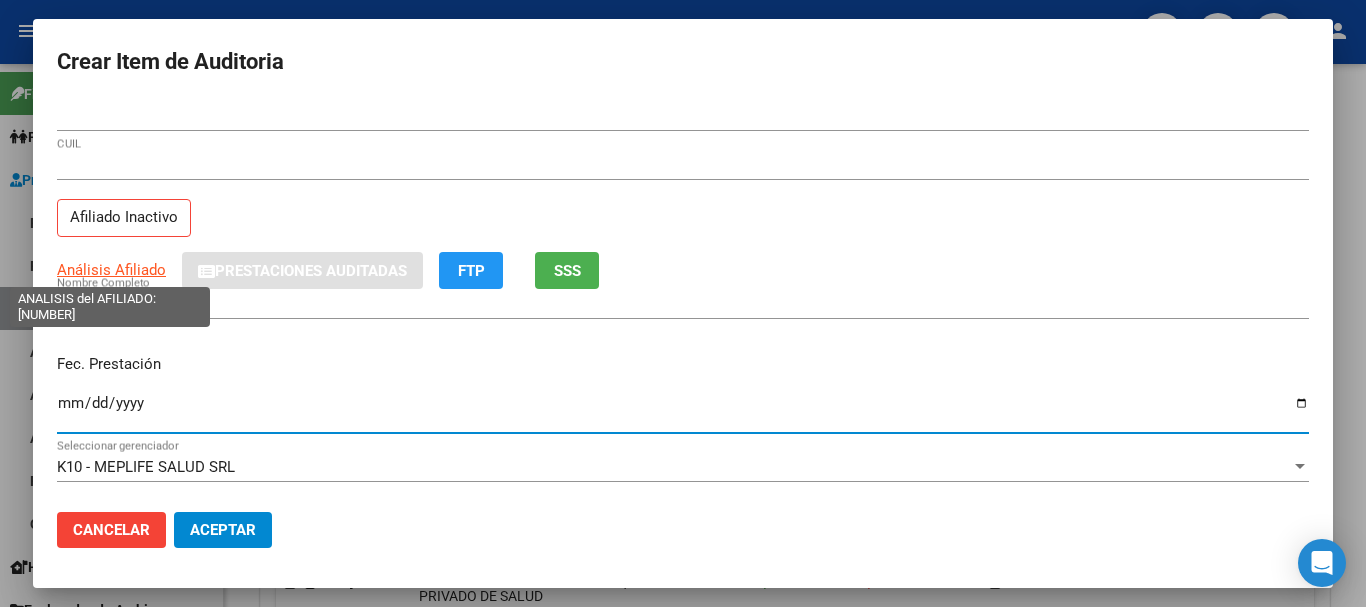 click on "Análisis Afiliado" at bounding box center (111, 270) 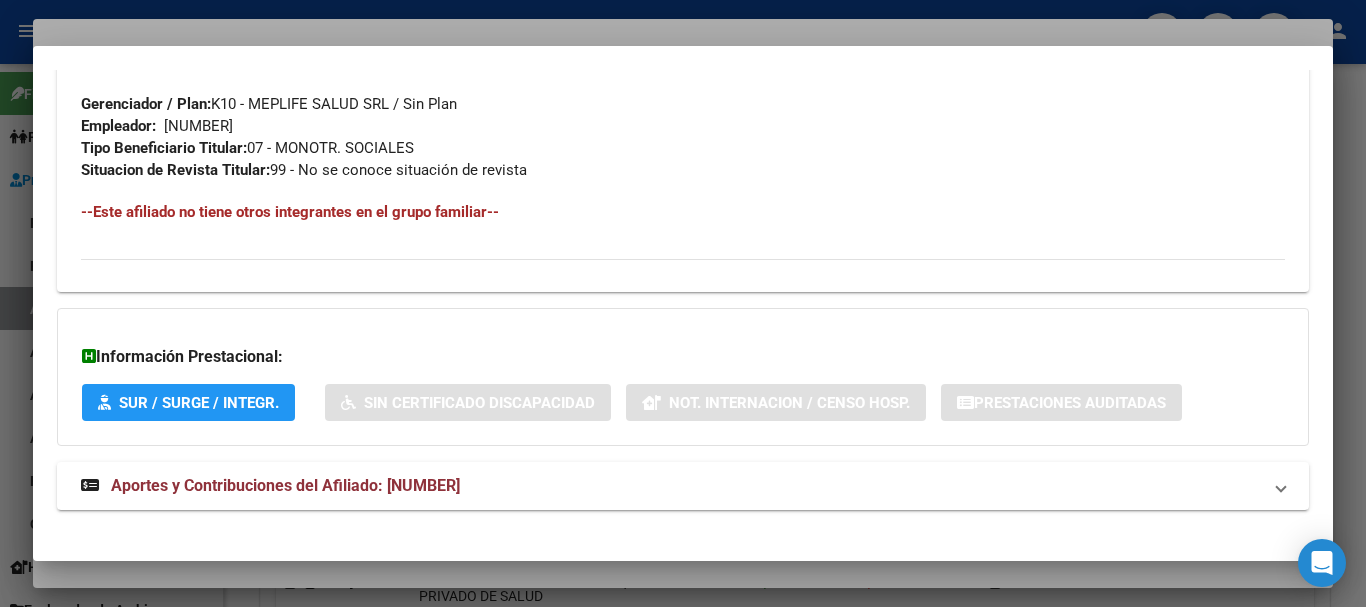 scroll, scrollTop: 1053, scrollLeft: 0, axis: vertical 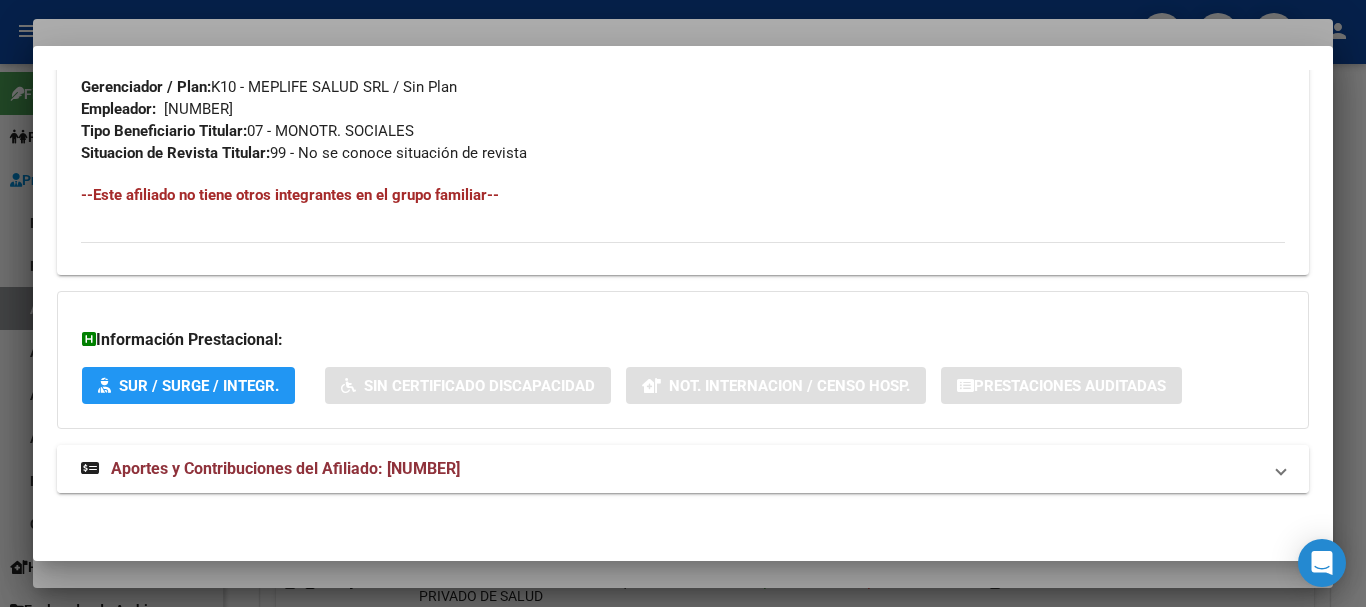 click on "Aportes y Contribuciones del Afiliado: [NUMBER]" at bounding box center [285, 468] 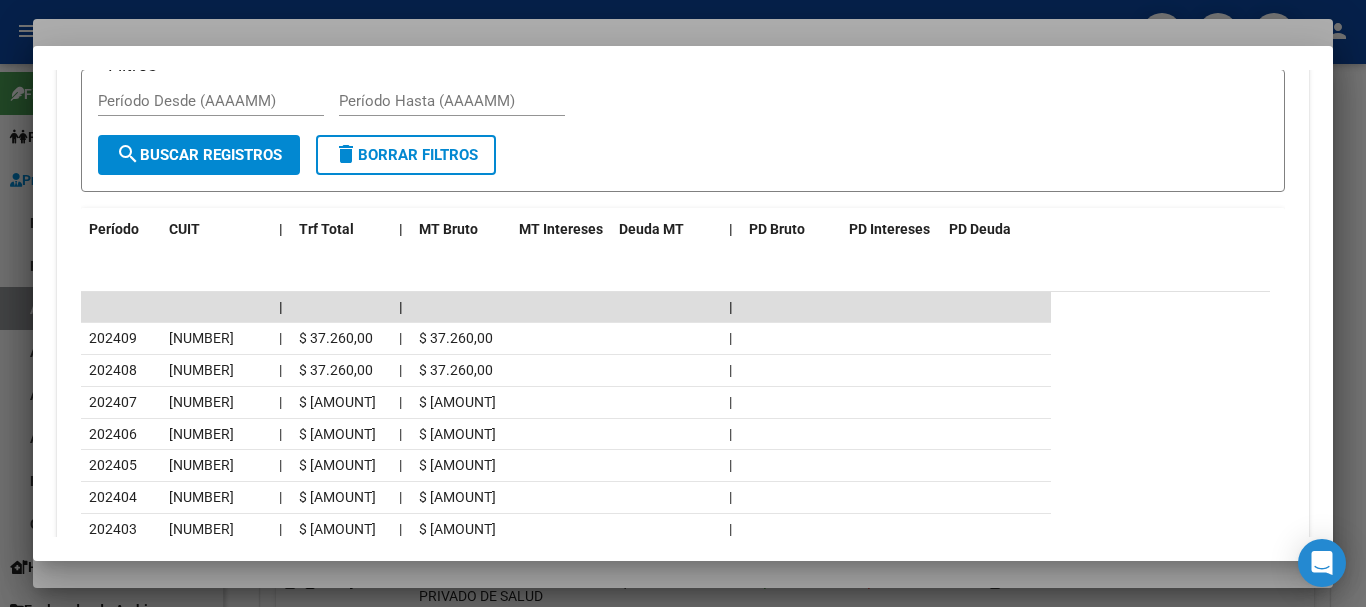 scroll, scrollTop: 1770, scrollLeft: 0, axis: vertical 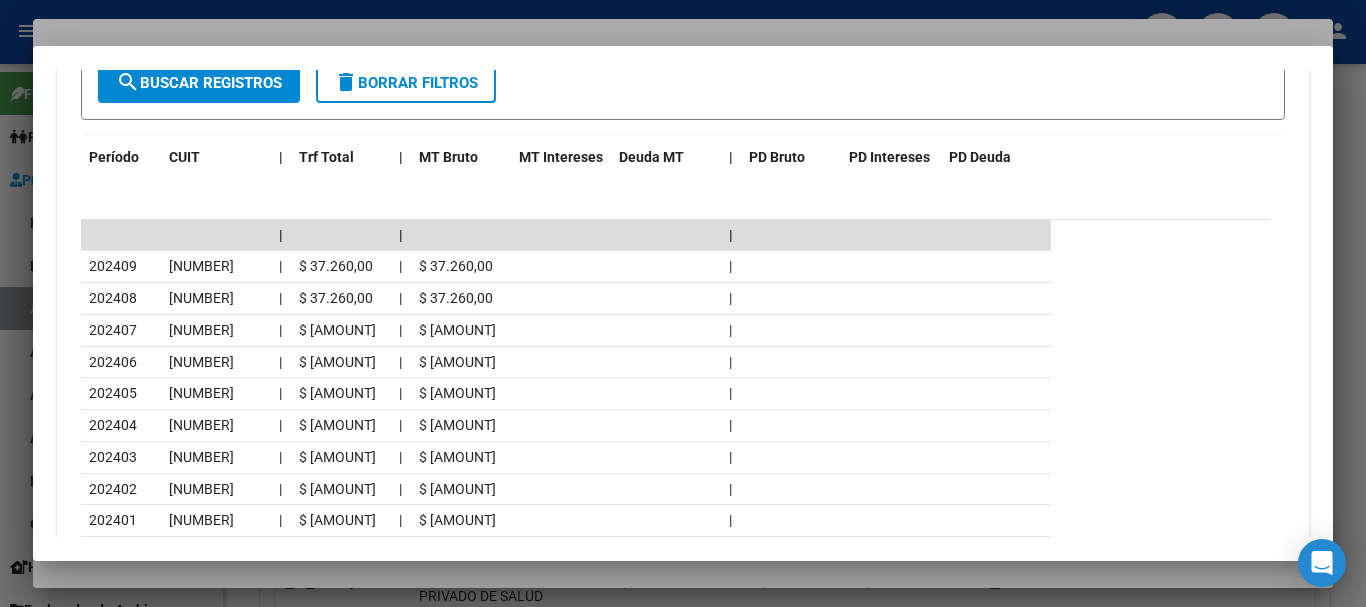 click on "Análisis Afiliado - CUIL:  [DOCUMENT_NUMBER] DATOS PADRÓN ÁGIL:  [LAST_NAME] [LAST_NAME] [LAST_NAME]     |   INACTIVO   |     AFILIADO TITULAR  Datos Personales y Afiliatorios según Entes Externos: SSS FTP ARCA Padrón ARCA Impuestos Organismos Ext.    Gerenciador:      K10 - MEPLIFE SALUD SRL  Atención telefónica: Atencion al Beneficiario:   [PHONE] (Whatsapp) Atención emergencias: Otros Datos Útiles: Cartilla:  LINK    Datos de Empadronamiento  Enviar Credencial Digital remove_red_eye Movimientos    Sin Certificado Discapacidad Etiquetas: Estado: INACTIVO Última Alta Formal:  [DATE] Ultimo Tipo Movimiento Alta:  ALTA Adhesión Directa MT Última Baja Formal:  [DATE] Ultimo Tipo Movimiento Baja:  MONOTRIBUTISTA BAJA X AFIP Comentario ADMIN:  ALTA ONLINE AUTOMATICA MT/PD el [DATE] [TIME] DATOS DEL AFILIADO Apellido:  [LAST_NAME] [LAST_NAME] [LAST_NAME] CUIL:  [DOCUMENT_NUMBER] Documento:  DU - DOCUMENTO UNICO [DOCUMENT_NUMBER]  Nacionalidad:  ARGENTINA Parentesco:  0 - Titular Estado Civil:  Soltero Discapacitado:    |" at bounding box center (683, 304) 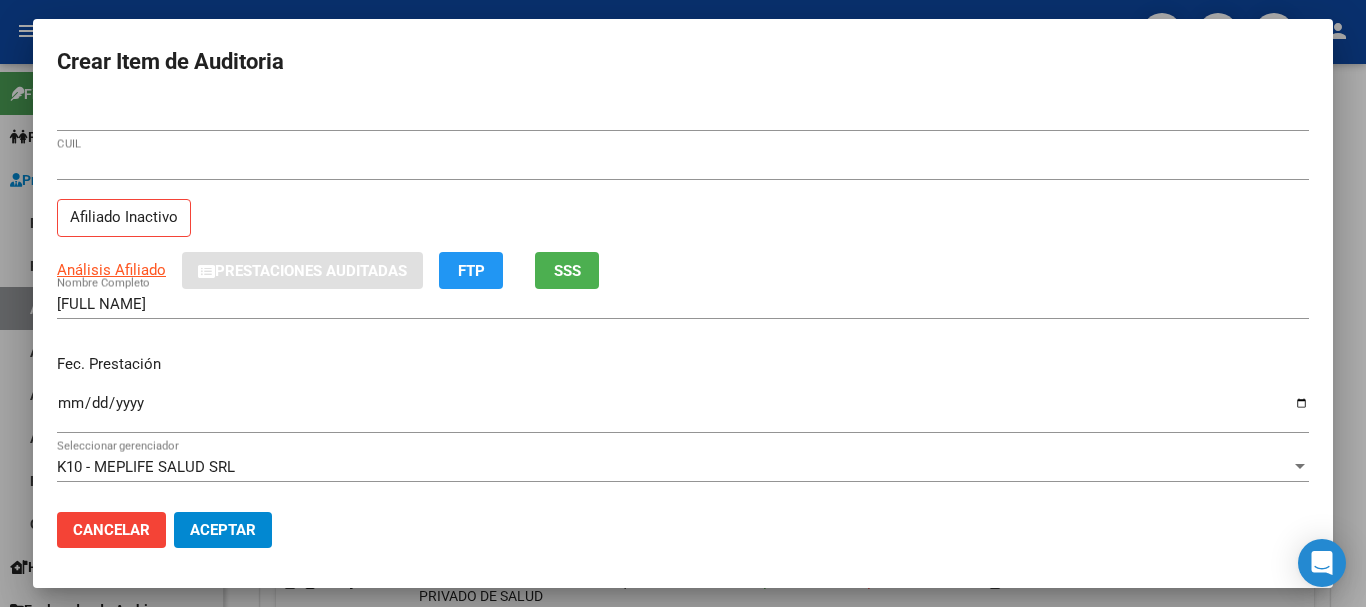 click on "[NUMBER]" at bounding box center [683, 165] 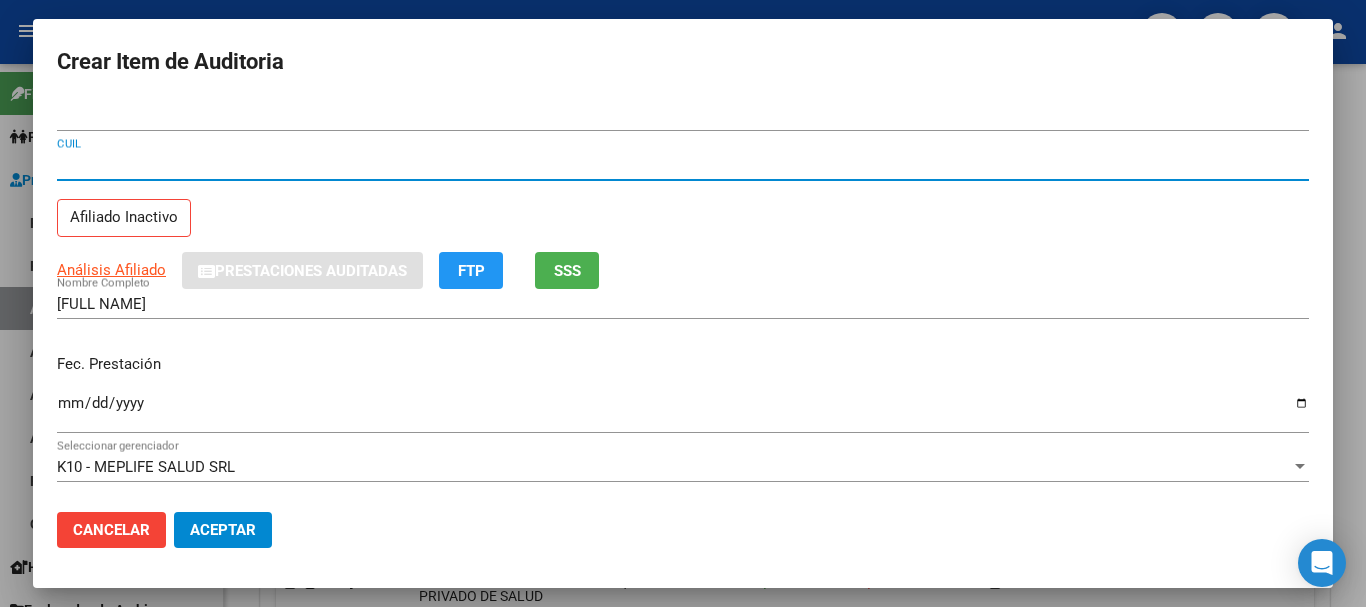 type 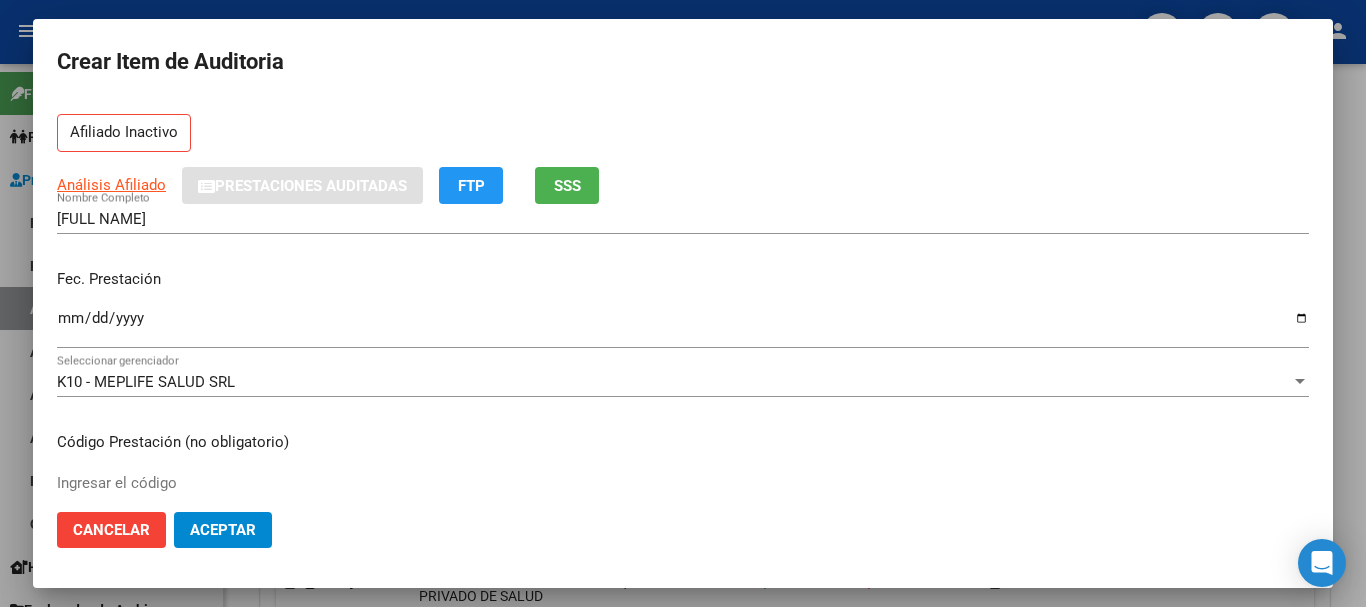 scroll, scrollTop: 84, scrollLeft: 0, axis: vertical 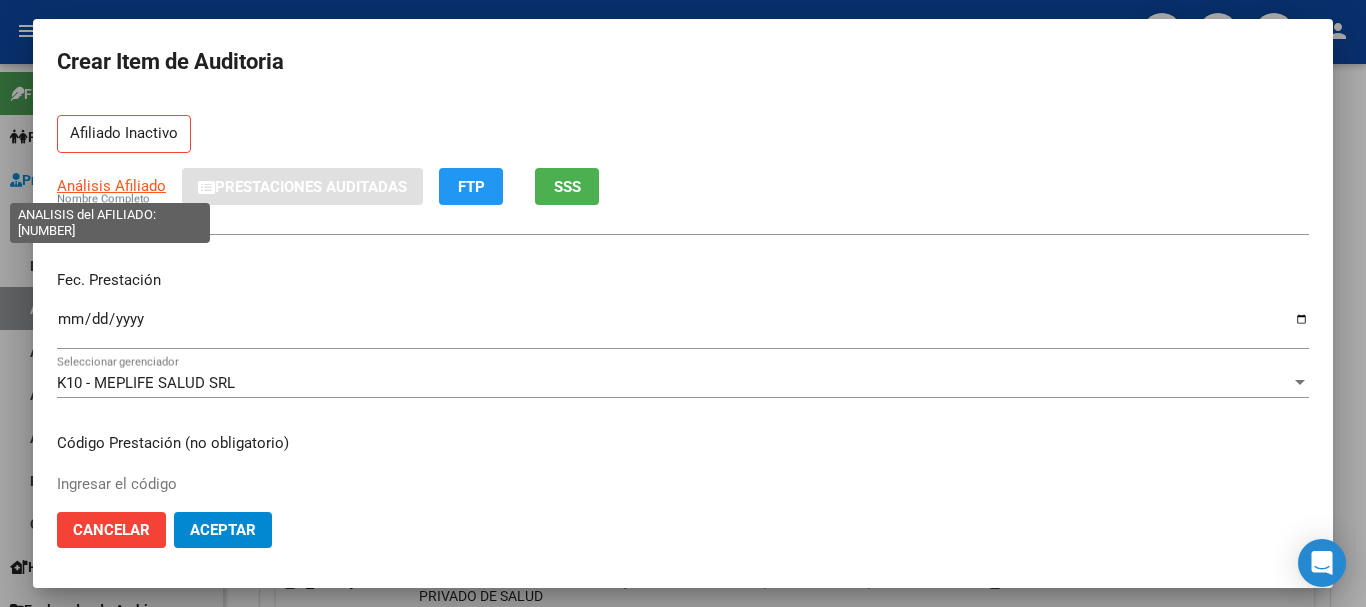 click on "Análisis Afiliado" at bounding box center (111, 186) 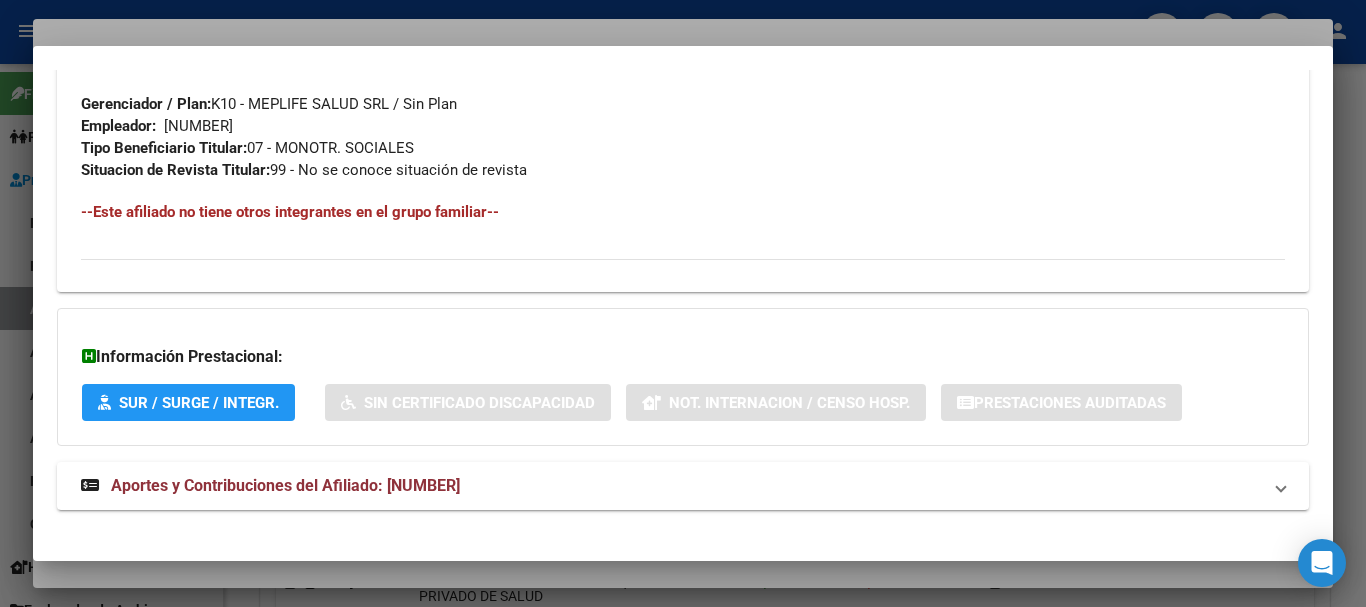 click on "Aportes y Contribuciones del Afiliado: [NUMBER]" at bounding box center (683, 486) 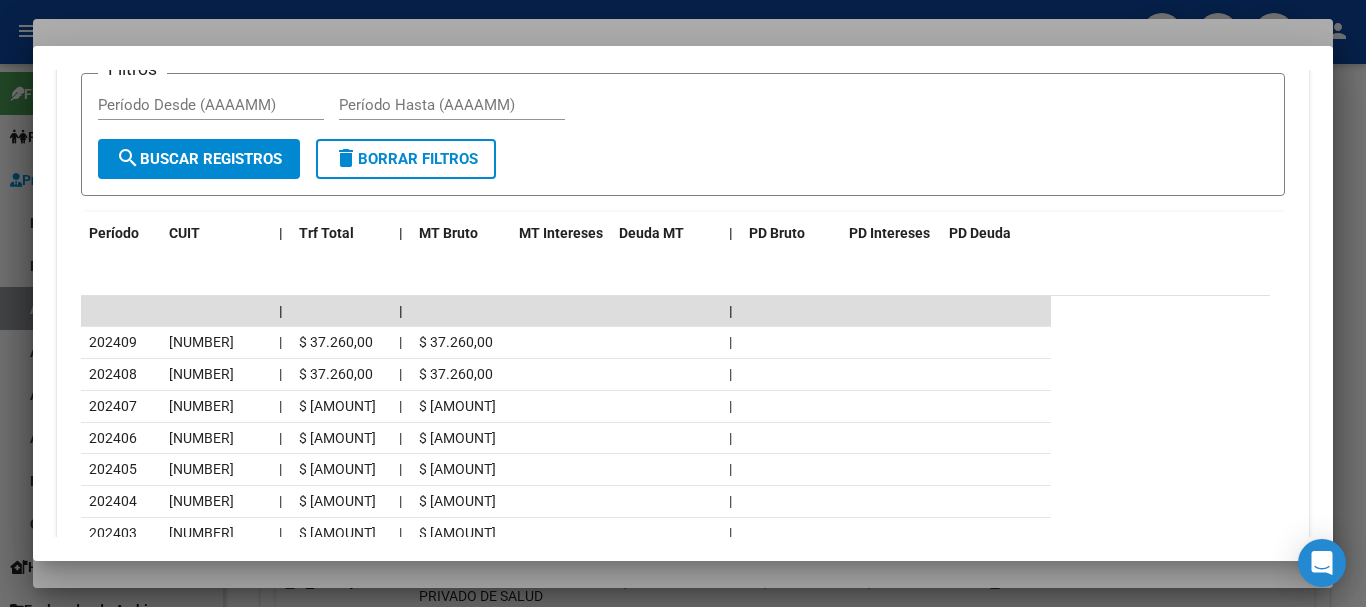scroll, scrollTop: 1802, scrollLeft: 0, axis: vertical 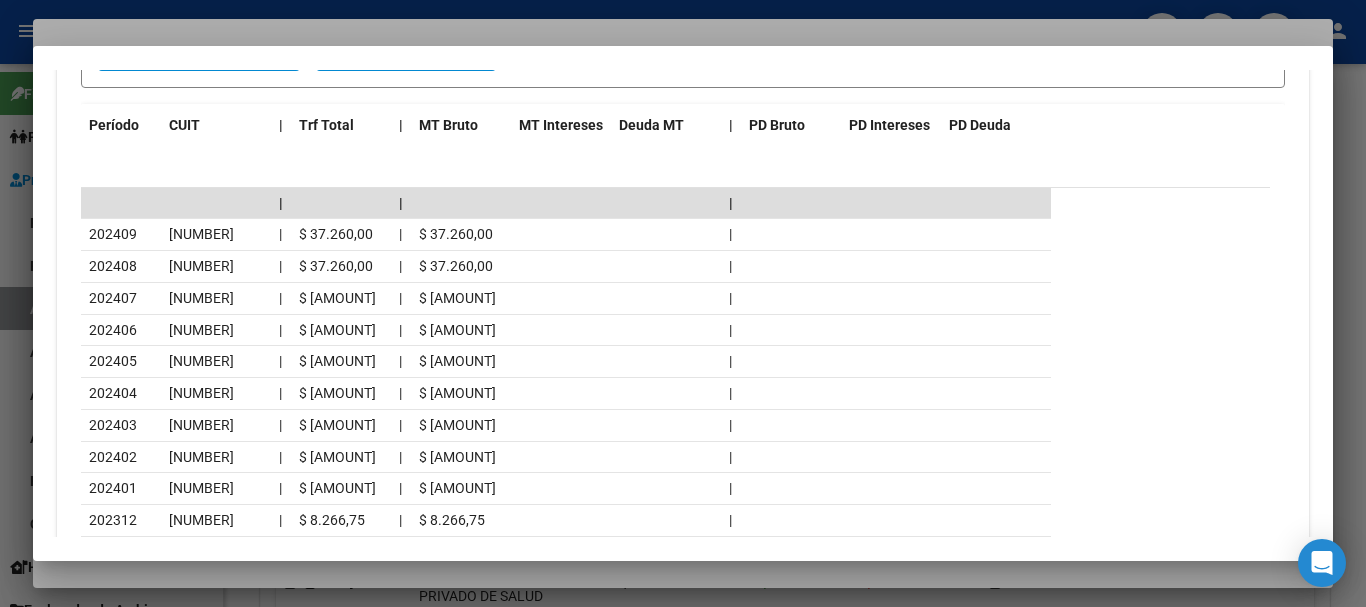 click at bounding box center (683, 303) 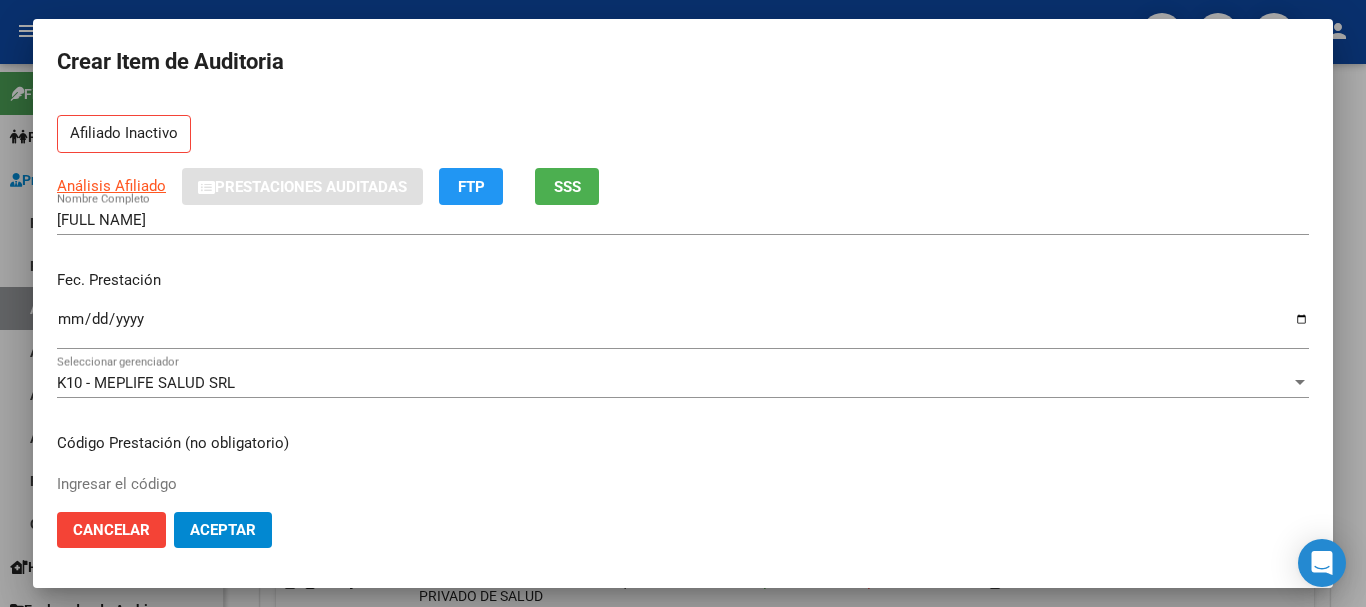 click on "[FULL NAME]" at bounding box center (683, 220) 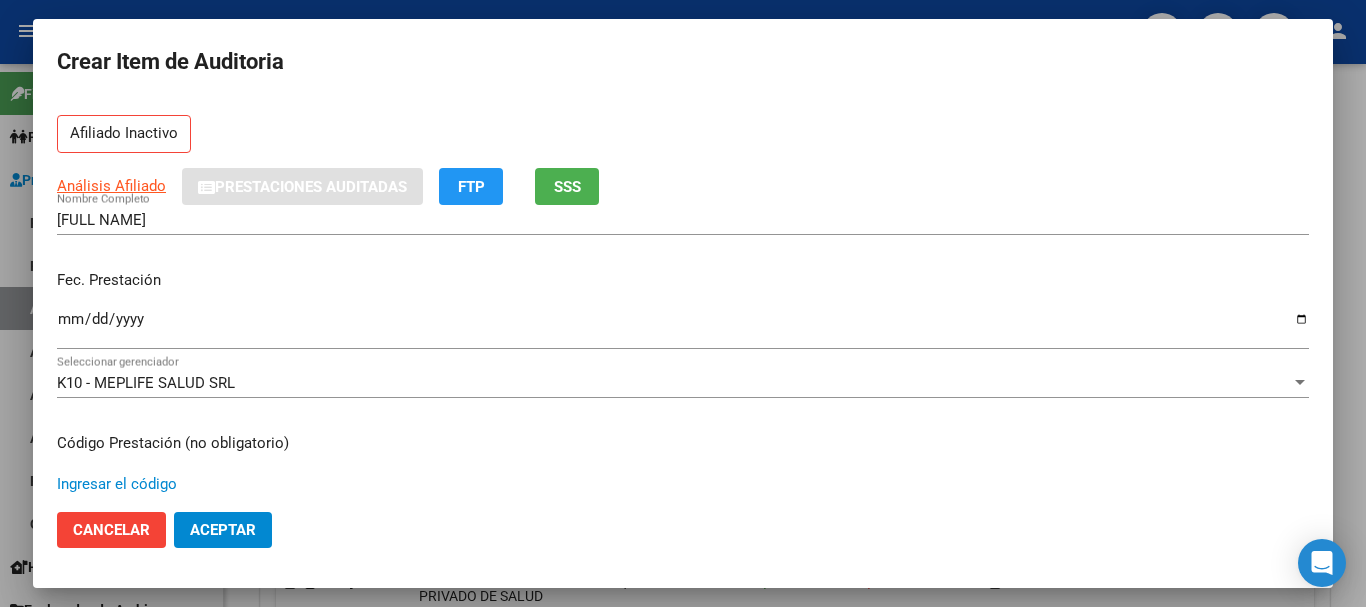scroll, scrollTop: 371, scrollLeft: 0, axis: vertical 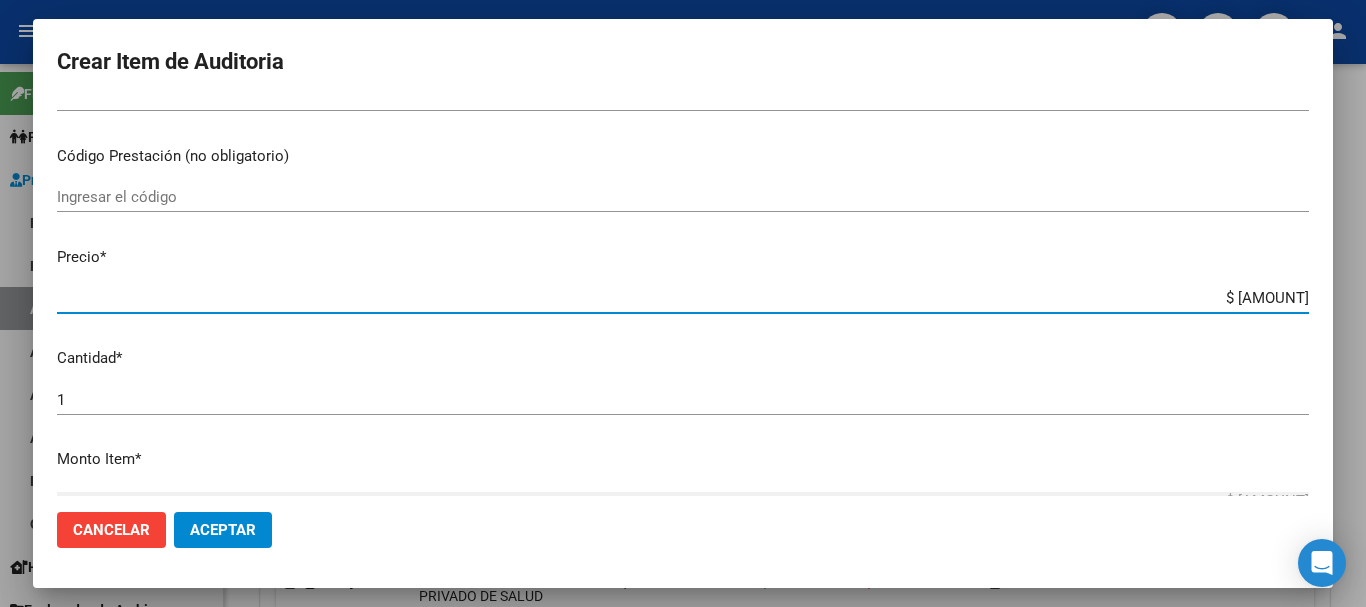 type on "$ 0,05" 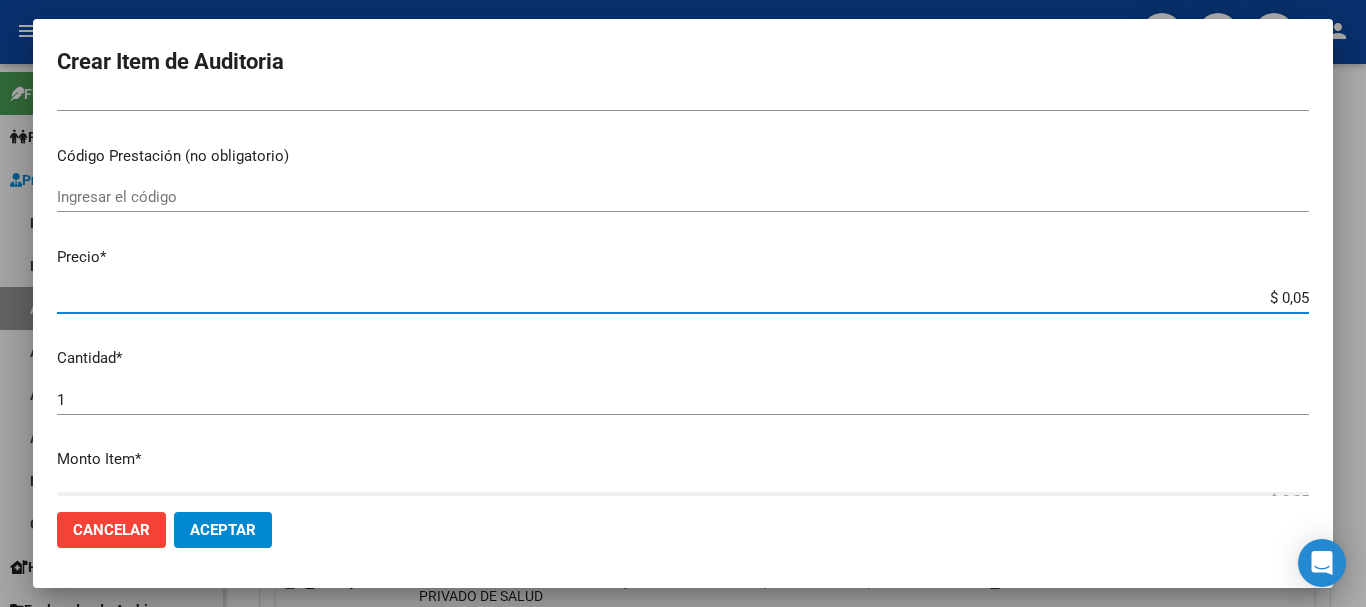 type on "$ 0,51" 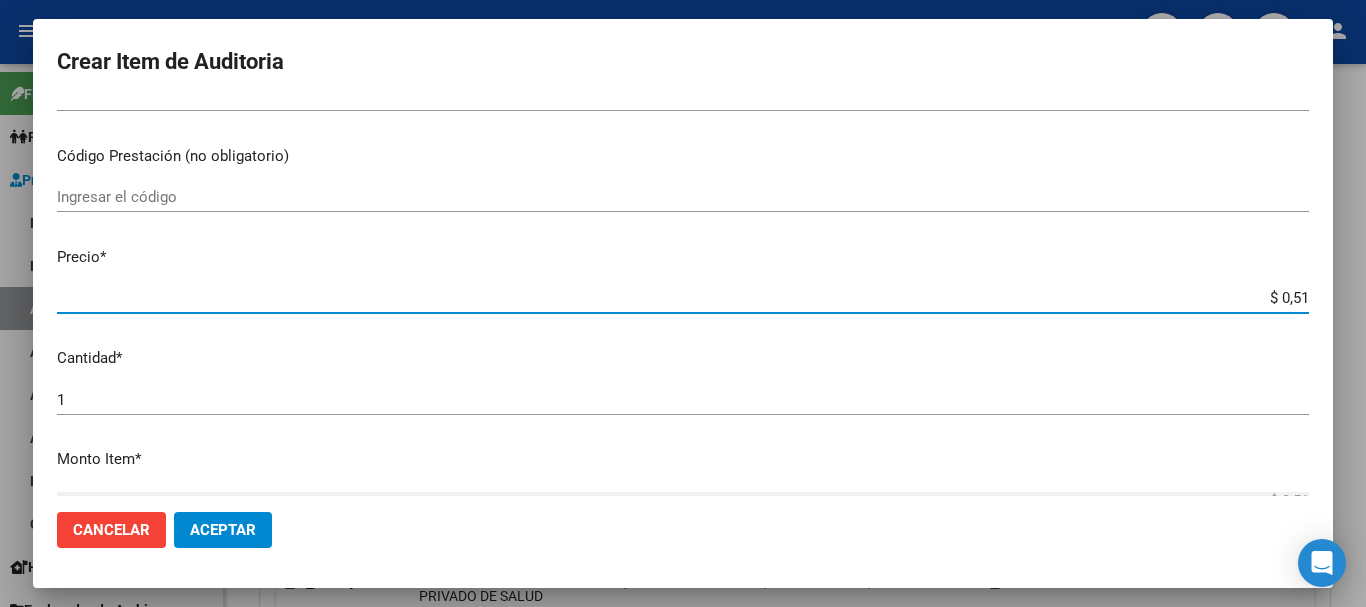 type on "$ 5,17" 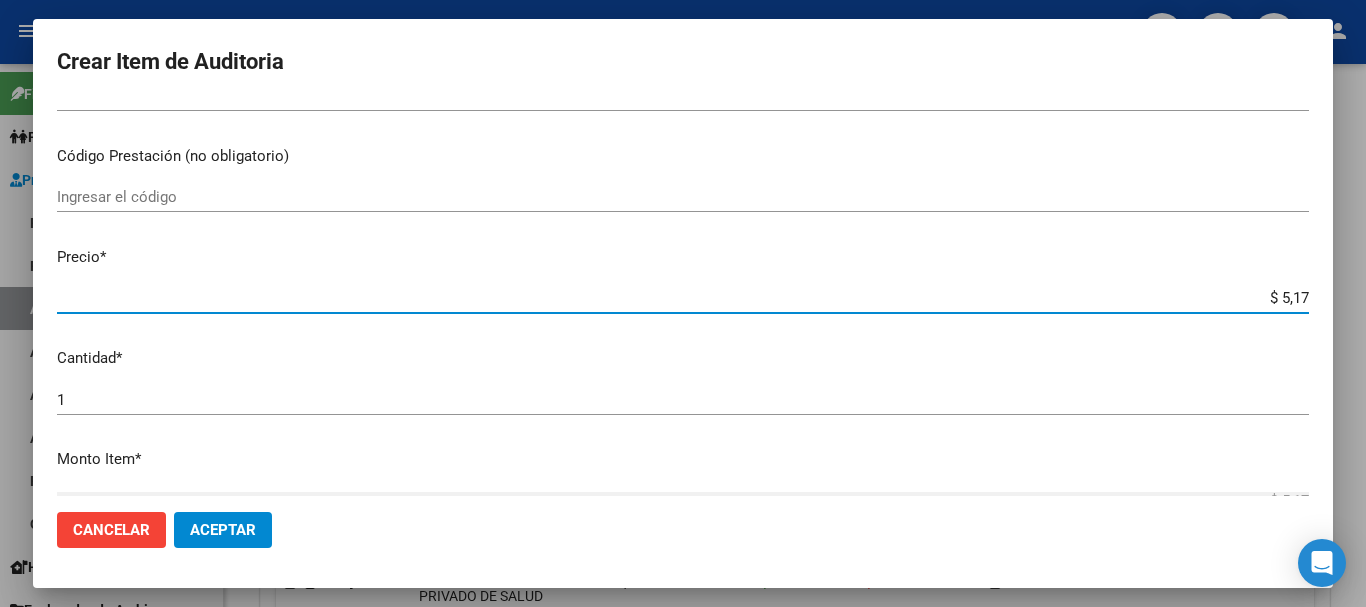 type on "$ 51,76" 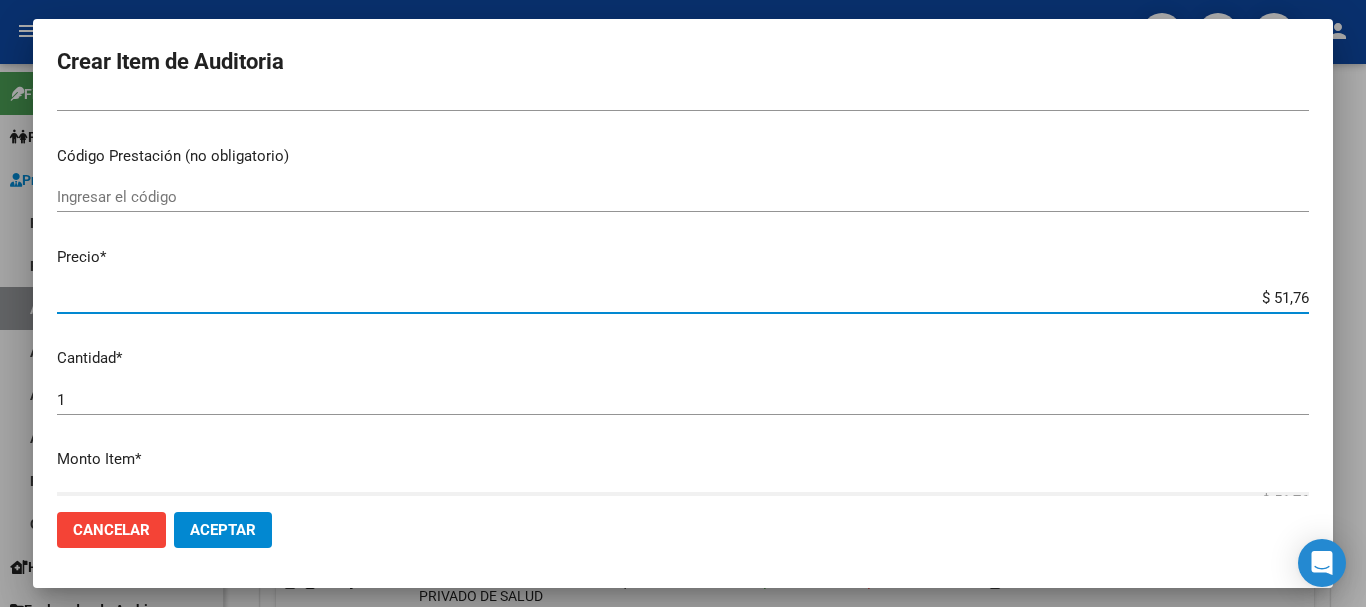 type on "[CURRENCY] [AMOUNT]" 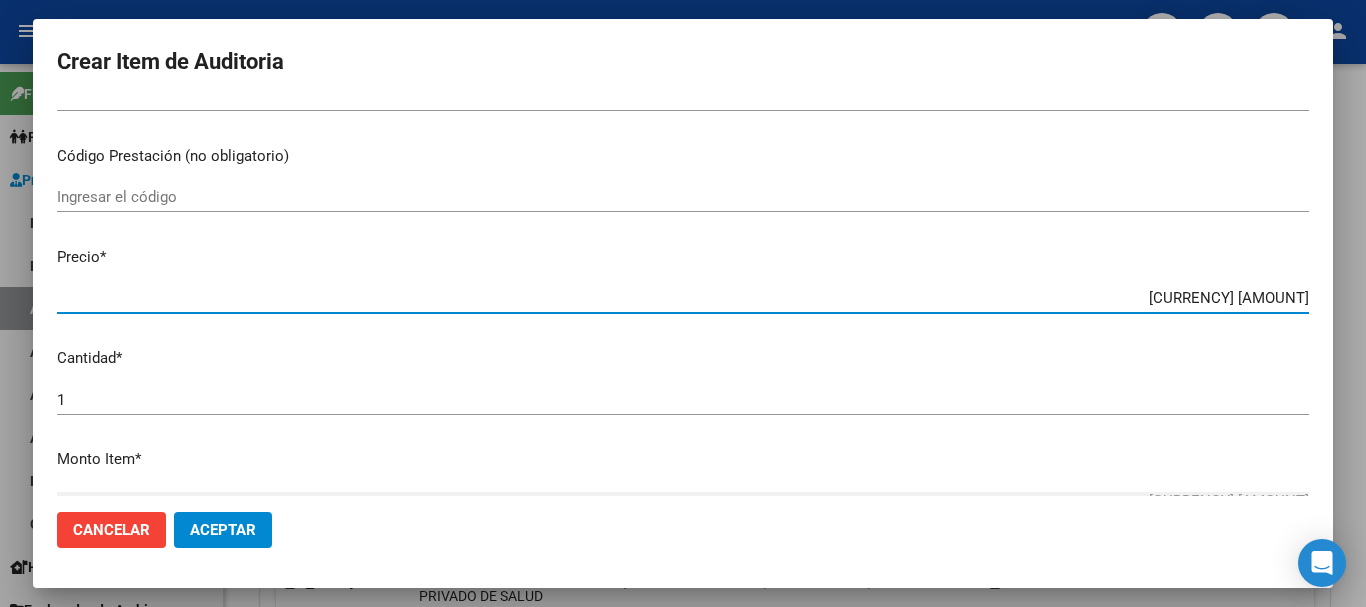 type on "$ [AMOUNT]" 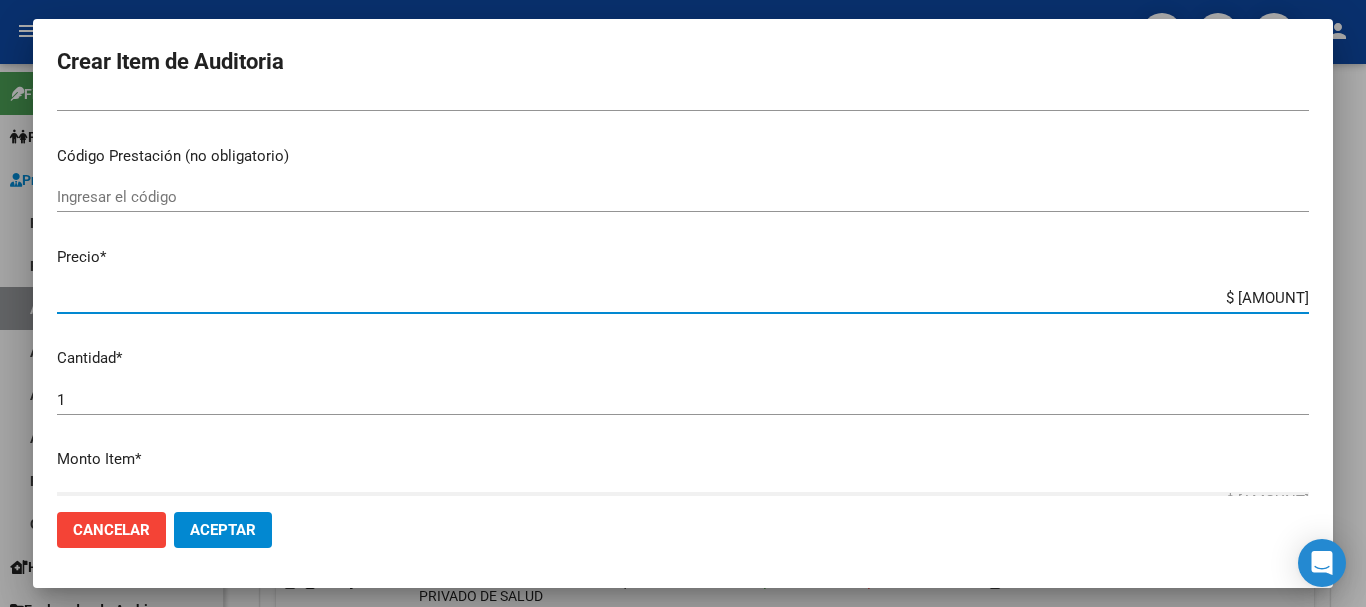 type on "[CURRENCY] [AMOUNT]" 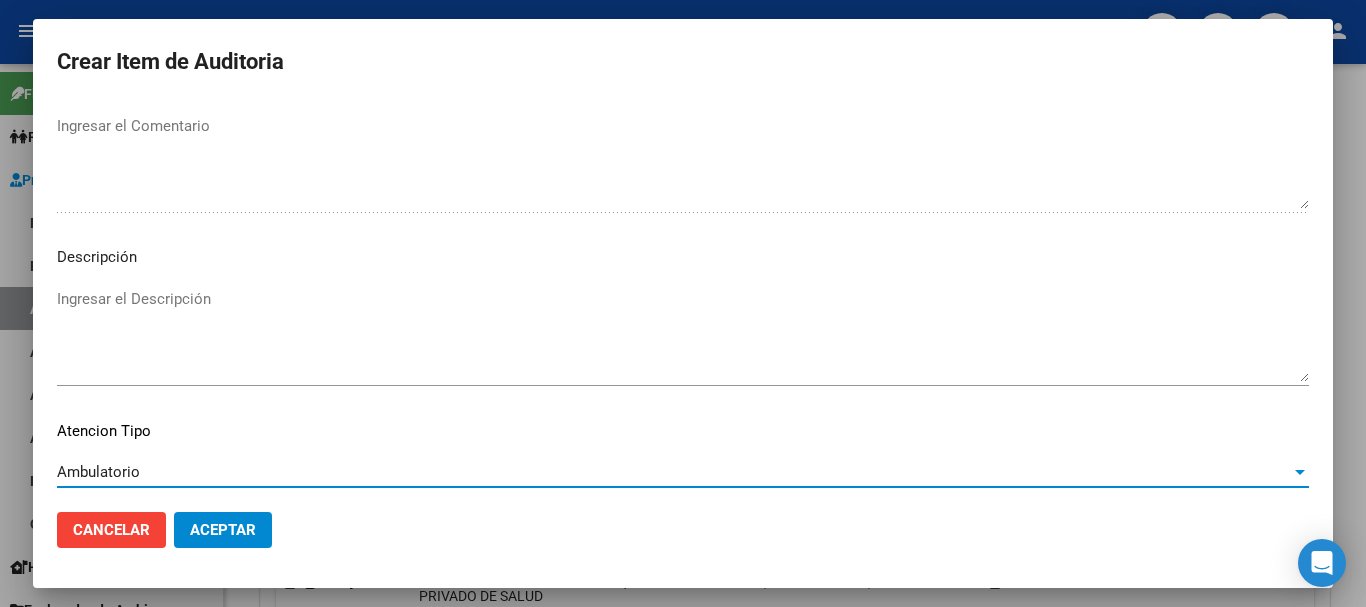 scroll, scrollTop: 1233, scrollLeft: 0, axis: vertical 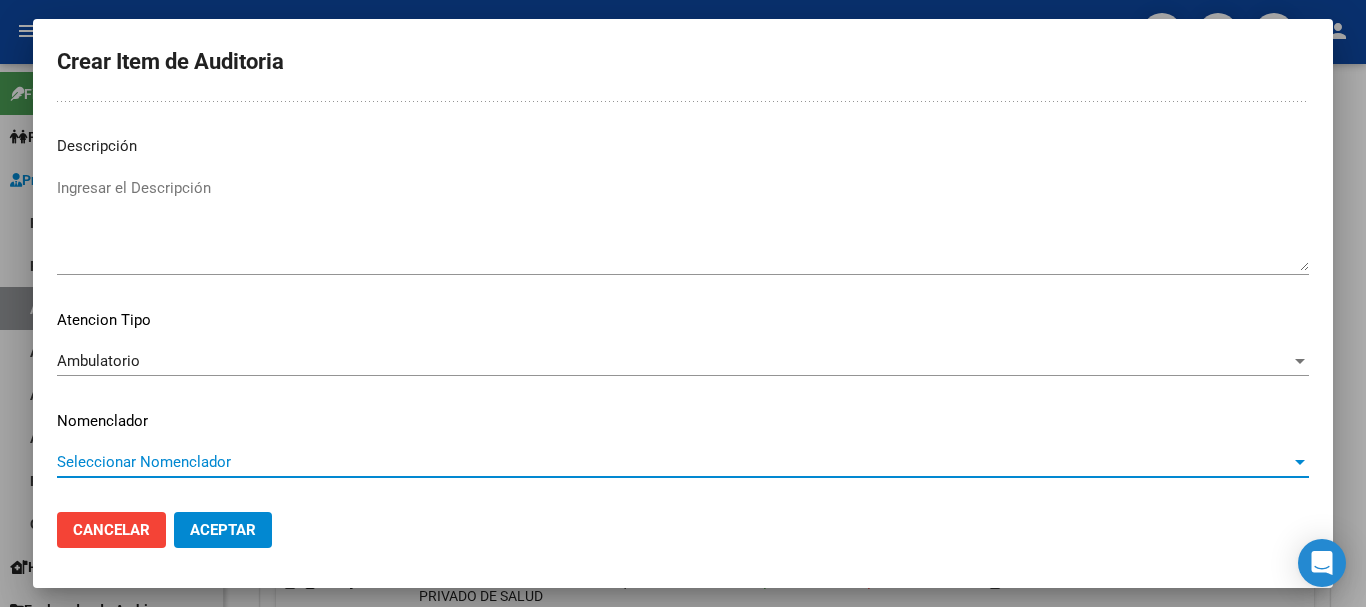 type 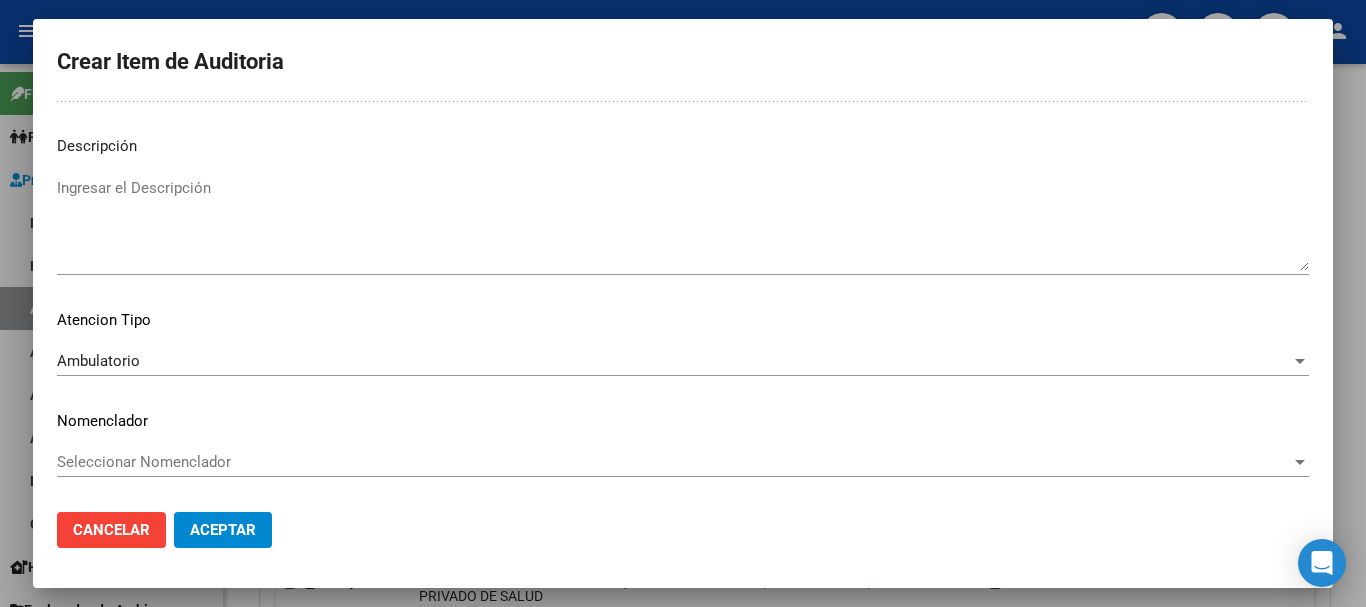 scroll, scrollTop: 0, scrollLeft: 0, axis: both 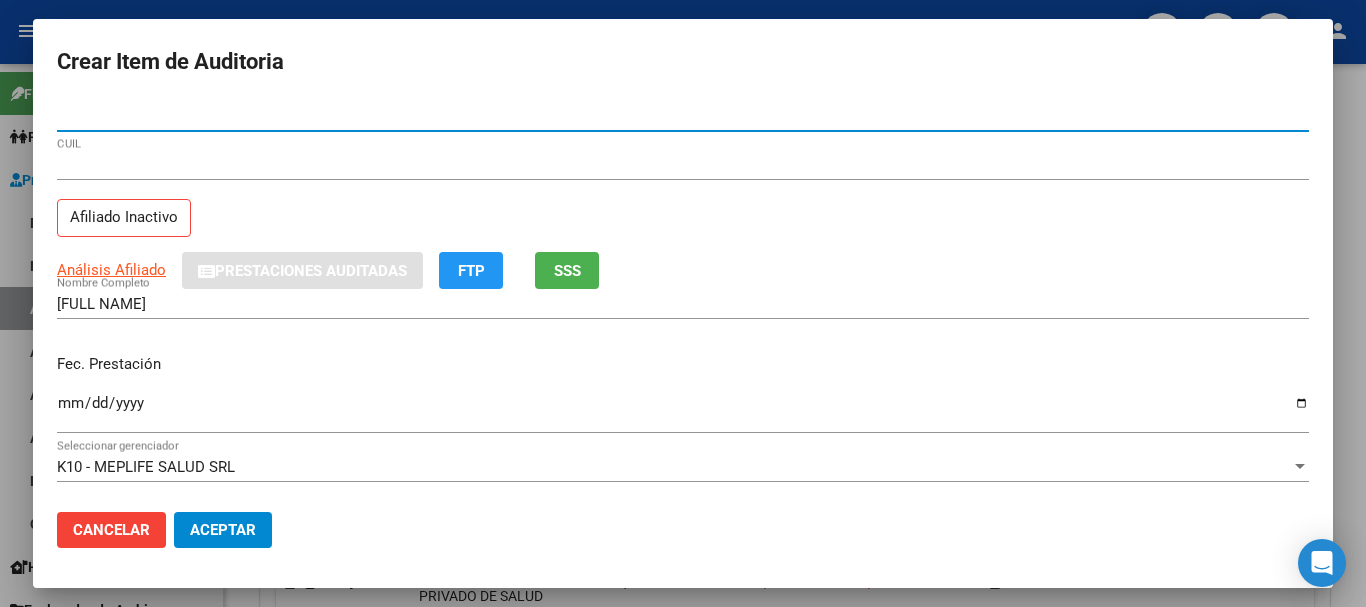 click on "Aceptar" 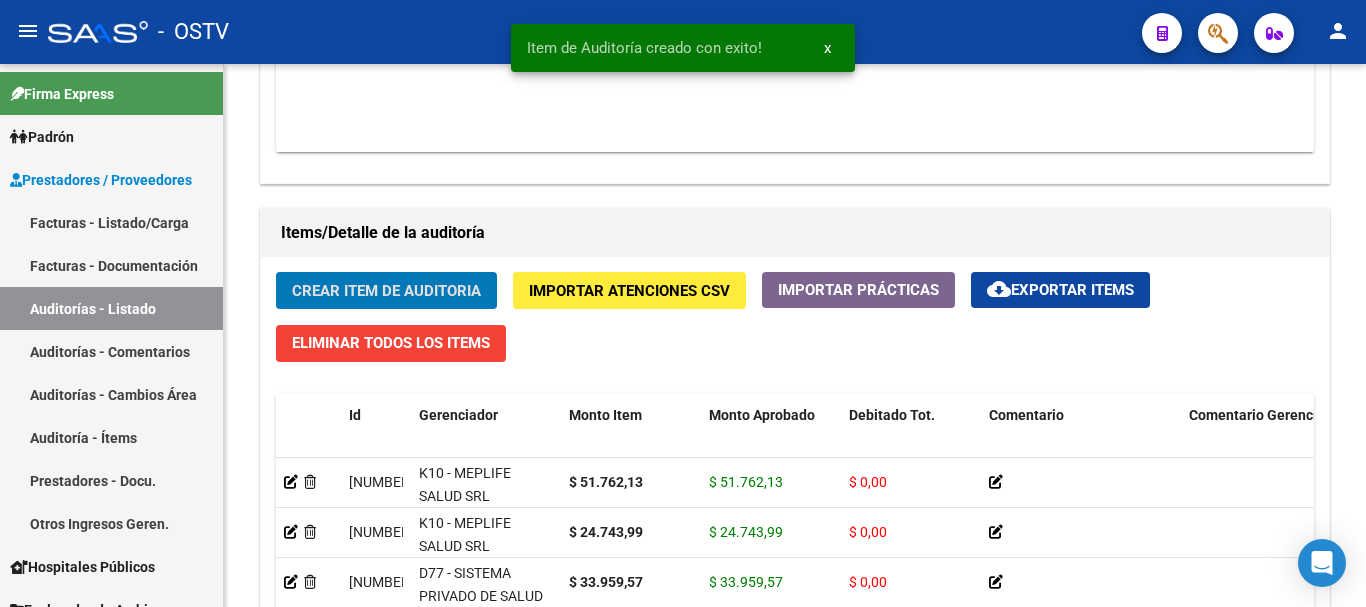 click on "Crear Item de Auditoria" 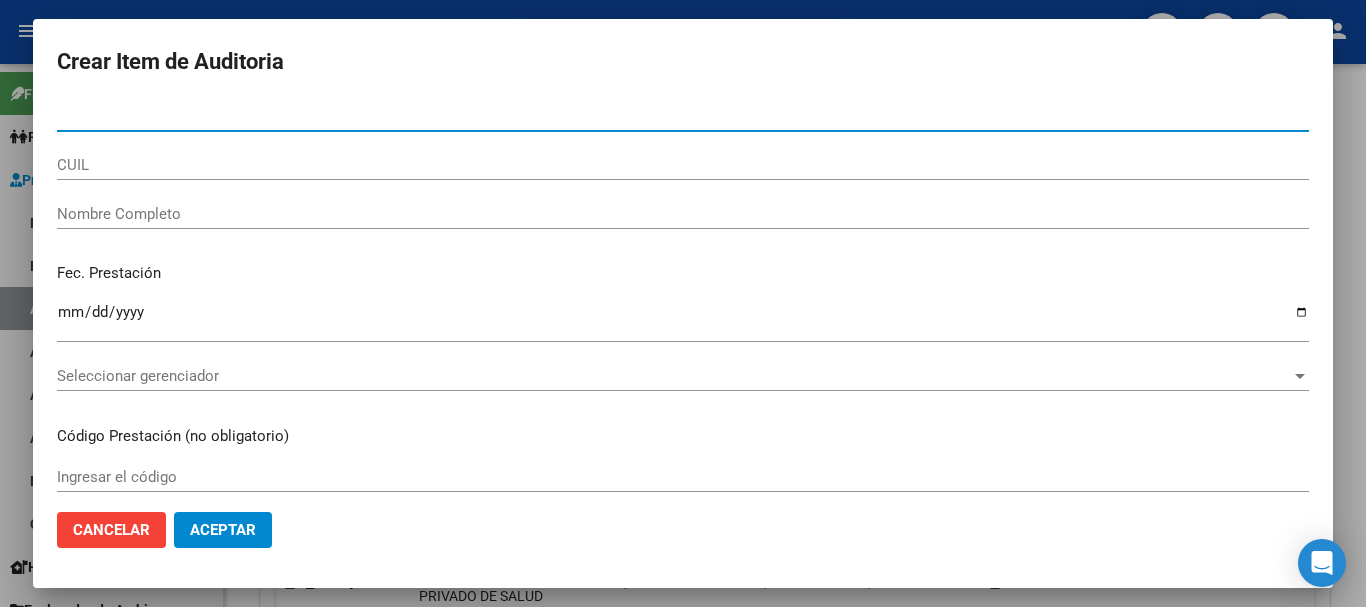 paste on "[NUMBER]" 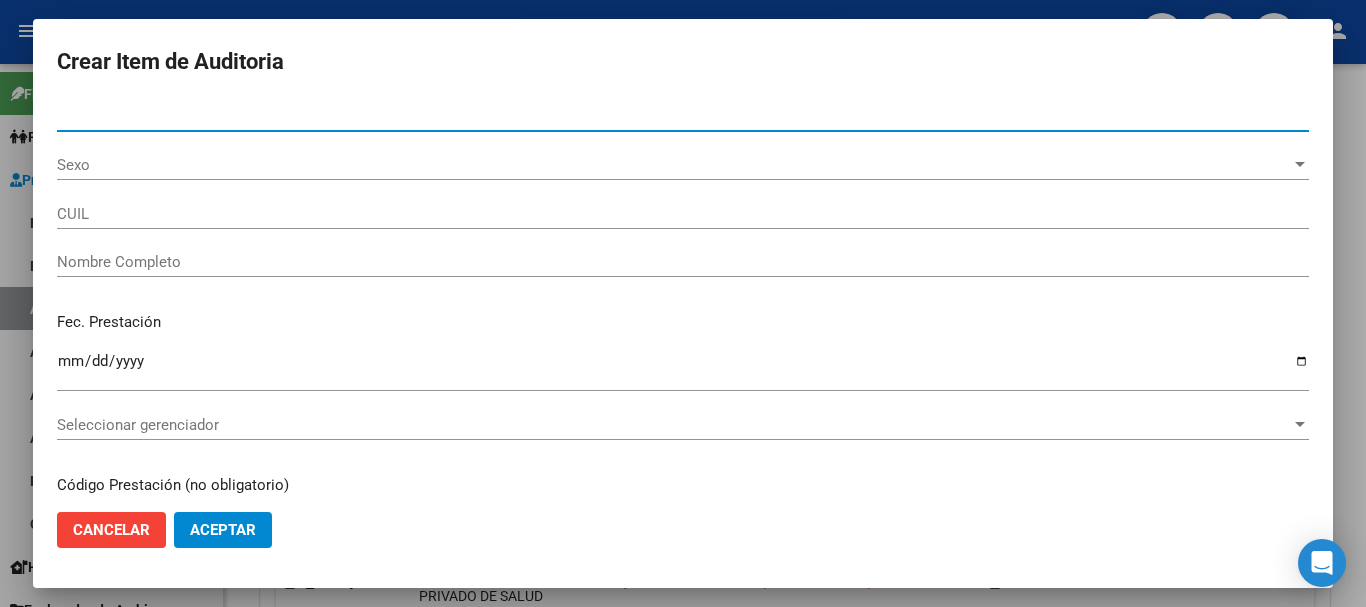 type on "[NUMBER]" 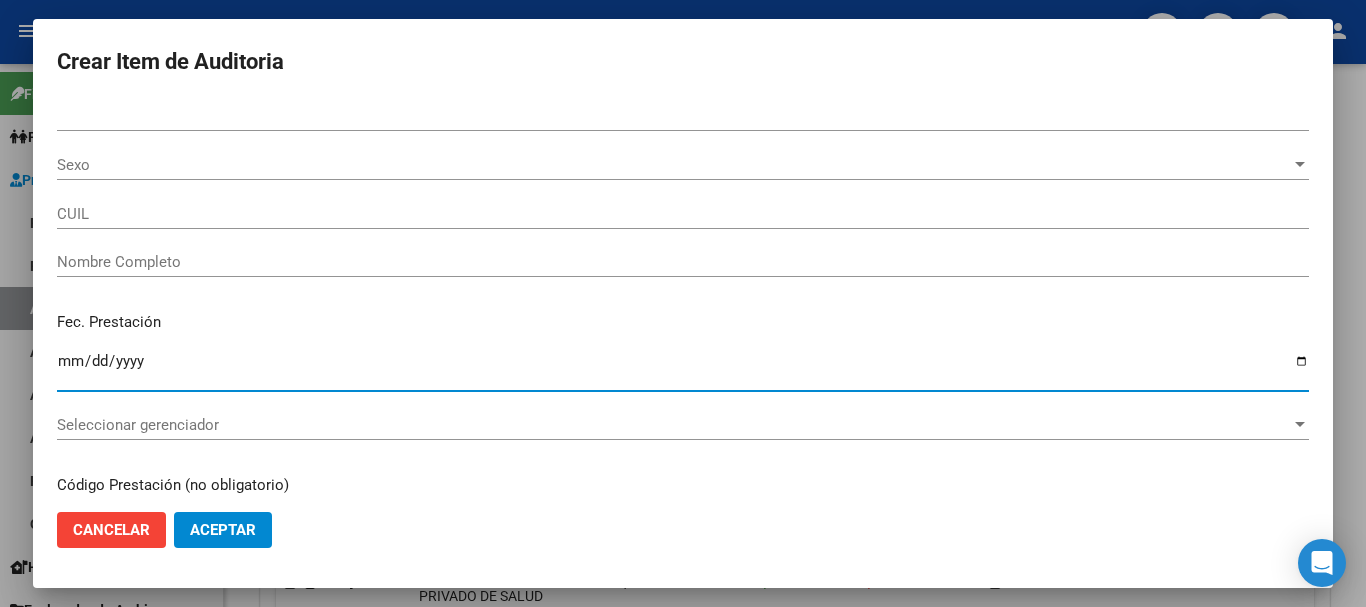 type on "[DOCUMENT_NUMBER]" 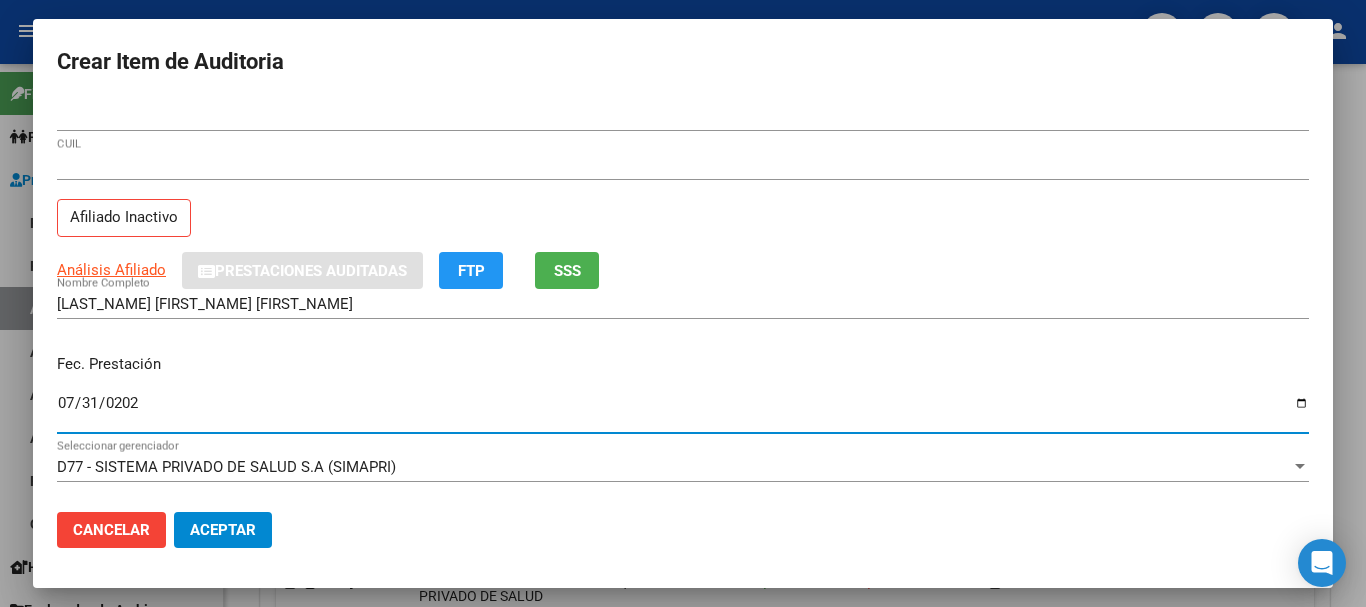 type on "[DATE]" 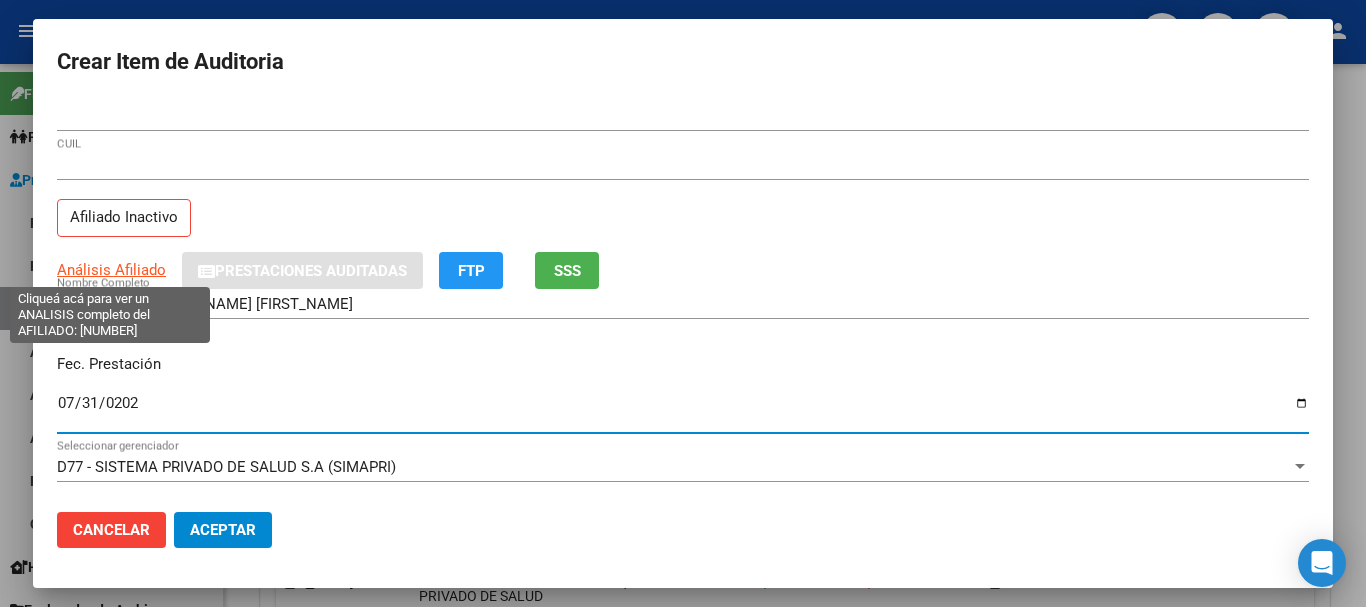 click on "Análisis Afiliado" at bounding box center (111, 270) 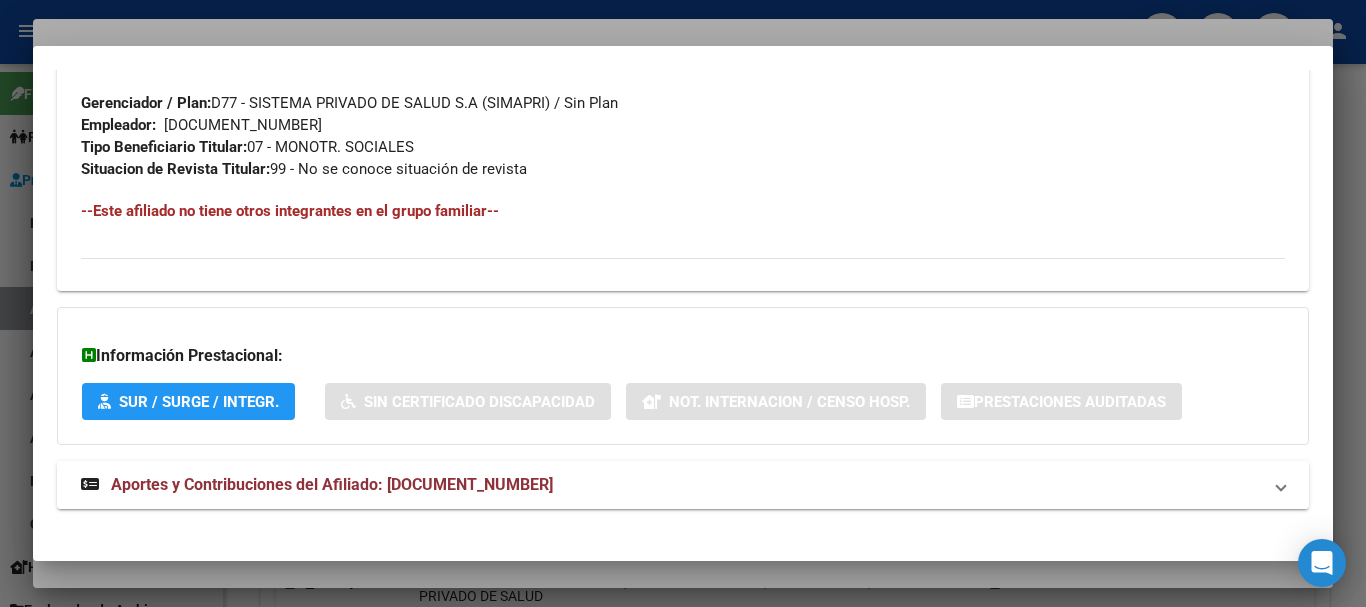 click on "Aportes y Contribuciones del Afiliado: [DOCUMENT_NUMBER]" at bounding box center [332, 484] 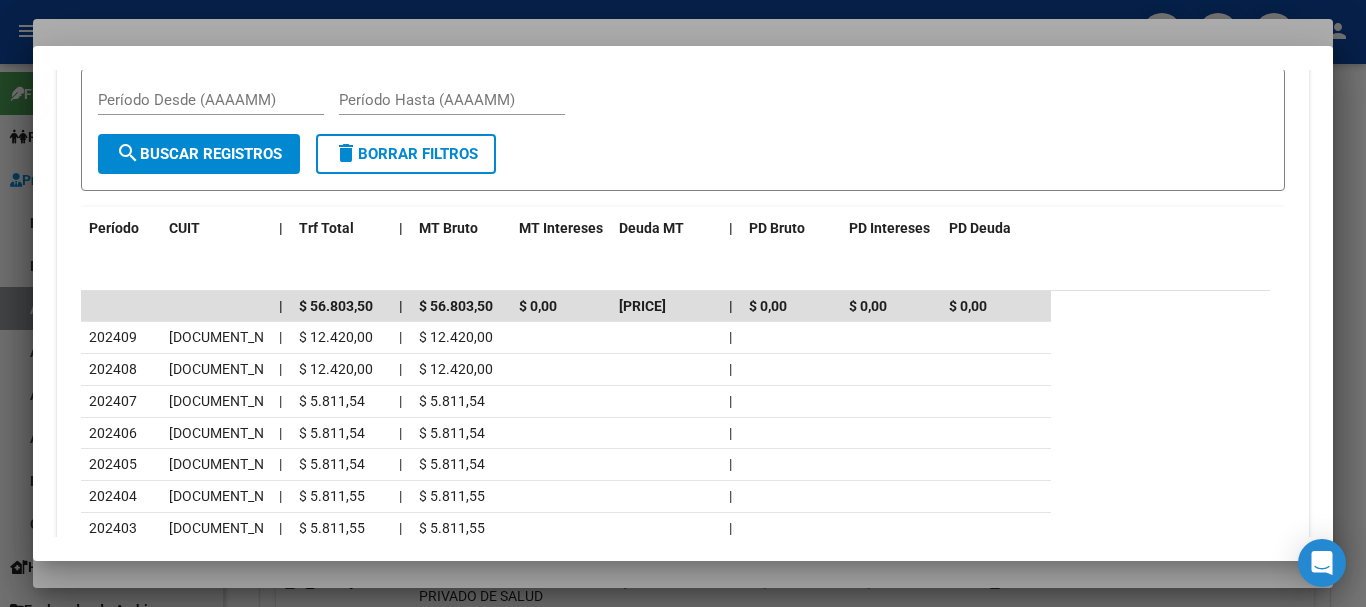 scroll, scrollTop: 1702, scrollLeft: 0, axis: vertical 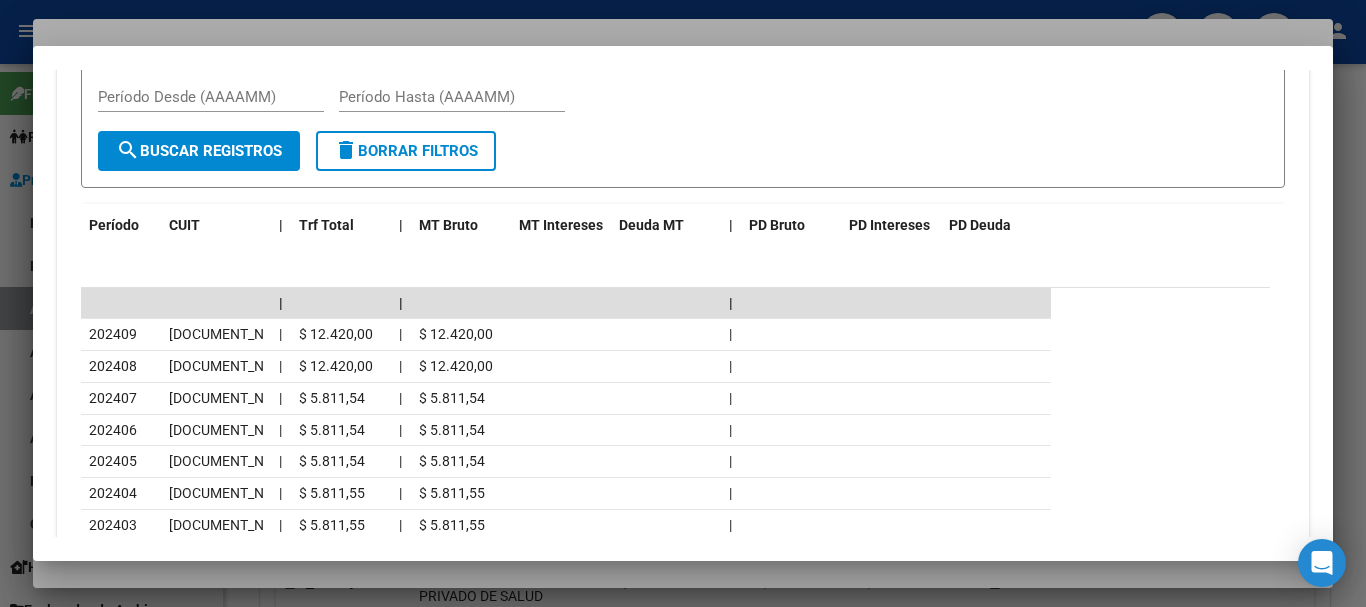 drag, startPoint x: 356, startPoint y: 19, endPoint x: 674, endPoint y: 81, distance: 323.98764 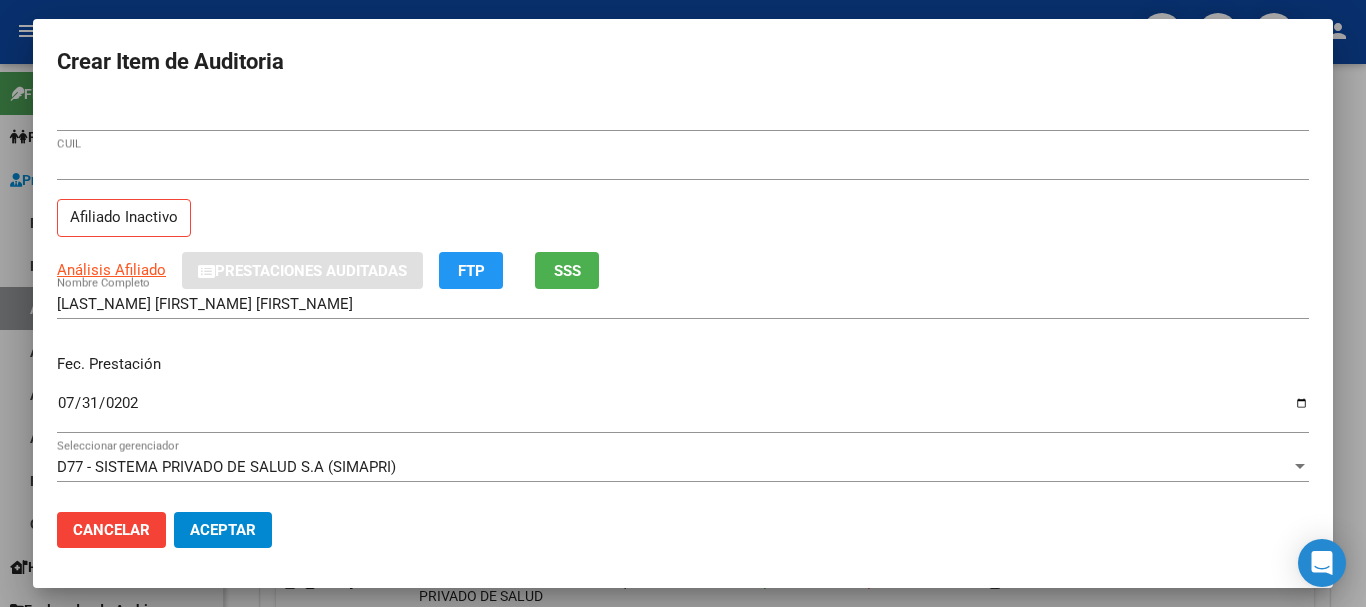 click on "[NUMBER] CUIL   Afiliado Inactivo" at bounding box center (683, 201) 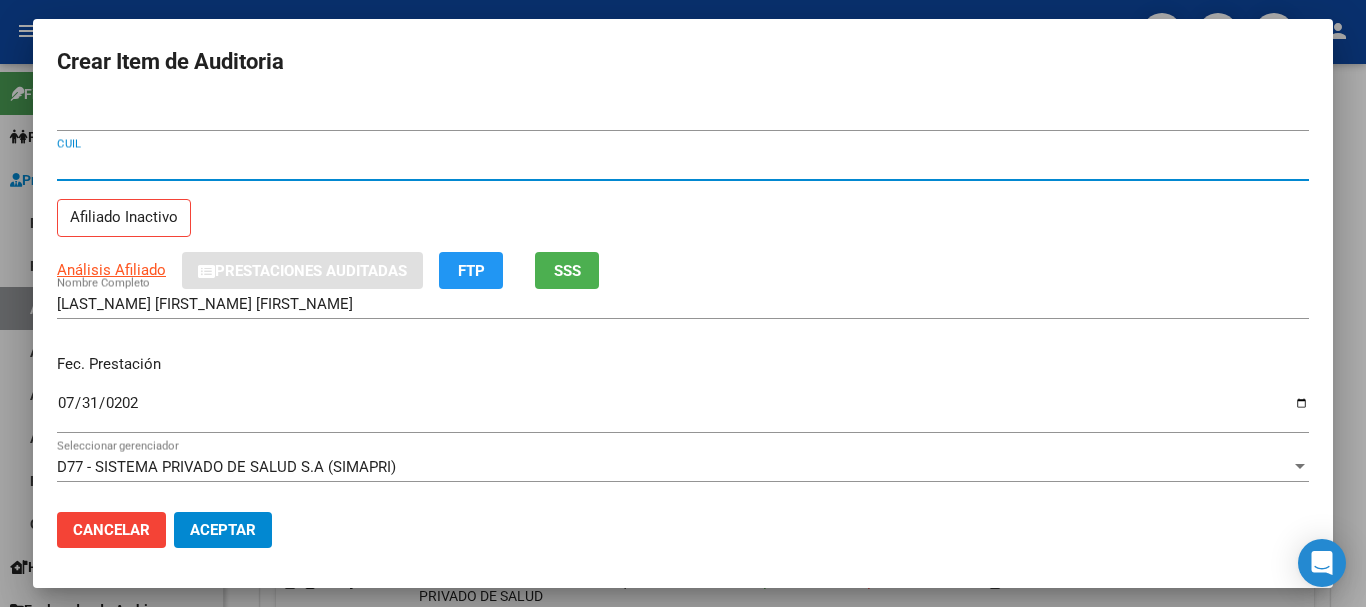 type 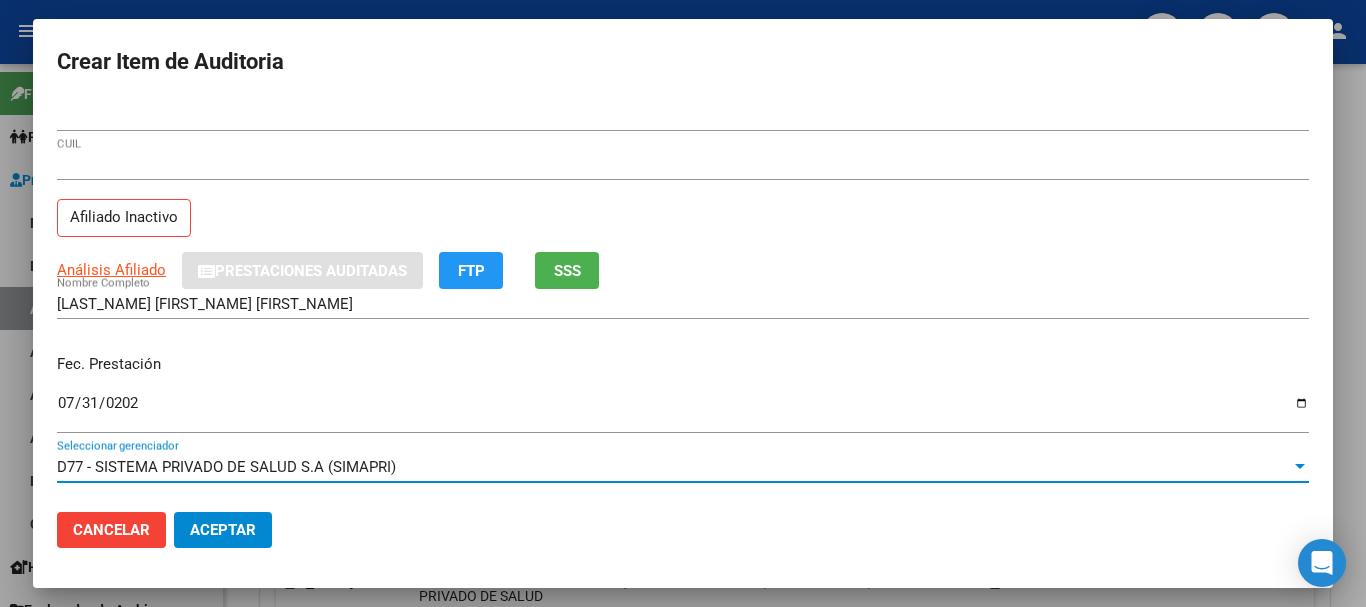 scroll, scrollTop: 270, scrollLeft: 0, axis: vertical 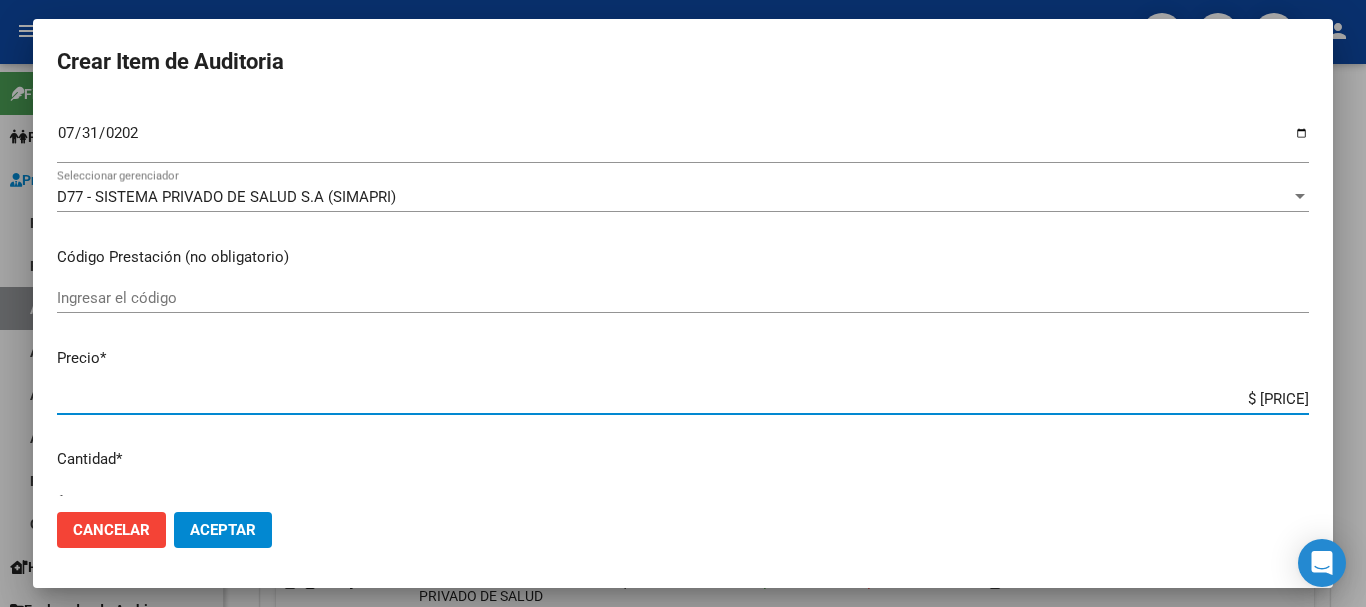 type on "$ 0,05" 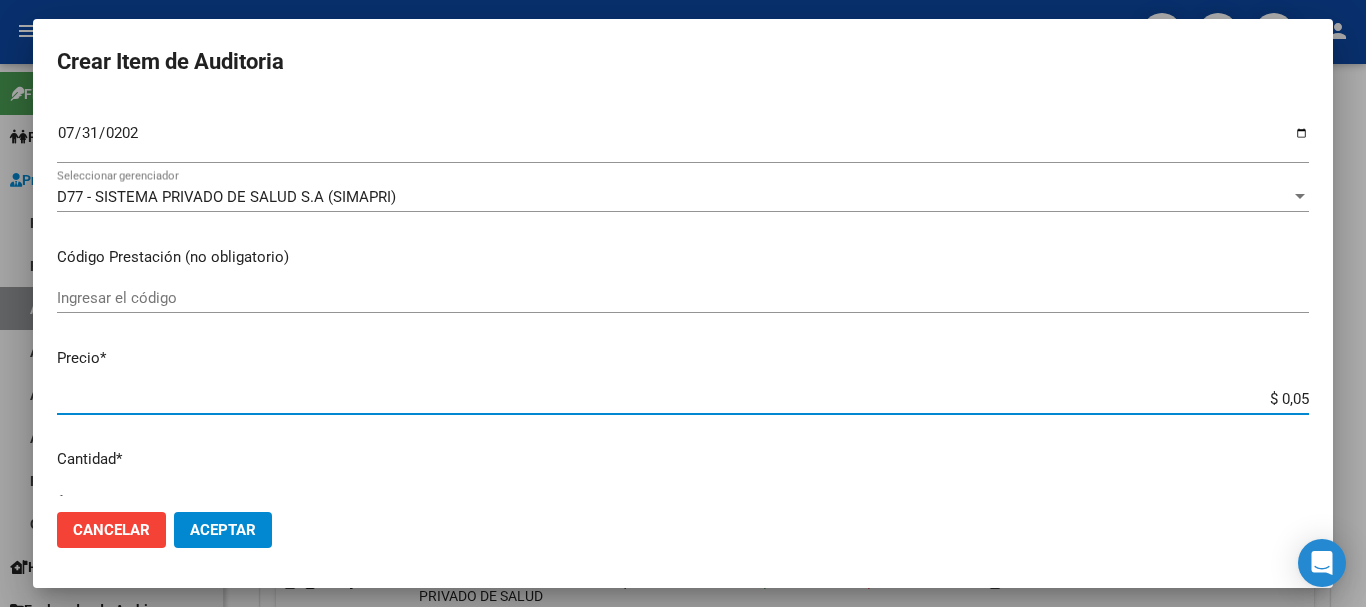 type on "$ 0,51" 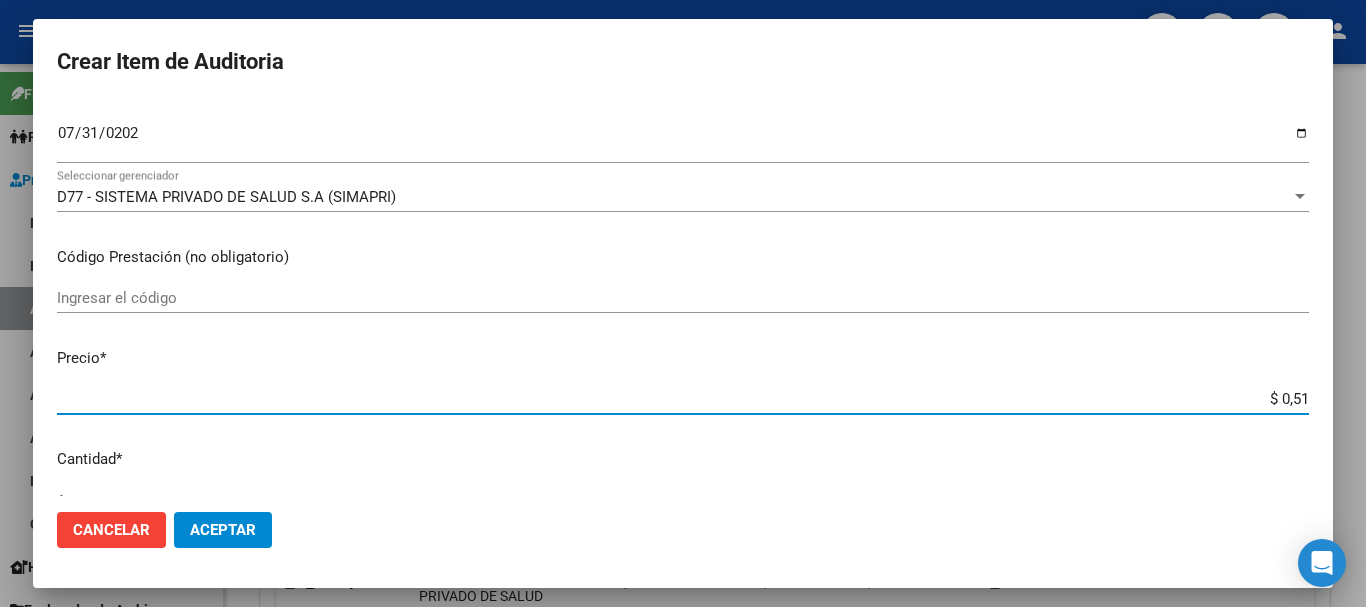type on "$ 5,14" 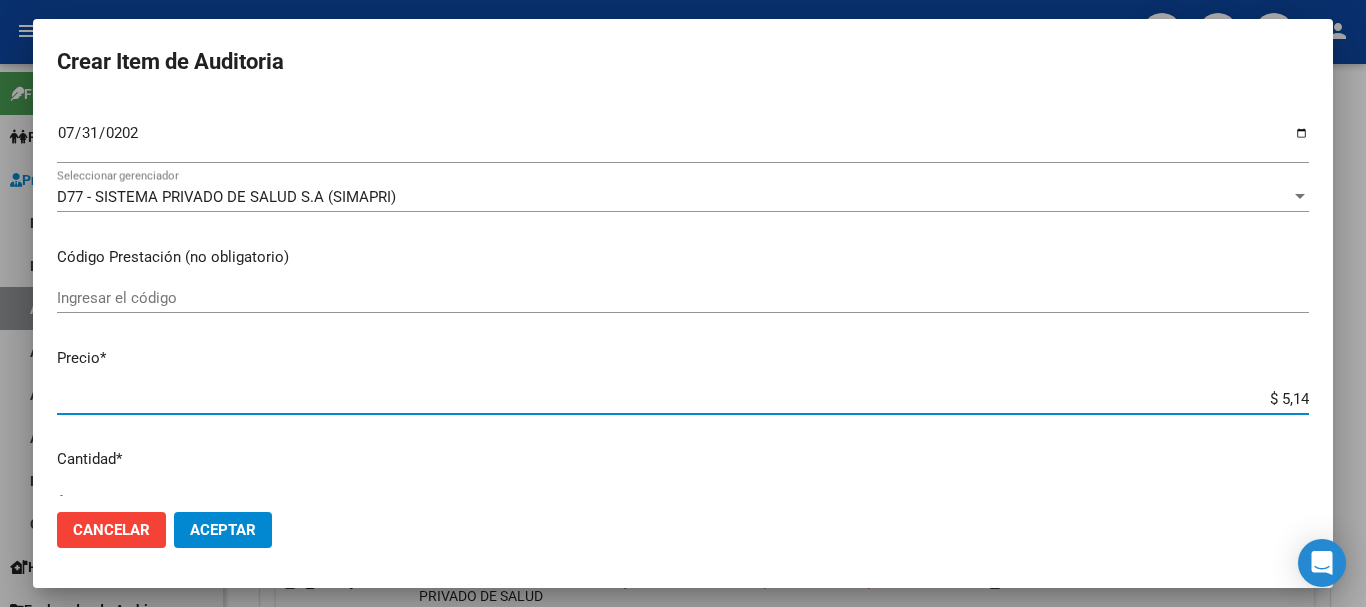 type on "$ 51,48" 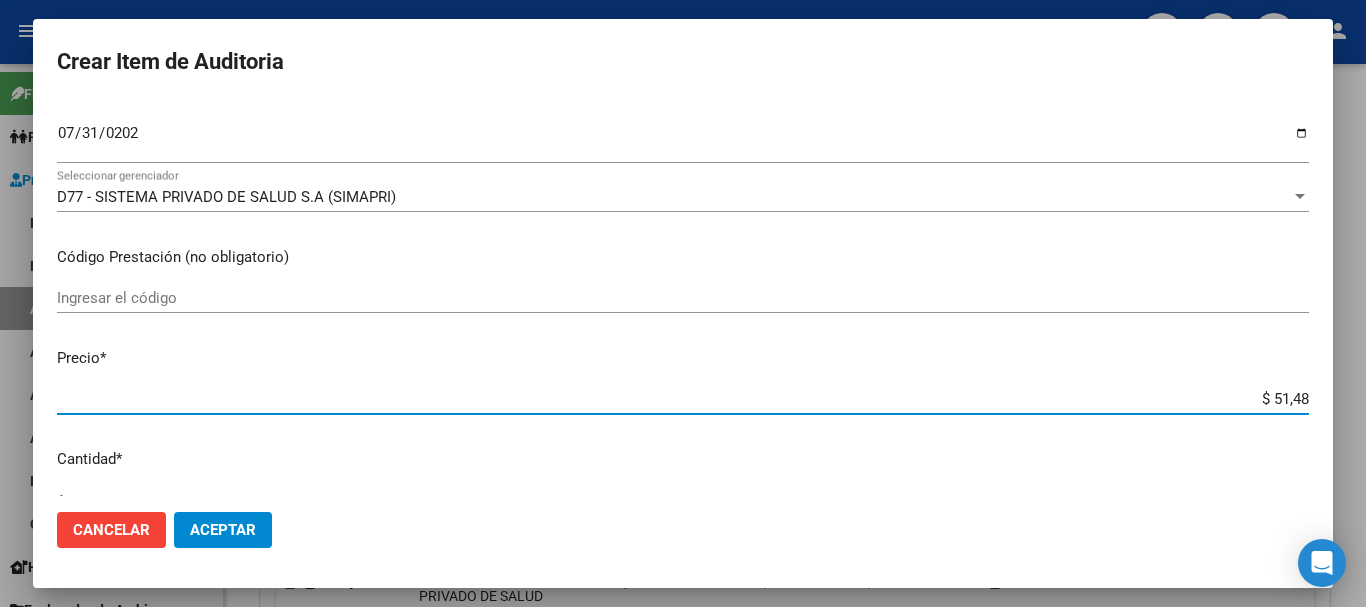type on "$ [AMOUNT]" 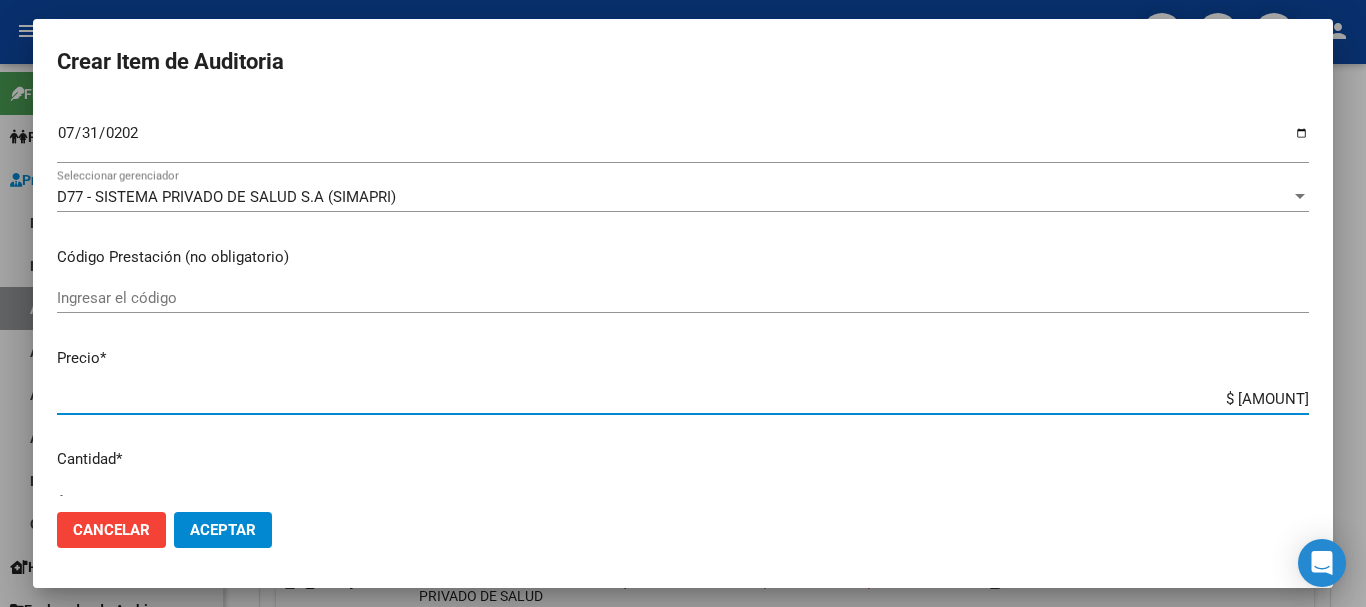 type on "$ 5.148,10" 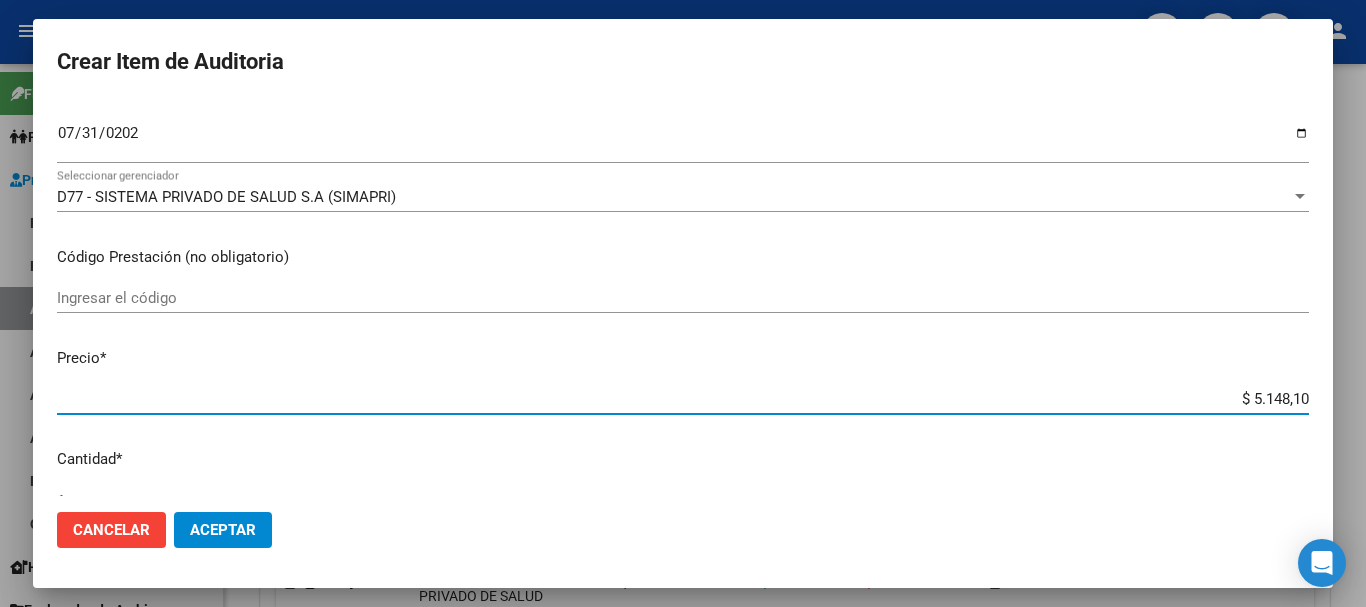 type on "$ 51.481,08" 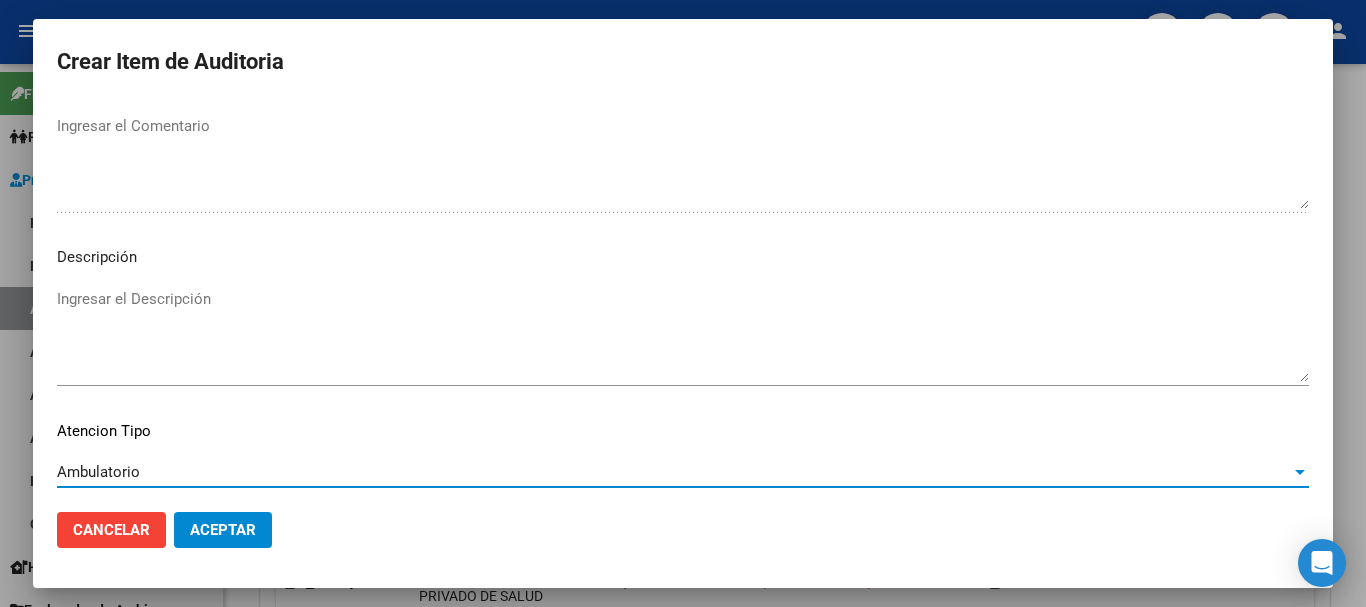 scroll, scrollTop: 1233, scrollLeft: 0, axis: vertical 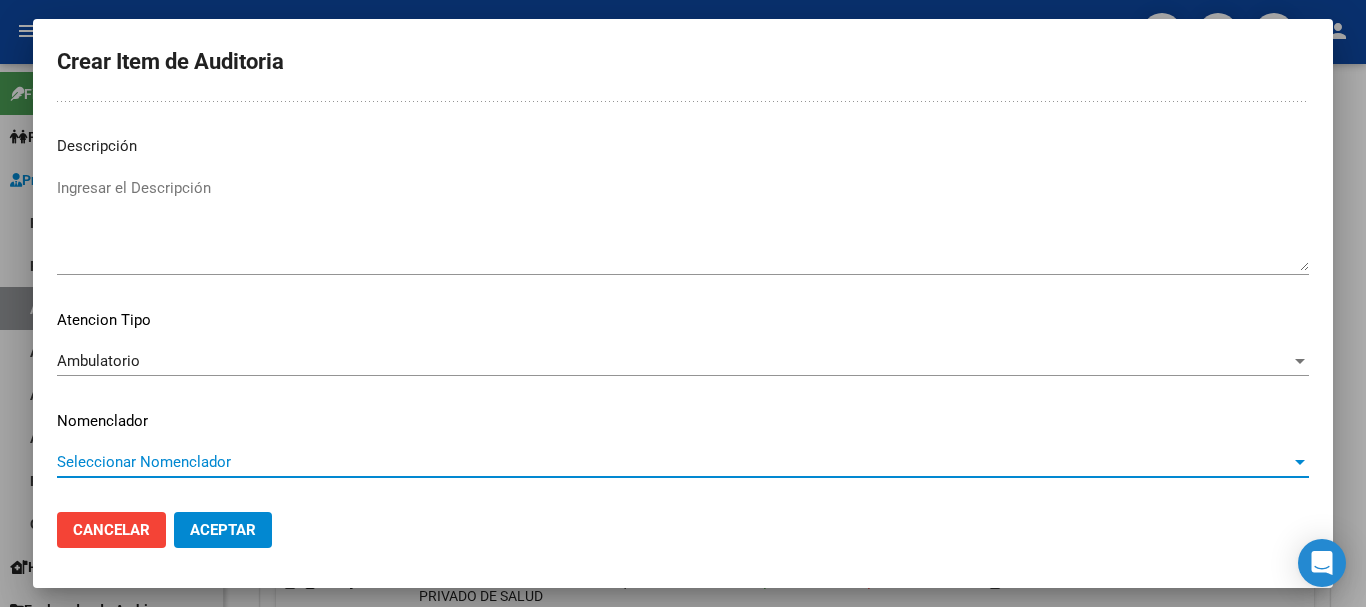 type 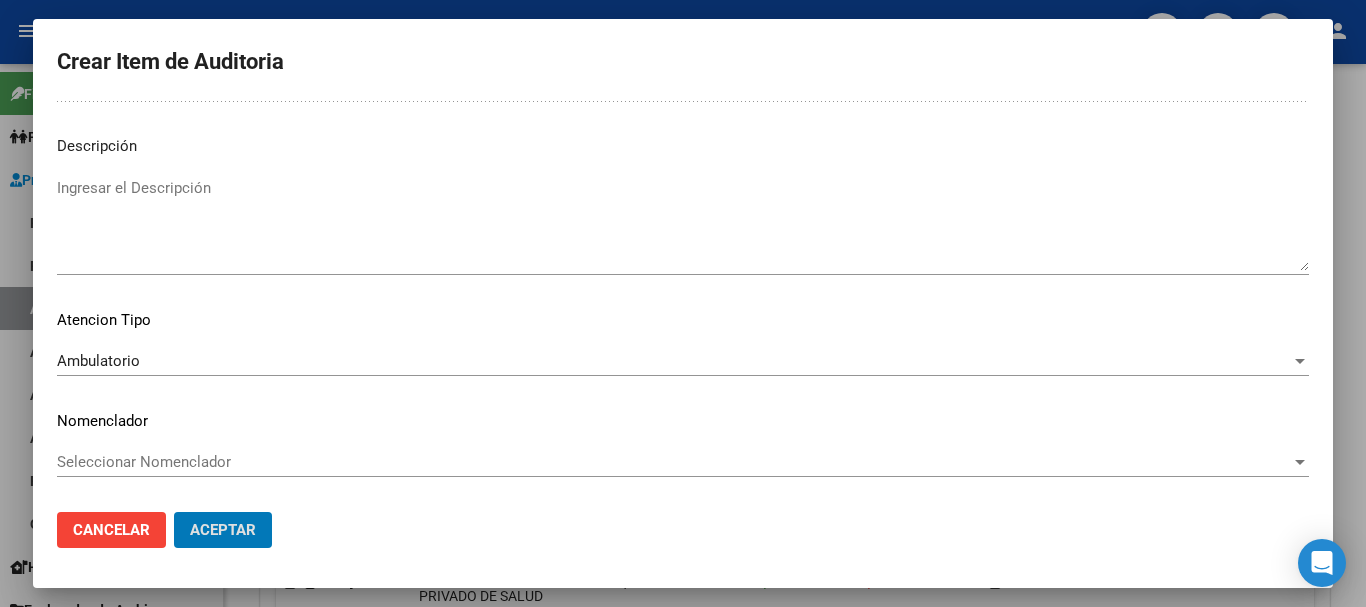 type 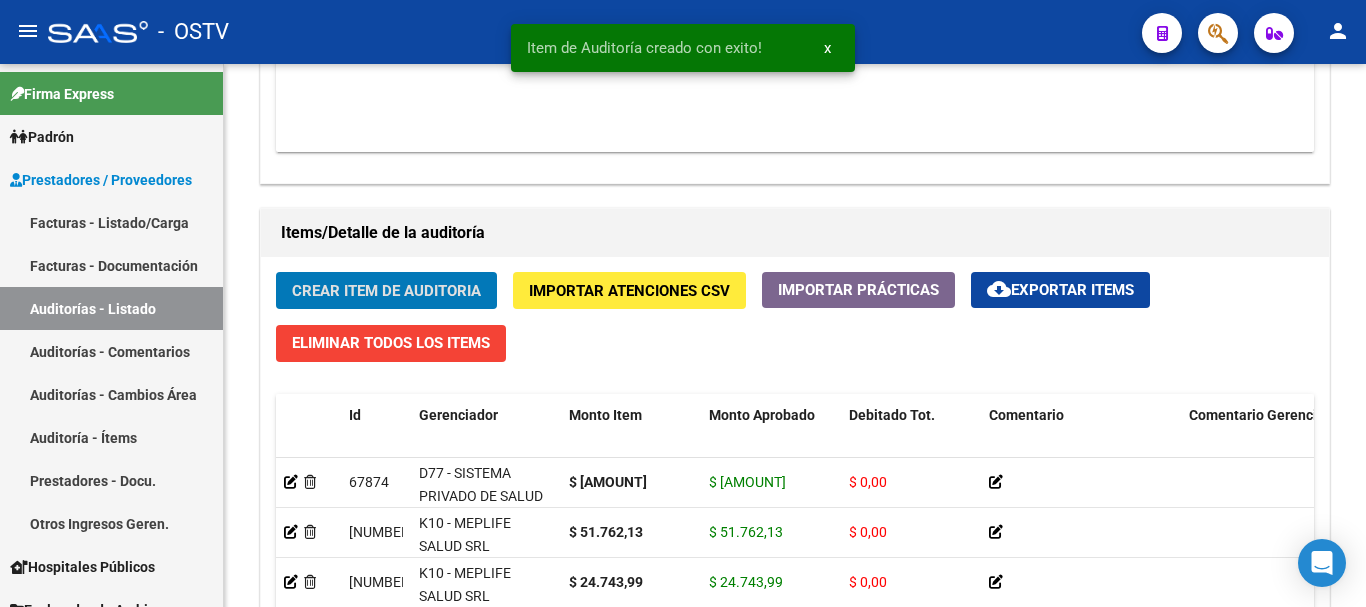 click on "Crear Item de Auditoria" 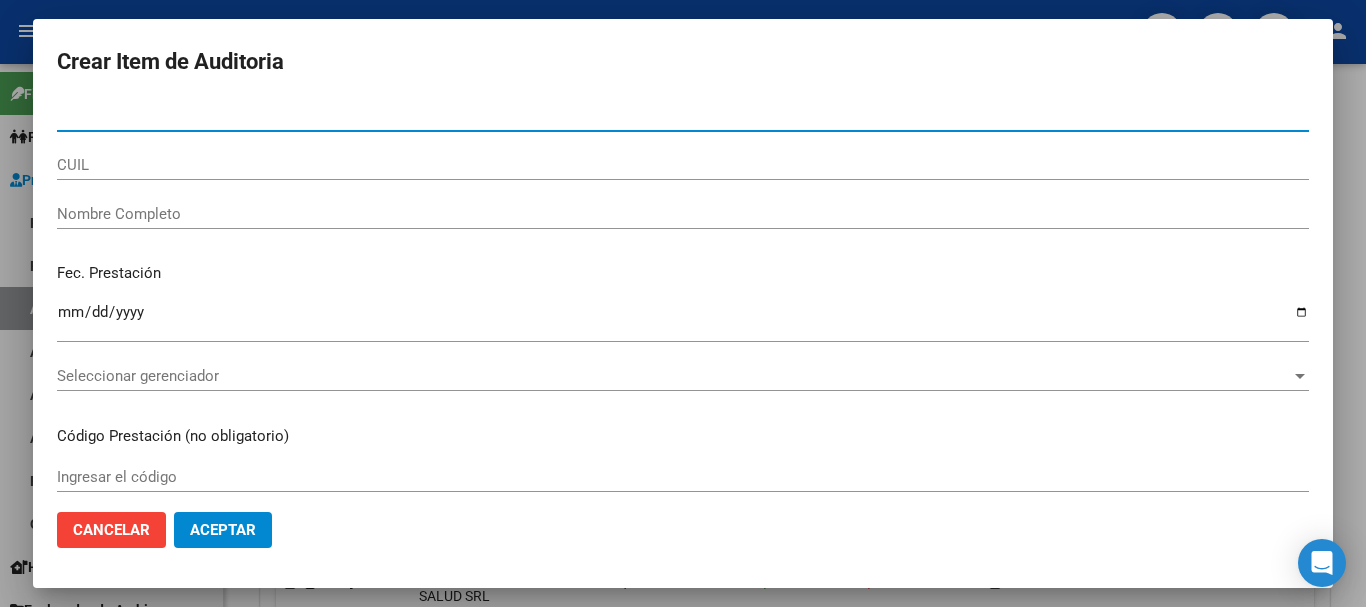 paste on "[NUMBER]" 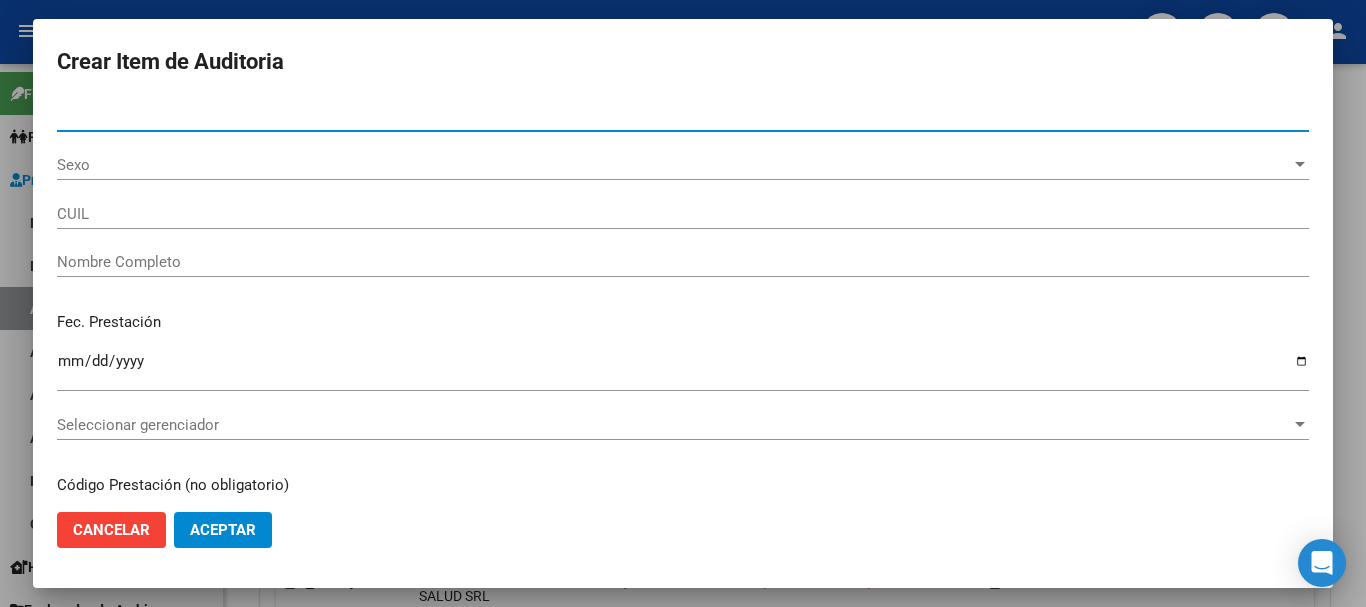 type on "[NUMBER]" 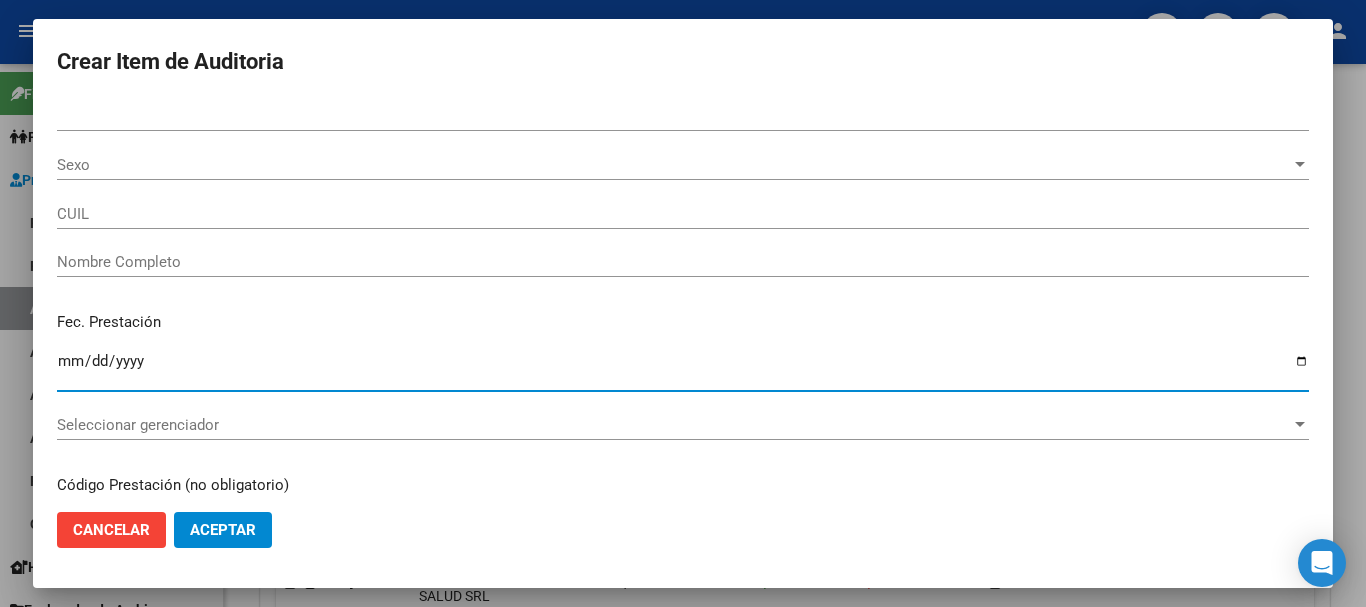 type on "[NUMBER]" 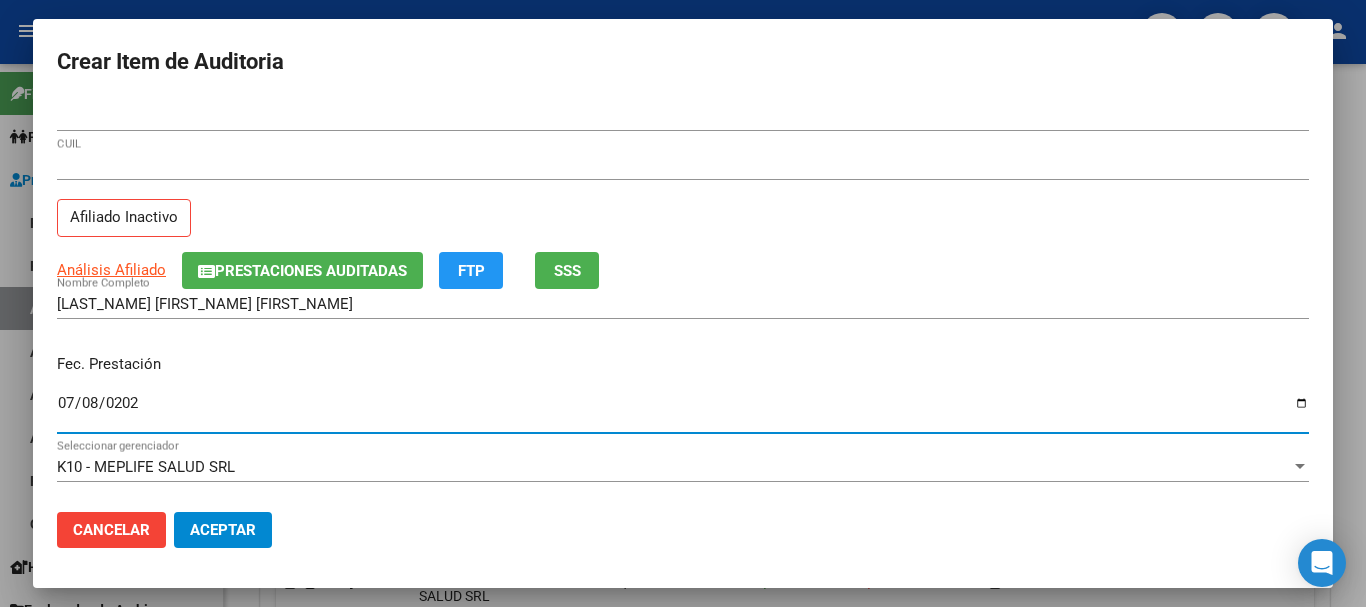 type on "[DATE]" 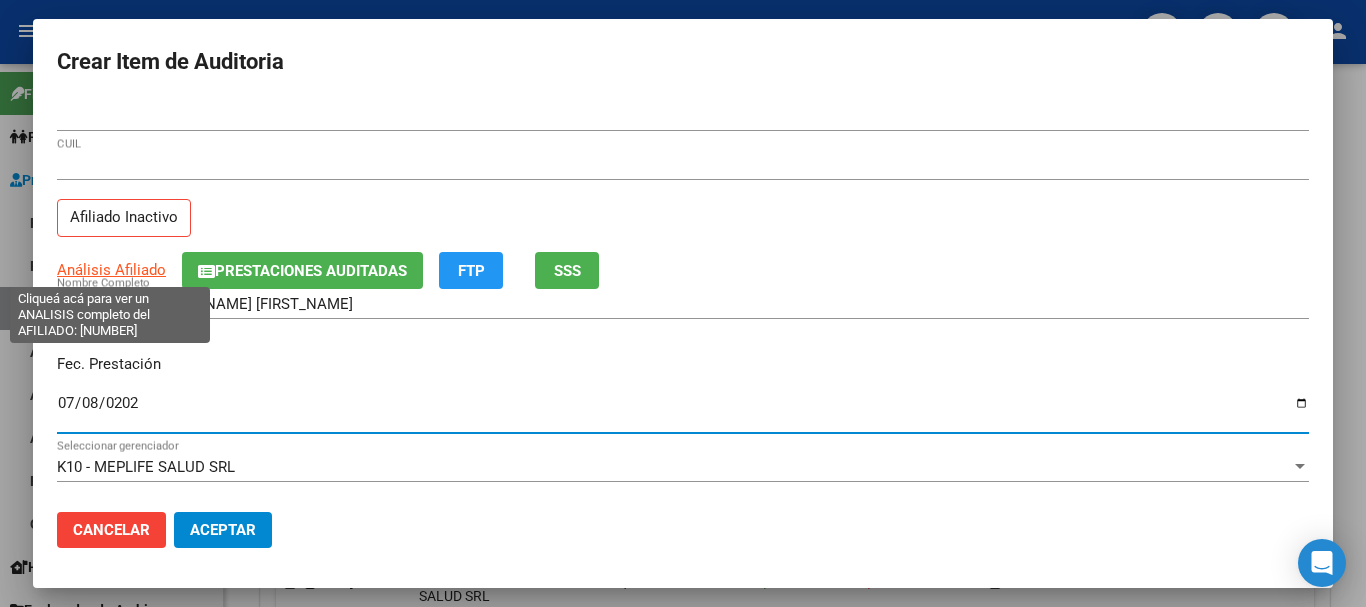 click on "Análisis Afiliado" at bounding box center (111, 270) 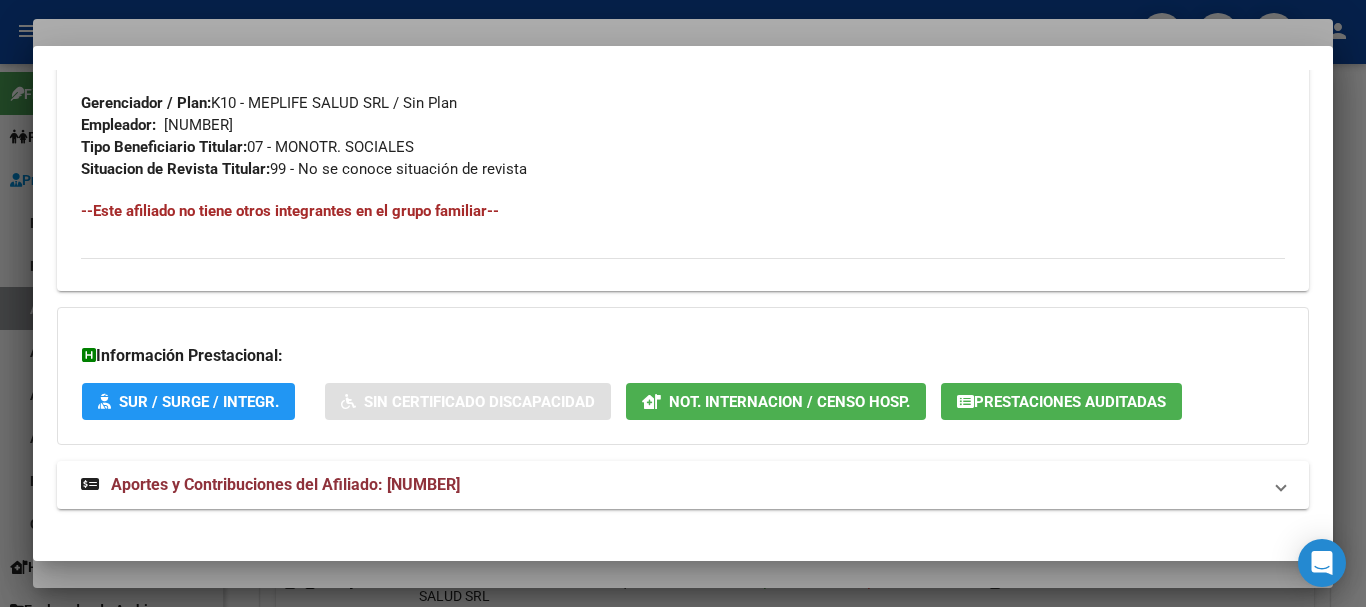 scroll, scrollTop: 1053, scrollLeft: 0, axis: vertical 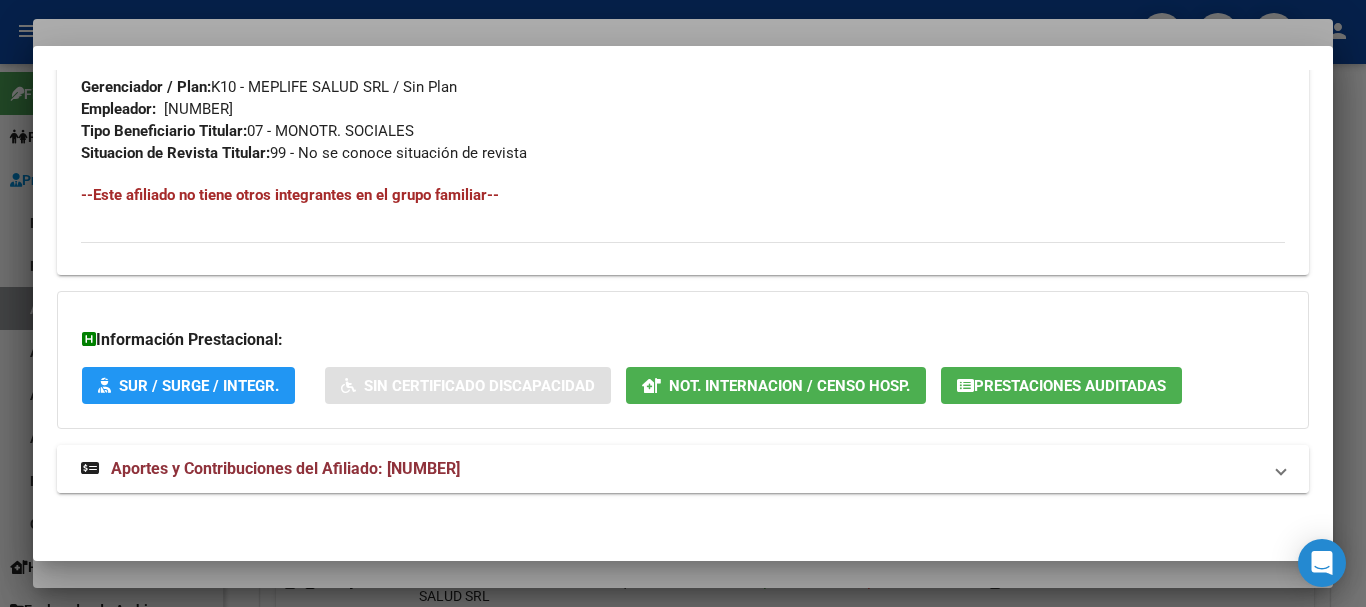 click on "Aportes y Contribuciones del Afiliado: [NUMBER]" at bounding box center [285, 468] 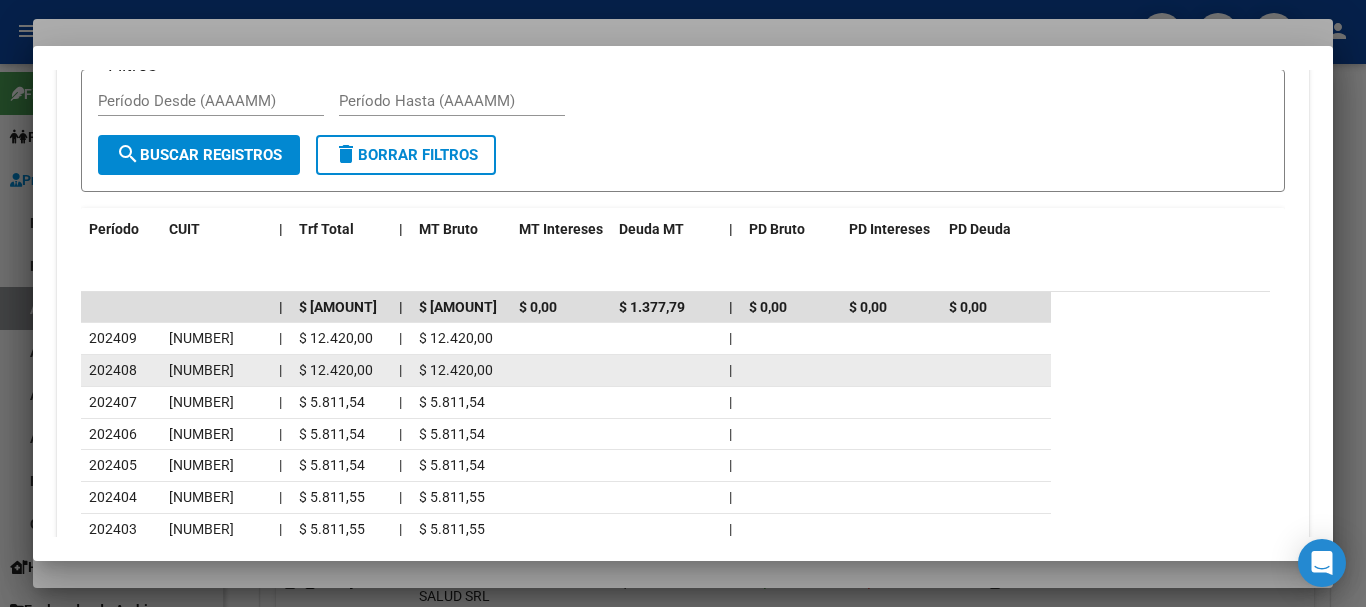 scroll, scrollTop: 1802, scrollLeft: 0, axis: vertical 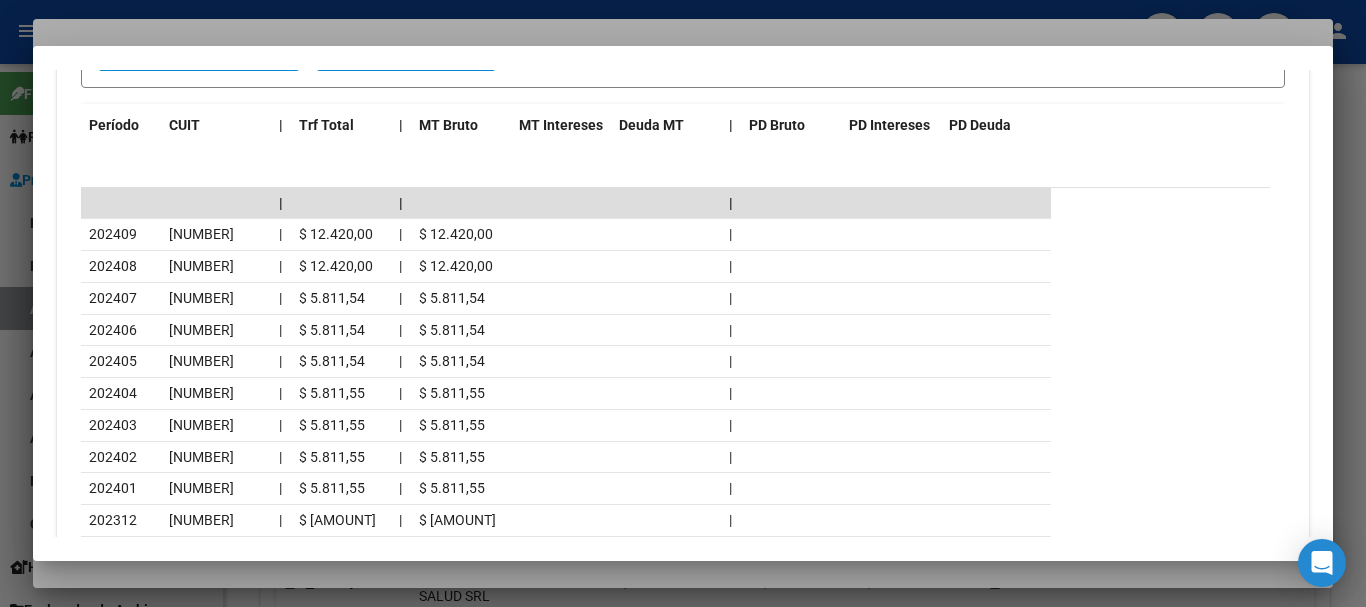 click at bounding box center (683, 303) 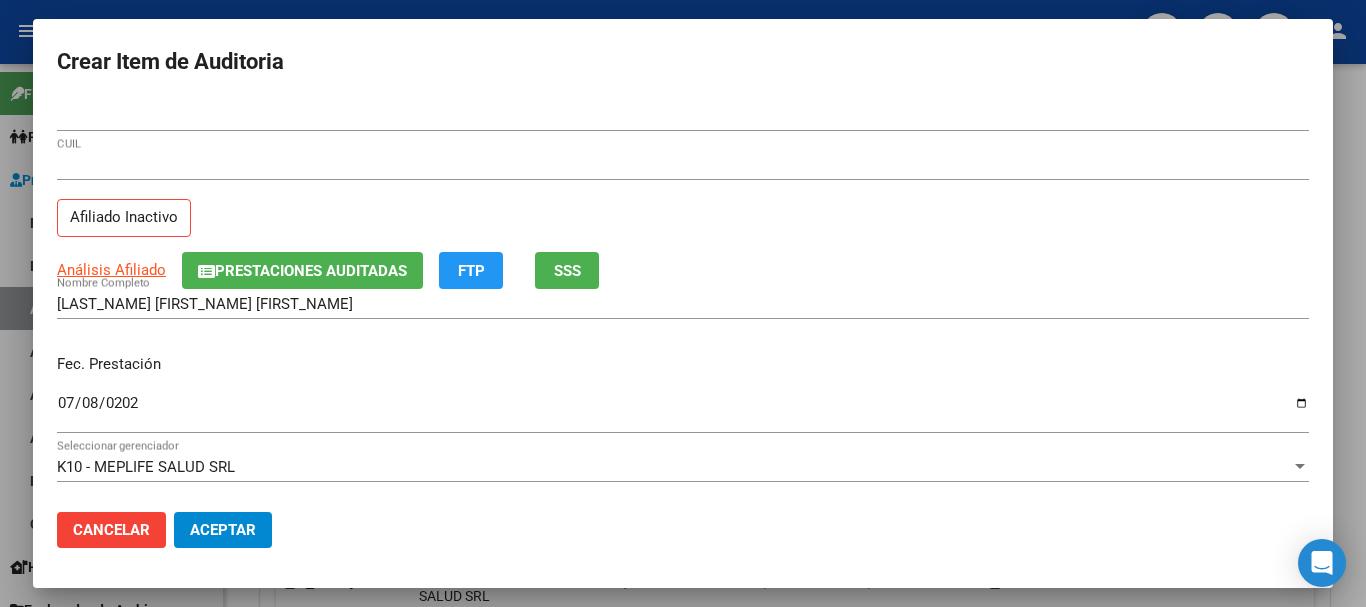 drag, startPoint x: 722, startPoint y: 209, endPoint x: 722, endPoint y: 224, distance: 15 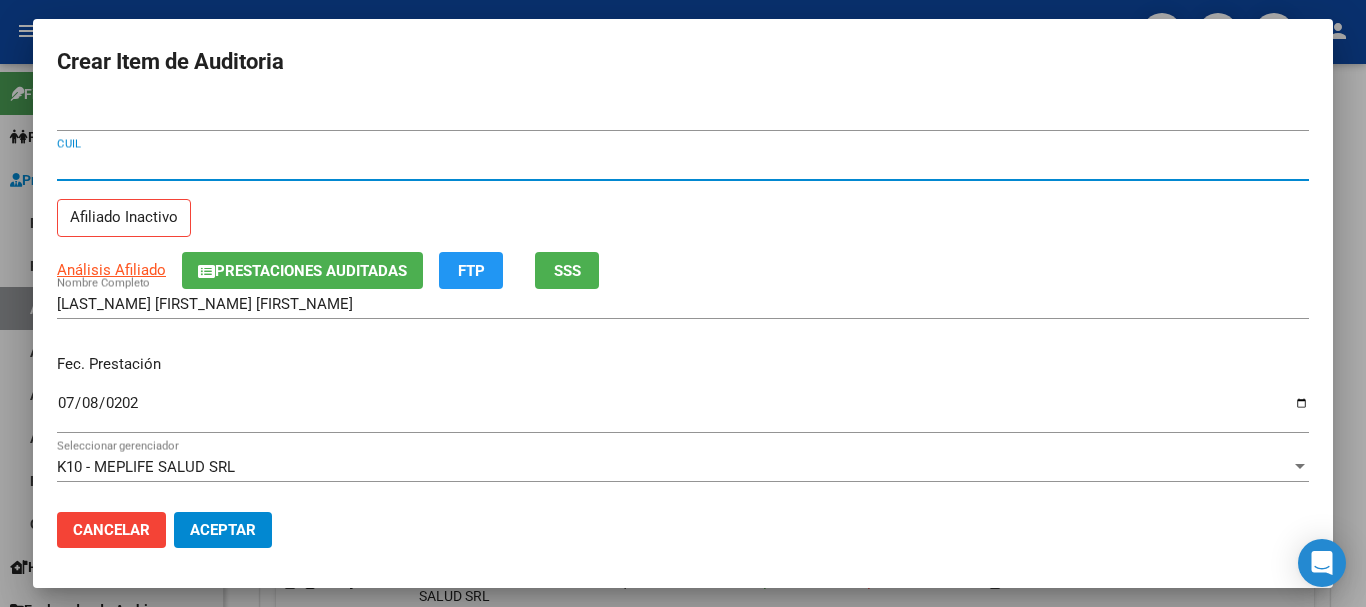 type 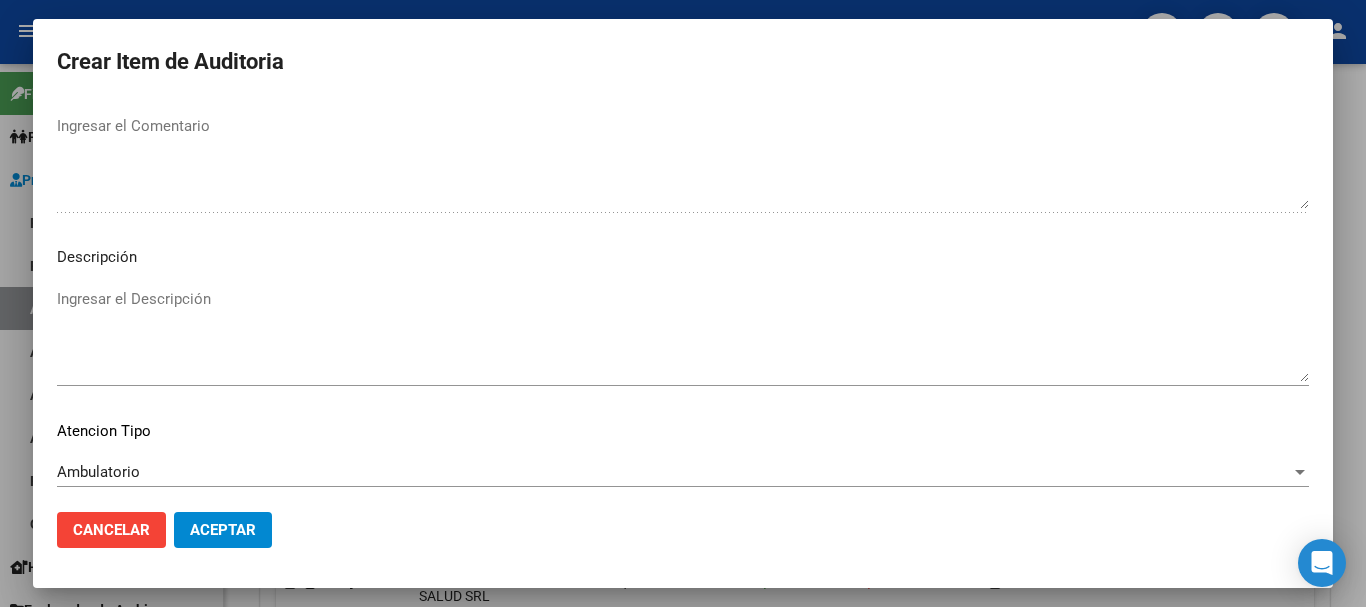 scroll, scrollTop: 1233, scrollLeft: 0, axis: vertical 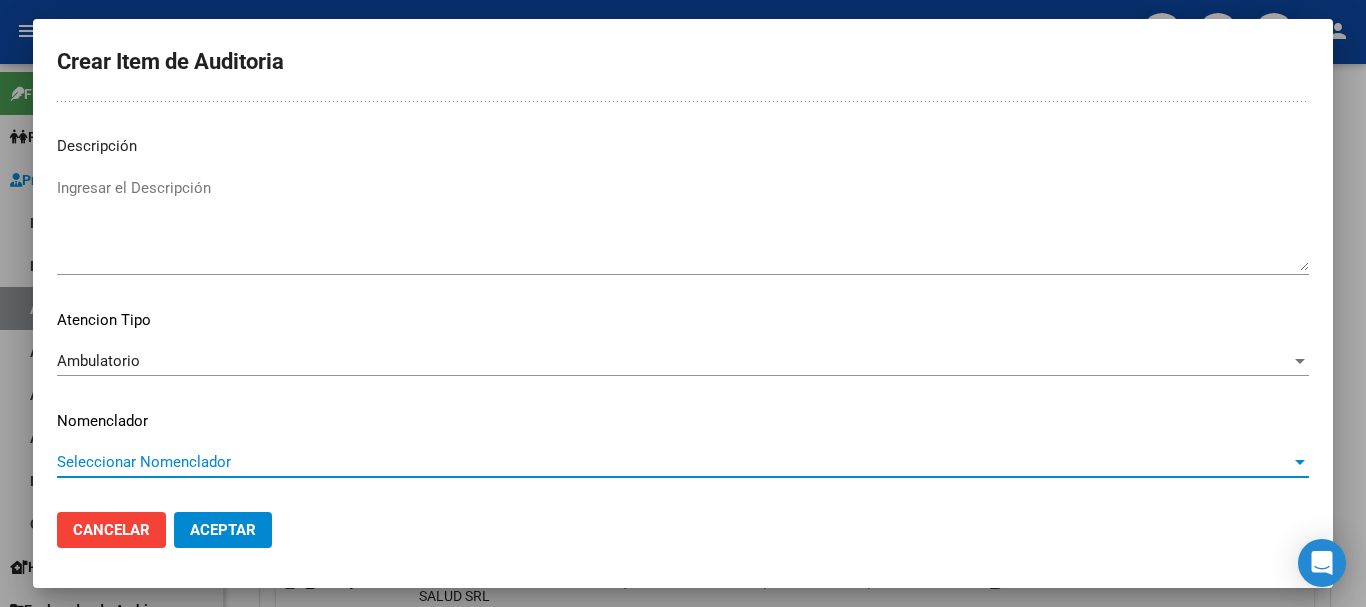 type 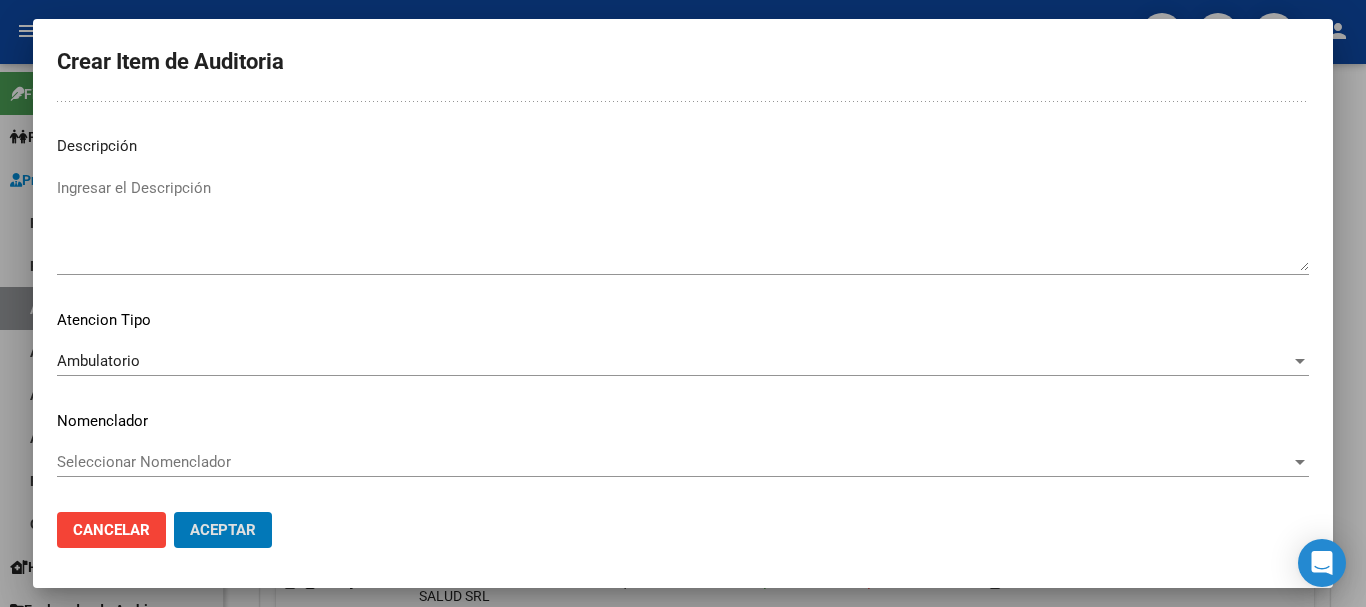 click on "Aceptar" 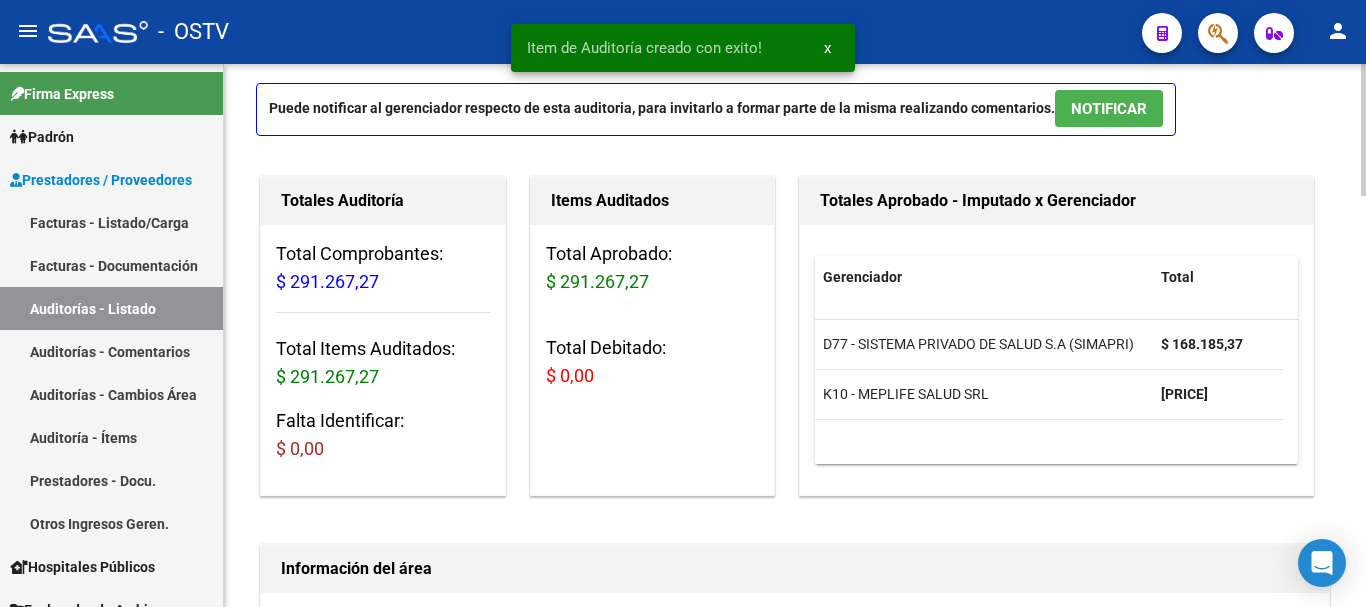 scroll, scrollTop: 1, scrollLeft: 0, axis: vertical 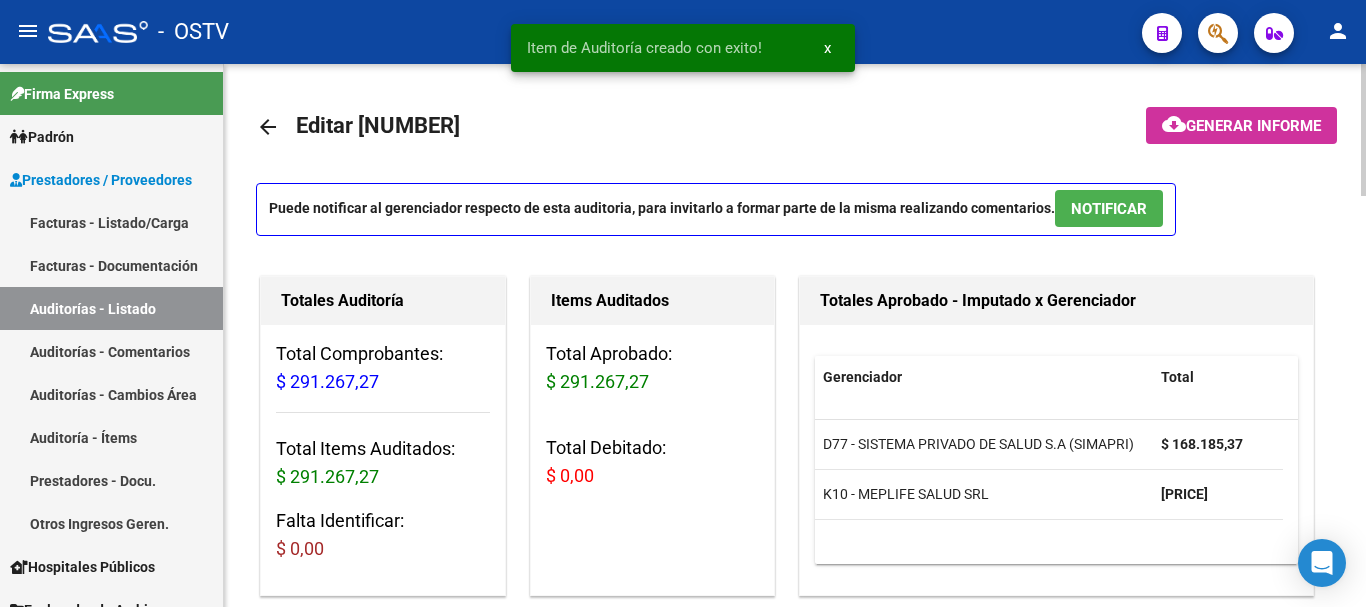 click on "NOTIFICAR" at bounding box center (1109, 208) 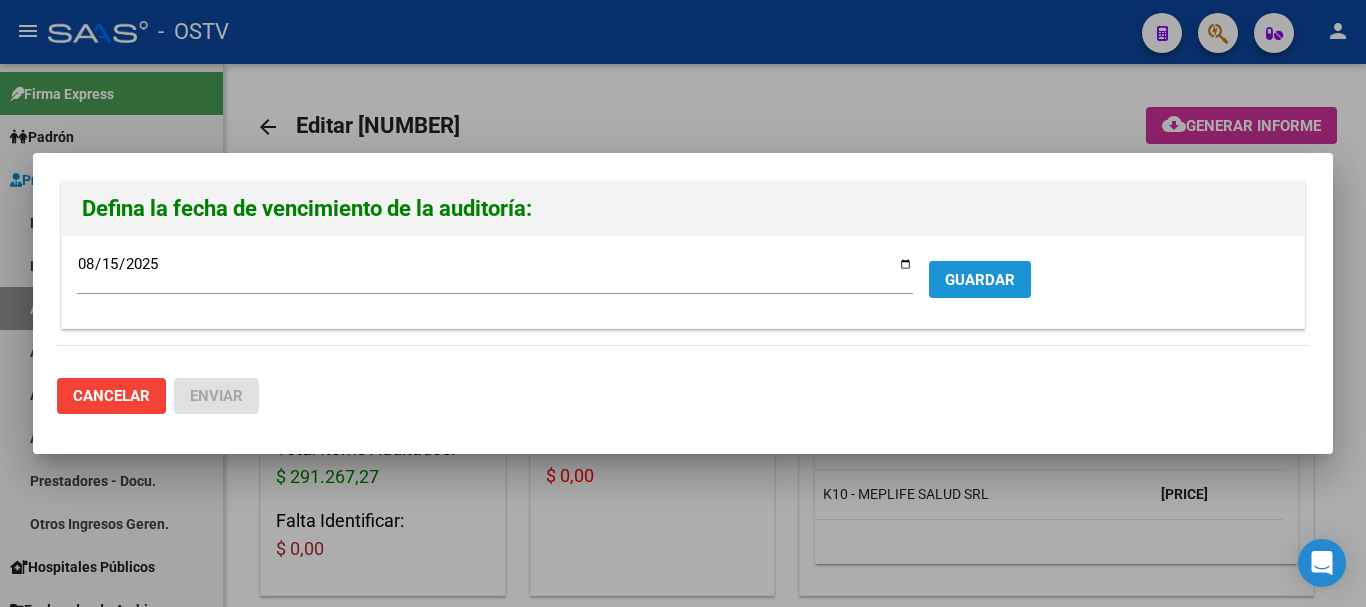 click on "GUARDAR" at bounding box center [980, 280] 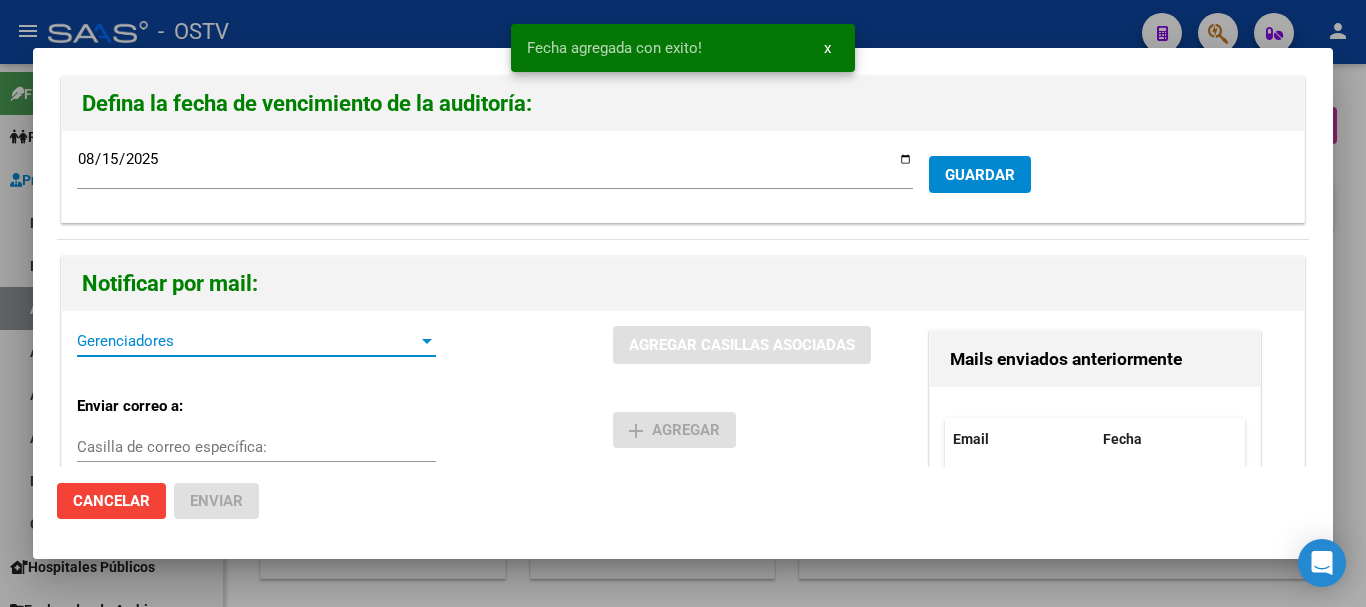 click on "Gerenciadores" at bounding box center [247, 341] 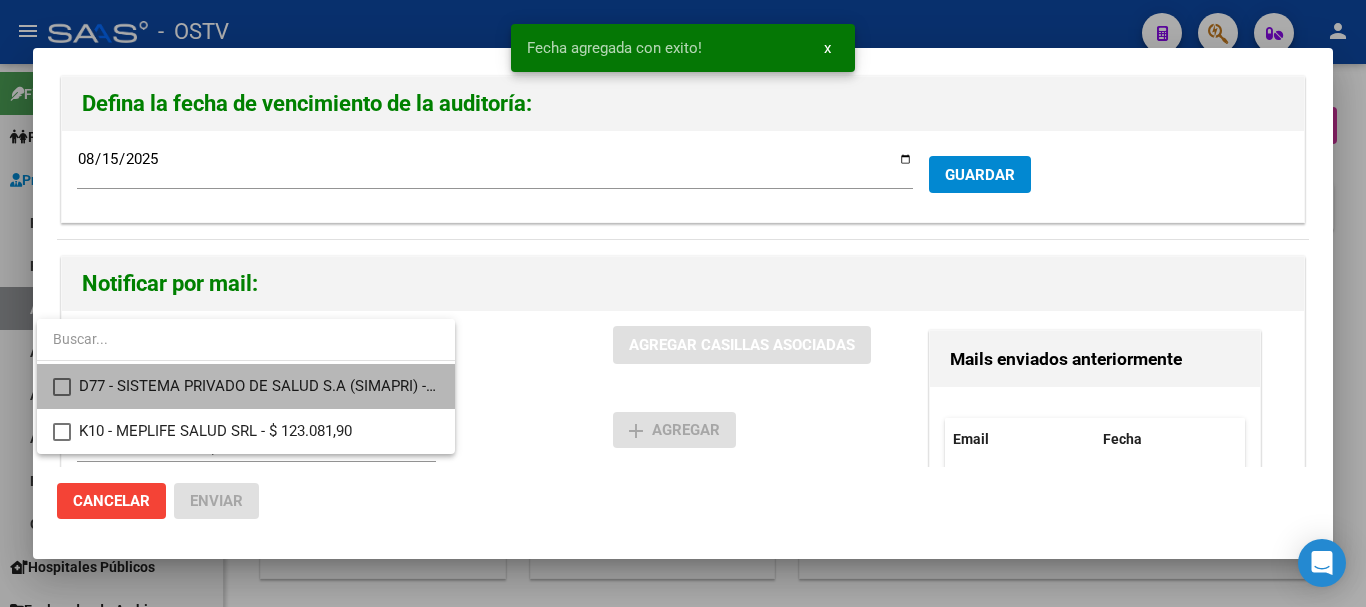 drag, startPoint x: 321, startPoint y: 371, endPoint x: 312, endPoint y: 389, distance: 20.12461 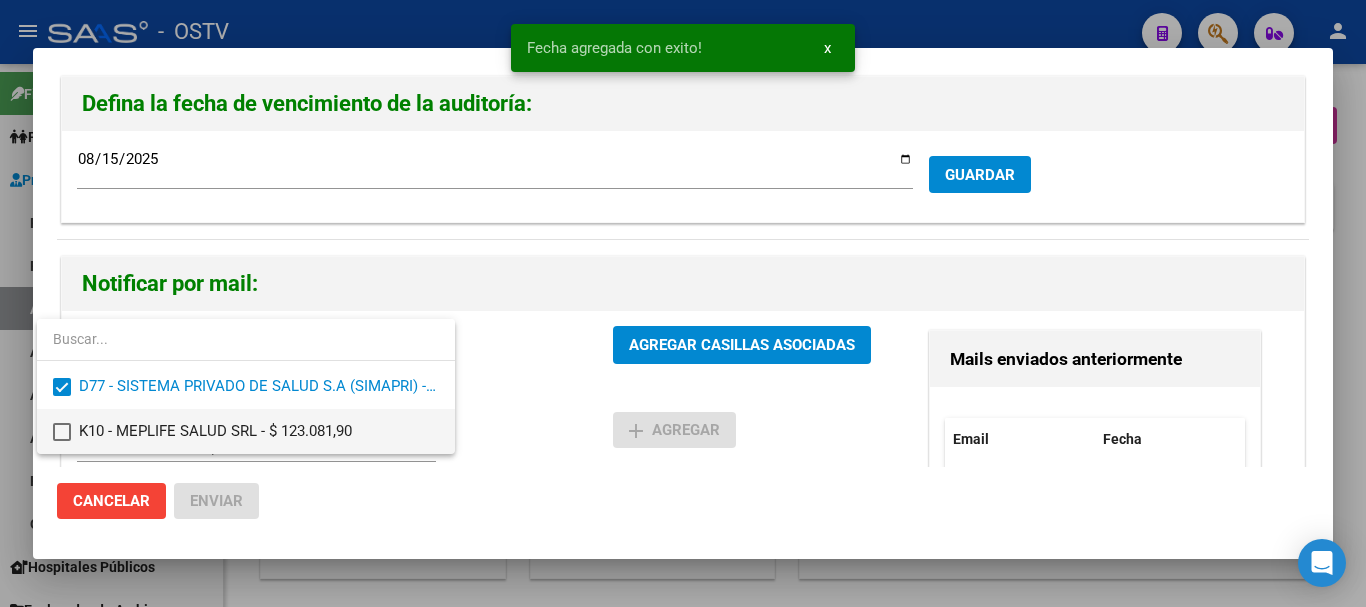 click on "K10 - MEPLIFE SALUD SRL  - $ 123.081,90" at bounding box center [259, 431] 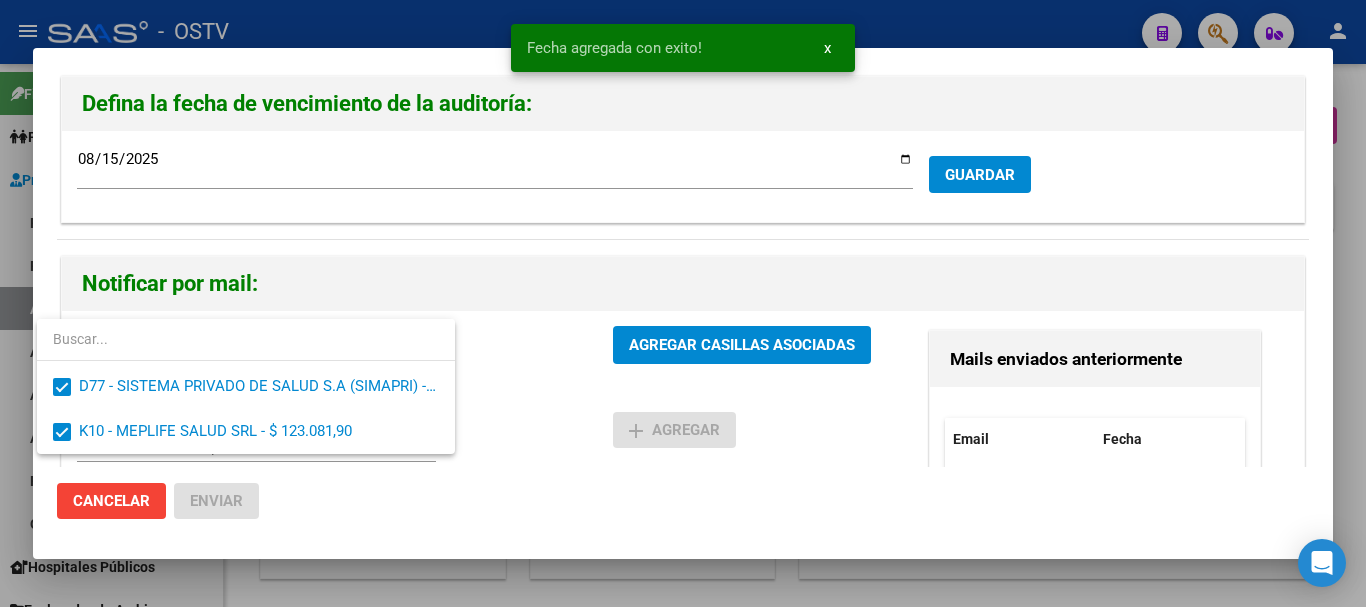 click at bounding box center (683, 303) 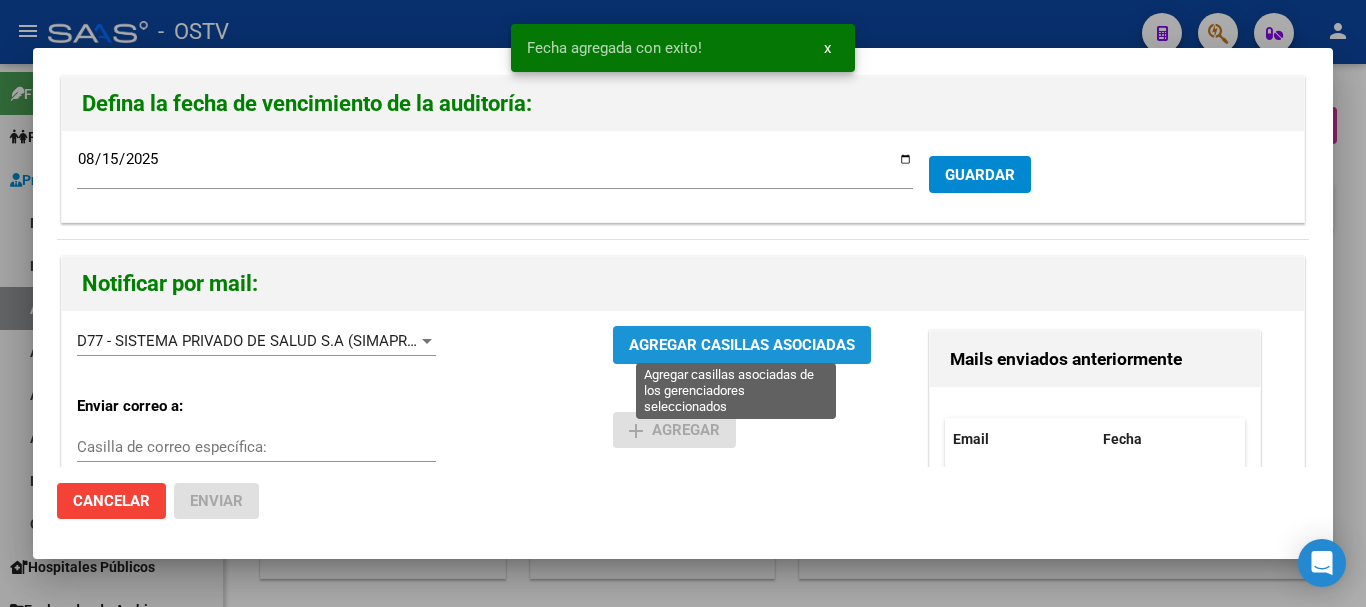 click on "AGREGAR CASILLAS ASOCIADAS" at bounding box center (742, 346) 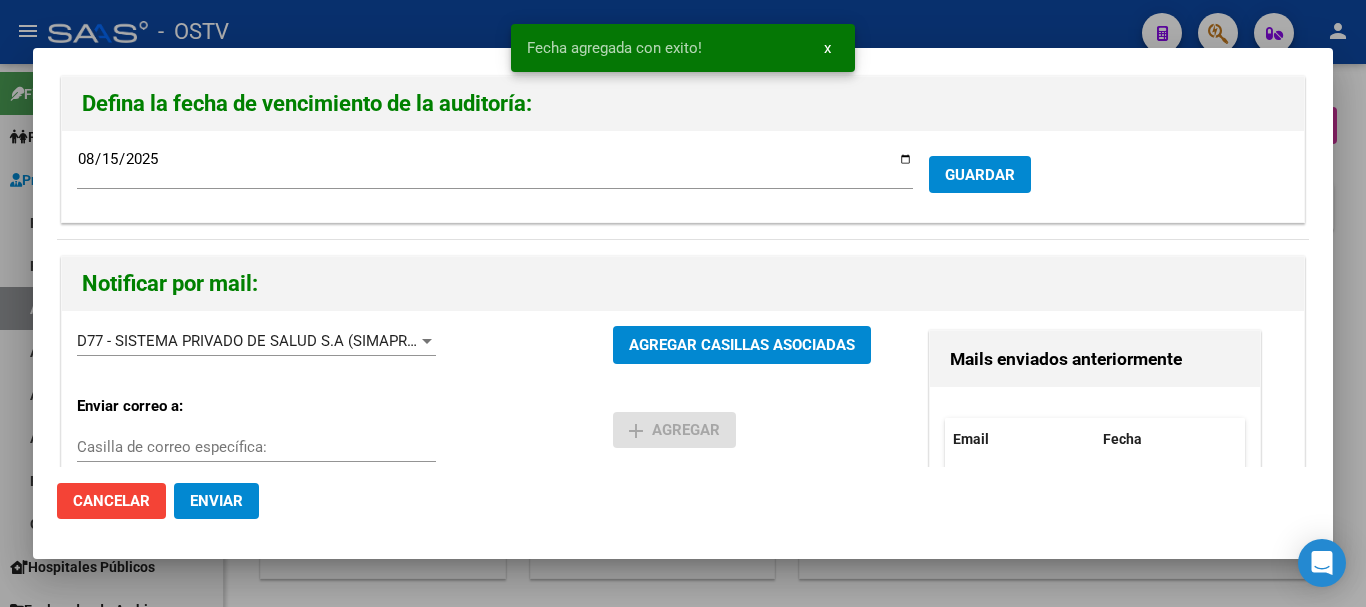 click on "Enviar" 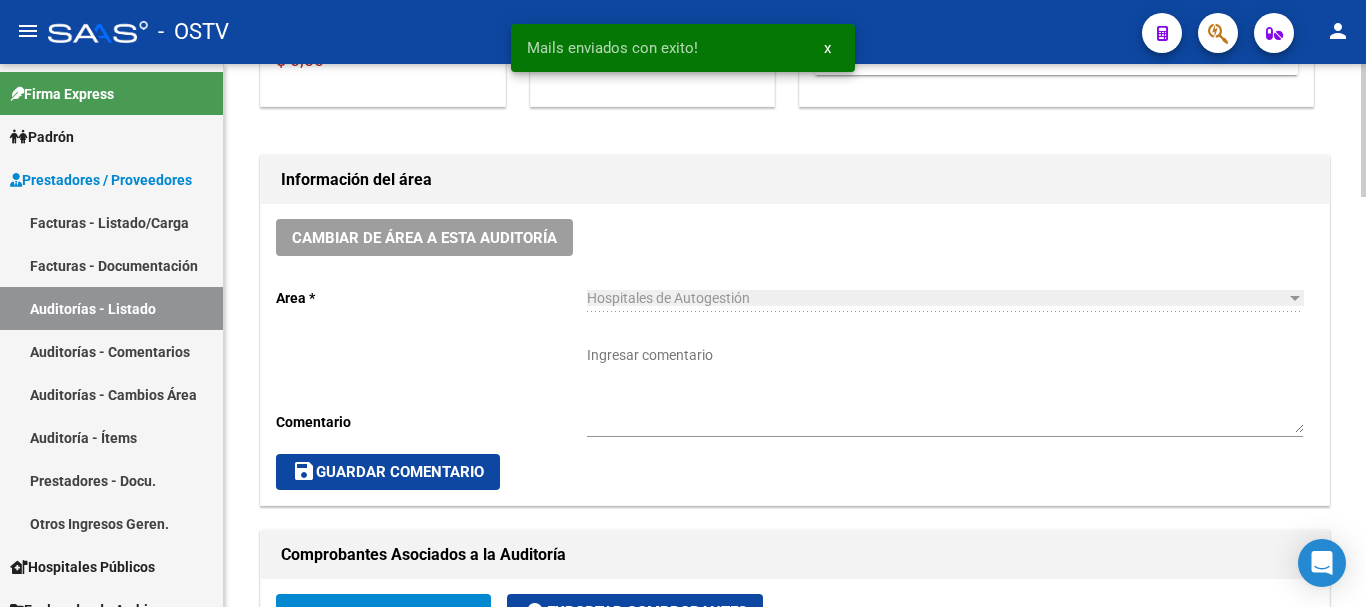 scroll, scrollTop: 501, scrollLeft: 0, axis: vertical 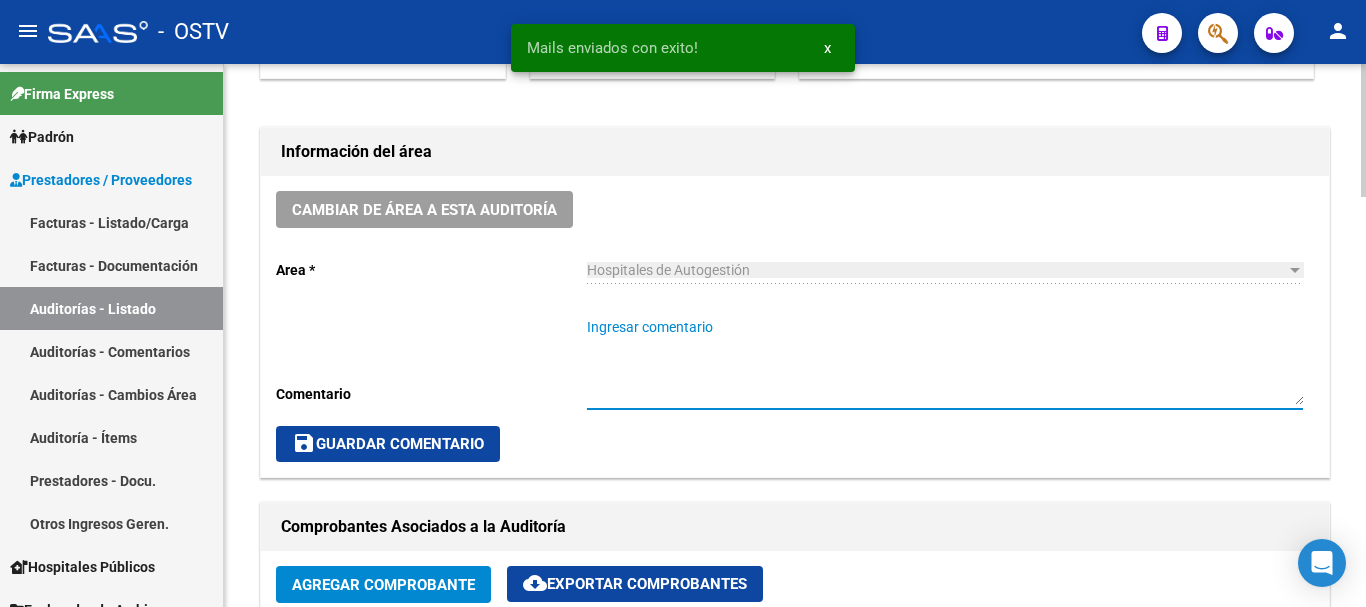 click on "Ingresar comentario" at bounding box center [945, 361] 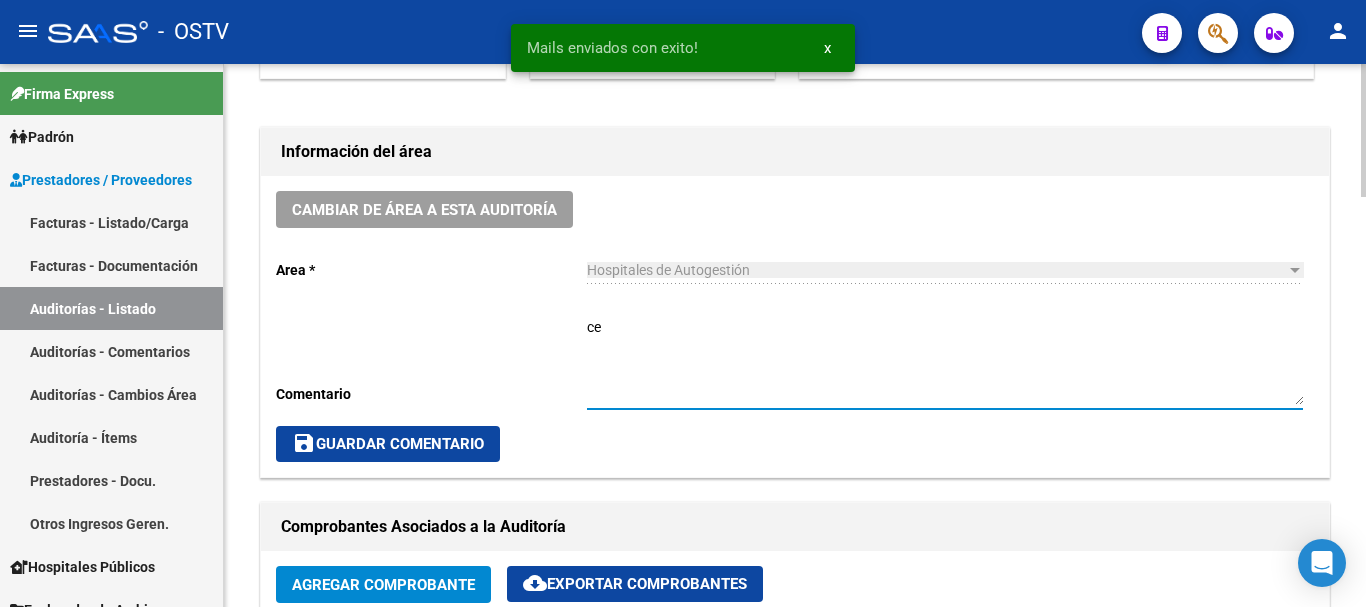 type on "c" 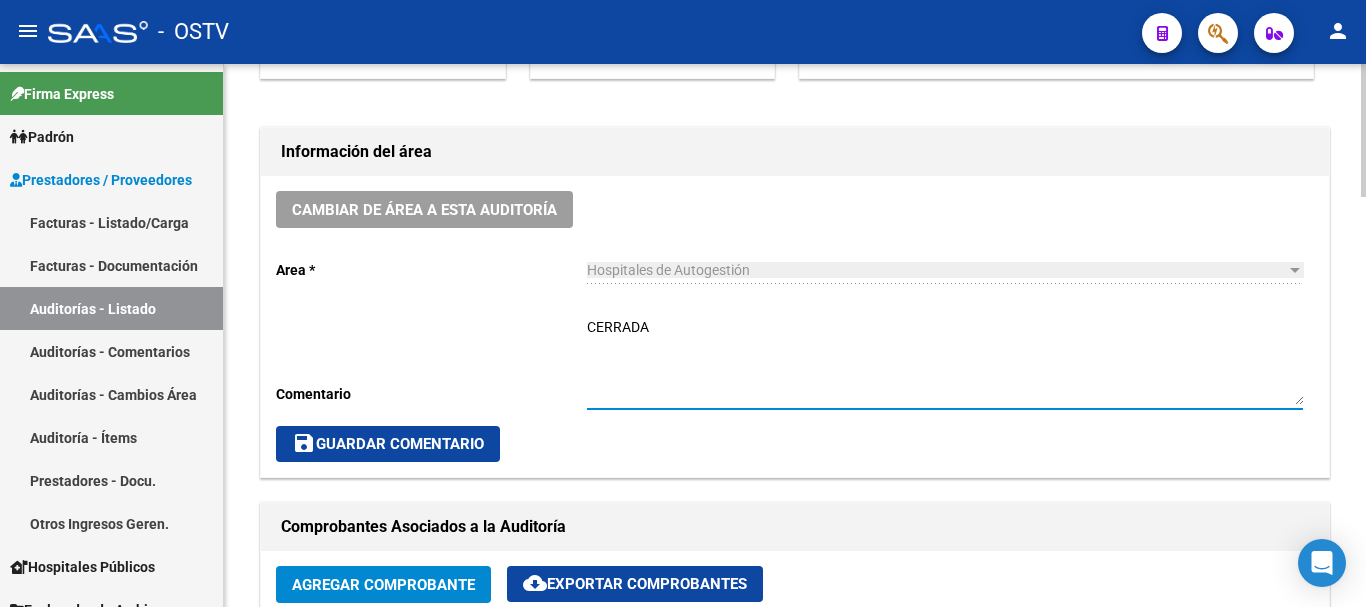 type on "CERRADA" 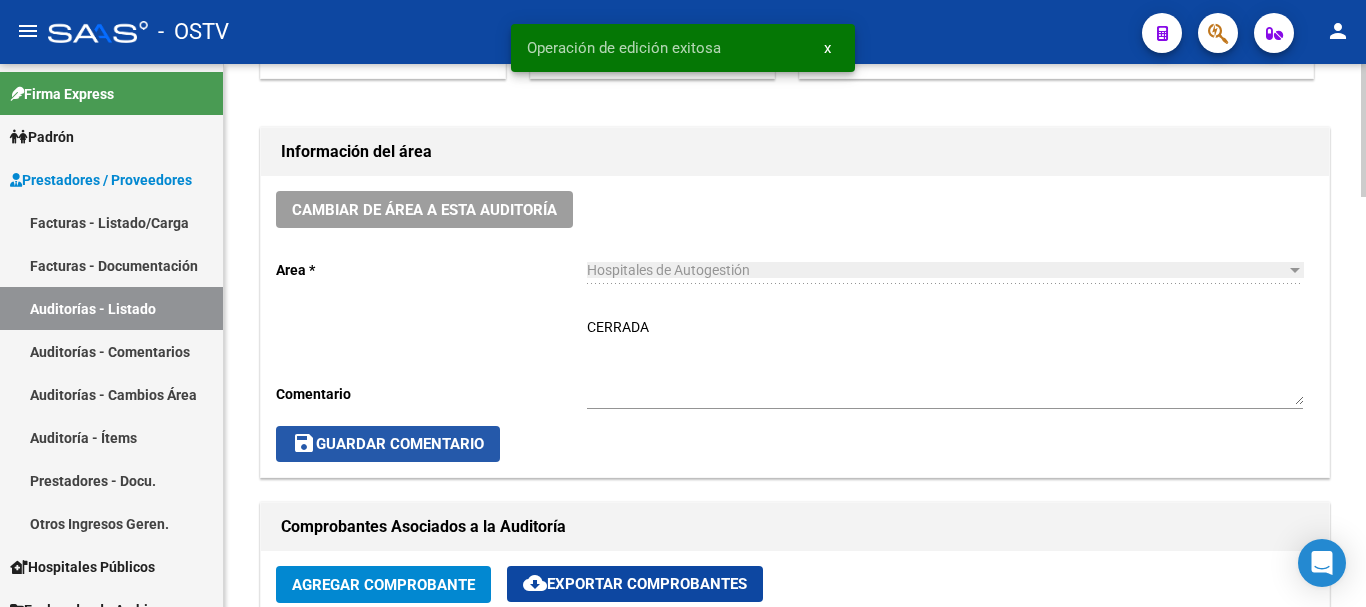 drag, startPoint x: 436, startPoint y: 438, endPoint x: 428, endPoint y: 407, distance: 32.01562 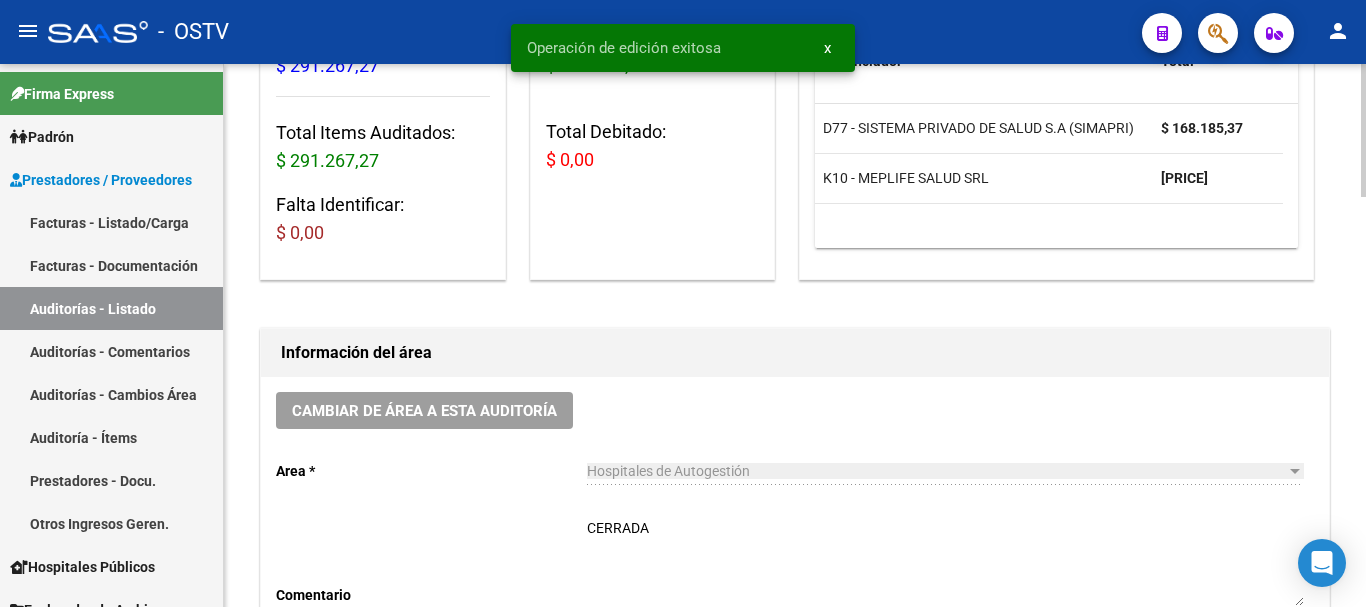 scroll, scrollTop: 1, scrollLeft: 0, axis: vertical 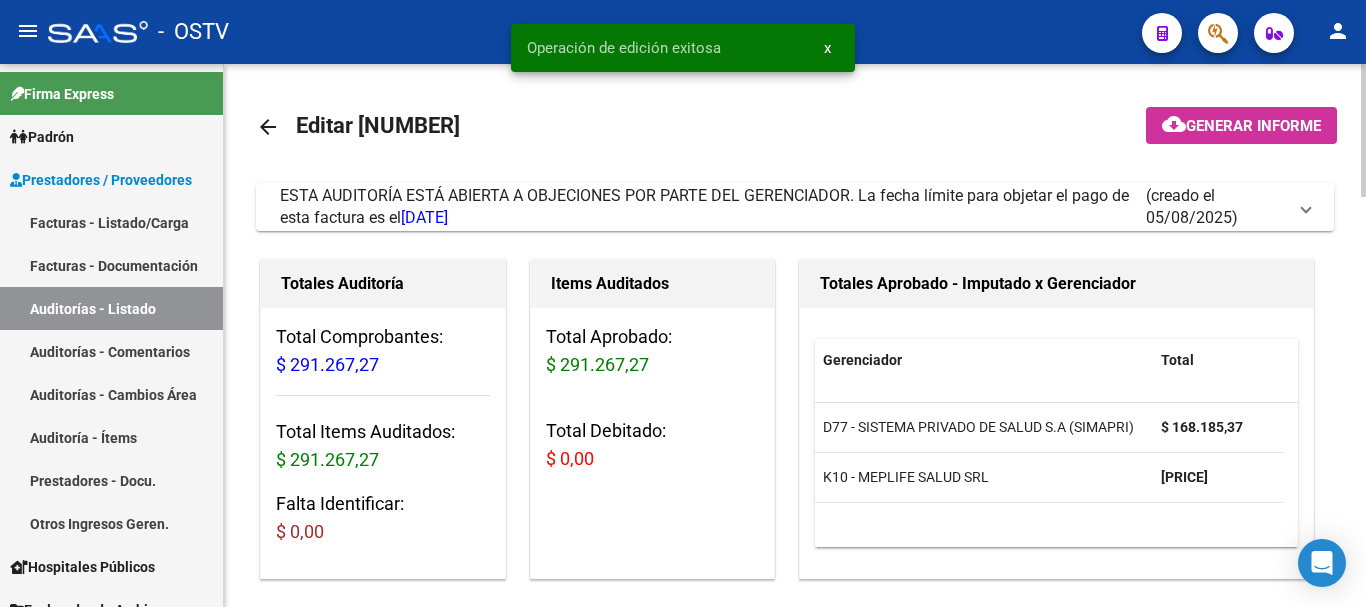 click on "arrow_back" 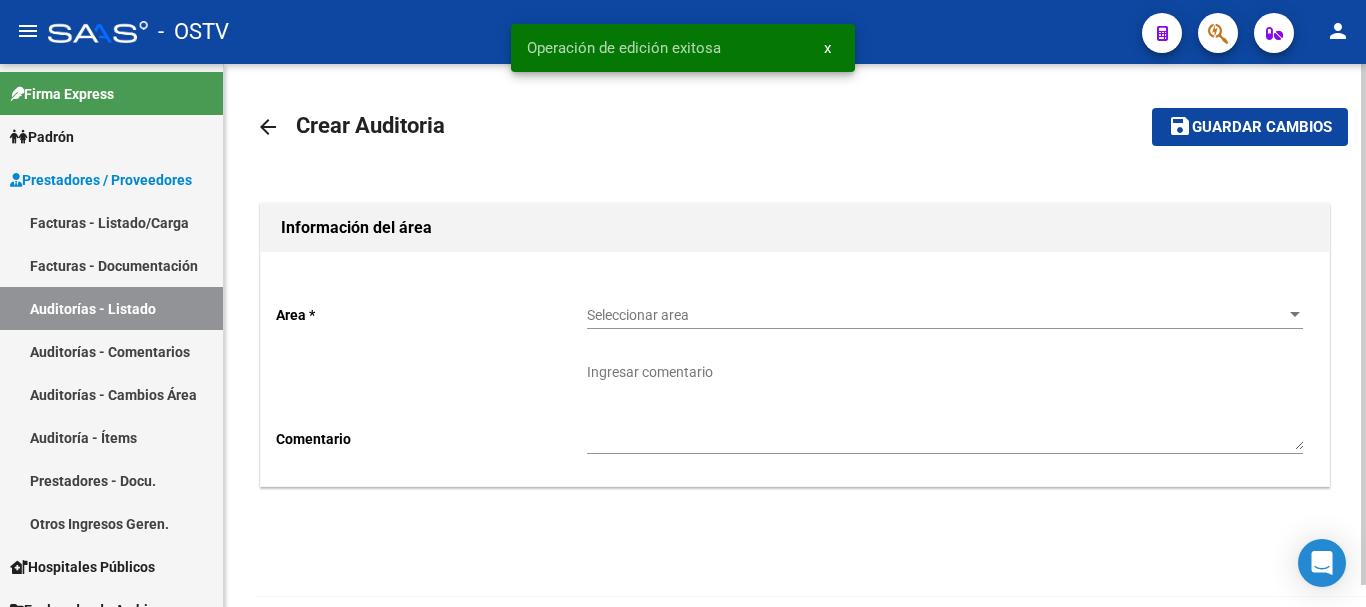 click on "Seleccionar area Seleccionar area" 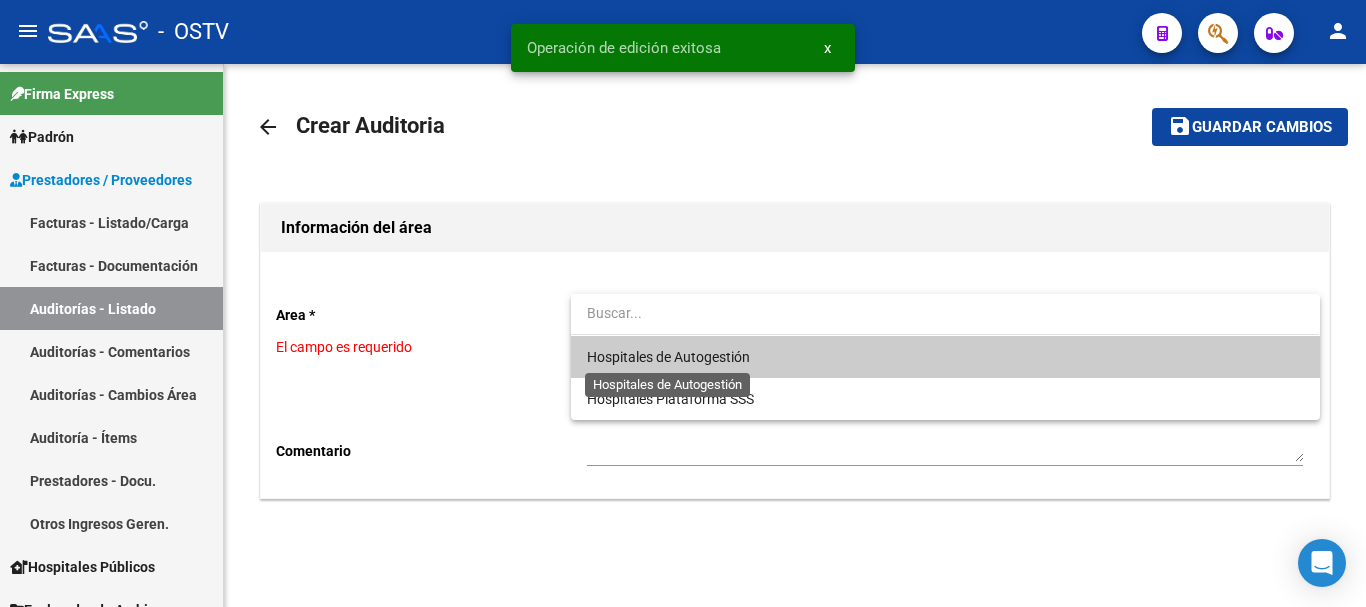click on "Hospitales de Autogestión" at bounding box center [668, 357] 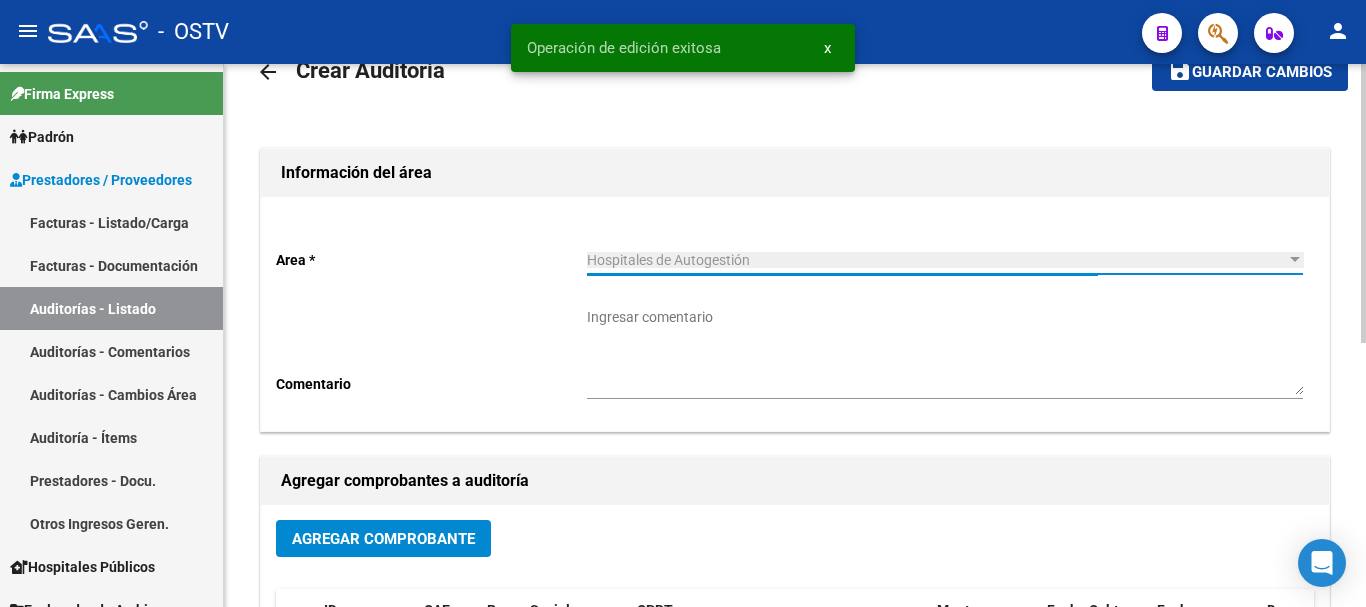 scroll, scrollTop: 201, scrollLeft: 0, axis: vertical 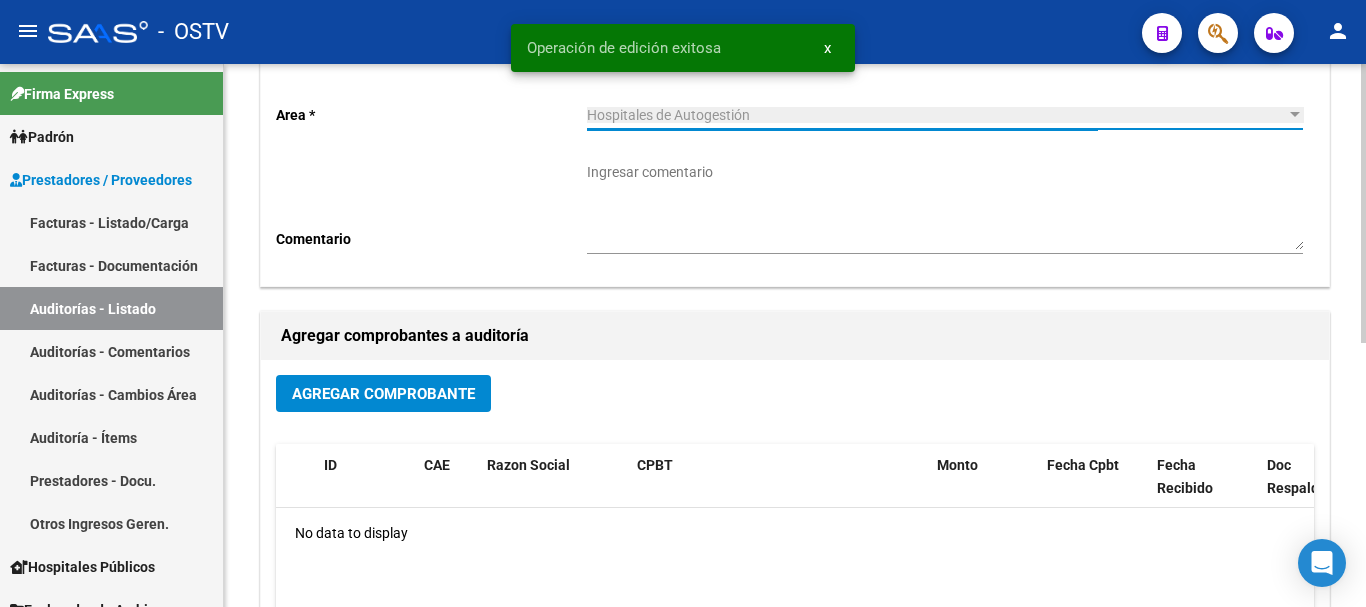 click on "Agregar Comprobante" 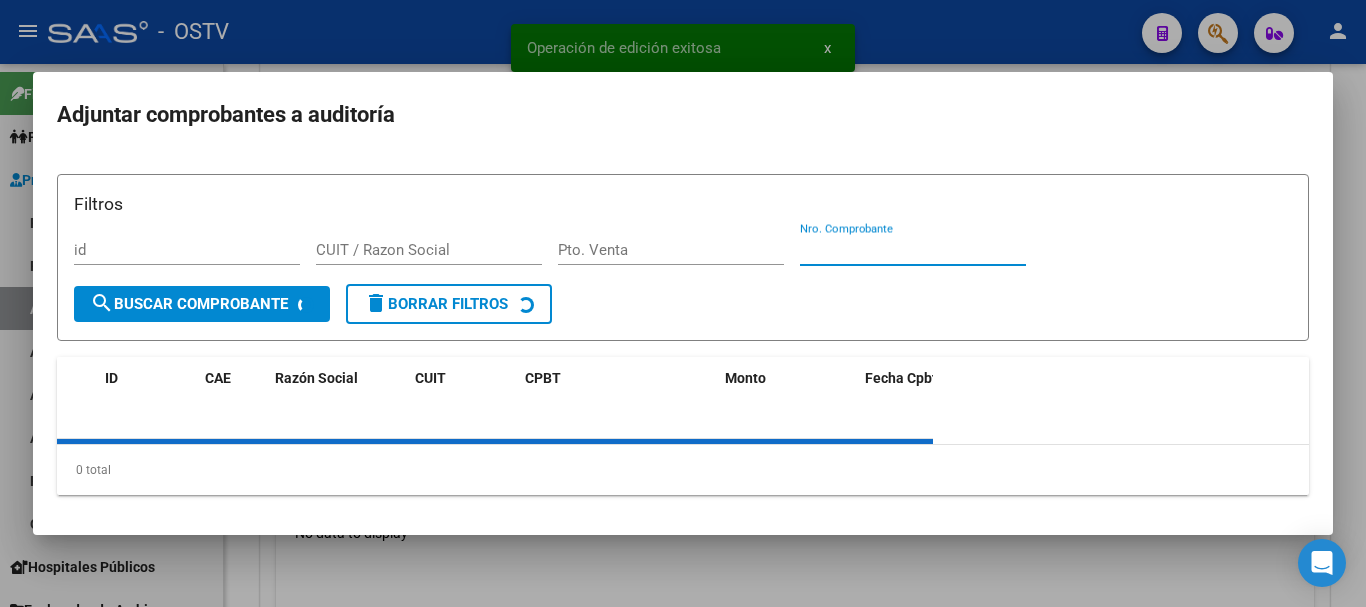 click on "Nro. Comprobante" at bounding box center [913, 250] 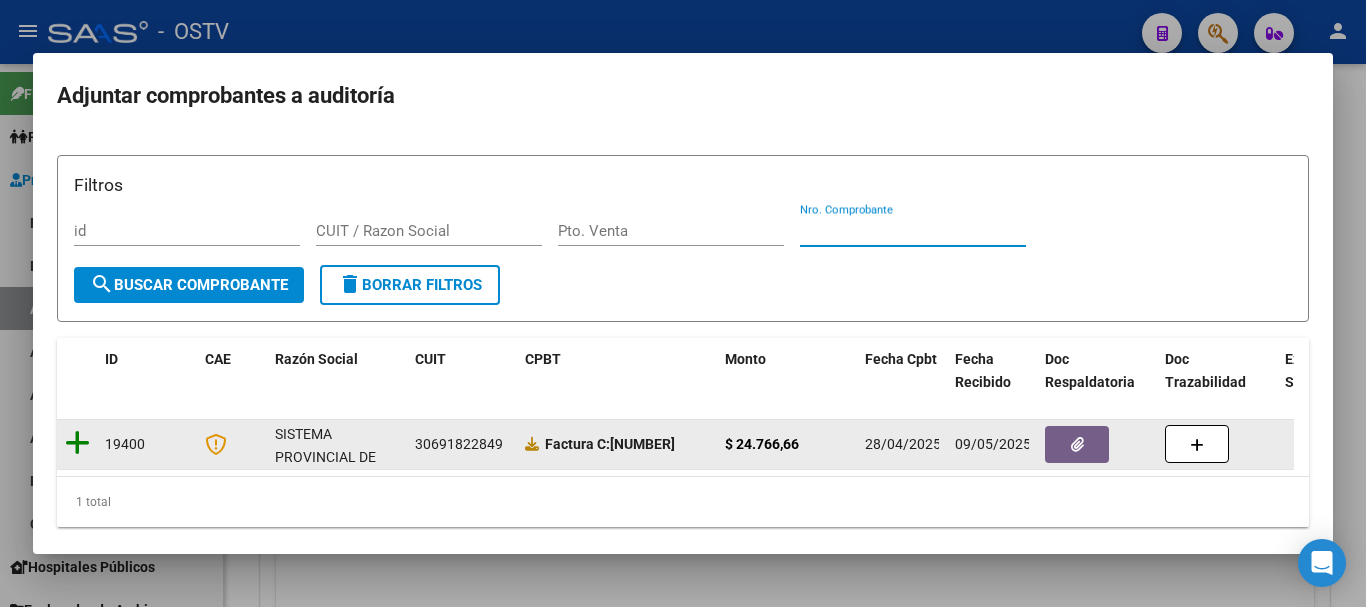 type on "[NUMBER]" 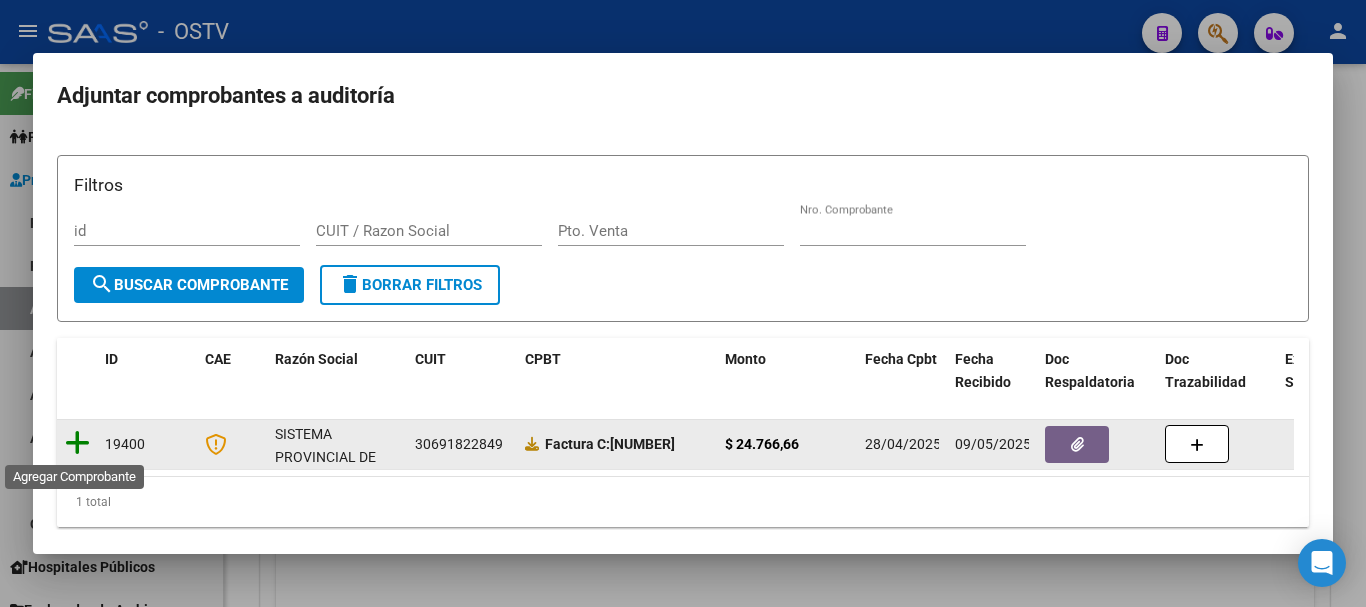 click 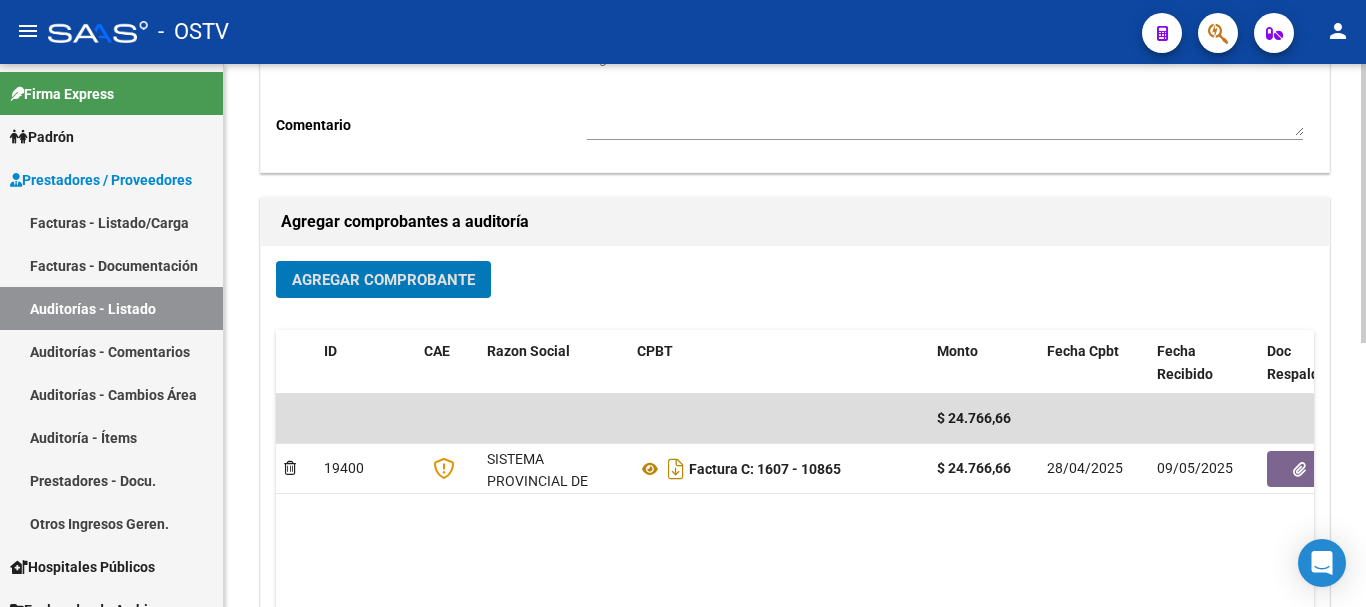 scroll, scrollTop: 512, scrollLeft: 0, axis: vertical 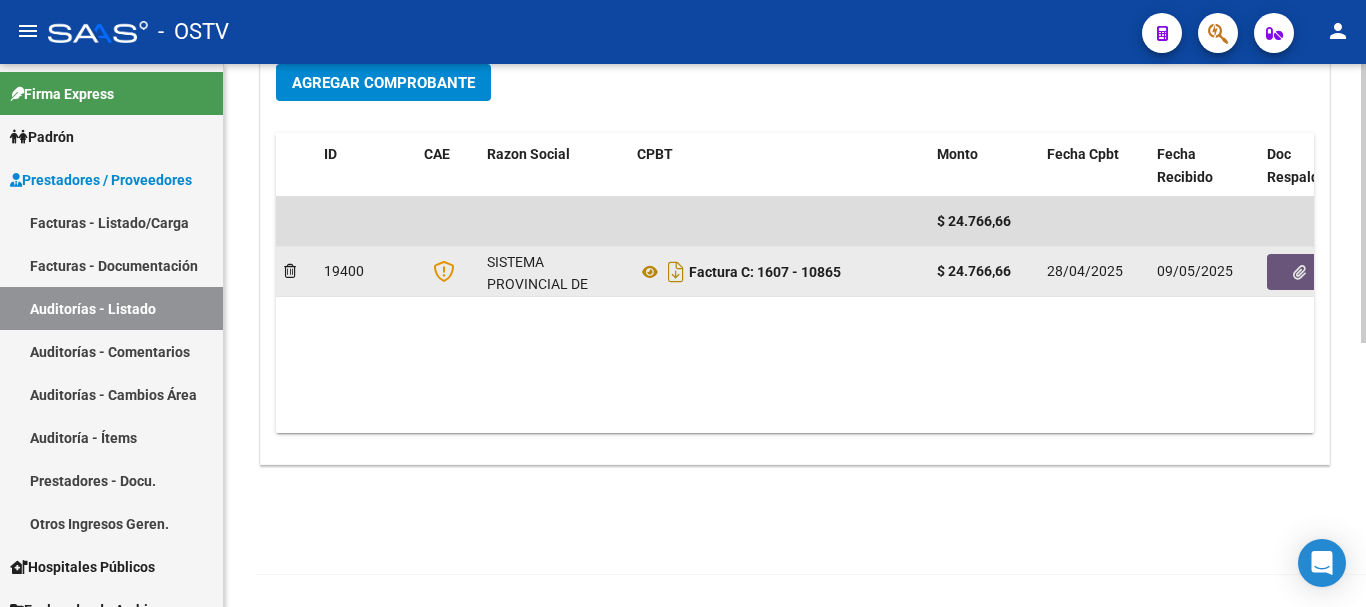 click 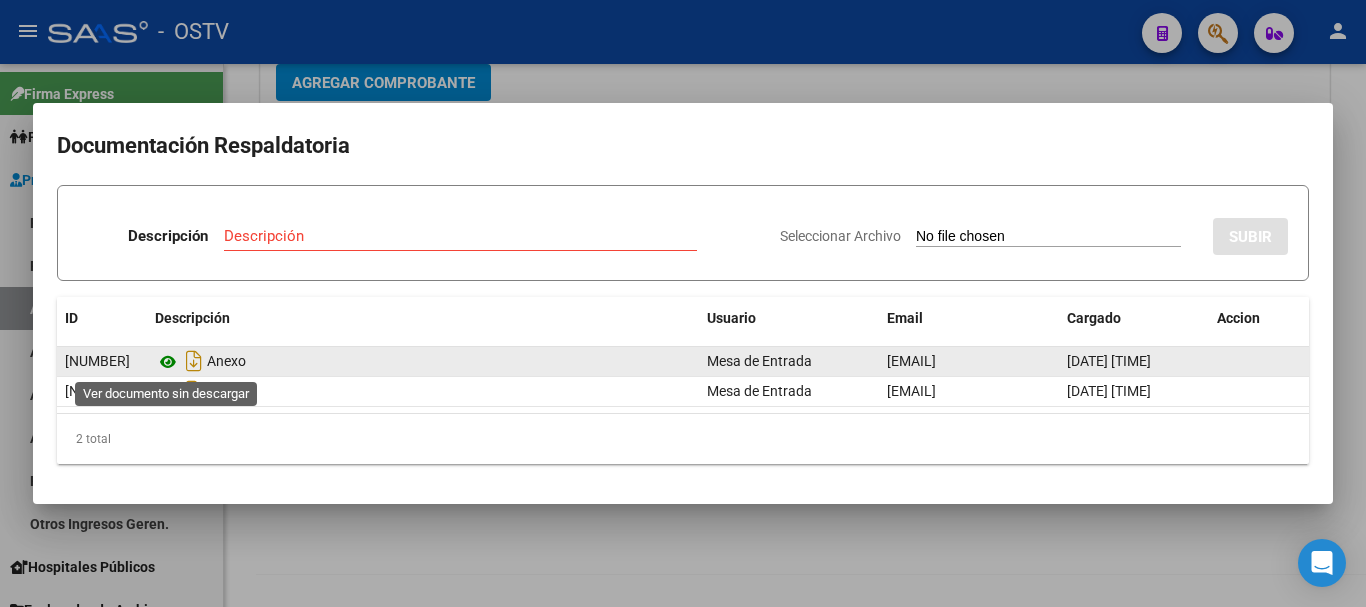 click 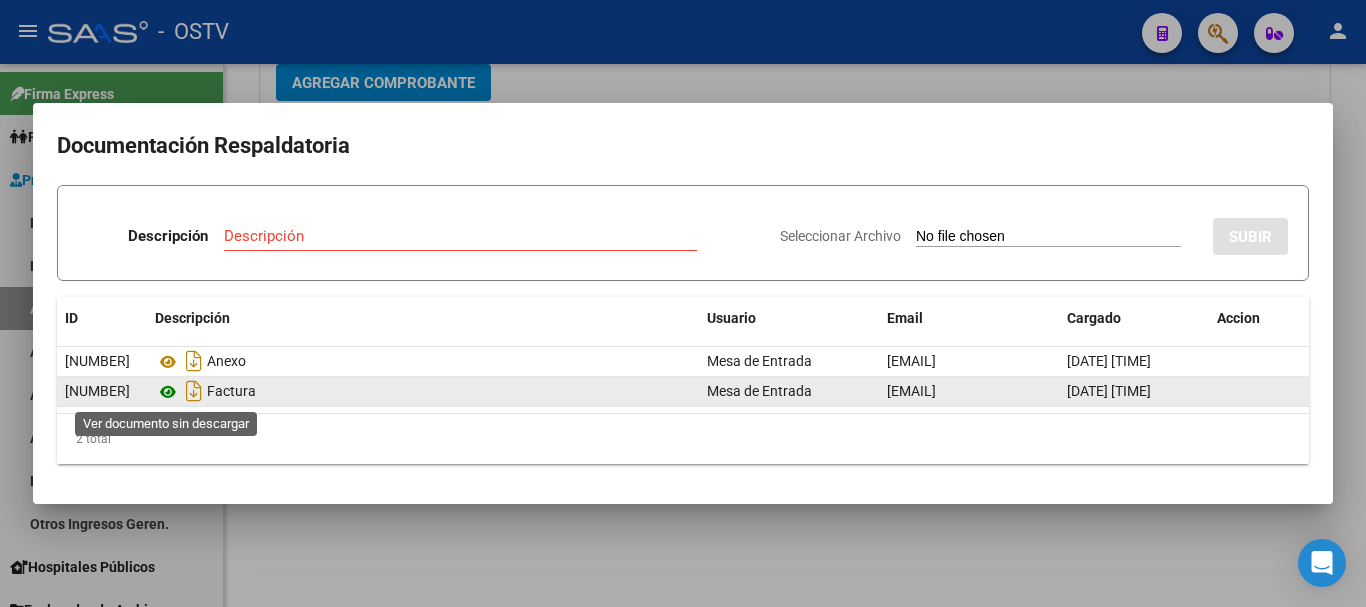 click 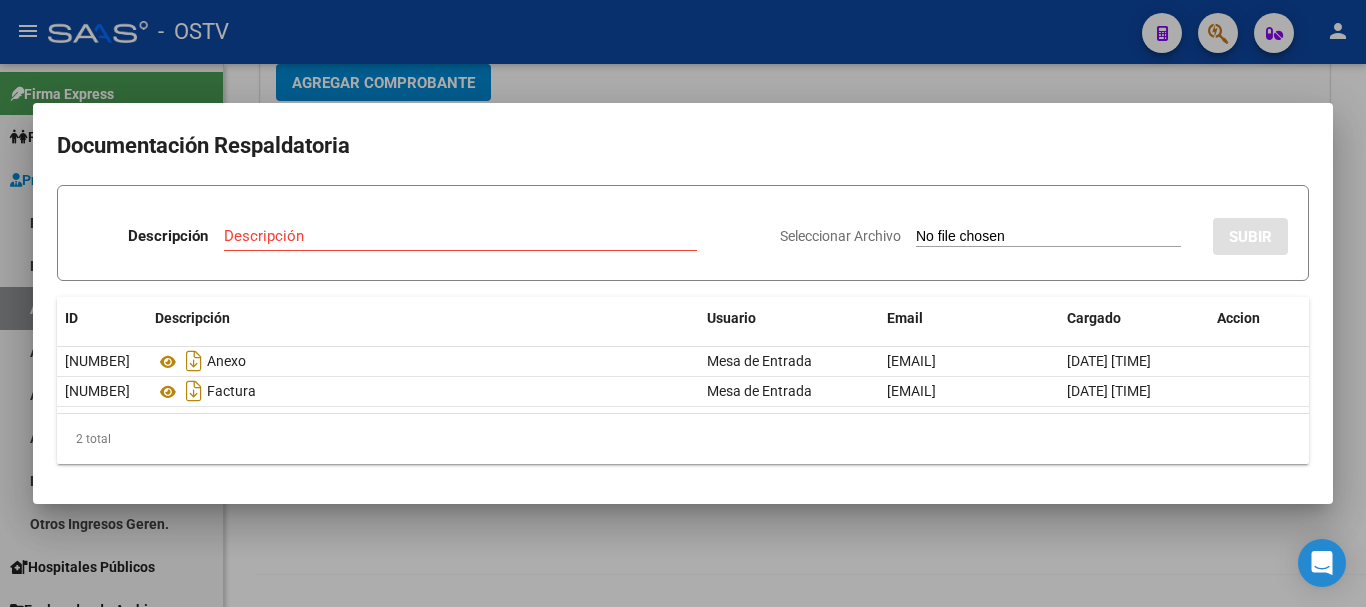 click at bounding box center (683, 303) 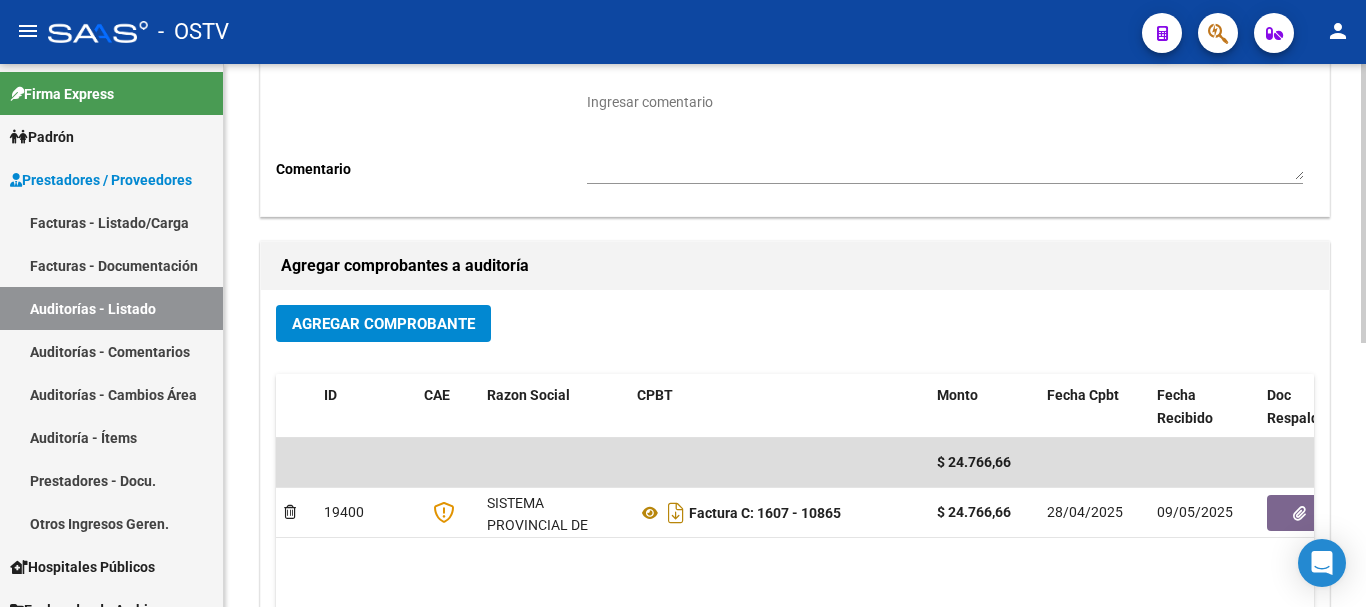 scroll, scrollTop: 12, scrollLeft: 0, axis: vertical 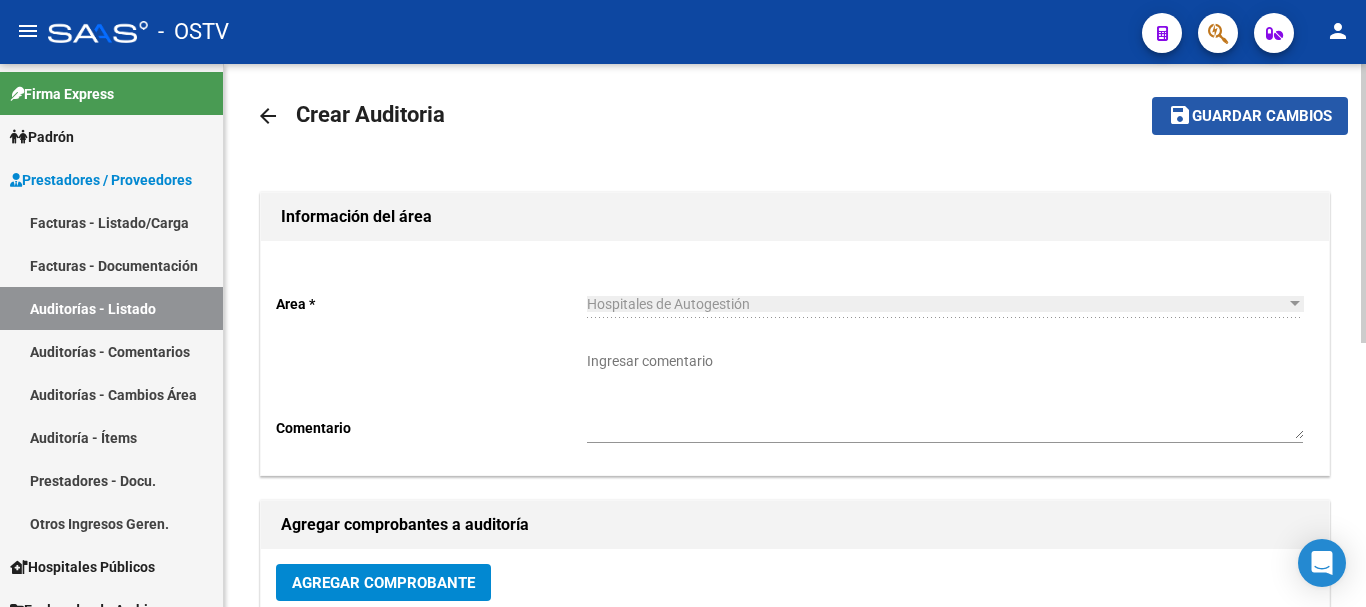 click on "Guardar cambios" 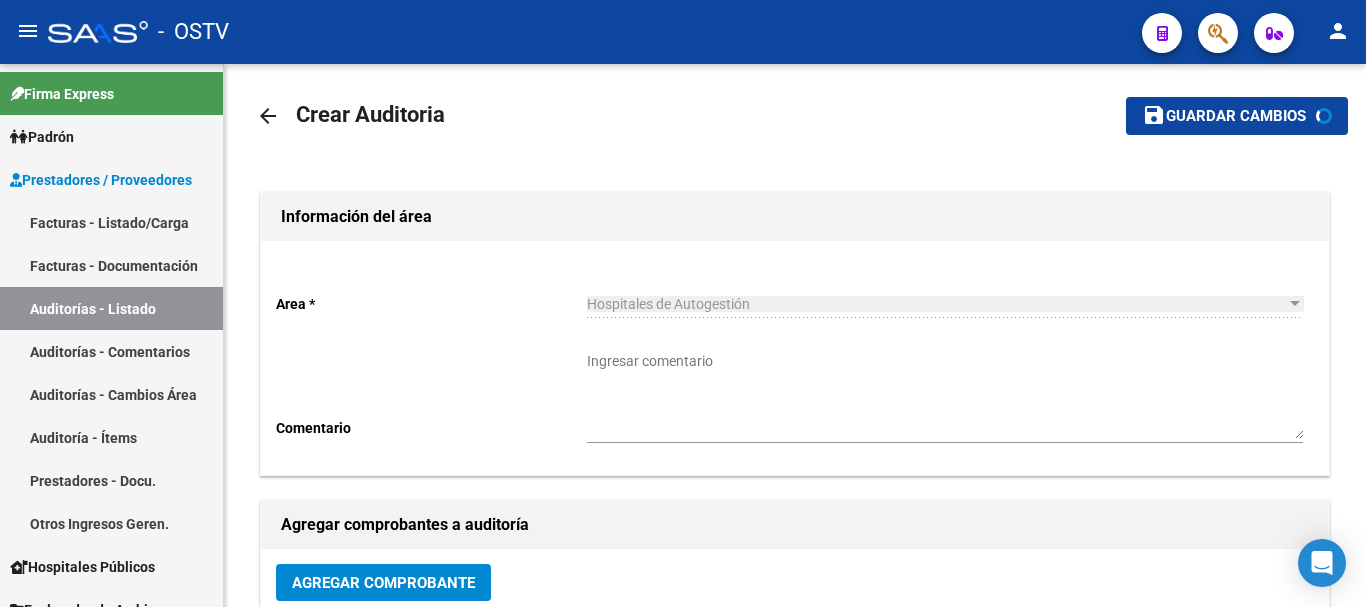 scroll, scrollTop: 135, scrollLeft: 0, axis: vertical 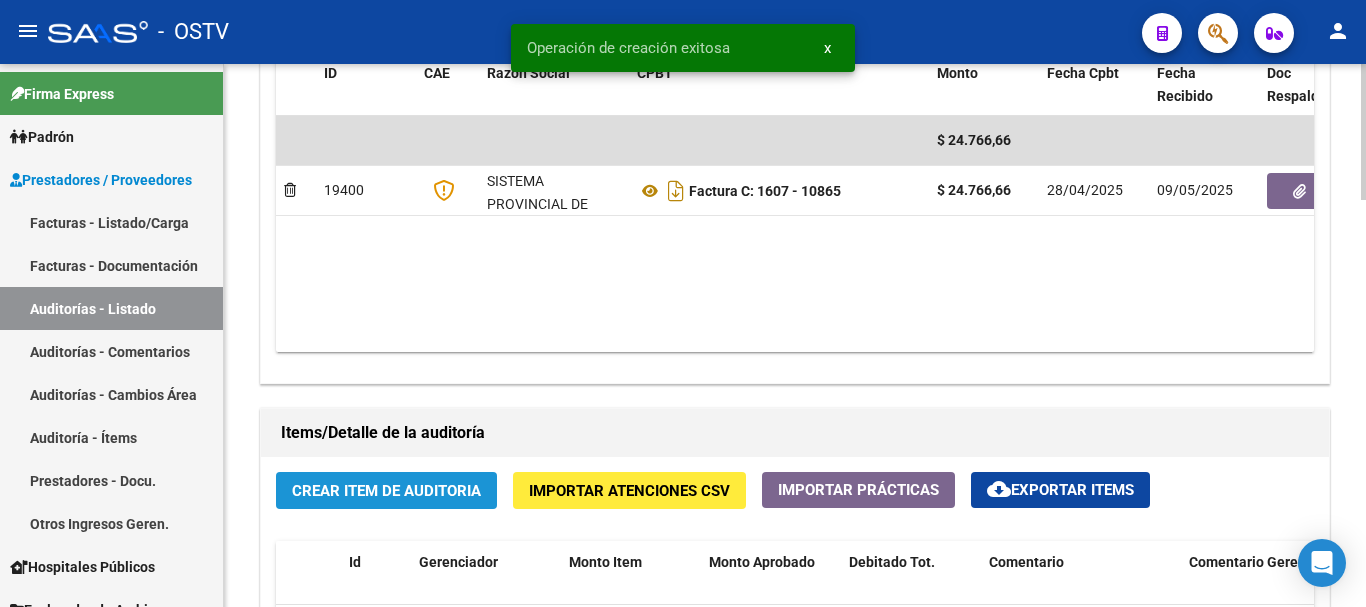 click on "Crear Item de Auditoria" 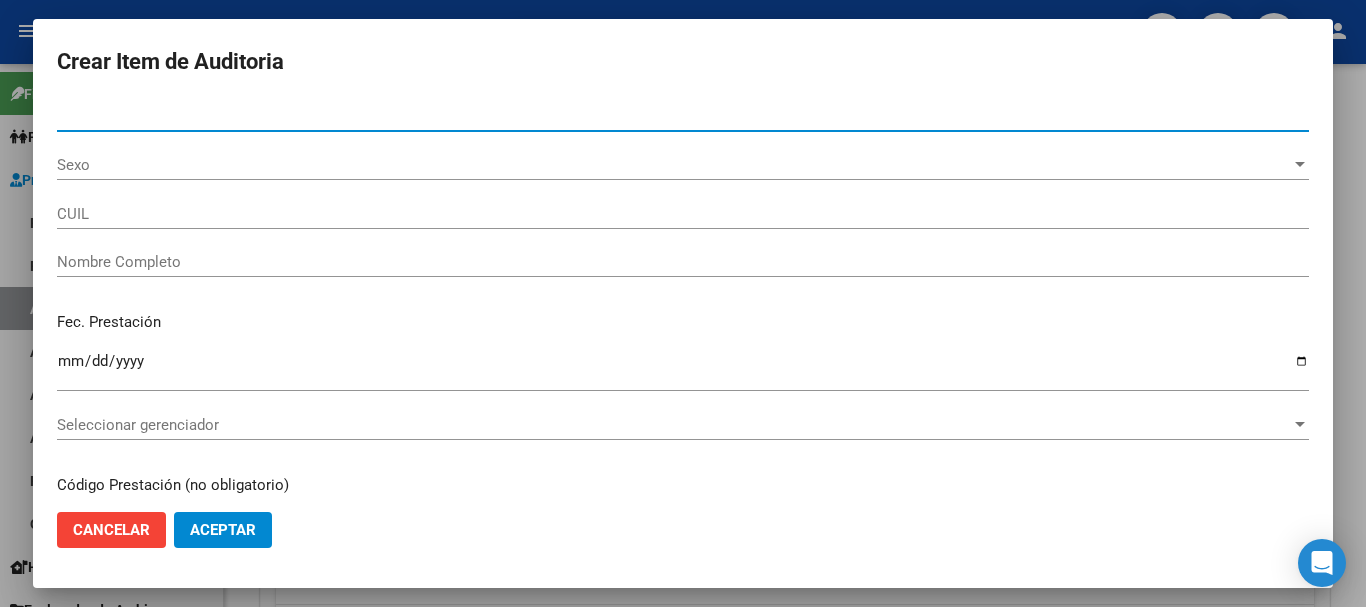 type on "[NUMBER]" 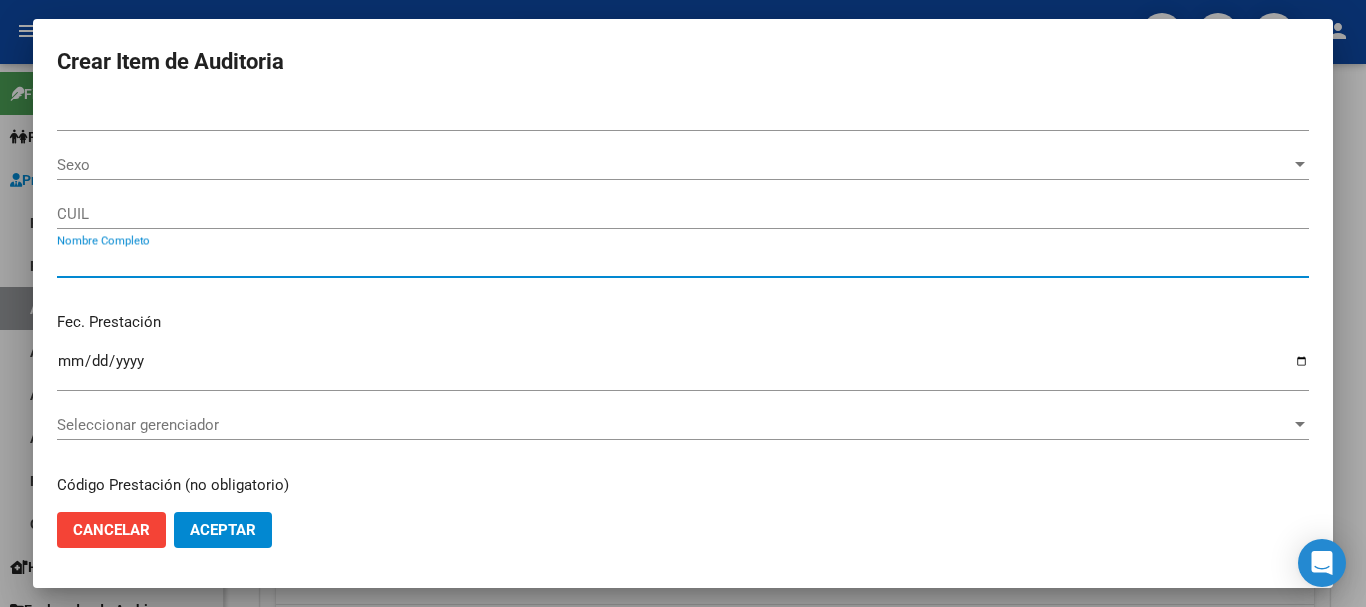 type on "[NUMBER]" 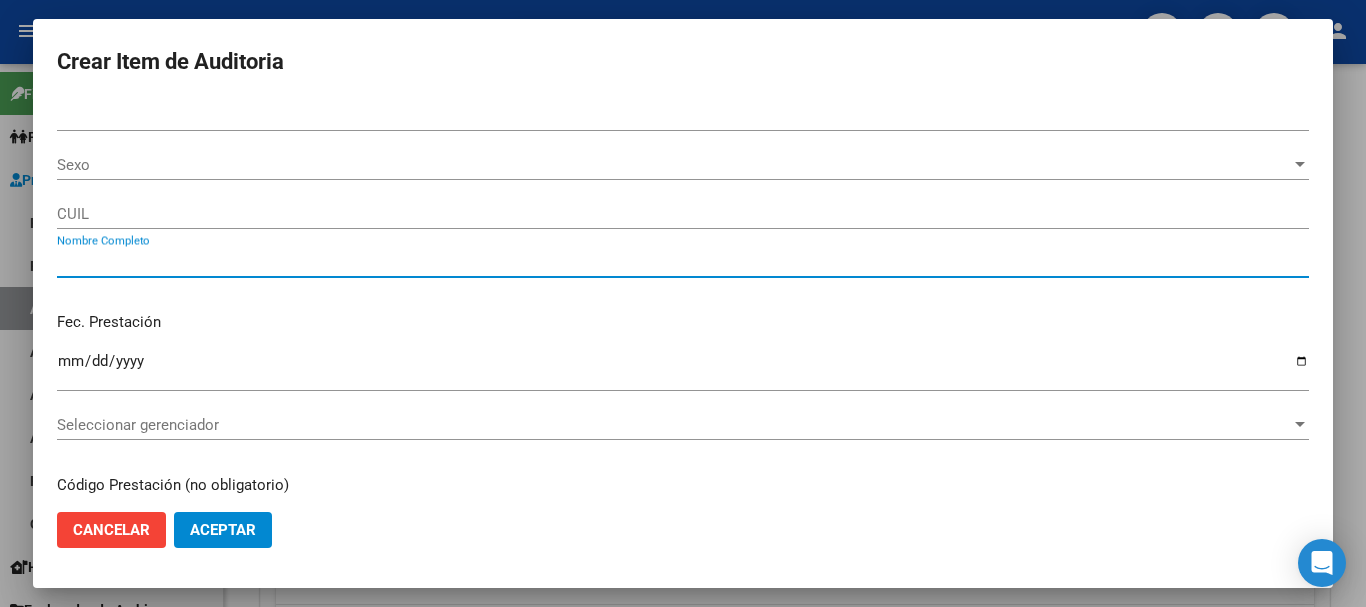 type on "[FULL NAME]" 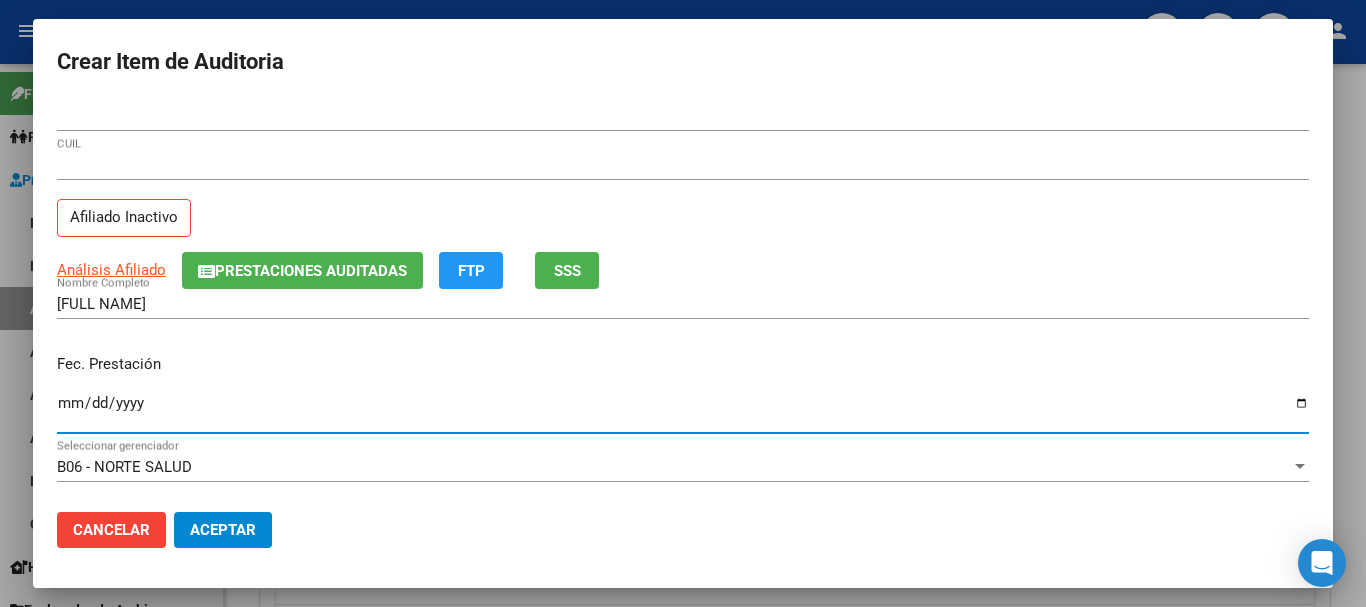 type on "2025-03-27" 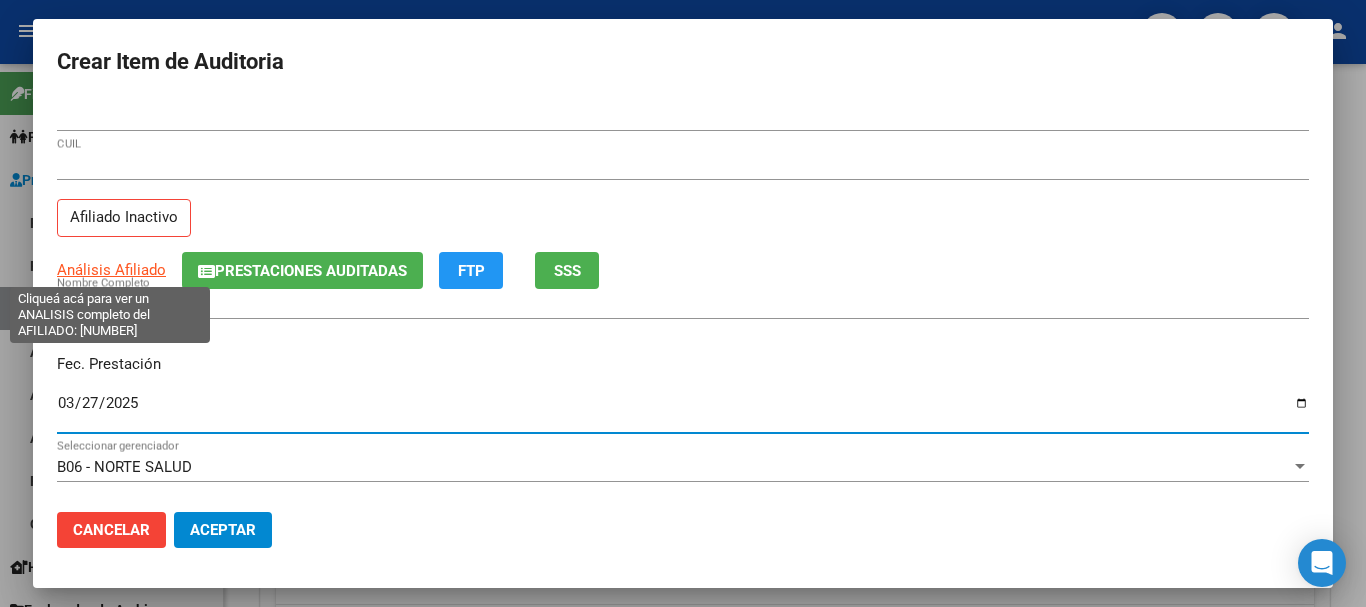 click on "Análisis Afiliado  Prestaciones Auditadas FTP SSS" at bounding box center (683, 270) 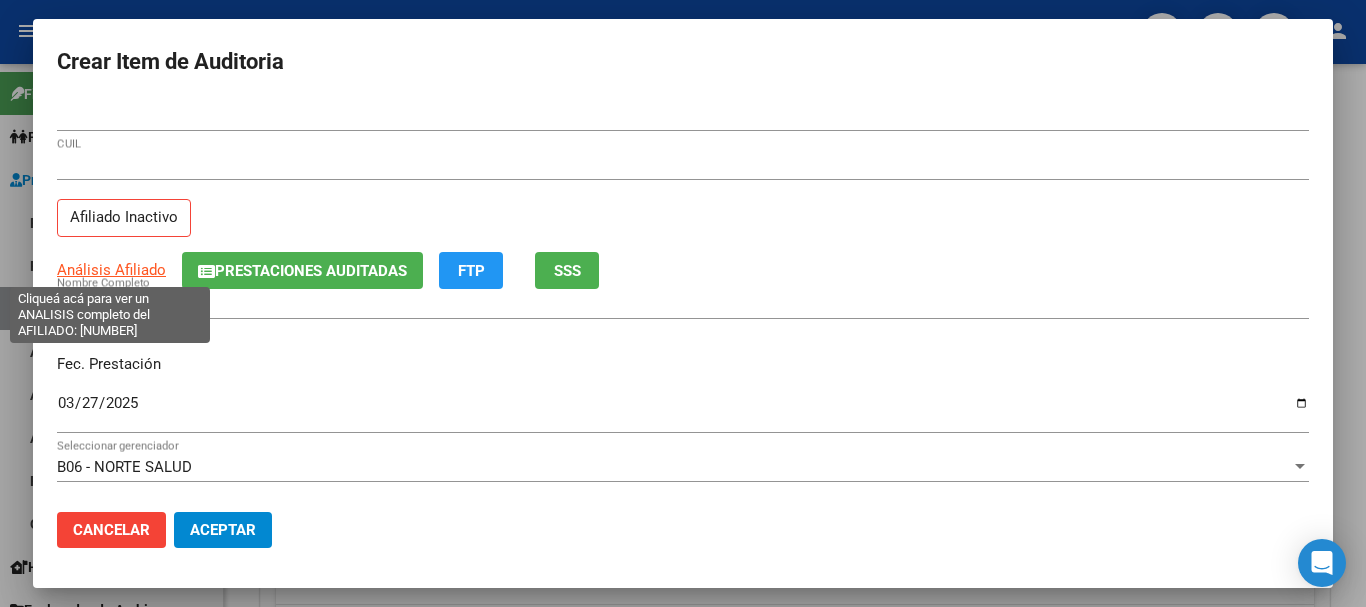 click on "Análisis Afiliado" at bounding box center (111, 270) 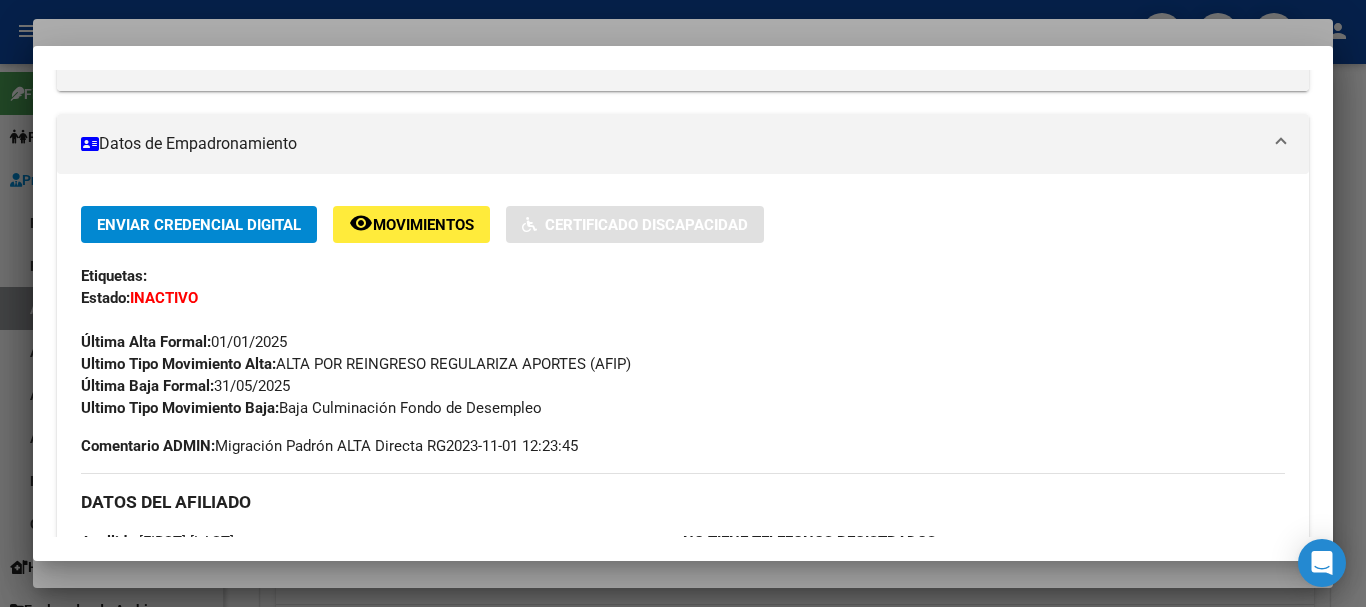 scroll, scrollTop: 1036, scrollLeft: 0, axis: vertical 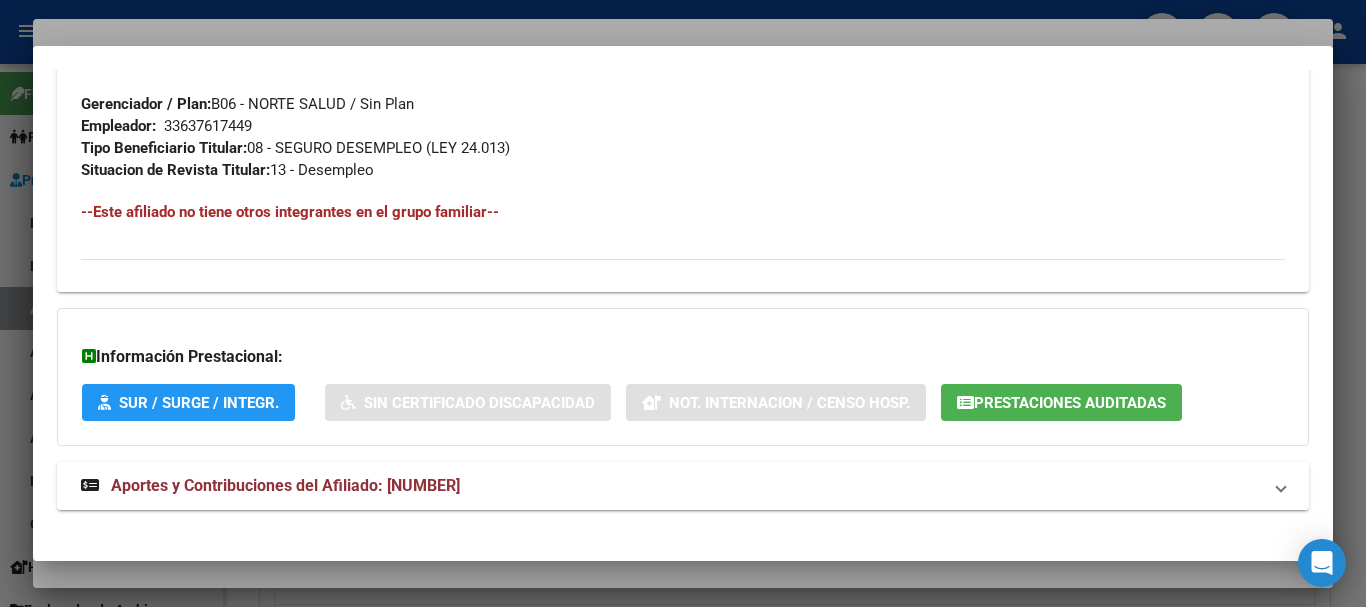 click on "Aportes y Contribuciones del Afiliado: [NUMBER]" at bounding box center (285, 485) 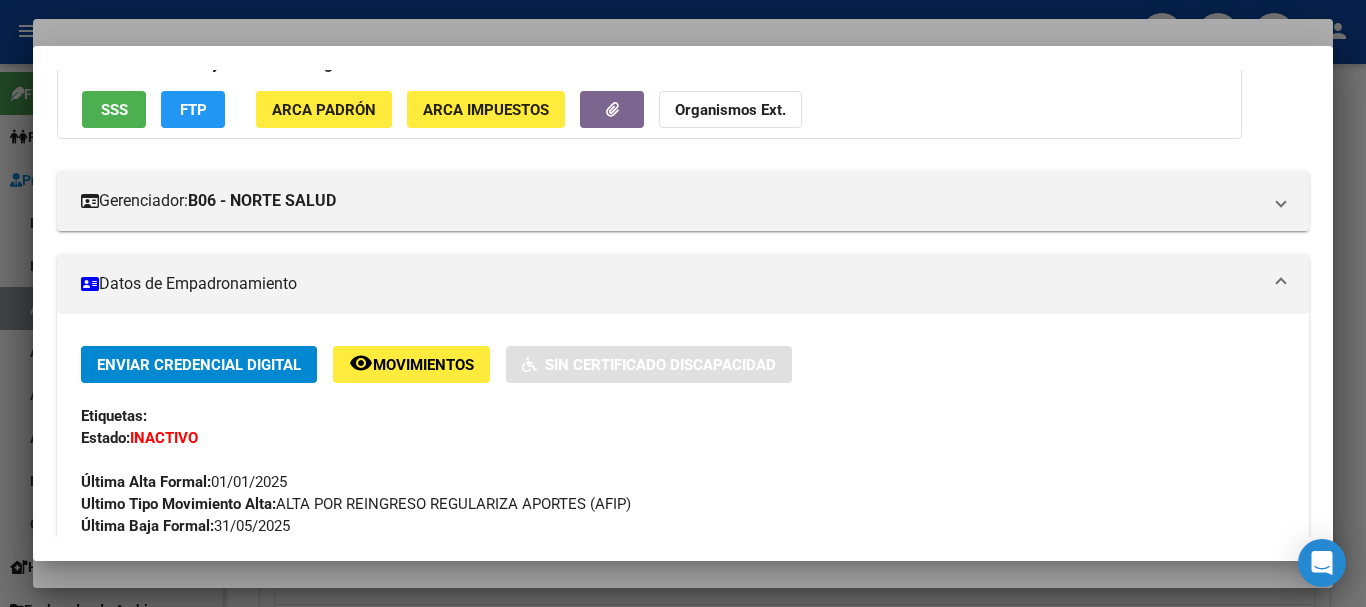 scroll, scrollTop: 0, scrollLeft: 0, axis: both 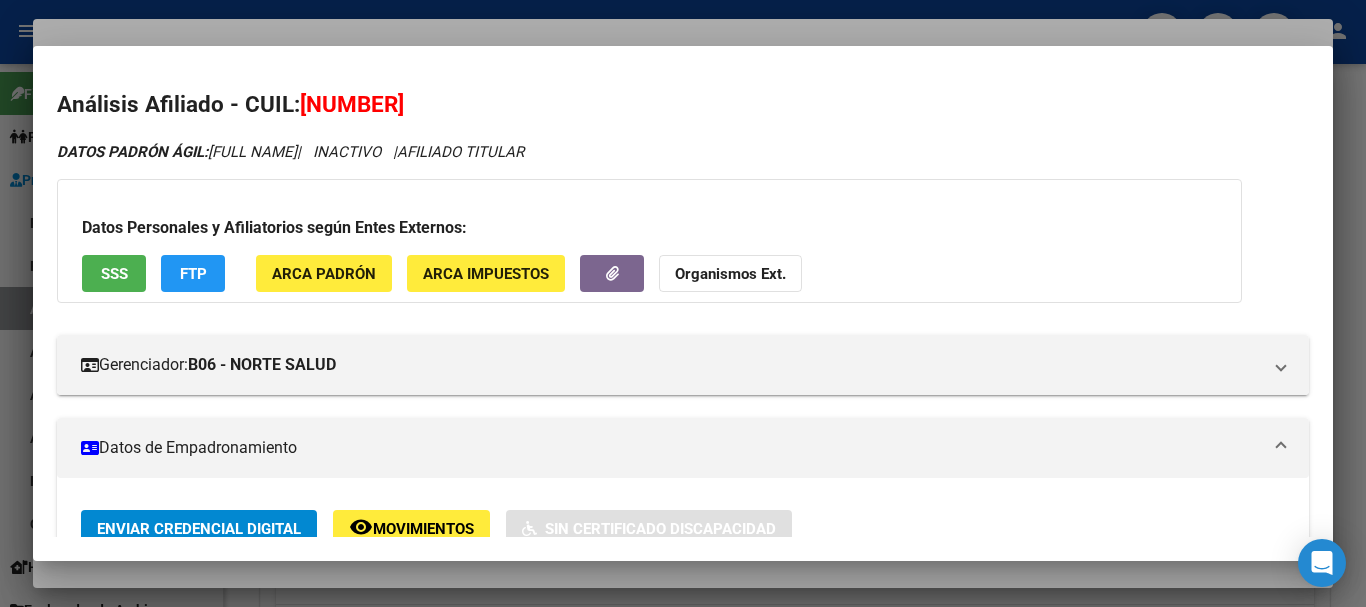 click on "FTP" 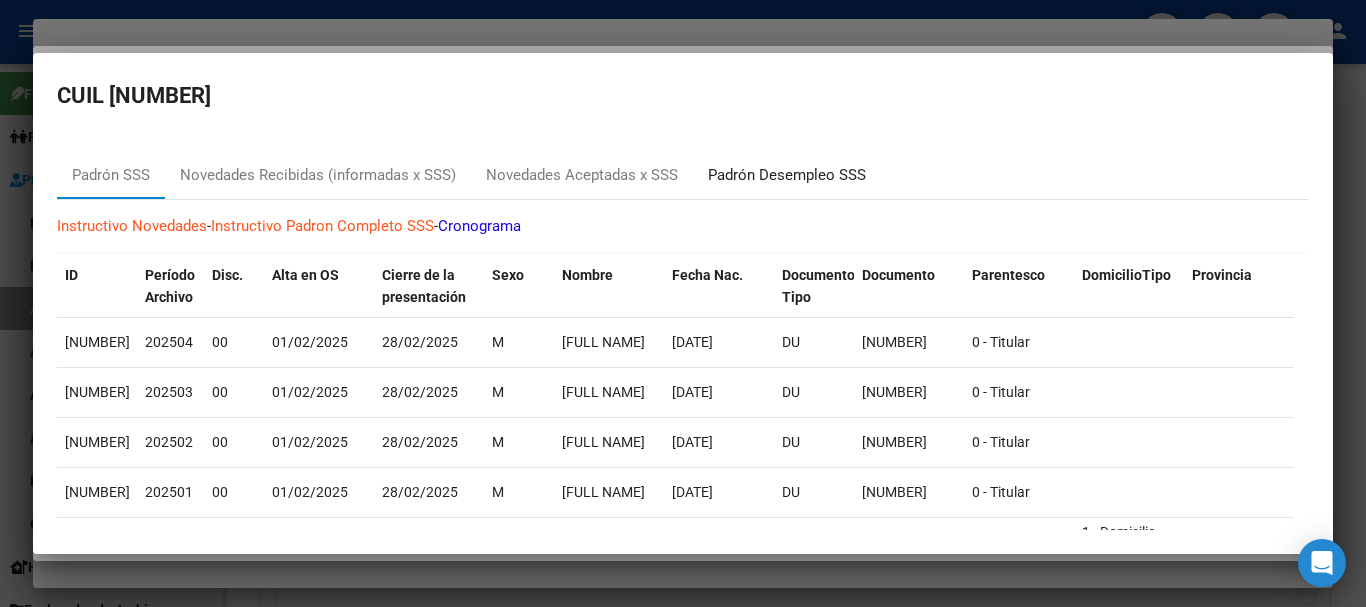 click on "Padrón Desempleo SSS" at bounding box center (787, 175) 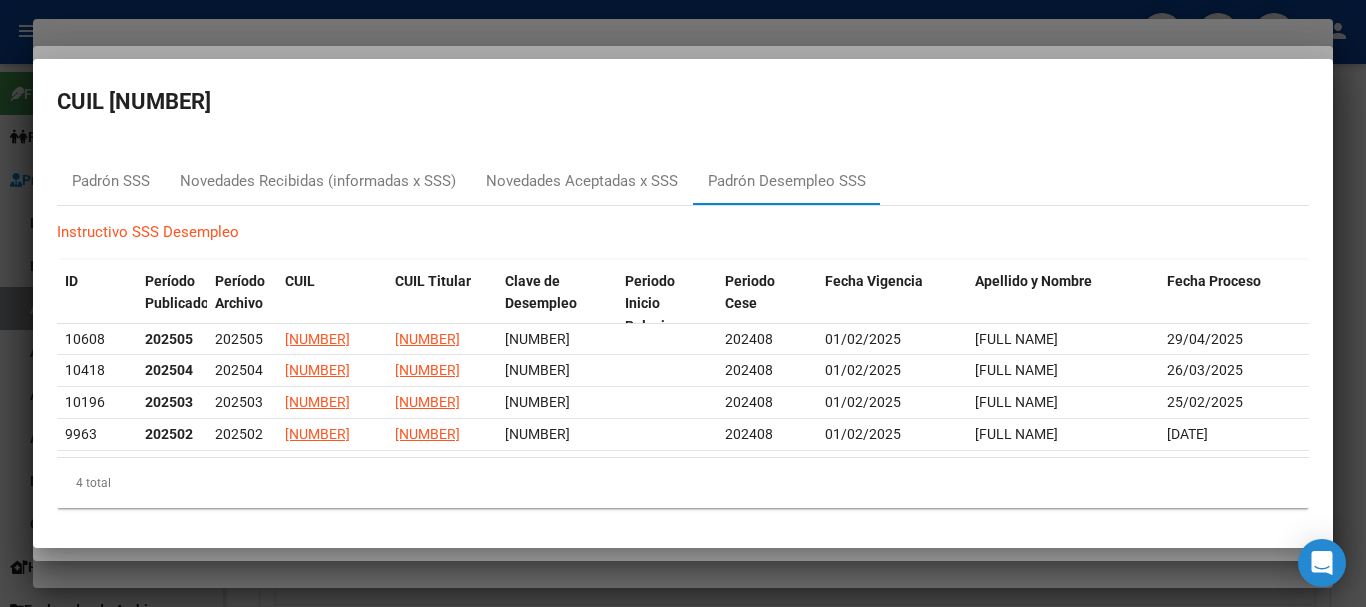 click at bounding box center (683, 303) 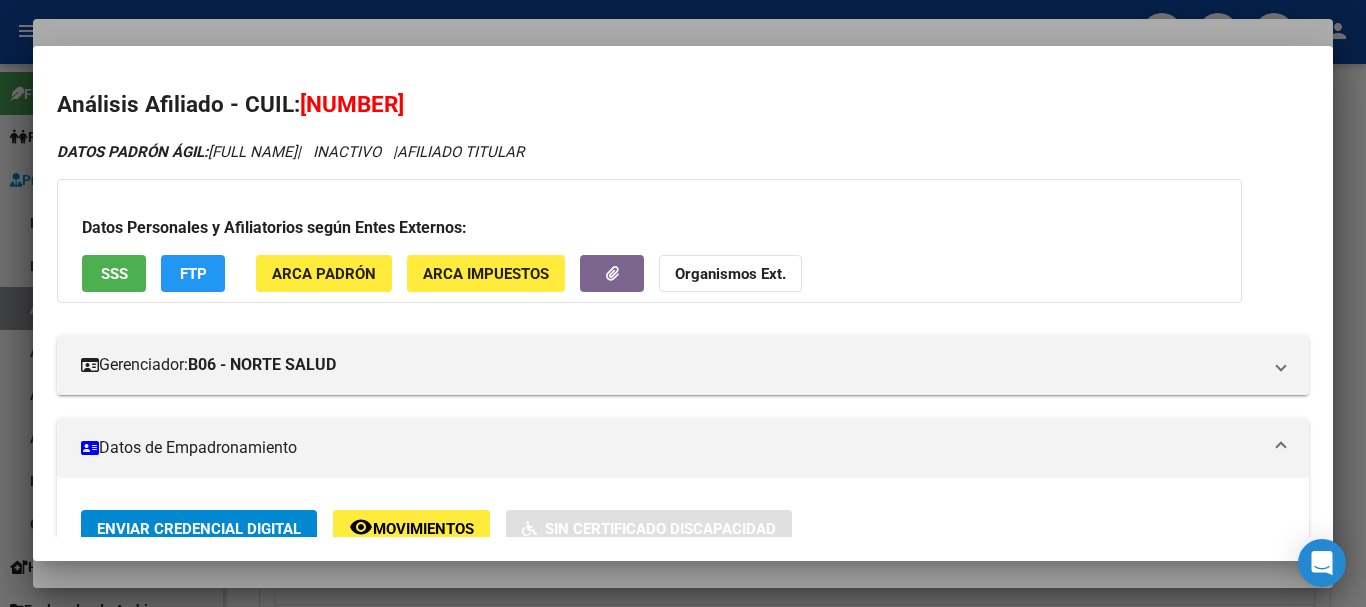 click at bounding box center (683, 303) 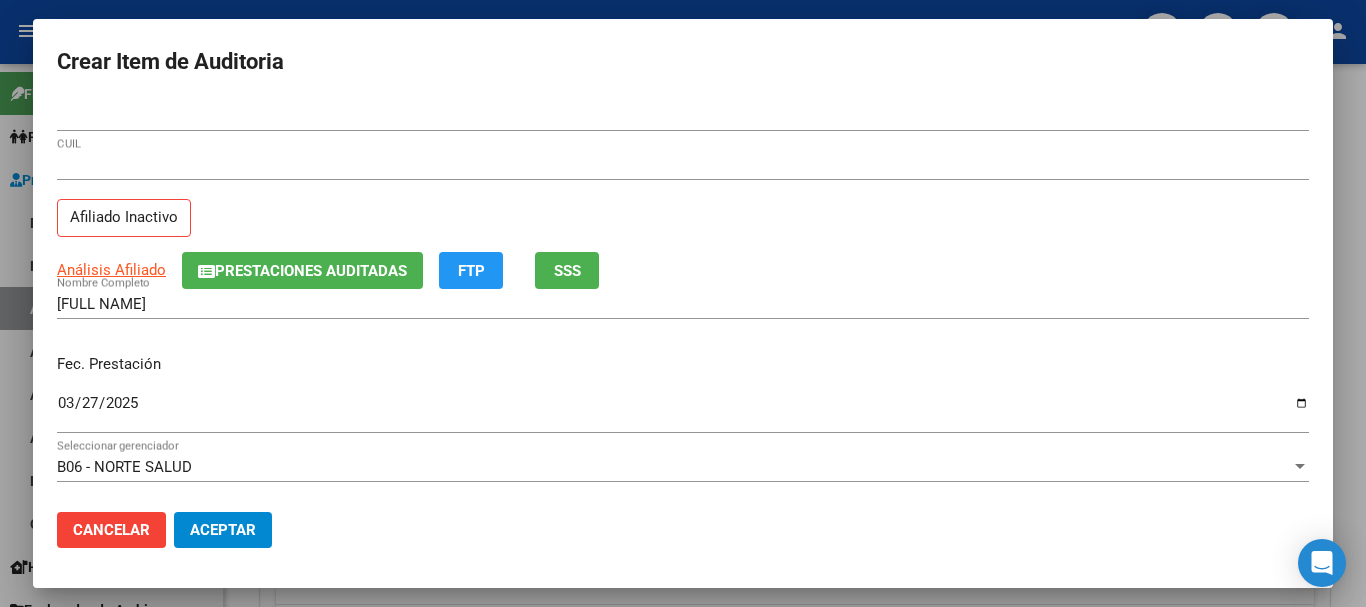click on "[NUMBER] CUIL   Afiliado Inactivo" at bounding box center (683, 201) 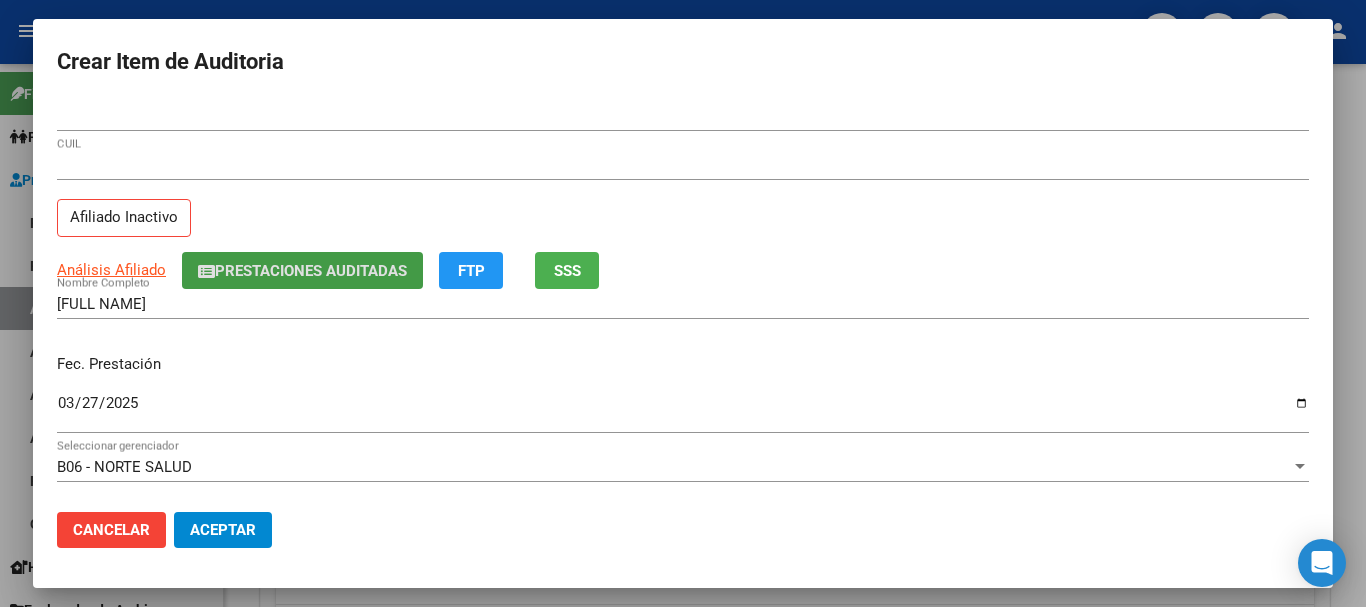 type 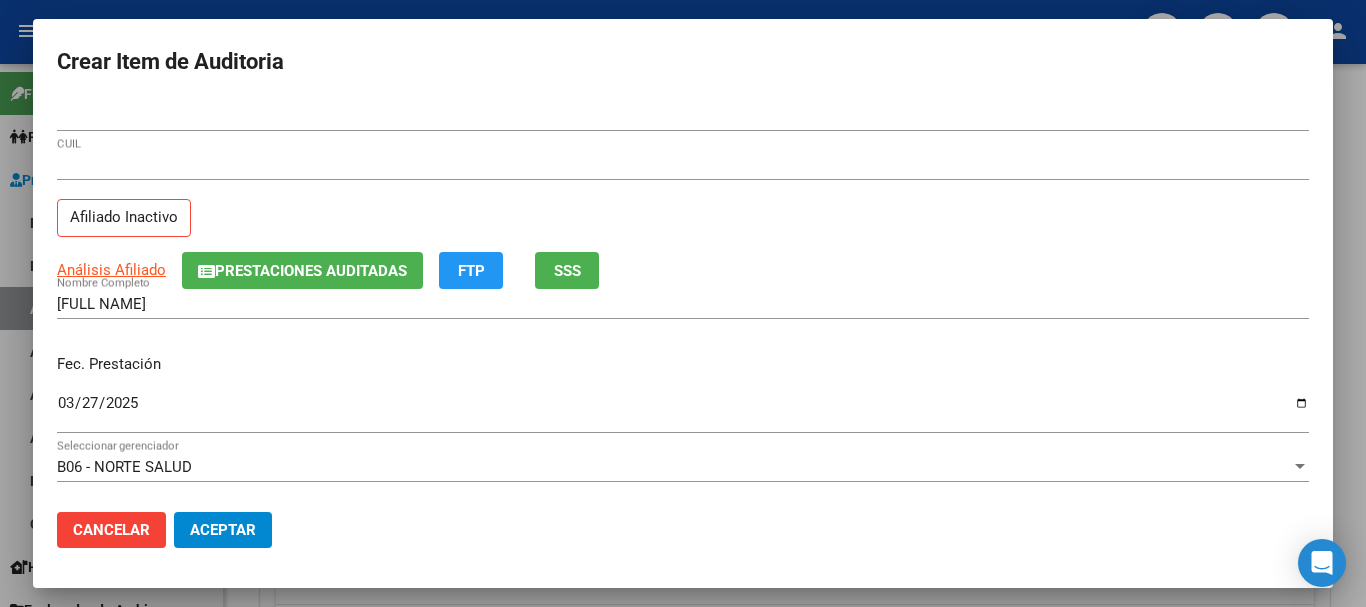scroll, scrollTop: 270, scrollLeft: 0, axis: vertical 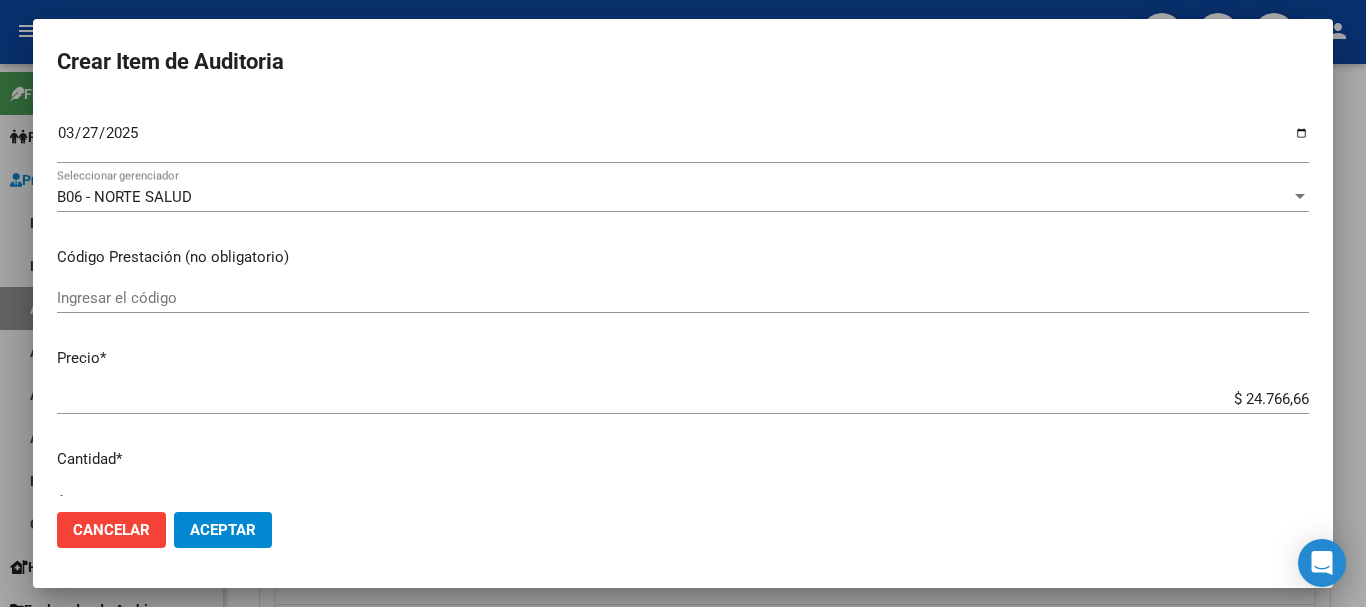 type on "$ 0,01" 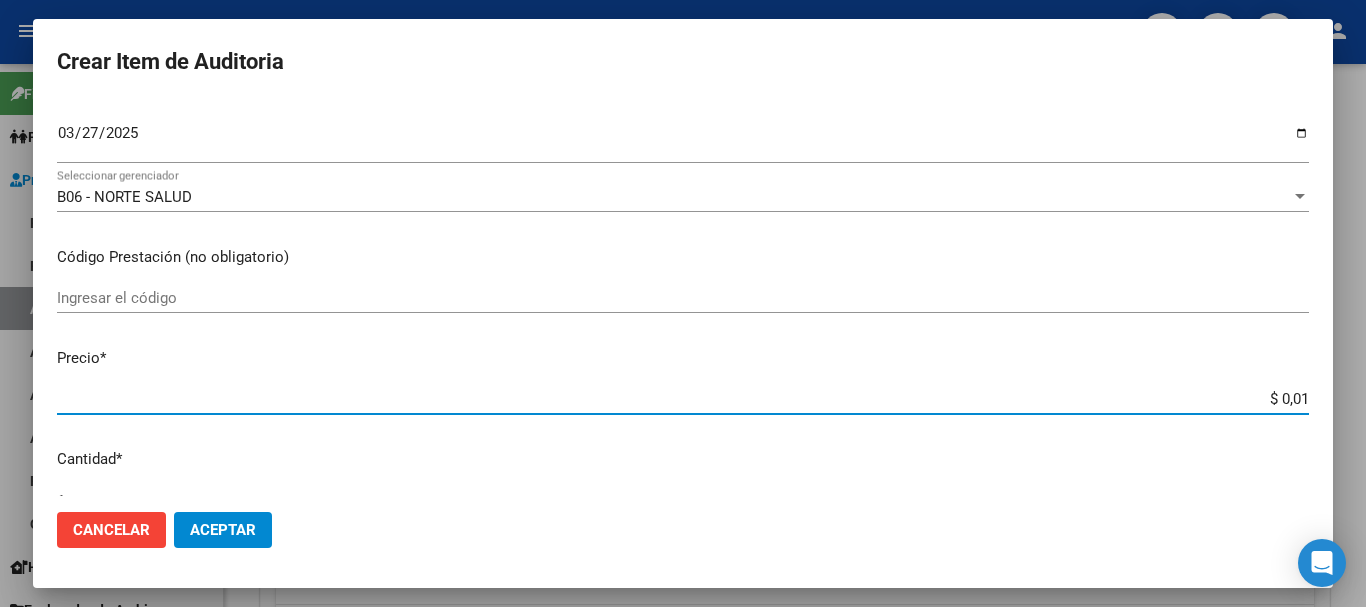 type on "$ 0,12" 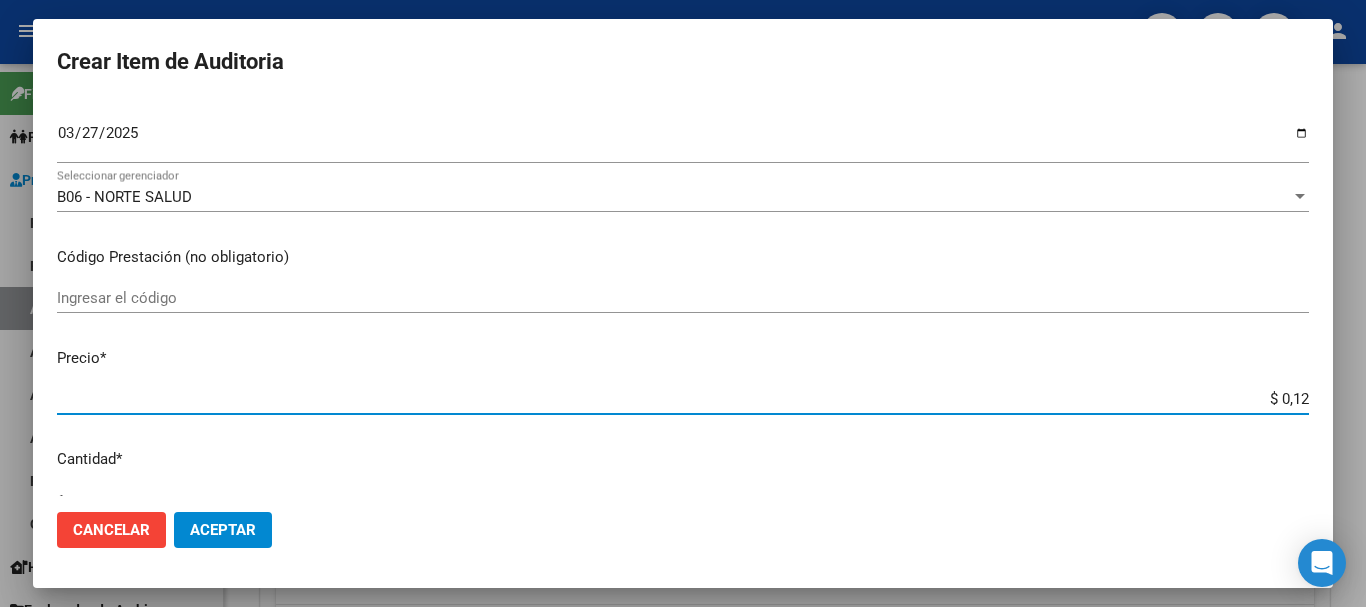 type on "$ 1,23" 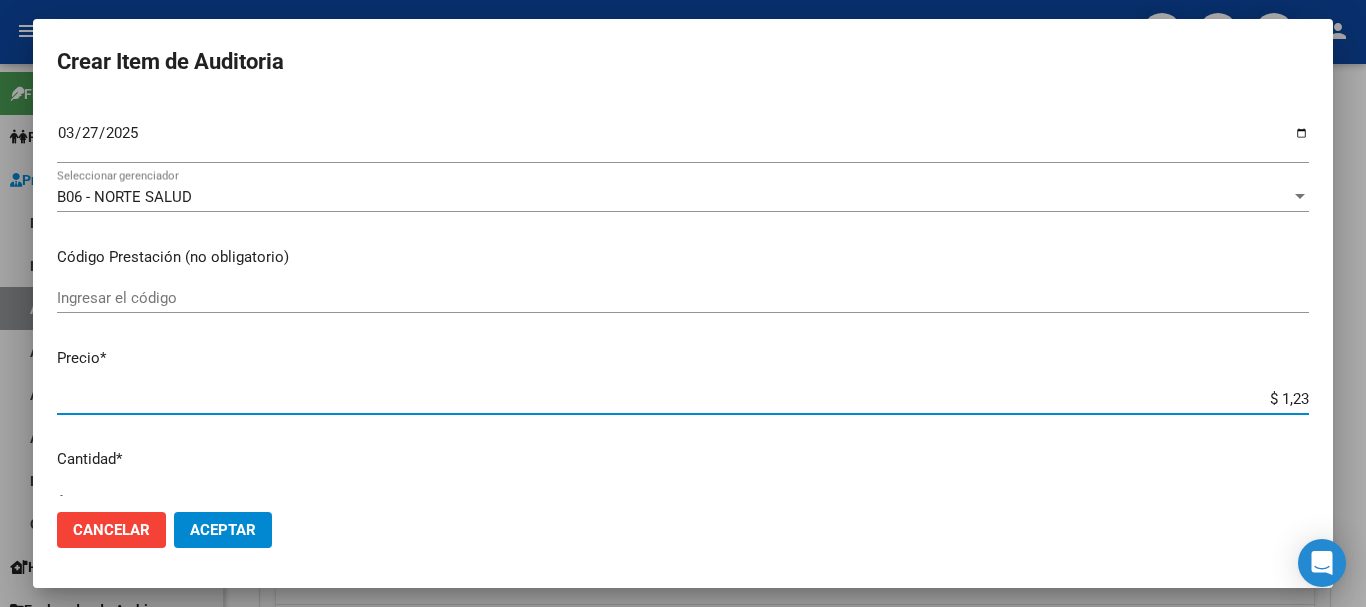 type on "$ 12,38" 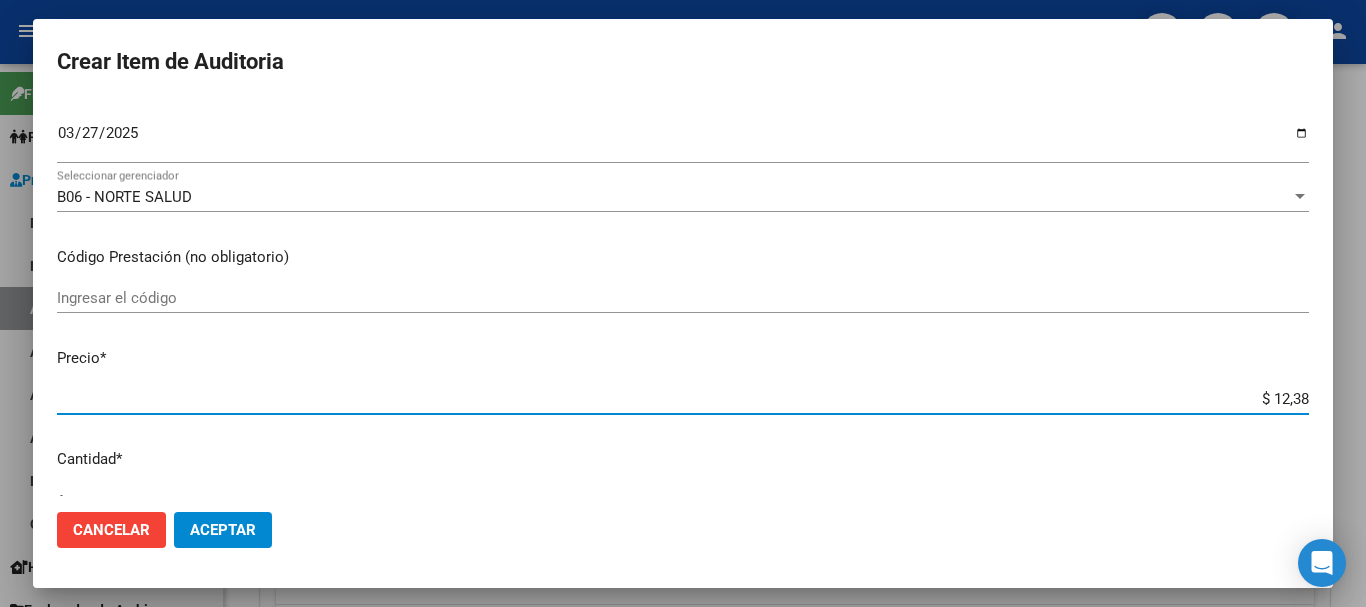 type on "$ 123,83" 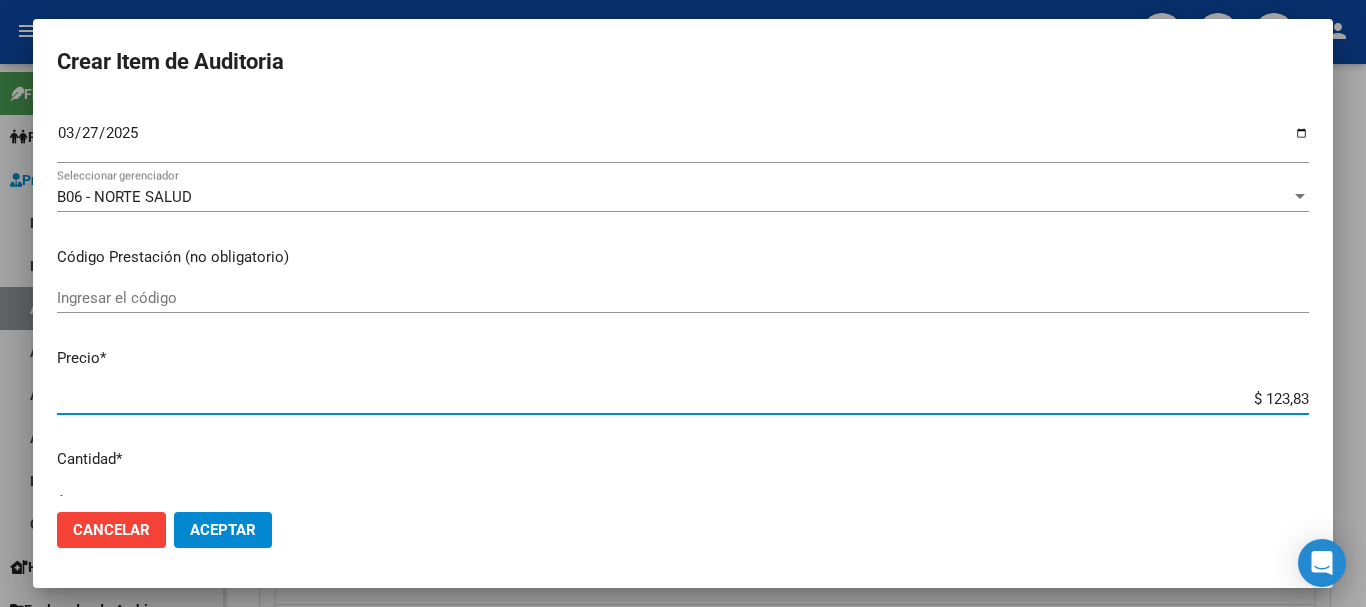 type on "$ 1.238,33" 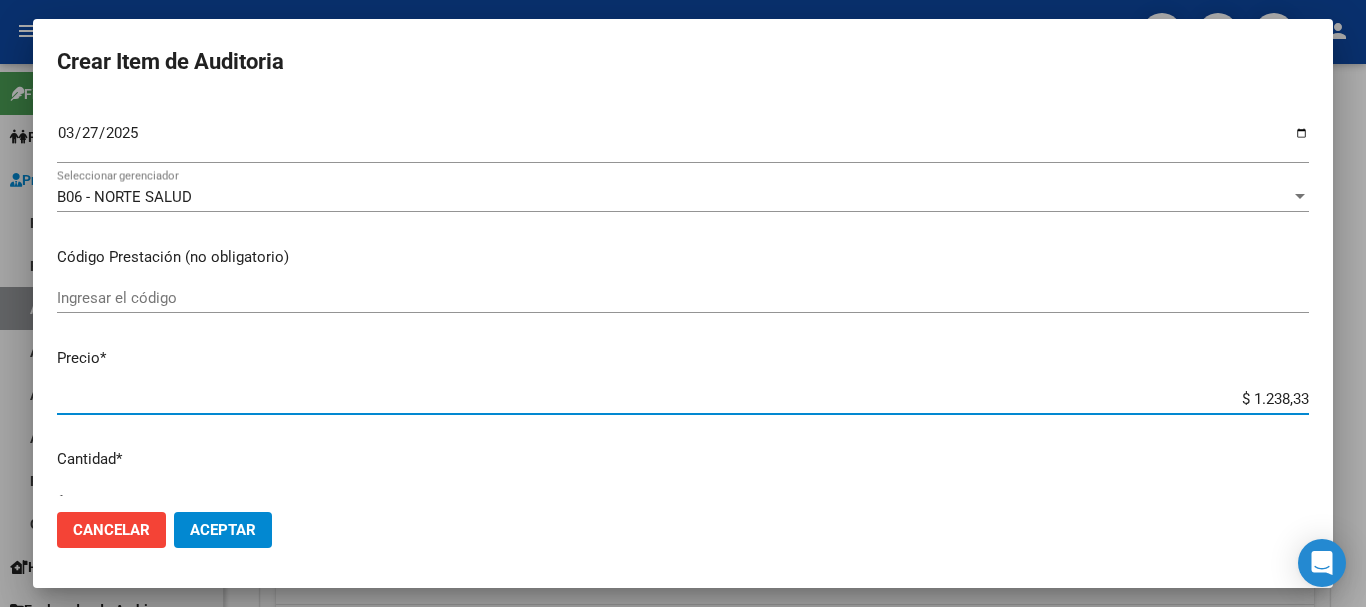 type on "$ 12.383,33" 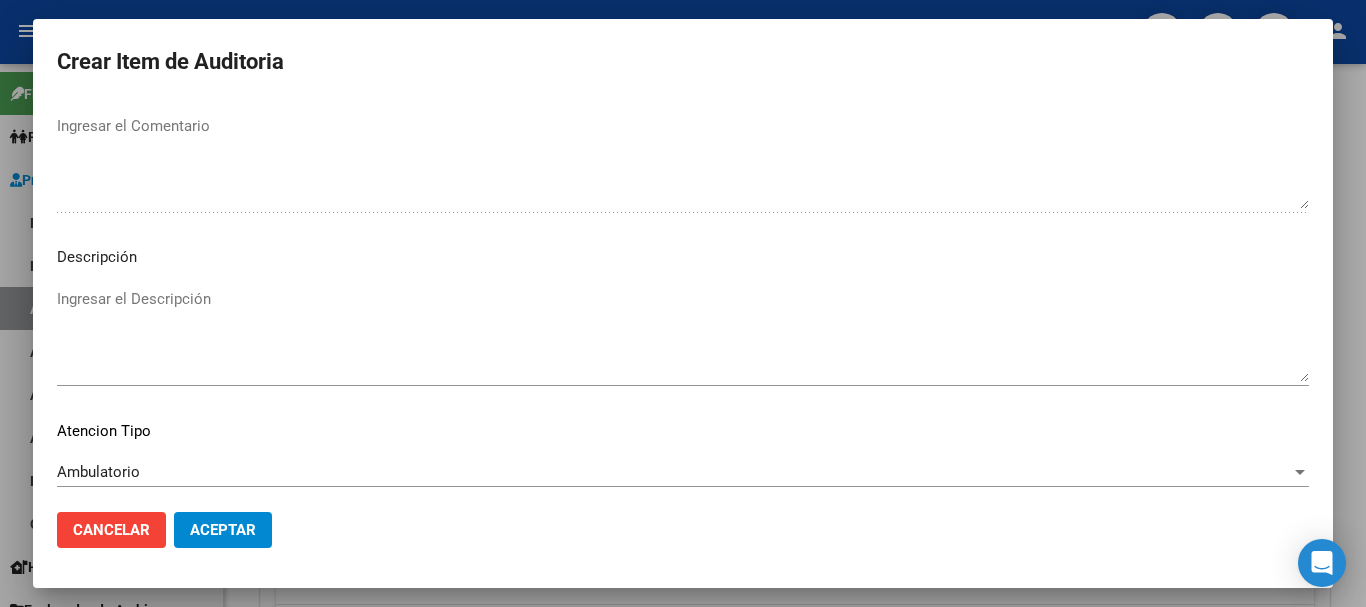 scroll, scrollTop: 1233, scrollLeft: 0, axis: vertical 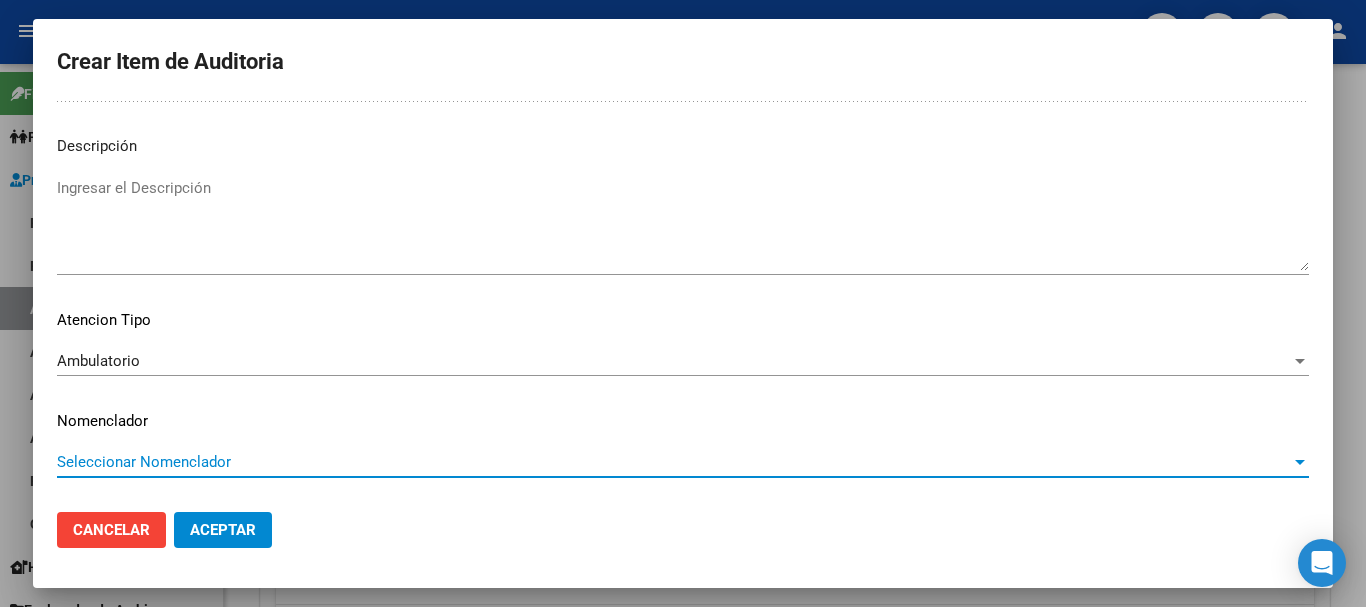 type 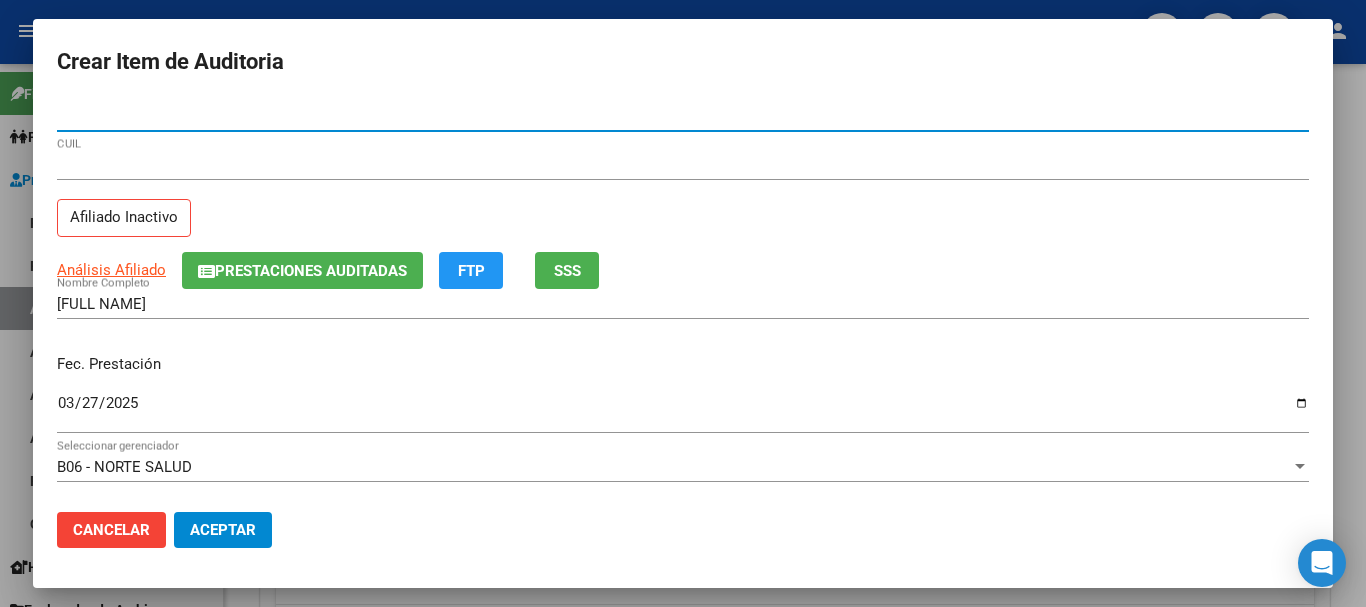 click on "Aceptar" 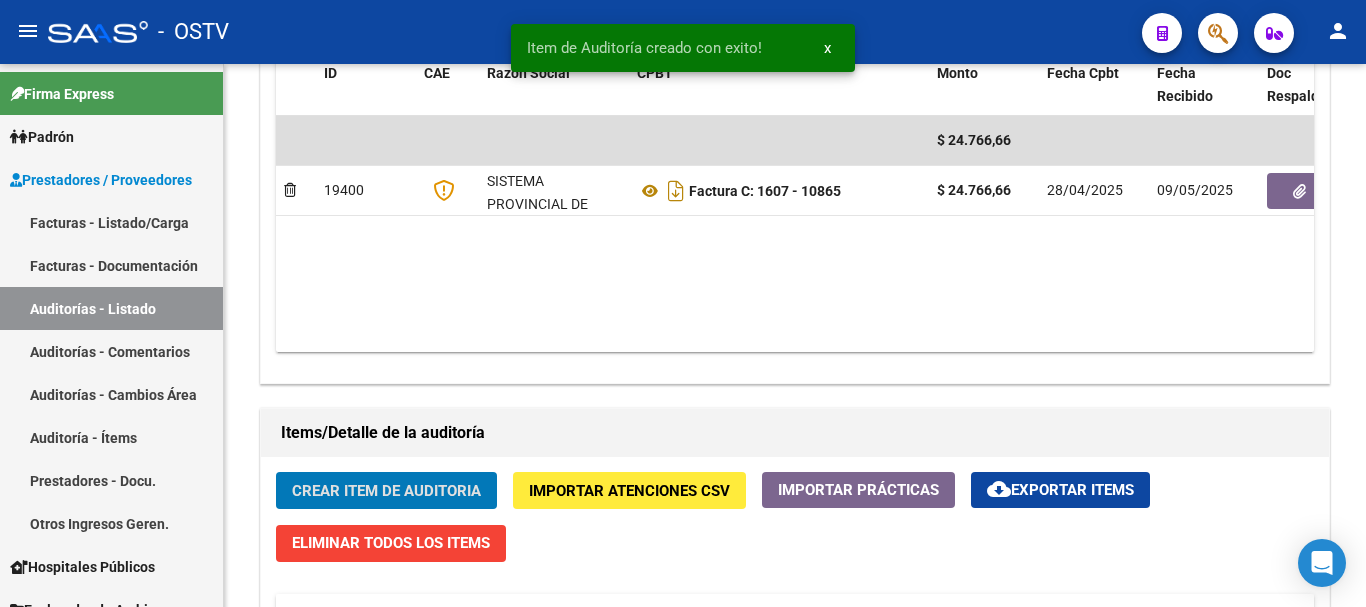 type 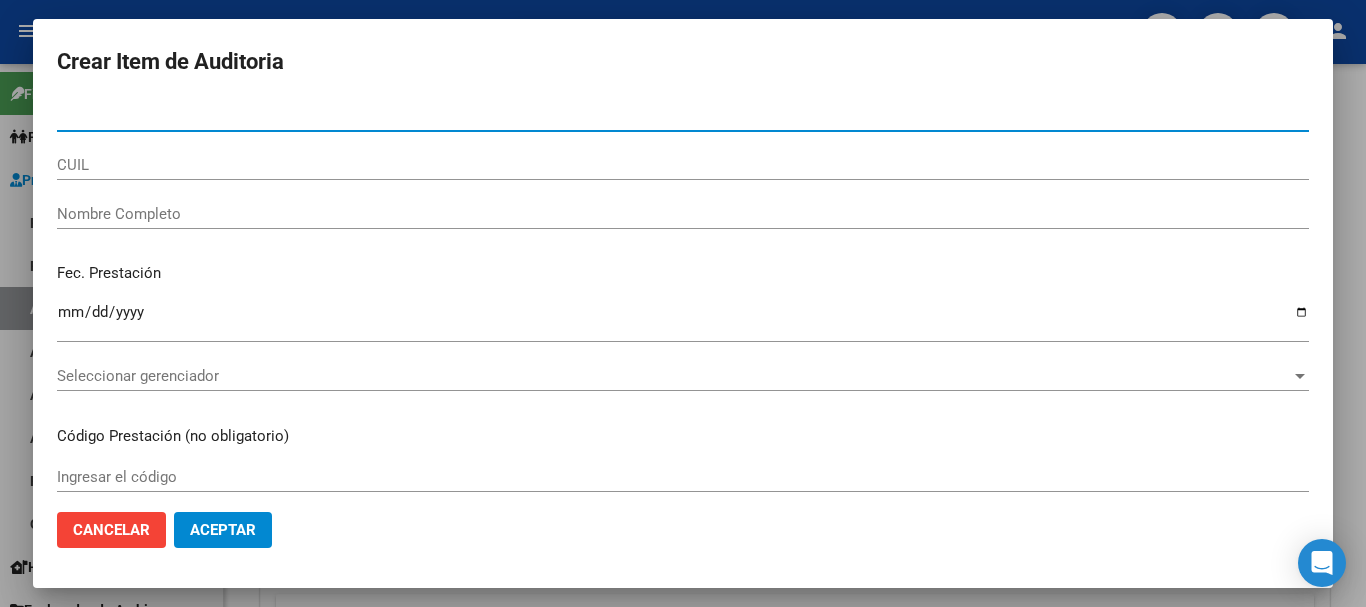 scroll, scrollTop: 1101, scrollLeft: 0, axis: vertical 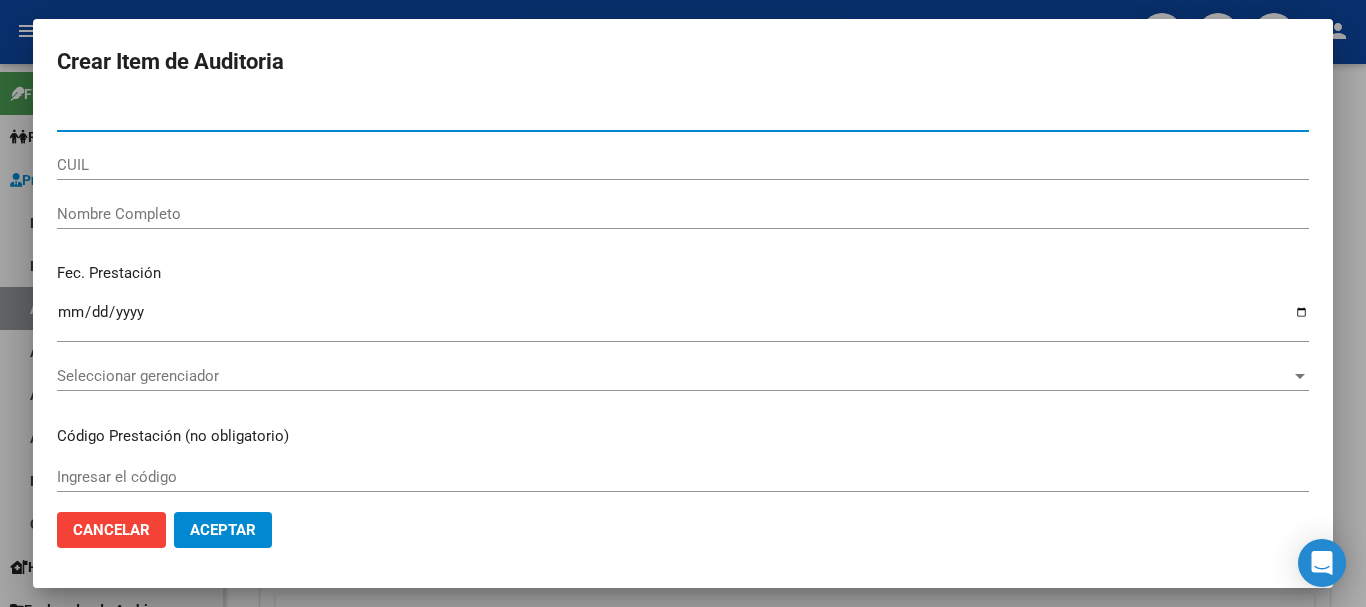 paste on "[NUMBER]" 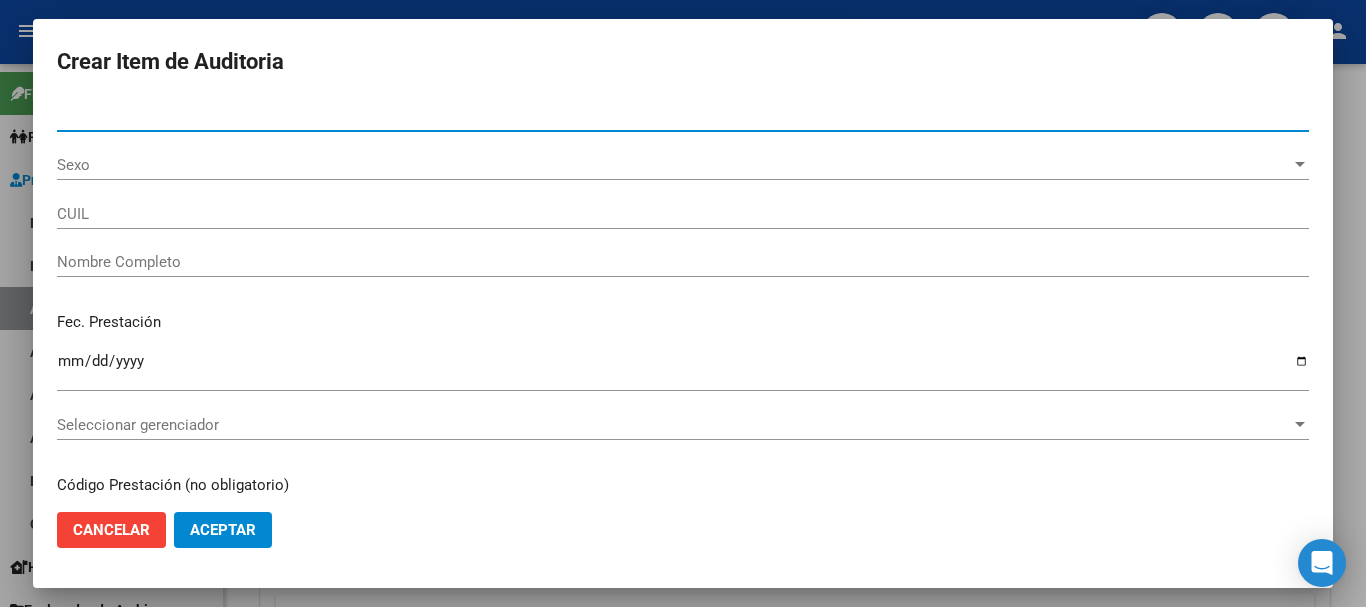 type on "[NUMBER]" 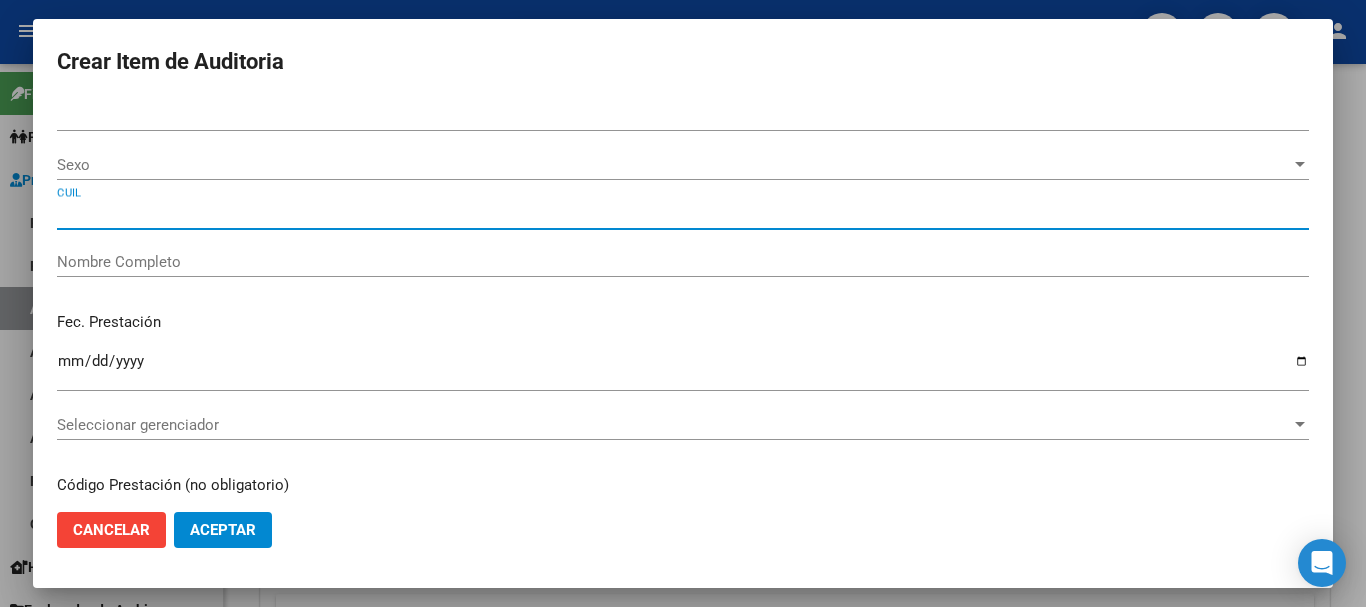 type on "[NUMBER]" 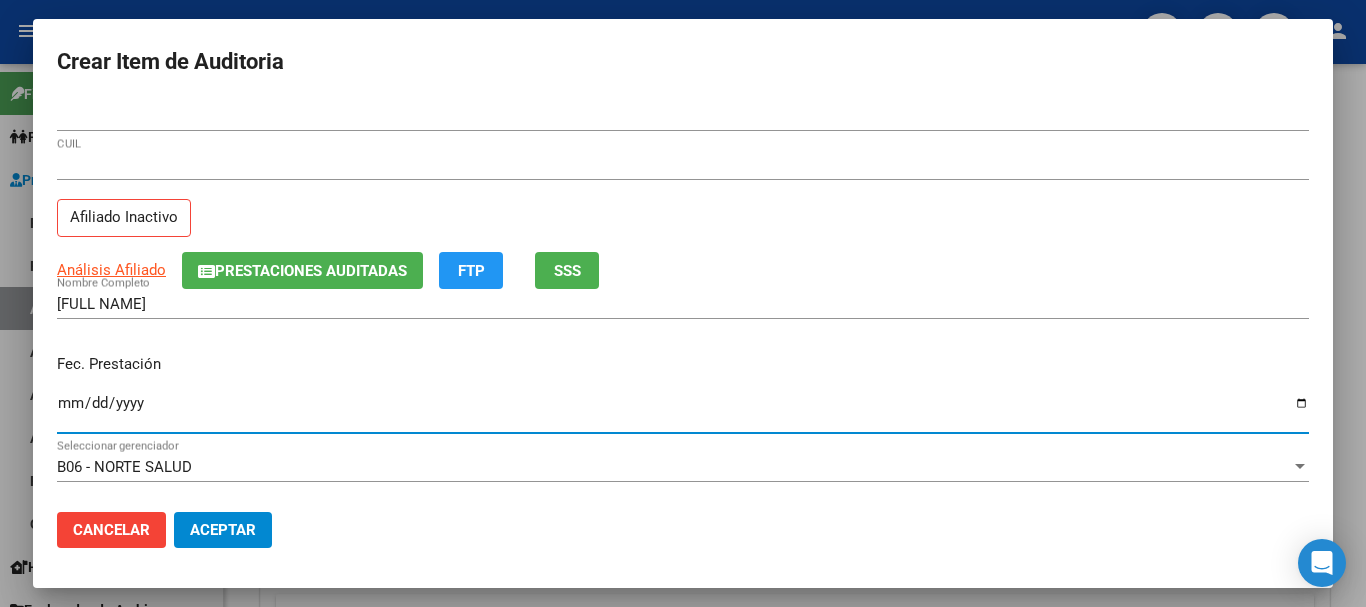 type on "2025-04-10" 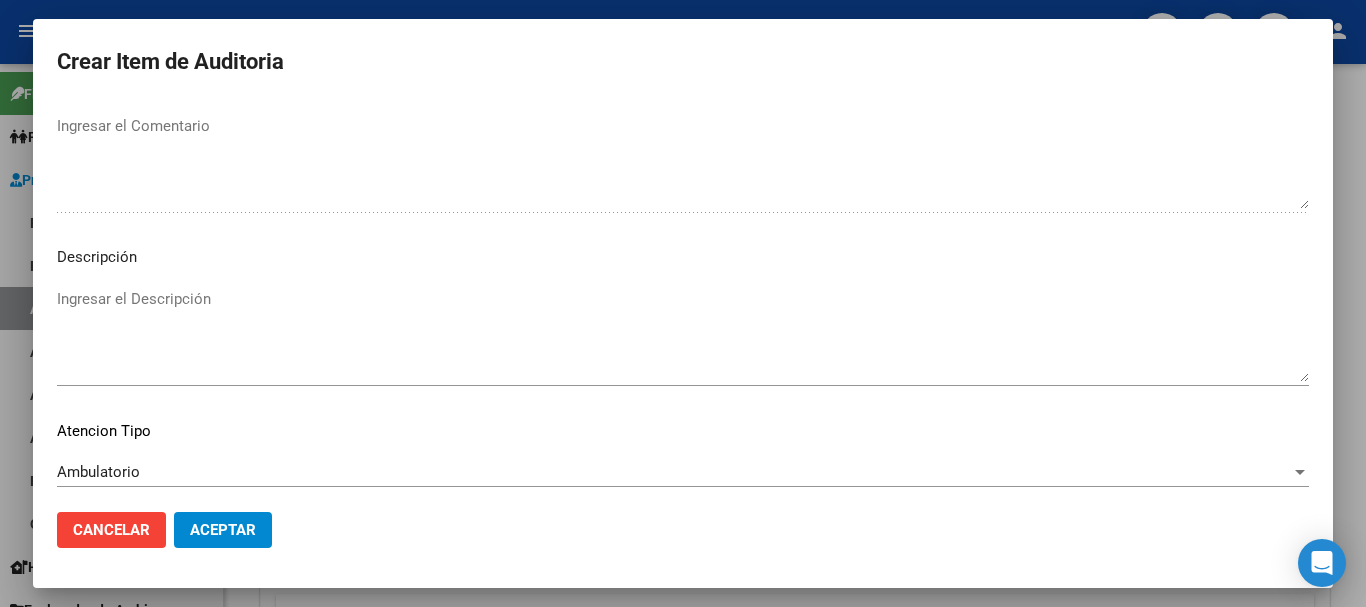 scroll, scrollTop: 1233, scrollLeft: 0, axis: vertical 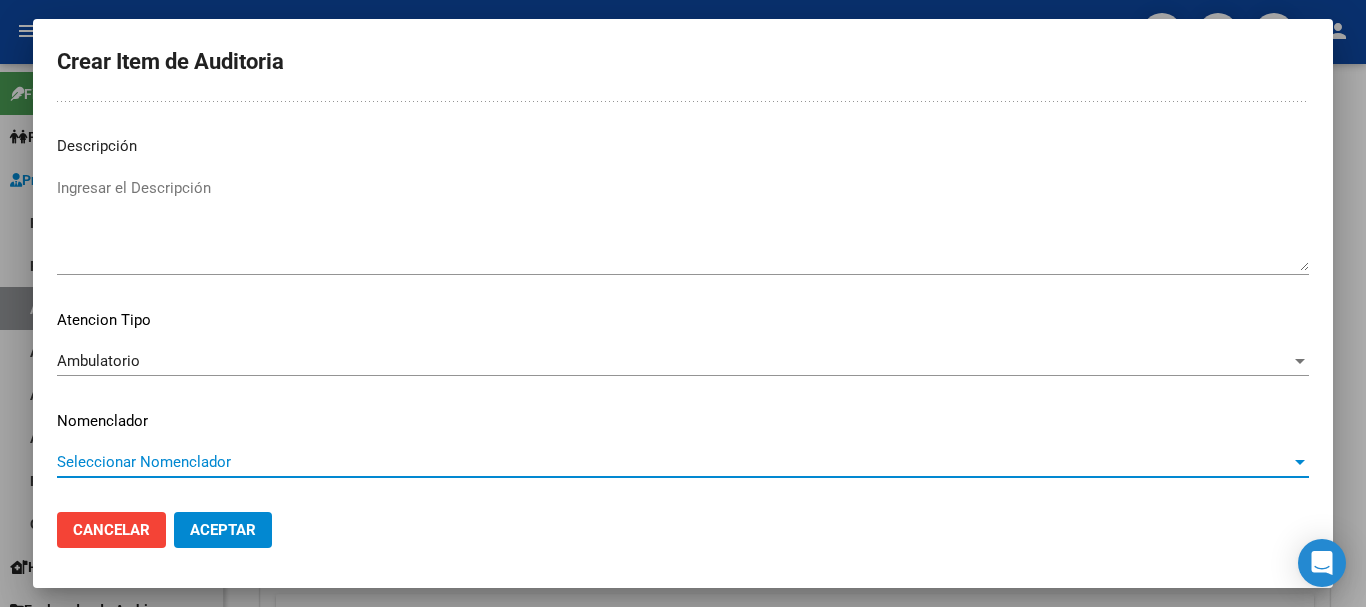 type 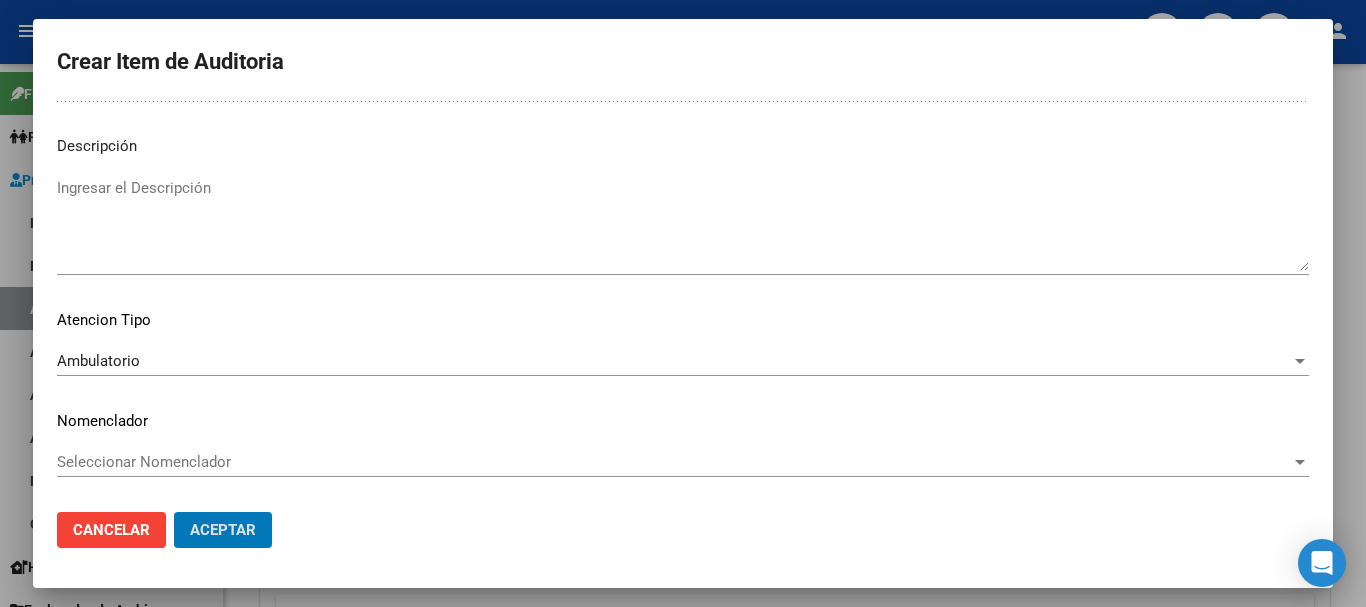 click on "Aceptar" 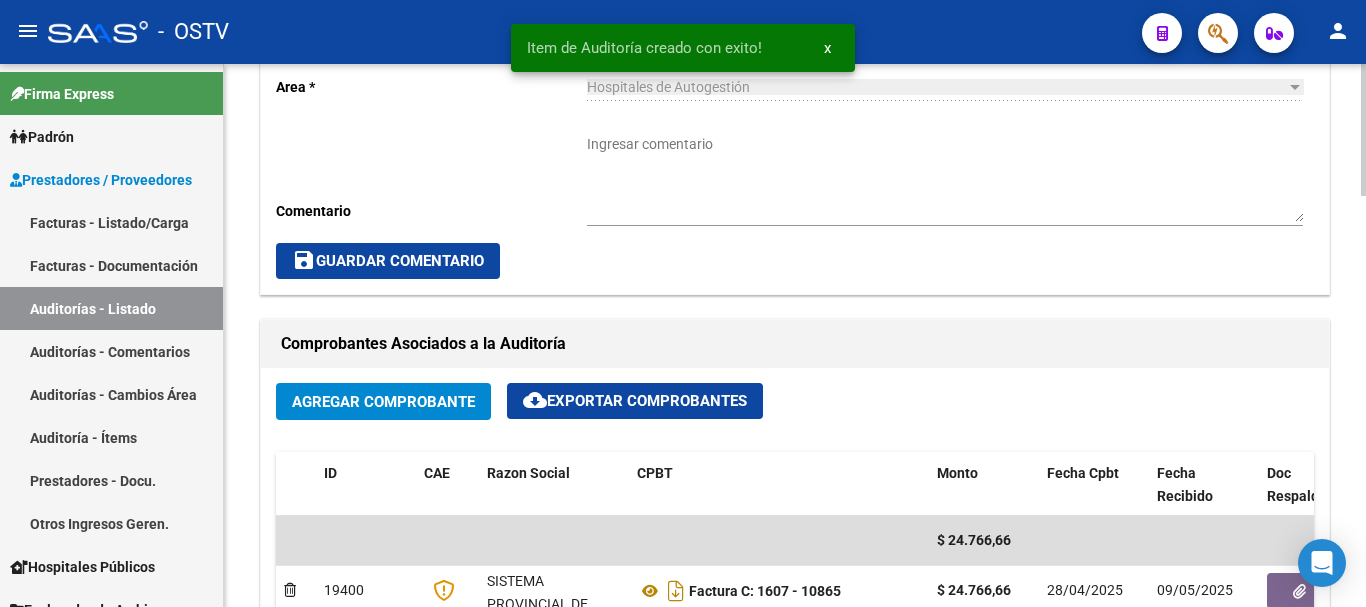 scroll, scrollTop: 601, scrollLeft: 0, axis: vertical 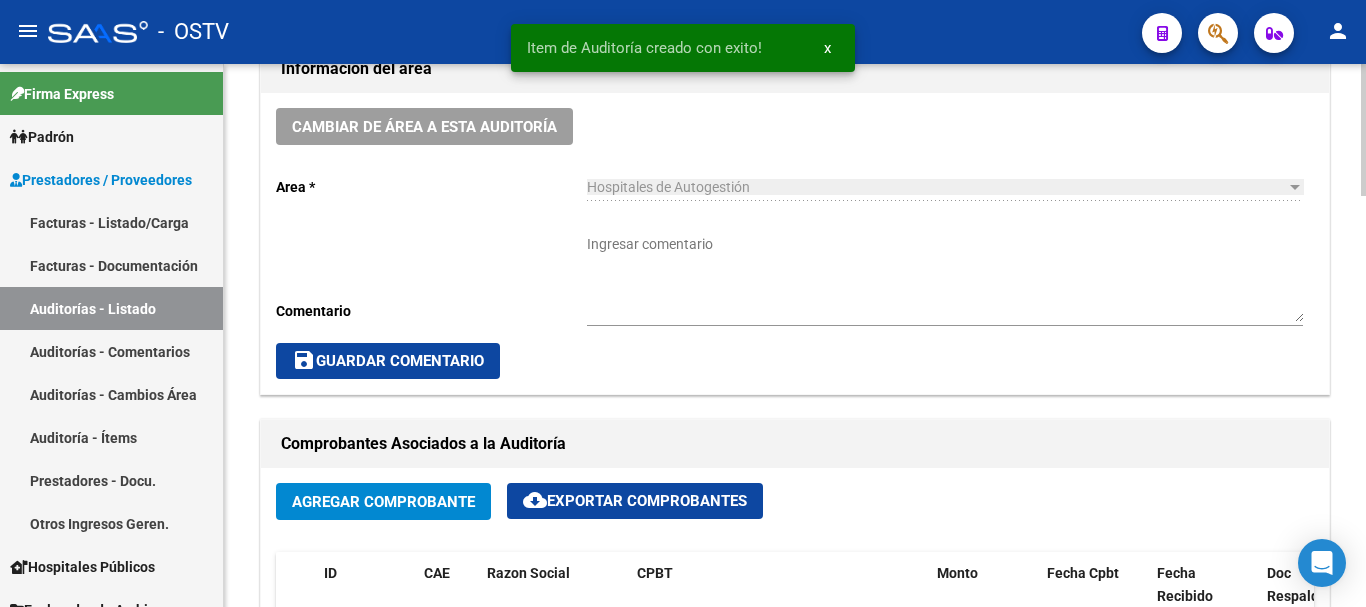click on "Ingresar comentario" at bounding box center (945, 278) 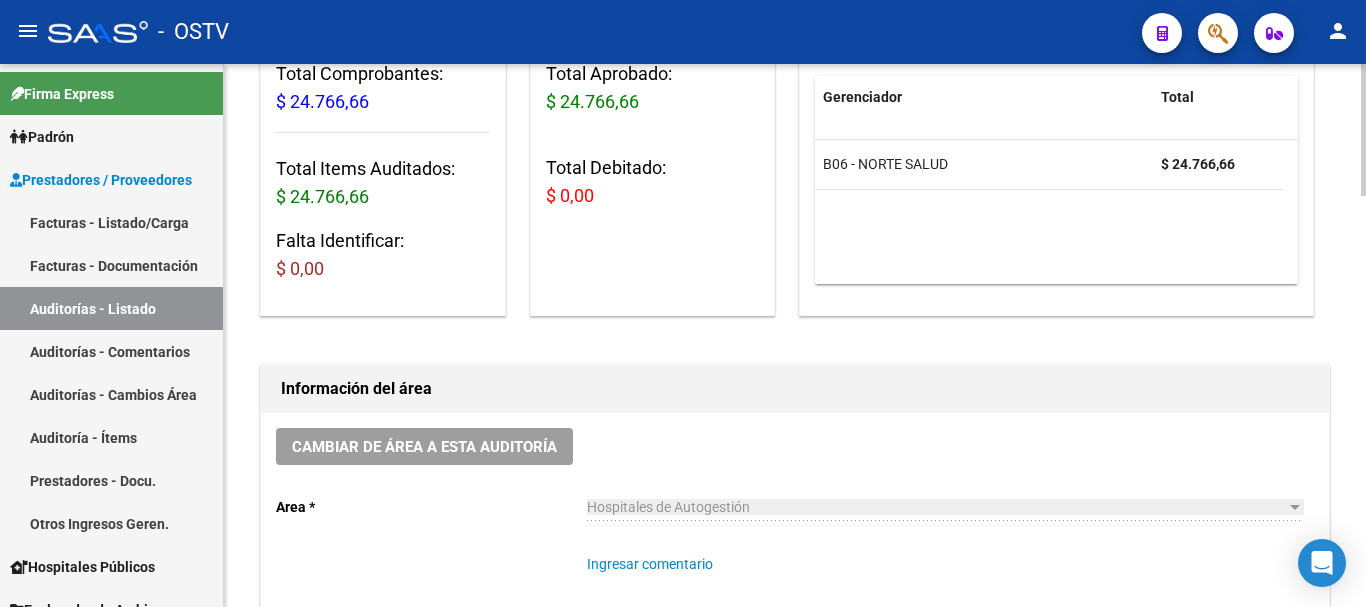 scroll, scrollTop: 601, scrollLeft: 0, axis: vertical 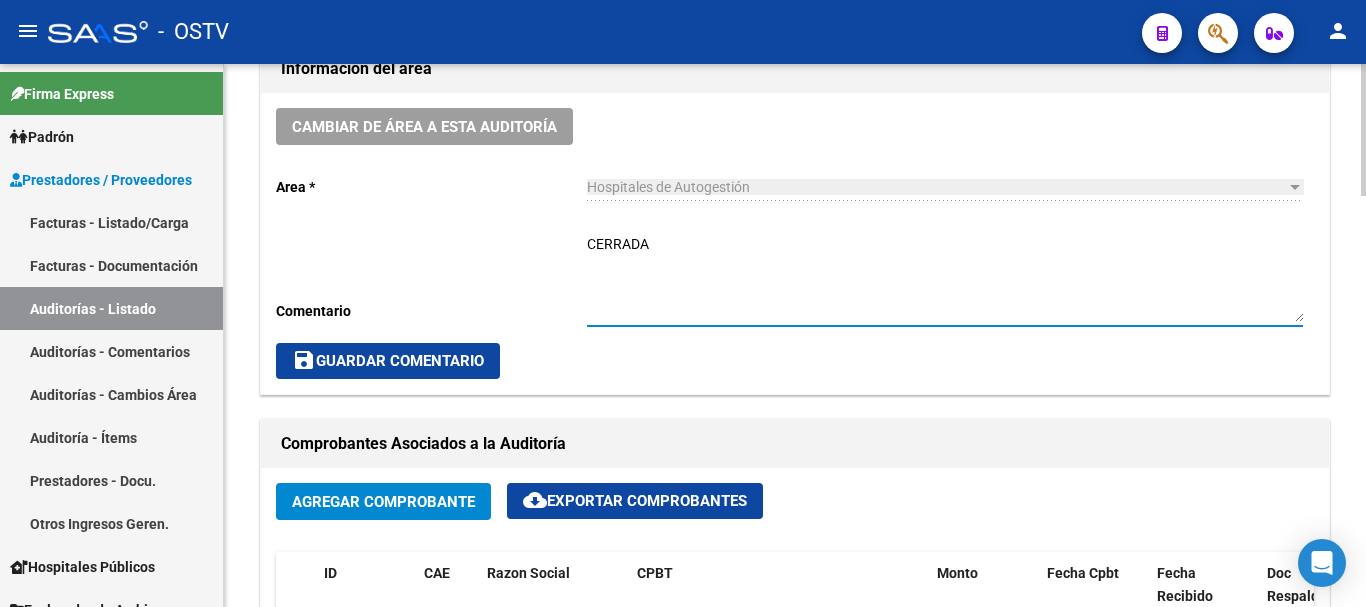 type on "CERRADA" 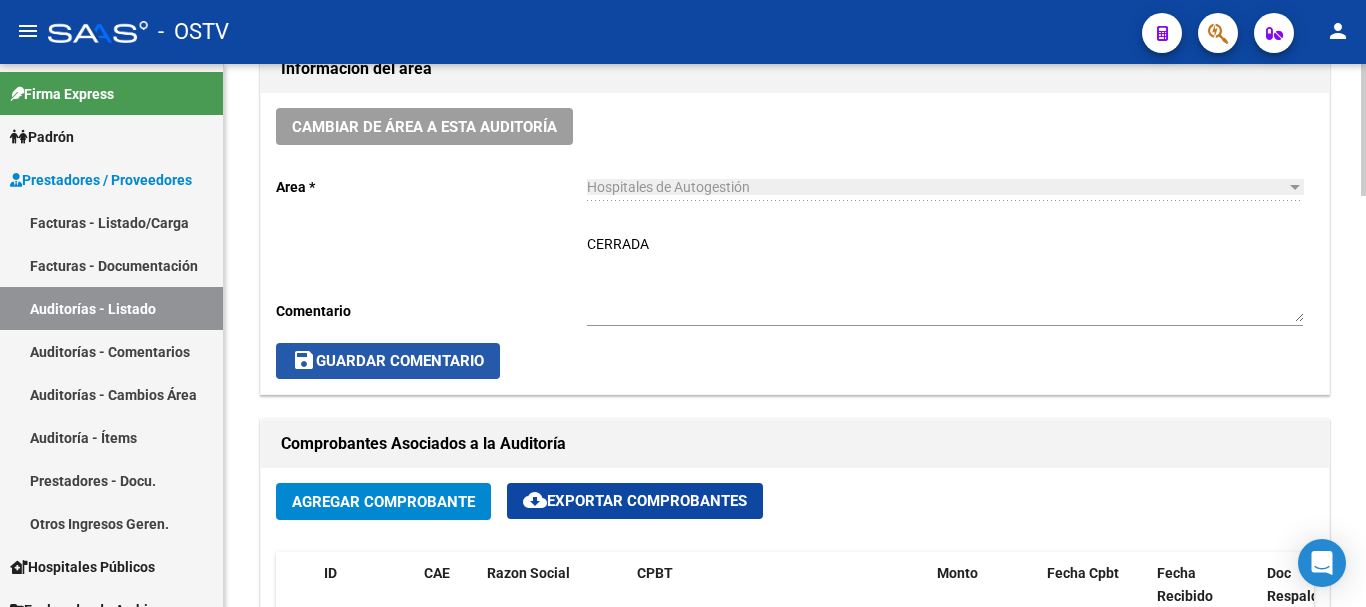 click on "save  Guardar Comentario" 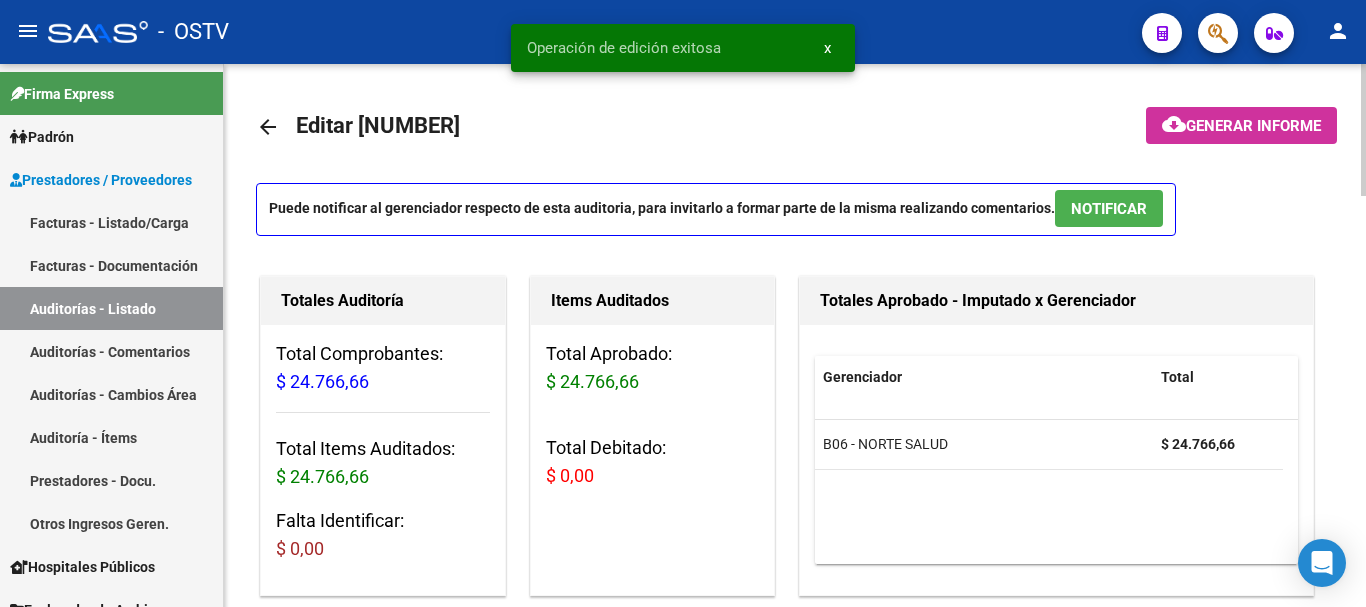 scroll, scrollTop: 0, scrollLeft: 0, axis: both 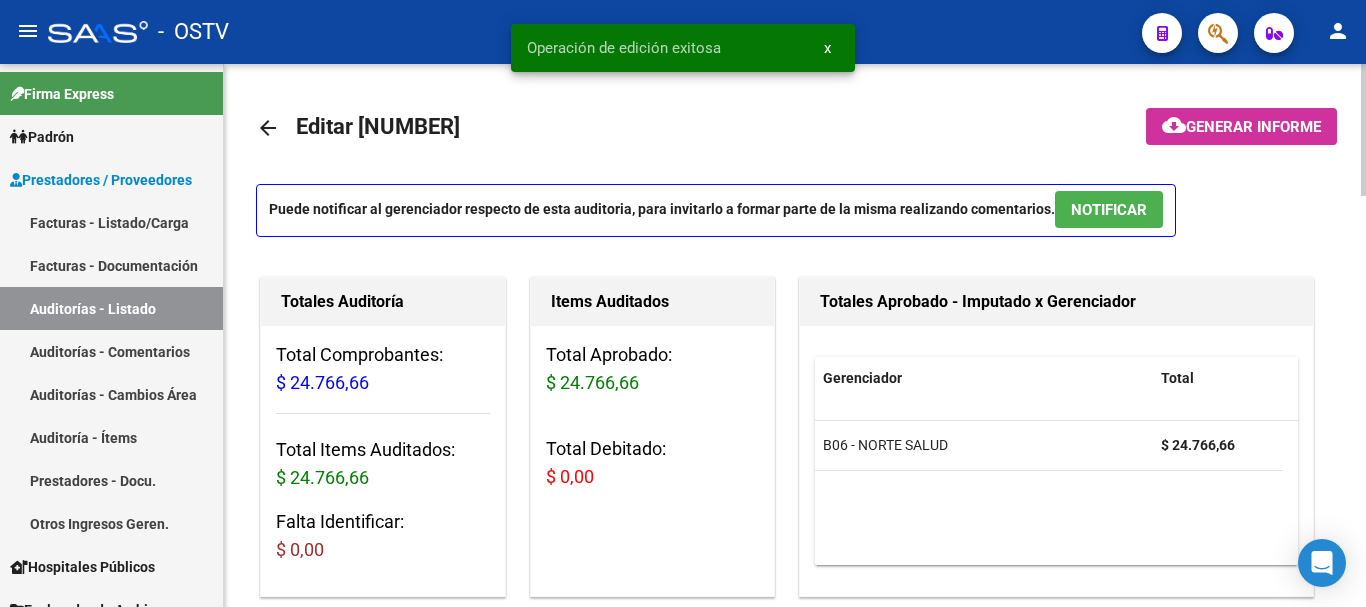 click on "arrow_back" 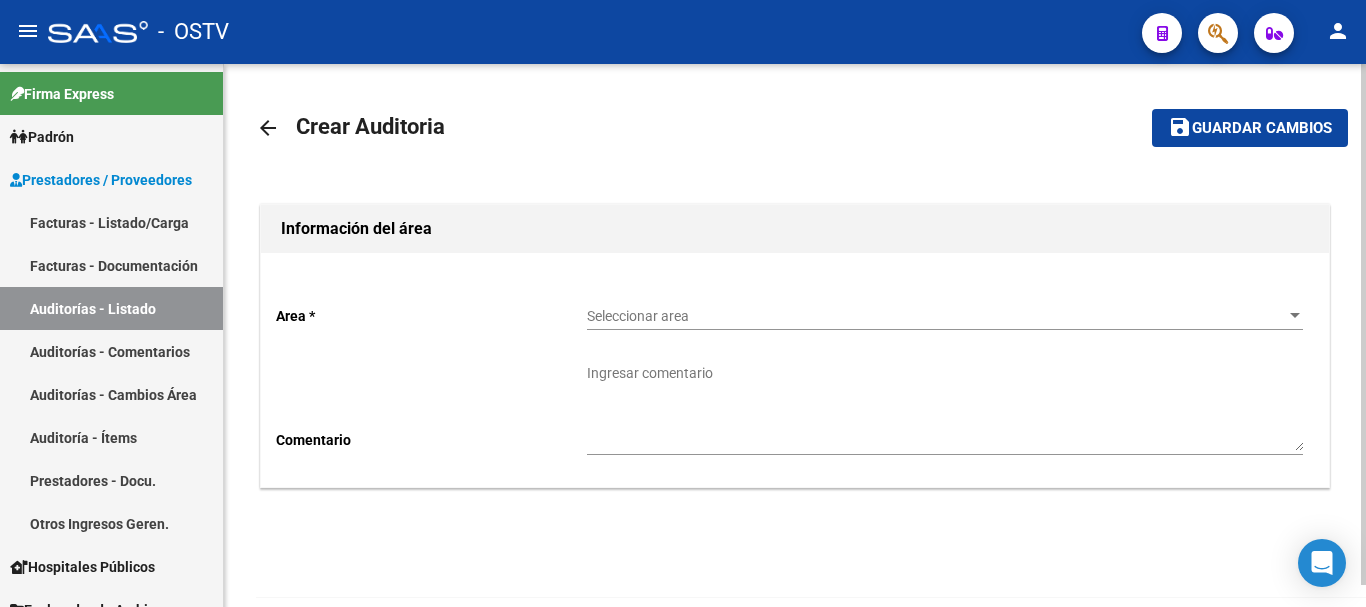 click on "Seleccionar area" at bounding box center (936, 316) 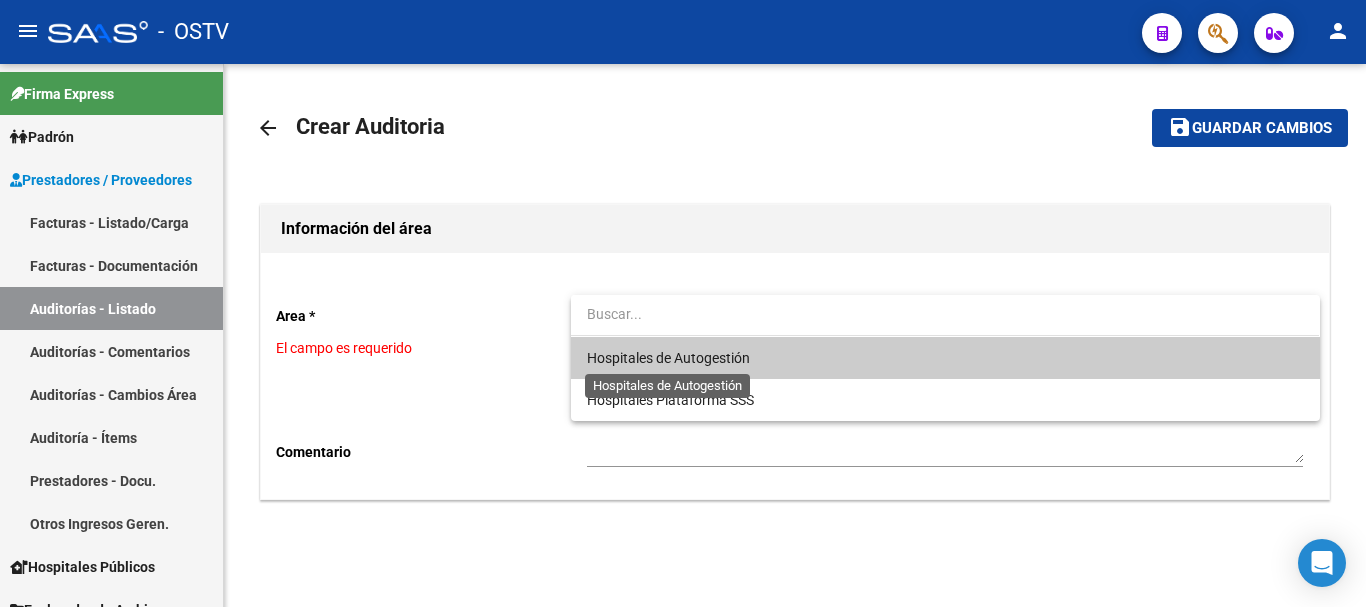 click on "Hospitales de Autogestión" at bounding box center [668, 358] 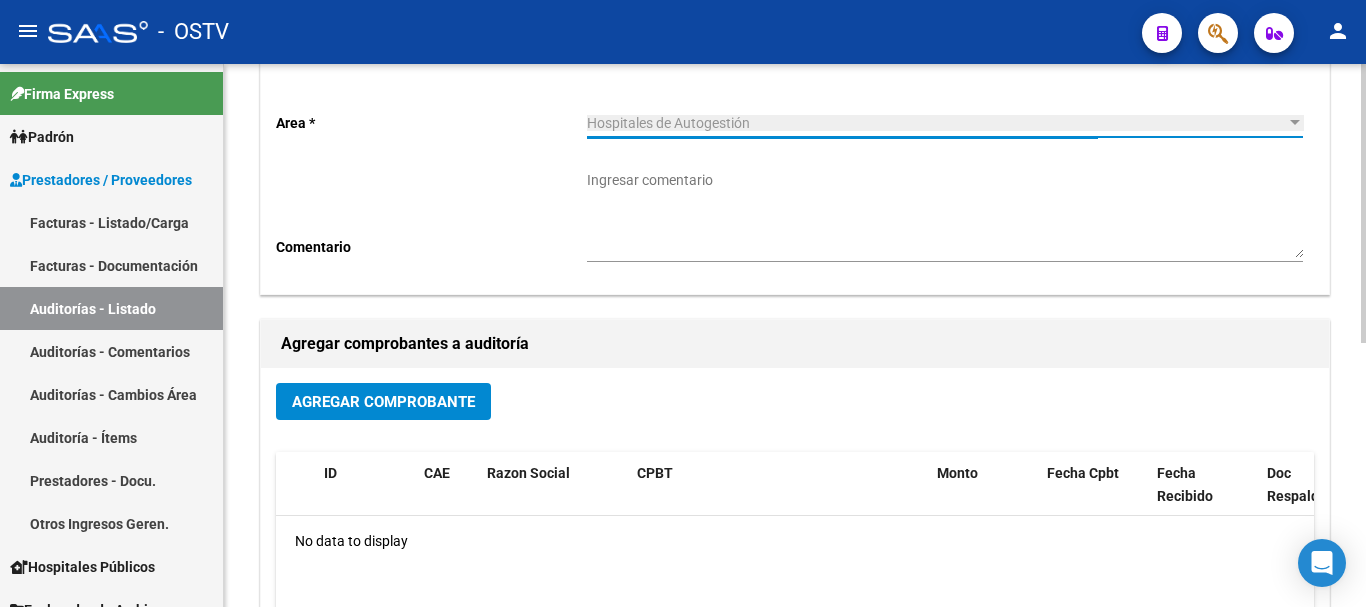 scroll, scrollTop: 200, scrollLeft: 0, axis: vertical 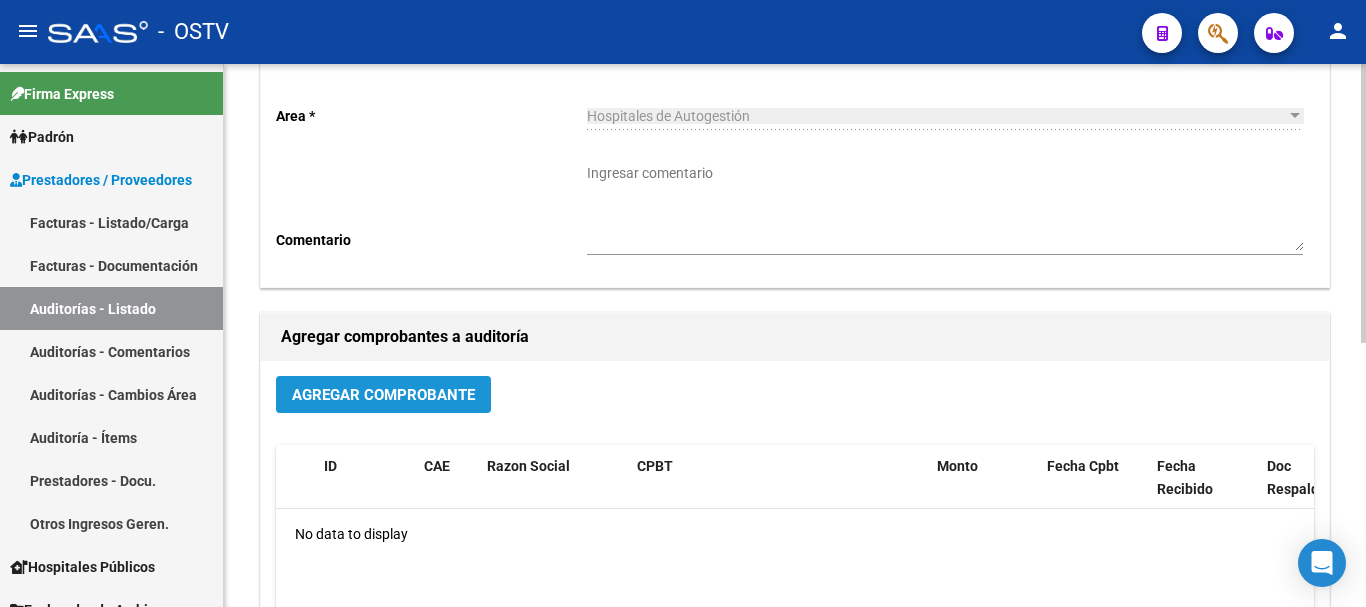 click on "Agregar Comprobante" 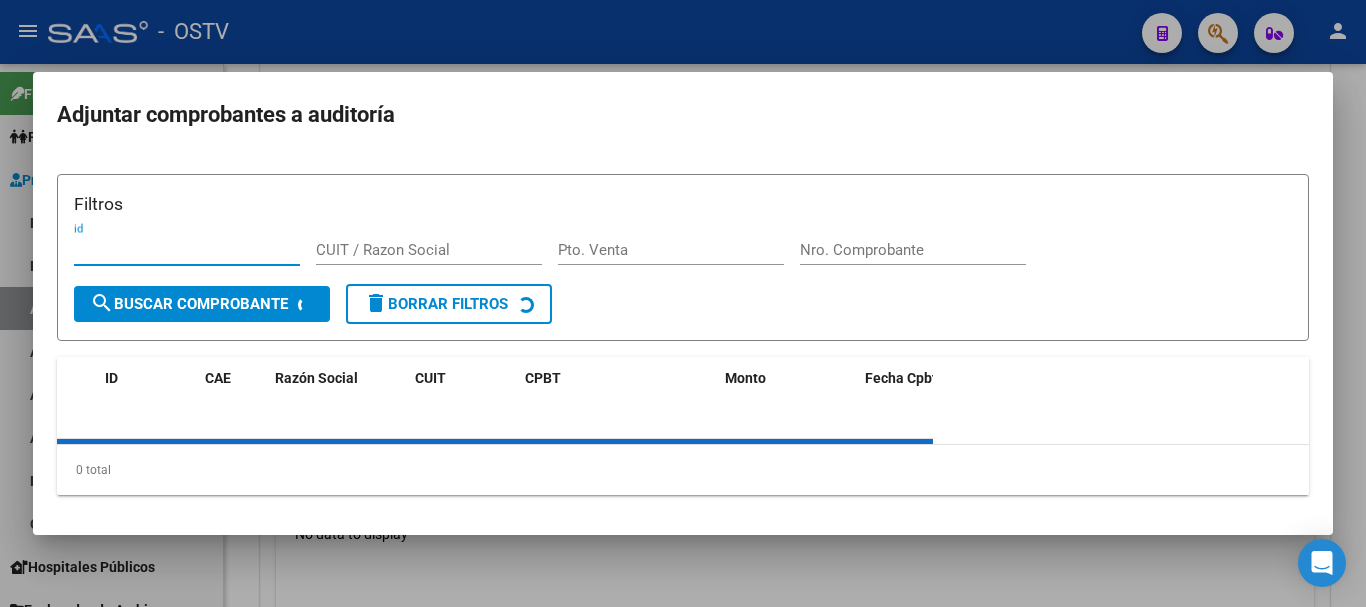 drag, startPoint x: 913, startPoint y: 231, endPoint x: 908, endPoint y: 241, distance: 11.18034 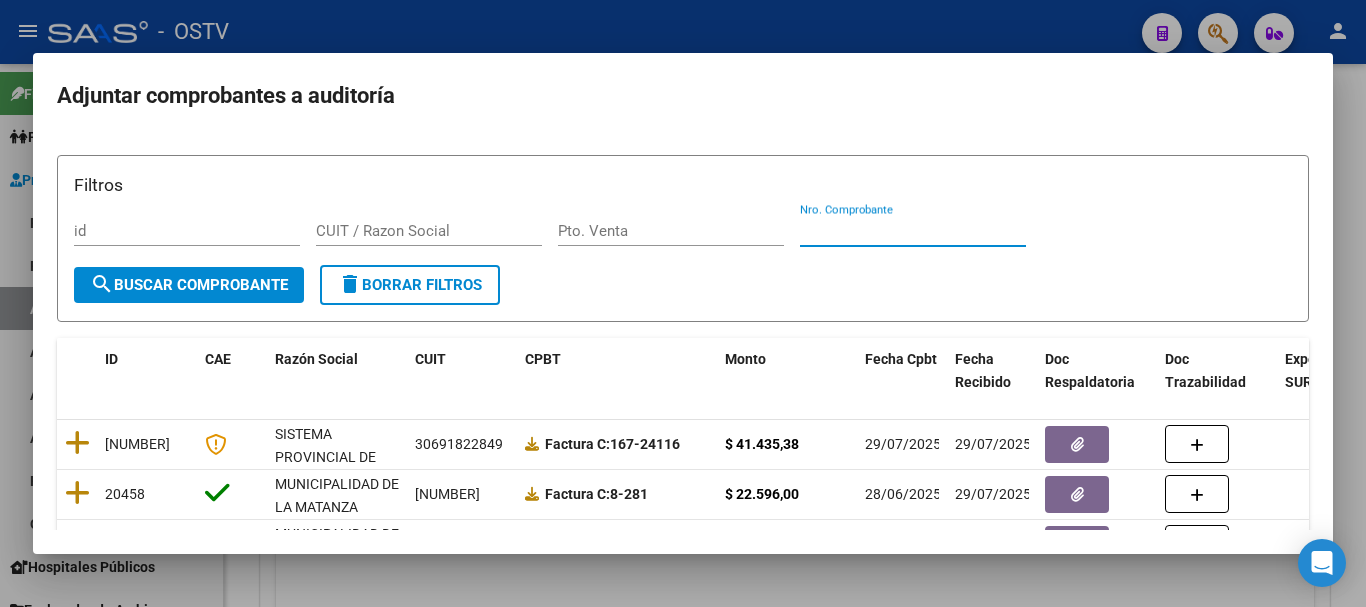paste on "18007" 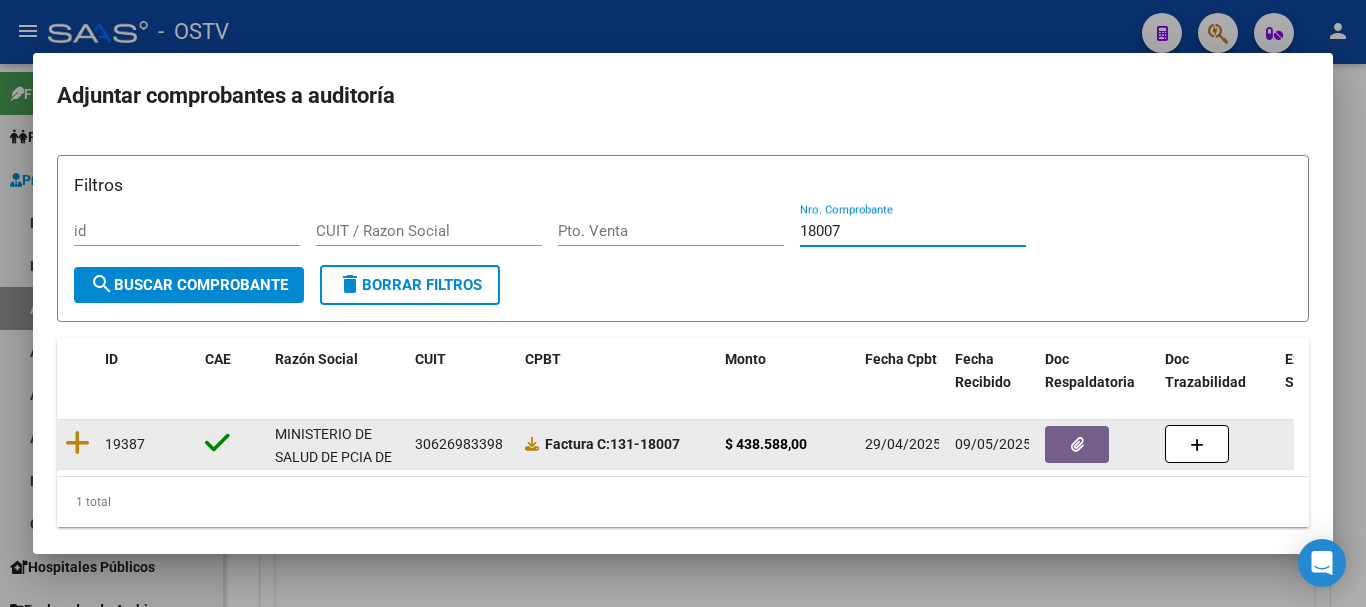 type on "18007" 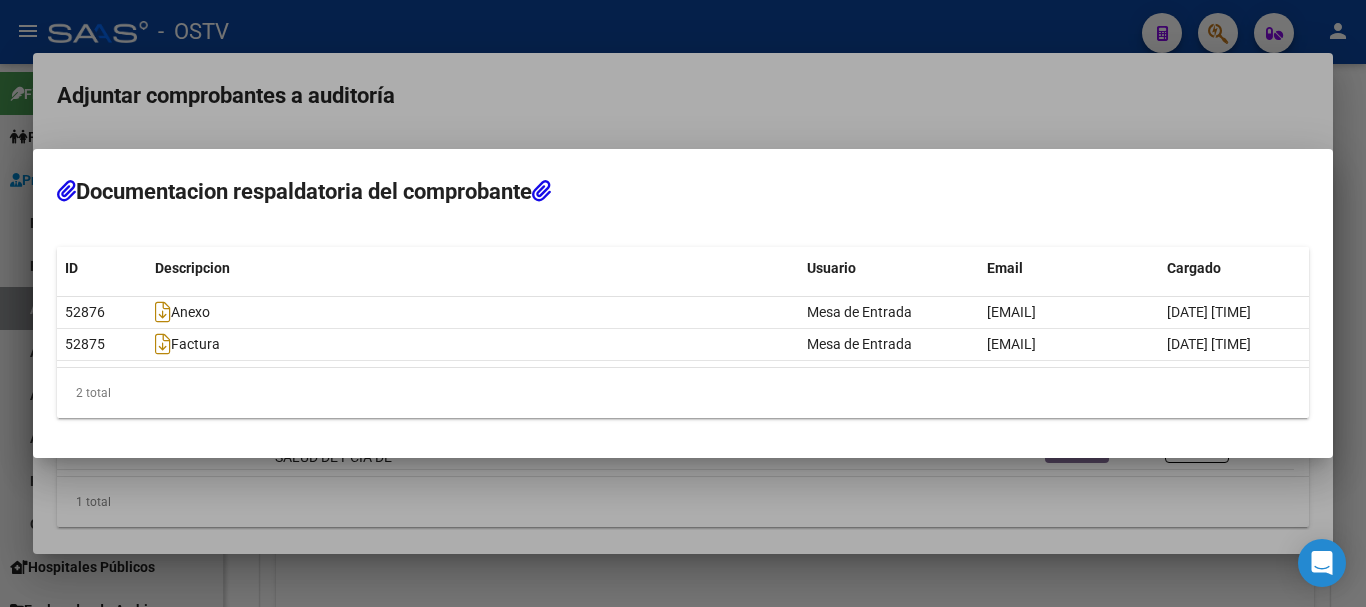 click at bounding box center (683, 303) 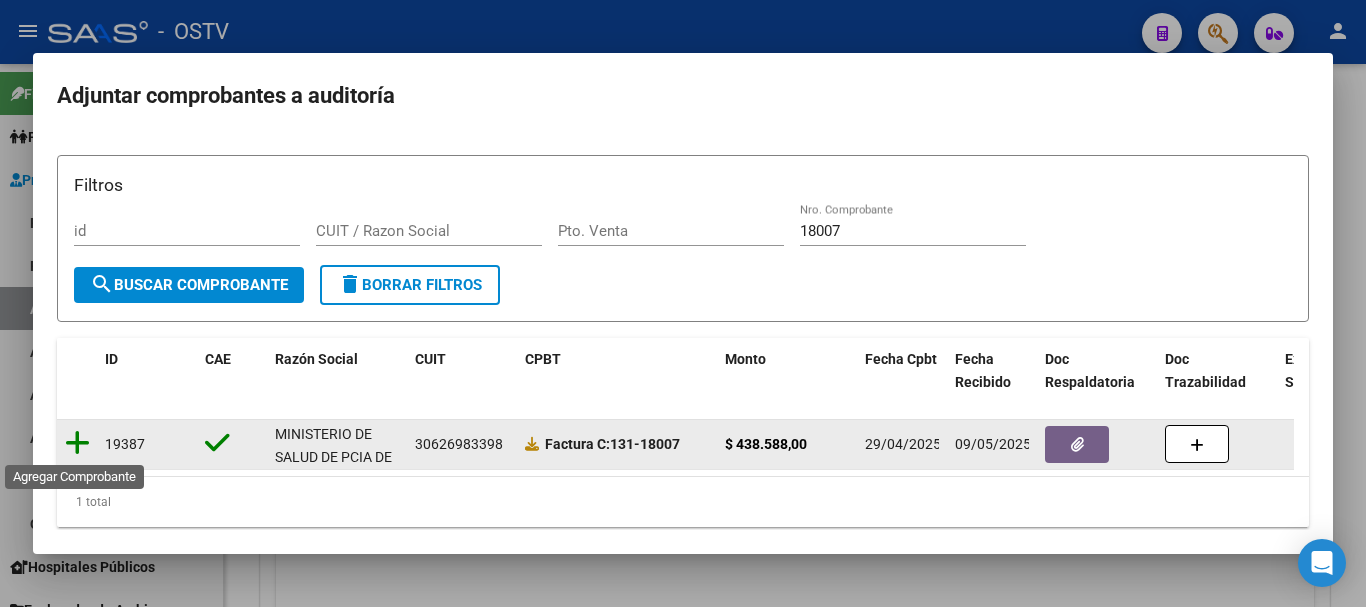 click 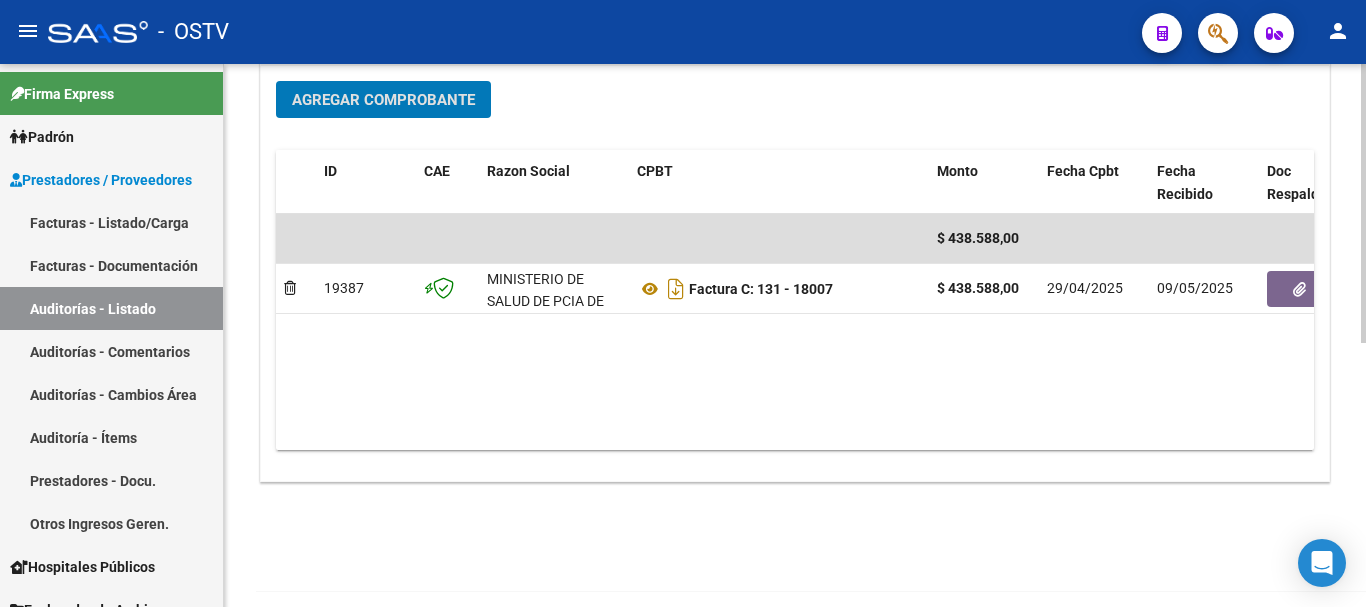 scroll, scrollTop: 500, scrollLeft: 0, axis: vertical 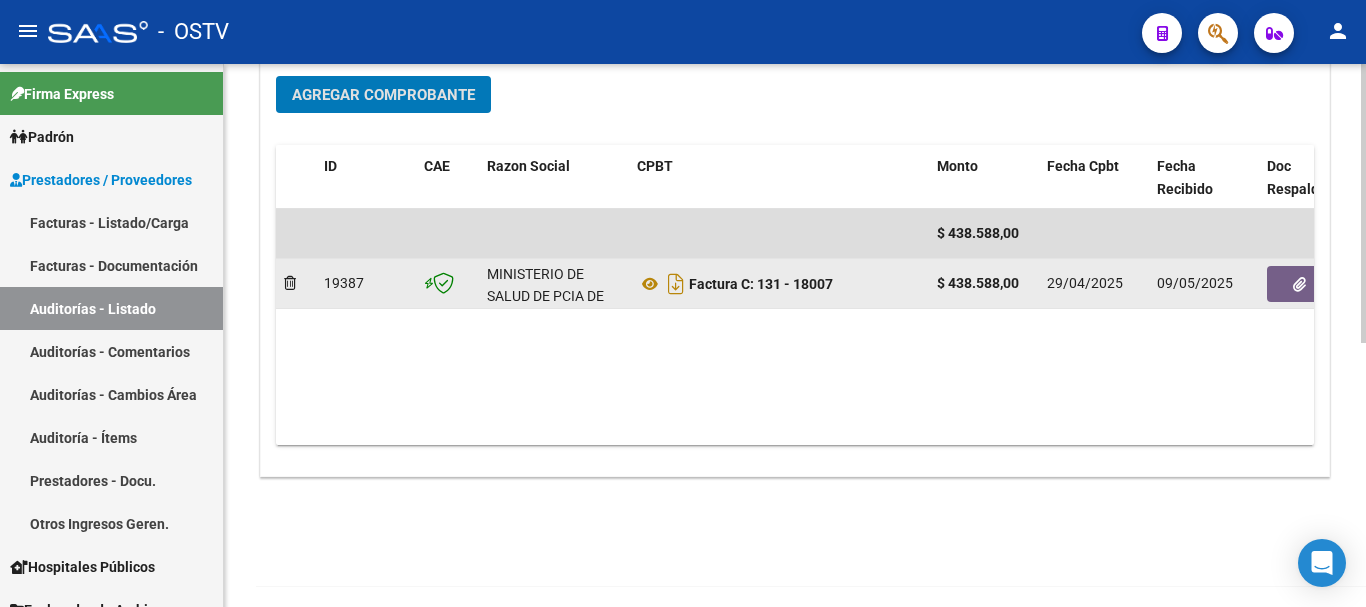 click 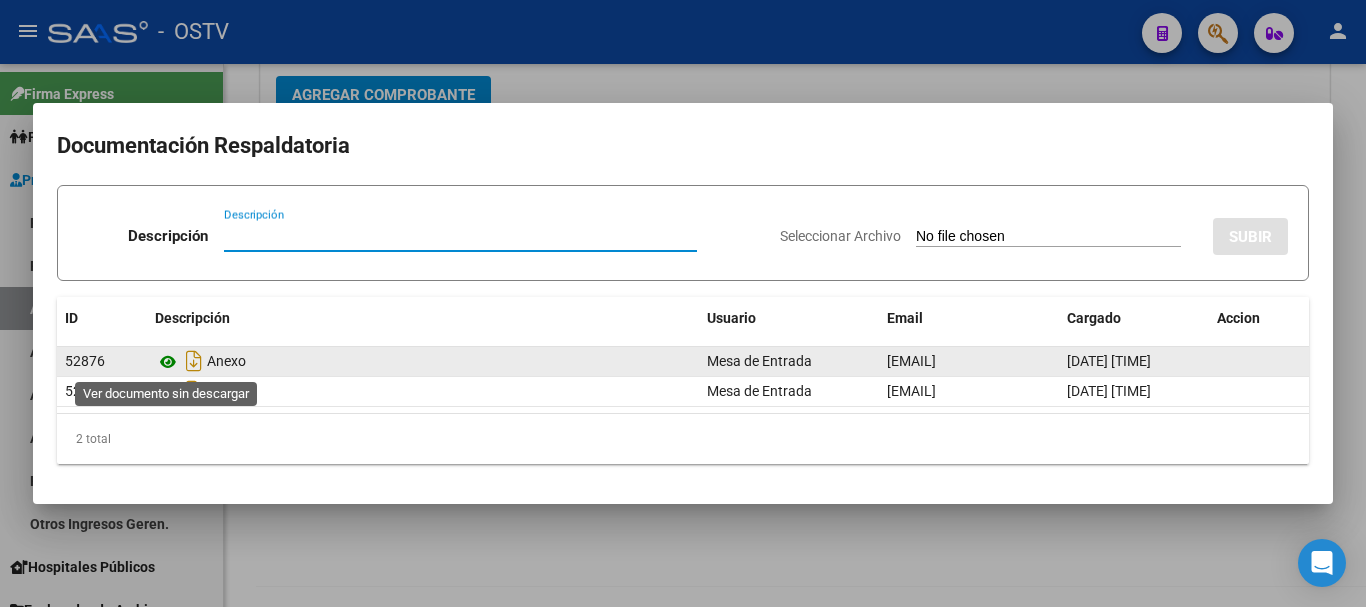 click 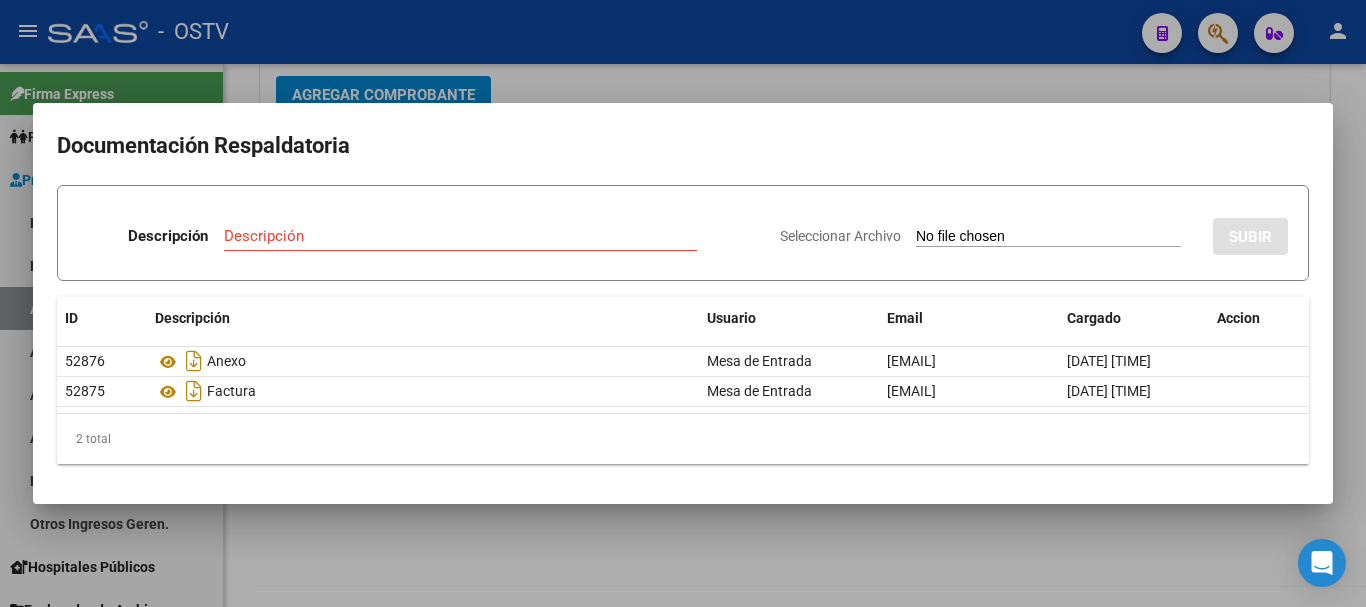 click at bounding box center [683, 303] 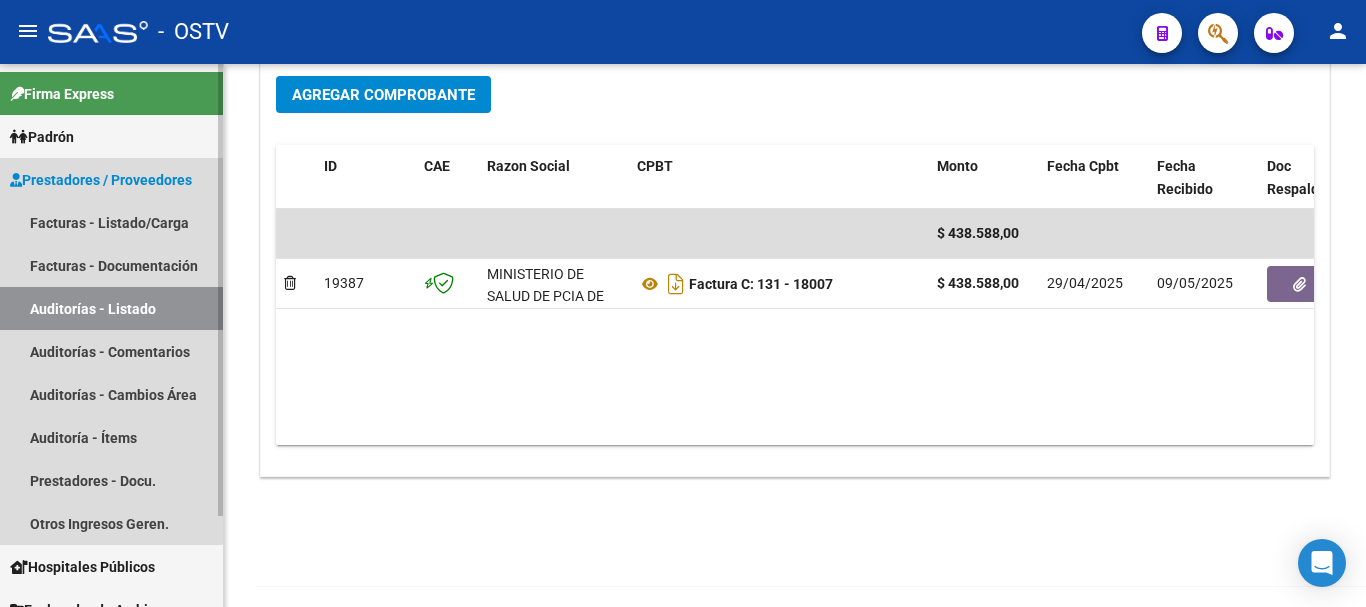 click on "Auditorías - Listado" at bounding box center [111, 308] 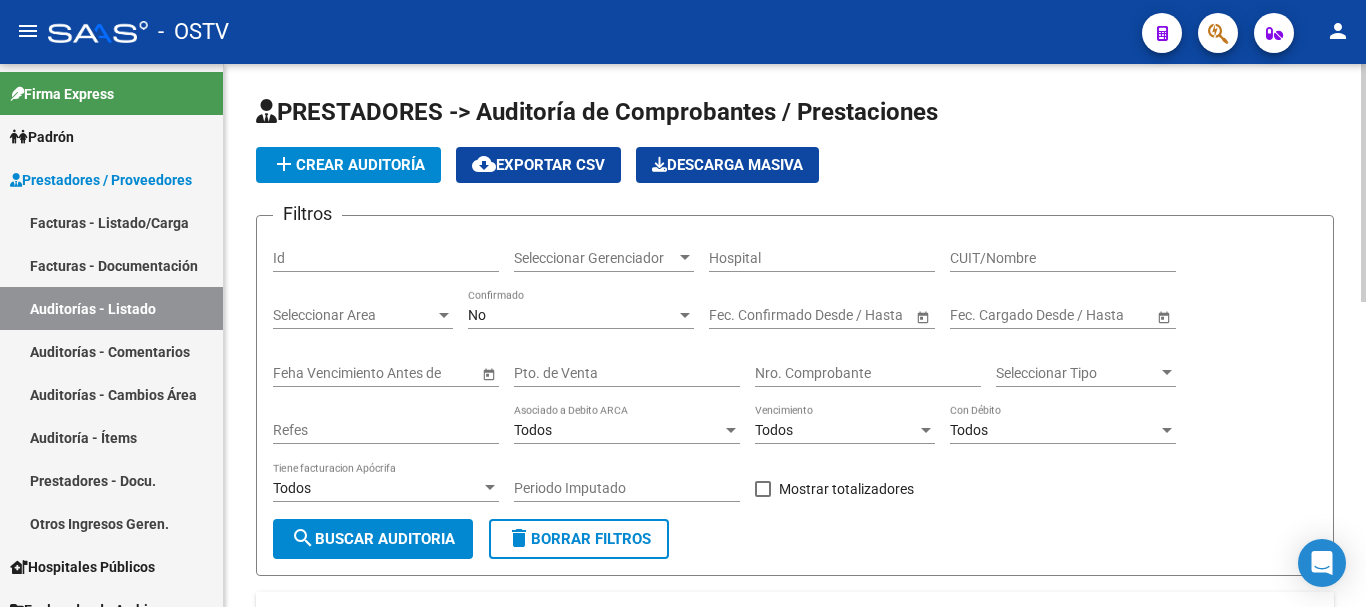 scroll, scrollTop: 200, scrollLeft: 0, axis: vertical 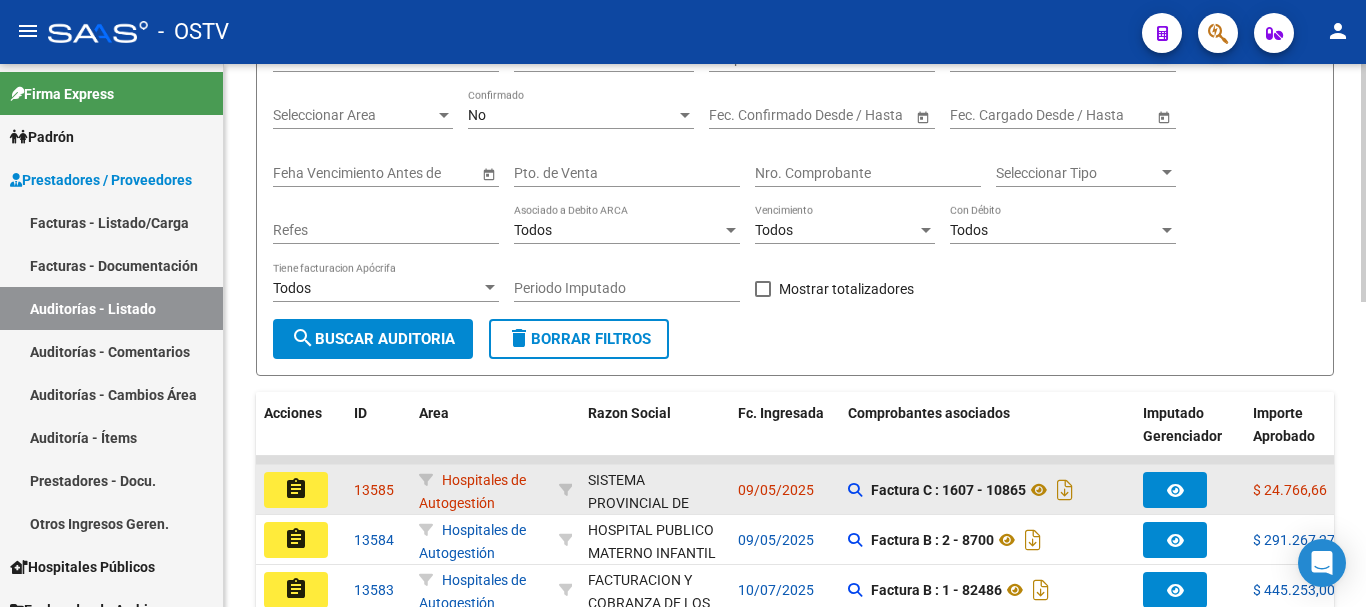 click on "assignment" 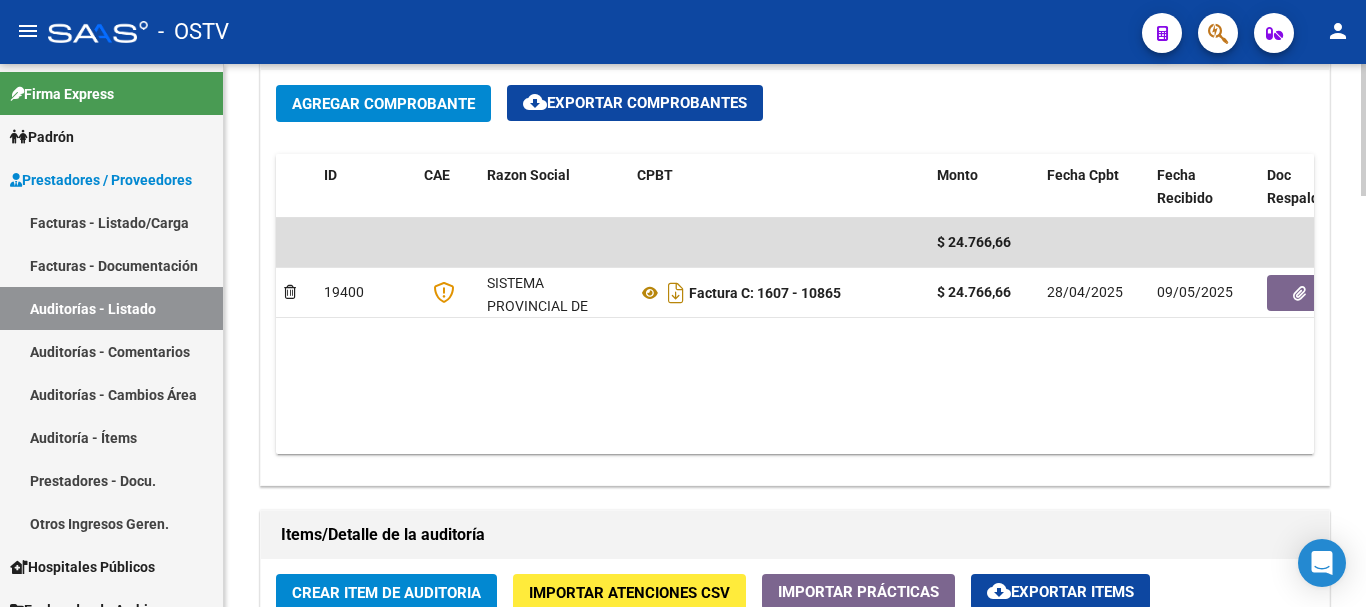 scroll, scrollTop: 1000, scrollLeft: 0, axis: vertical 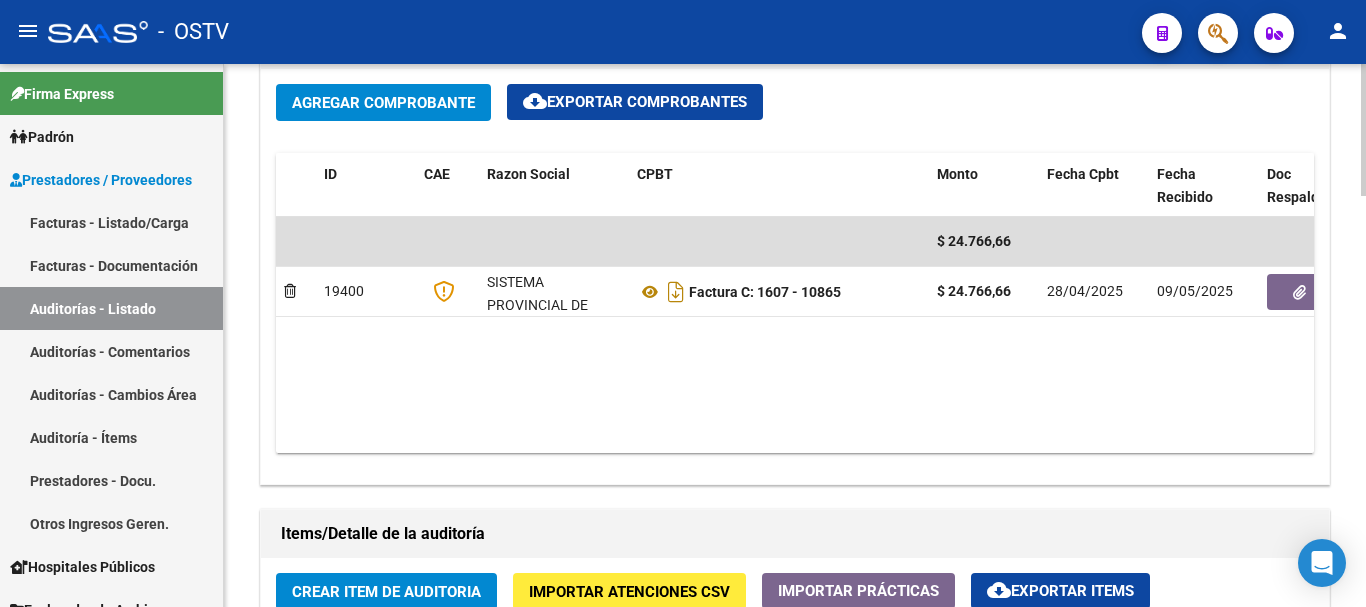 click on "Crear Item de Auditoria" 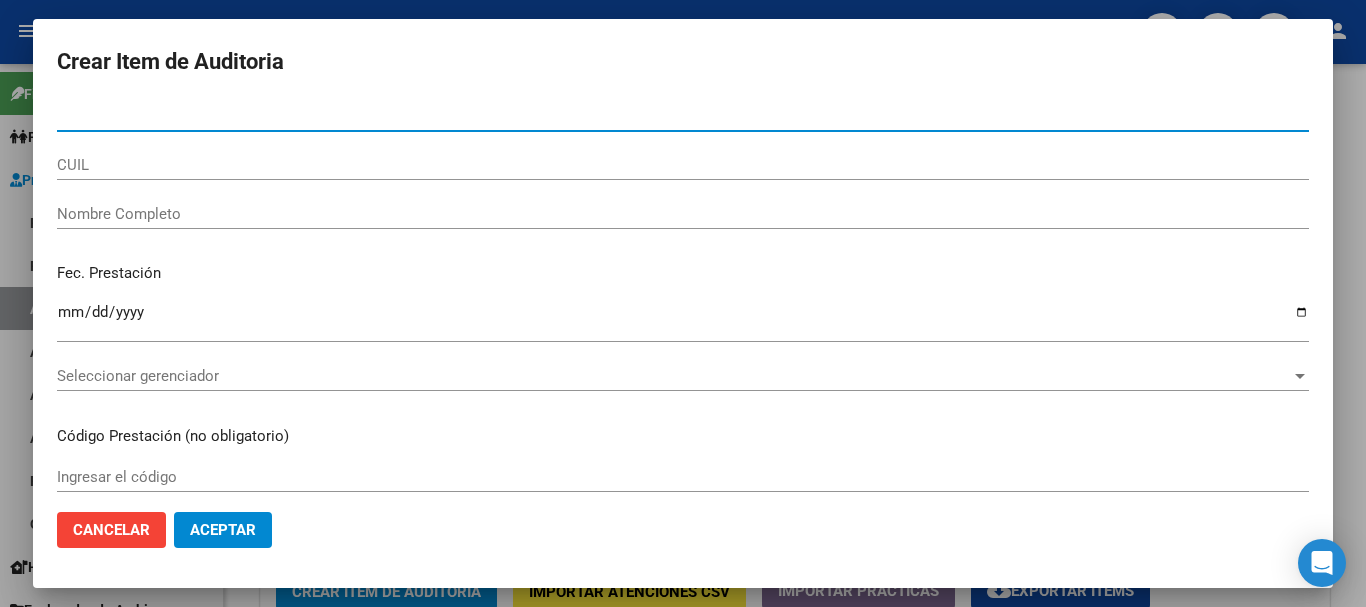 paste on "[NUMBER]" 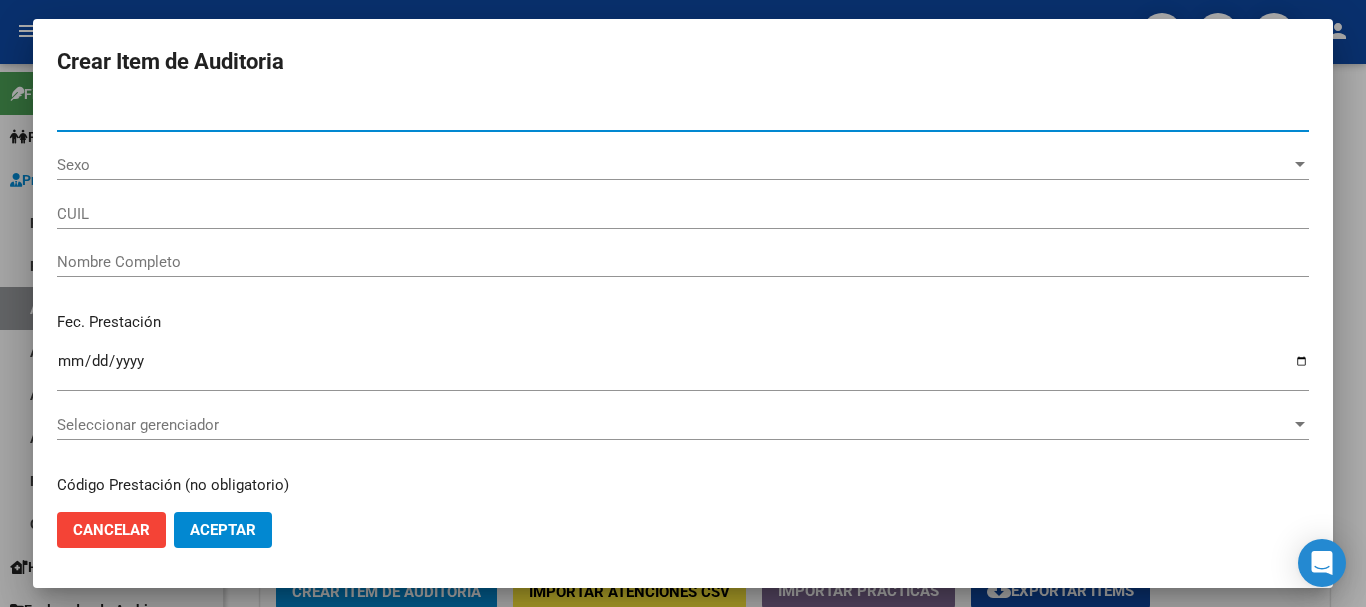 type 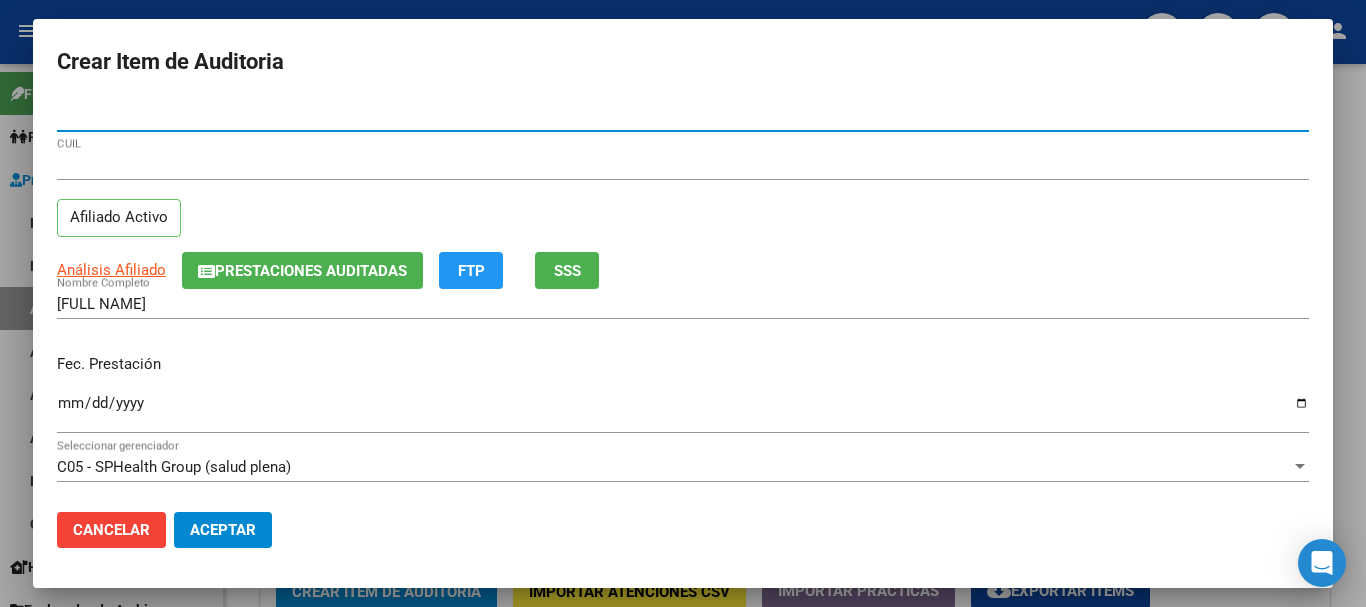 click on "Prestaciones Auditadas" 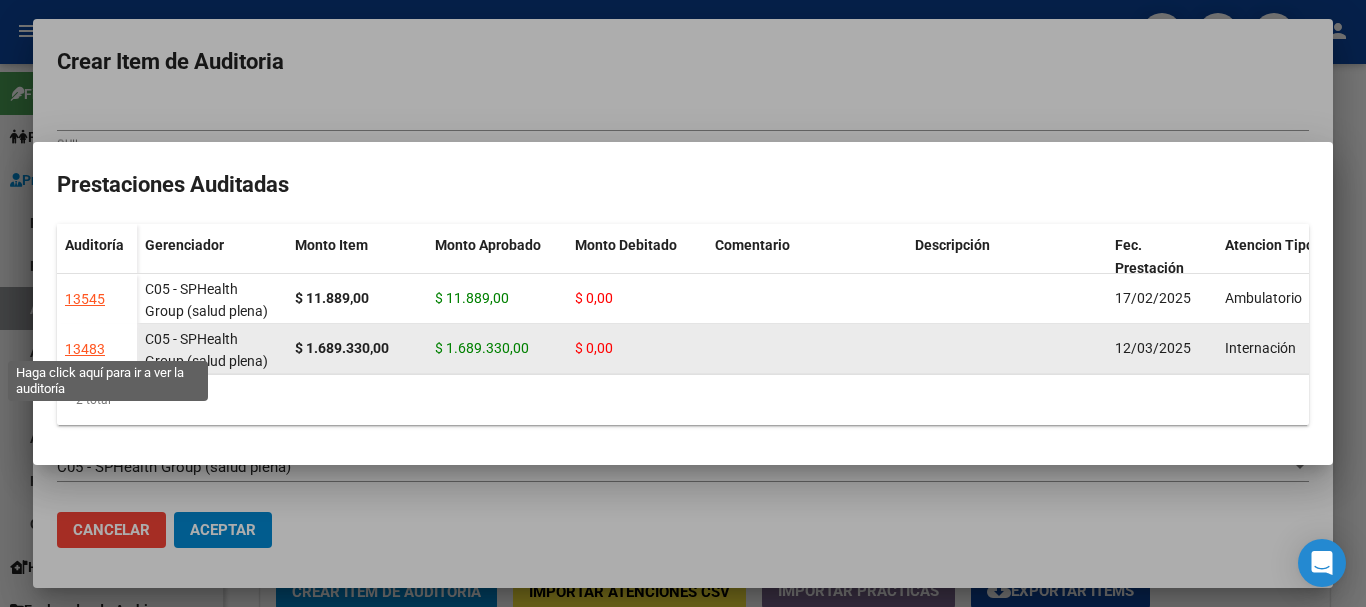 click on "13483" 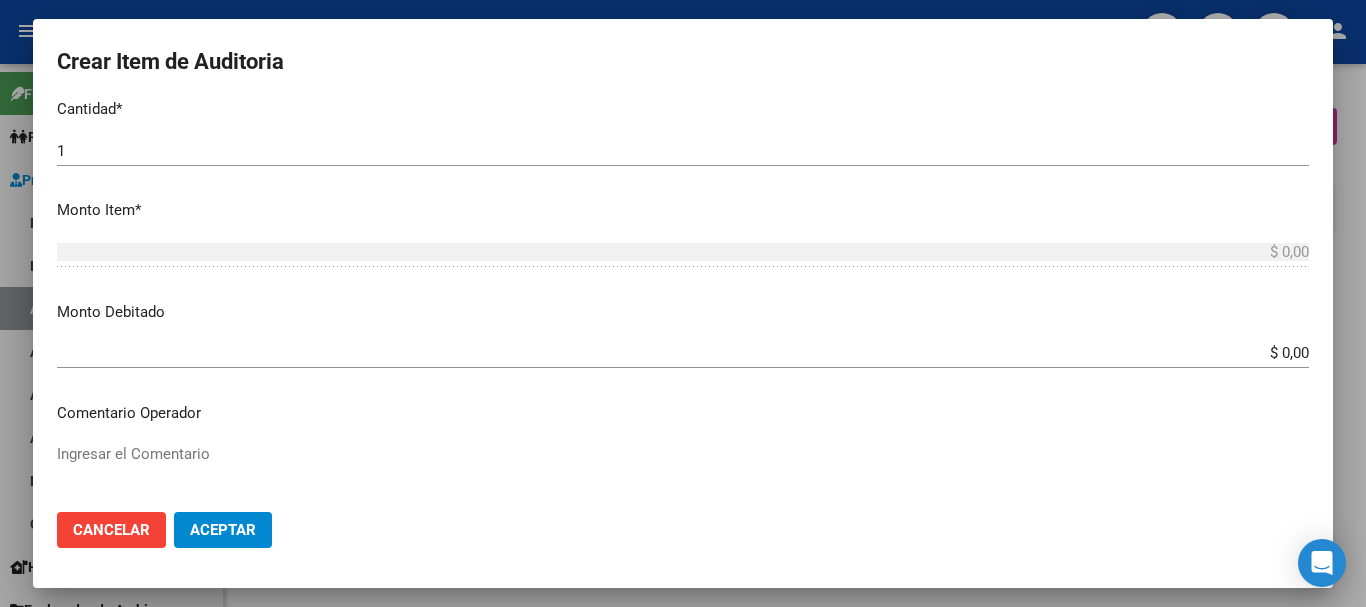 scroll, scrollTop: 600, scrollLeft: 0, axis: vertical 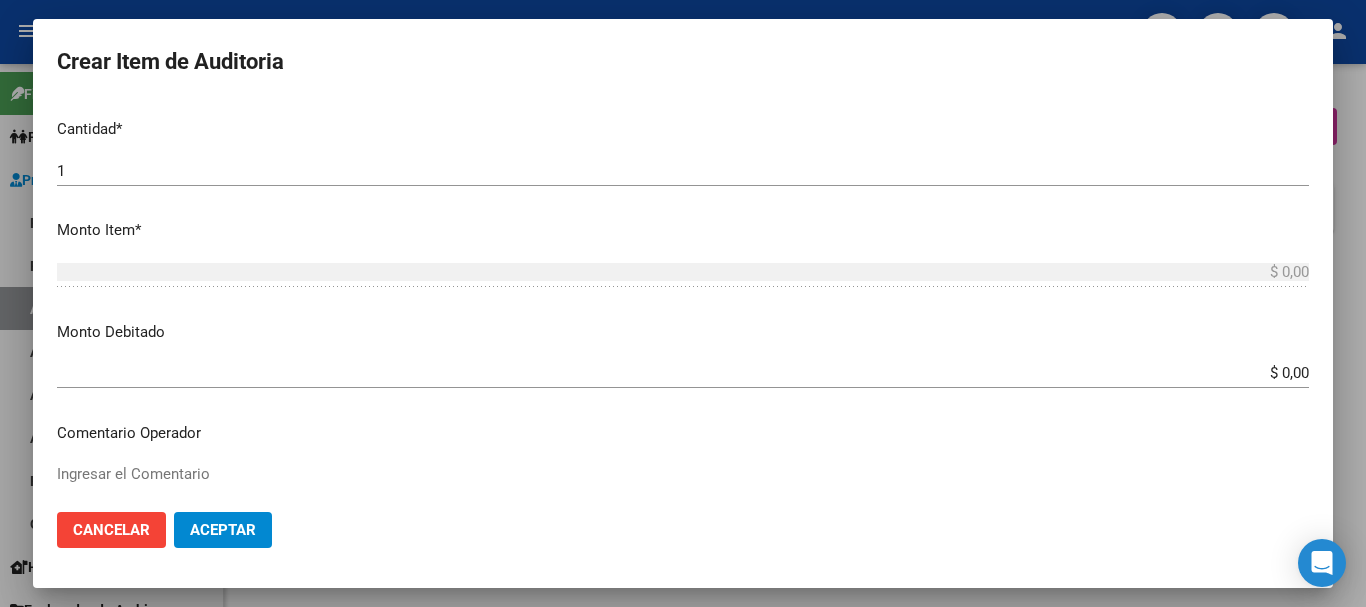 click at bounding box center (683, 303) 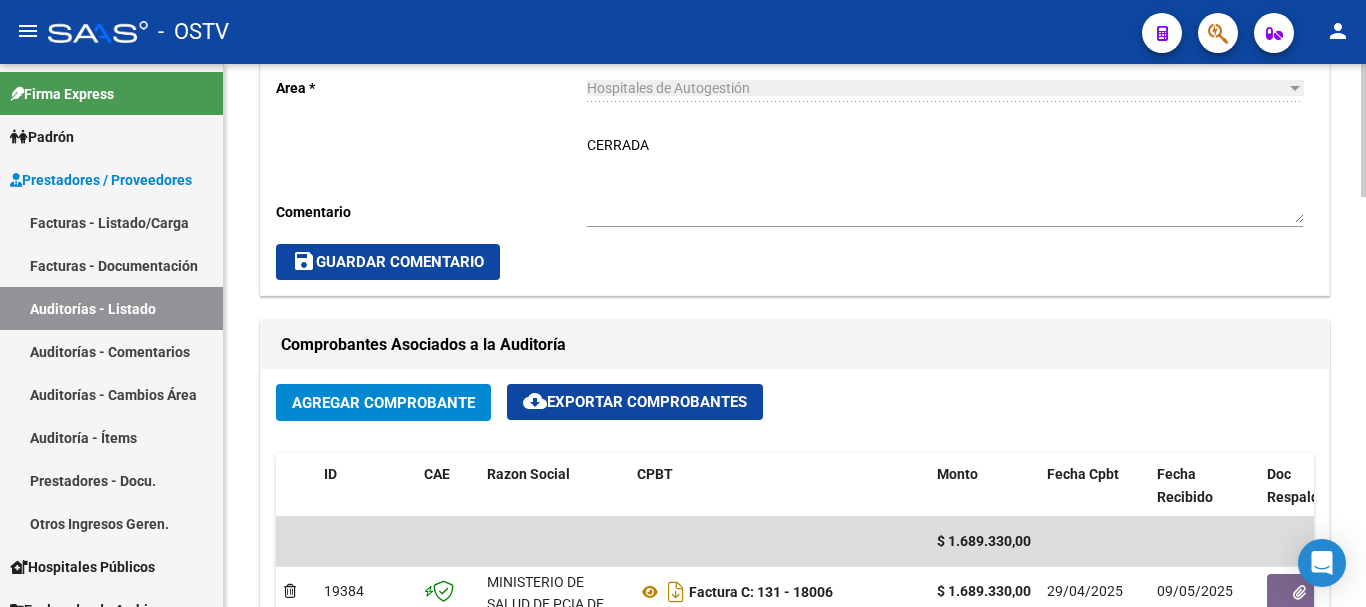 scroll, scrollTop: 800, scrollLeft: 0, axis: vertical 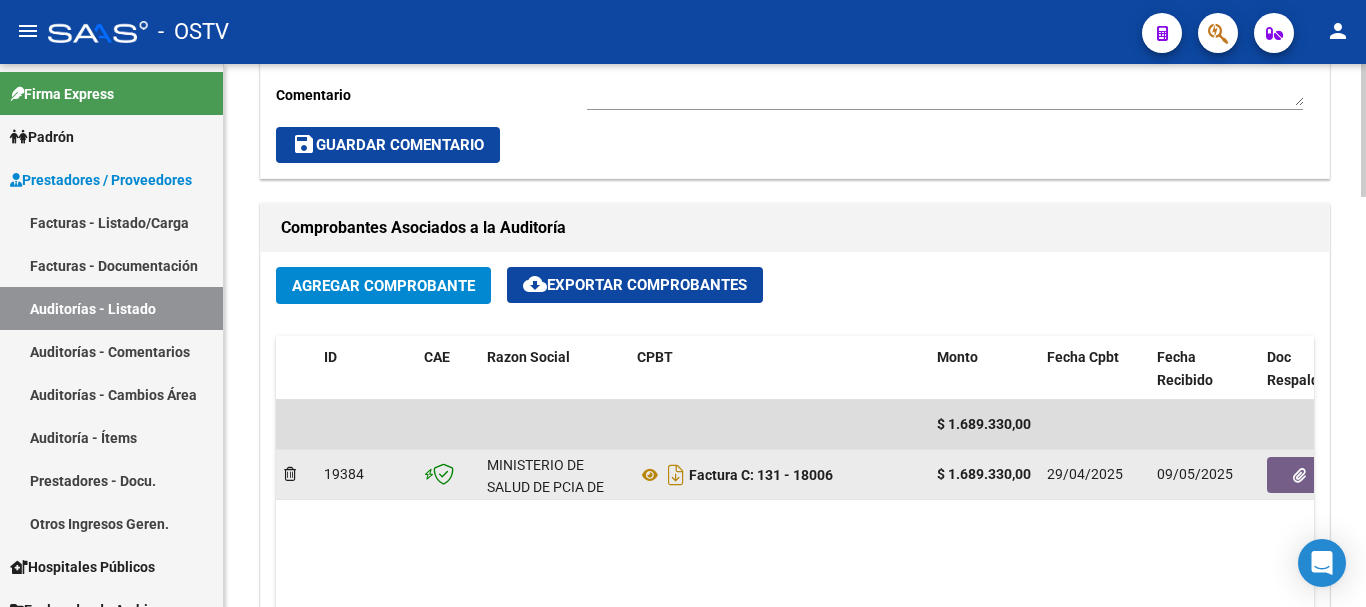 click 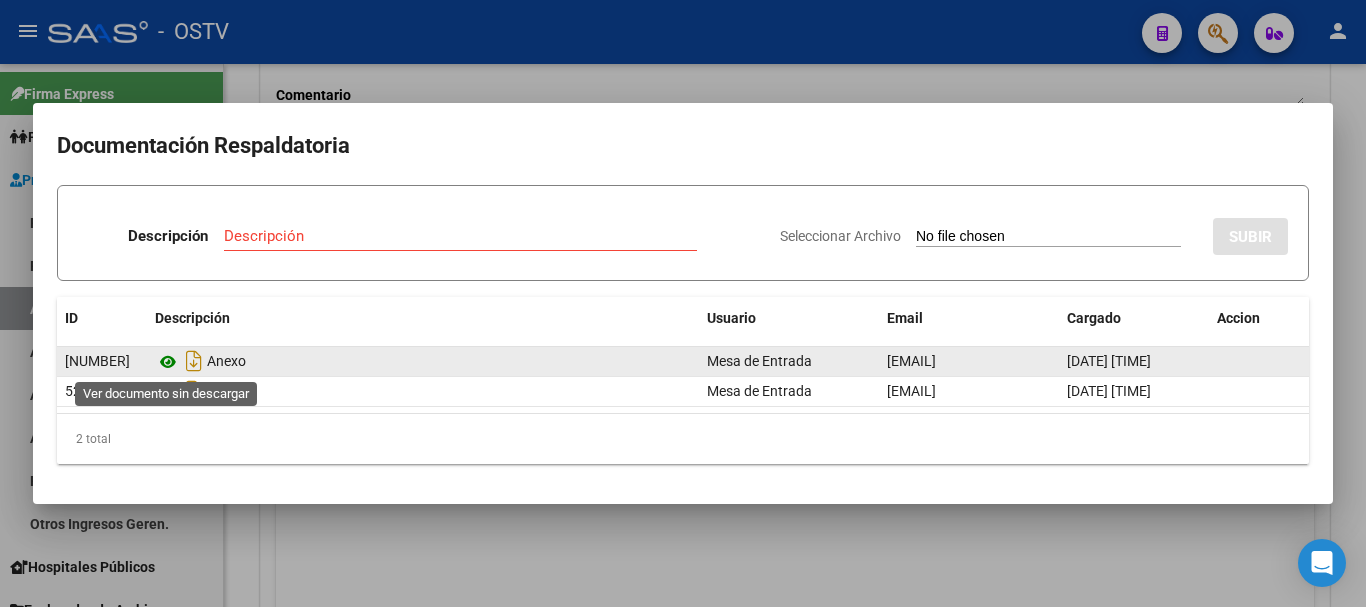click 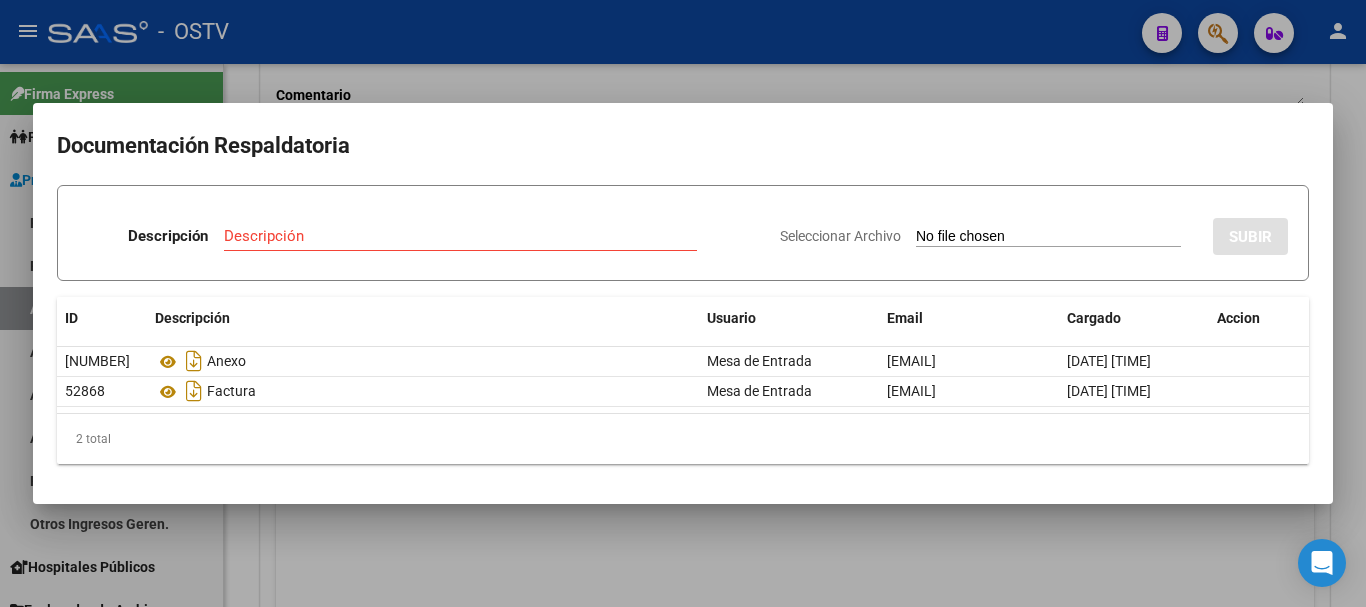 click at bounding box center (683, 303) 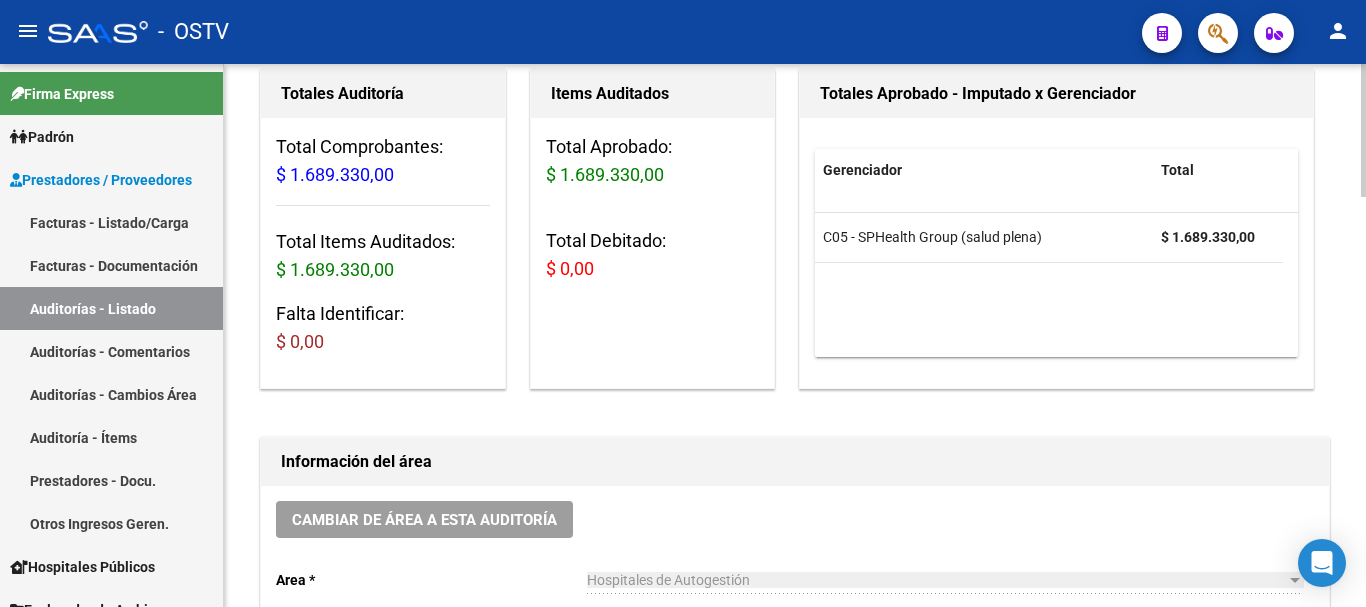 scroll, scrollTop: 0, scrollLeft: 0, axis: both 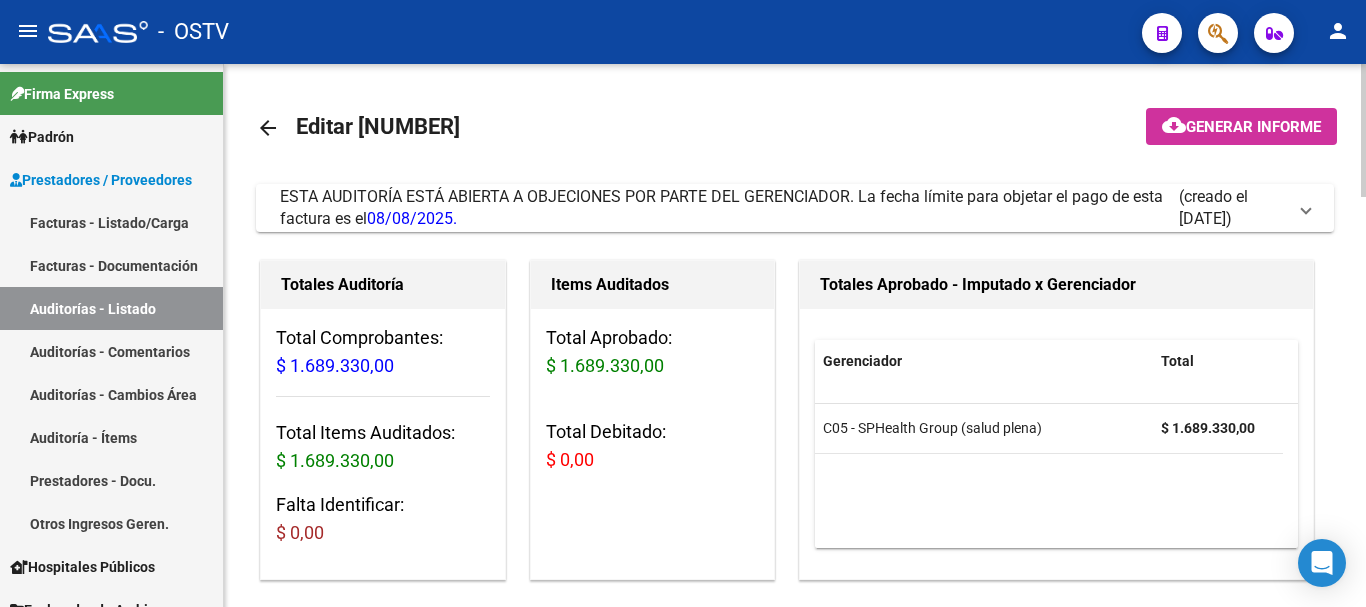 click on "arrow_back" 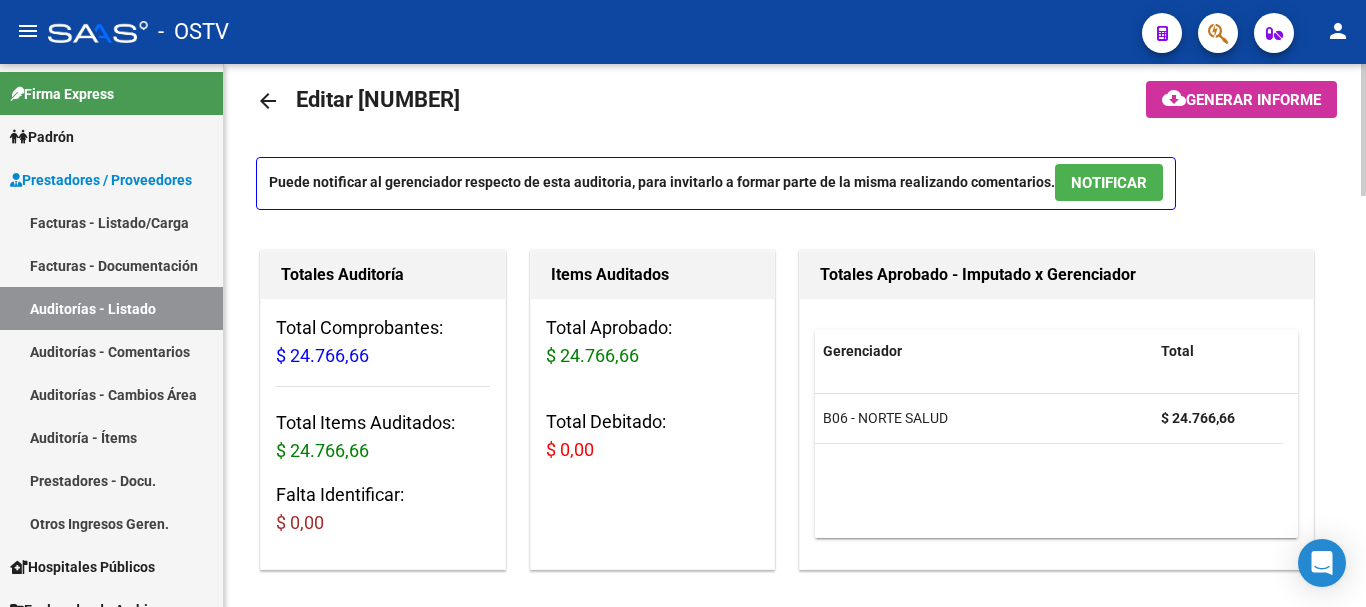 scroll, scrollTop: 0, scrollLeft: 0, axis: both 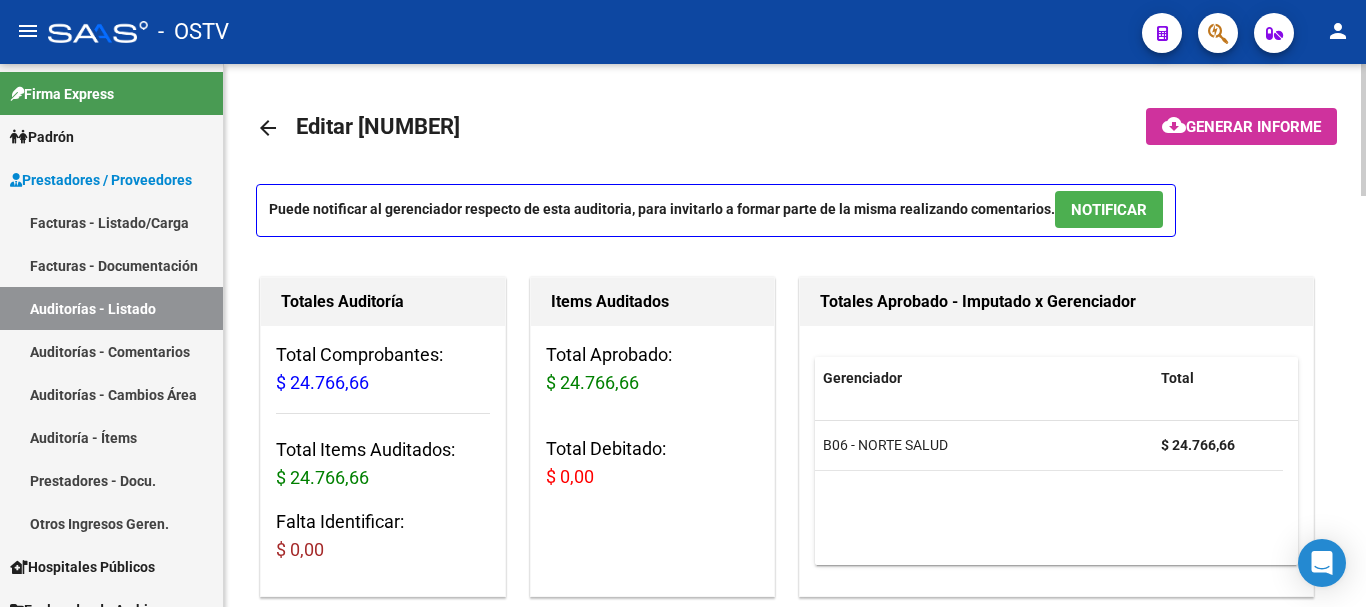 click on "Generar informe" 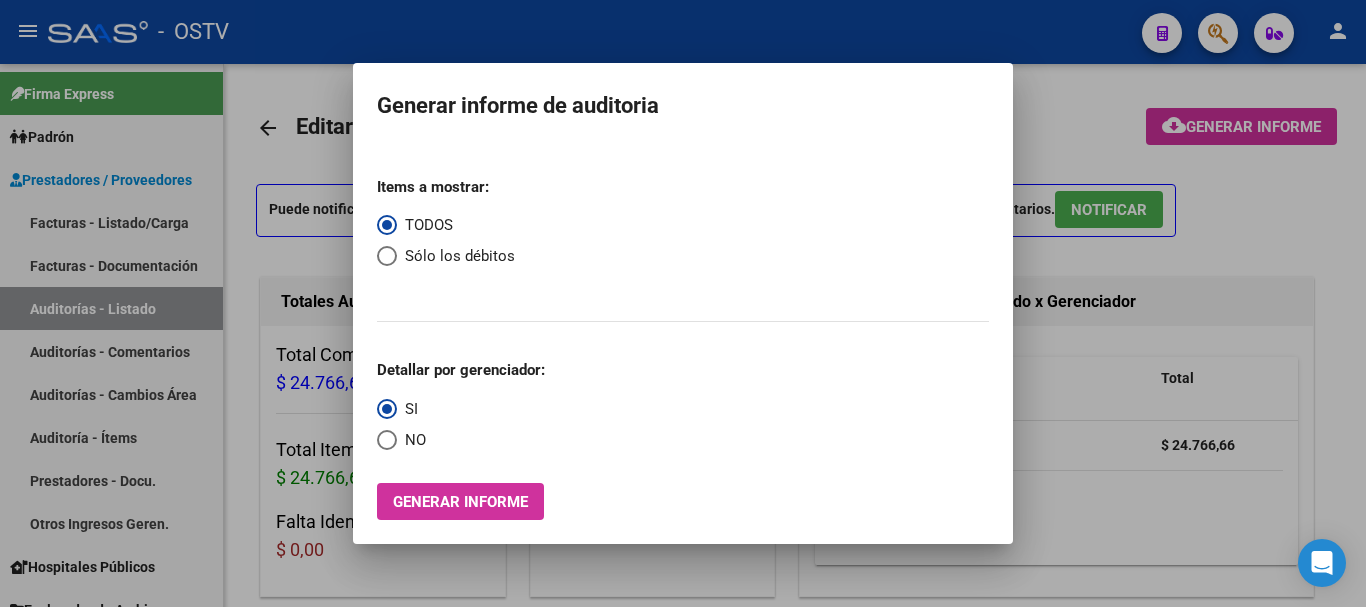 click at bounding box center (683, 303) 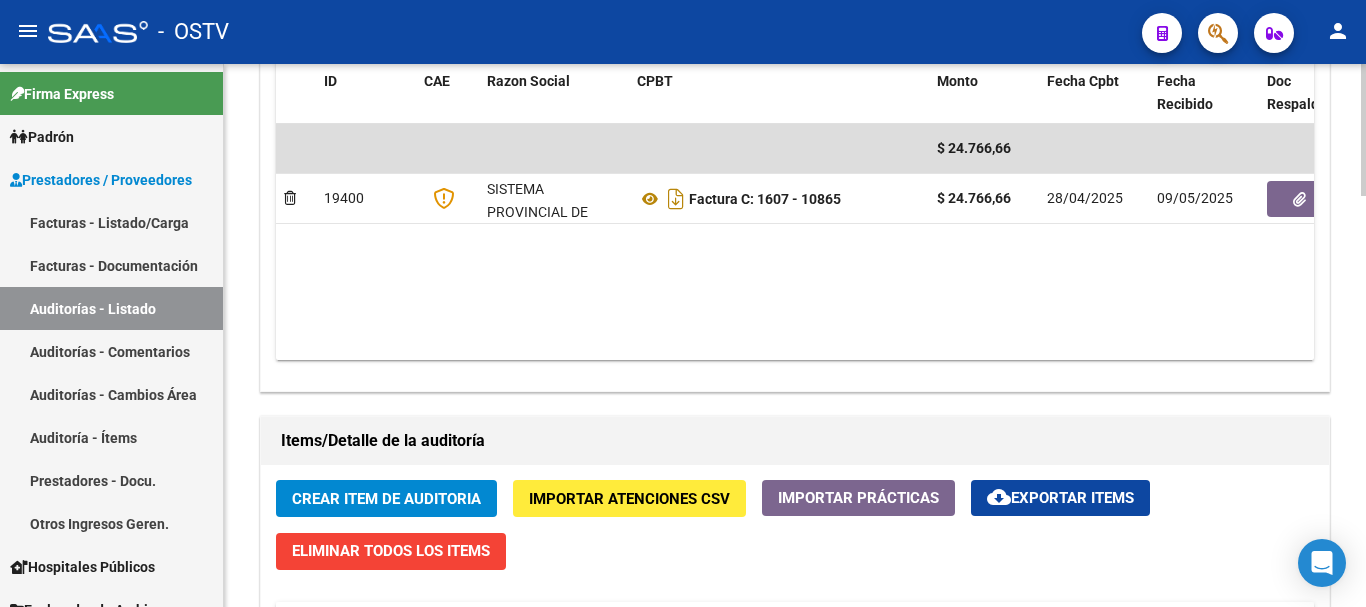 scroll, scrollTop: 1200, scrollLeft: 0, axis: vertical 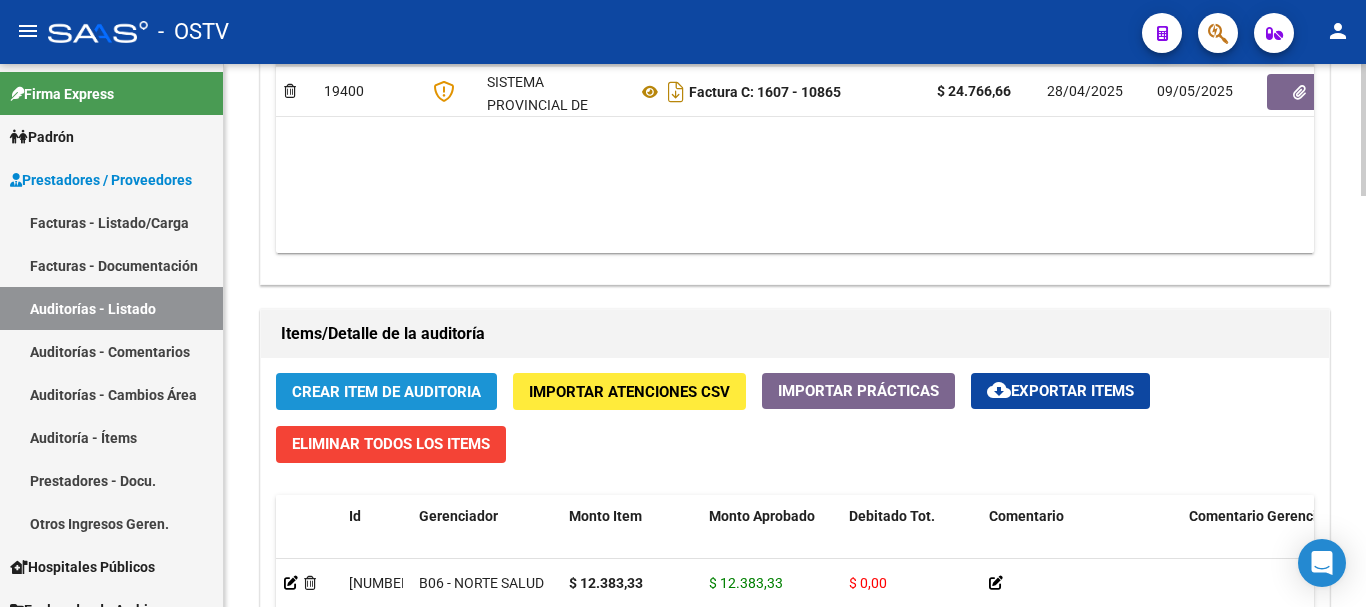 click on "Crear Item de Auditoria" 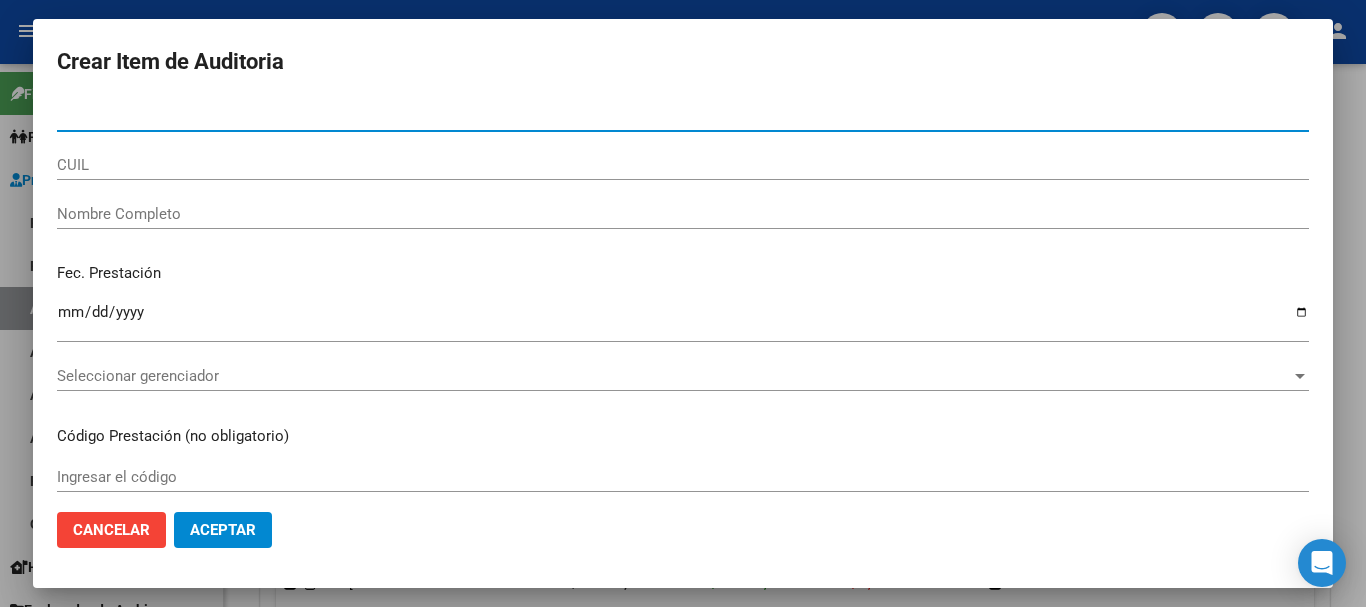 click at bounding box center (683, 303) 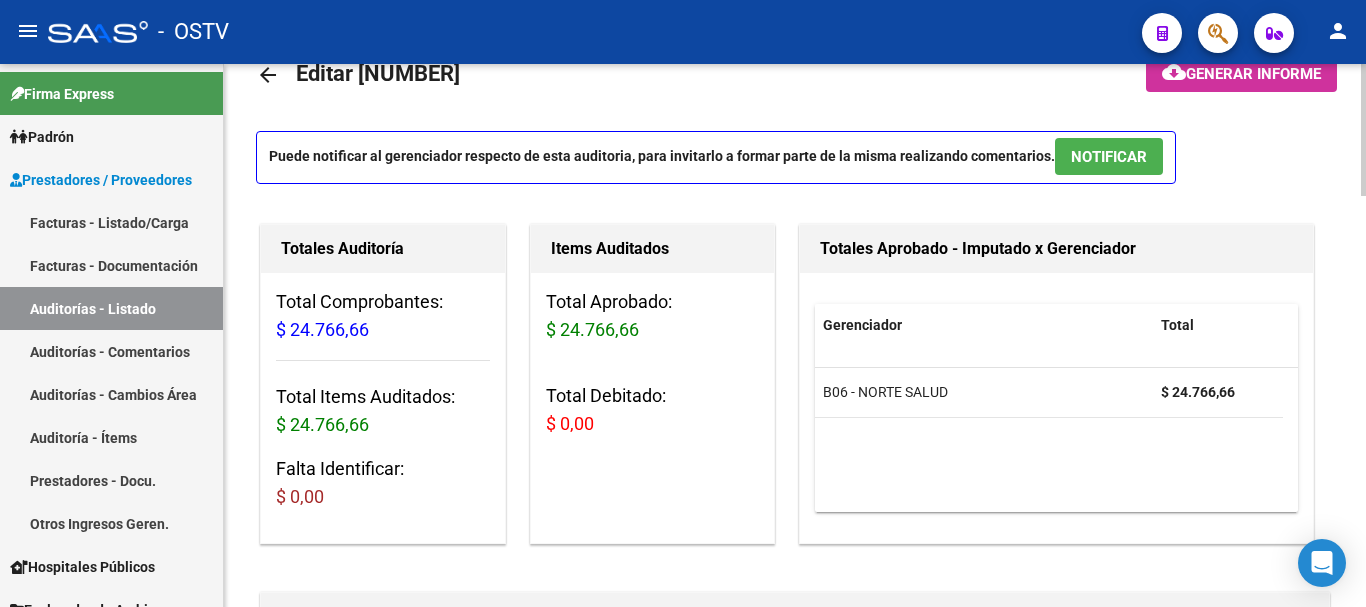 scroll, scrollTop: 0, scrollLeft: 0, axis: both 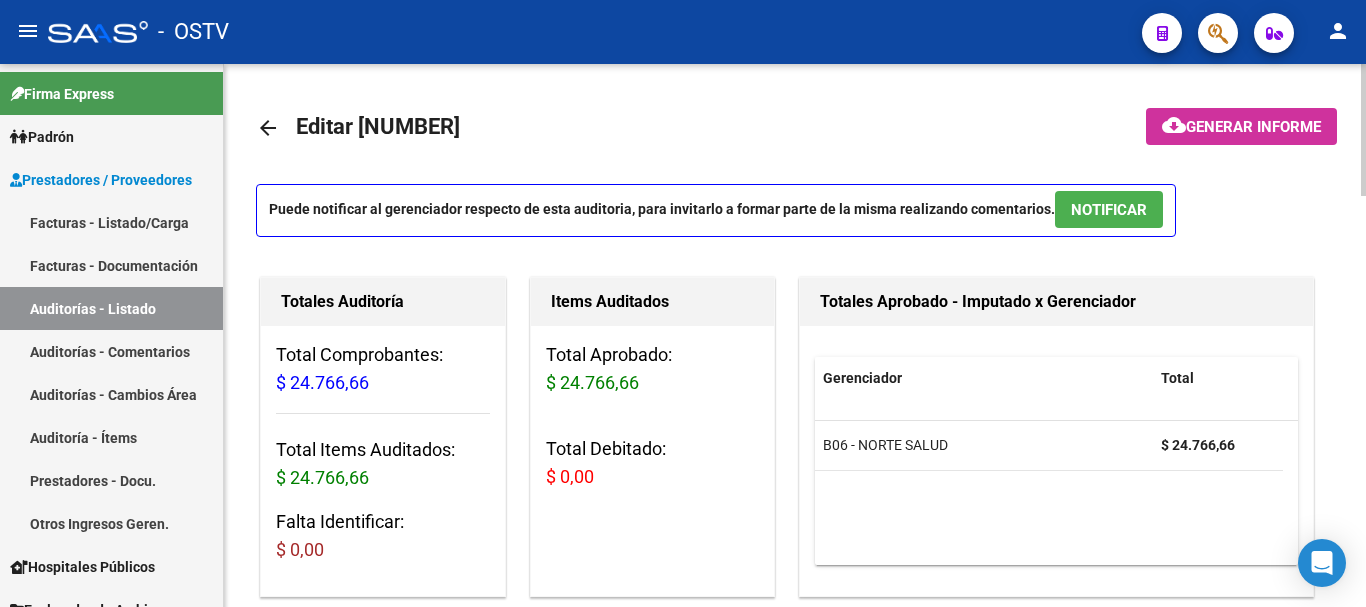click on "arrow_back" 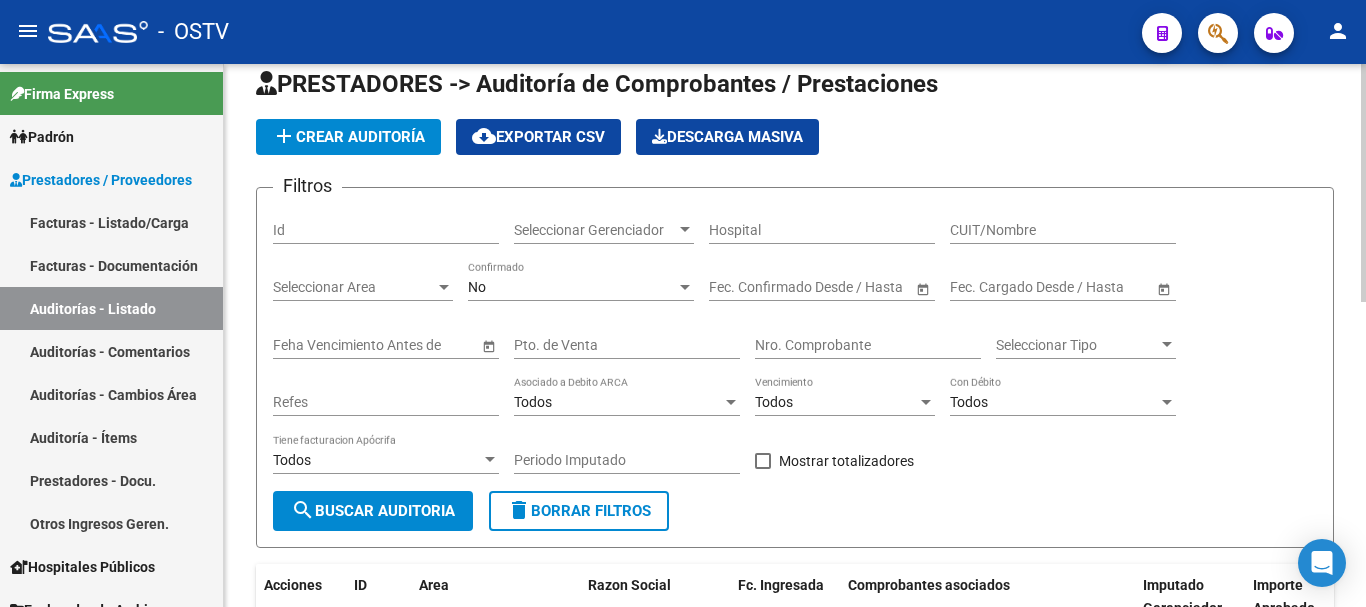 scroll, scrollTop: 0, scrollLeft: 0, axis: both 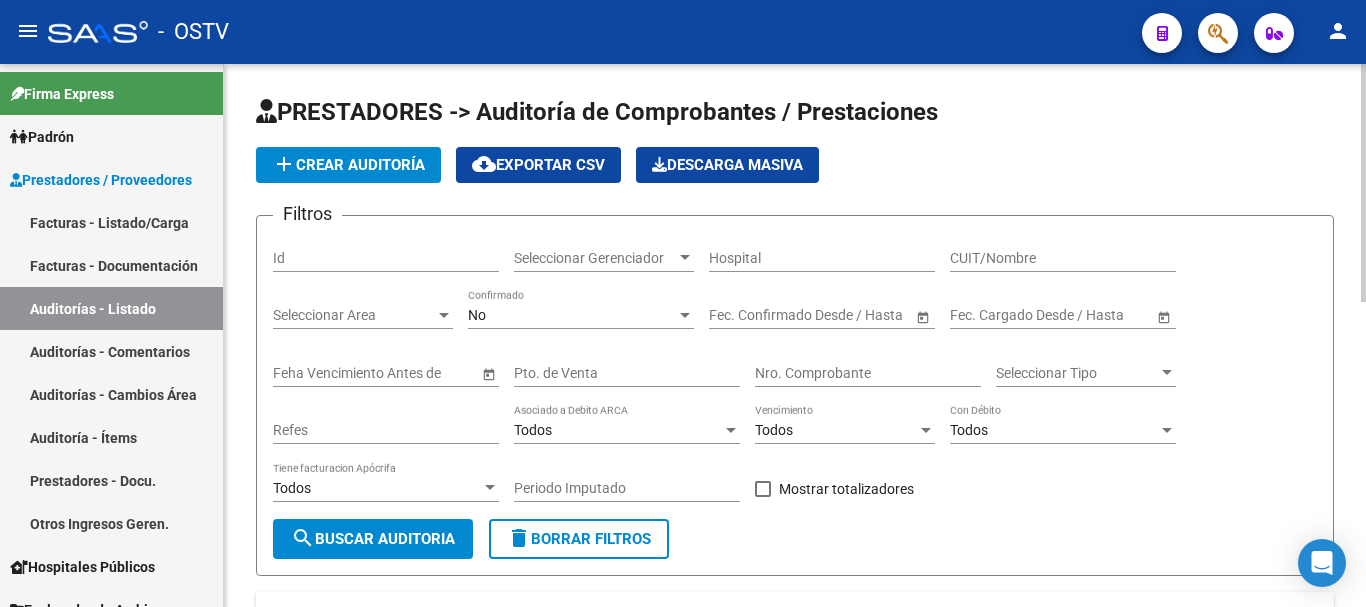 click on "add  Crear Auditoría" 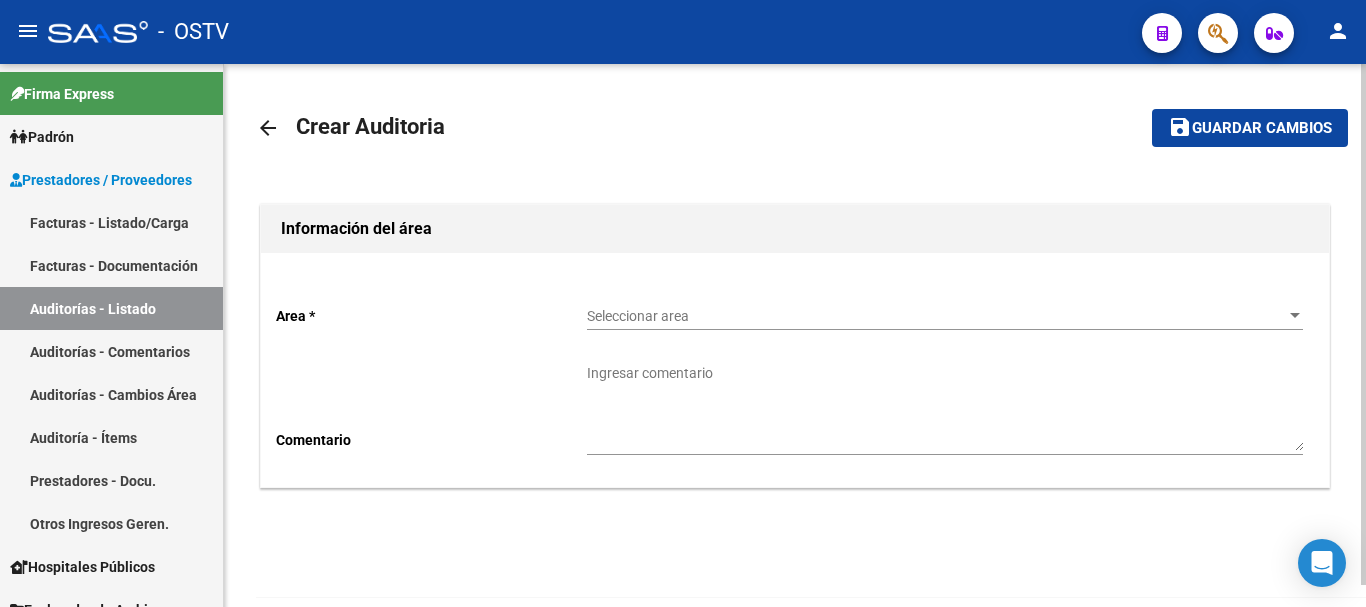 click on "Seleccionar area" at bounding box center [936, 316] 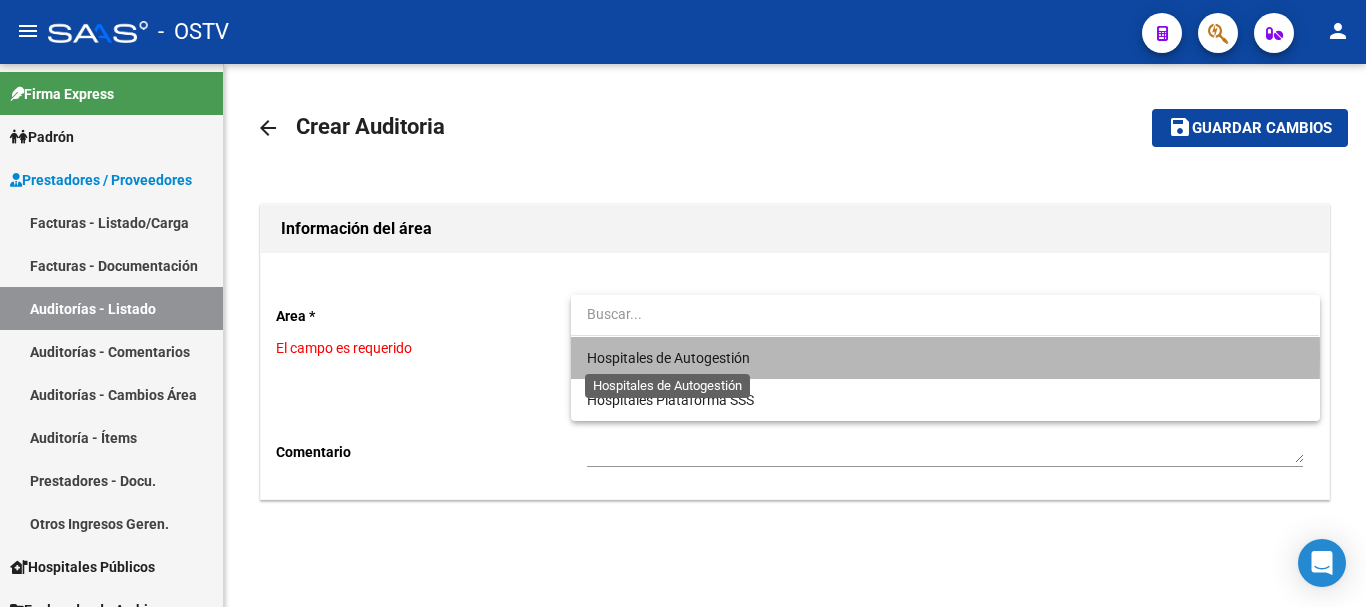 click on "Hospitales de Autogestión" at bounding box center [668, 358] 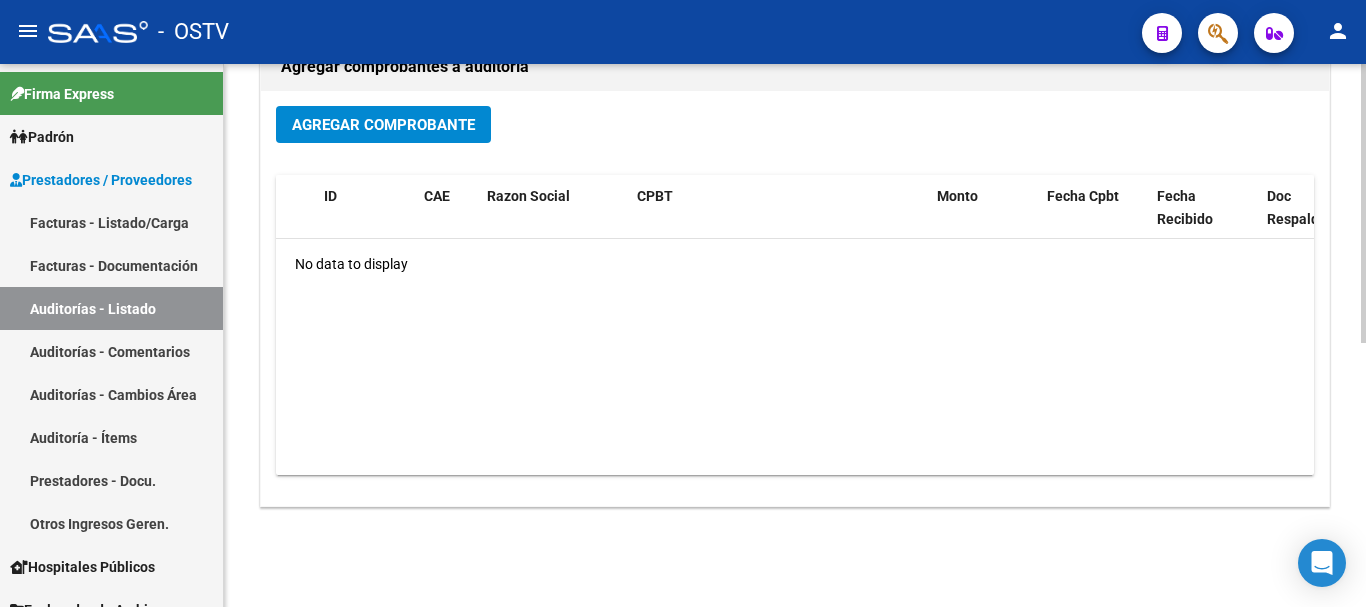 scroll, scrollTop: 500, scrollLeft: 0, axis: vertical 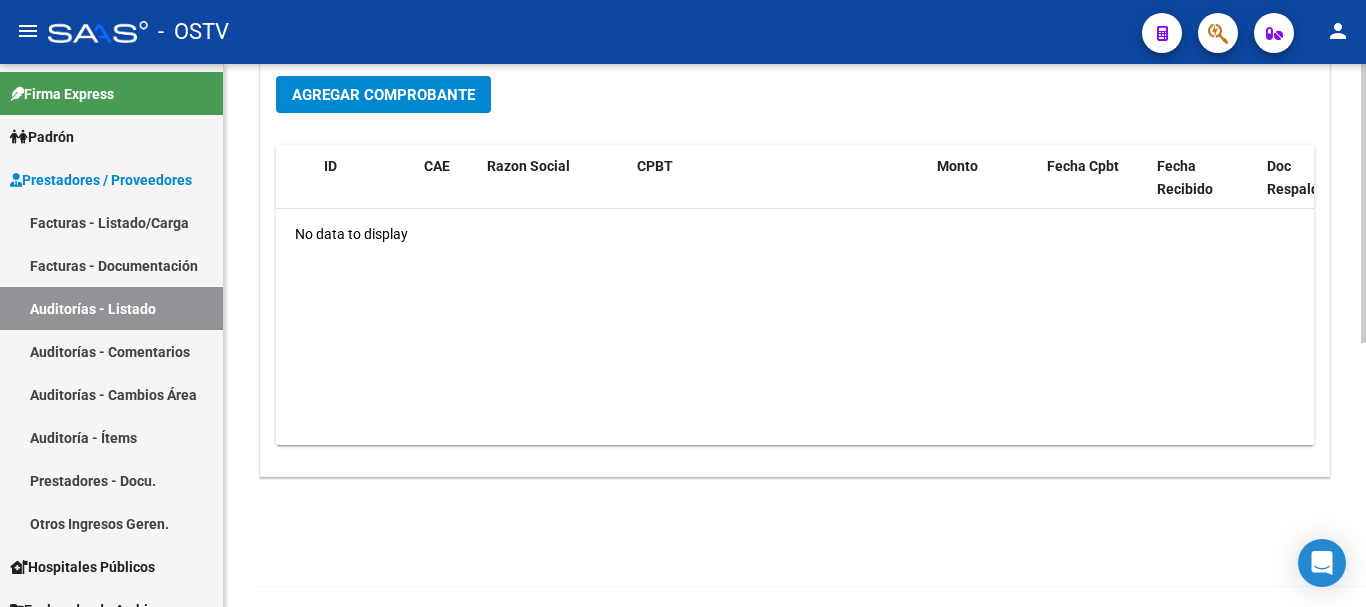 click on "Agregar Comprobante" 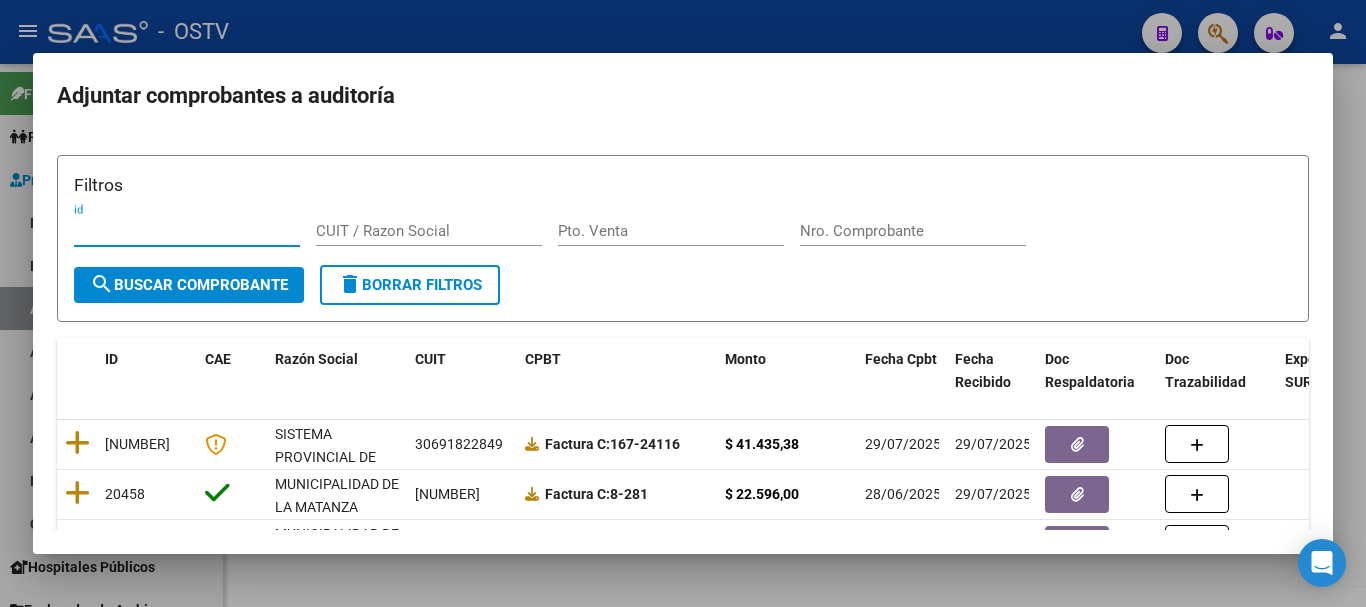 drag, startPoint x: 960, startPoint y: 241, endPoint x: 969, endPoint y: 232, distance: 12.727922 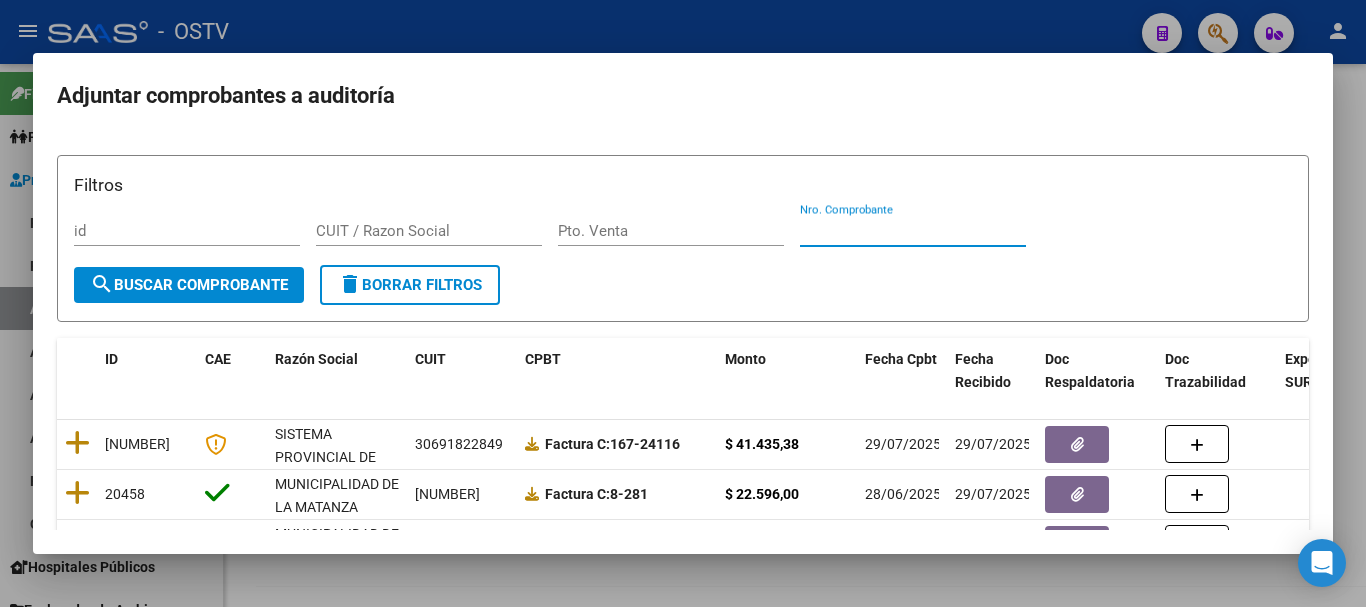 paste on "18007" 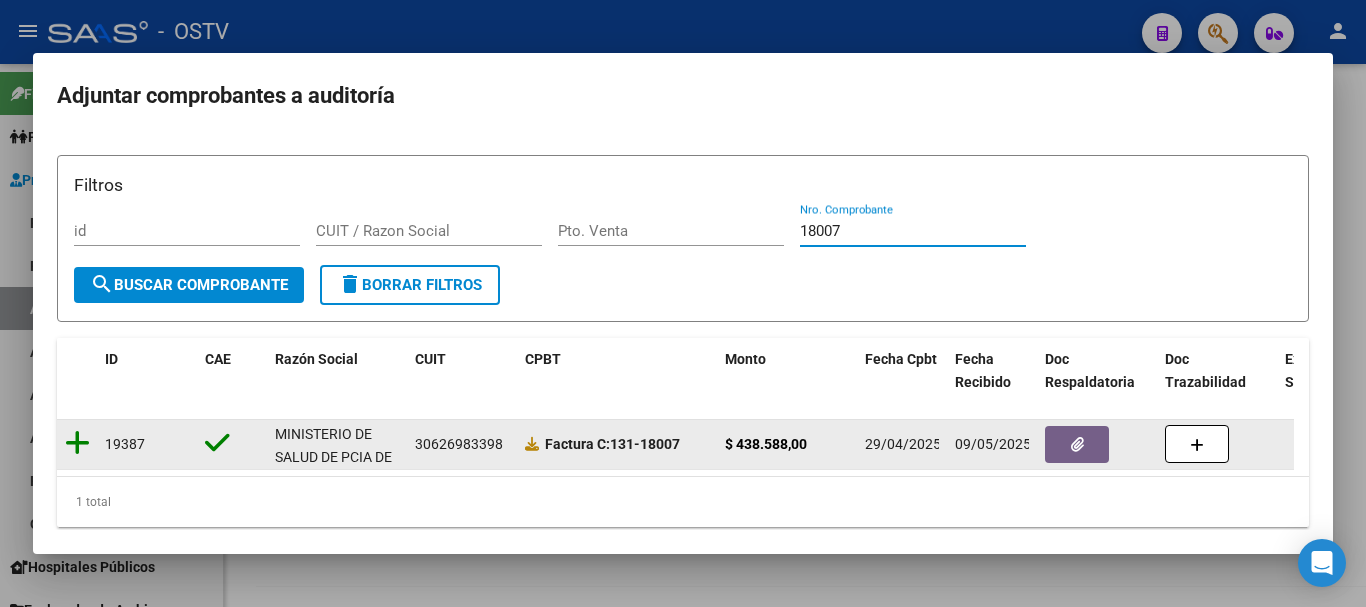 click 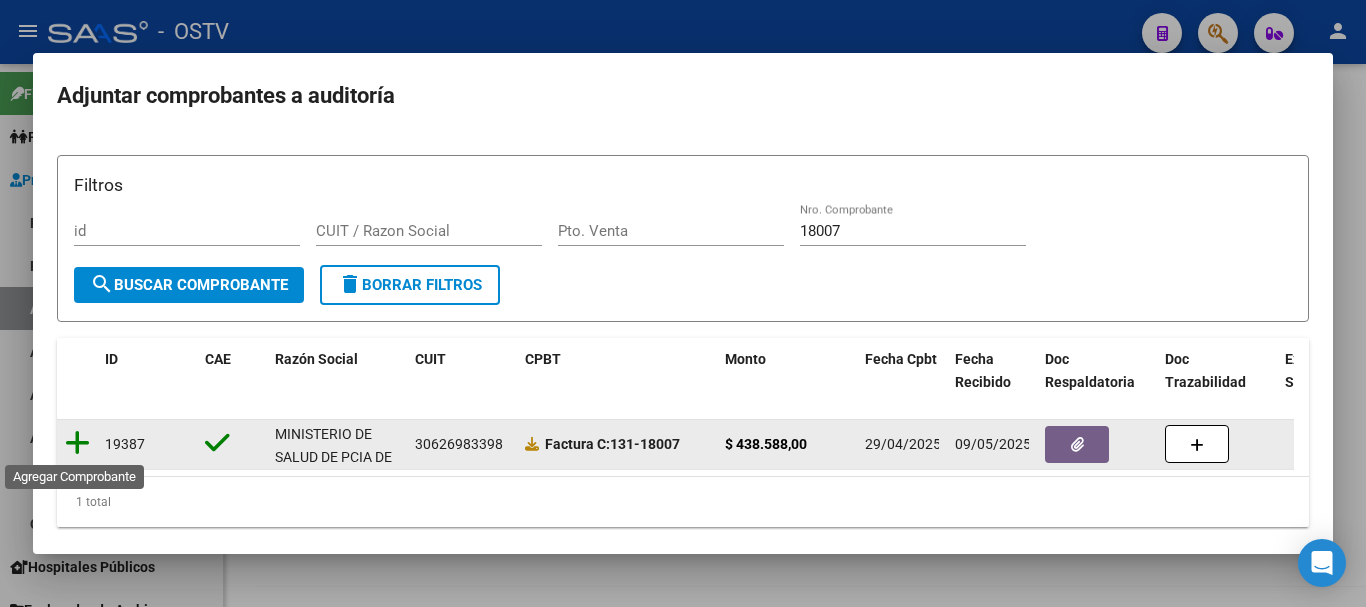 click 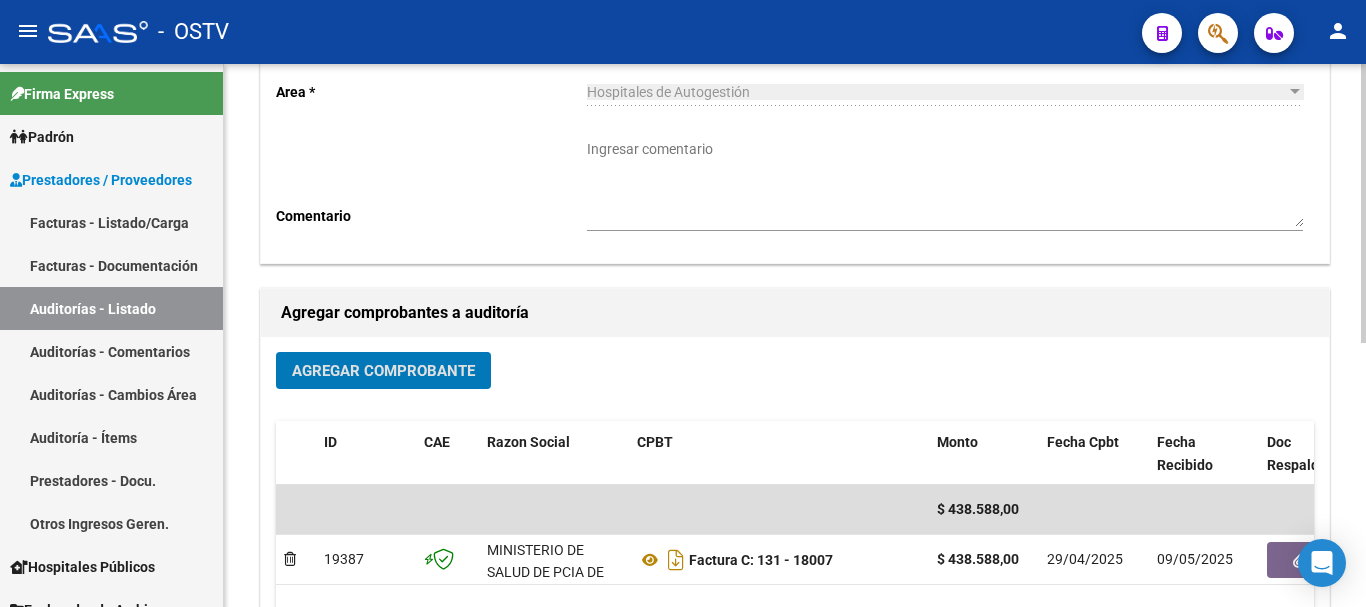 scroll, scrollTop: 0, scrollLeft: 0, axis: both 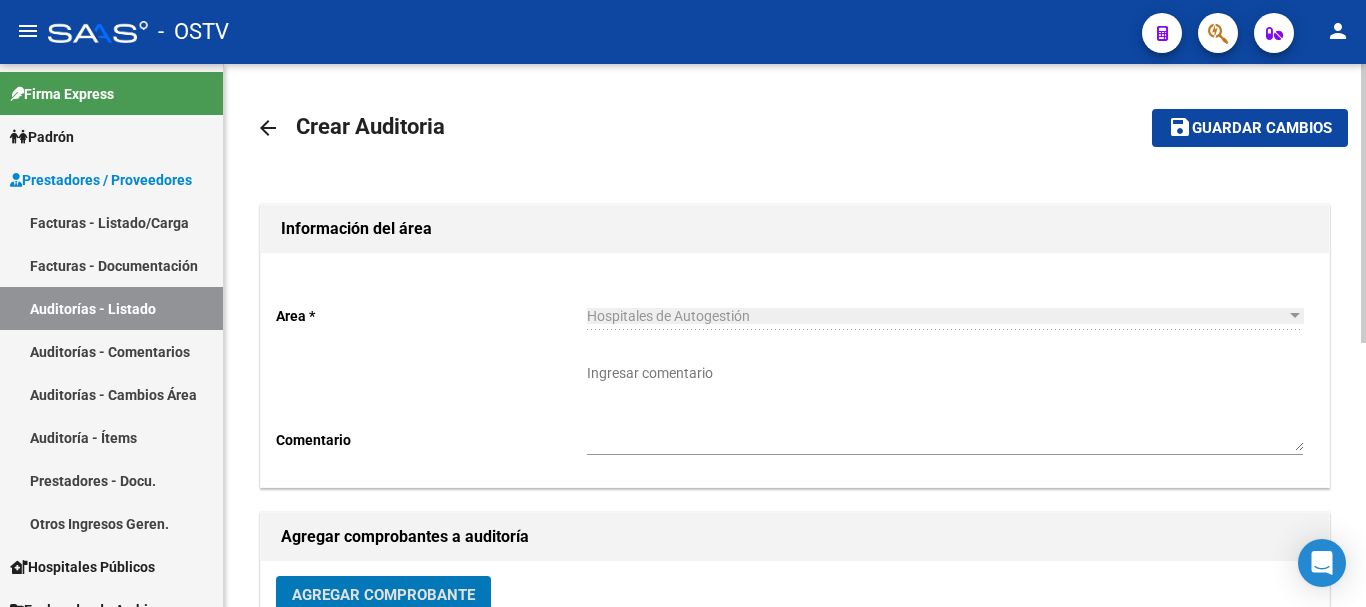 click on "Guardar cambios" 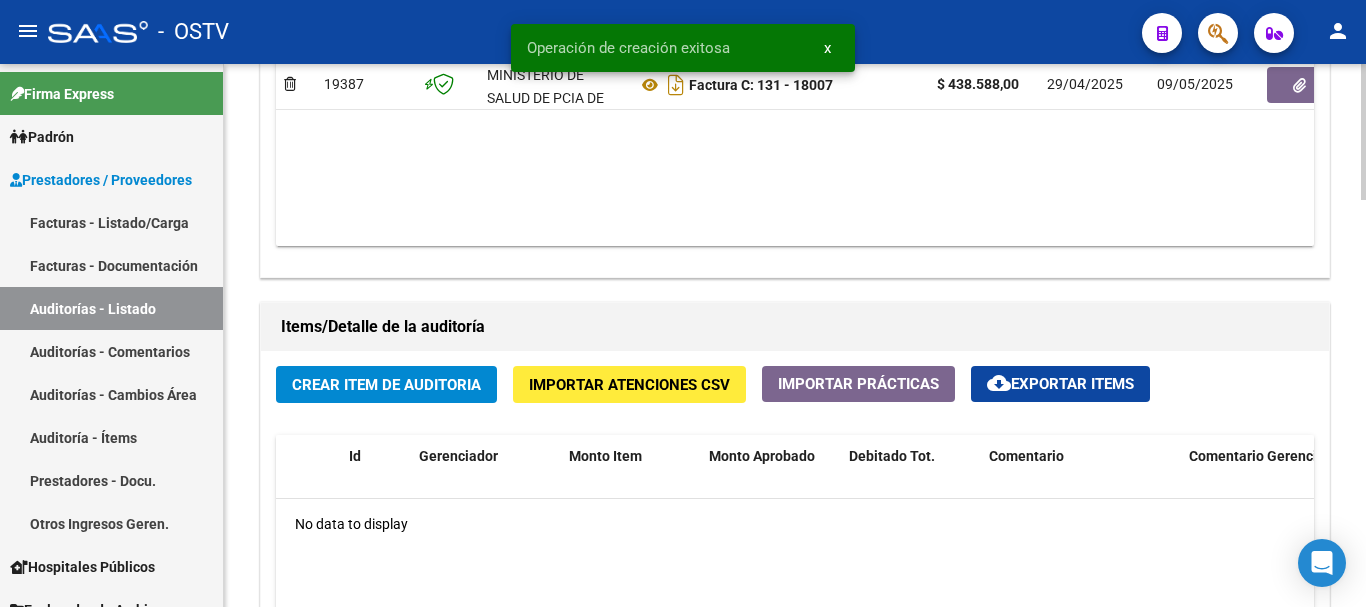 scroll, scrollTop: 1300, scrollLeft: 0, axis: vertical 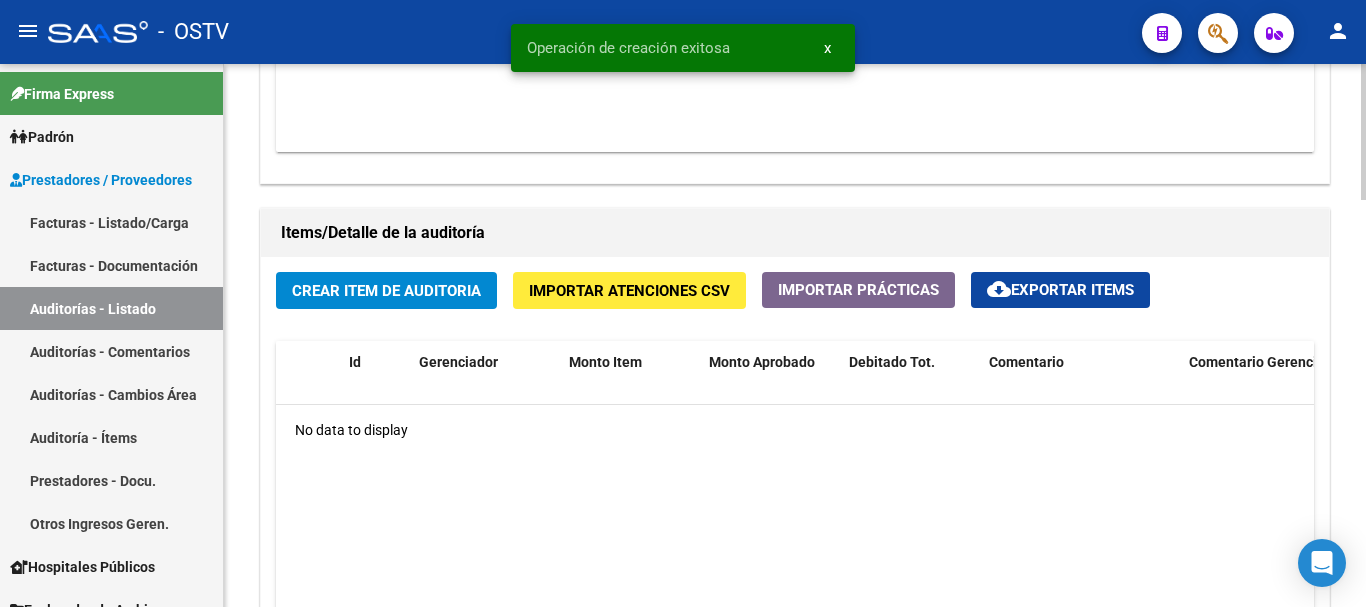 click on "Crear Item de Auditoria" 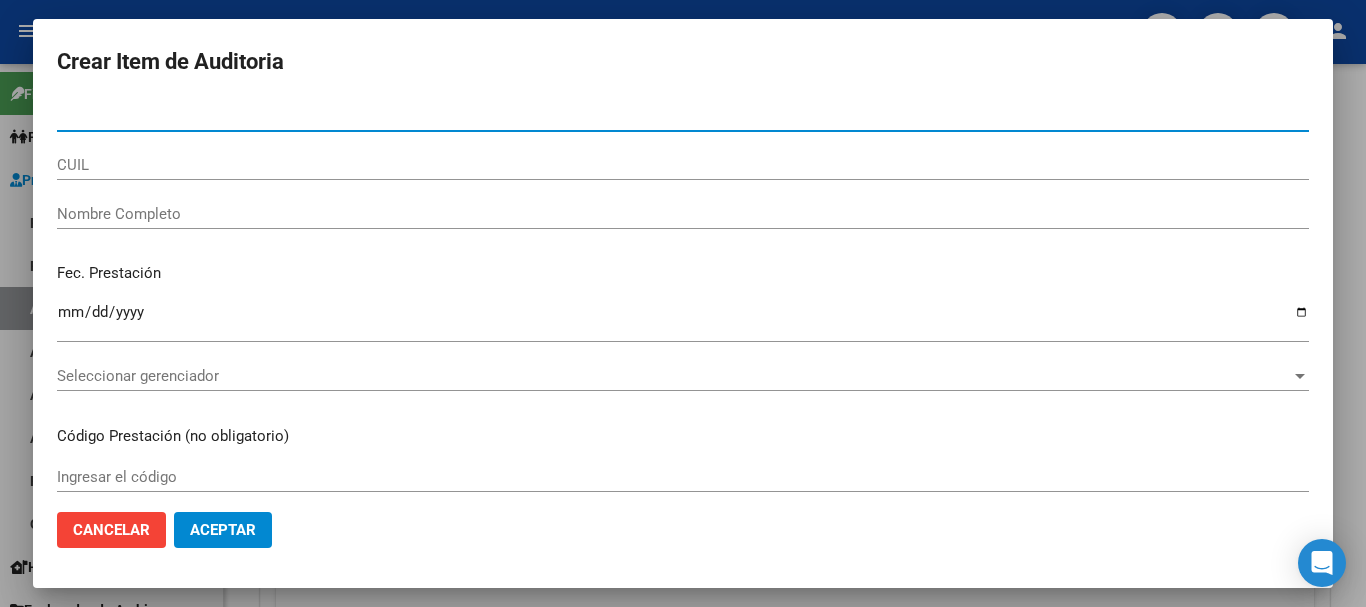 paste on "[NUMBER]" 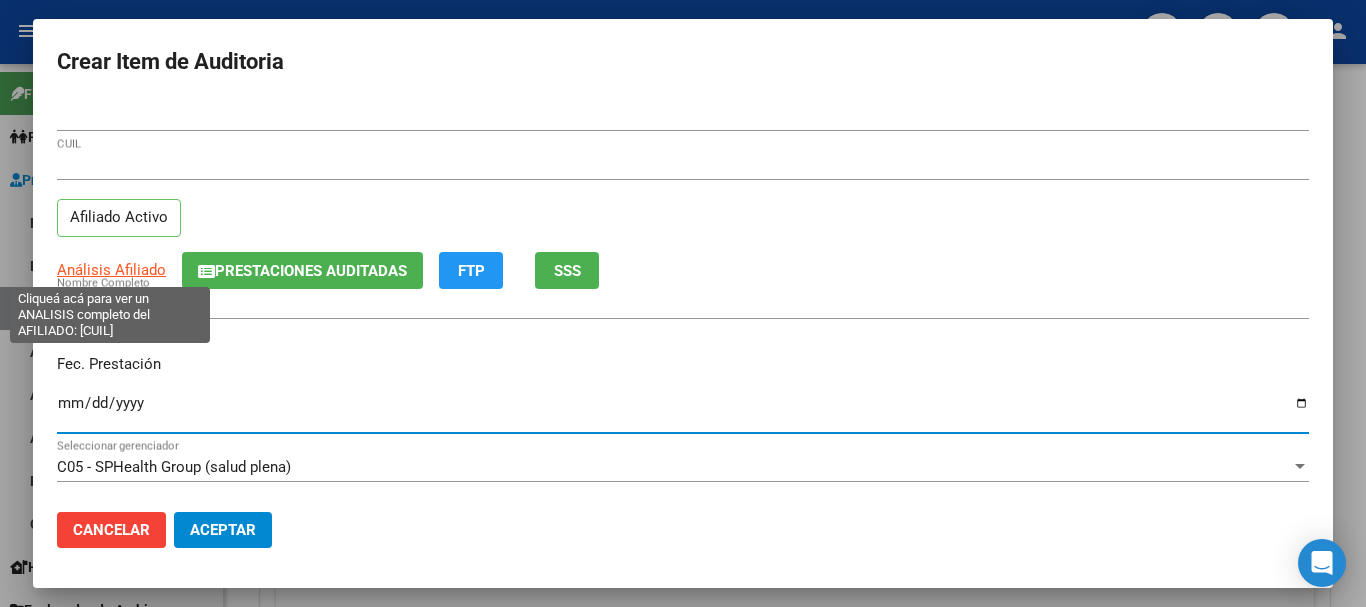 click on "Análisis Afiliado" at bounding box center [111, 270] 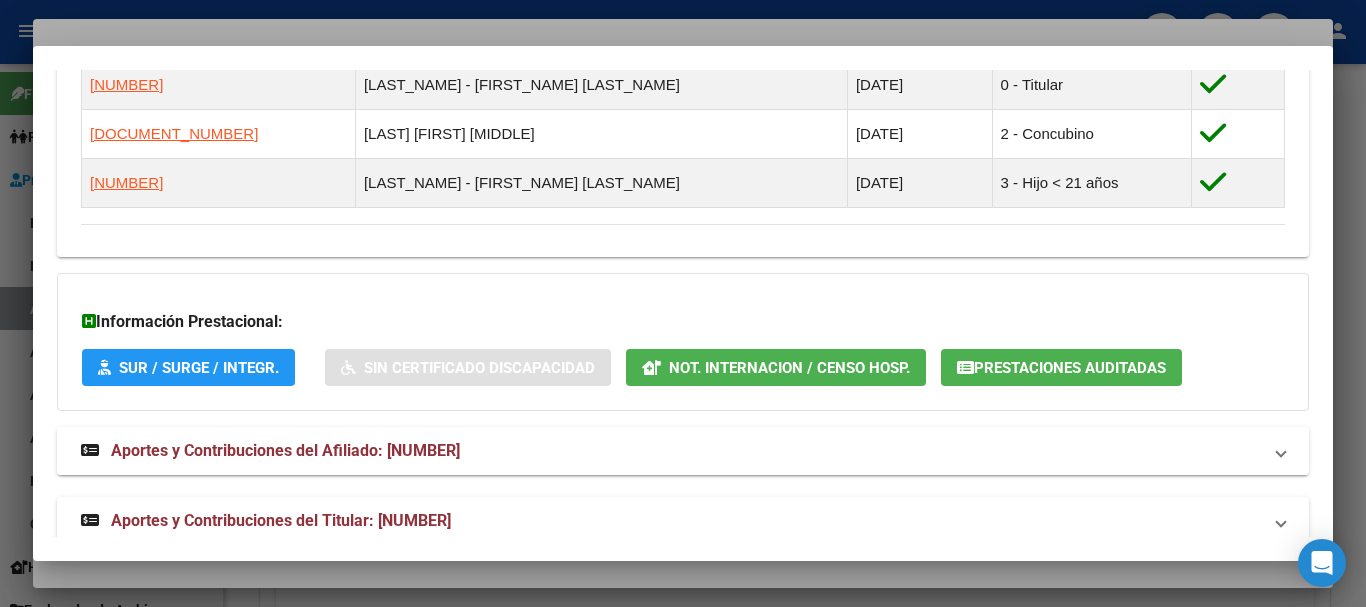 scroll, scrollTop: 1250, scrollLeft: 0, axis: vertical 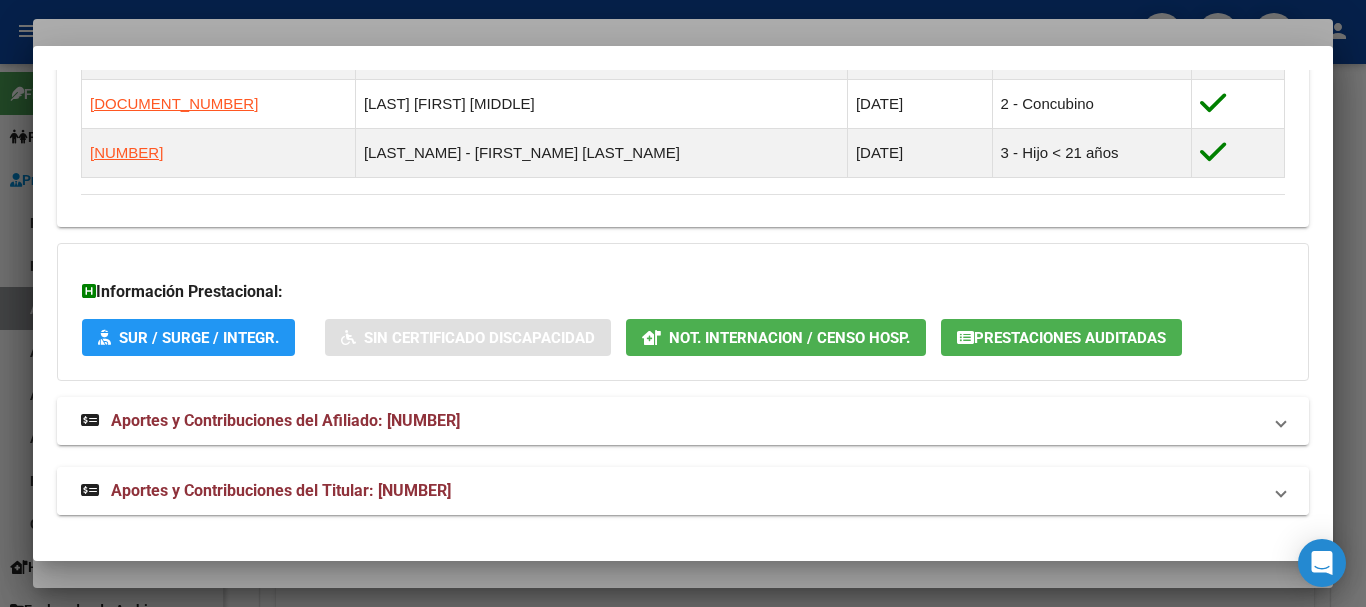 click on "Aportes y Contribuciones del Titular: [NUMBER]" at bounding box center [281, 490] 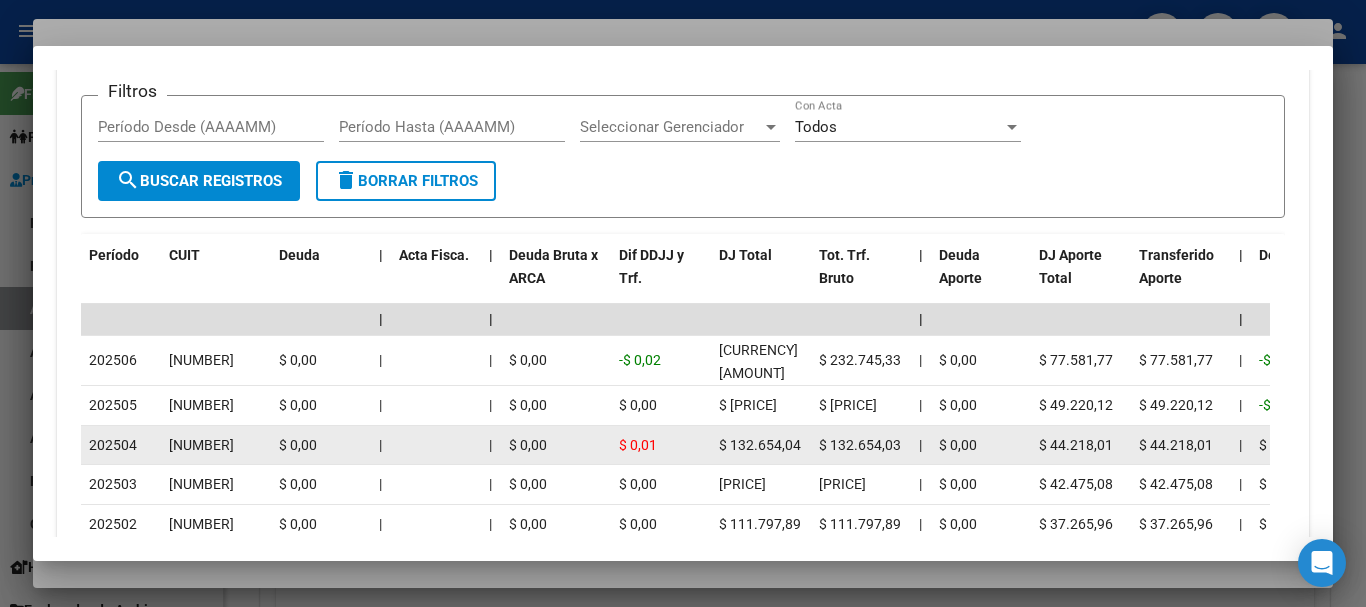 scroll, scrollTop: 2053, scrollLeft: 0, axis: vertical 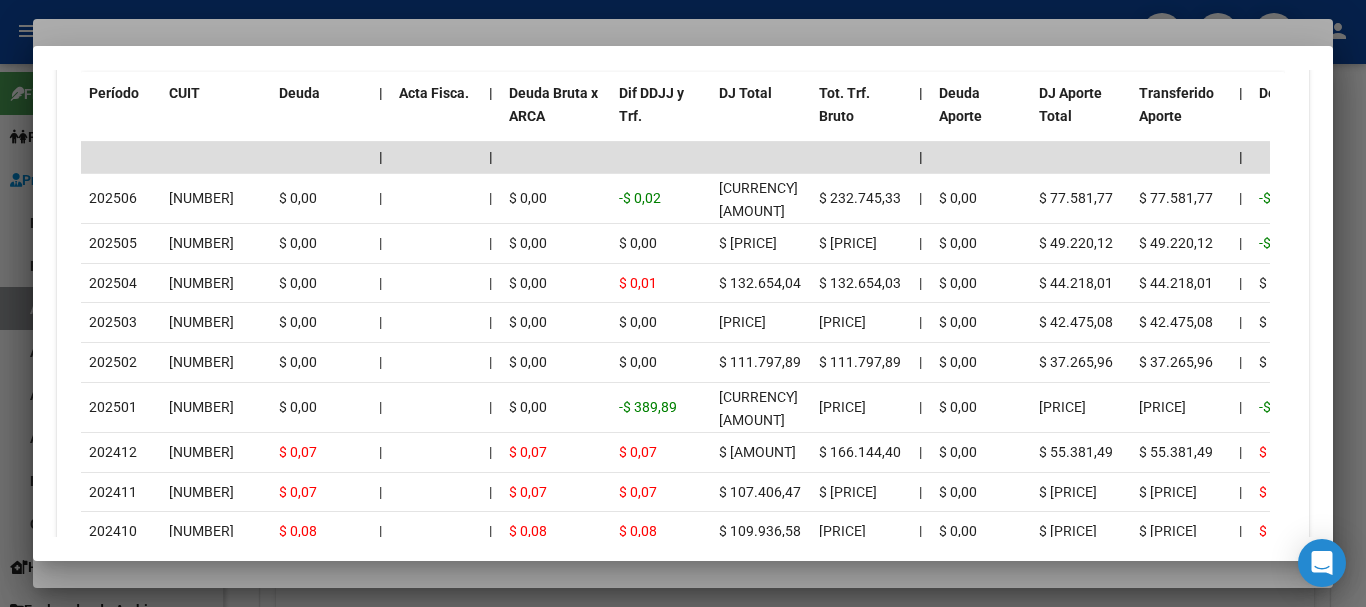 drag, startPoint x: 287, startPoint y: 26, endPoint x: 666, endPoint y: 135, distance: 394.36276 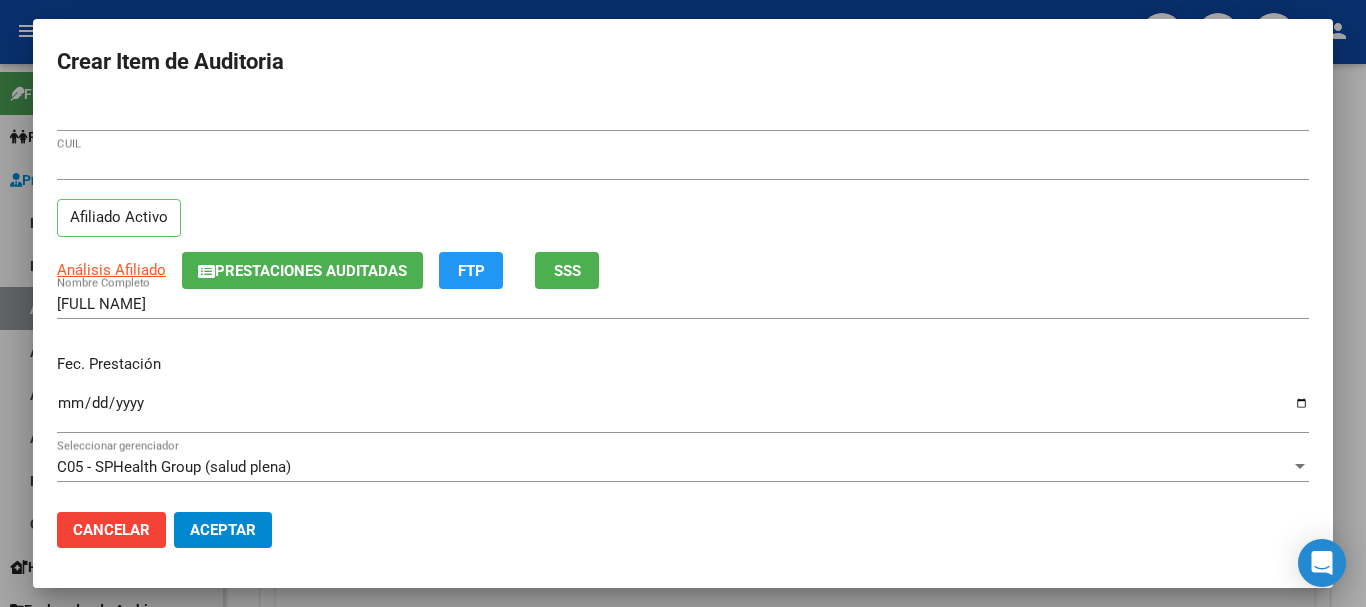 click on "Análisis Afiliado  Prestaciones Auditadas FTP SSS" at bounding box center (683, 270) 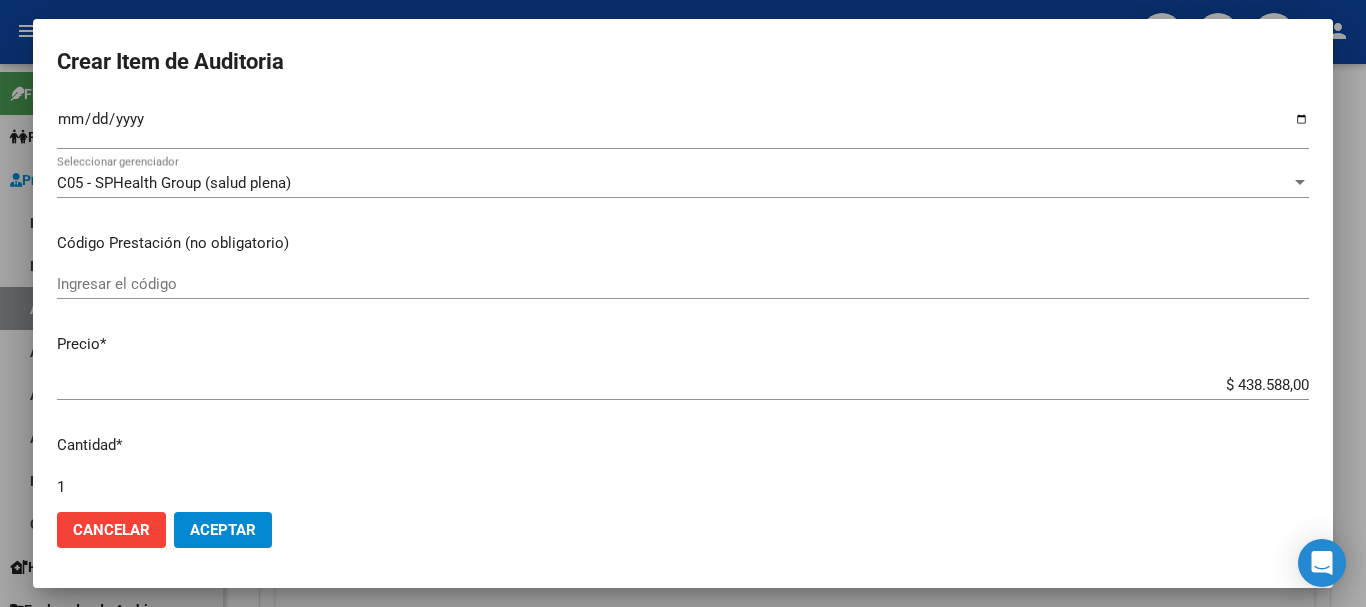 scroll, scrollTop: 675, scrollLeft: 0, axis: vertical 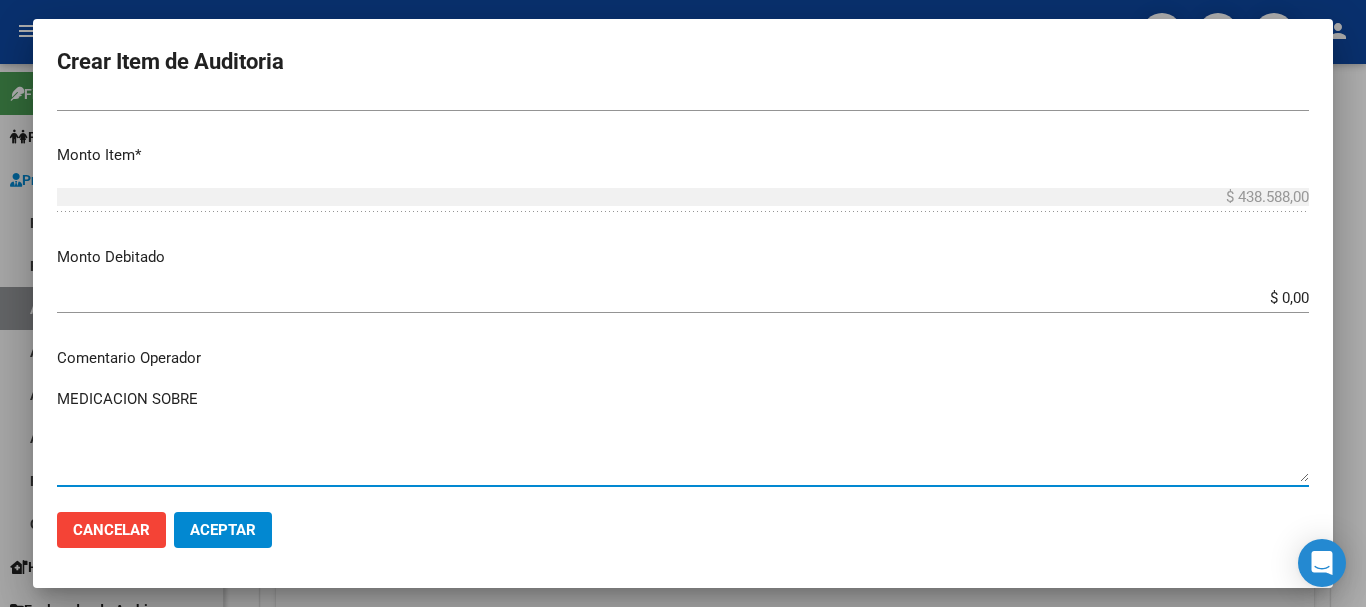 drag, startPoint x: 170, startPoint y: 389, endPoint x: 0, endPoint y: 384, distance: 170.07352 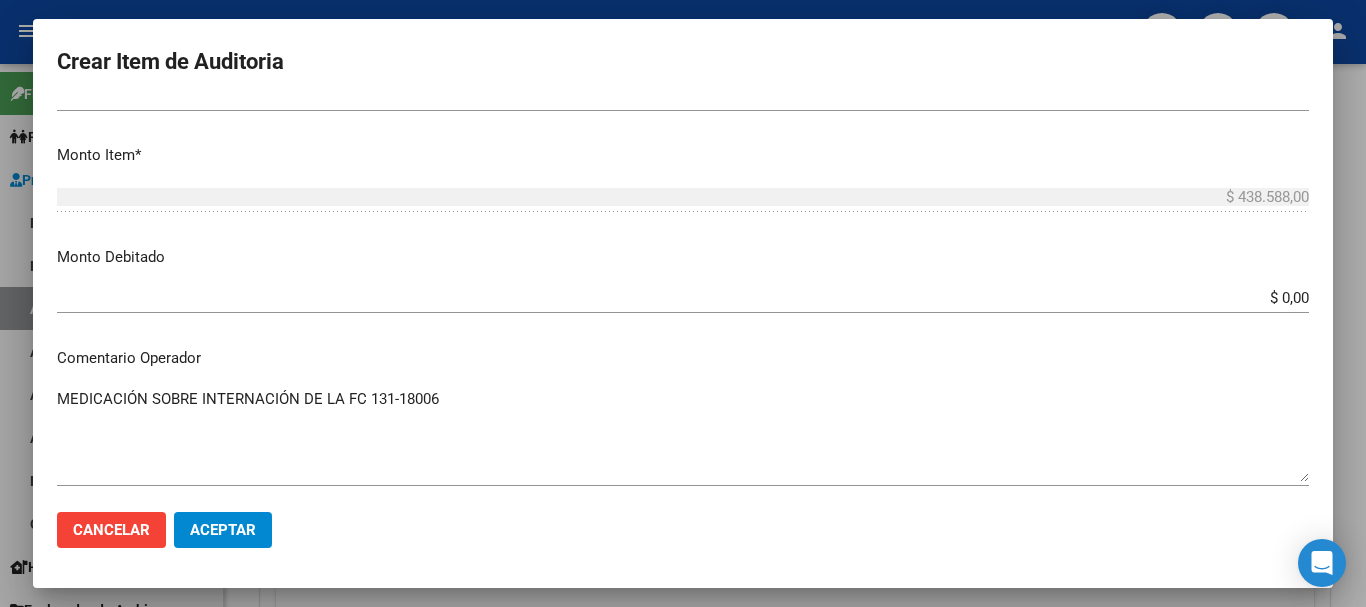 scroll, scrollTop: 1122, scrollLeft: 0, axis: vertical 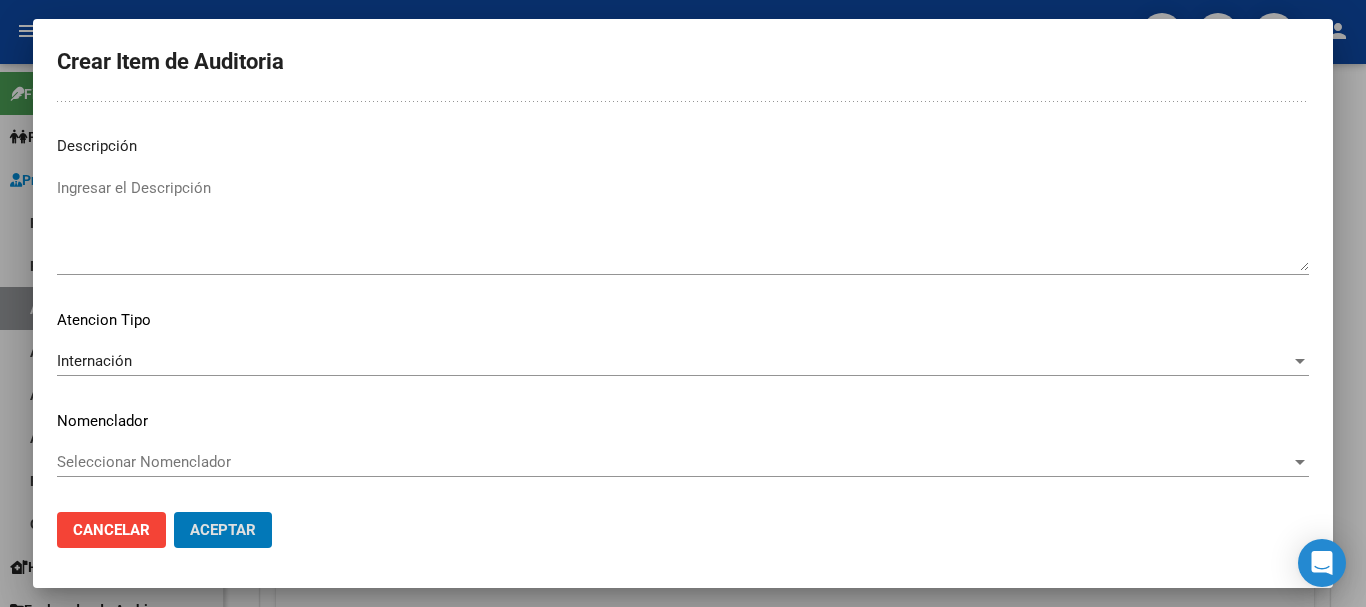 click on "Aceptar" 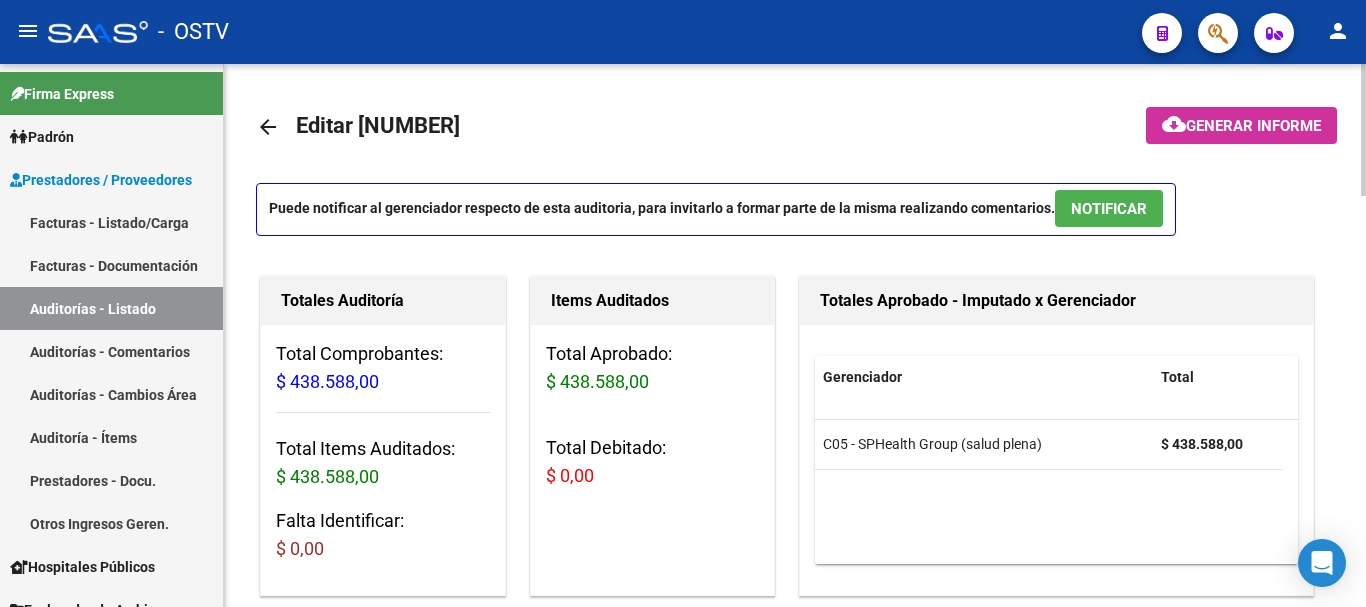 scroll, scrollTop: 0, scrollLeft: 0, axis: both 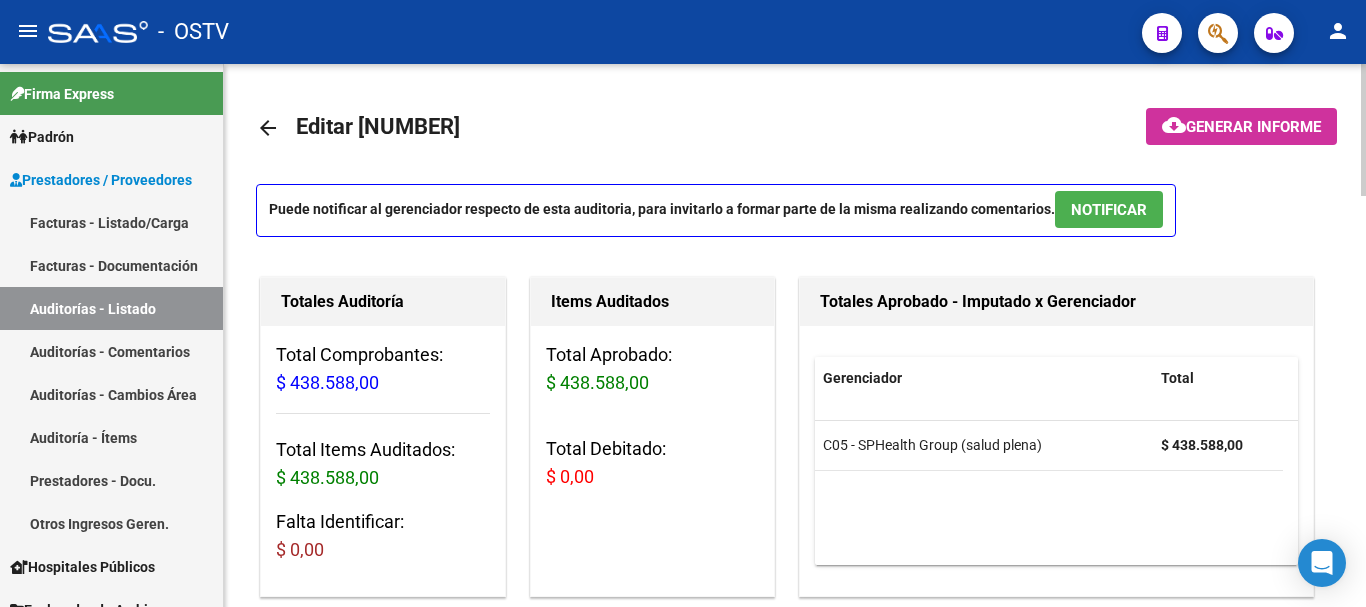 drag, startPoint x: 1129, startPoint y: 214, endPoint x: 1148, endPoint y: 211, distance: 19.235384 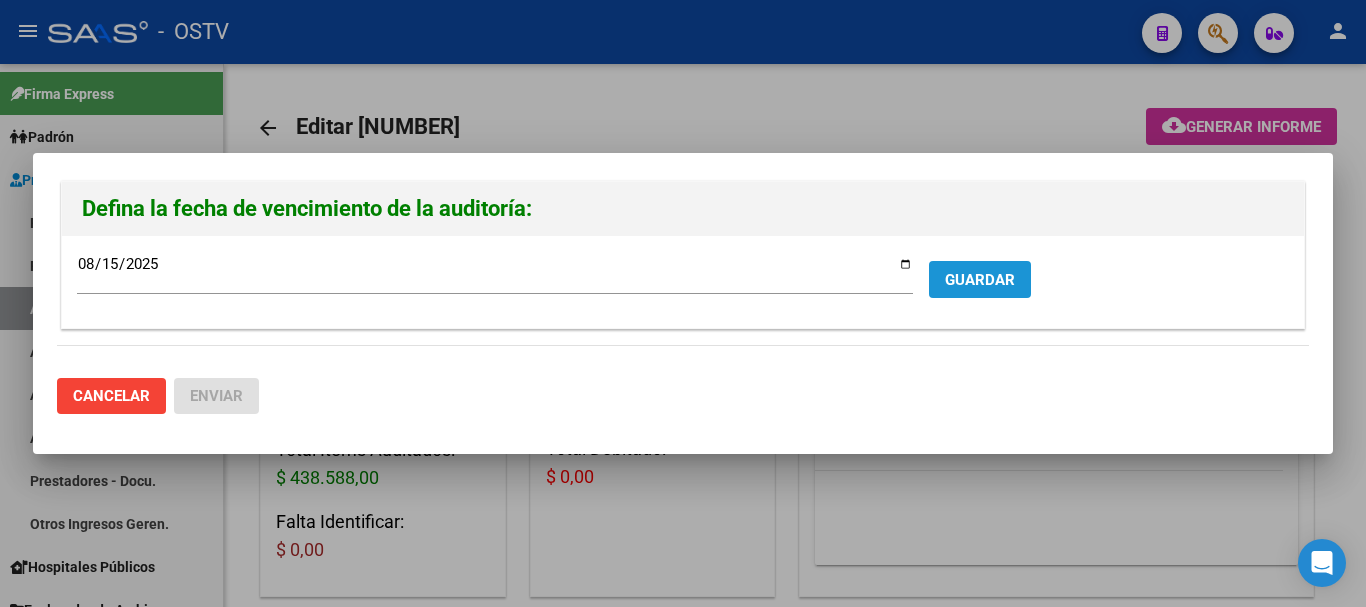 click on "GUARDAR" at bounding box center [980, 279] 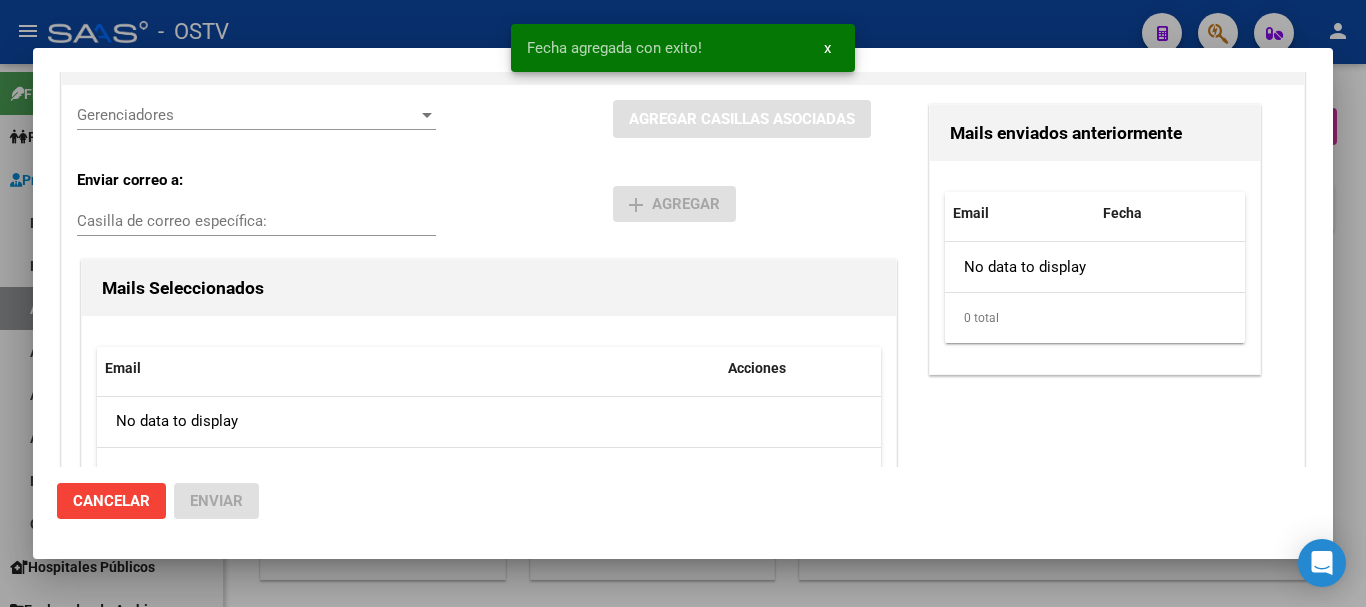 scroll, scrollTop: 113, scrollLeft: 0, axis: vertical 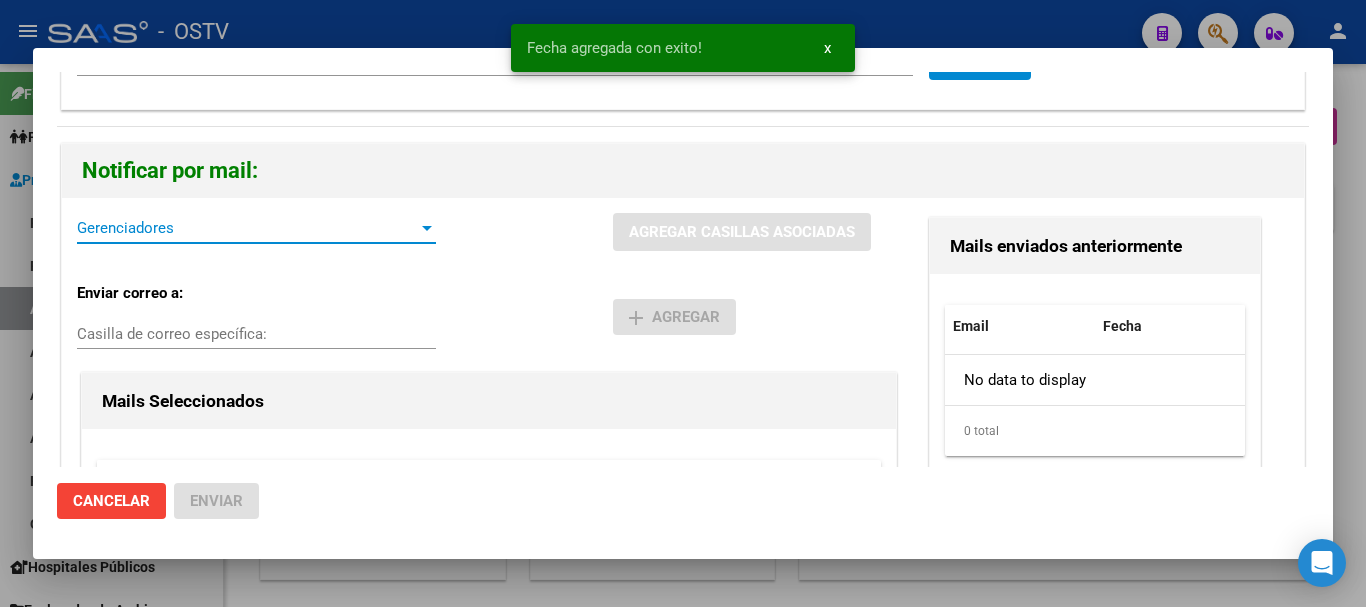 click on "Gerenciadores" at bounding box center [247, 228] 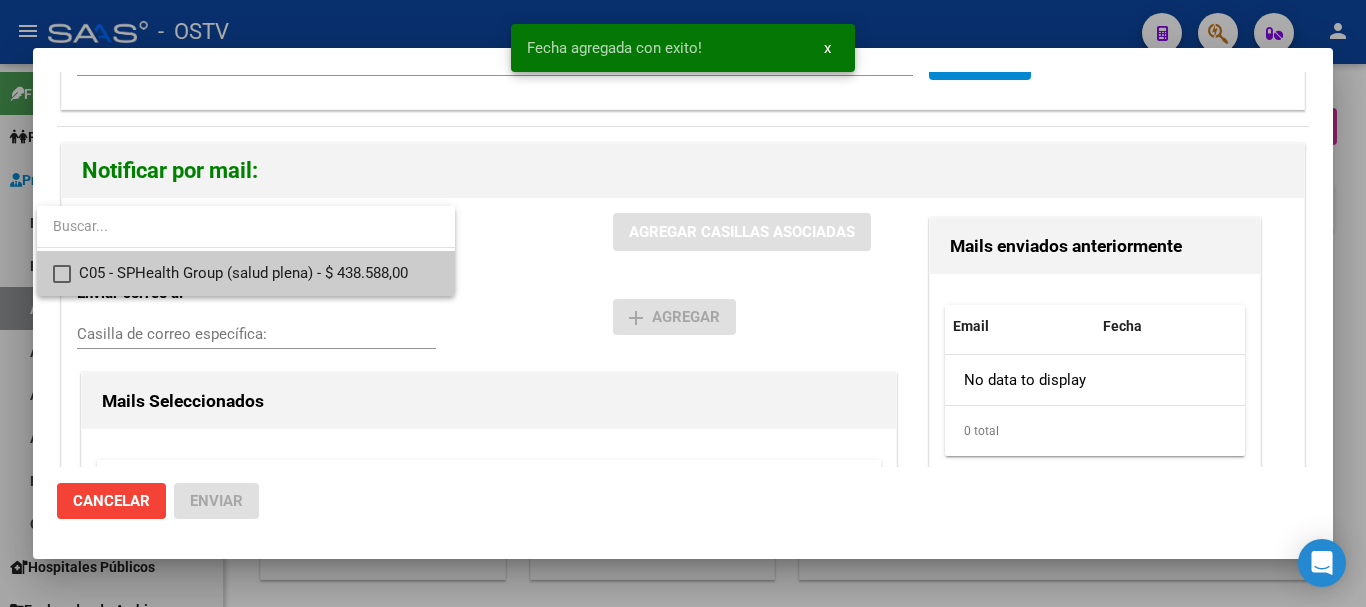 click on "C05 - SPHealth Group (salud plena) - $ 438.588,00" at bounding box center [259, 273] 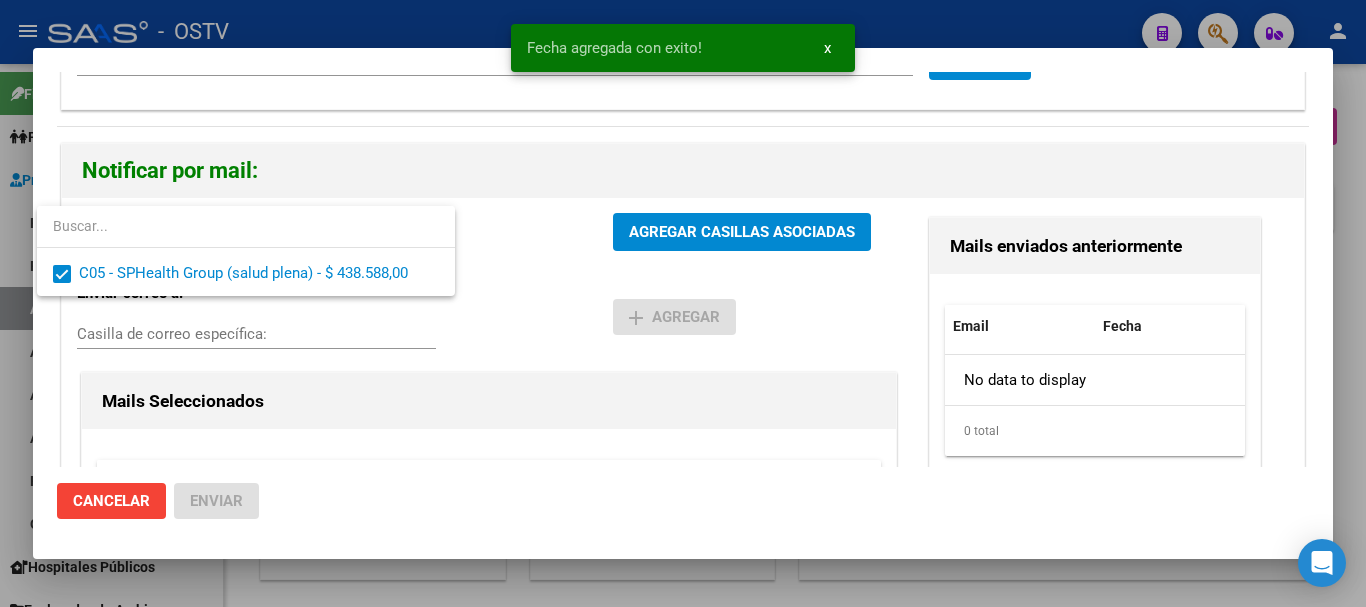 click at bounding box center [683, 303] 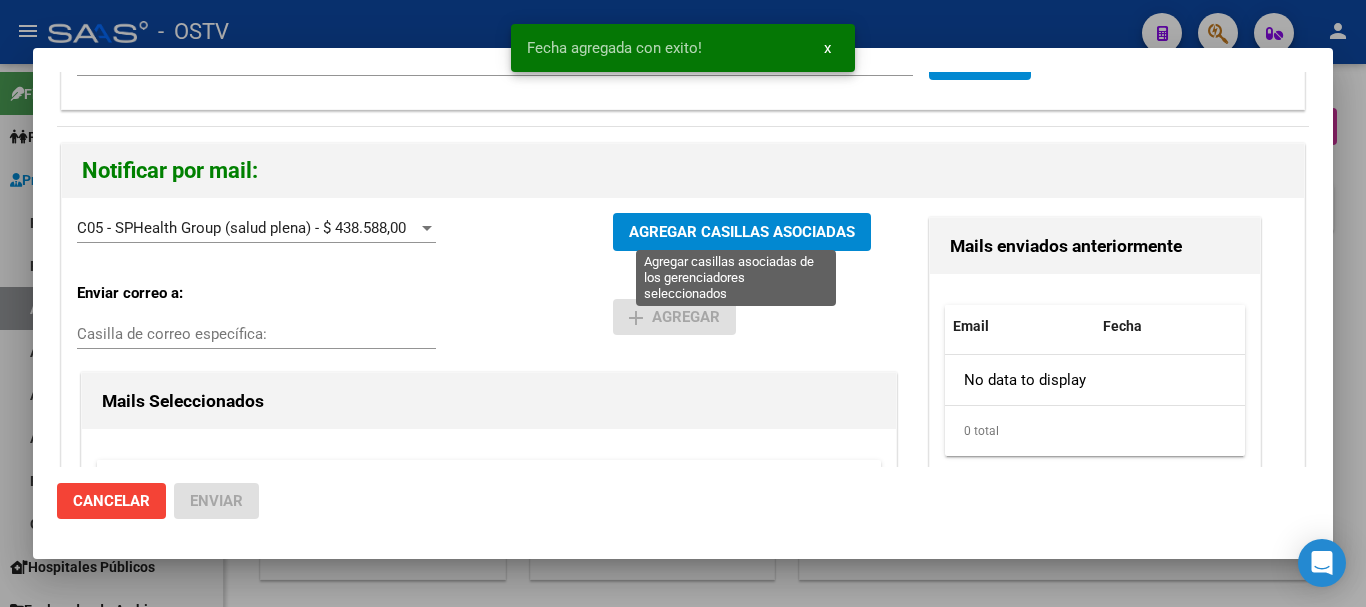 click on "AGREGAR CASILLAS ASOCIADAS" at bounding box center (742, 233) 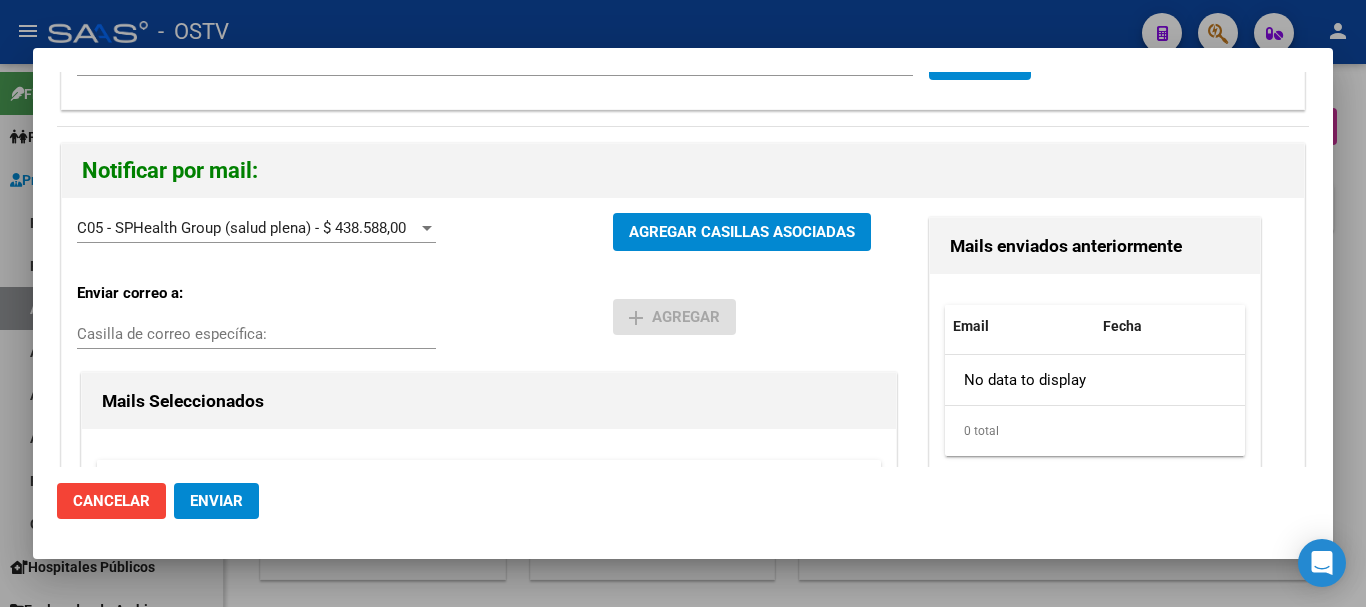 click on "Enviar" 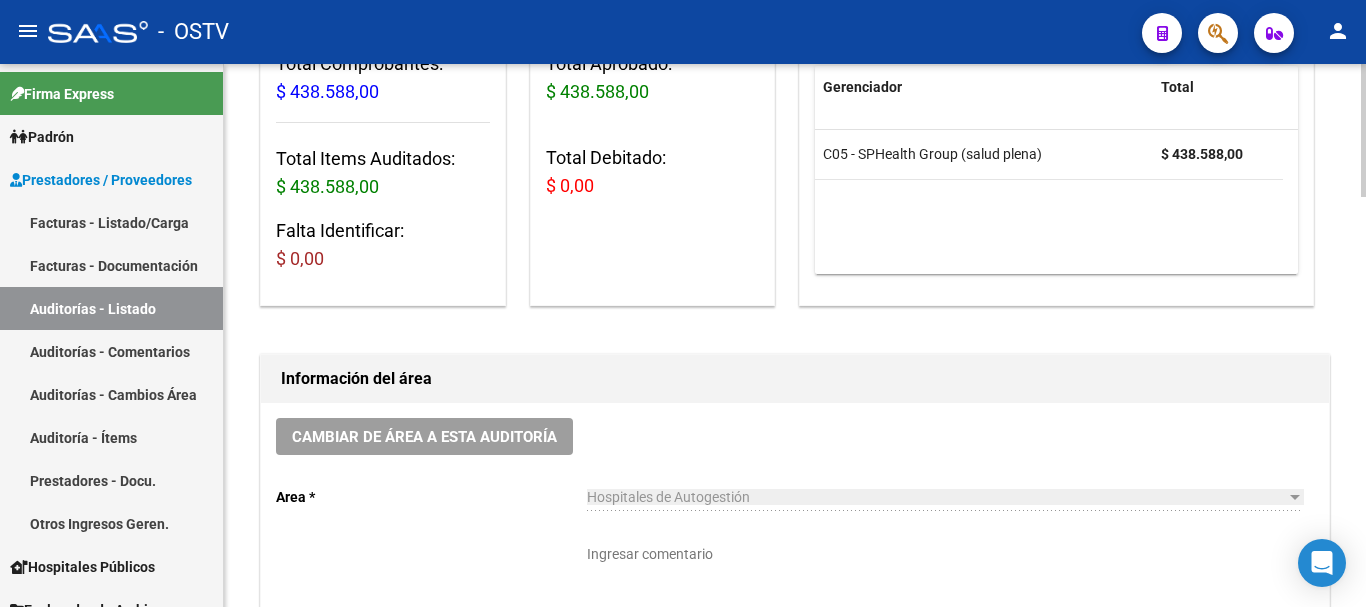 scroll, scrollTop: 400, scrollLeft: 0, axis: vertical 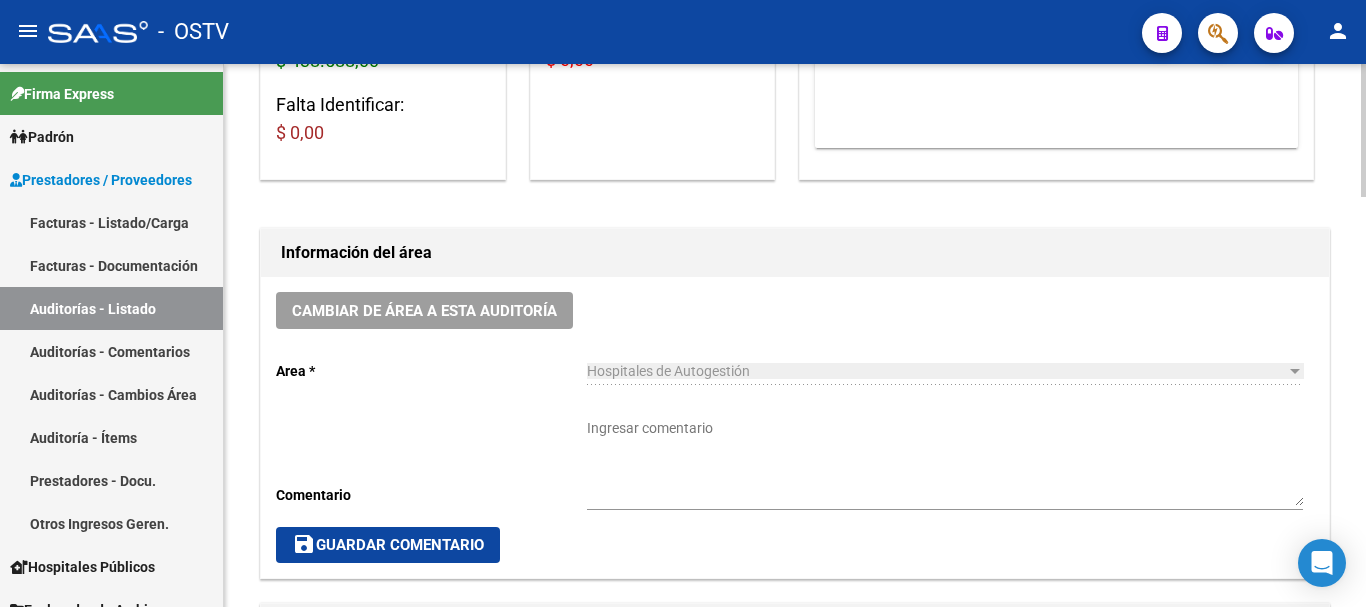 click on "Ingresar comentario" 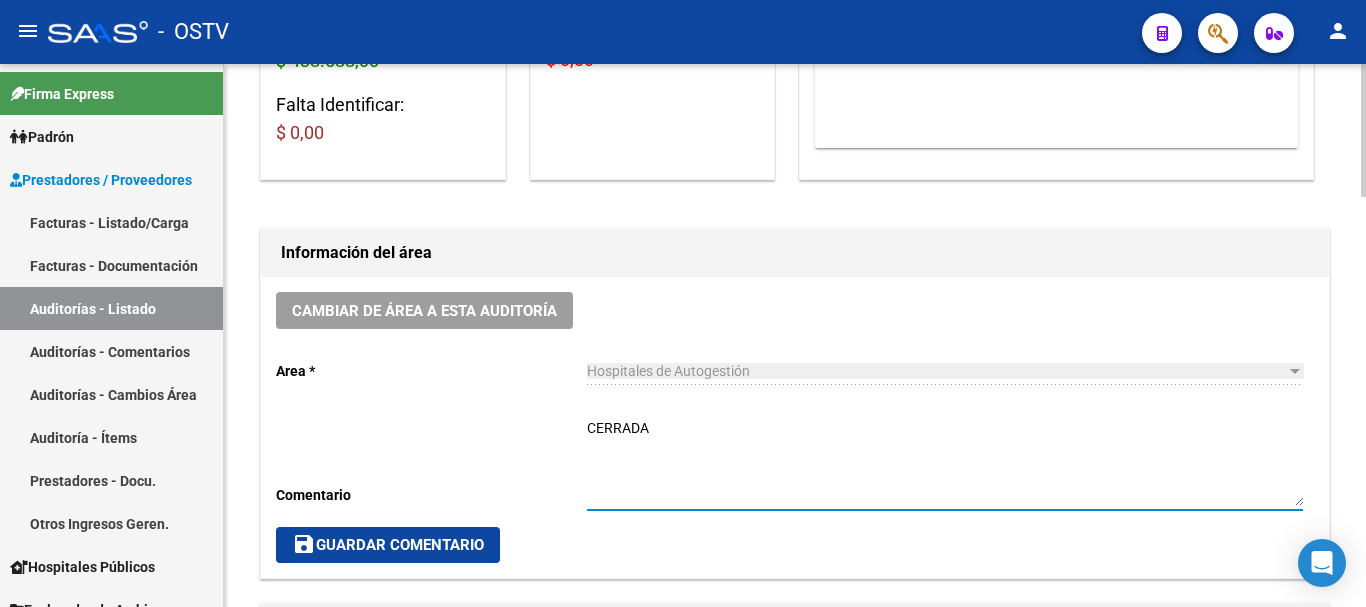 click on "save  Guardar Comentario" 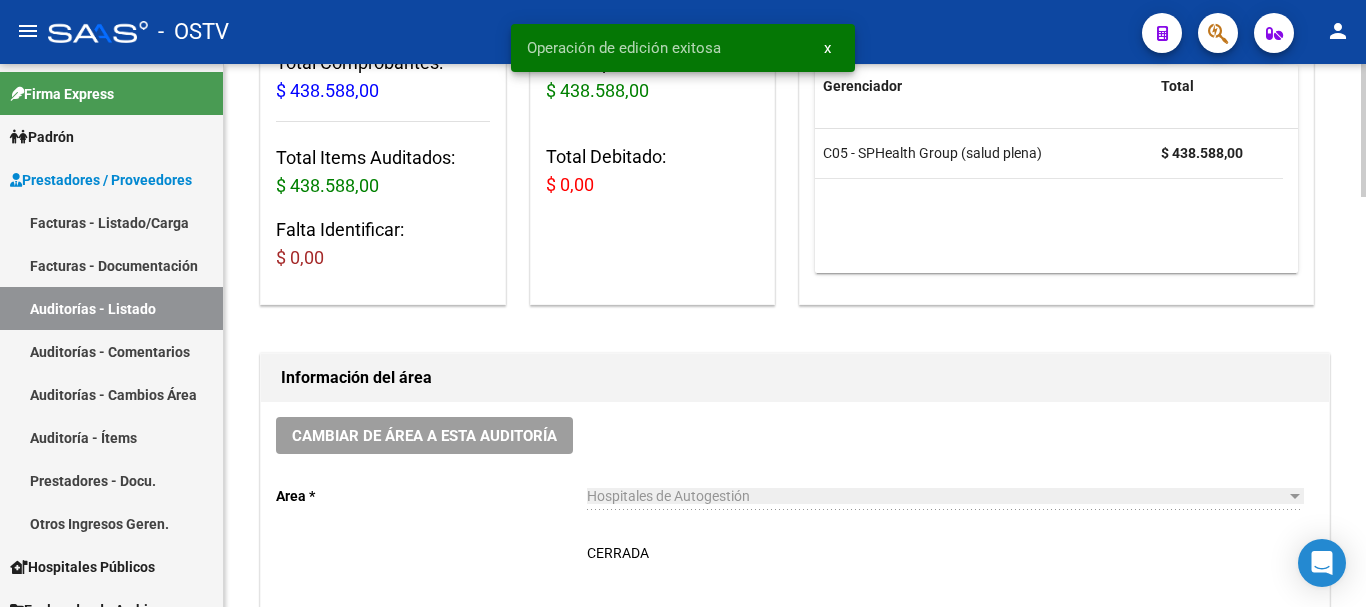 scroll, scrollTop: 0, scrollLeft: 0, axis: both 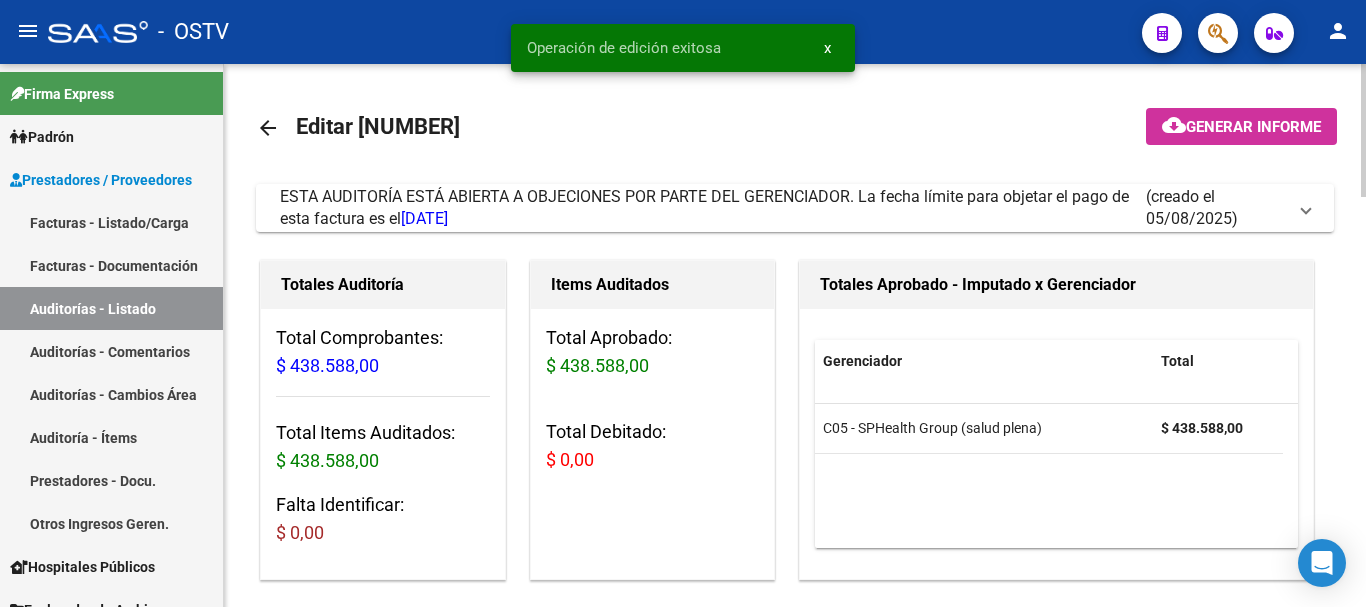 click on "arrow_back" 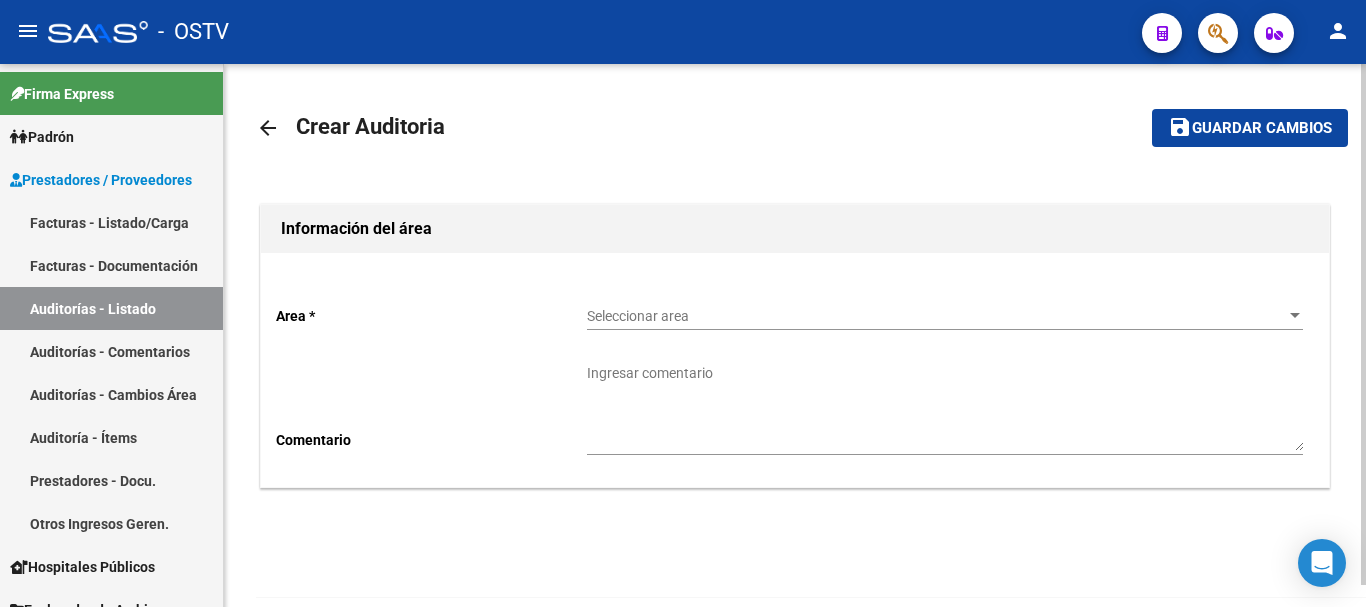 click on "Seleccionar area Seleccionar area" 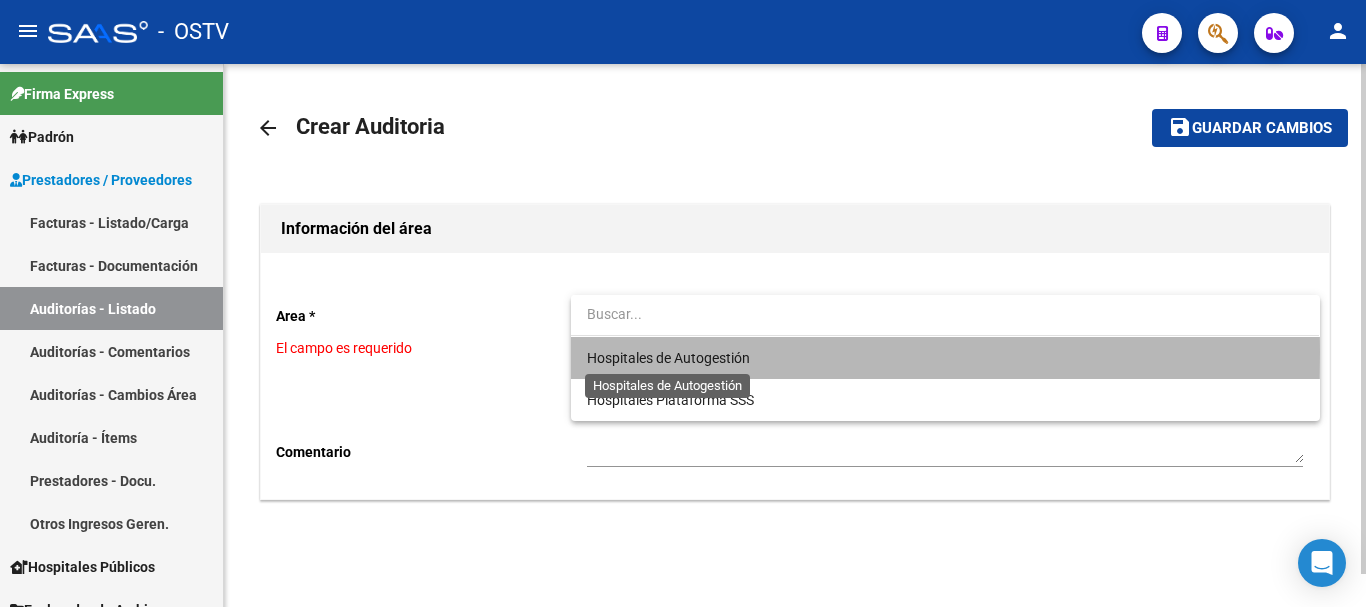 drag, startPoint x: 680, startPoint y: 352, endPoint x: 572, endPoint y: 416, distance: 125.53884 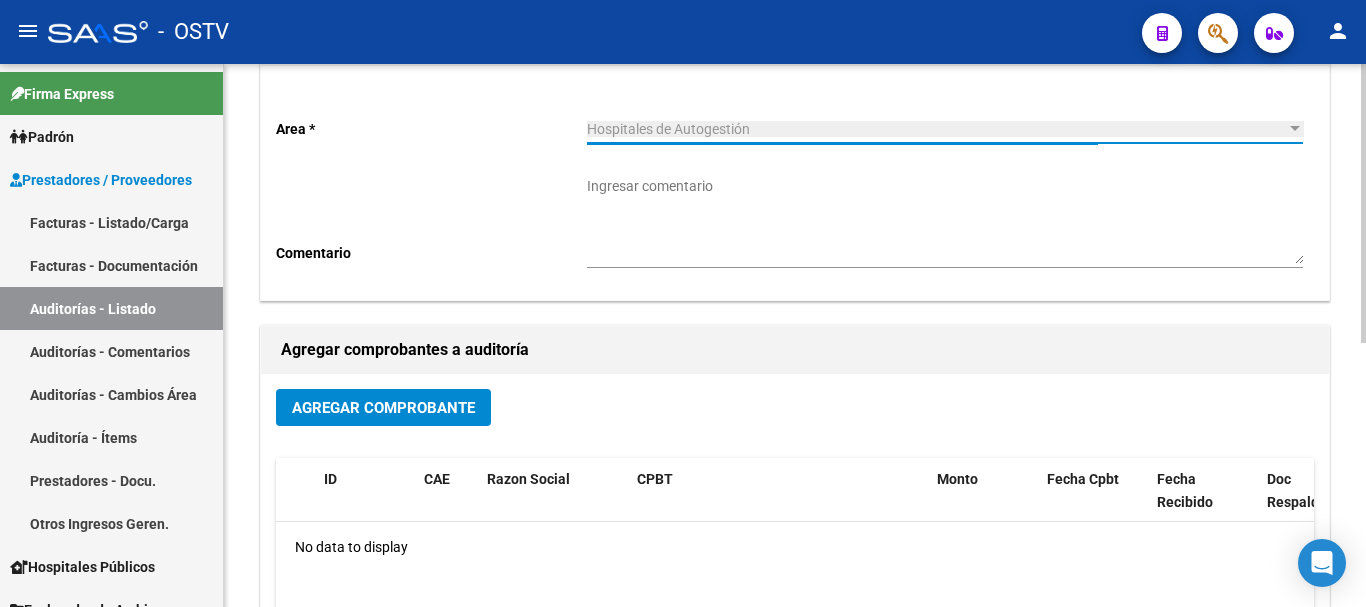 scroll, scrollTop: 200, scrollLeft: 0, axis: vertical 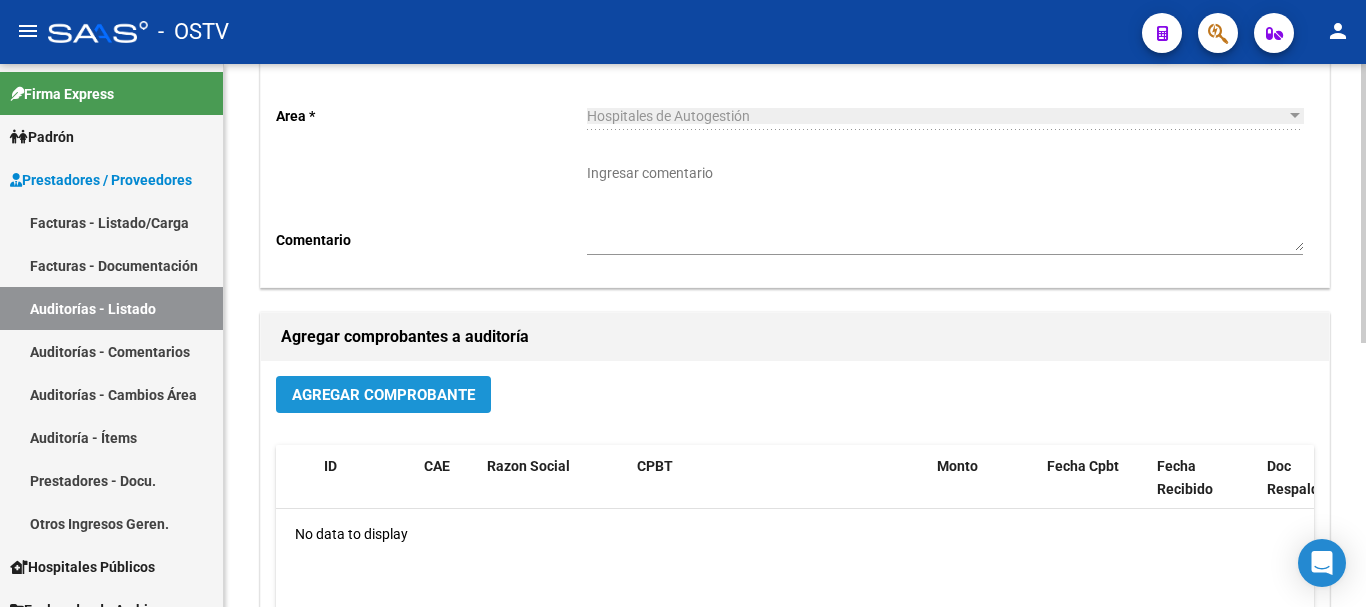 click on "Agregar Comprobante" 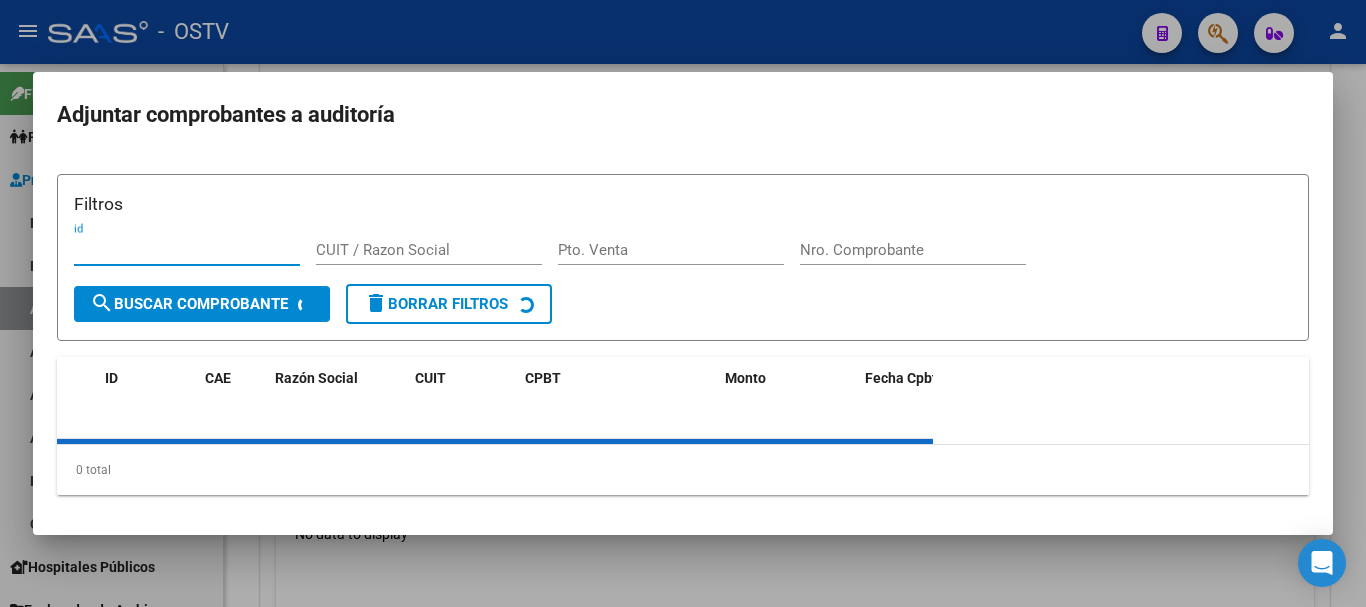 click on "Nro. Comprobante" at bounding box center [913, 250] 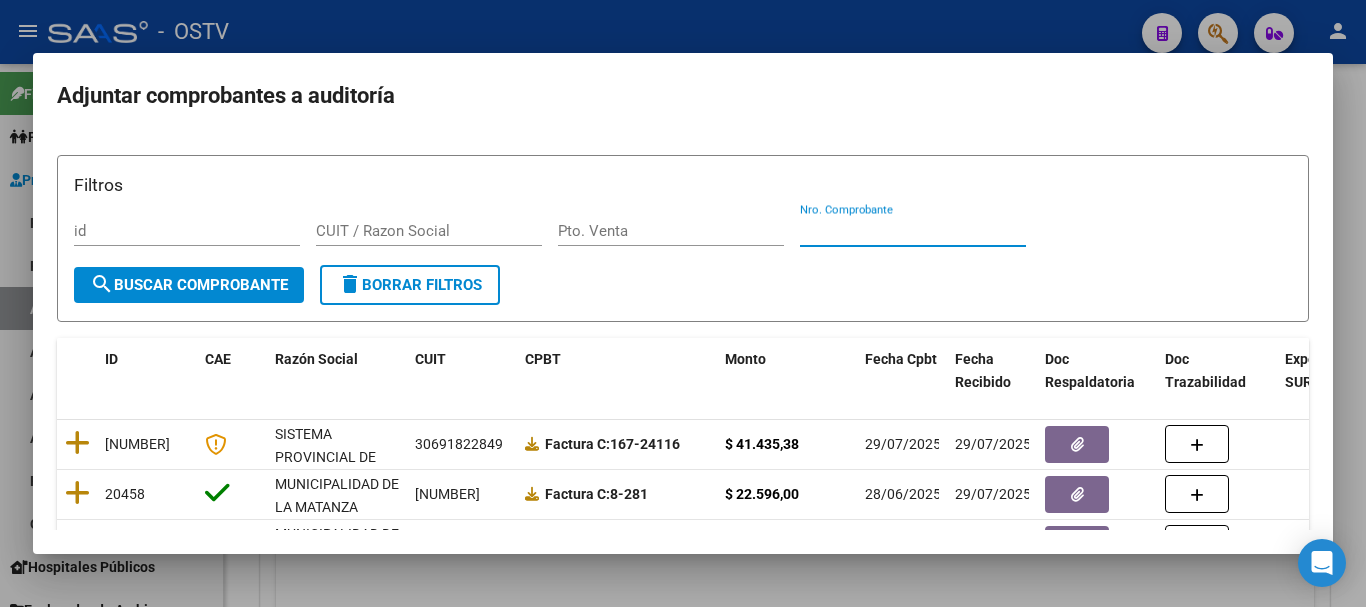 paste on "17994" 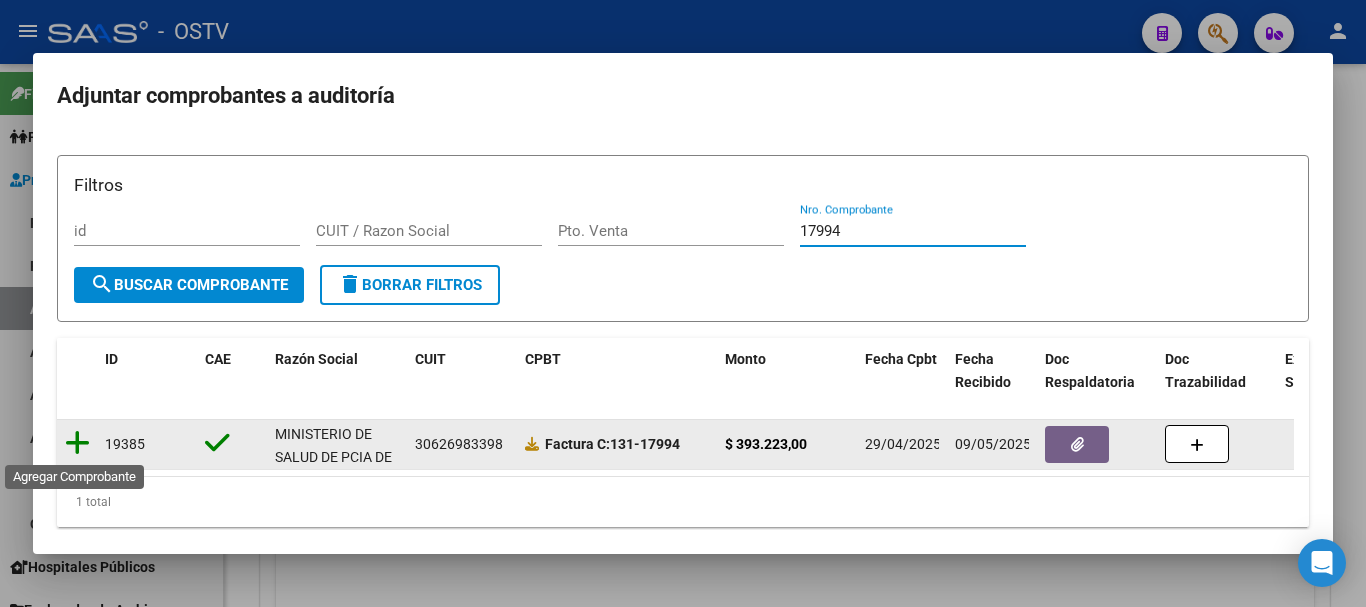 click 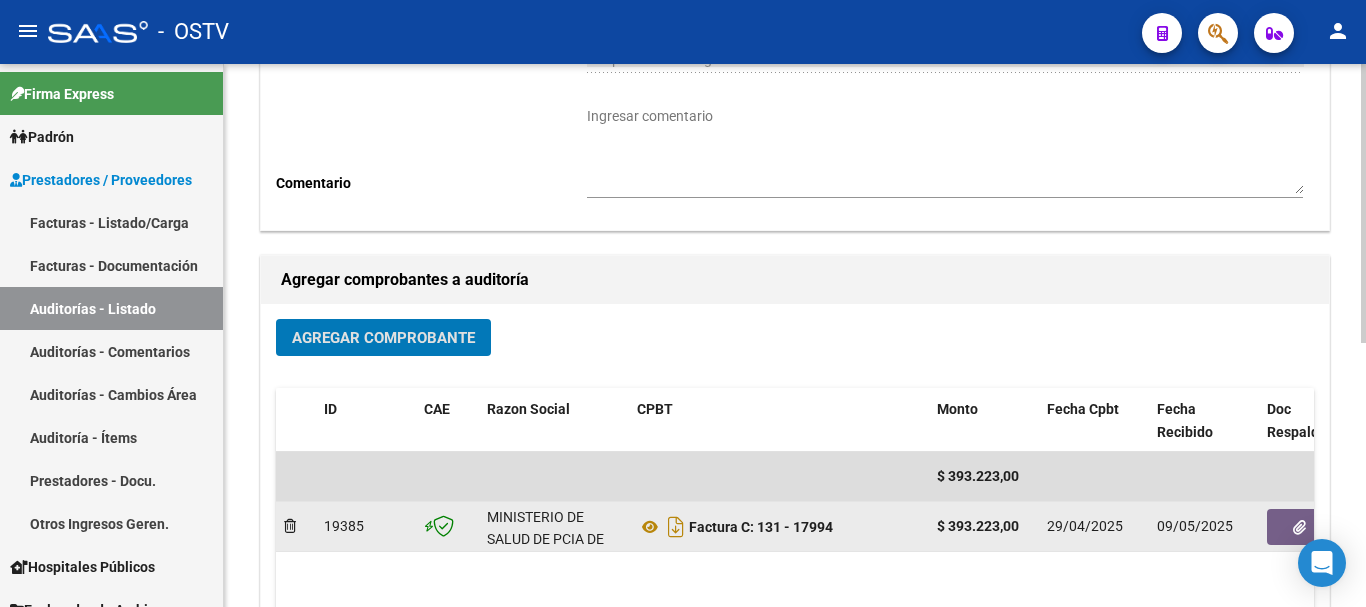 scroll, scrollTop: 400, scrollLeft: 0, axis: vertical 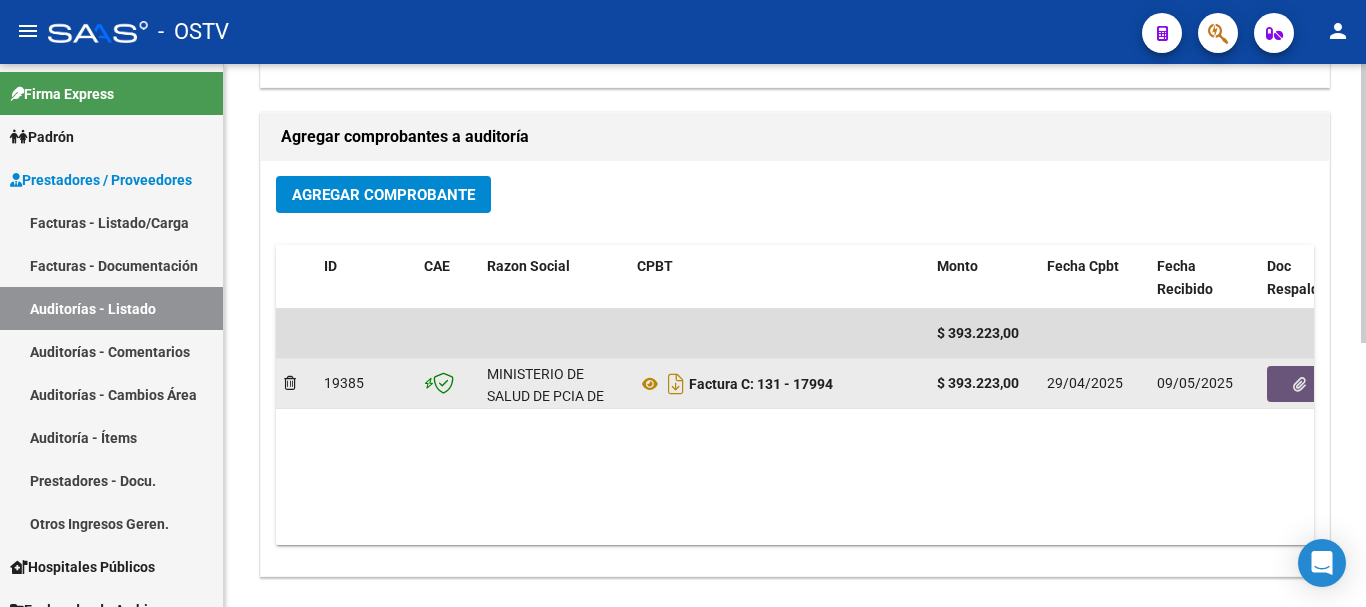 click 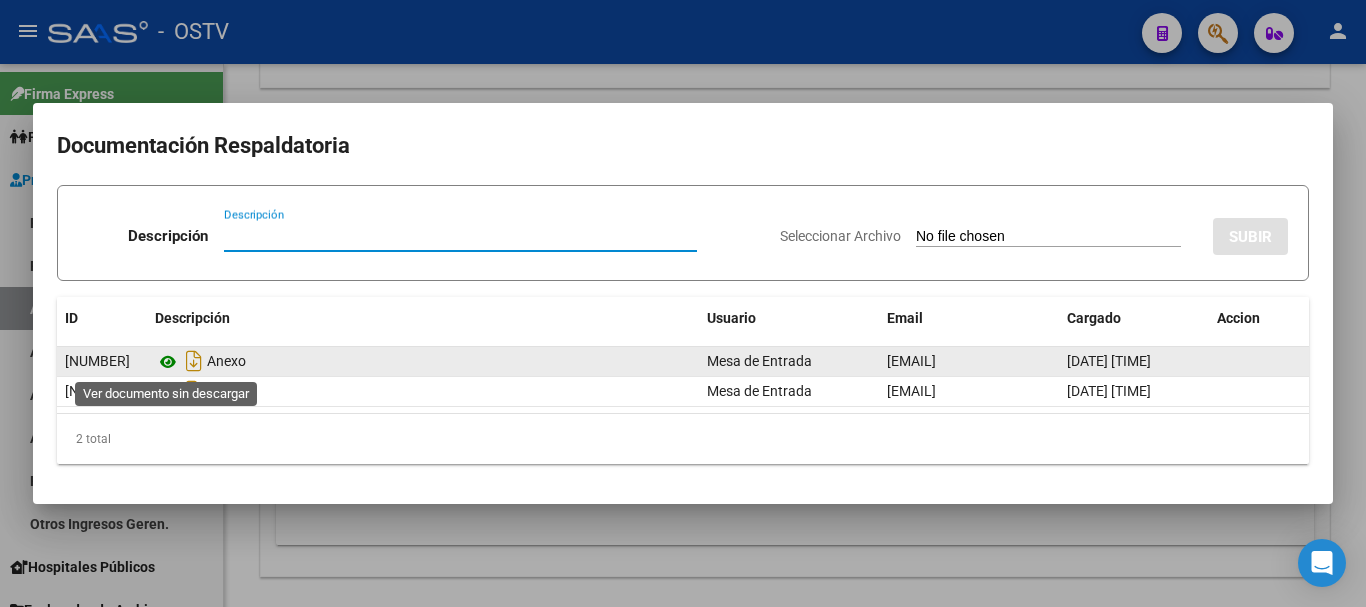 click 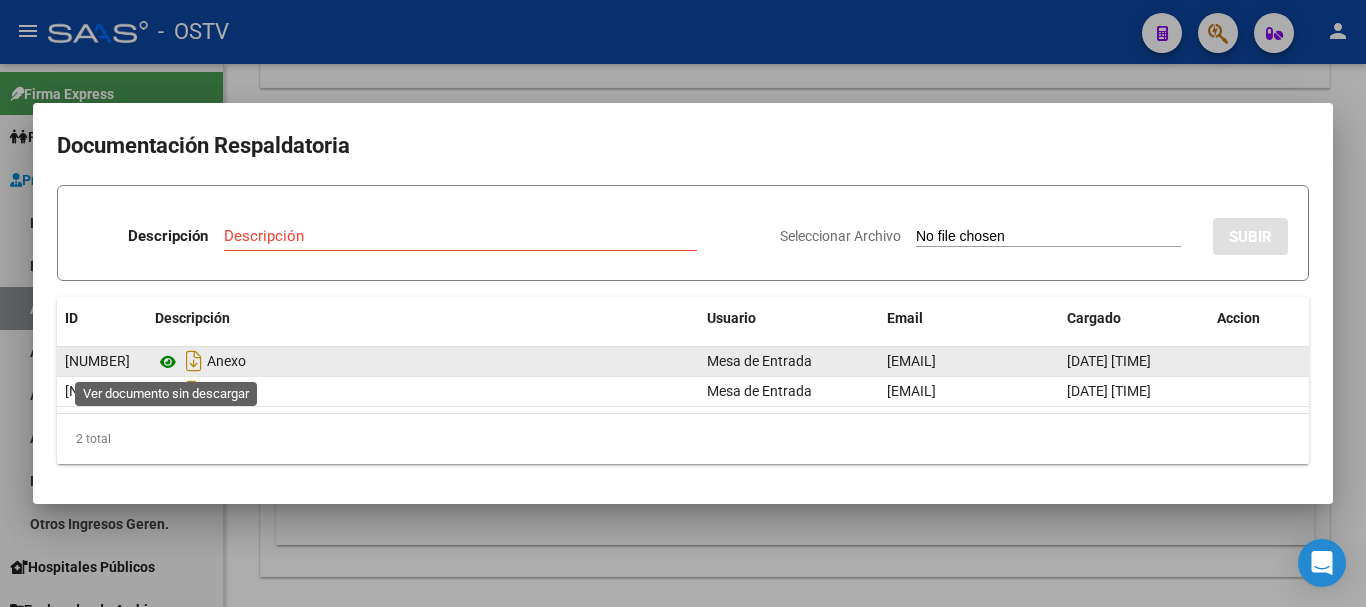 click 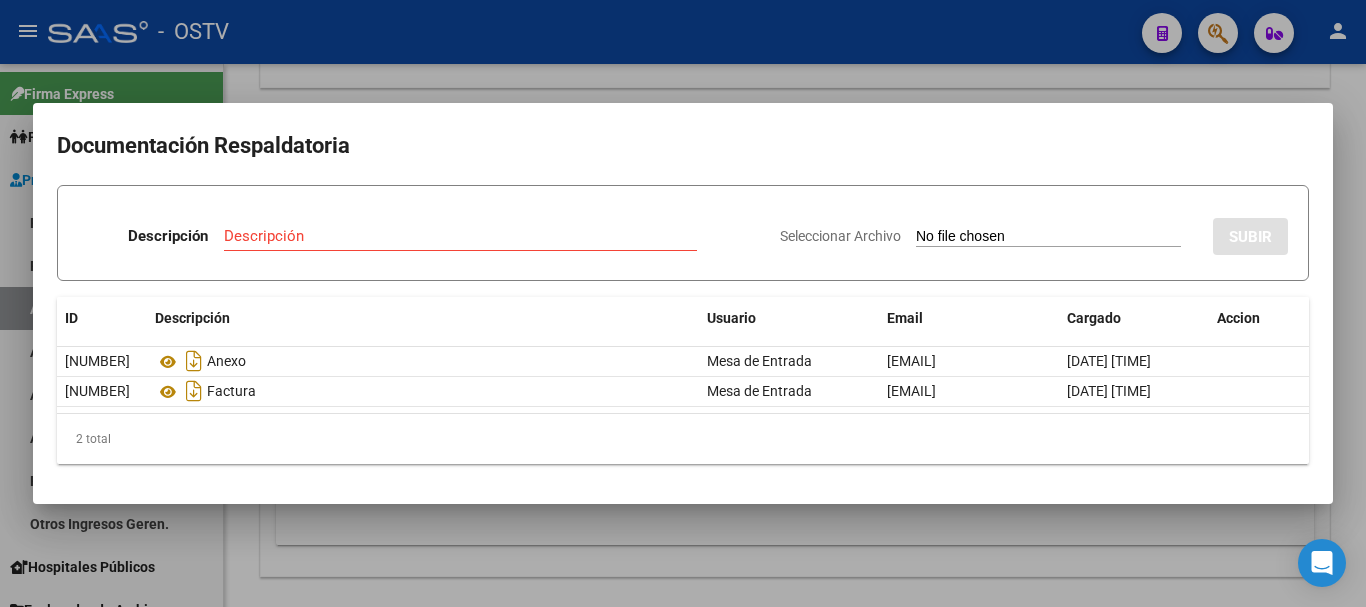 drag, startPoint x: 309, startPoint y: 74, endPoint x: 323, endPoint y: 67, distance: 15.652476 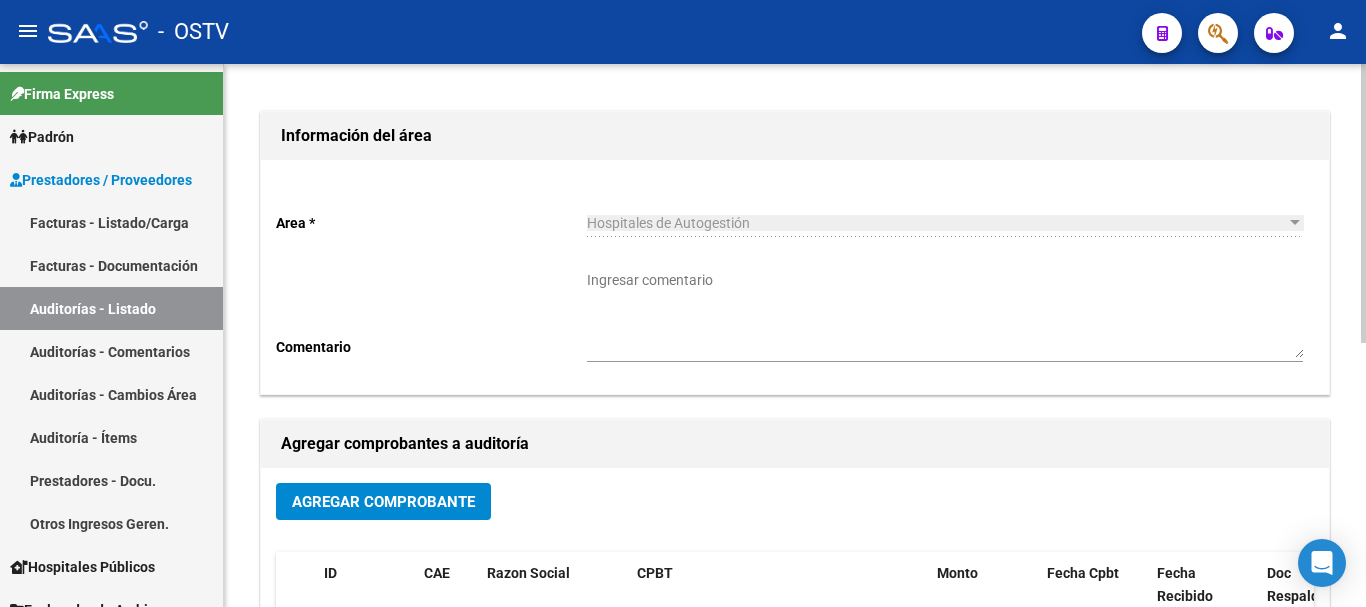 scroll, scrollTop: 0, scrollLeft: 0, axis: both 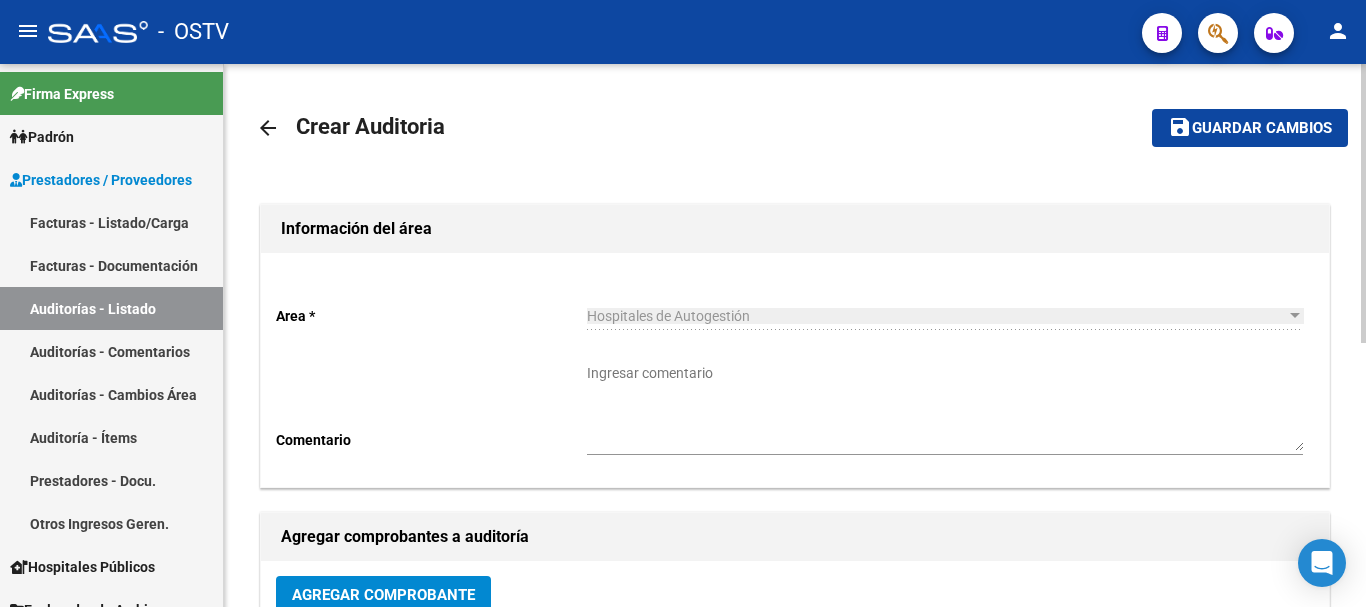 click on "Guardar cambios" 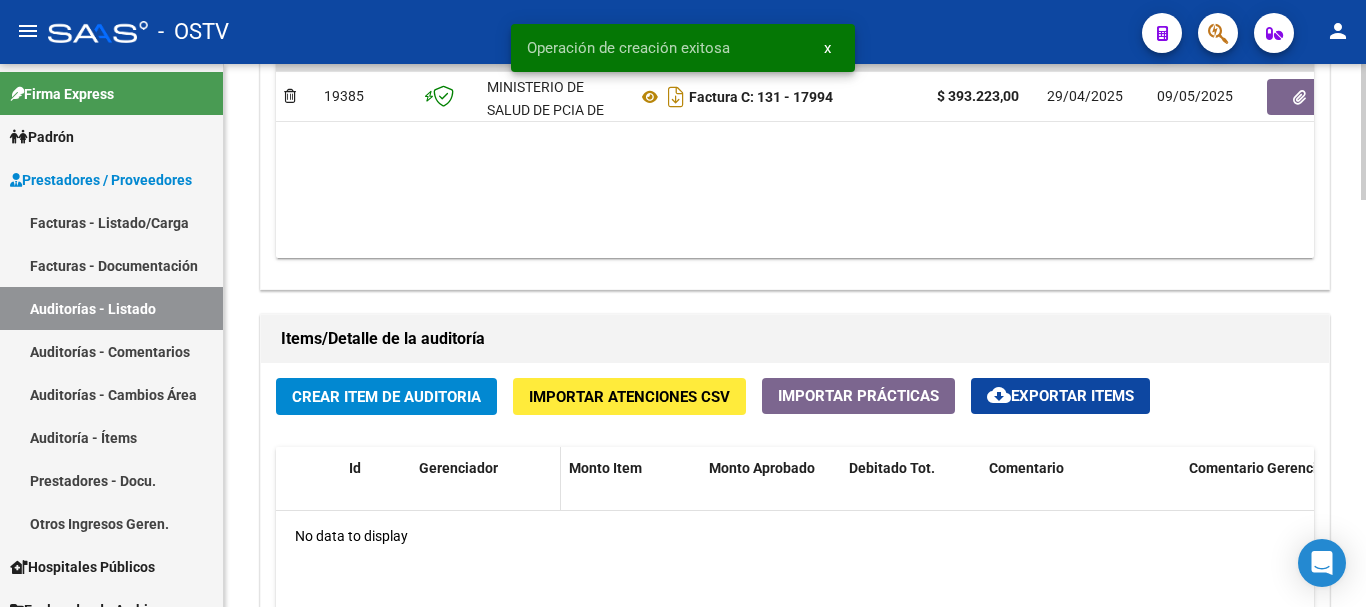 scroll, scrollTop: 1200, scrollLeft: 0, axis: vertical 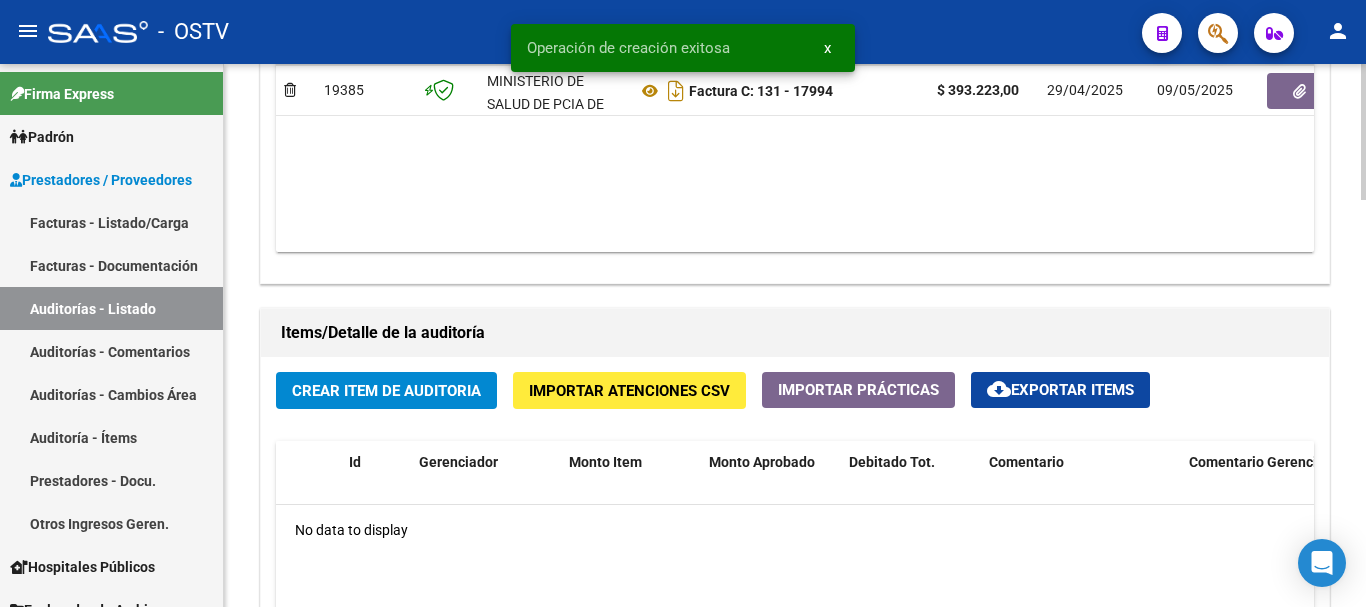 click on "Crear Item de Auditoria" 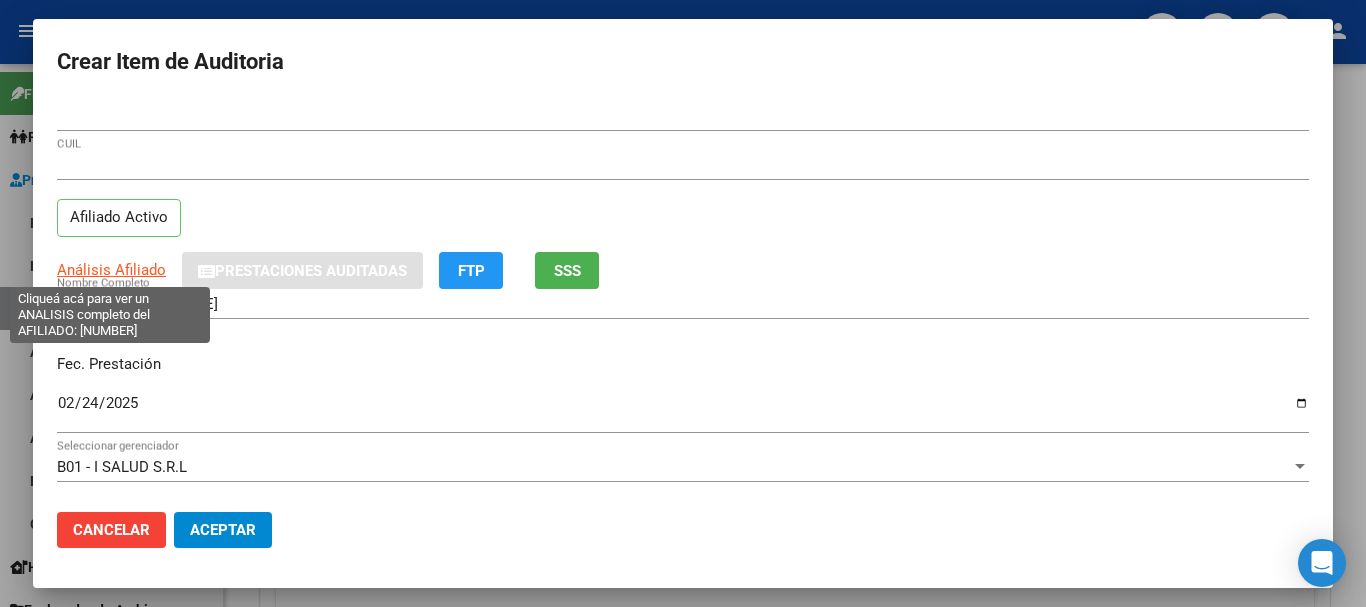 click on "Análisis Afiliado" at bounding box center [111, 270] 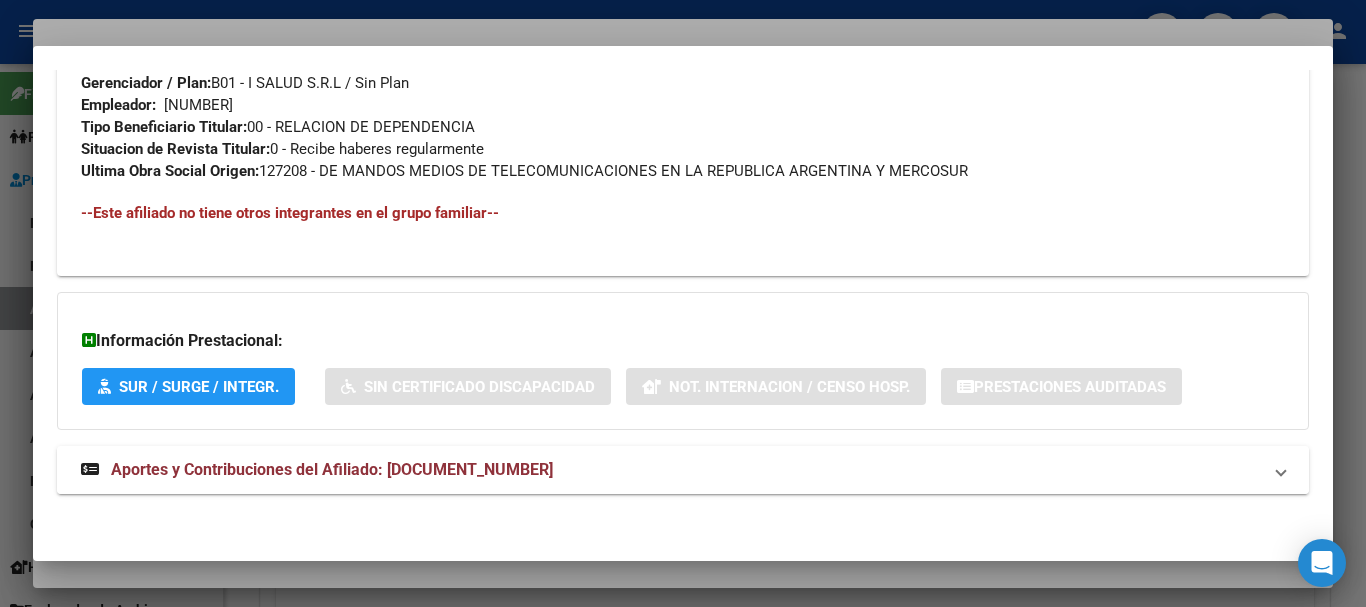 scroll, scrollTop: 1014, scrollLeft: 0, axis: vertical 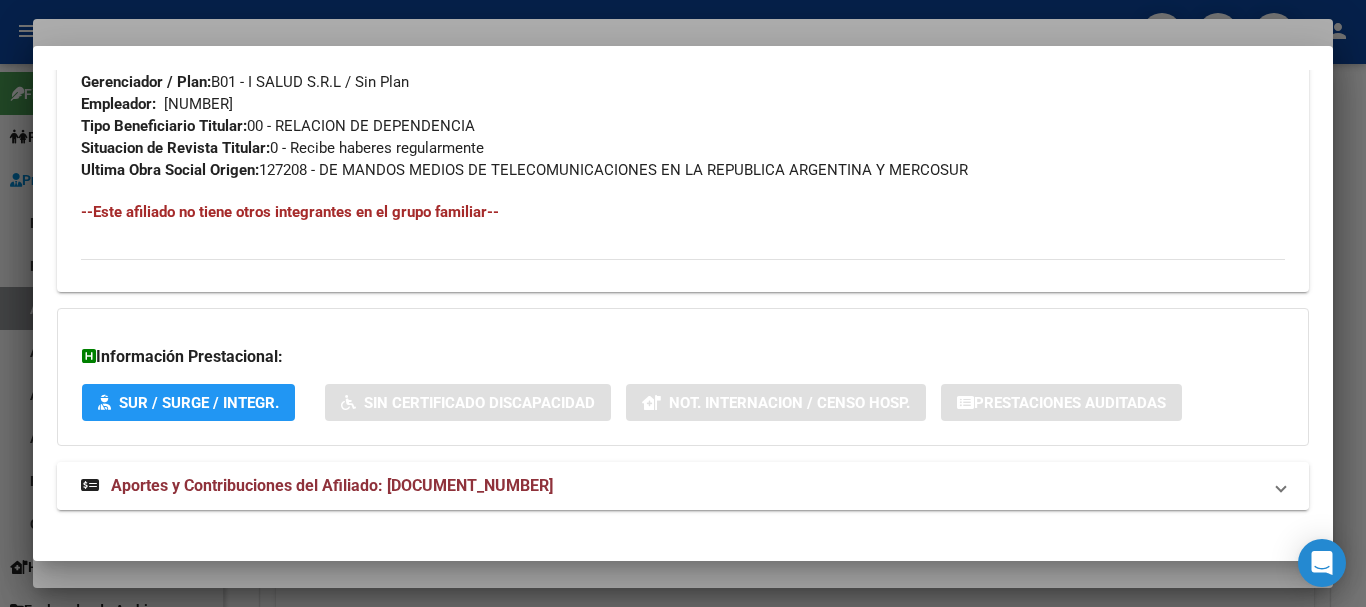 click on "Aportes y Contribuciones del Afiliado: [DOCUMENT_NUMBER]" at bounding box center [332, 485] 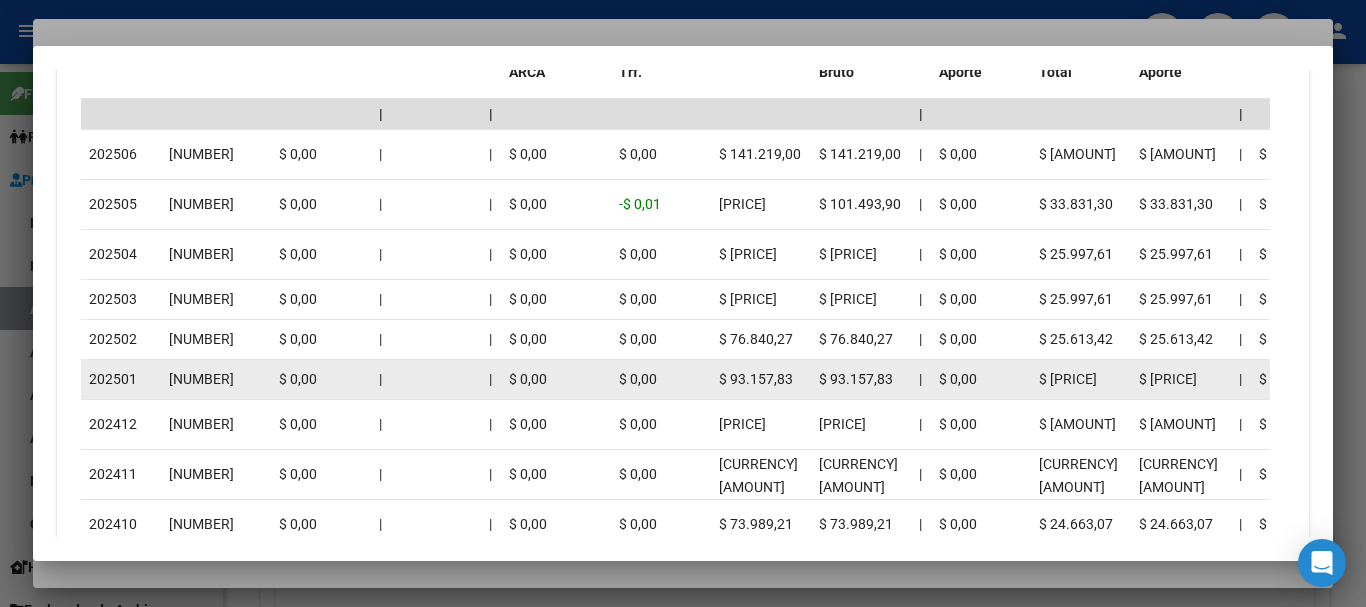 scroll, scrollTop: 1965, scrollLeft: 0, axis: vertical 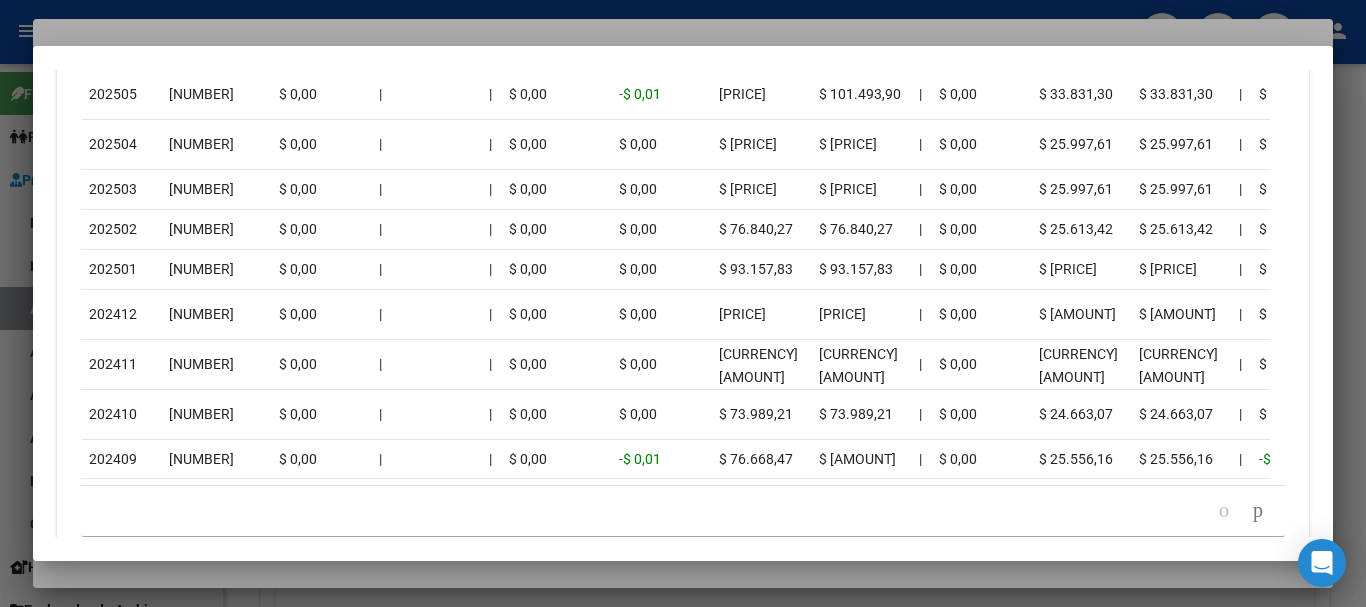 click at bounding box center [683, 303] 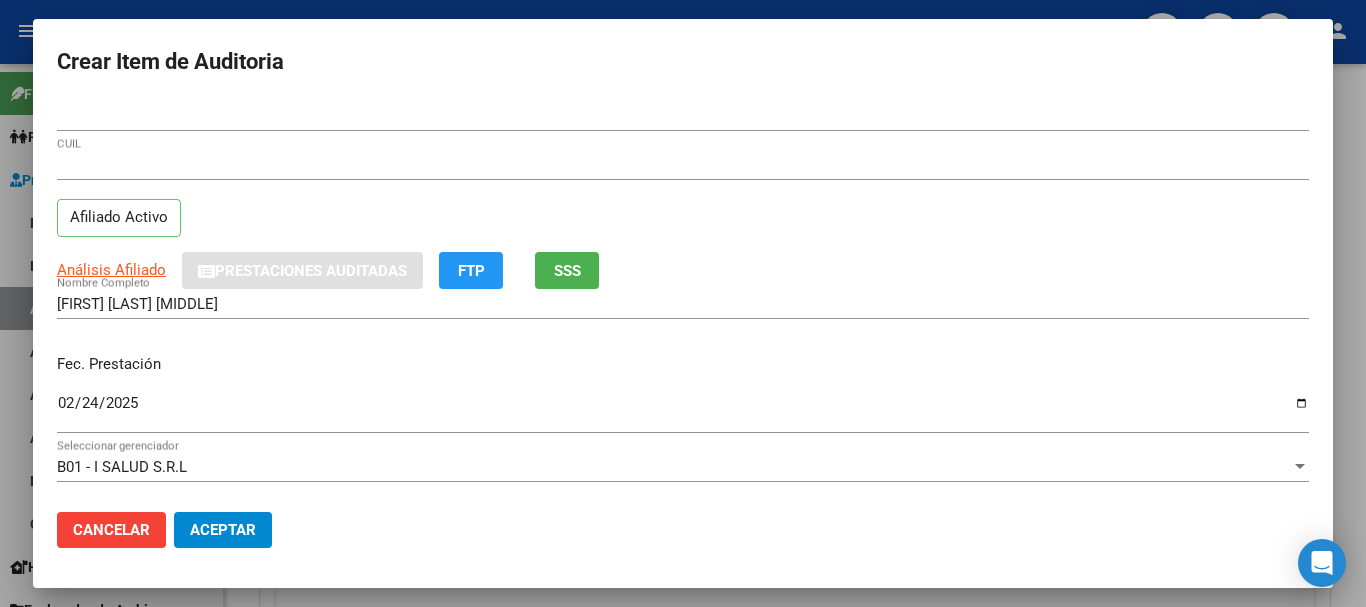 click on "[CUIL] CUIL   Afiliado Activo" at bounding box center (683, 201) 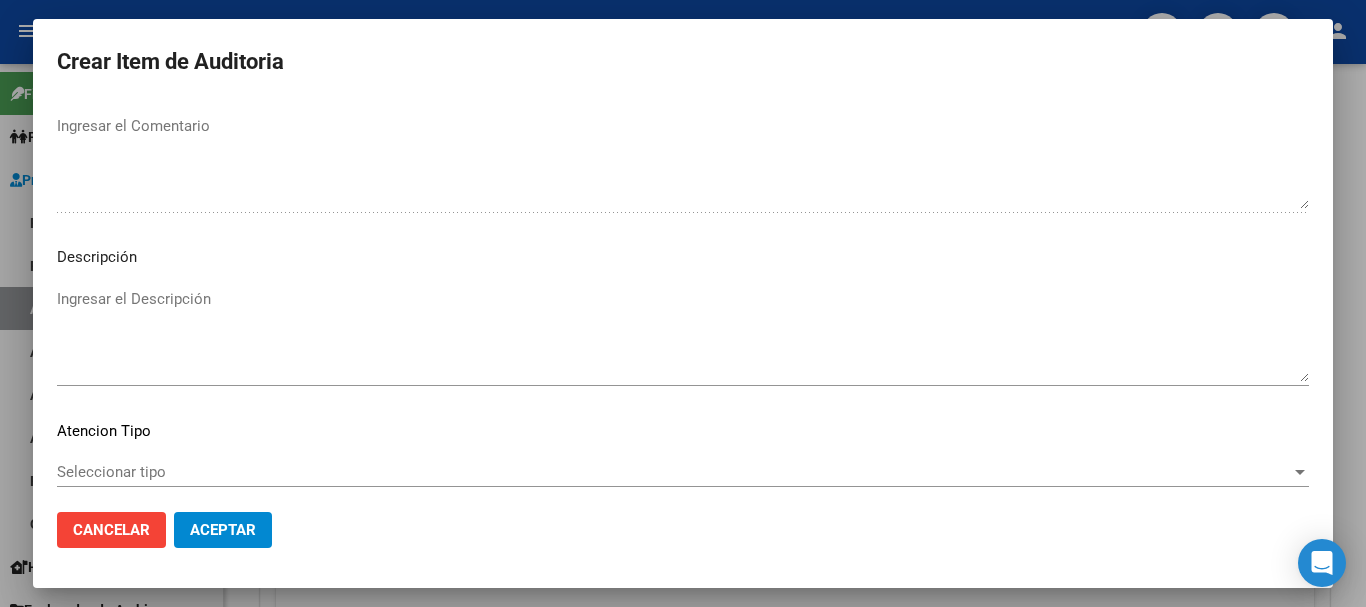 scroll, scrollTop: 1233, scrollLeft: 0, axis: vertical 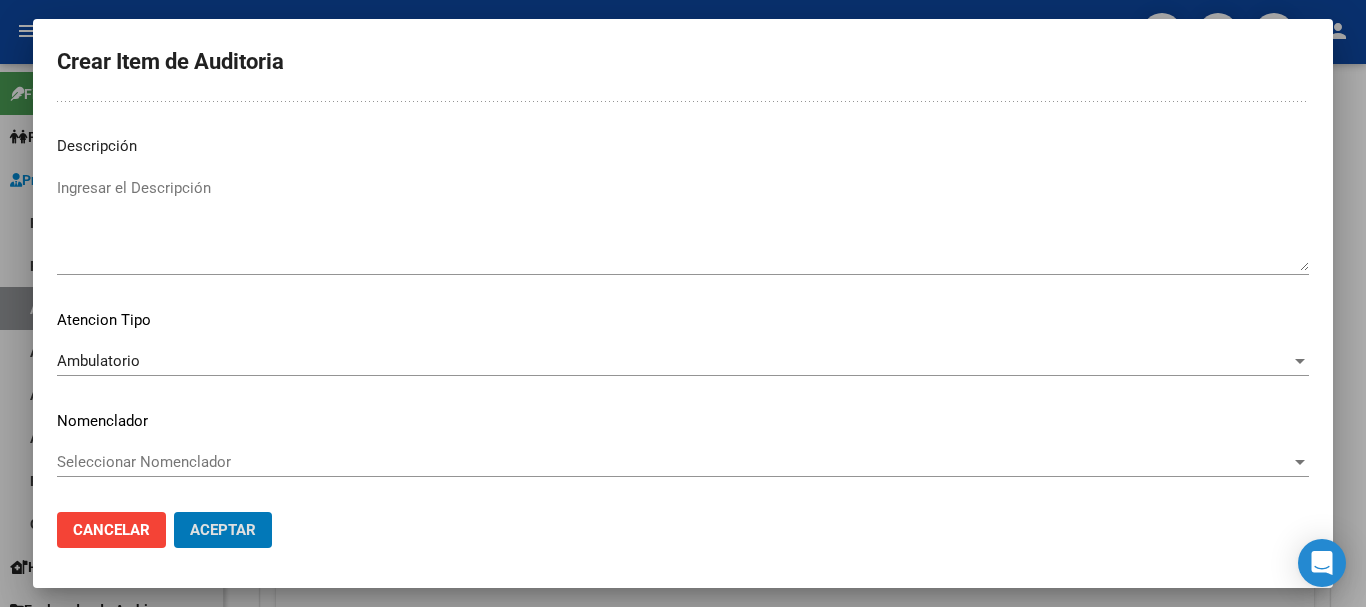 click on "Aceptar" 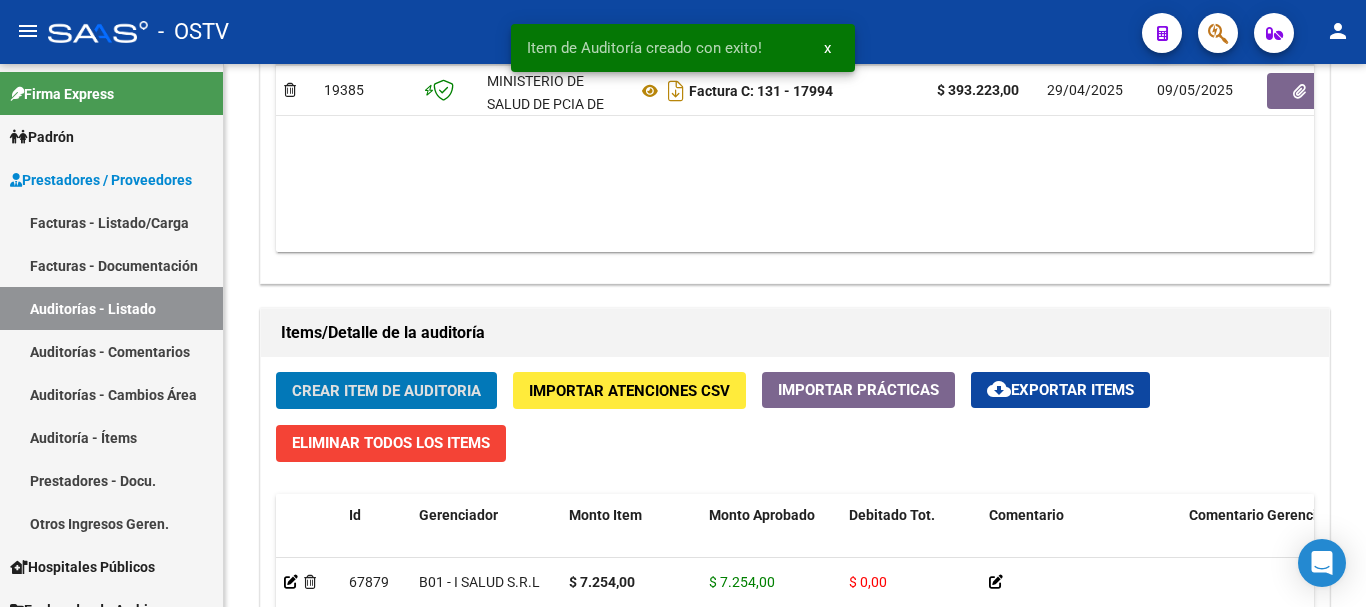 click on "Crear Item de Auditoria" 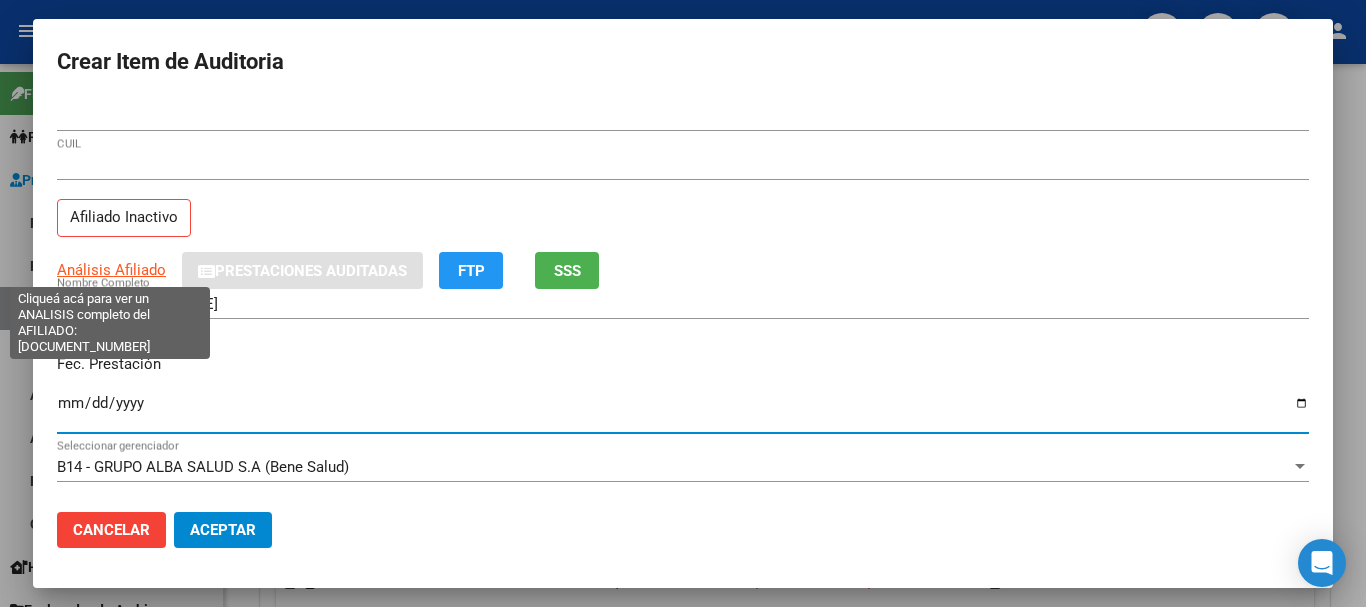 click on "Análisis Afiliado" at bounding box center [111, 270] 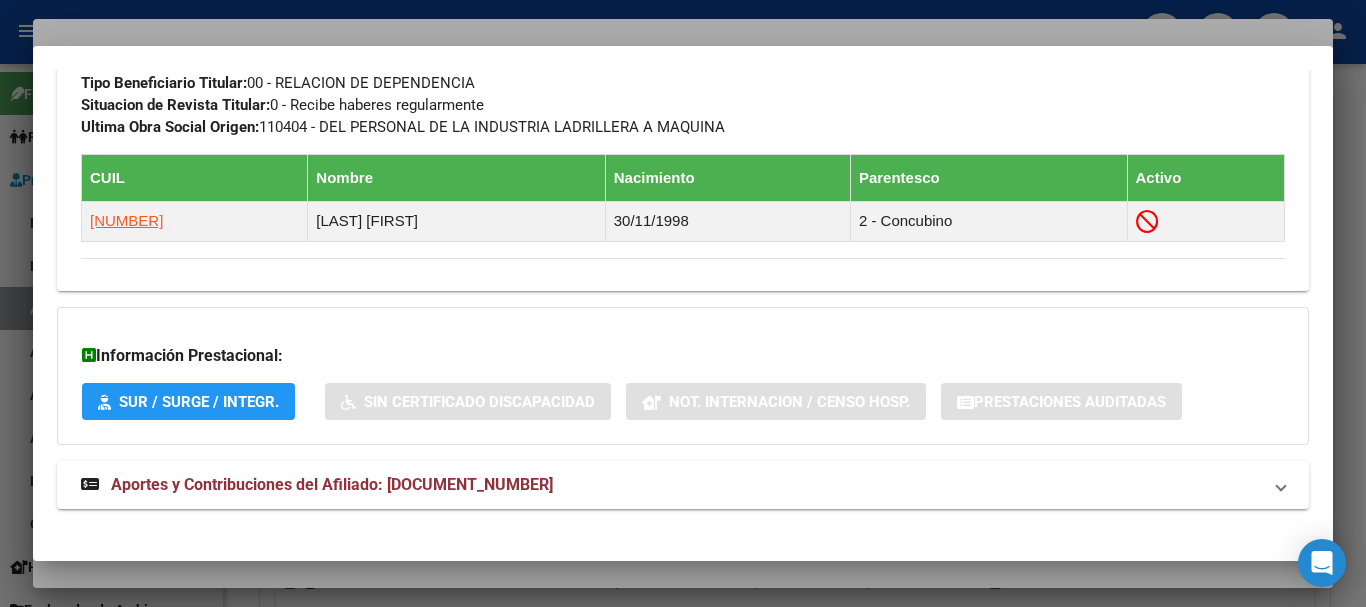 scroll, scrollTop: 1118, scrollLeft: 0, axis: vertical 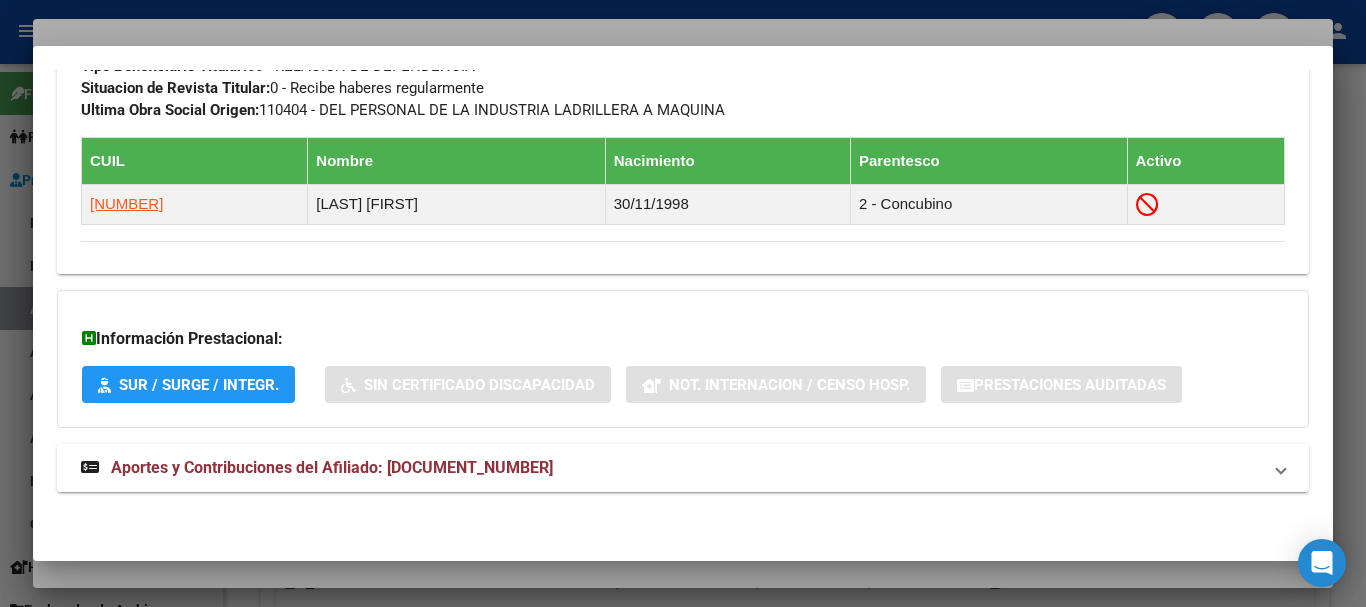 click on "Aportes y Contribuciones del Afiliado: [DOCUMENT_NUMBER]" at bounding box center (332, 467) 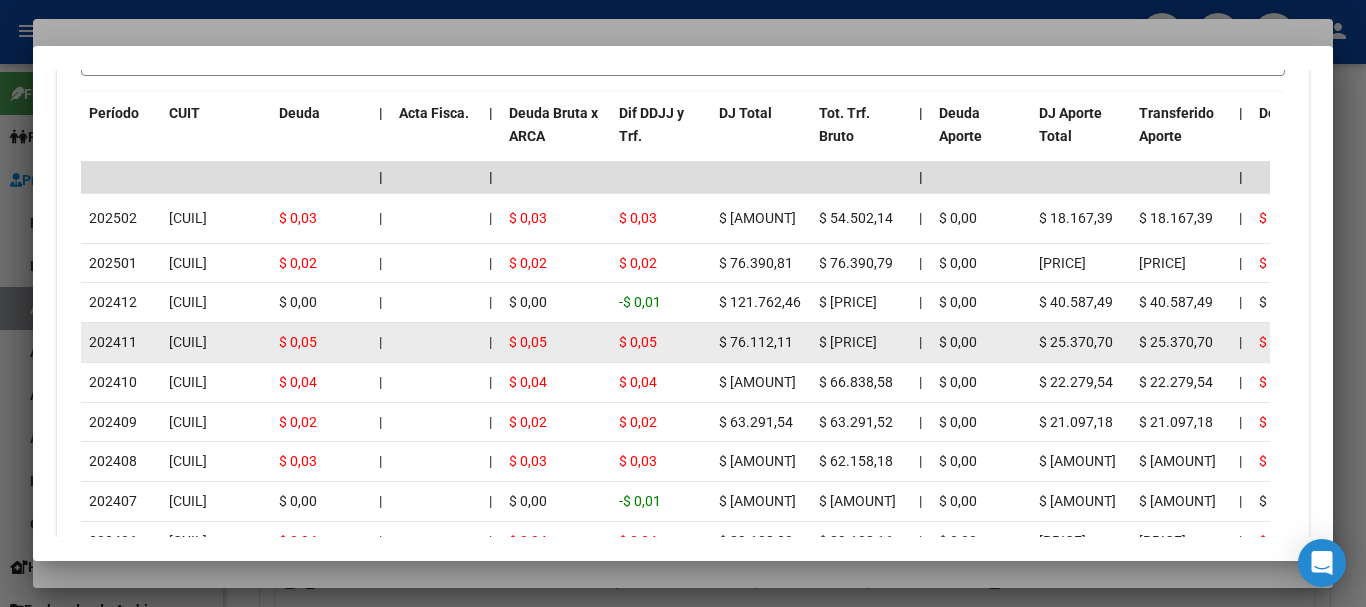 scroll, scrollTop: 1651, scrollLeft: 0, axis: vertical 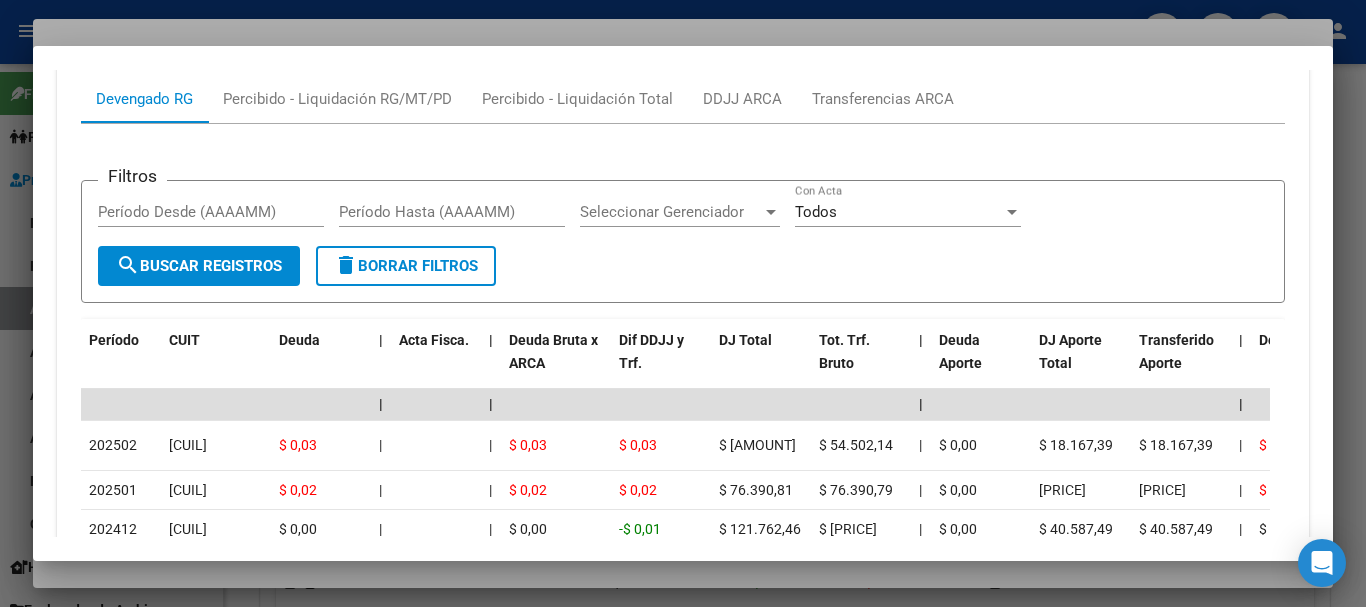 click at bounding box center (683, 303) 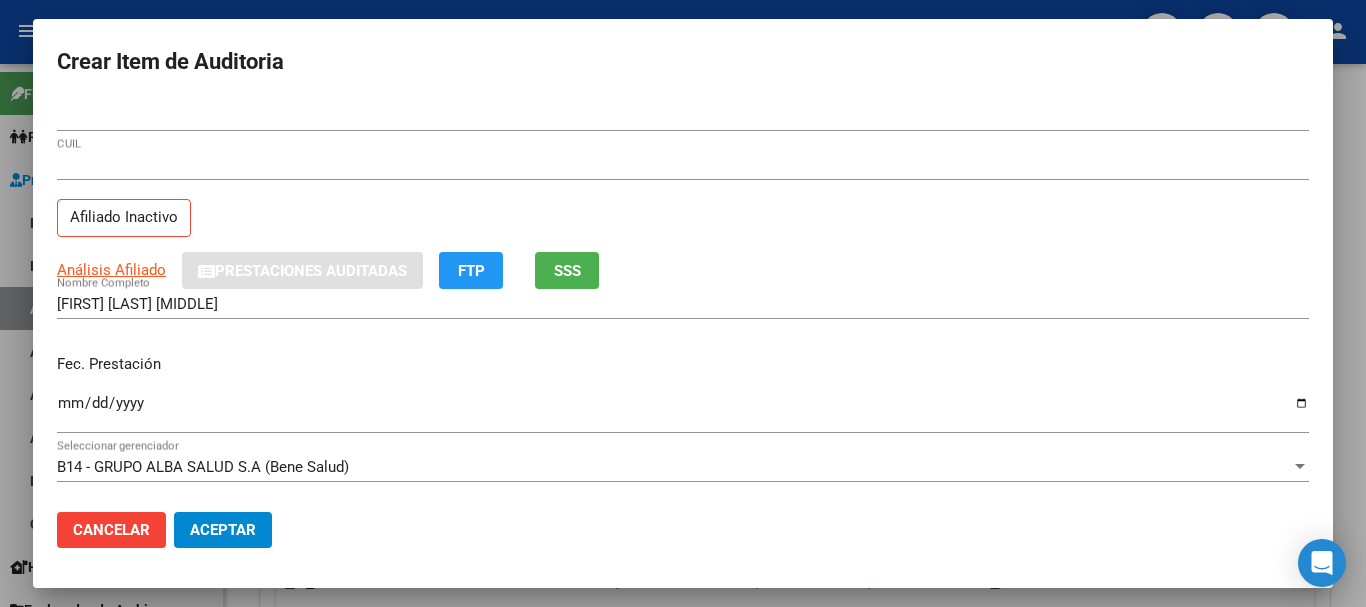 click on "[CUIL] CUIL" at bounding box center (683, 174) 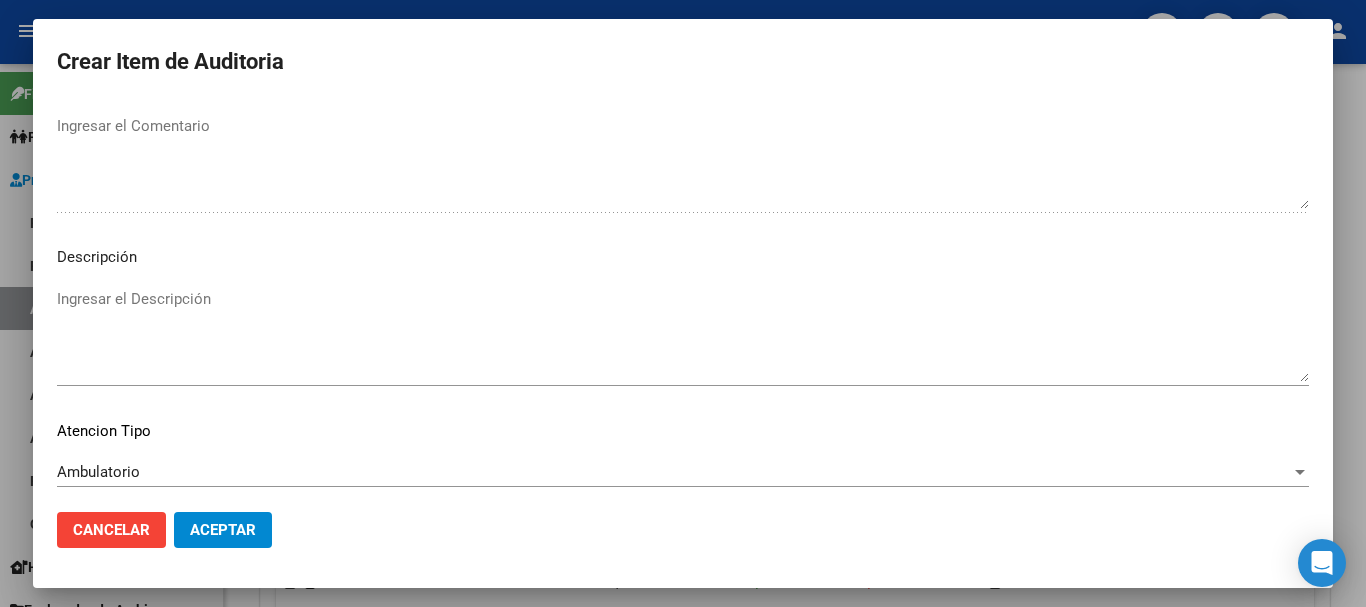 scroll, scrollTop: 1233, scrollLeft: 0, axis: vertical 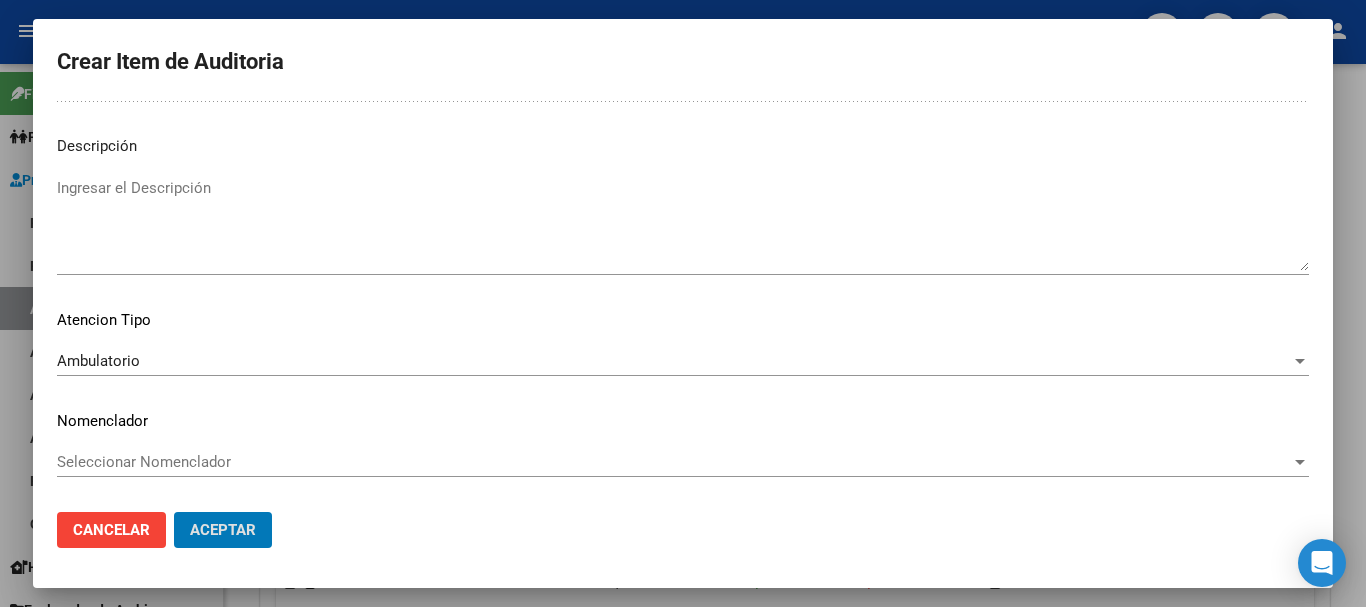 click on "Aceptar" 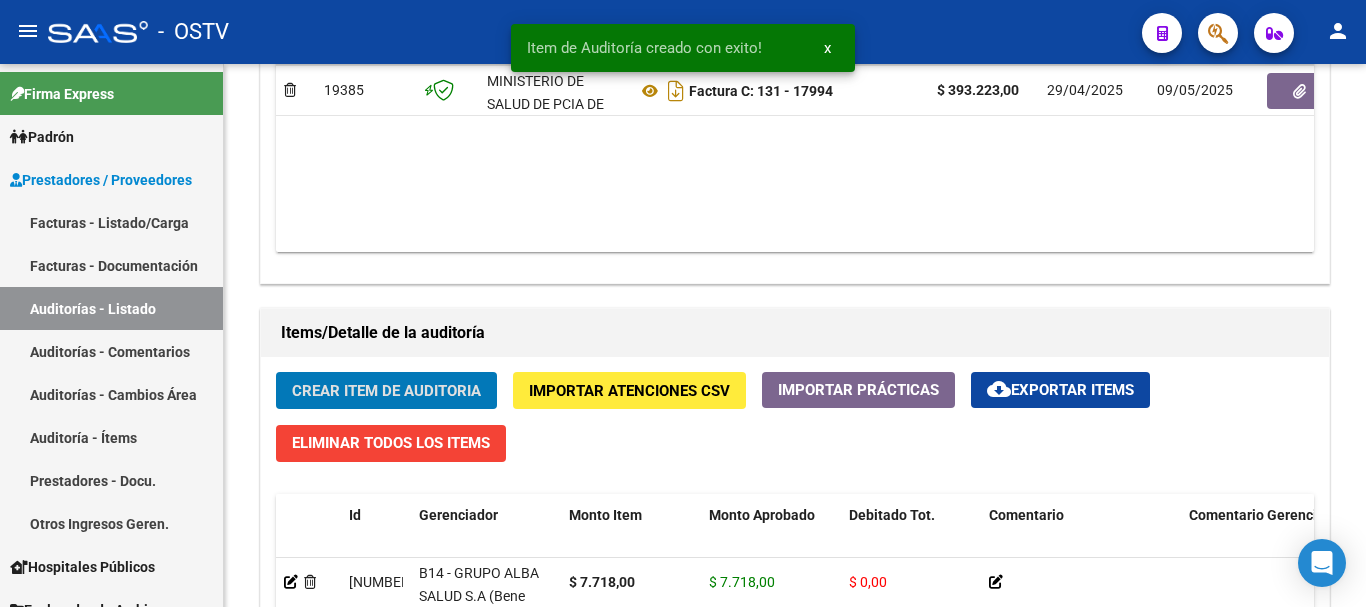 click on "Crear Item de Auditoria" 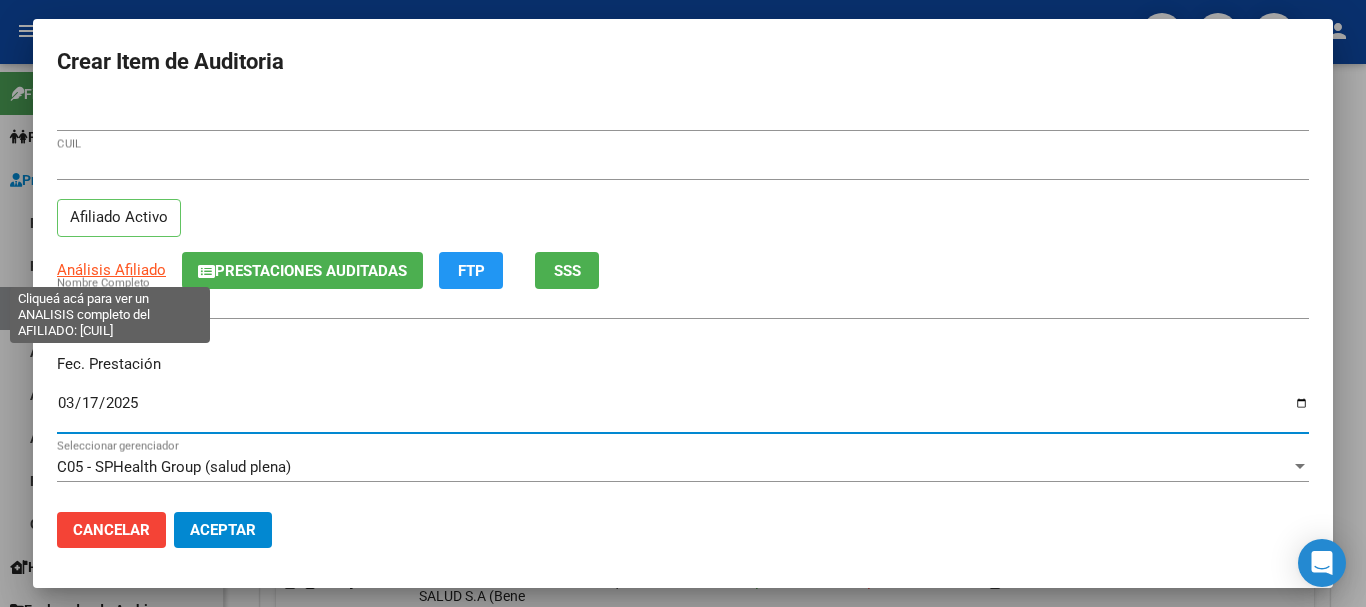click on "Análisis Afiliado" at bounding box center (111, 270) 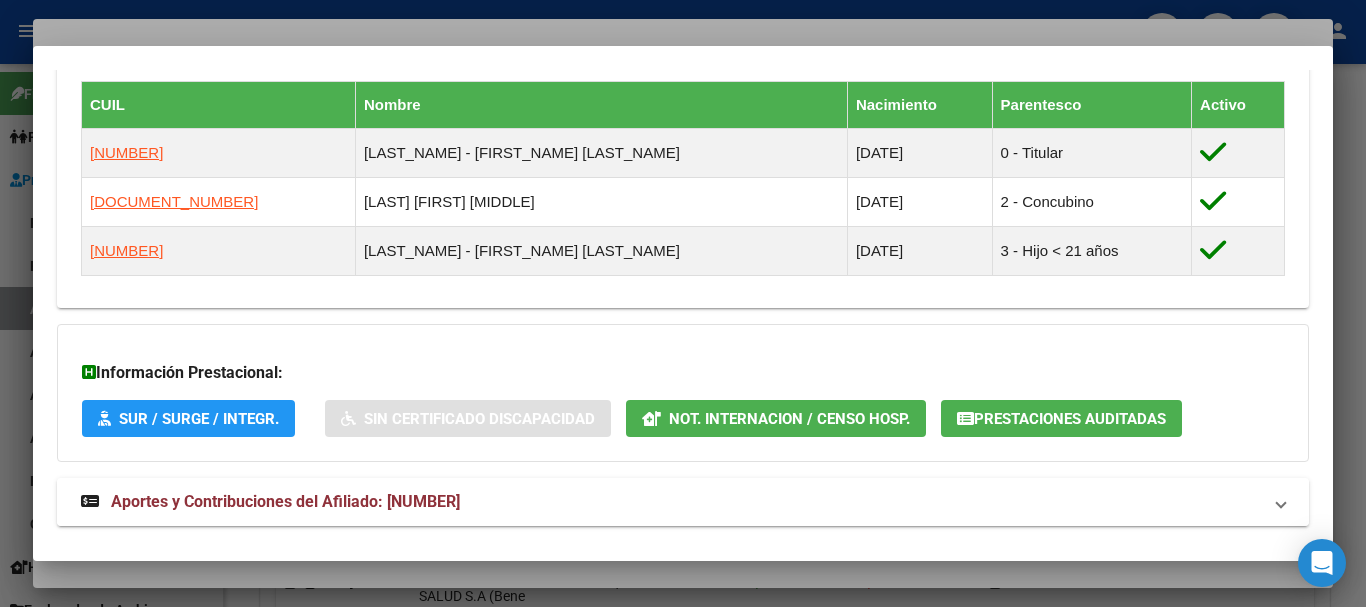 scroll, scrollTop: 1250, scrollLeft: 0, axis: vertical 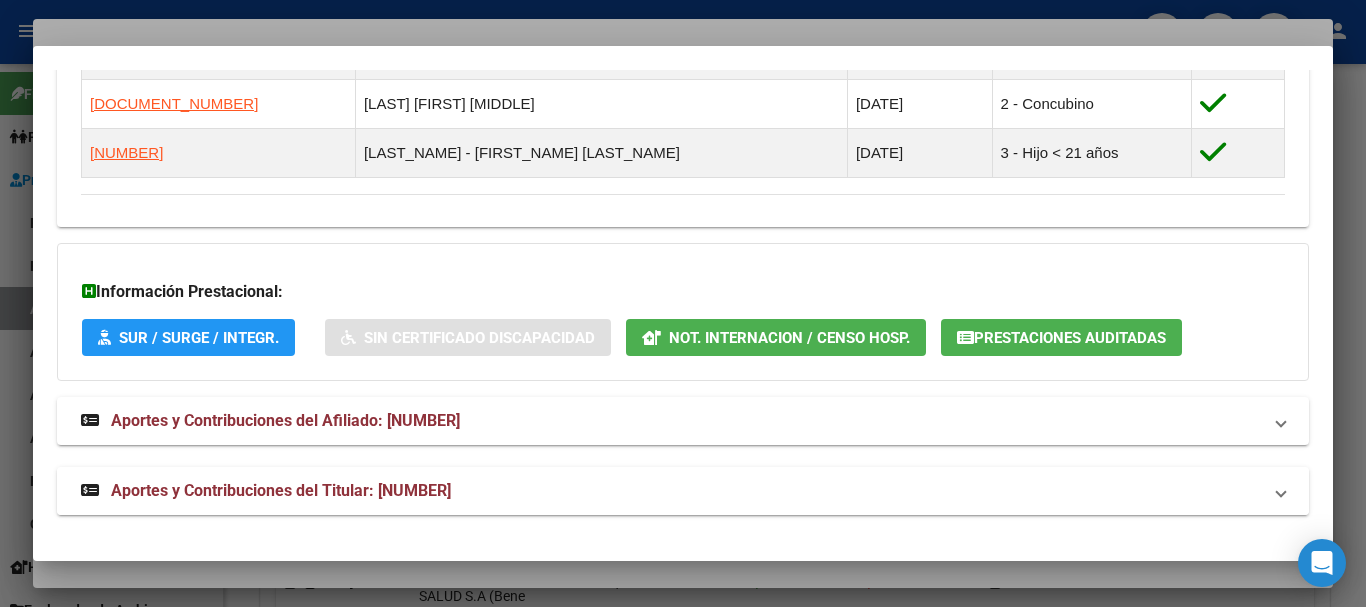 click on "Aportes y Contribuciones del Titular: [NUMBER]" at bounding box center [281, 490] 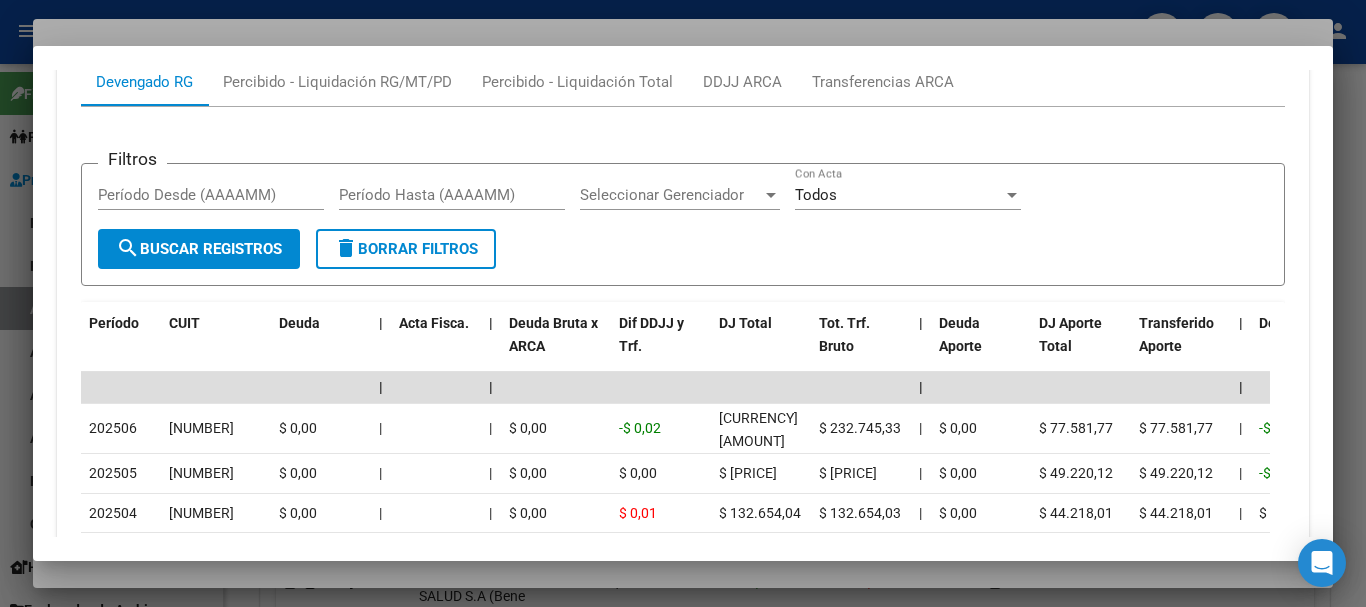scroll, scrollTop: 1868, scrollLeft: 0, axis: vertical 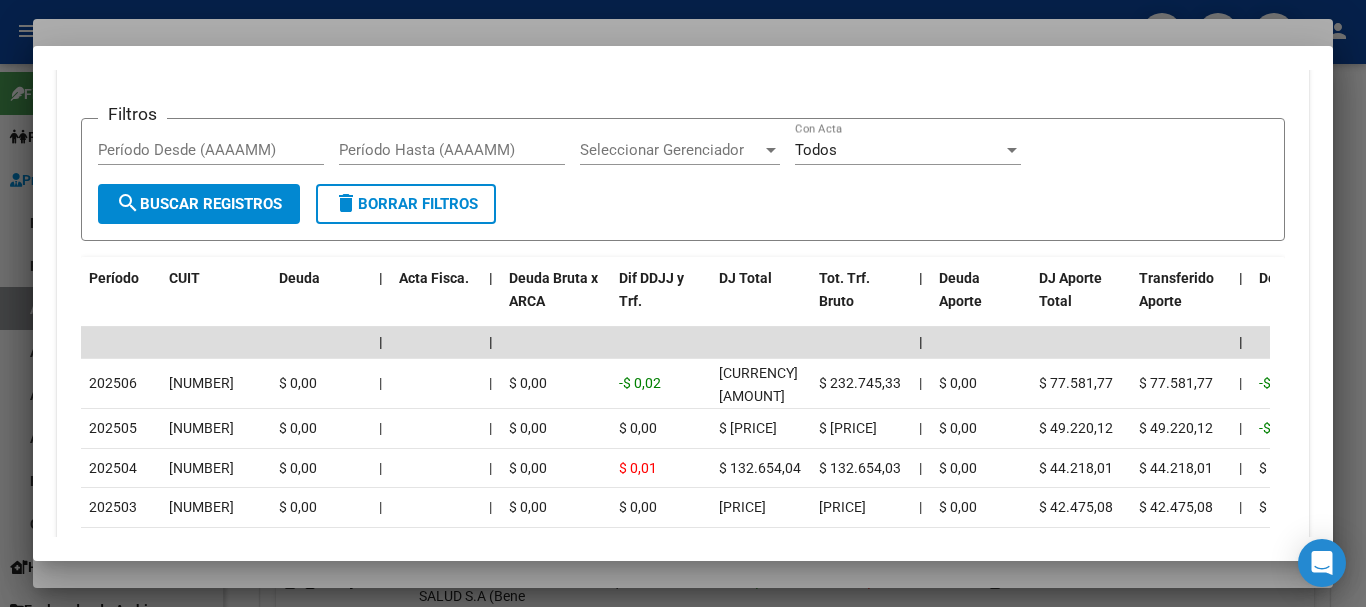 click at bounding box center [683, 303] 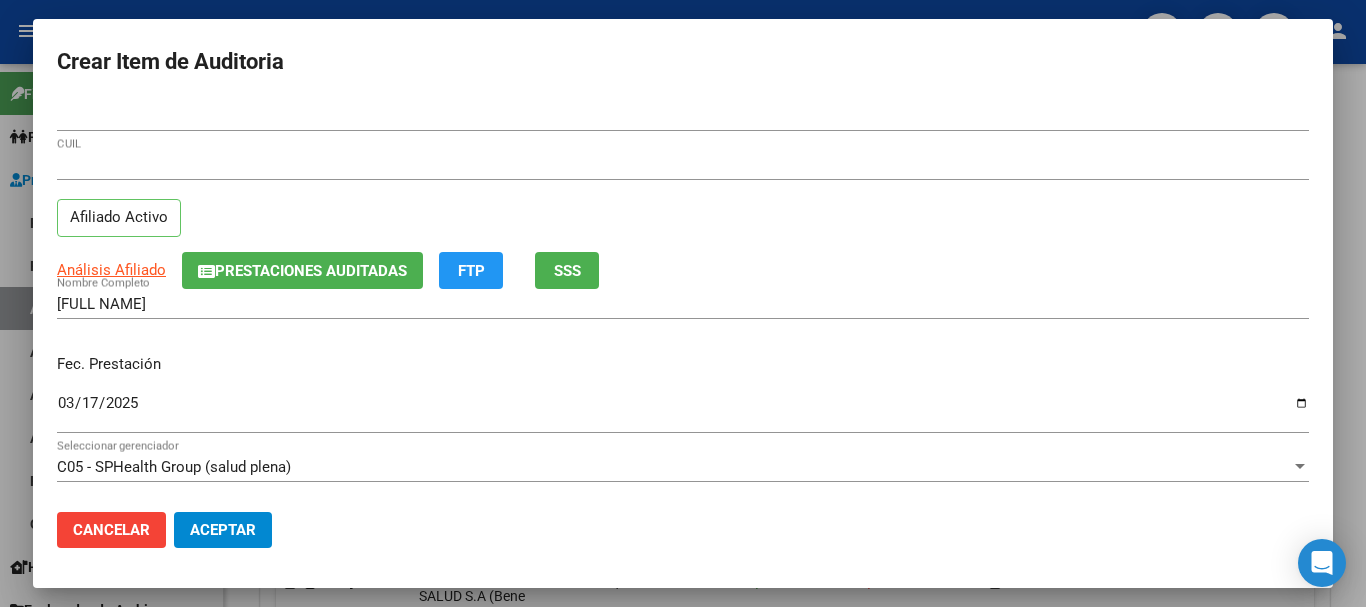 click on "[NUMBER] CUIL" at bounding box center [683, 174] 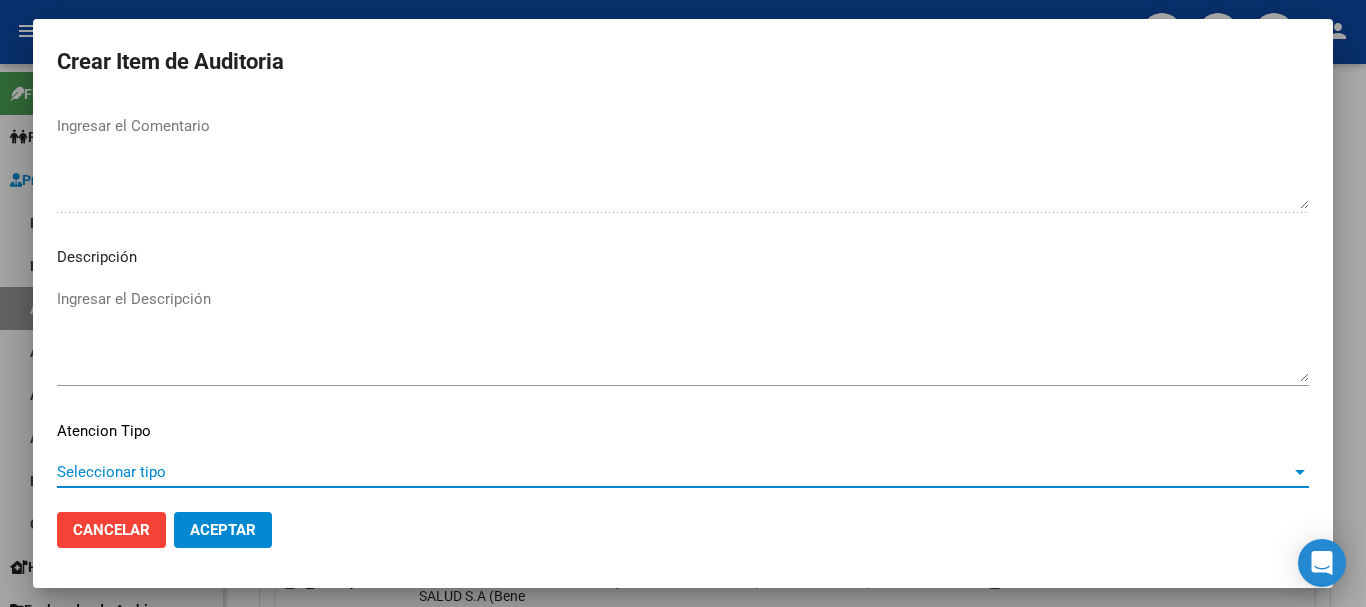 scroll, scrollTop: 1233, scrollLeft: 0, axis: vertical 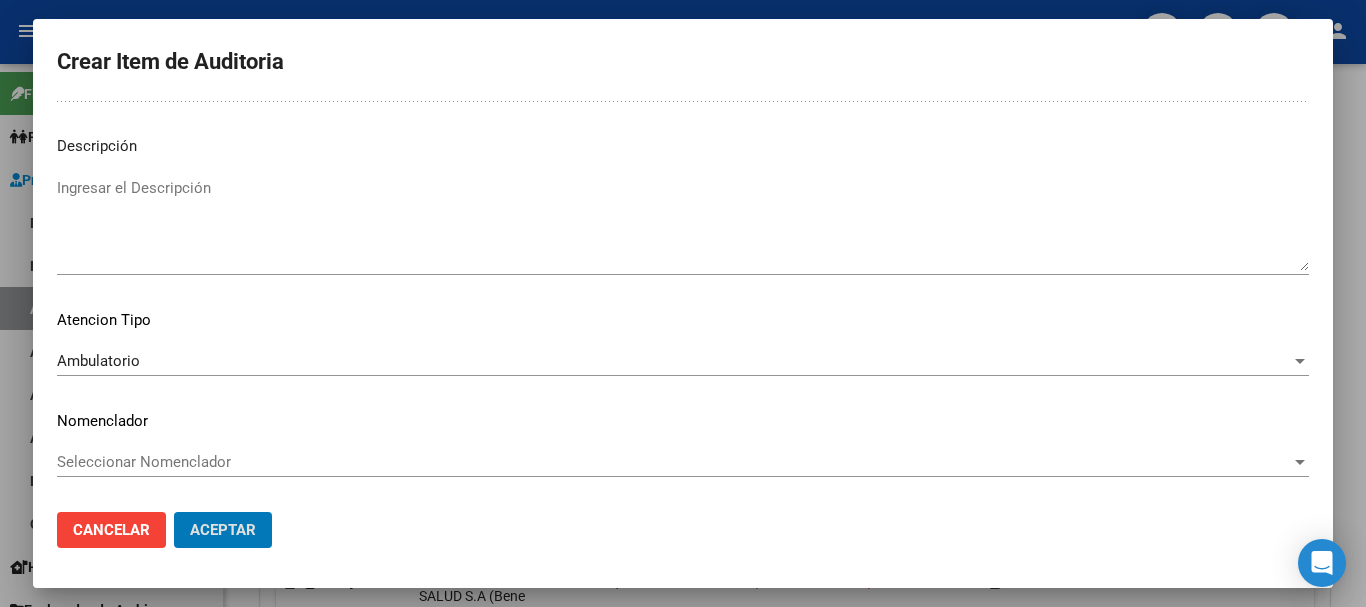 click on "Aceptar" 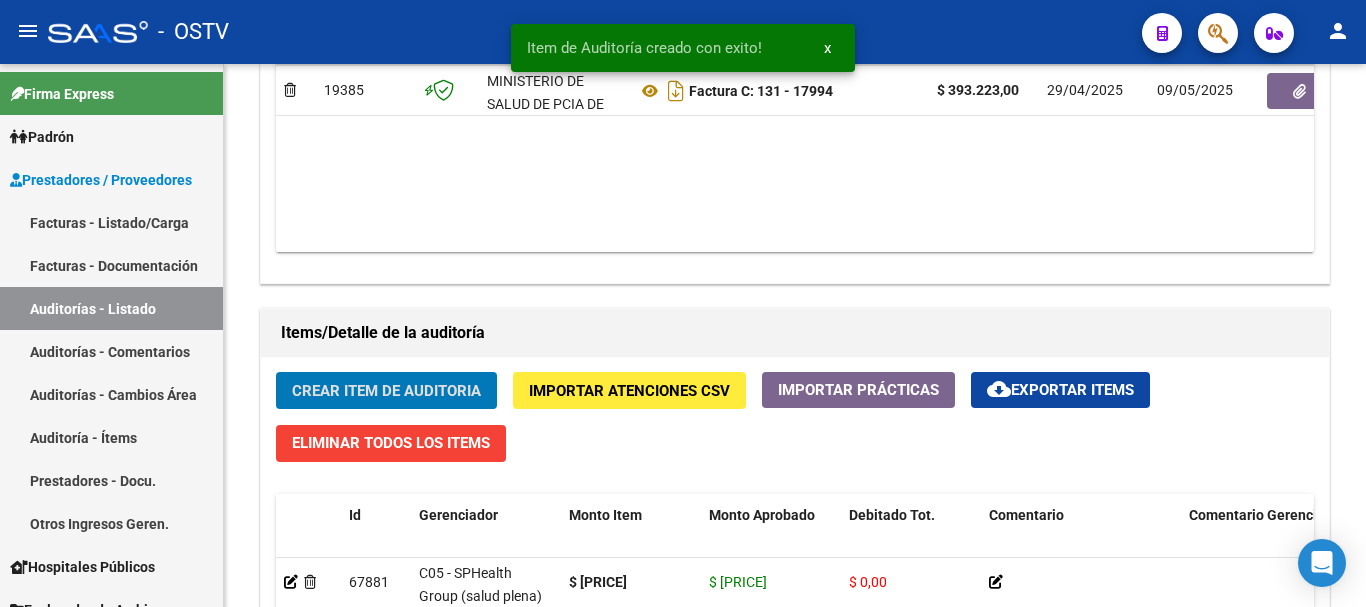 click on "Crear Item de Auditoria" 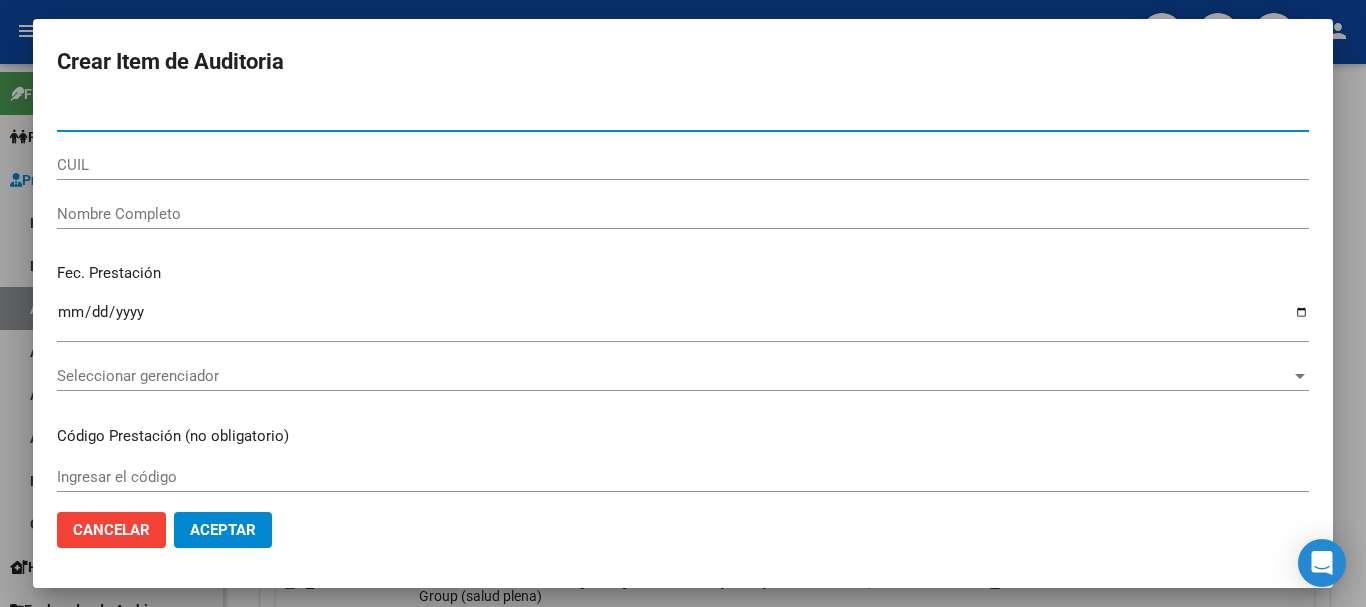 paste on "[NUMBER]" 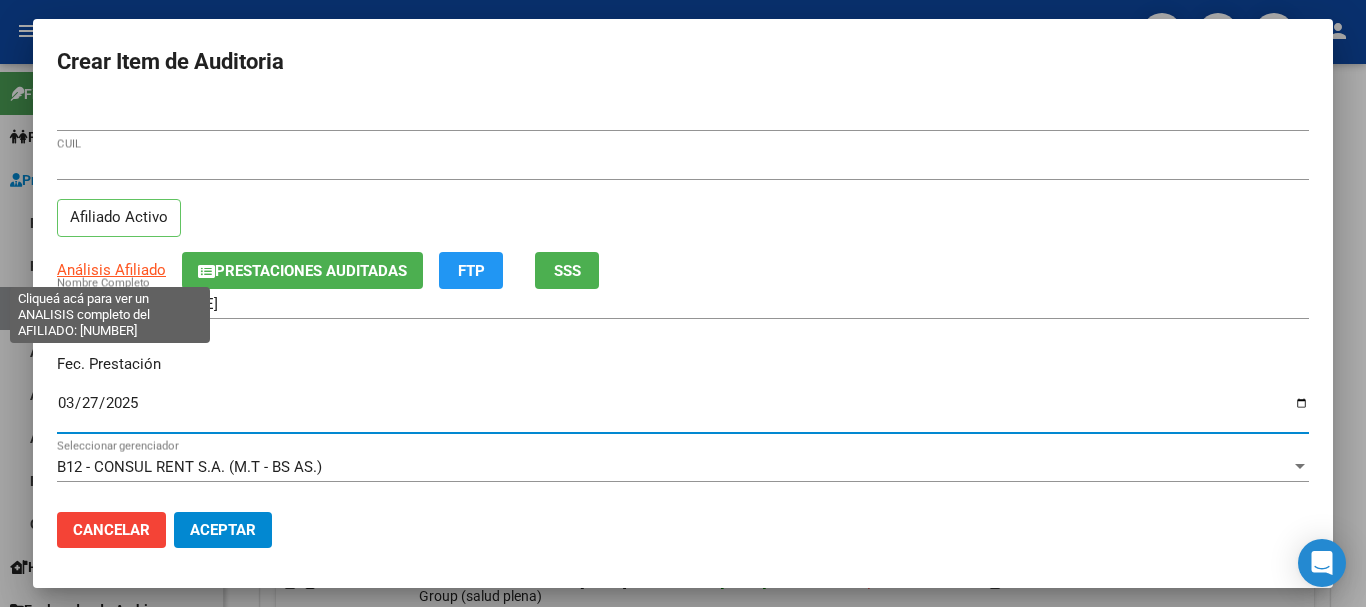click on "Análisis Afiliado" at bounding box center (111, 270) 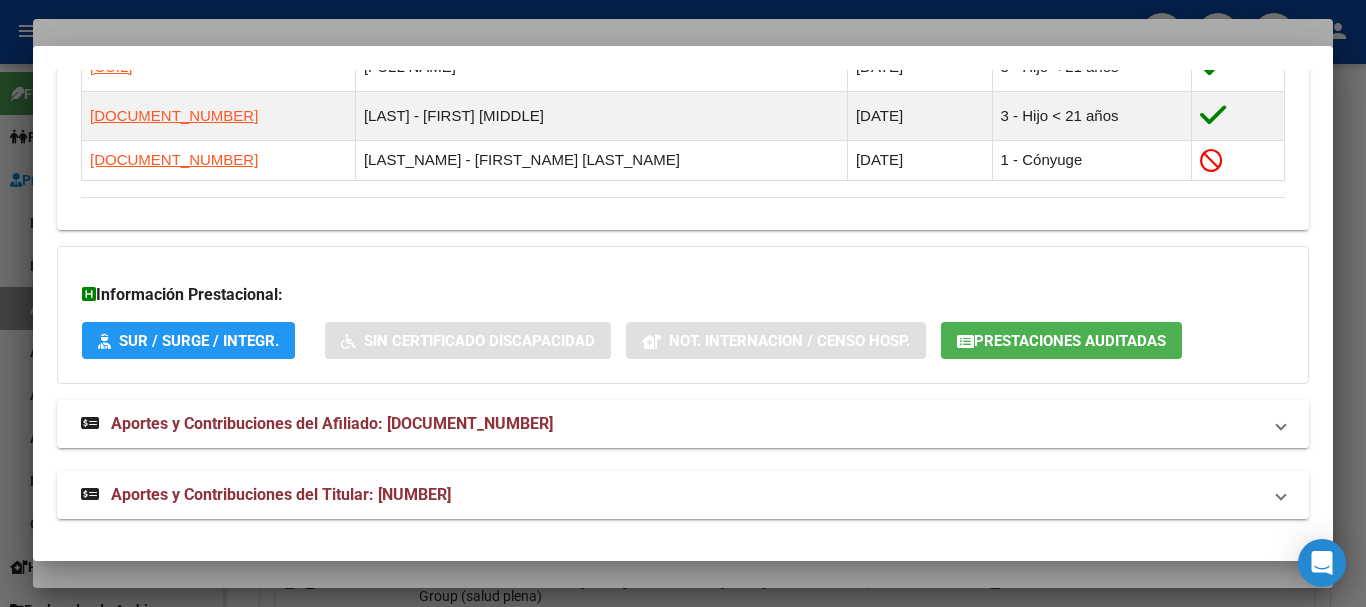 scroll, scrollTop: 1389, scrollLeft: 0, axis: vertical 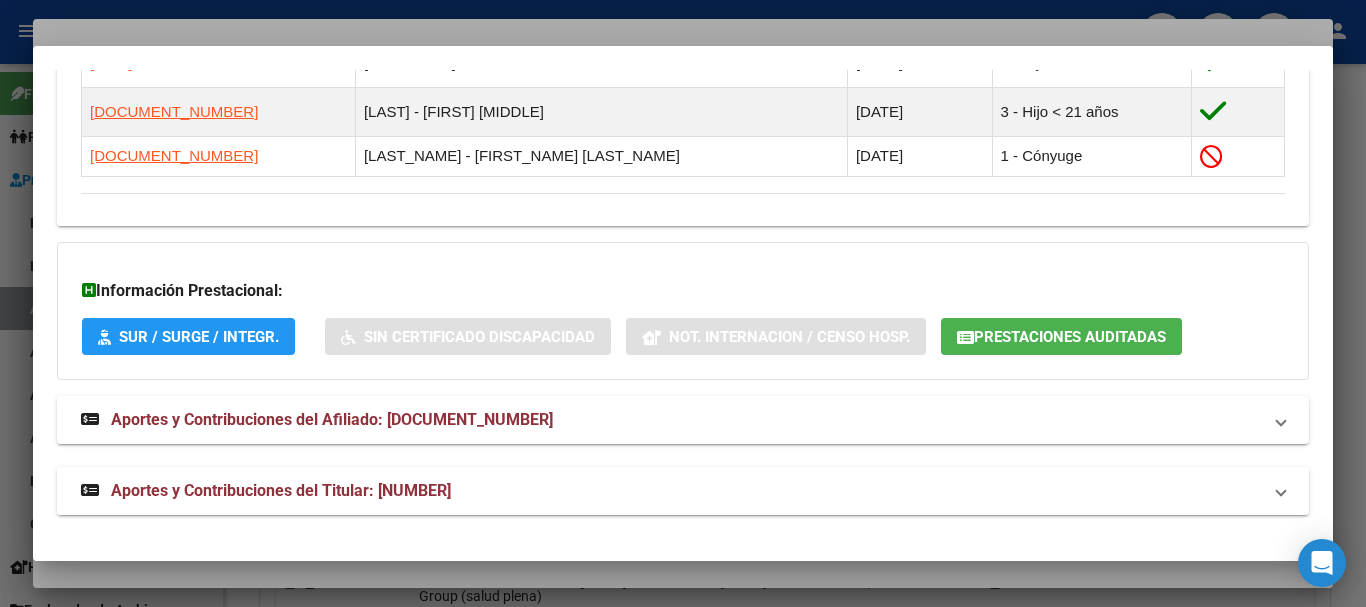 click on "Aportes y Contribuciones del Titular: [NUMBER]" at bounding box center (281, 490) 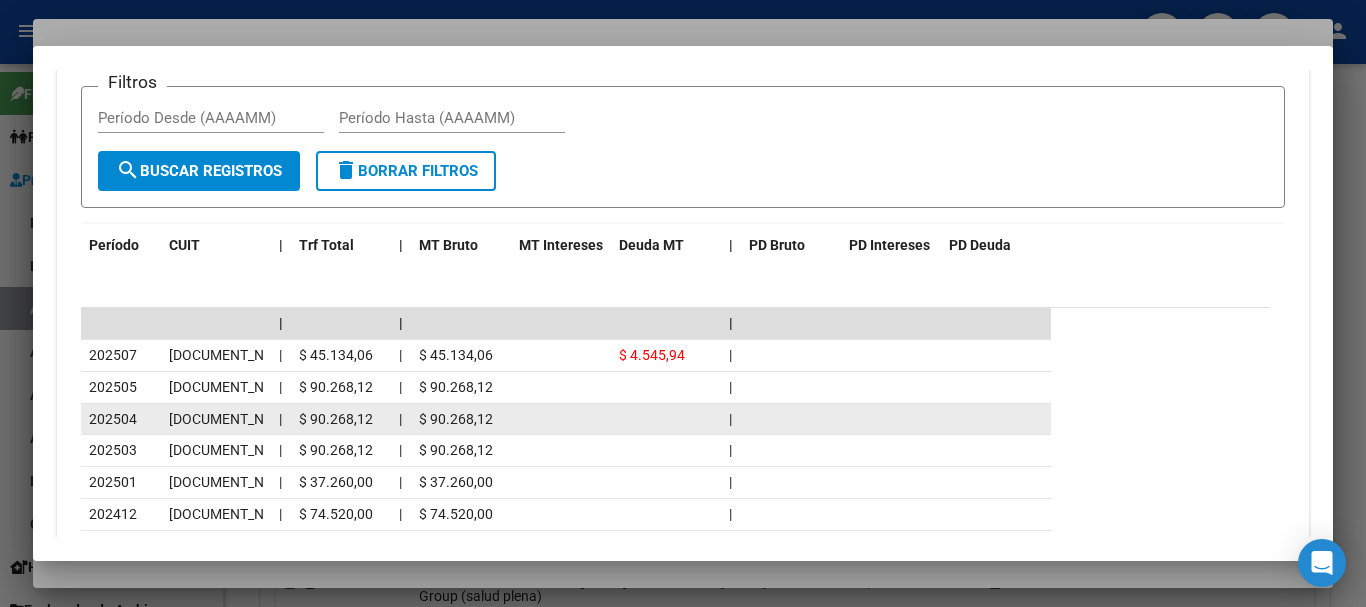 scroll, scrollTop: 2069, scrollLeft: 0, axis: vertical 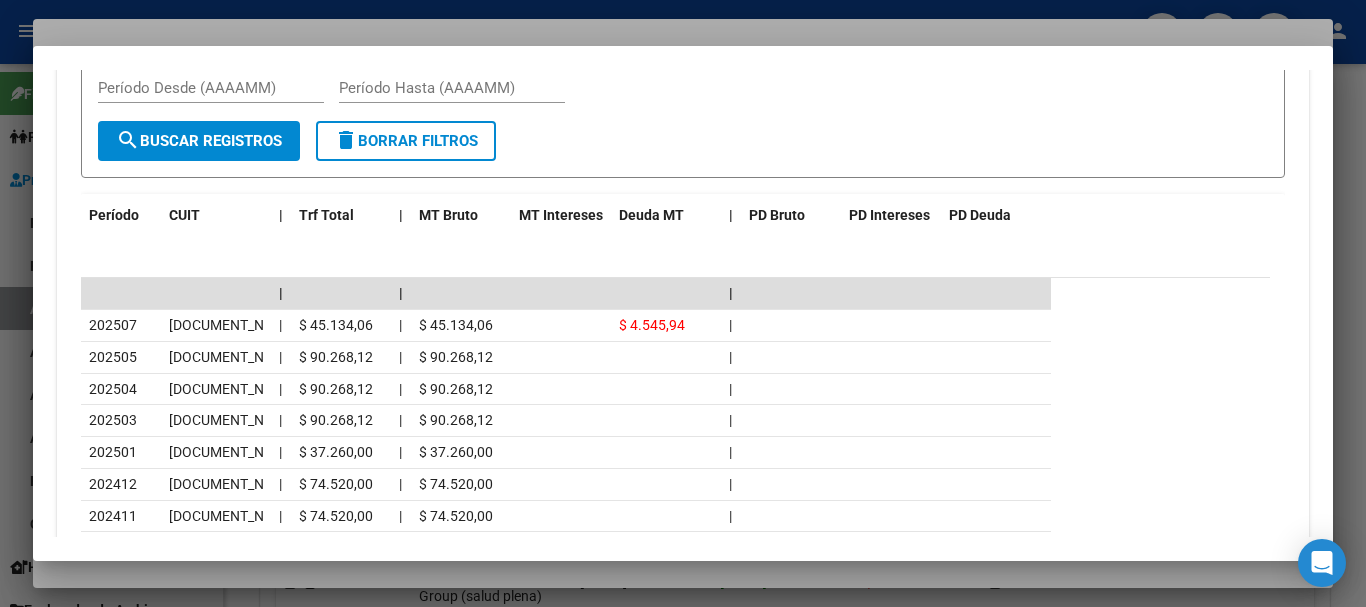 click at bounding box center (683, 303) 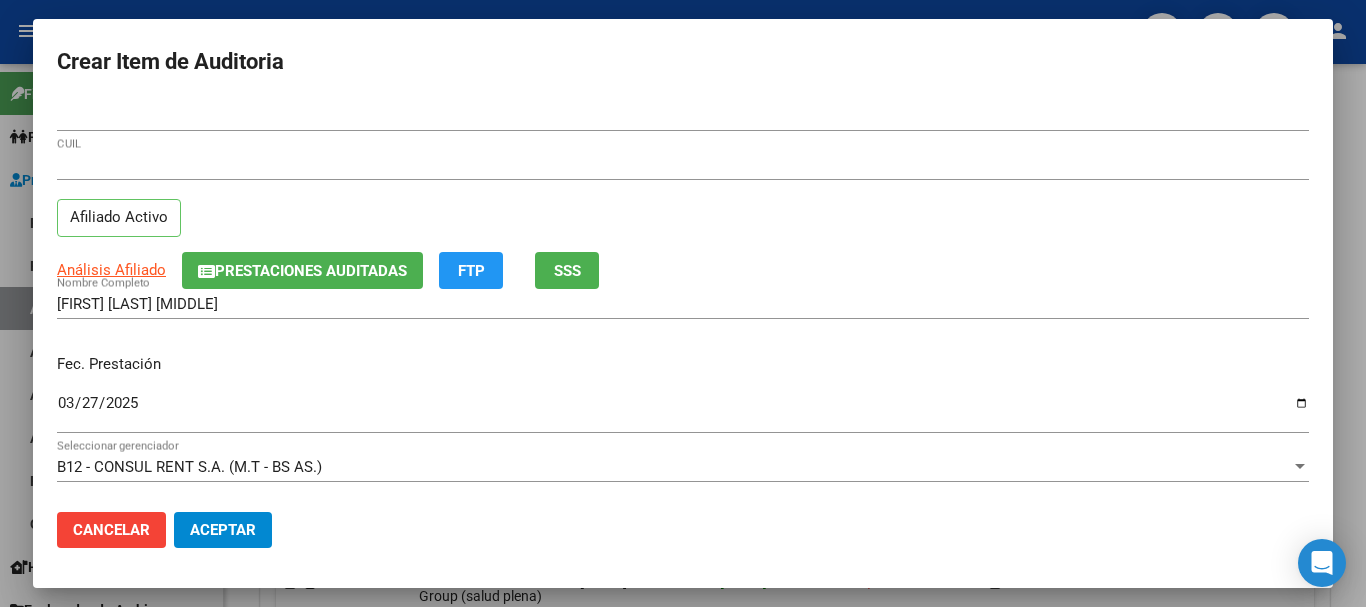 click on "[NUMBER]" at bounding box center (683, 165) 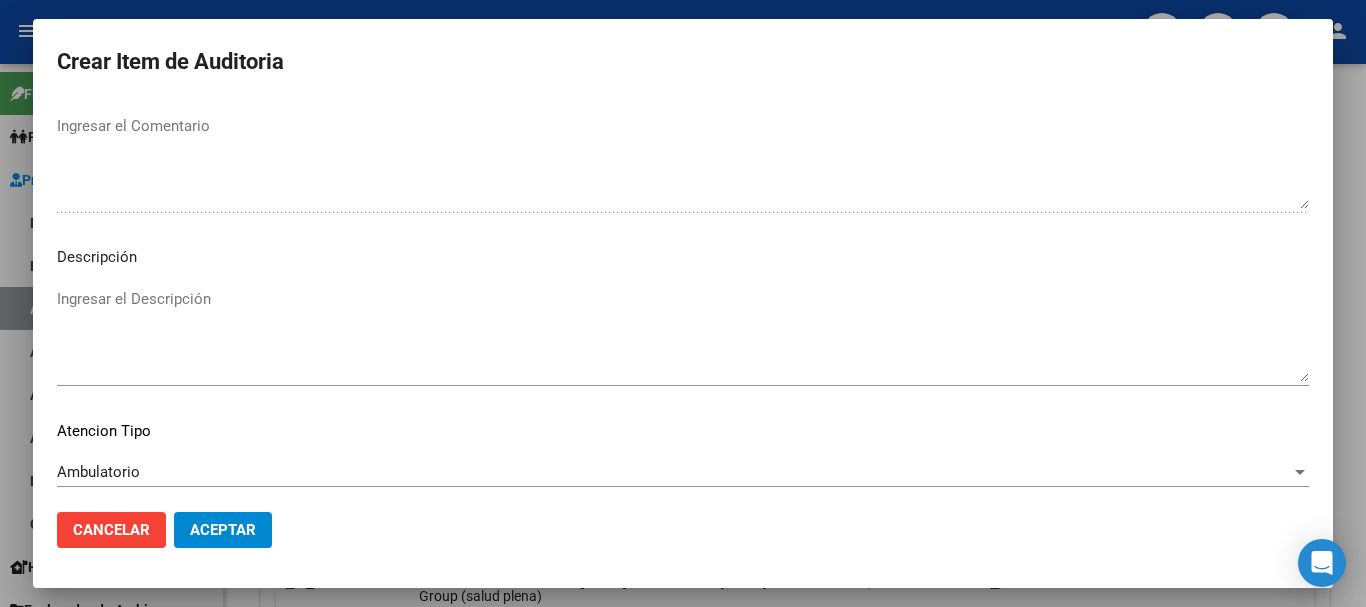 scroll, scrollTop: 1233, scrollLeft: 0, axis: vertical 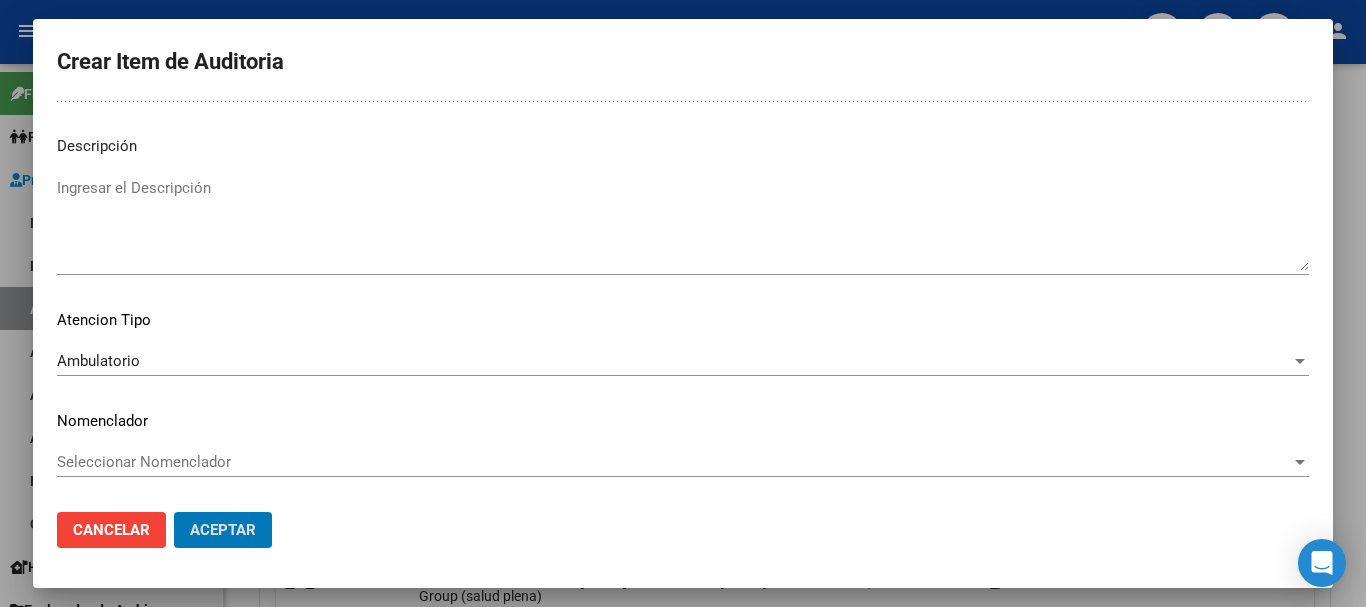 click on "Aceptar" 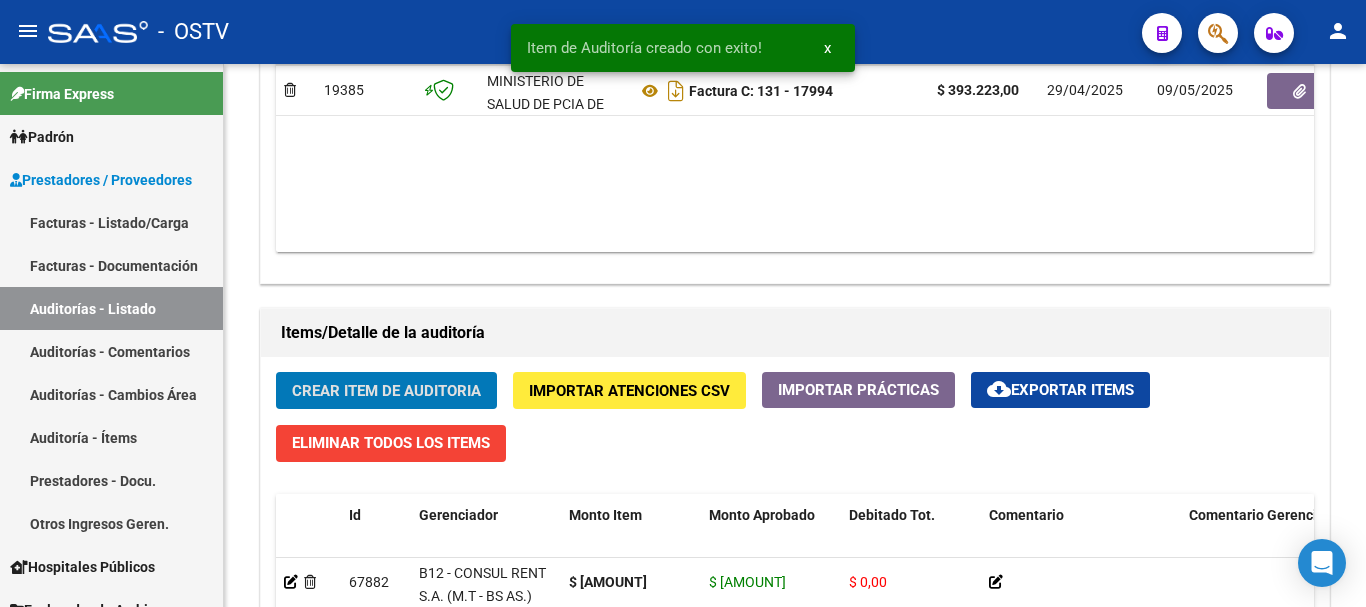 click on "Crear Item de Auditoria" 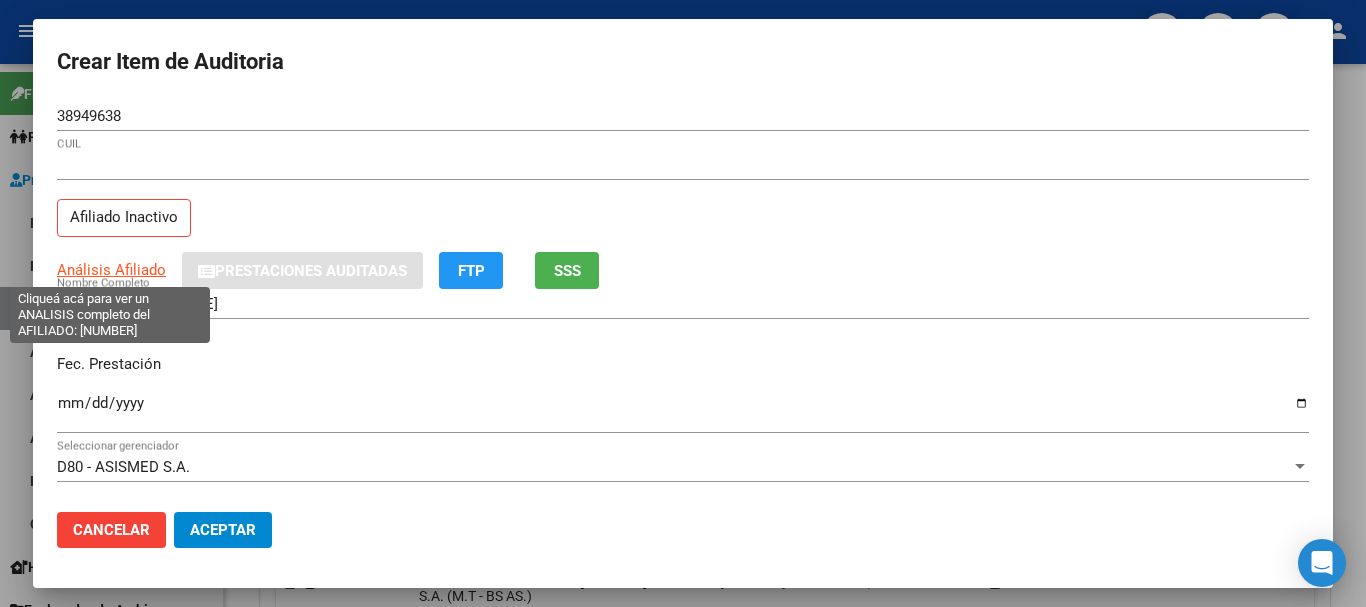 click on "Análisis Afiliado" at bounding box center [111, 270] 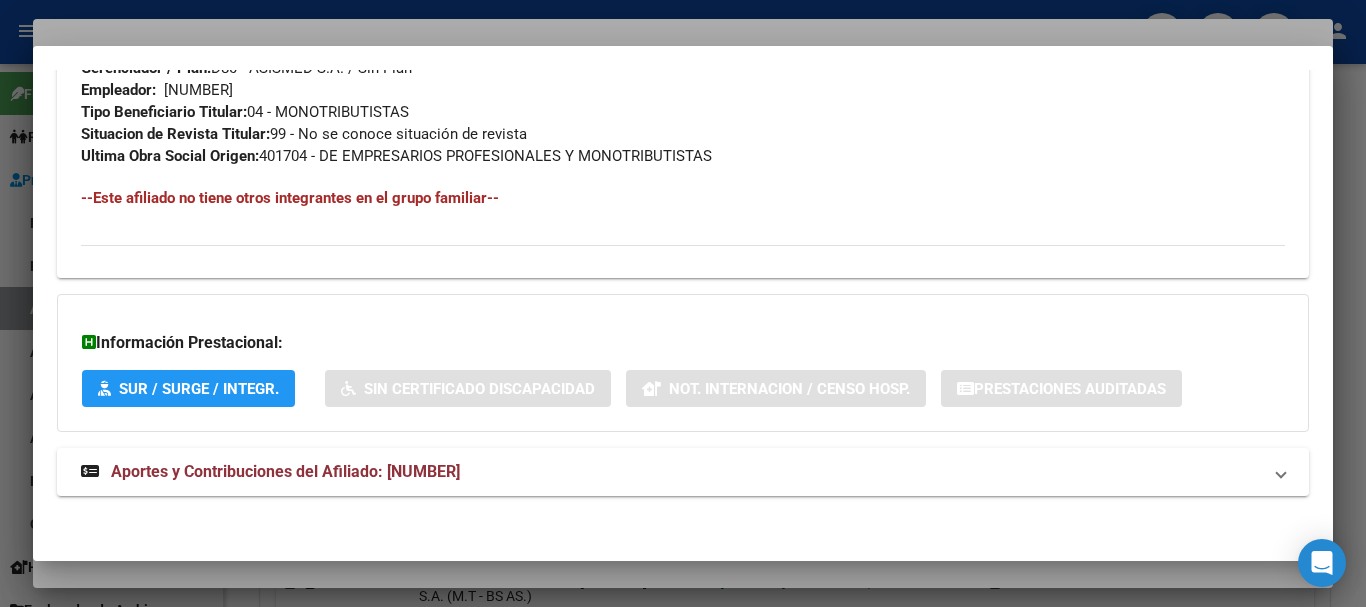 scroll, scrollTop: 1075, scrollLeft: 0, axis: vertical 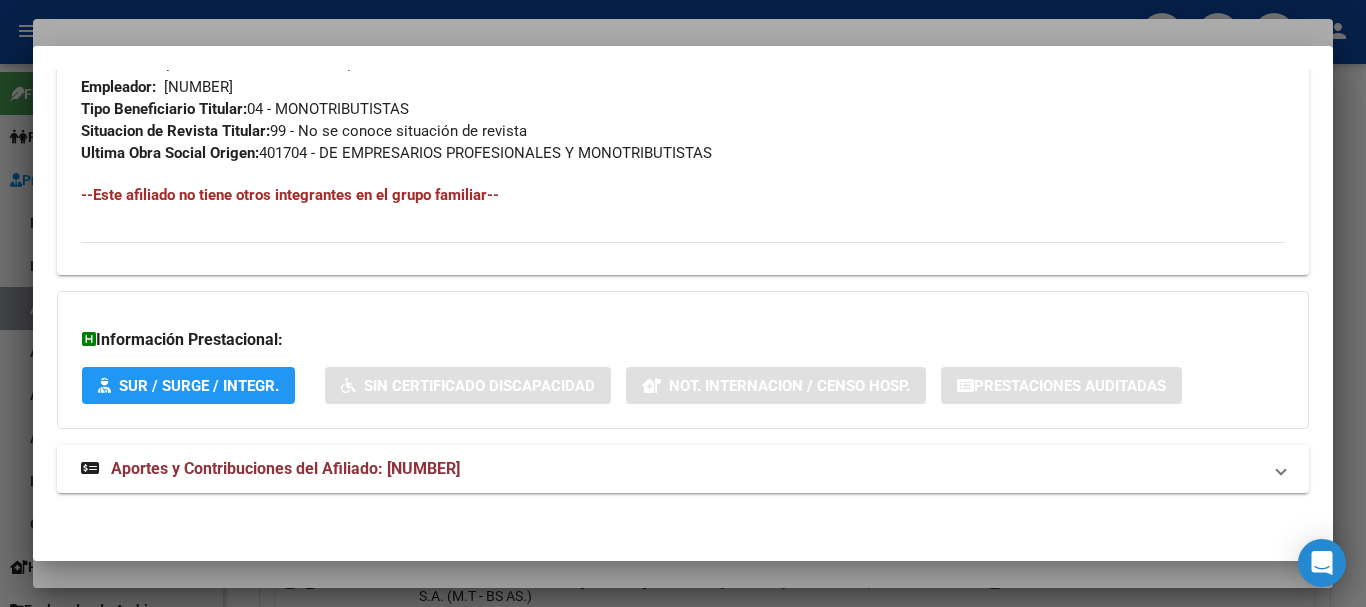 click on "Aportes y Contribuciones del Afiliado: [NUMBER]" at bounding box center (285, 468) 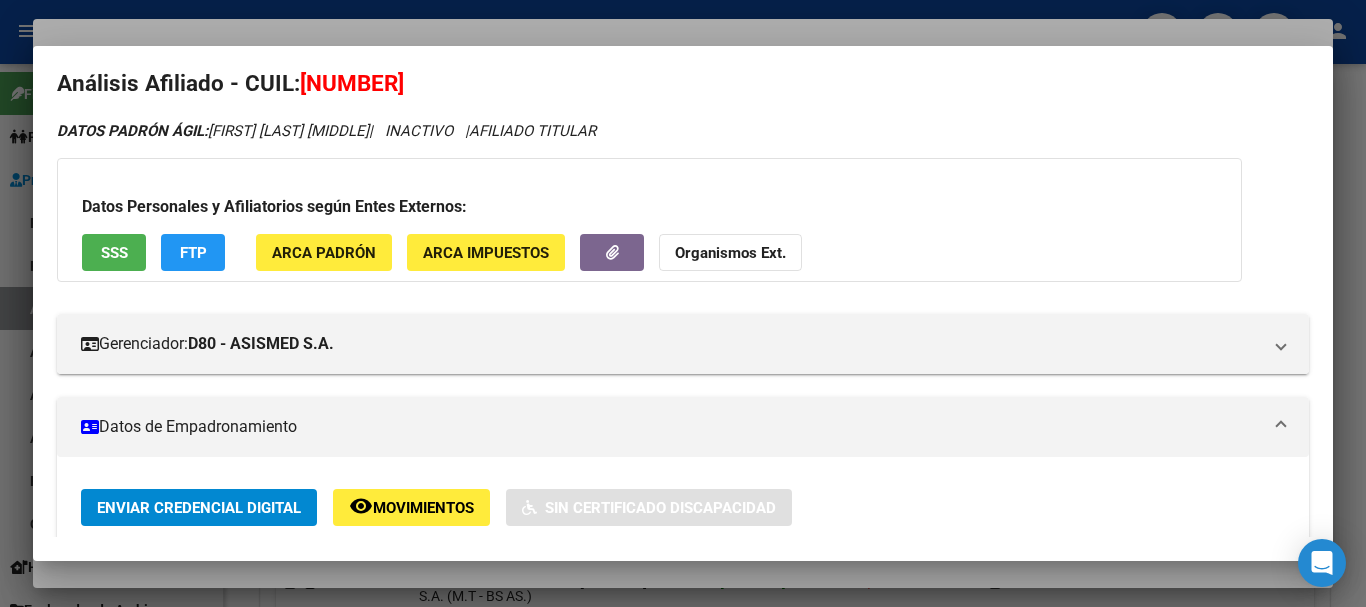 scroll, scrollTop: 0, scrollLeft: 0, axis: both 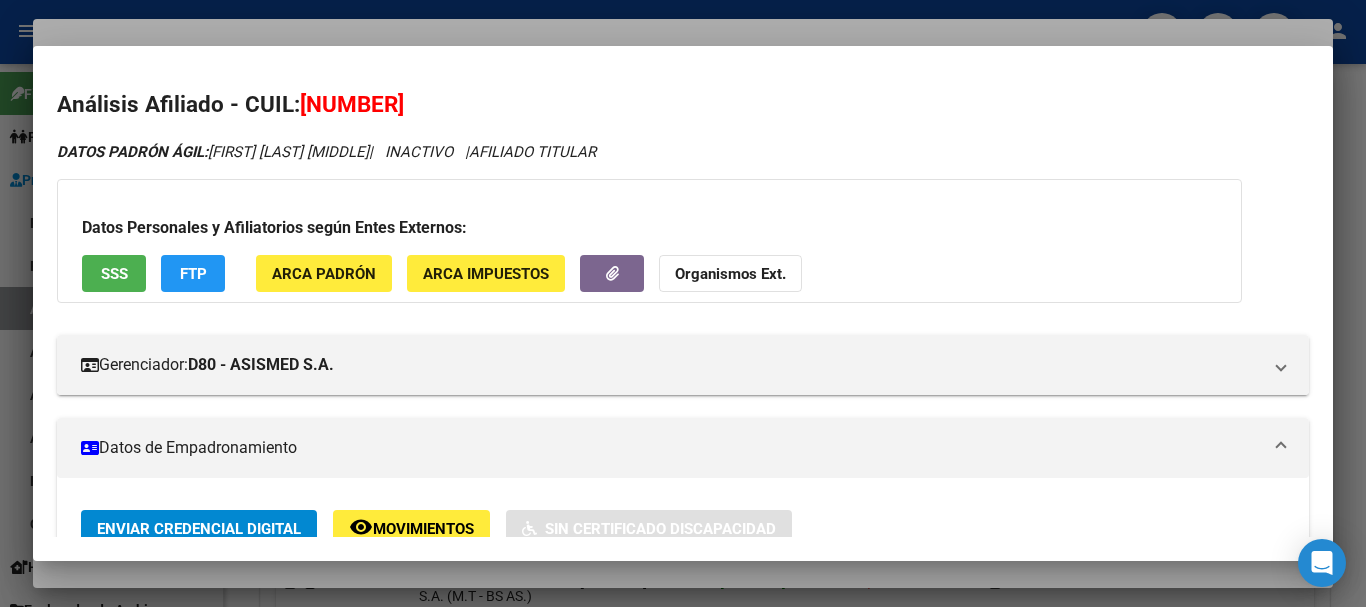 click on "Datos Personales y Afiliatorios según Entes Externos: SSS FTP ARCA Padrón ARCA Impuestos Organismos Ext." at bounding box center (649, 241) 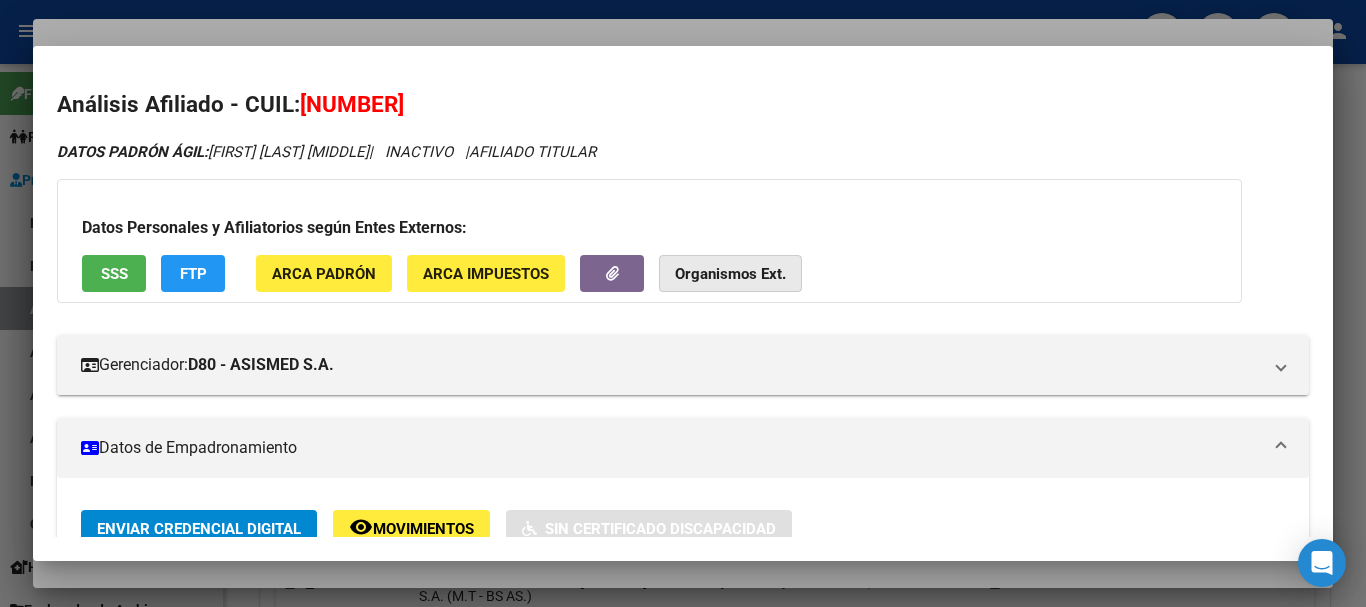 click on "Organismos Ext." 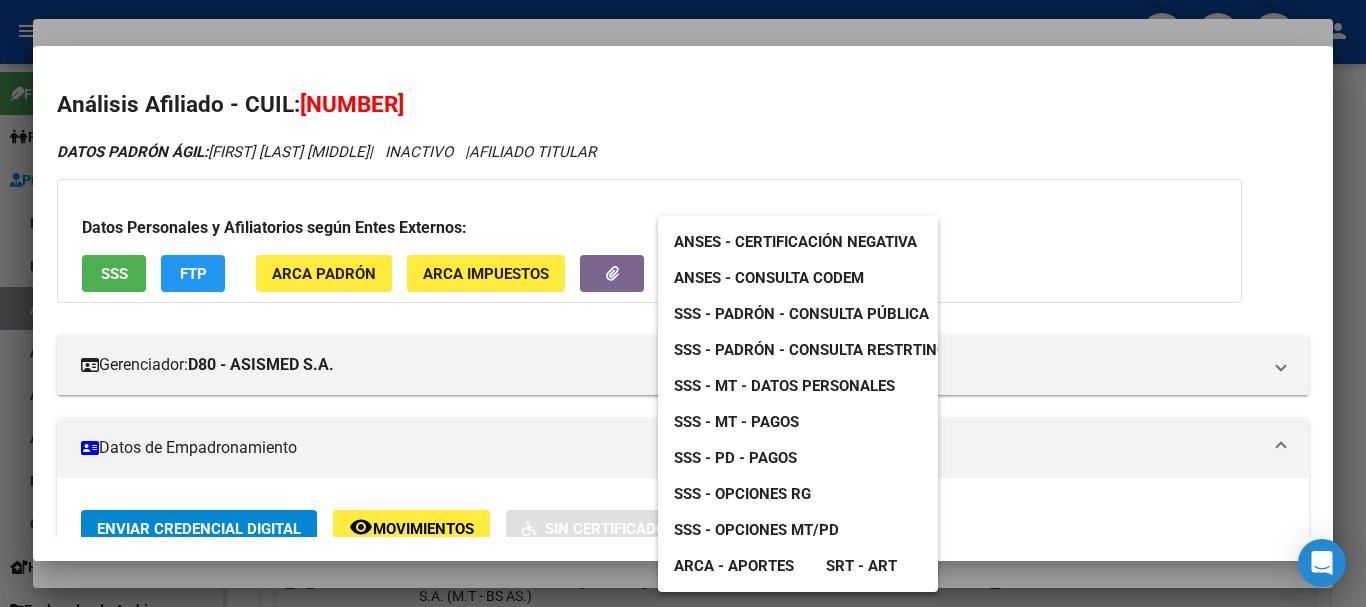 click on "SSS - MT - Datos Personales" at bounding box center (784, 386) 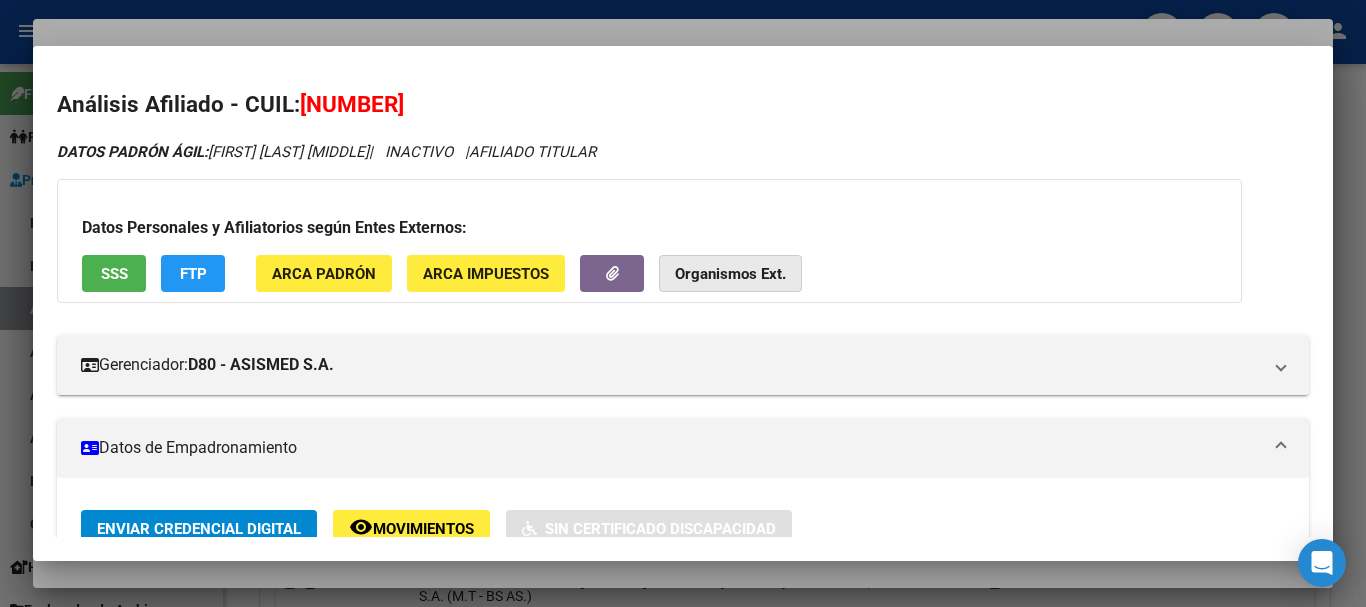 click on "Organismos Ext." 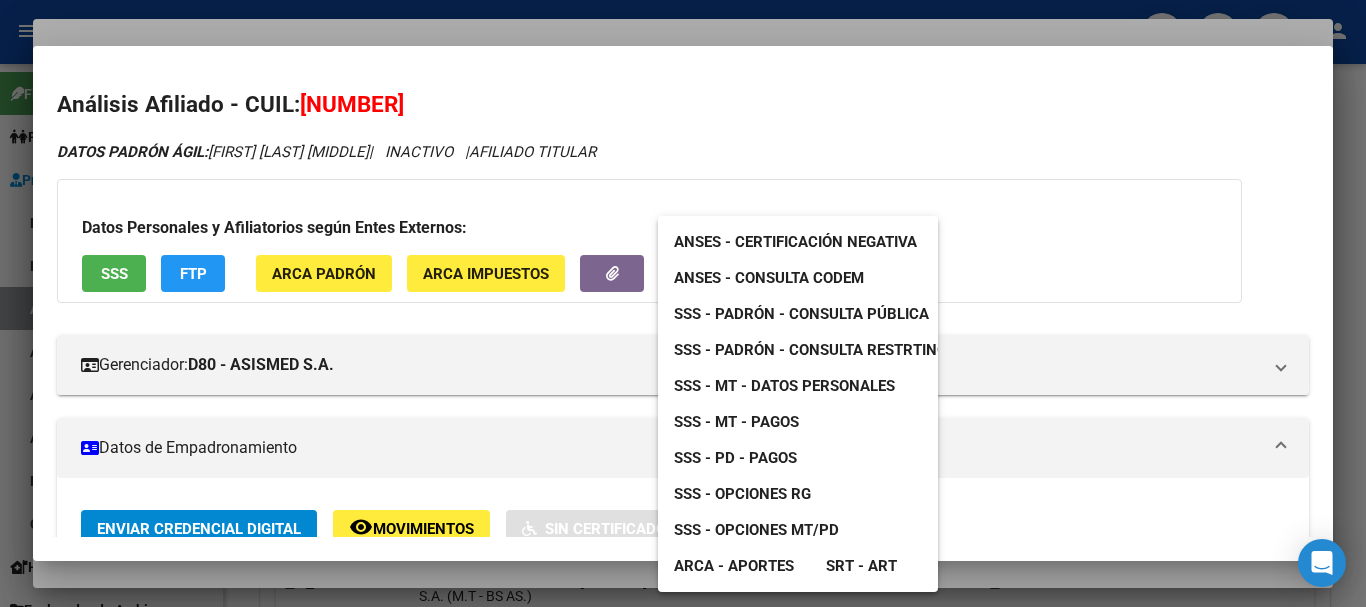 click on "SSS - Padrón - Consulta Pública" at bounding box center (801, 314) 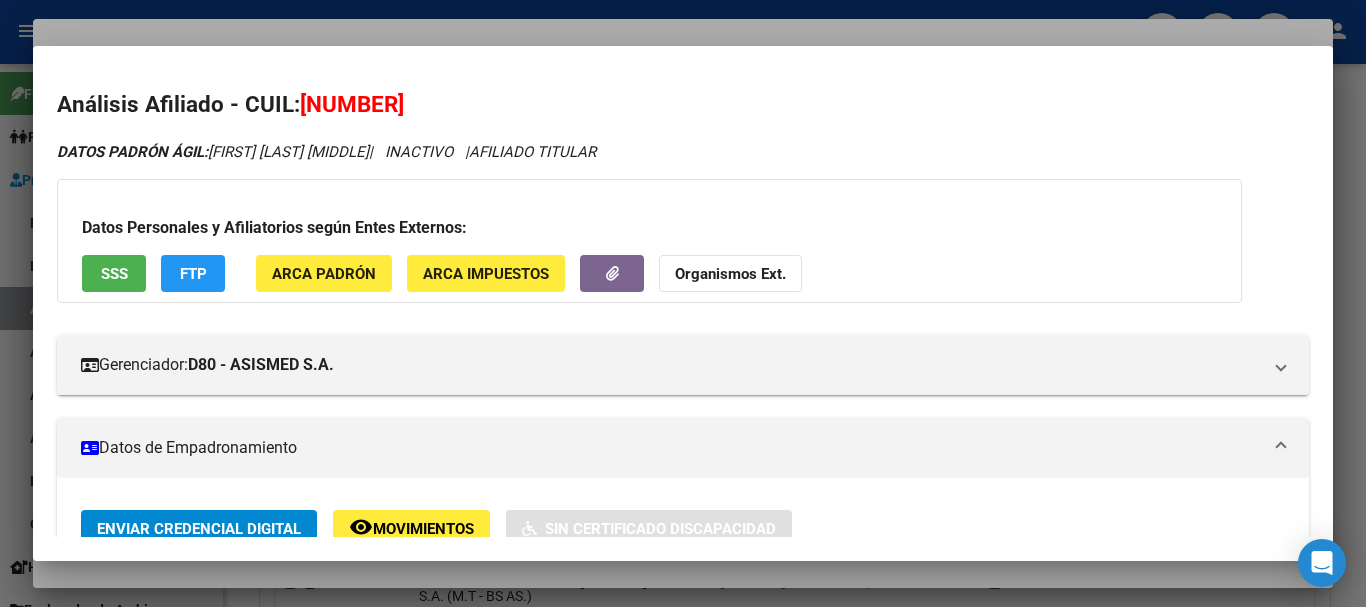 click at bounding box center (683, 303) 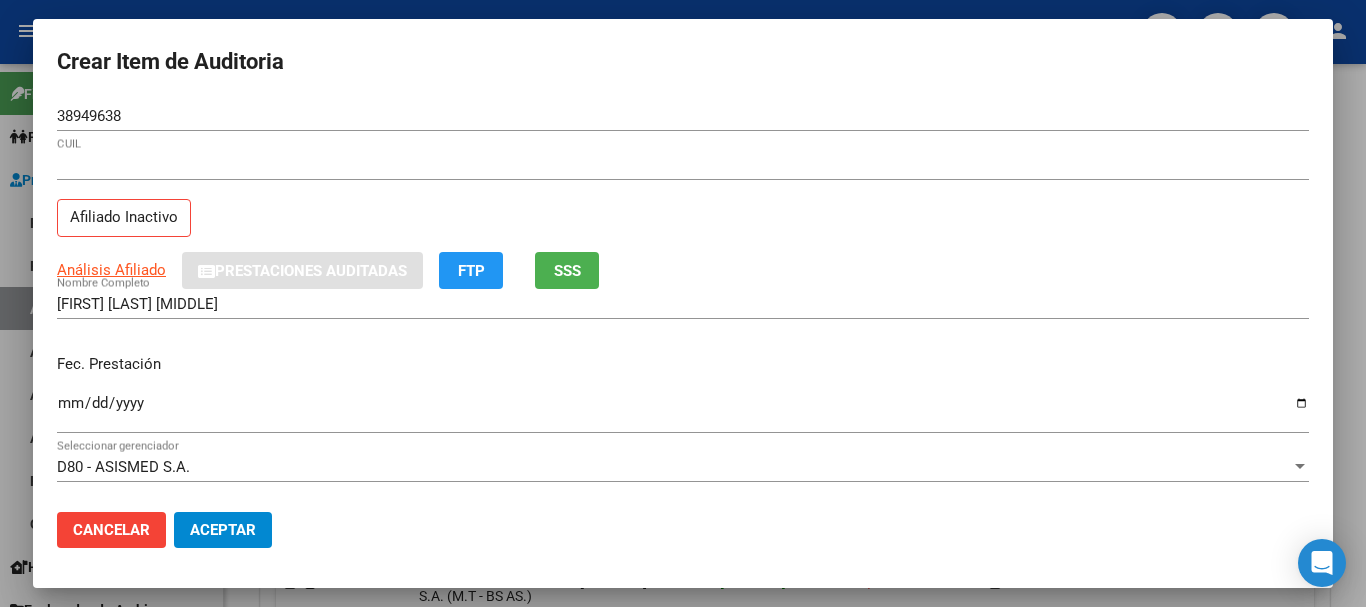 click on "[NUMBER] CUIL   Afiliado Inactivo" at bounding box center (683, 201) 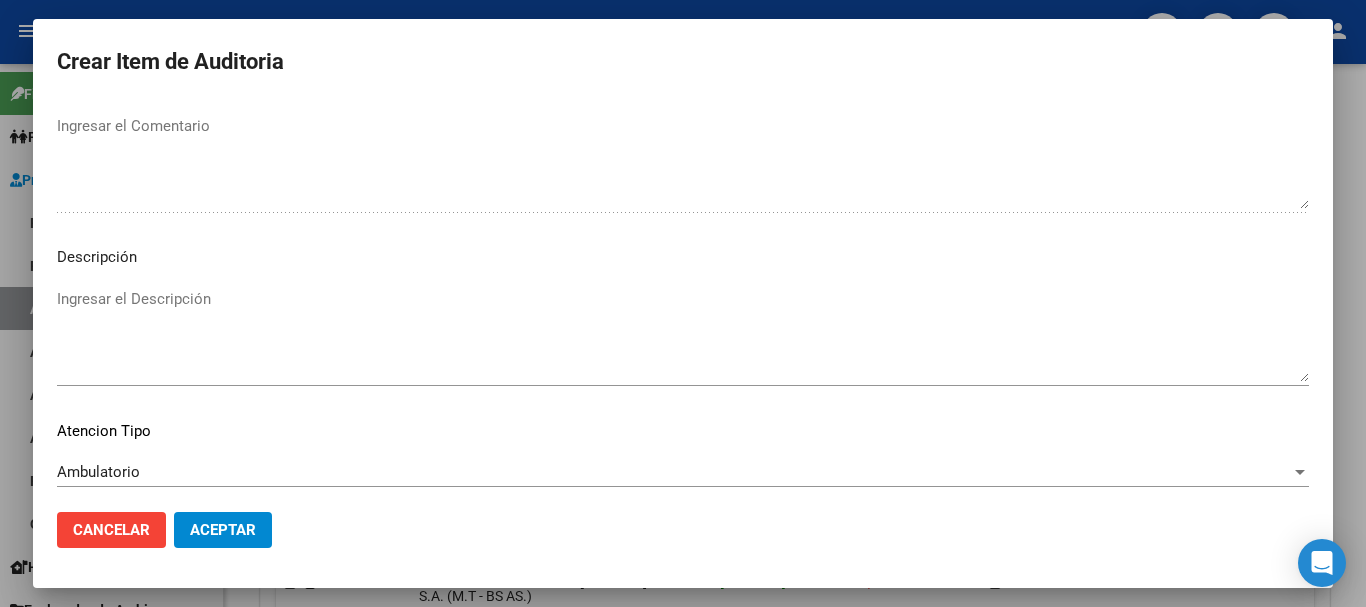 scroll, scrollTop: 1233, scrollLeft: 0, axis: vertical 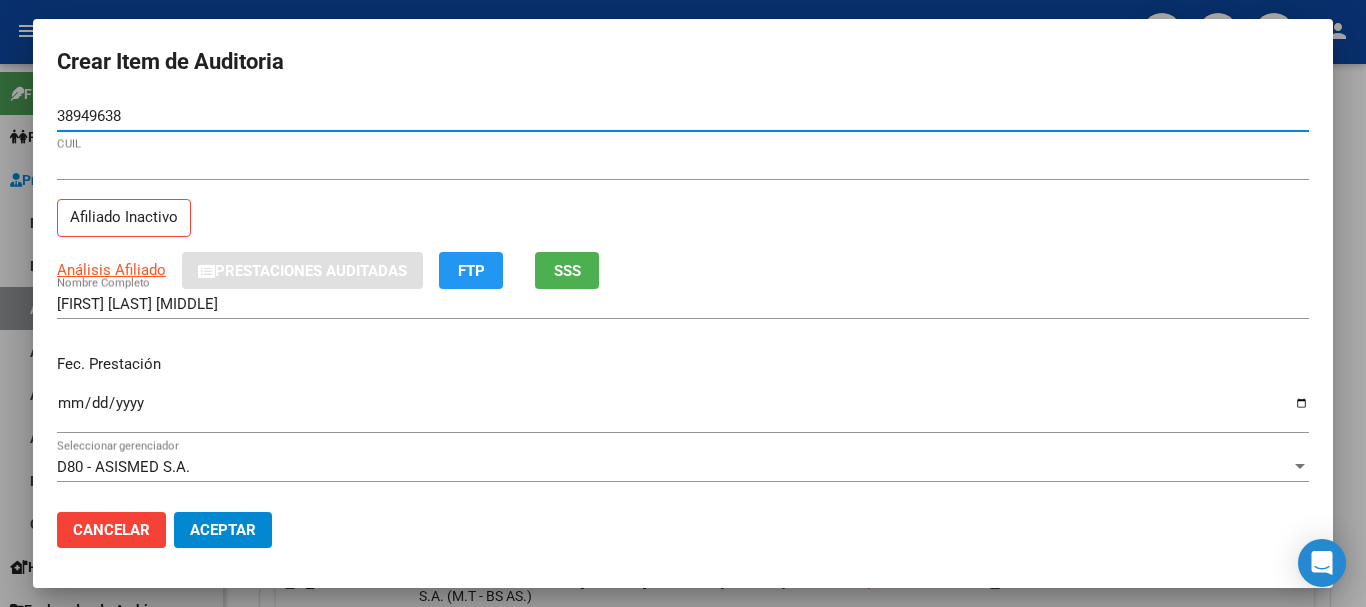 click on "Aceptar" 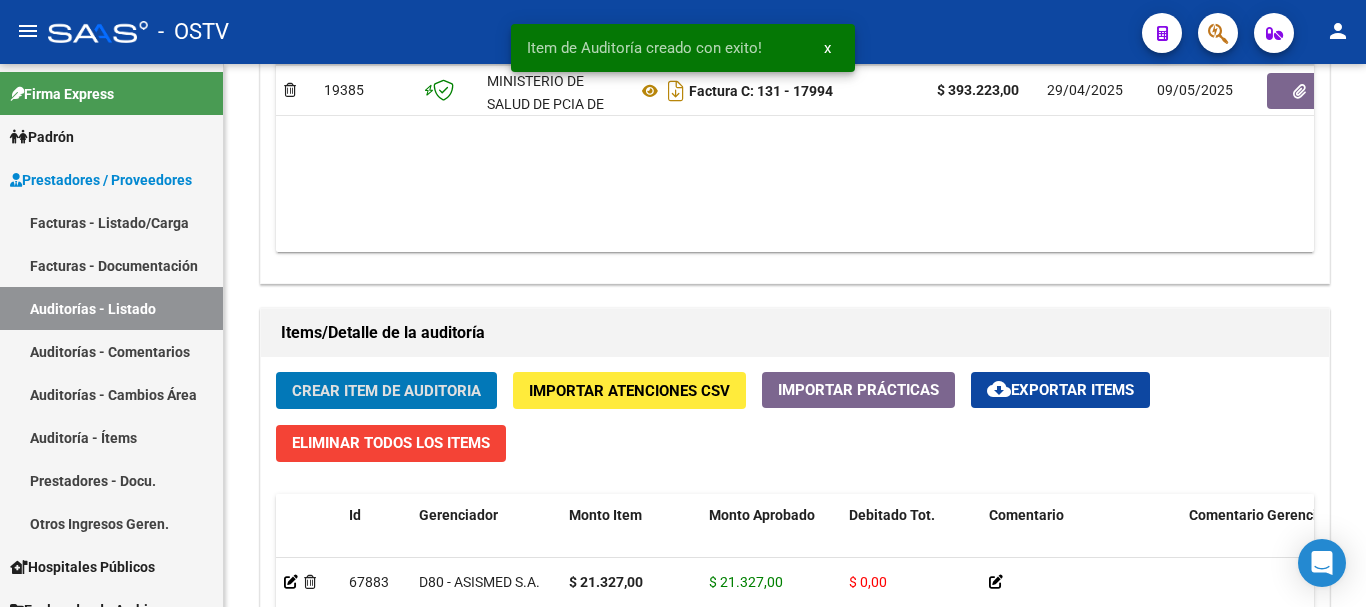 click on "Crear Item de Auditoria" 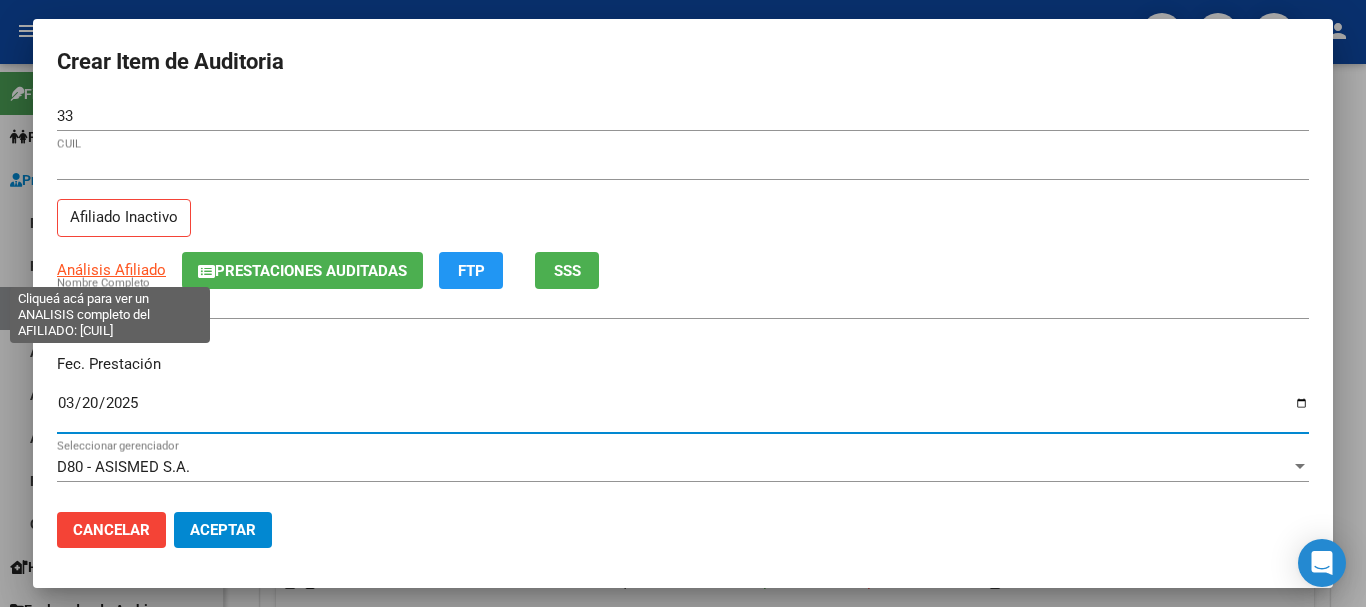 click on "Análisis Afiliado" at bounding box center [111, 270] 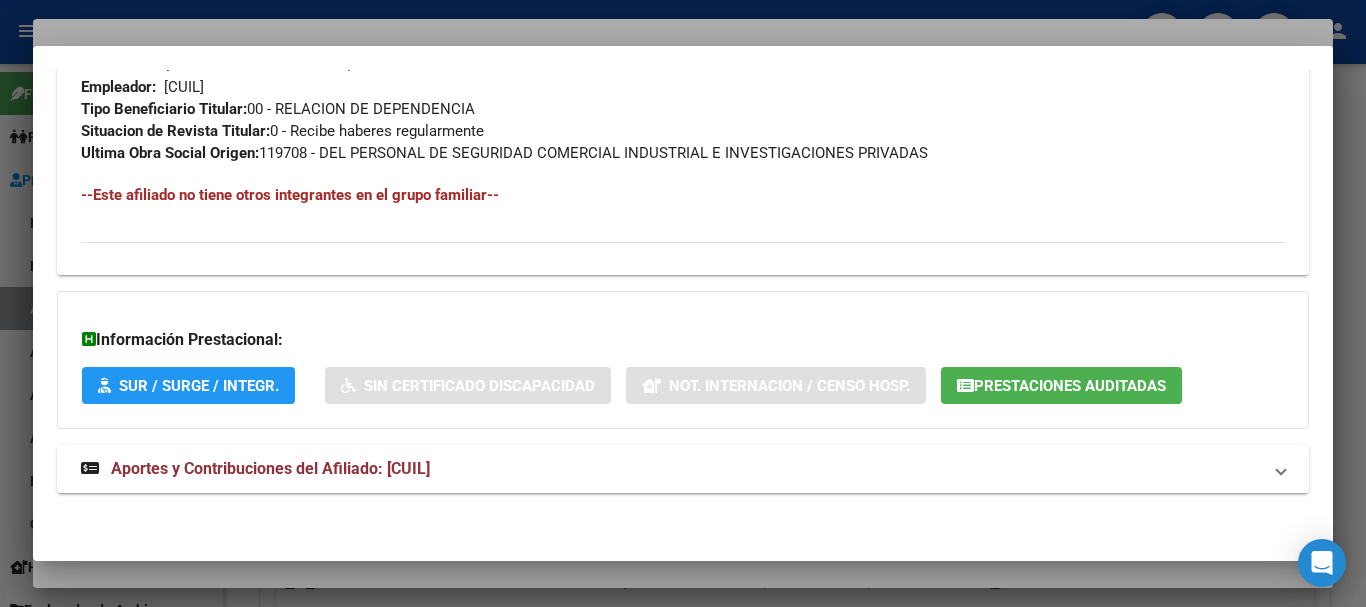 click on "Aportes y Contribuciones del Afiliado: [CUIL]" at bounding box center (270, 468) 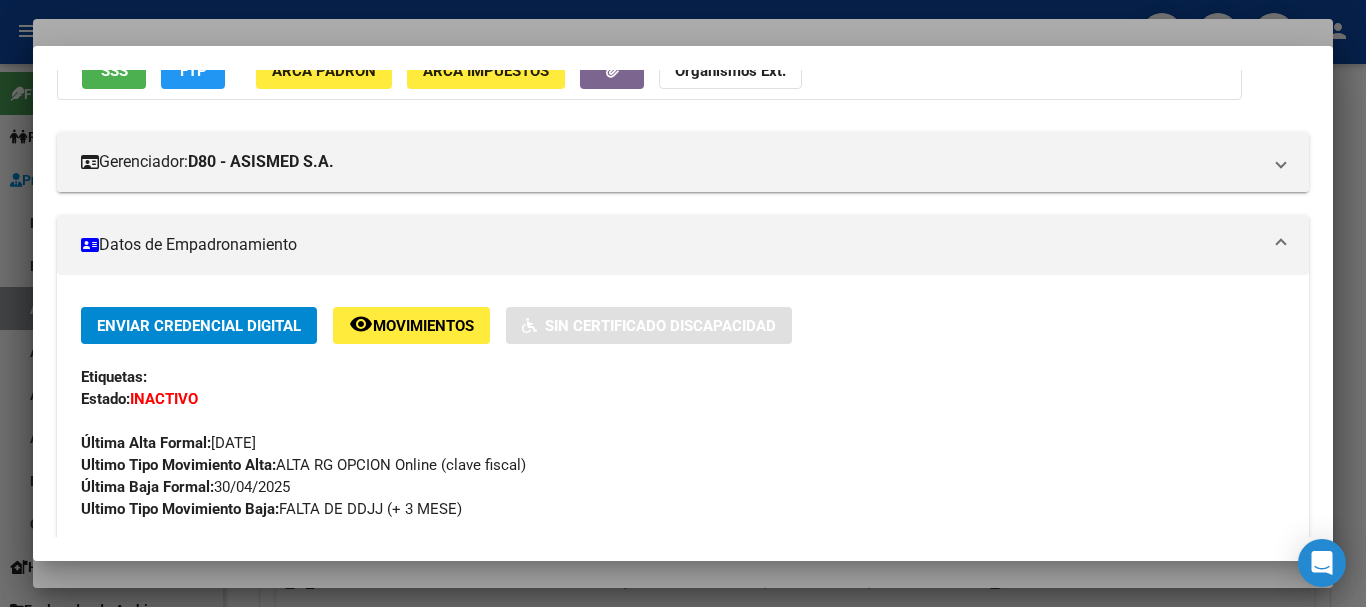 scroll, scrollTop: 0, scrollLeft: 0, axis: both 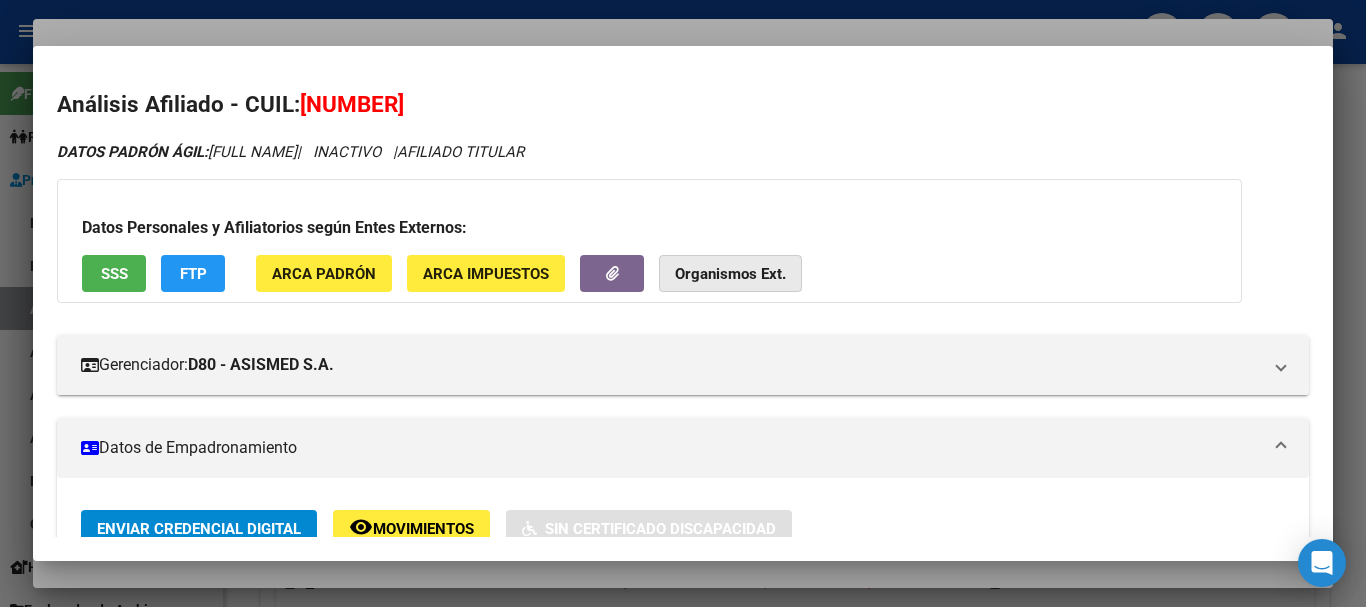 click on "Organismos Ext." 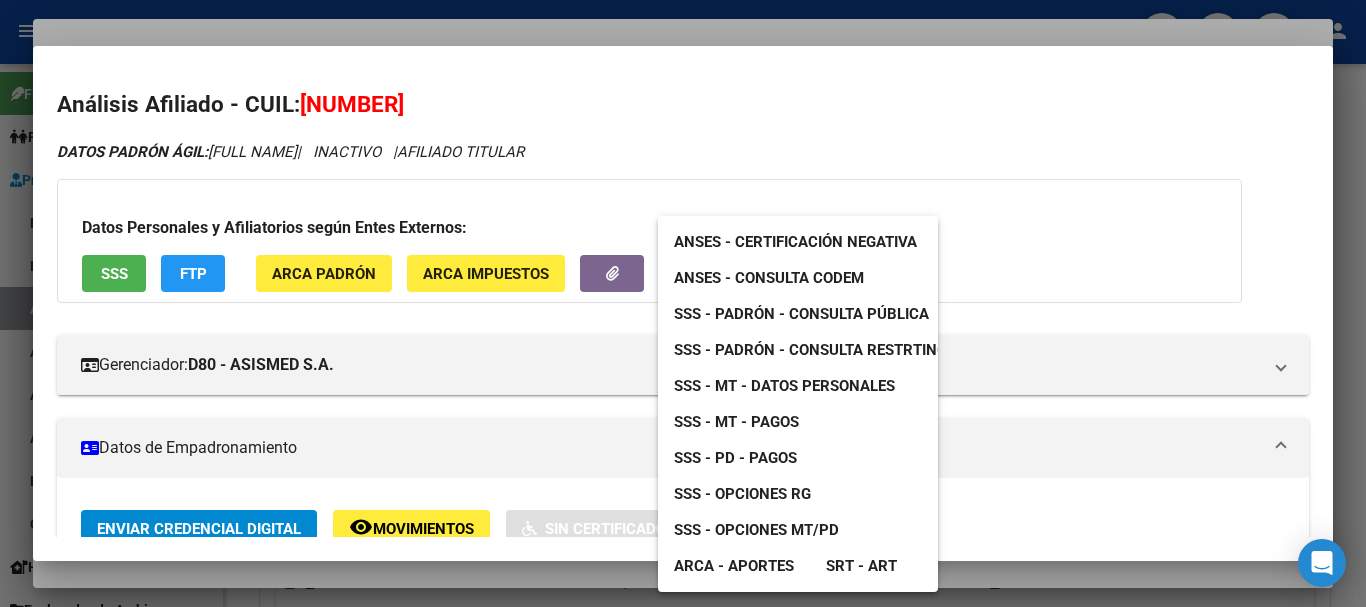 click on "SSS - Padrón - Consulta Pública" at bounding box center (801, 314) 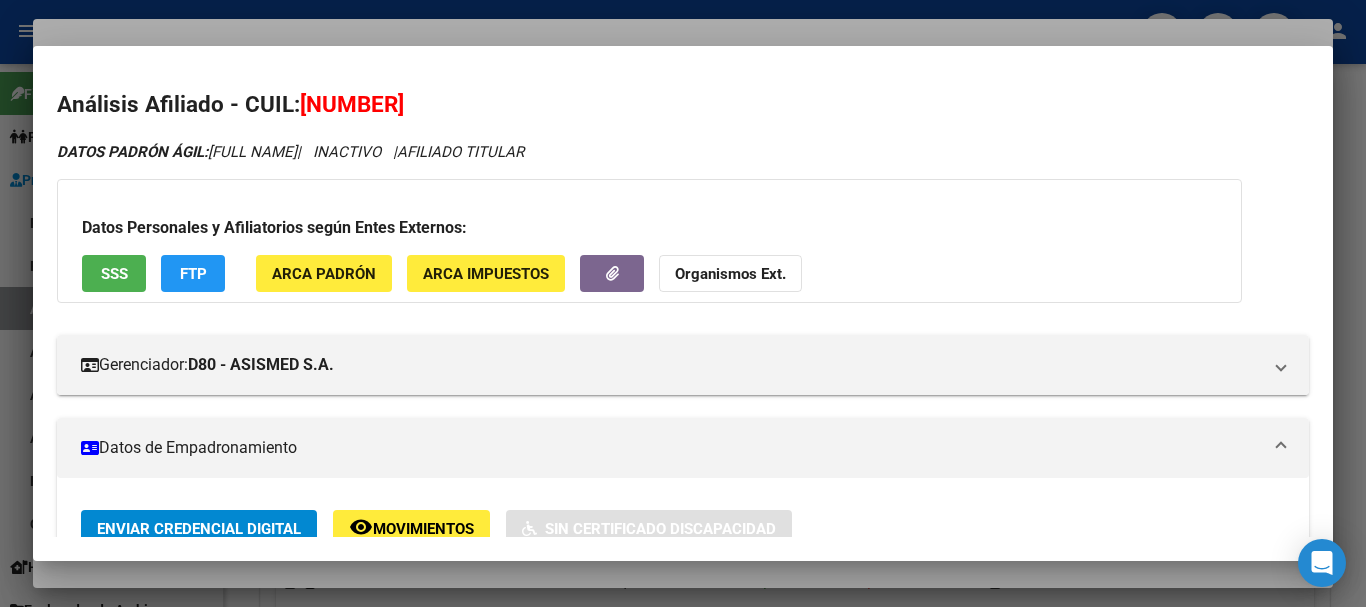 click at bounding box center (683, 303) 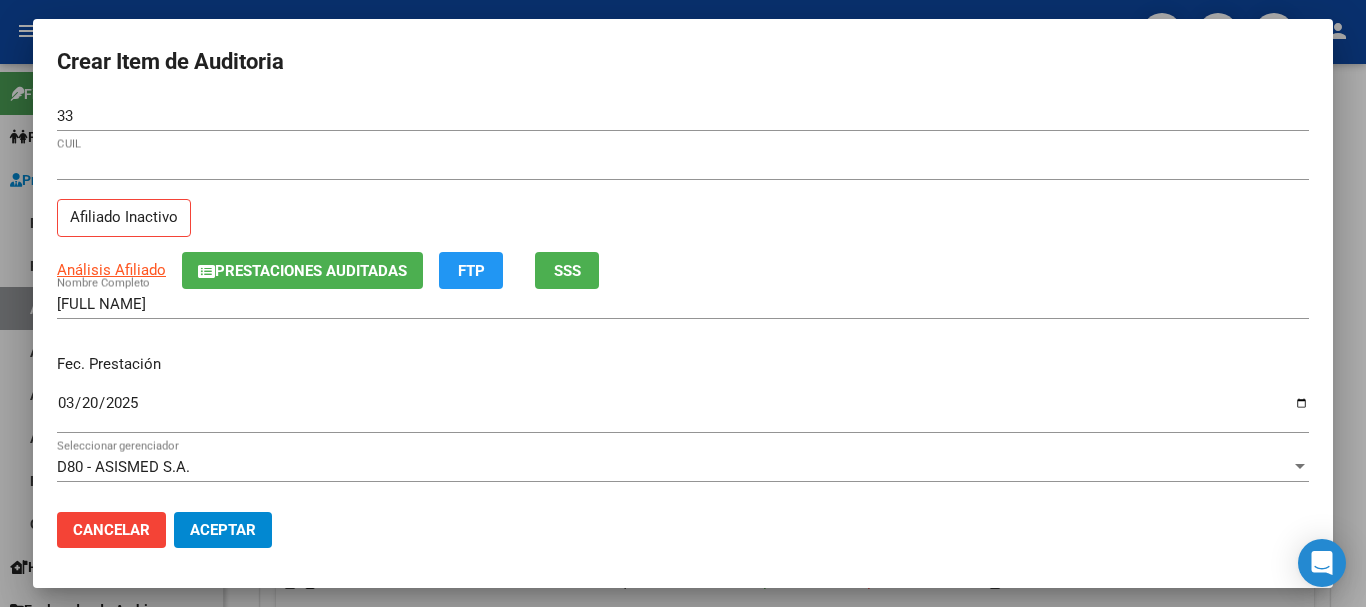 click on "[NUMBER] Nro Documento" at bounding box center (683, 125) 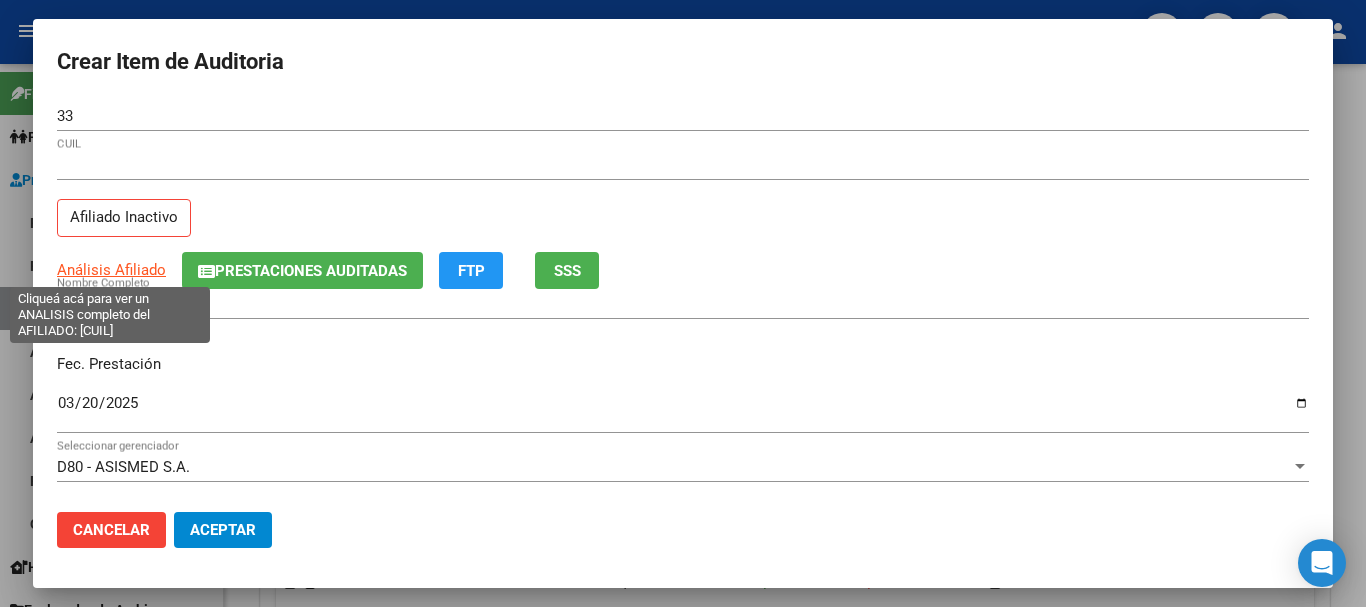 click on "Análisis Afiliado" at bounding box center (111, 270) 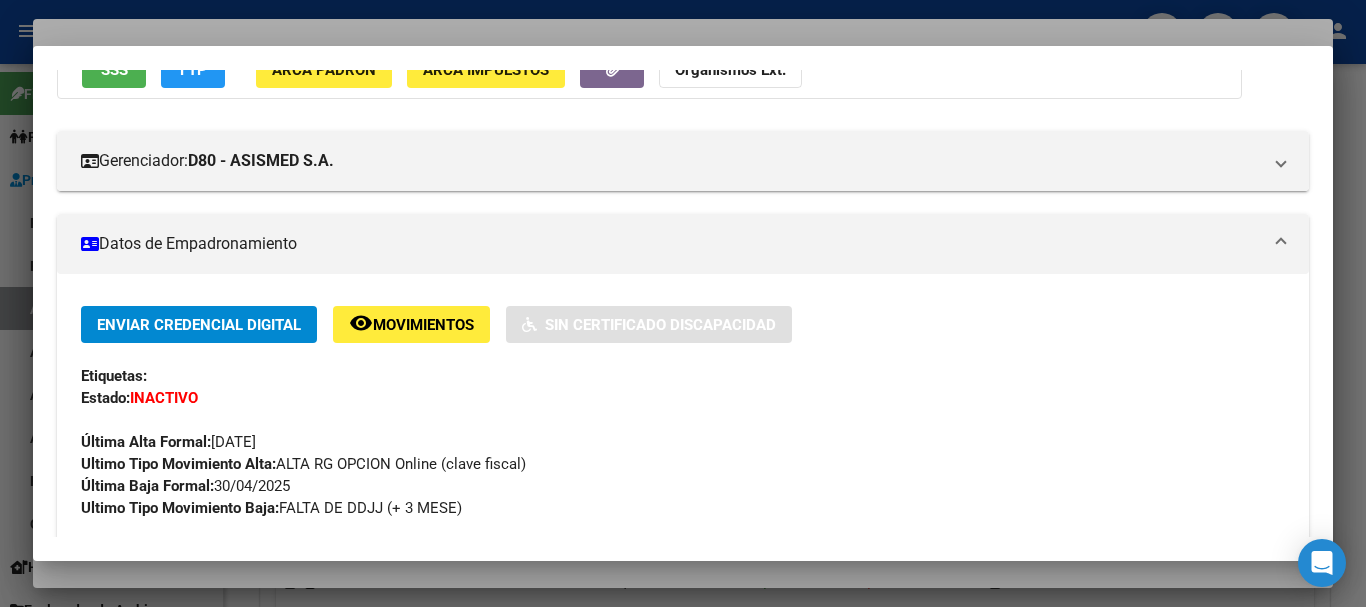 scroll, scrollTop: 203, scrollLeft: 0, axis: vertical 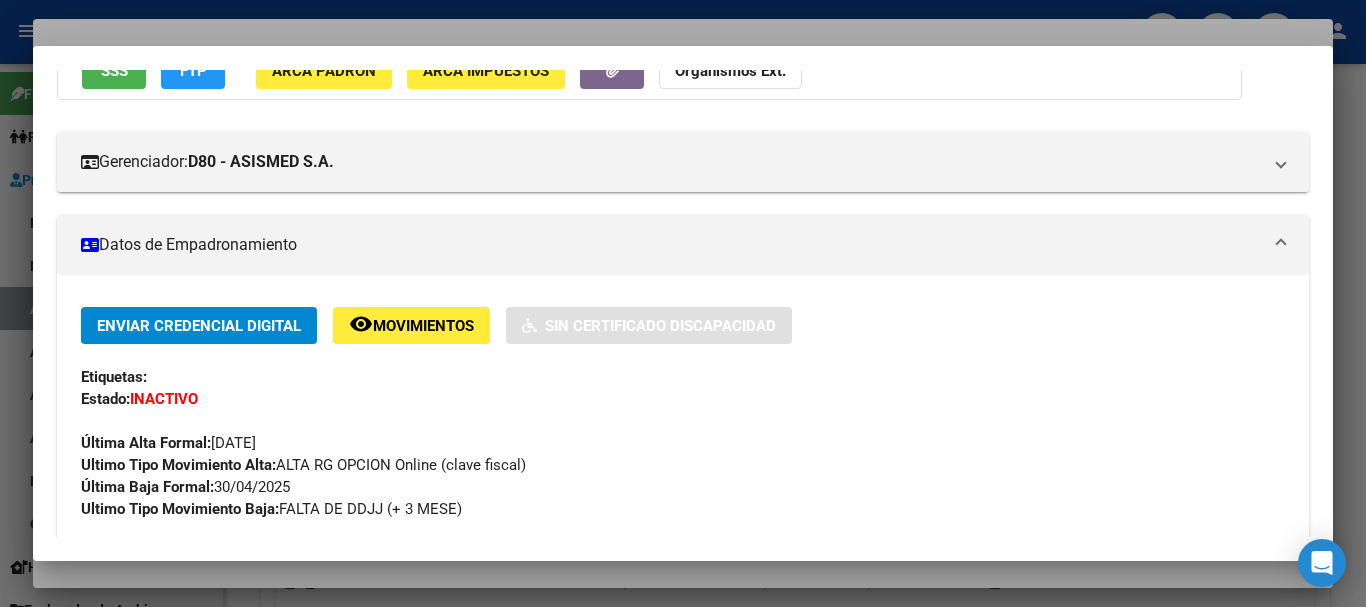 click at bounding box center [683, 303] 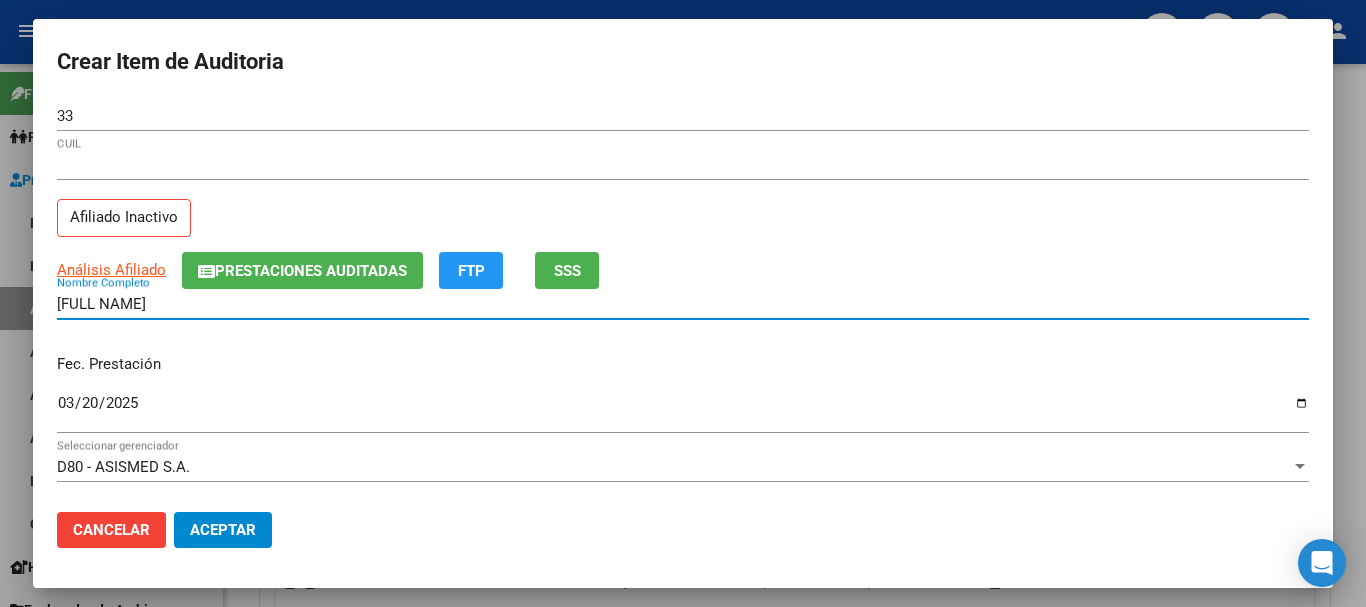 click on "[FULL NAME]" at bounding box center [683, 304] 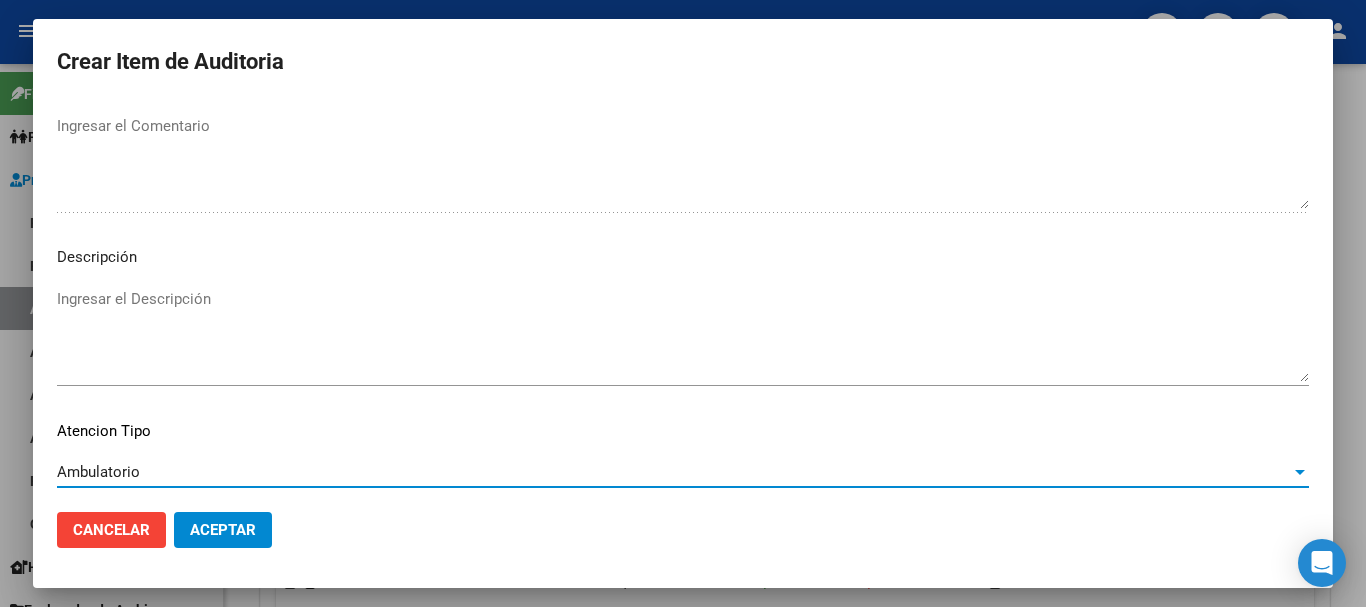 scroll, scrollTop: 1233, scrollLeft: 0, axis: vertical 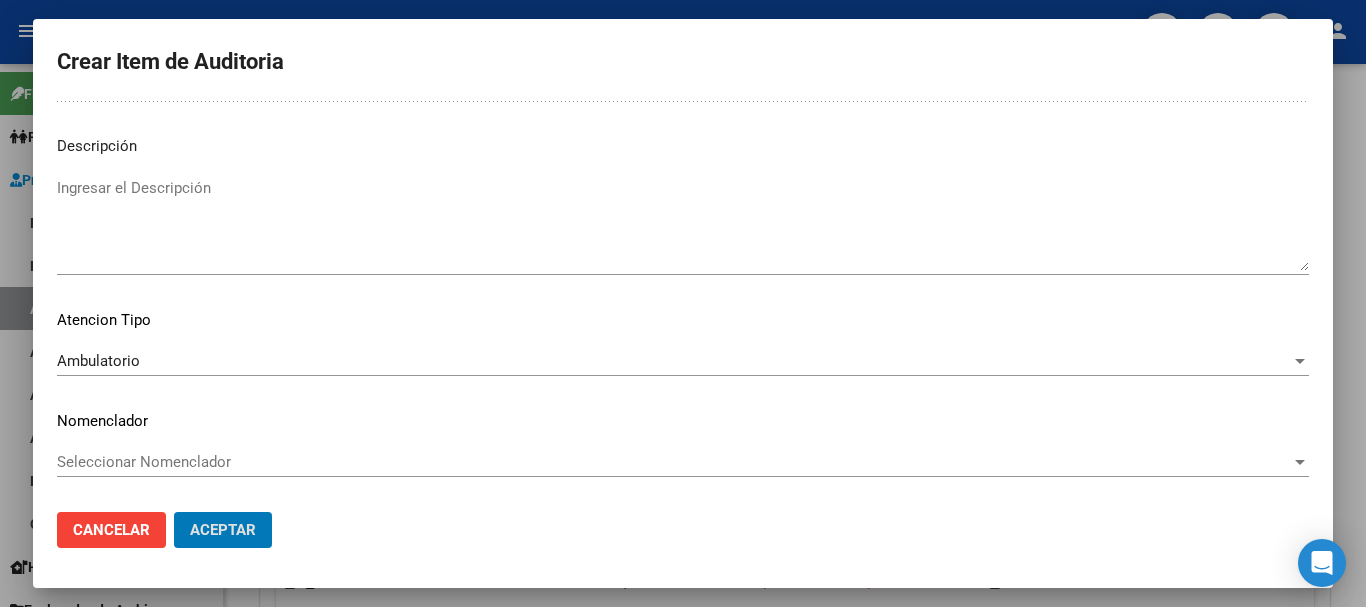 click on "Aceptar" 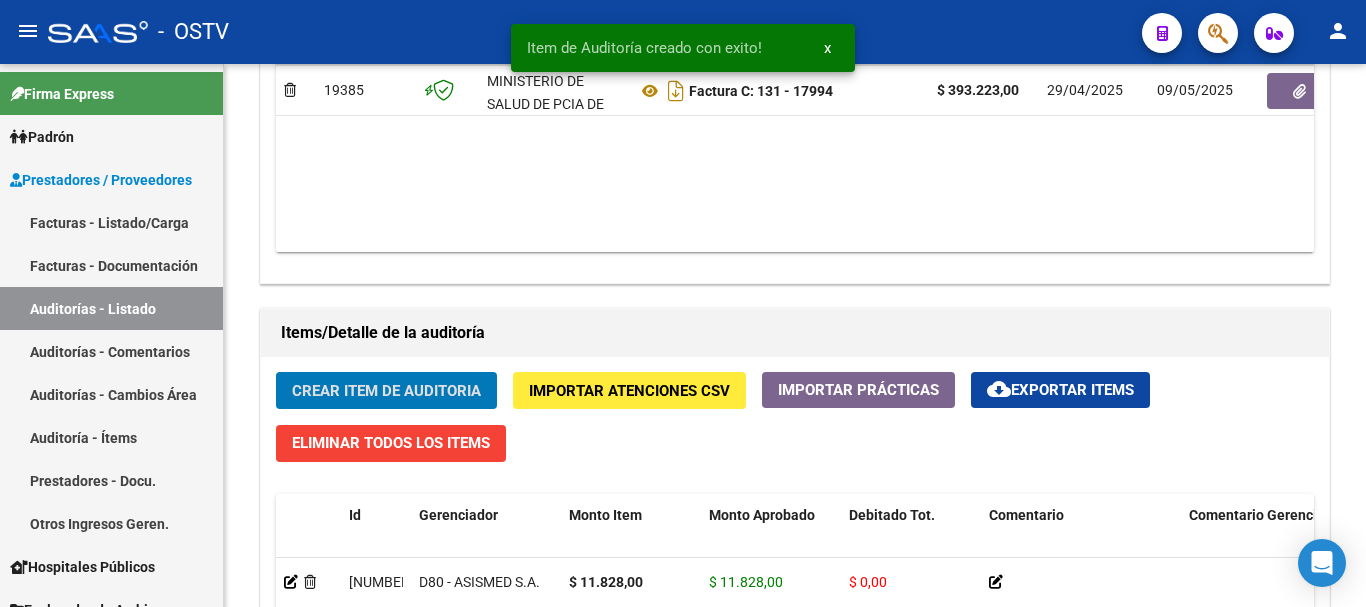 click on "Crear Item de Auditoria" 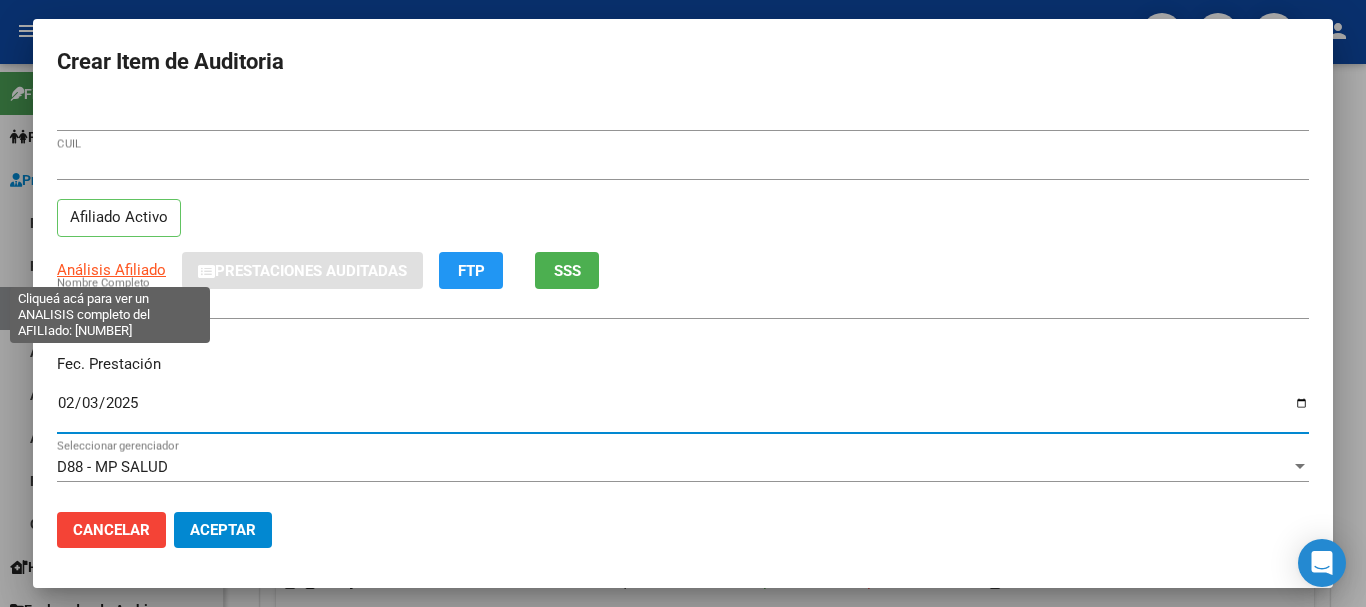 click on "Análisis Afiliado" at bounding box center [111, 270] 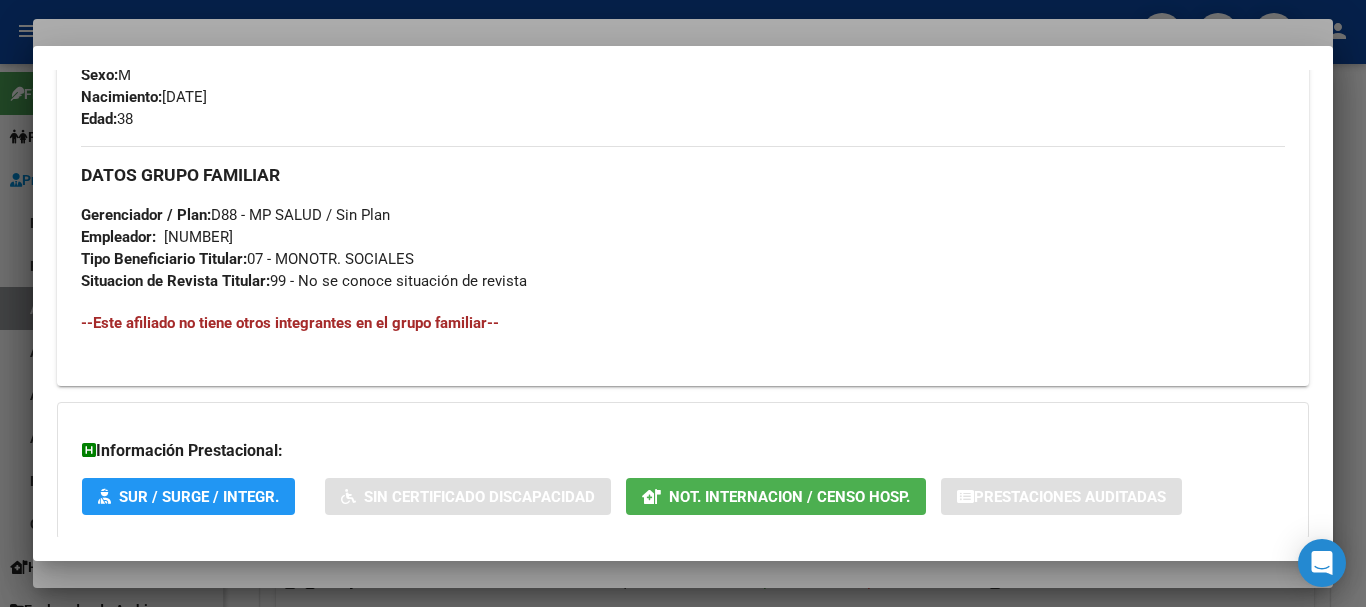 scroll, scrollTop: 1014, scrollLeft: 0, axis: vertical 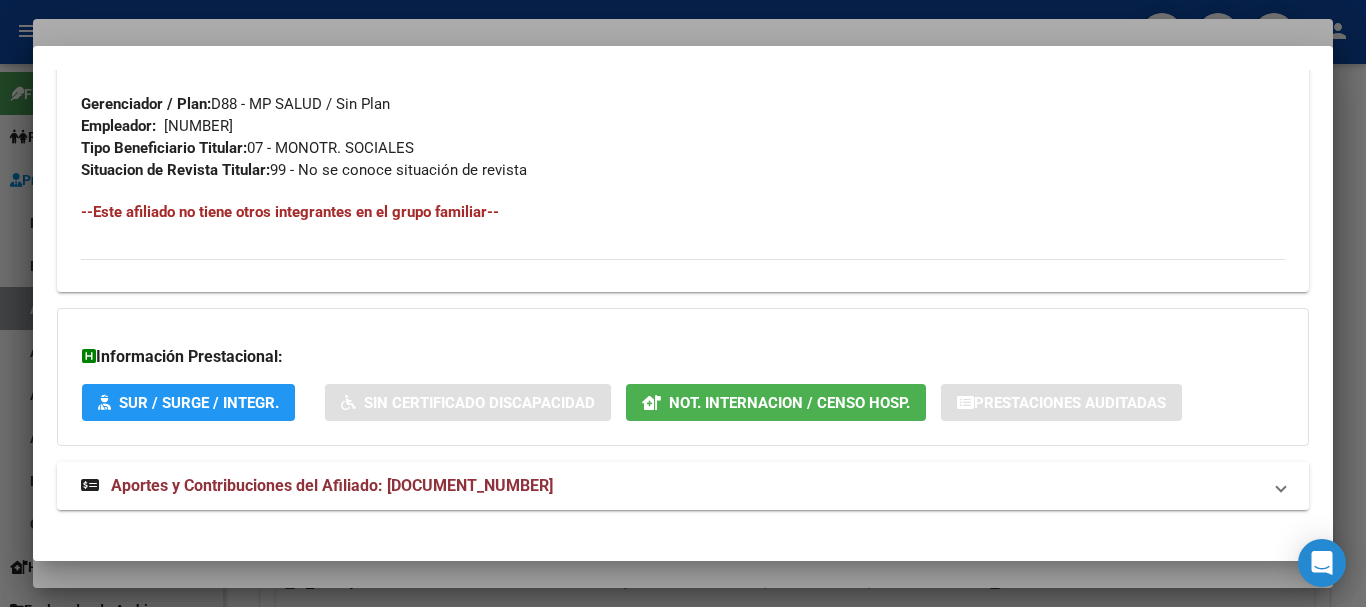 click on "Aportes y Contribuciones del Afiliado: [DOCUMENT_NUMBER]" at bounding box center [683, 486] 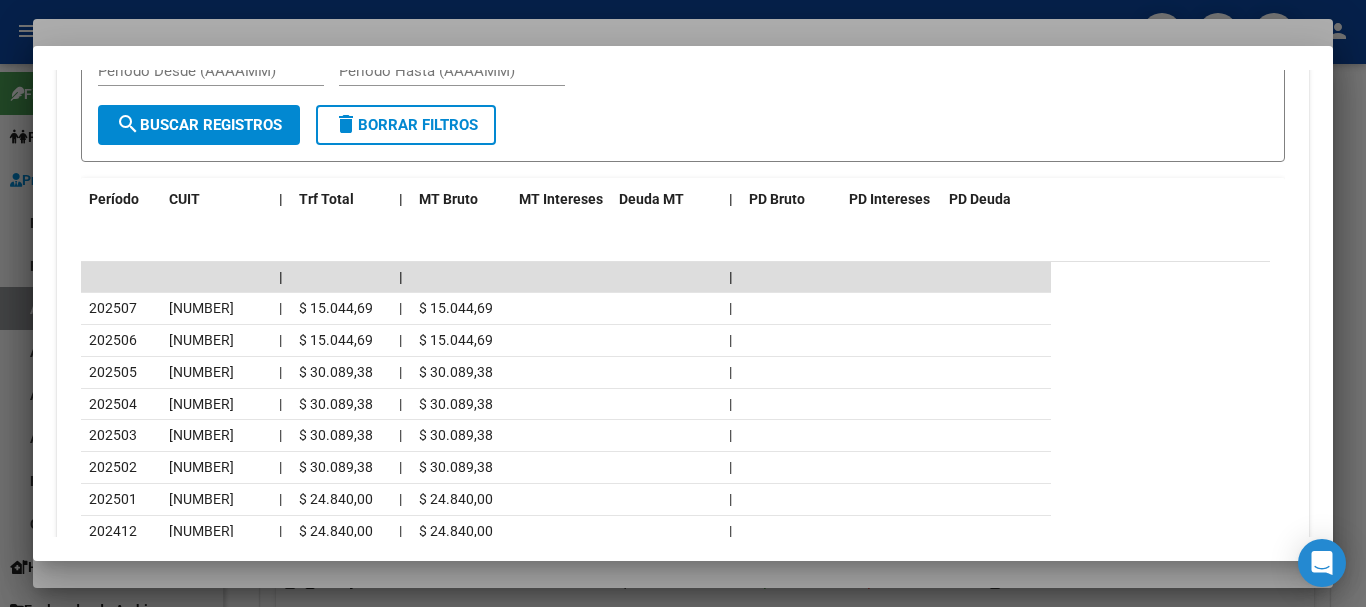 scroll, scrollTop: 1879, scrollLeft: 0, axis: vertical 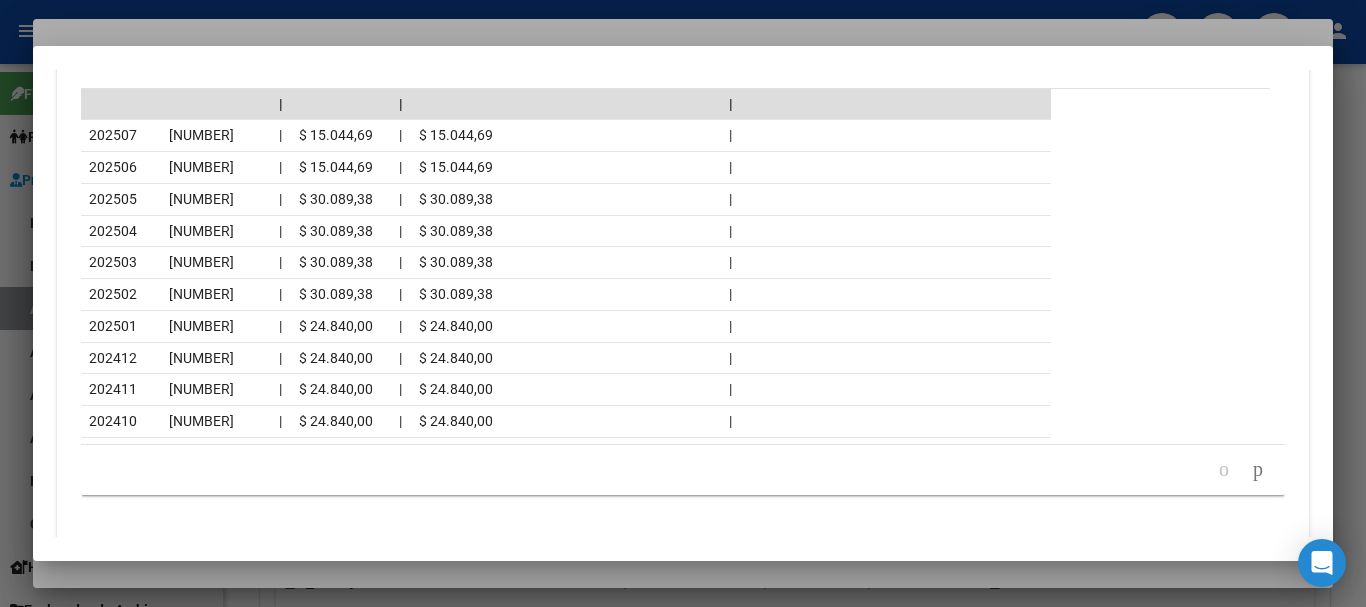 click at bounding box center (683, 303) 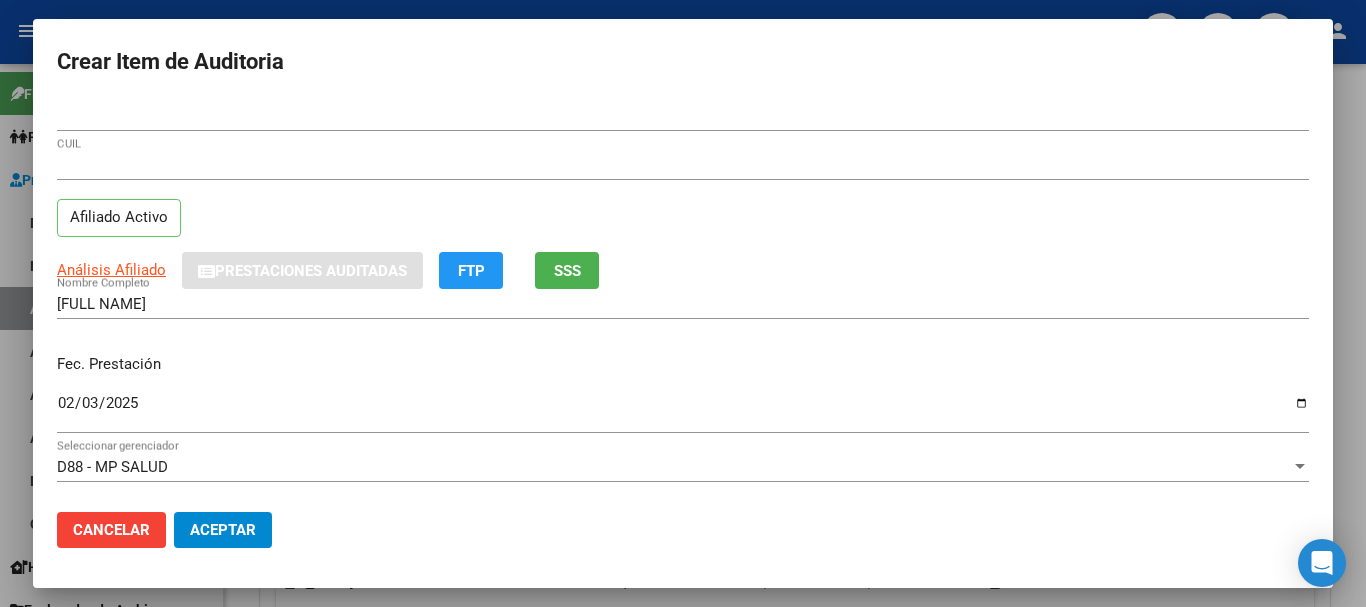 click on "[NUMBER]" at bounding box center [683, 165] 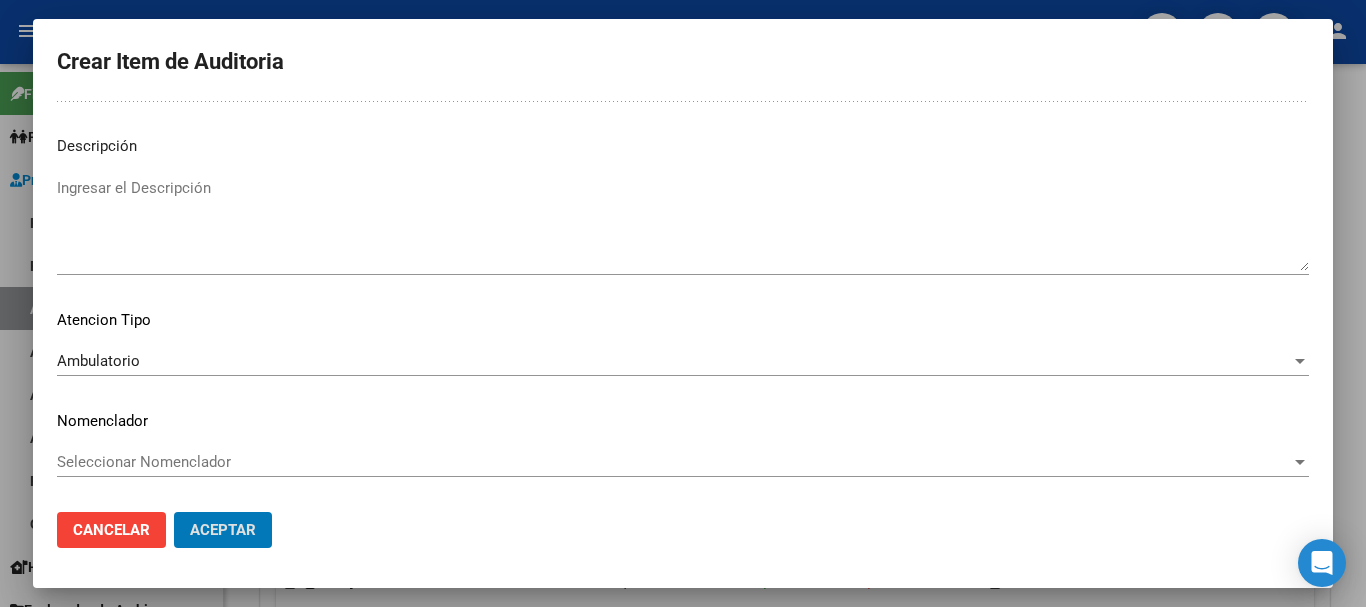scroll, scrollTop: 0, scrollLeft: 0, axis: both 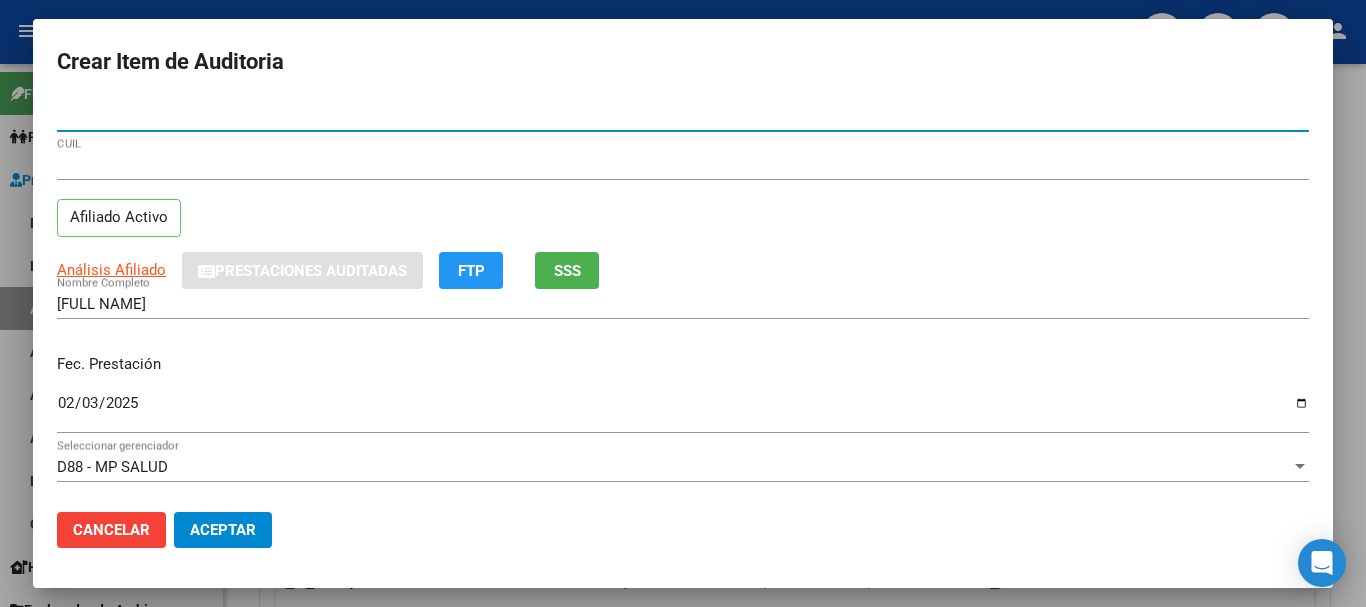 click on "Aceptar" 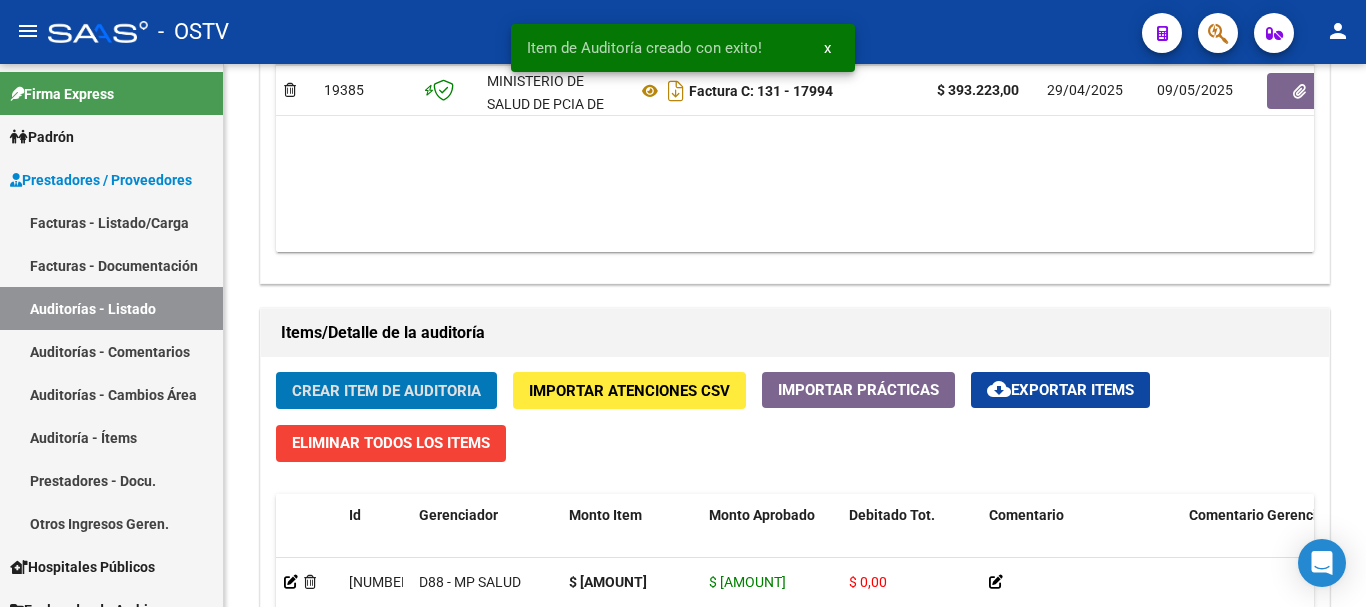 click on "Crear Item de Auditoria" 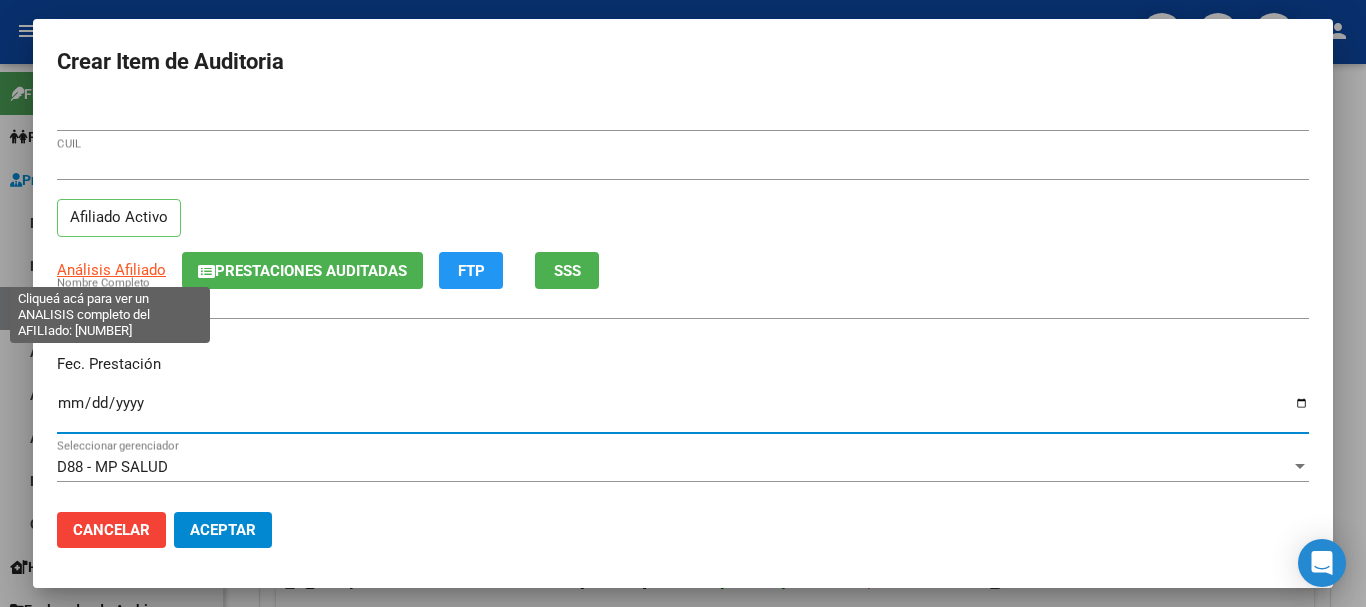 click on "Análisis Afiliado" at bounding box center (111, 270) 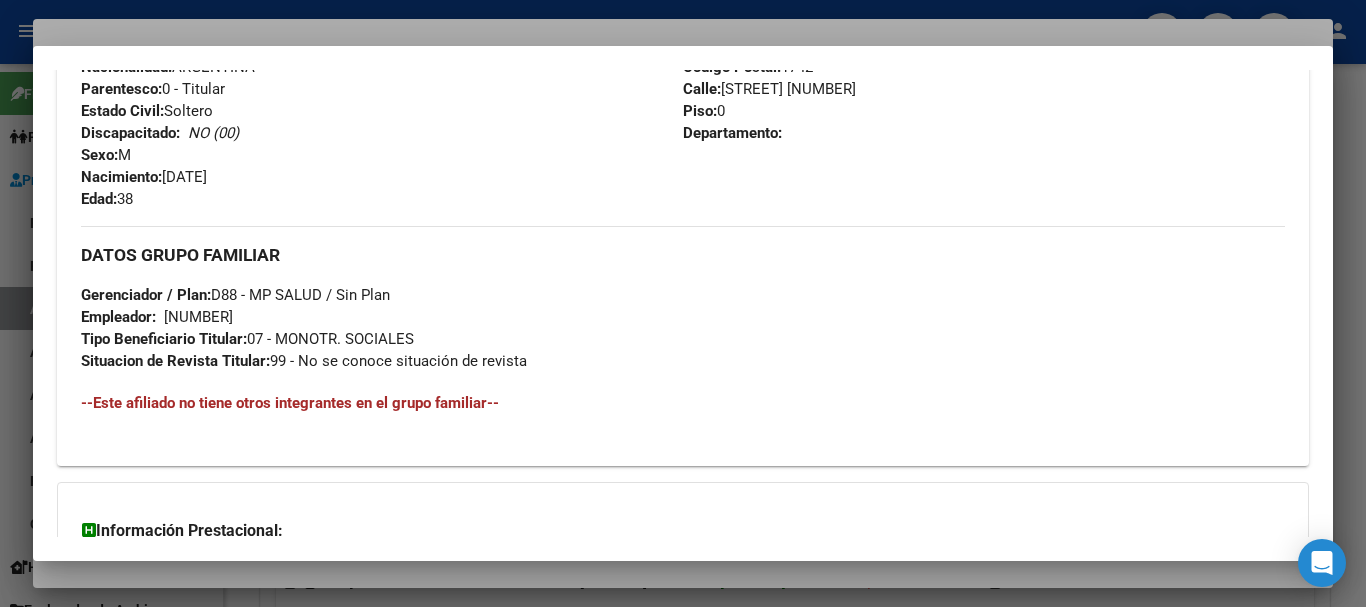 scroll, scrollTop: 1014, scrollLeft: 0, axis: vertical 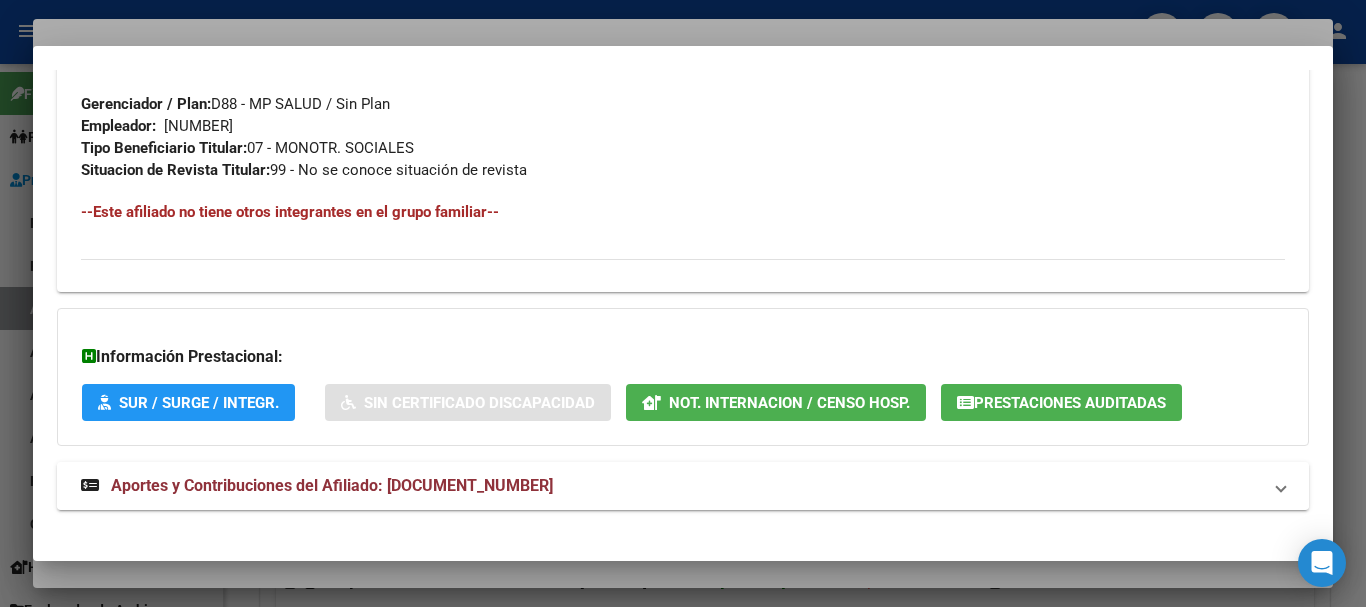 click on "Aportes y Contribuciones del Afiliado: [DOCUMENT_NUMBER]" at bounding box center (683, 486) 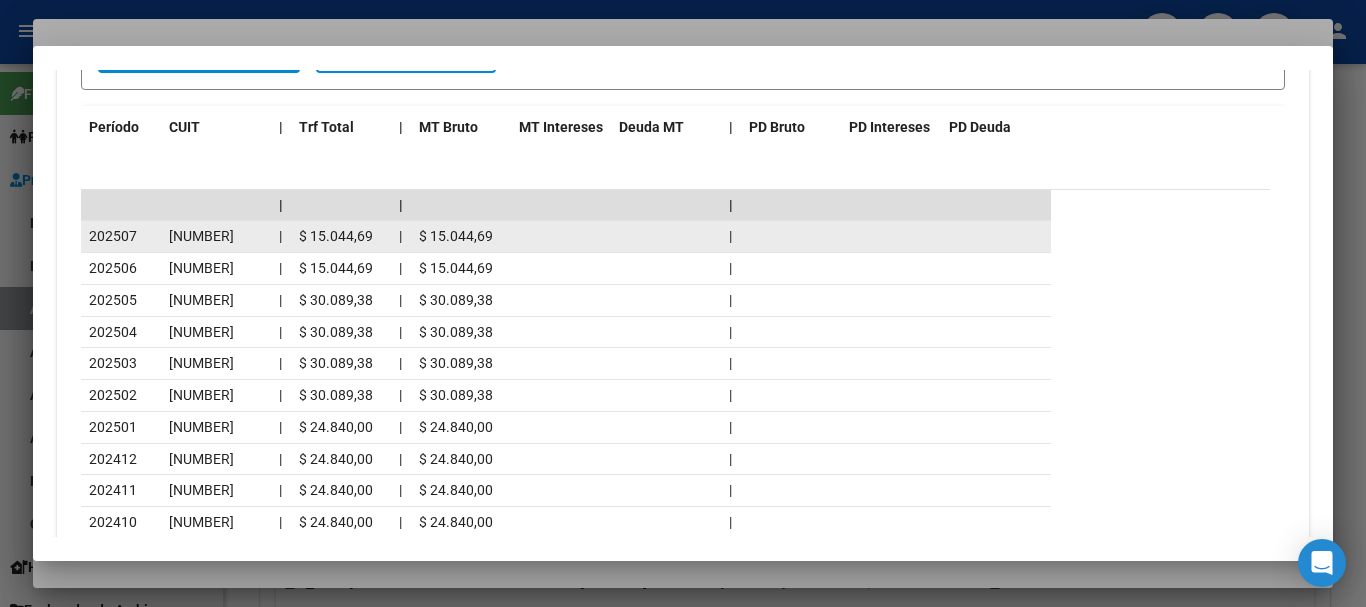 scroll, scrollTop: 1779, scrollLeft: 0, axis: vertical 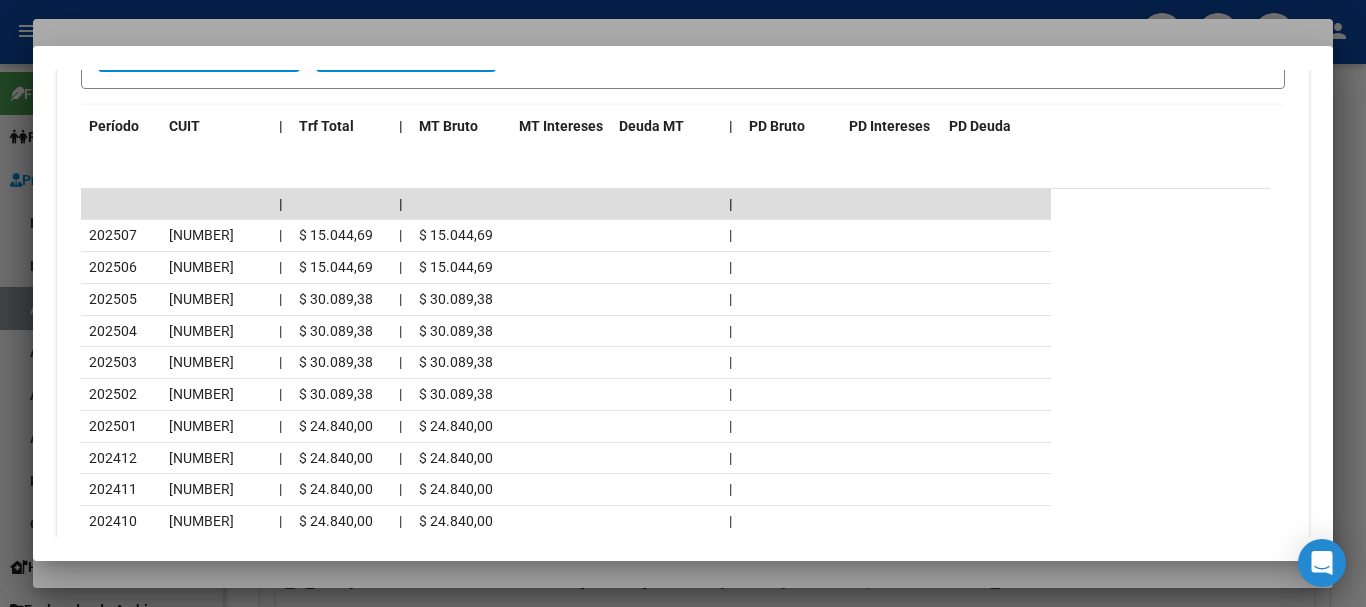 click on "Análisis Afiliado - CUIL:  [CUIL] DATOS PADRÓN ÁGIL:  [FULL NAME]     |   ACTIVO   |     AFILIADO TITULAR  Datos Personales y Afiliatorios según Entes Externos: SSS FTP ARCA Padrón ARCA Impuestos Organismos Ext.    Gerenciador:      D88 - MP SALUD Atención telefónica: Atención al Socio:   [PHONE] Correo electrónico para Credenciales:   [EMAIL] Atención emergencias: Teléfono de Emergencias:   [PHONE] Otros Datos Útiles: Cartilla:  LINK    Datos de Empadronamiento  Enviar Credencial Digital remove_red_eye Movimientos    Sin Certificado Discapacidad Etiquetas: Estado: ACTIVO Última Alta Formal:  [DATE] Ultimo Tipo Movimiento Alta:  ALTA por REINGRESO Ultimo Tipo Movimiento Baja:  MONOTRIBUTISTA BAJA X AFIP Comentario ADMIN:  ALTA ONLINE AUTOMATICA MT/PD el [DATE] [TIME] DATOS DEL AFILIADO Apellido:  [FULL NAME] CUIL:  [CUIL] Documento:  DU - DOCUMENTO UNICO [NUMBER]  Nacionalidad:  ARGENTINA Parentesco:" at bounding box center [683, 304] 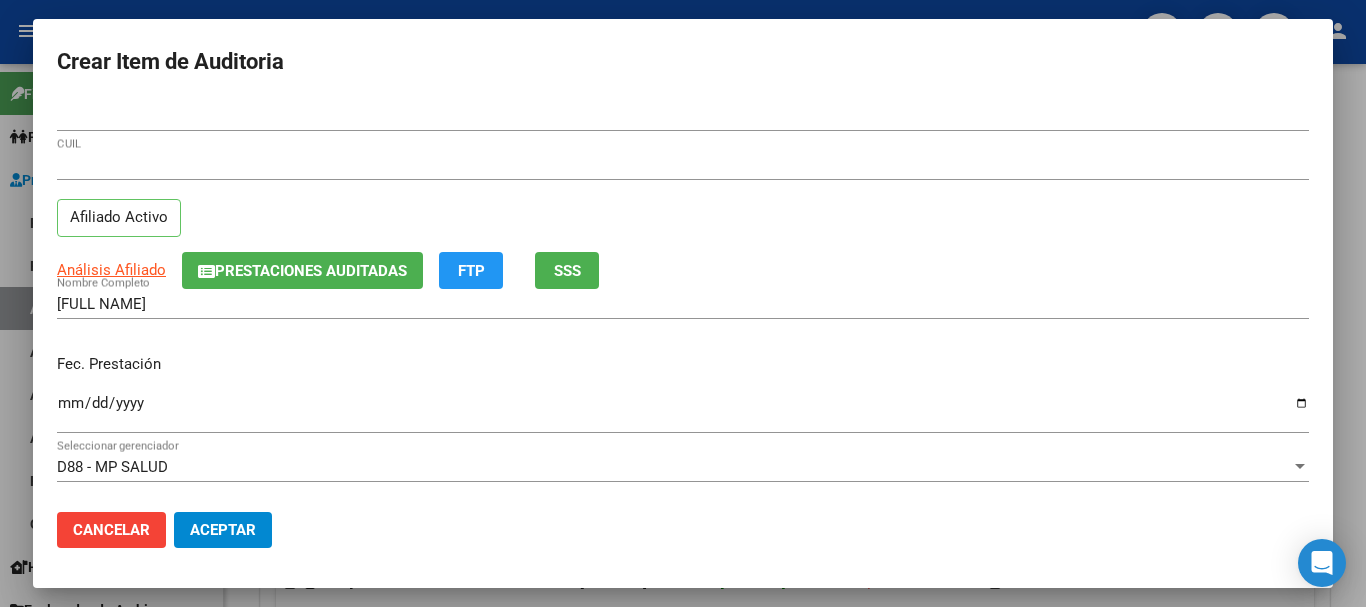 click on "[NUMBER] Nro Documento" at bounding box center [683, 116] 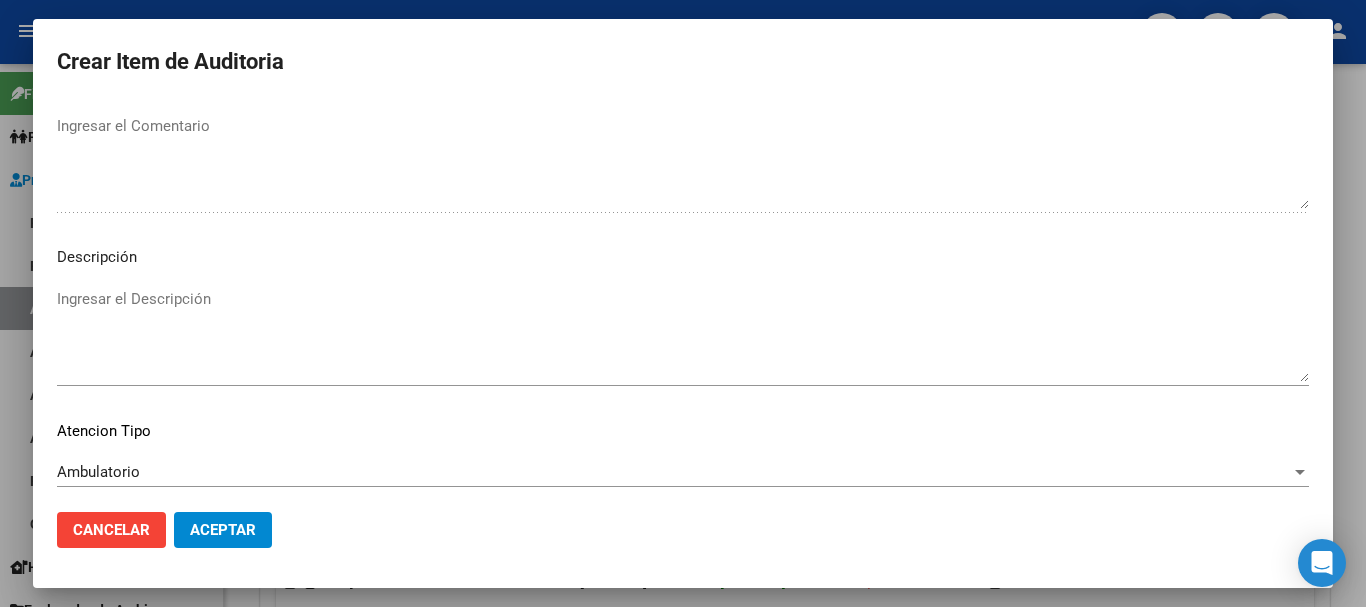 scroll, scrollTop: 1233, scrollLeft: 0, axis: vertical 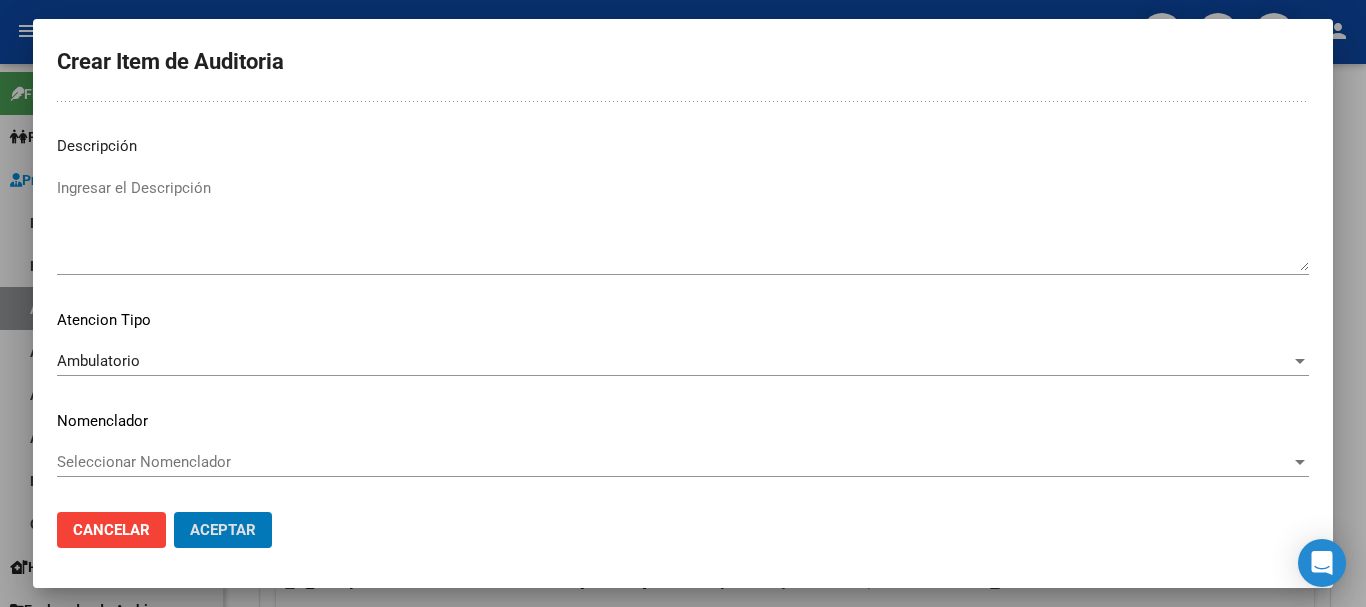 click on "Aceptar" 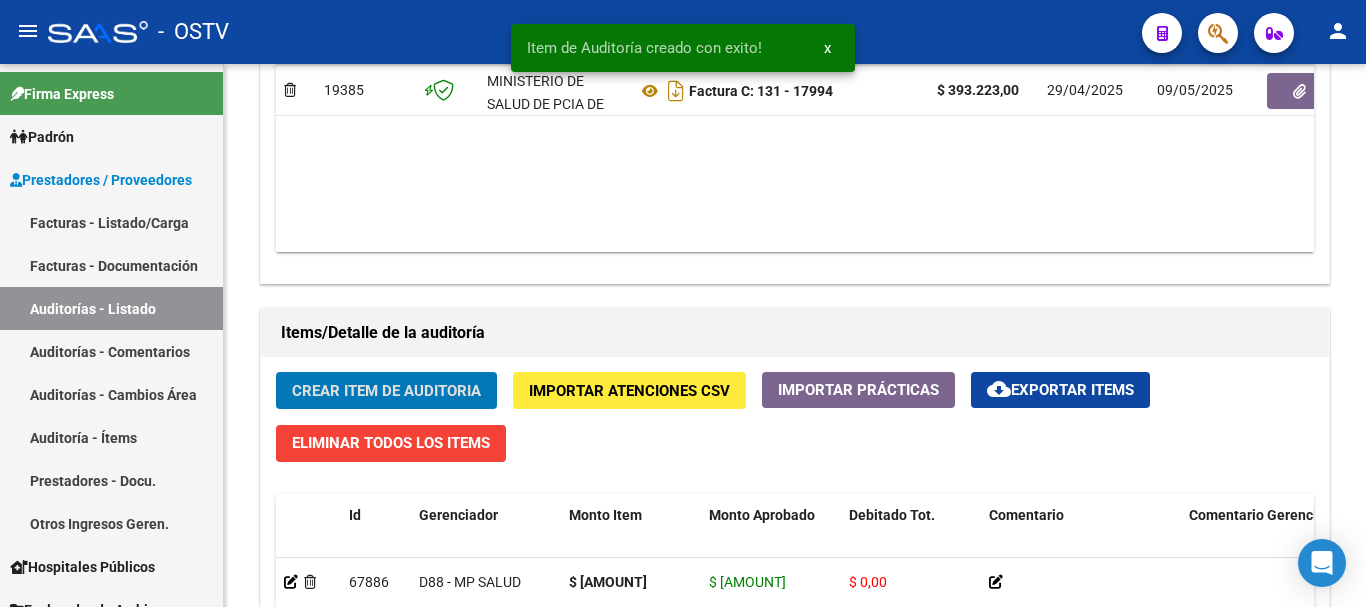 click on "Crear Item de Auditoria" 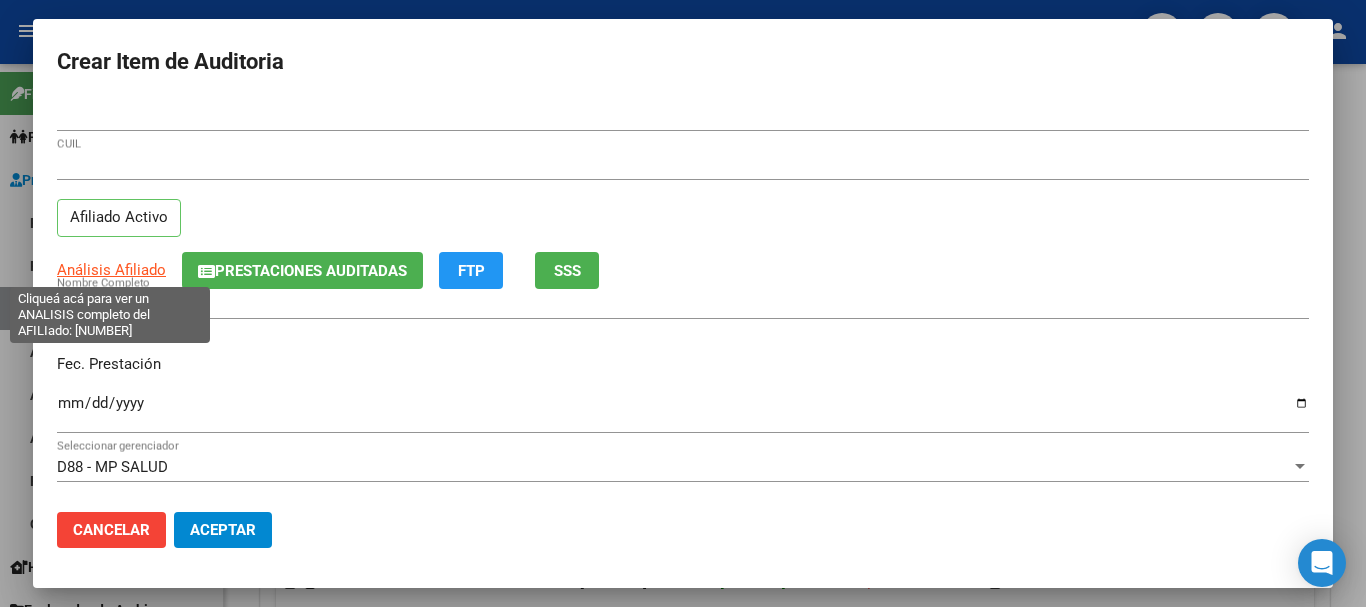 click on "Análisis Afiliado" at bounding box center (111, 270) 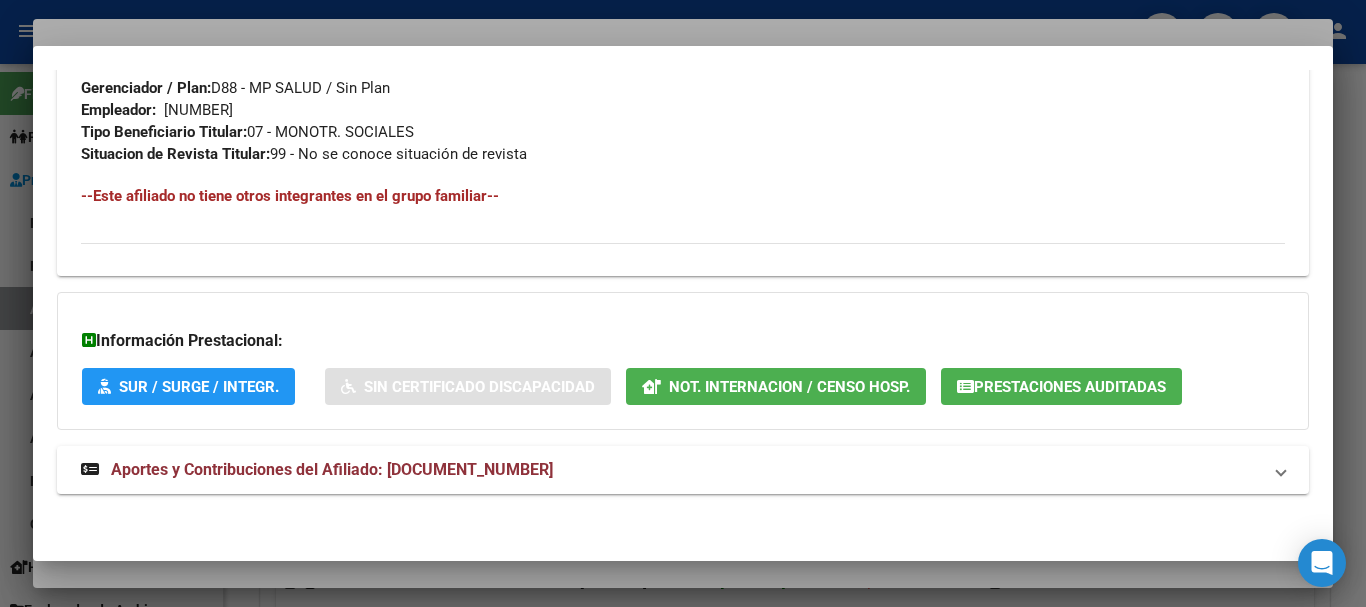scroll, scrollTop: 1031, scrollLeft: 0, axis: vertical 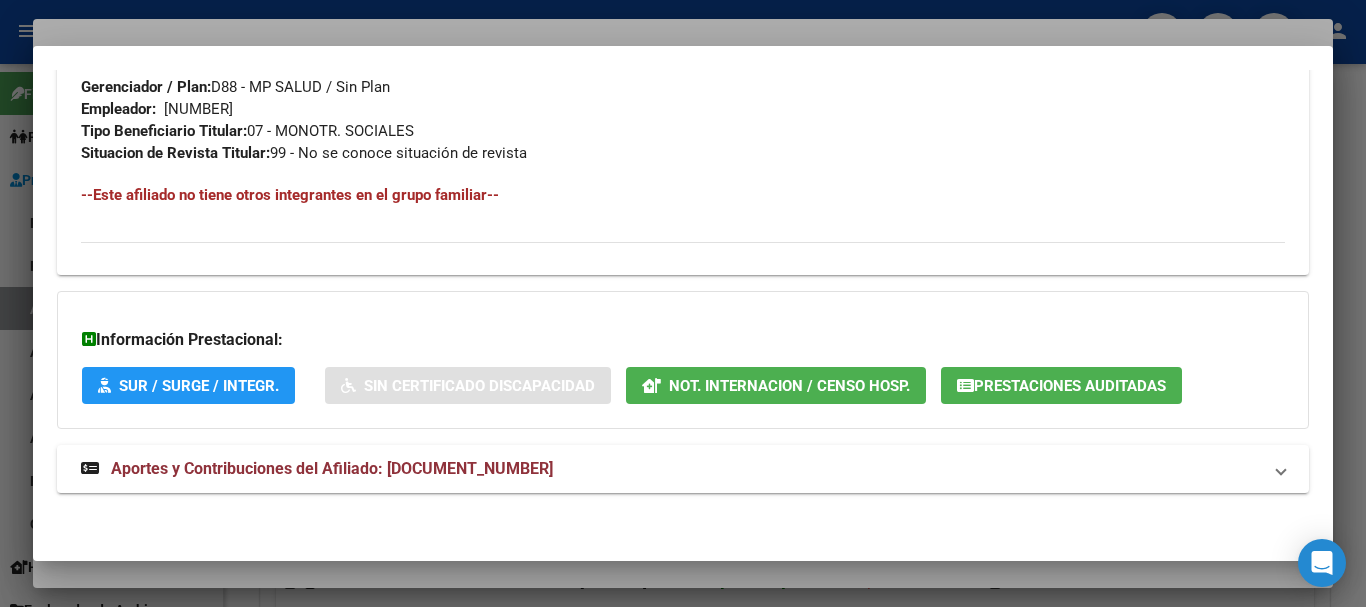 click on "Información Prestacional:       SUR / SURGE / INTEGR.    Sin Certificado Discapacidad    Not. Internacion / Censo Hosp.  Prestaciones Auditadas" at bounding box center (683, 360) 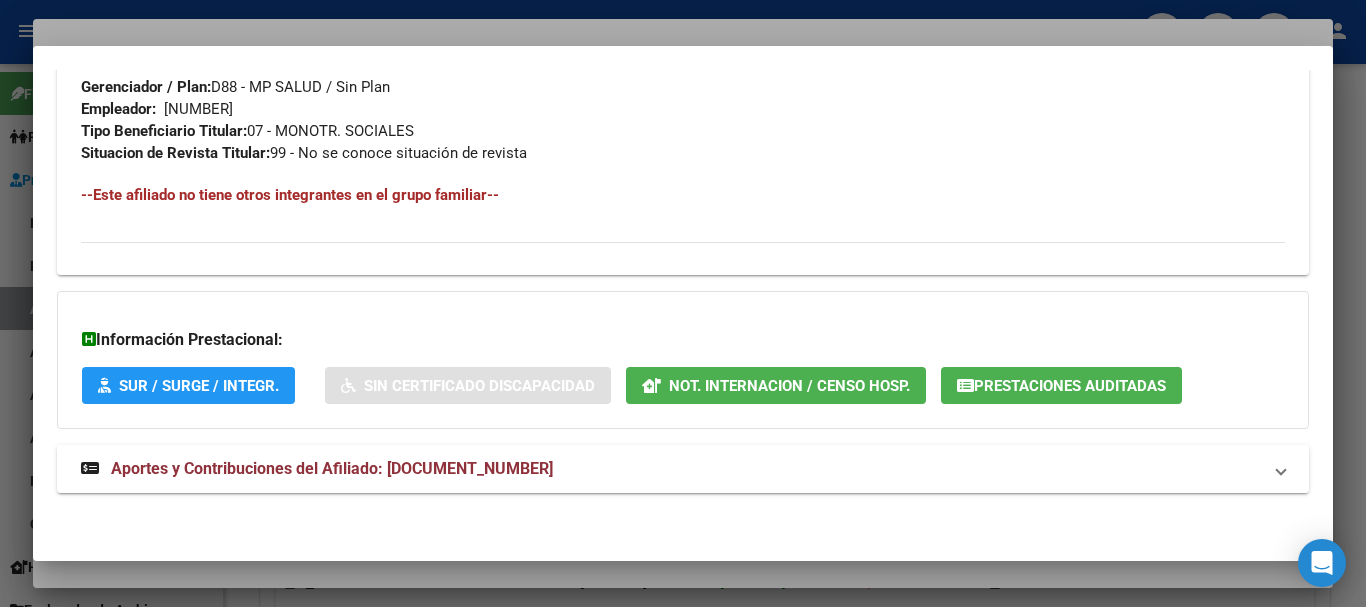 click on "Aportes y Contribuciones del Afiliado: [DOCUMENT_NUMBER]" at bounding box center (317, 469) 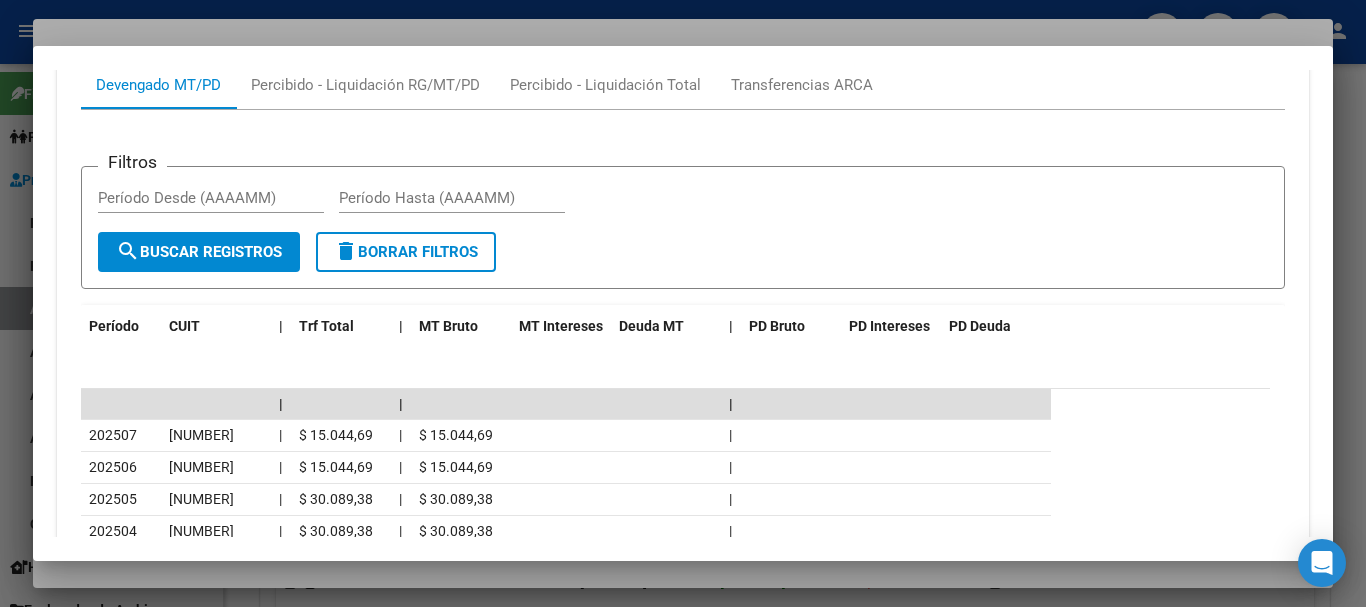 scroll, scrollTop: 1679, scrollLeft: 0, axis: vertical 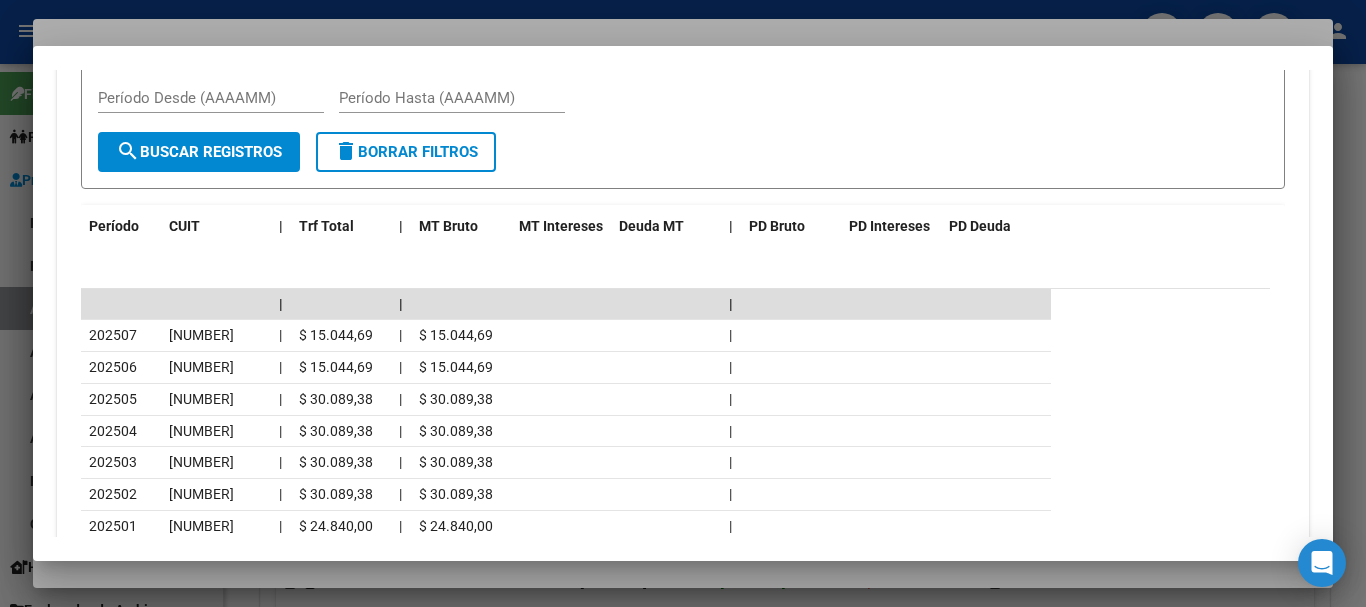 click at bounding box center [683, 303] 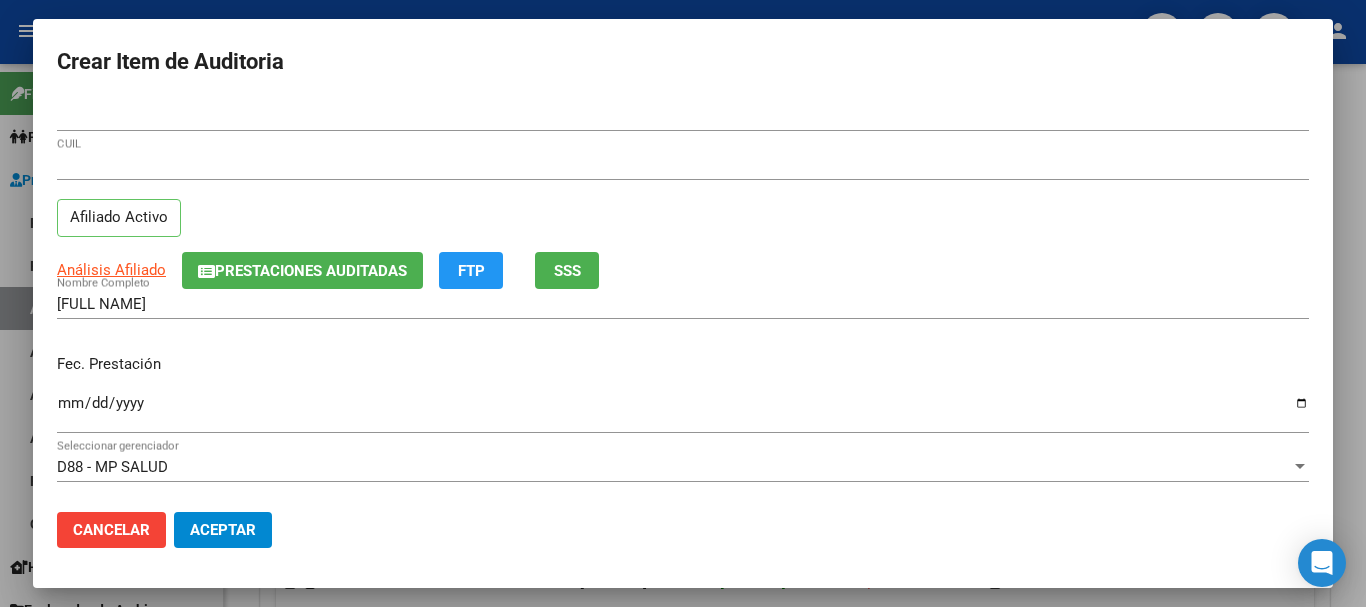 click on "[CUIL] CUIL   Afiliado Activo" at bounding box center [683, 201] 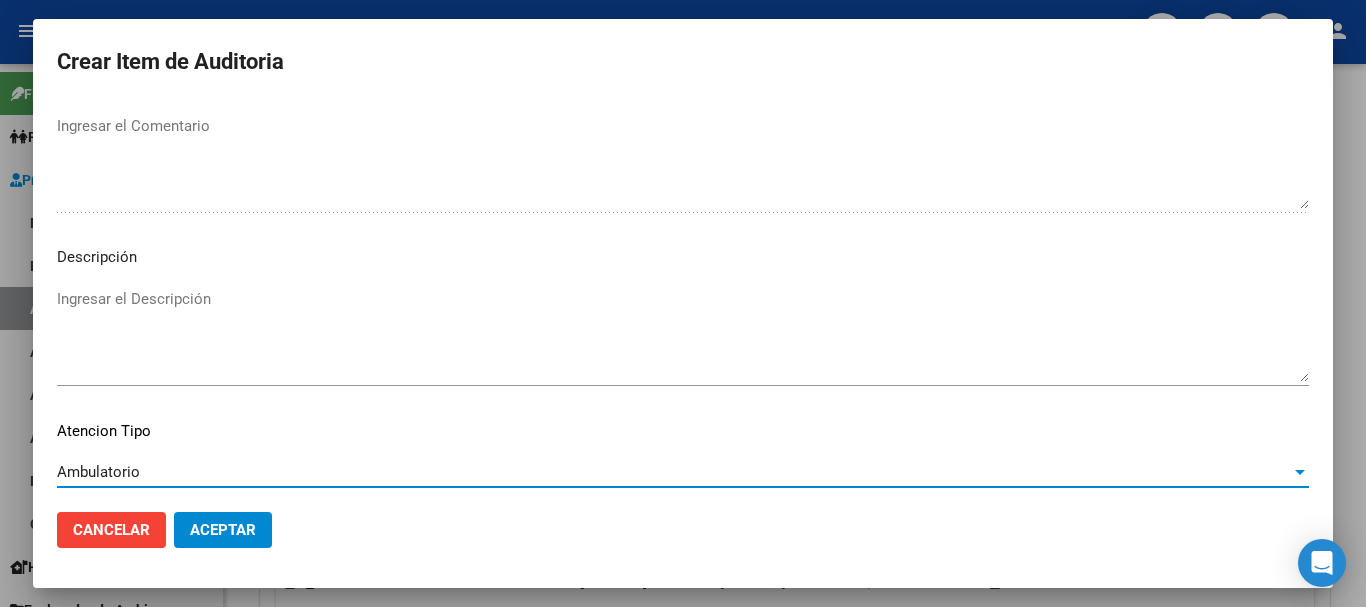 scroll, scrollTop: 1233, scrollLeft: 0, axis: vertical 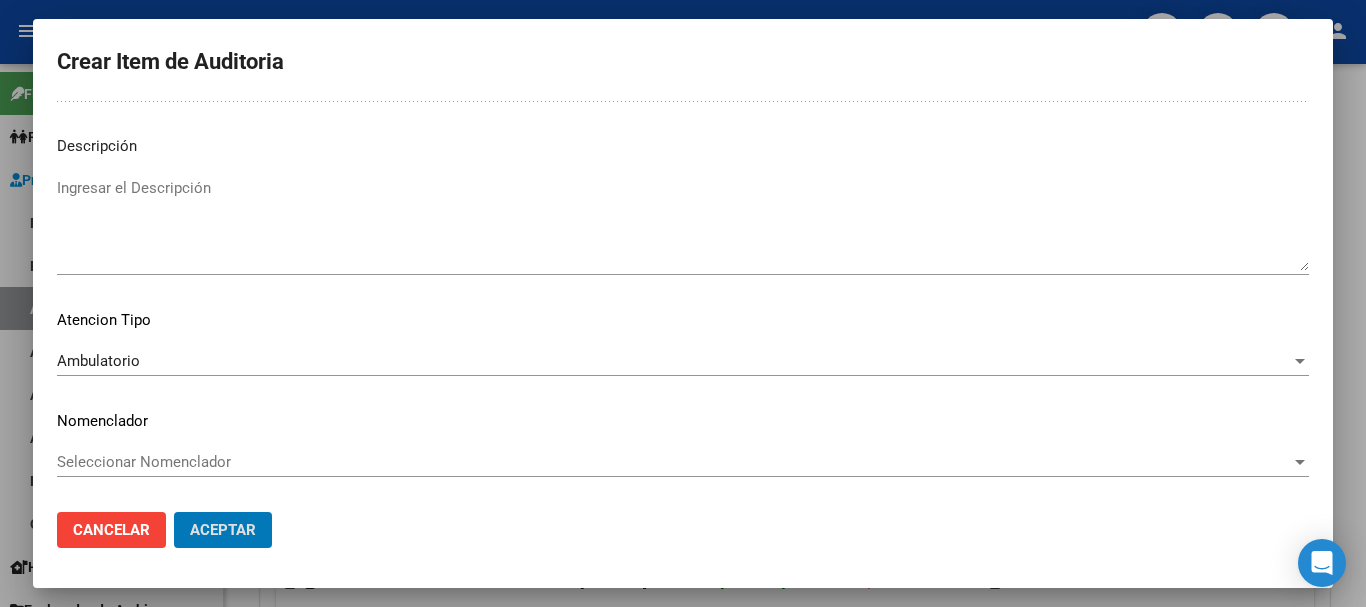click on "Aceptar" 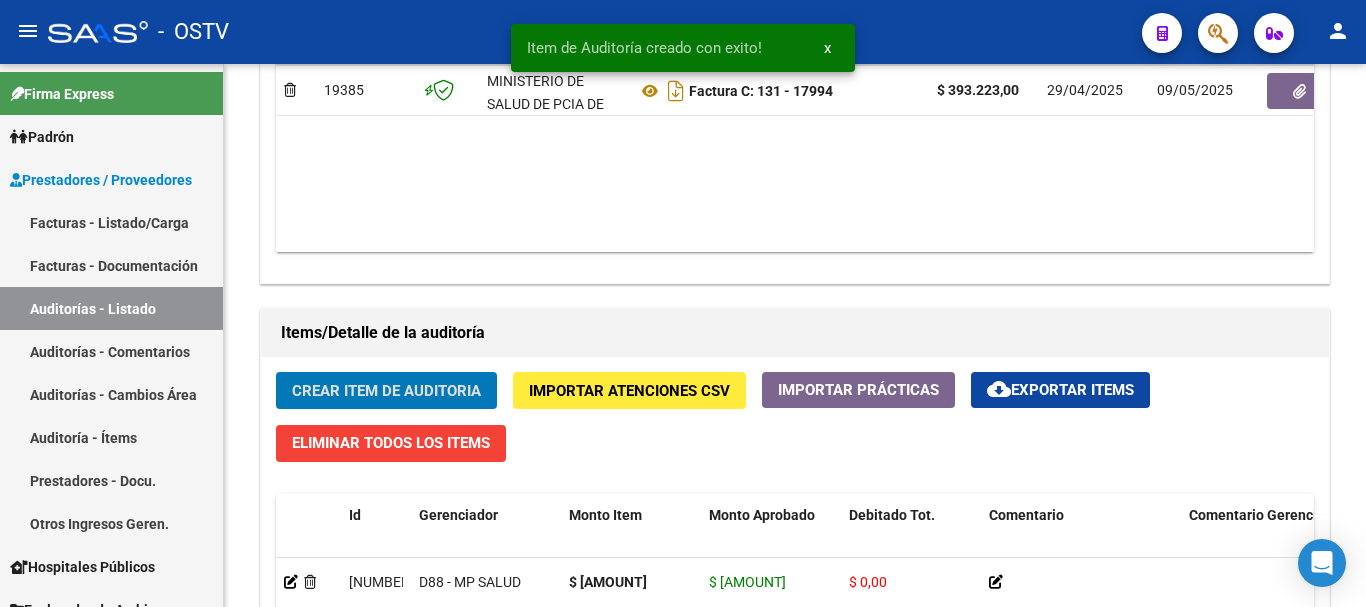 click on "Crear Item de Auditoria" 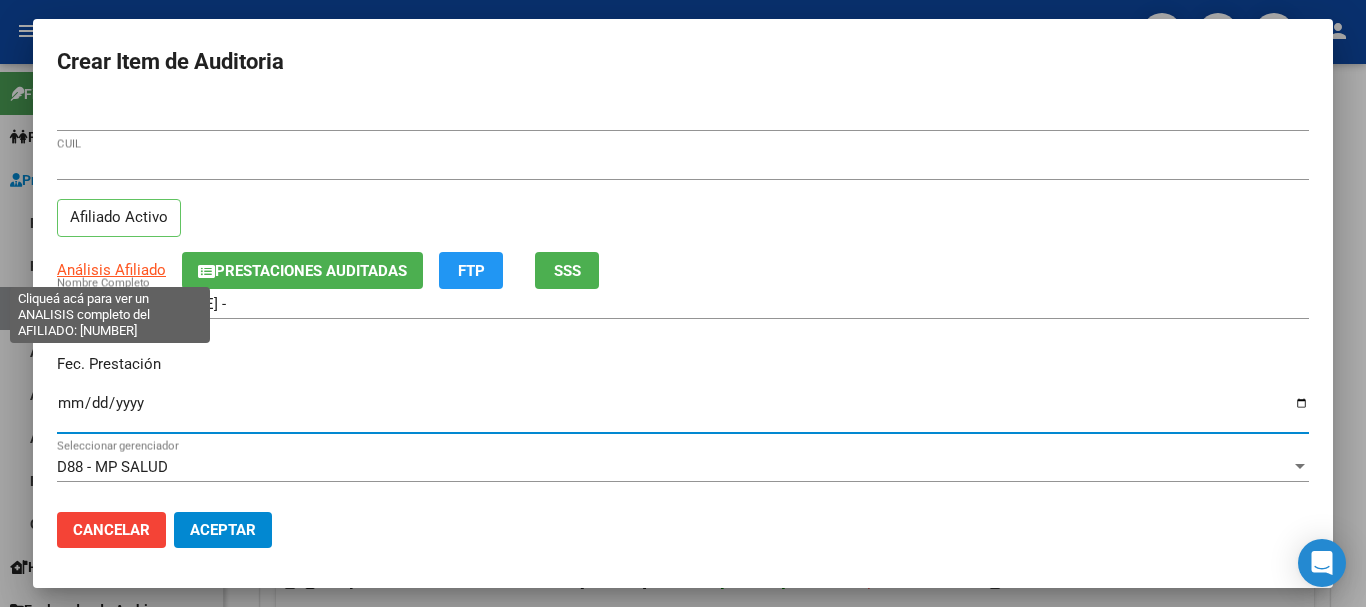 click on "Análisis Afiliado" at bounding box center [111, 270] 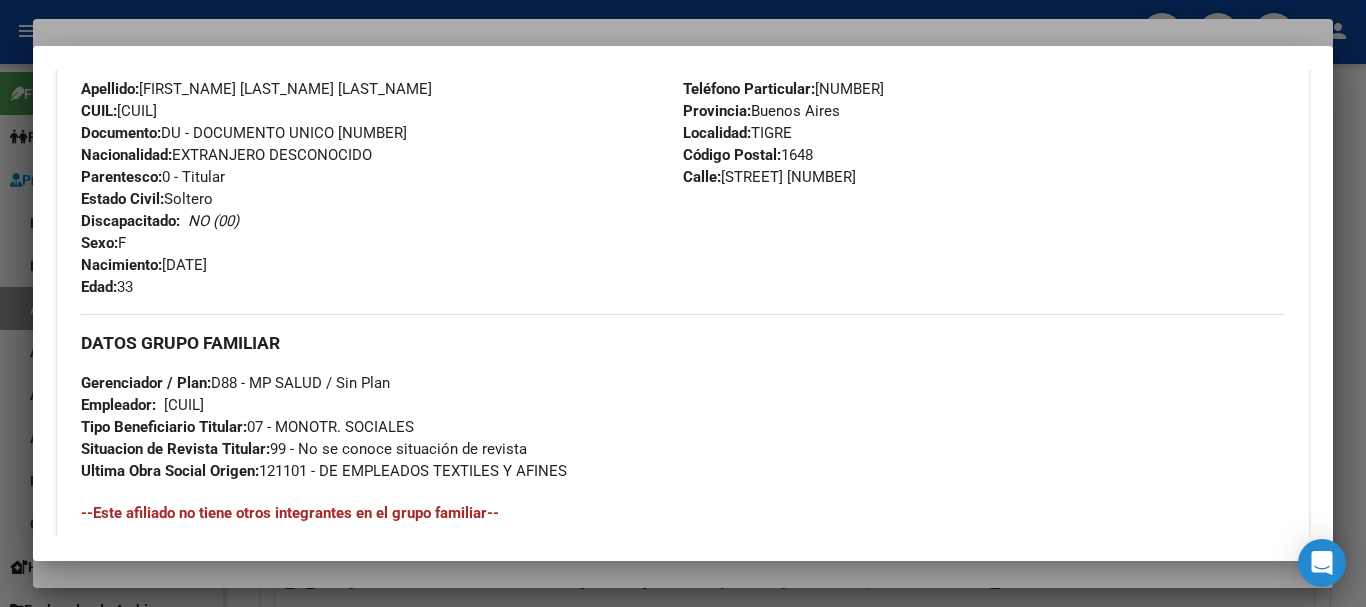 scroll, scrollTop: 1014, scrollLeft: 0, axis: vertical 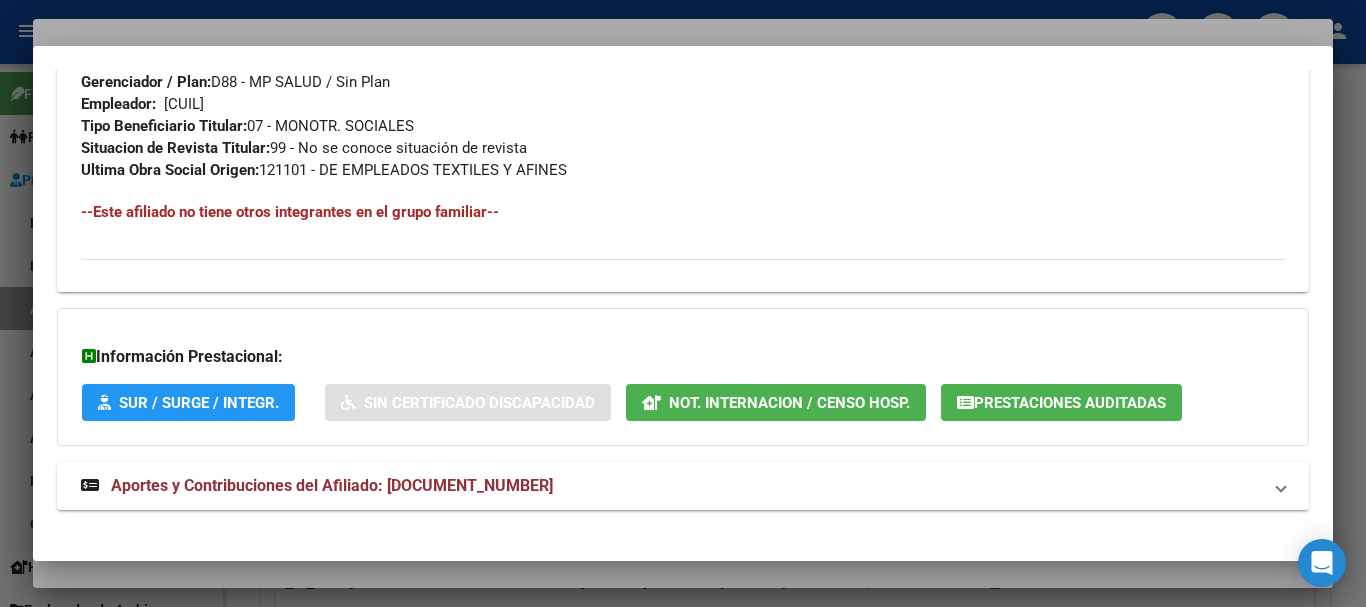 click on "Aportes y Contribuciones del Afiliado: [DOCUMENT_NUMBER]" at bounding box center (332, 485) 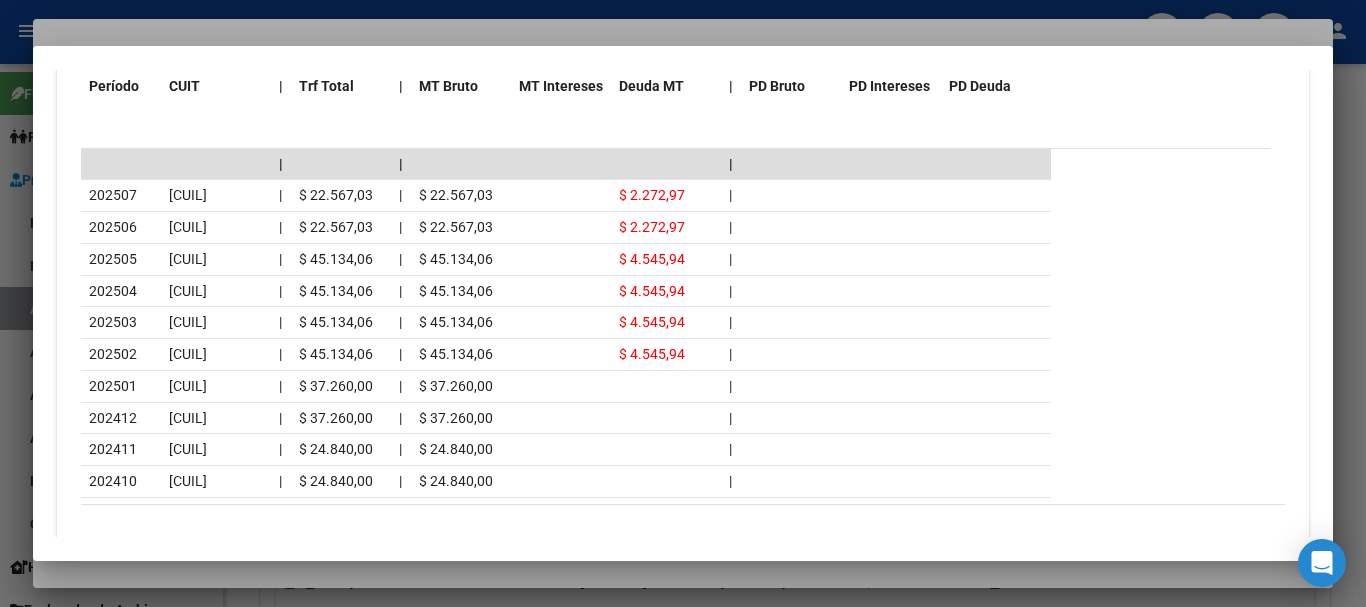 scroll, scrollTop: 1929, scrollLeft: 0, axis: vertical 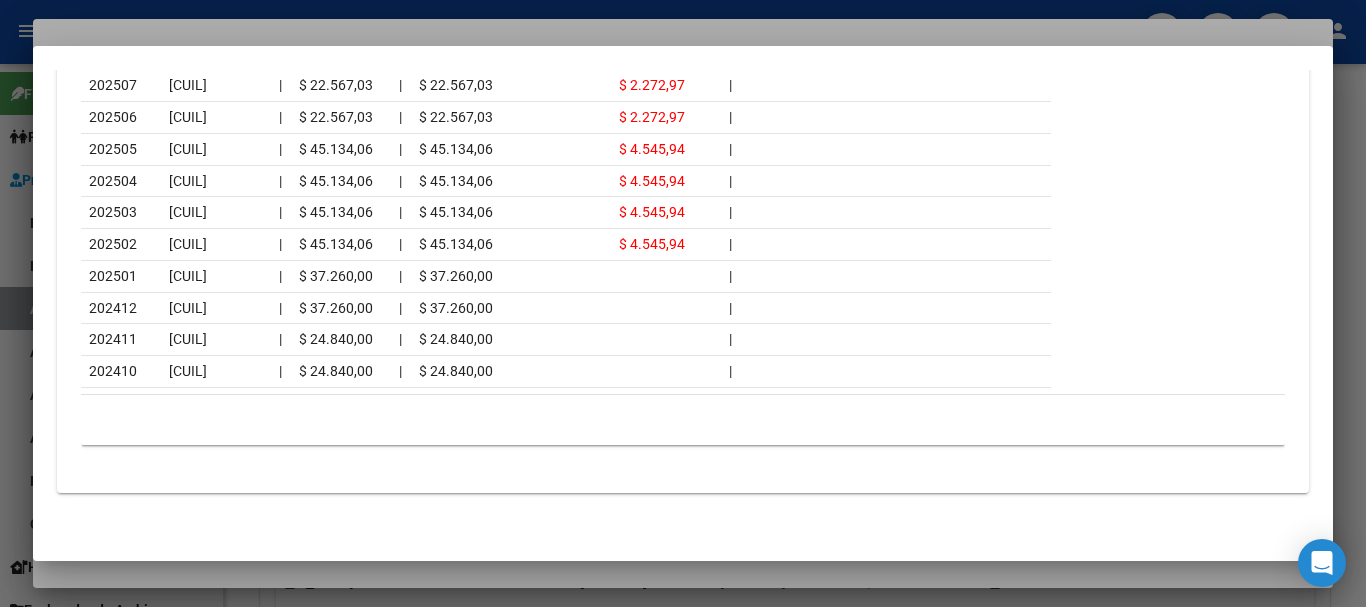 click at bounding box center (683, 303) 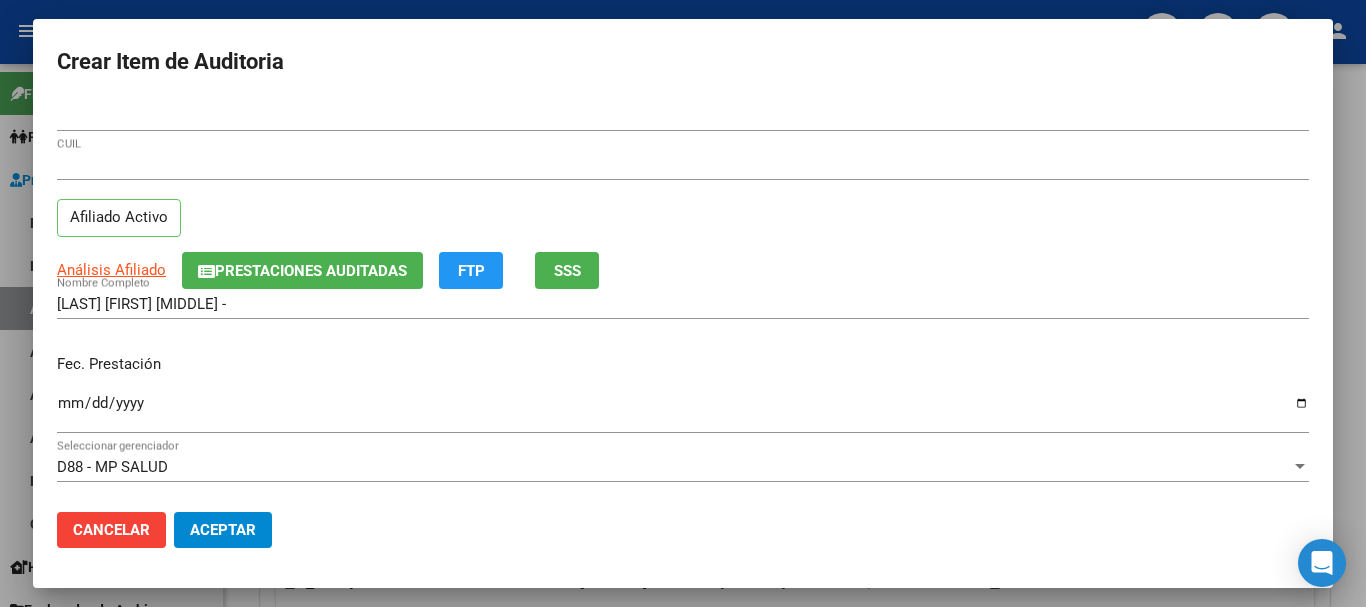 click on "[NUMBER] CUIL" at bounding box center (683, 165) 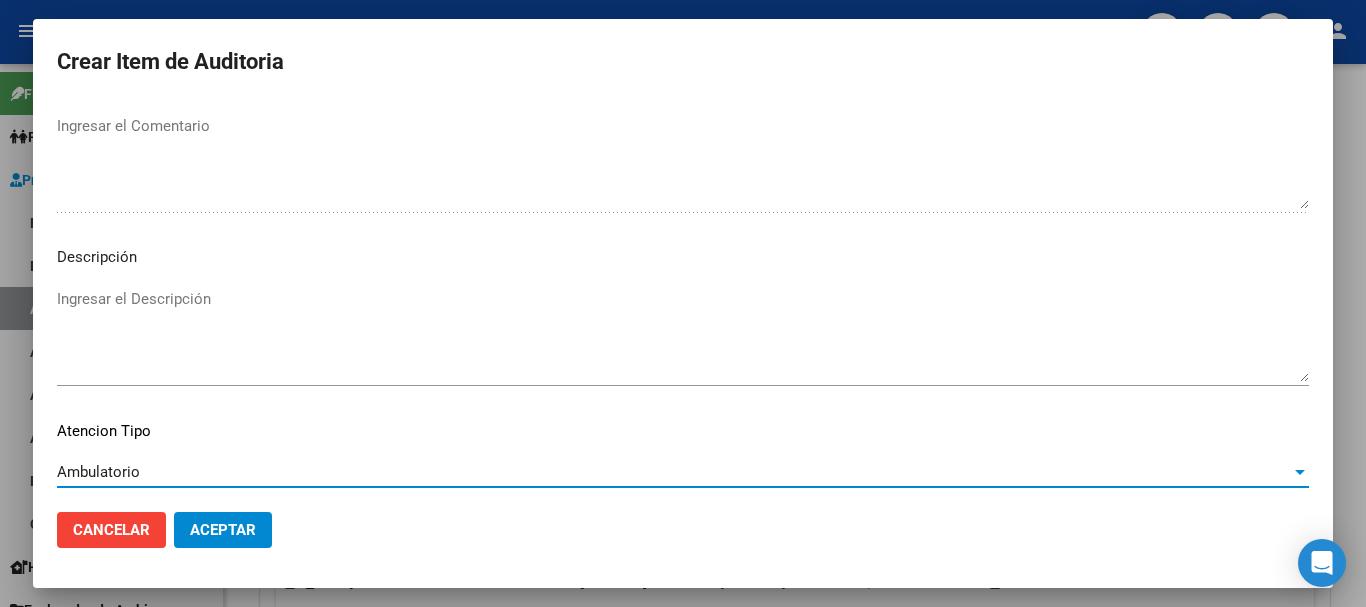 scroll, scrollTop: 1233, scrollLeft: 0, axis: vertical 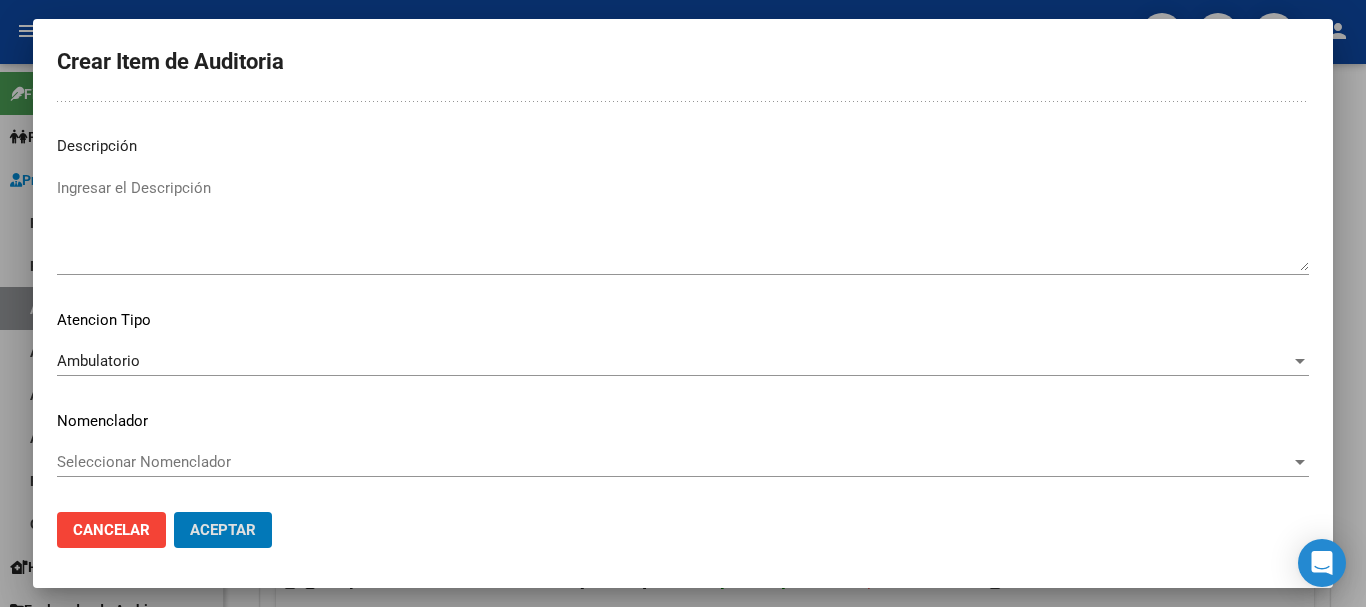 click on "Aceptar" 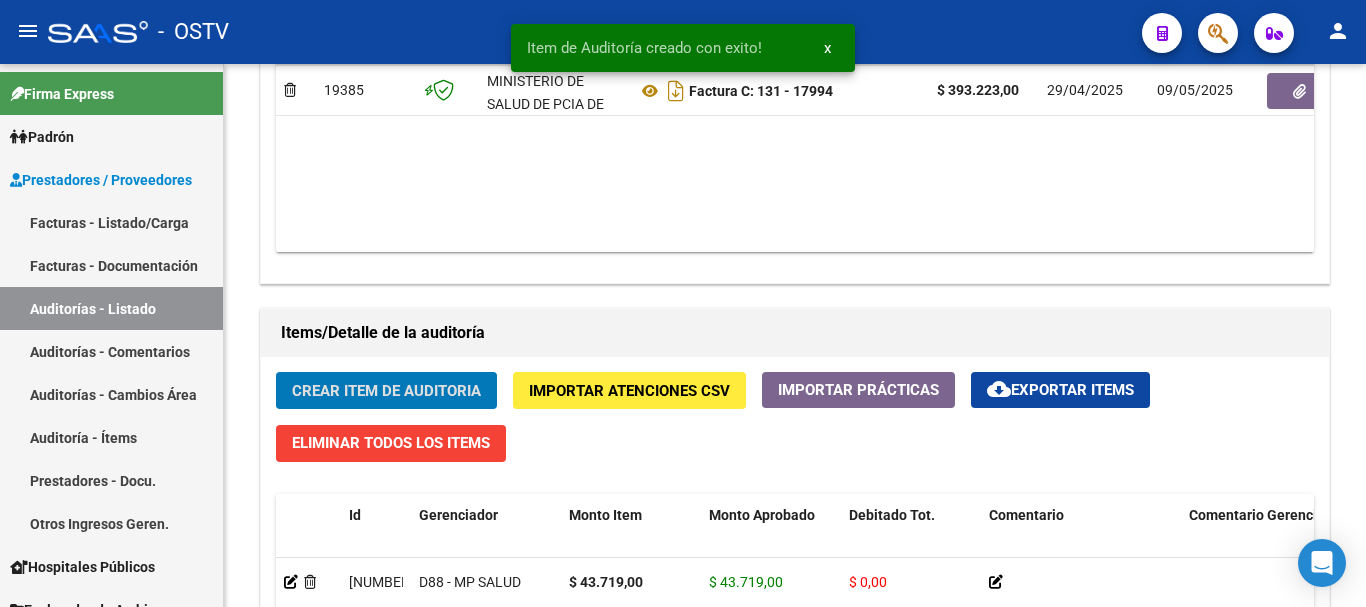 click on "Crear Item de Auditoria" 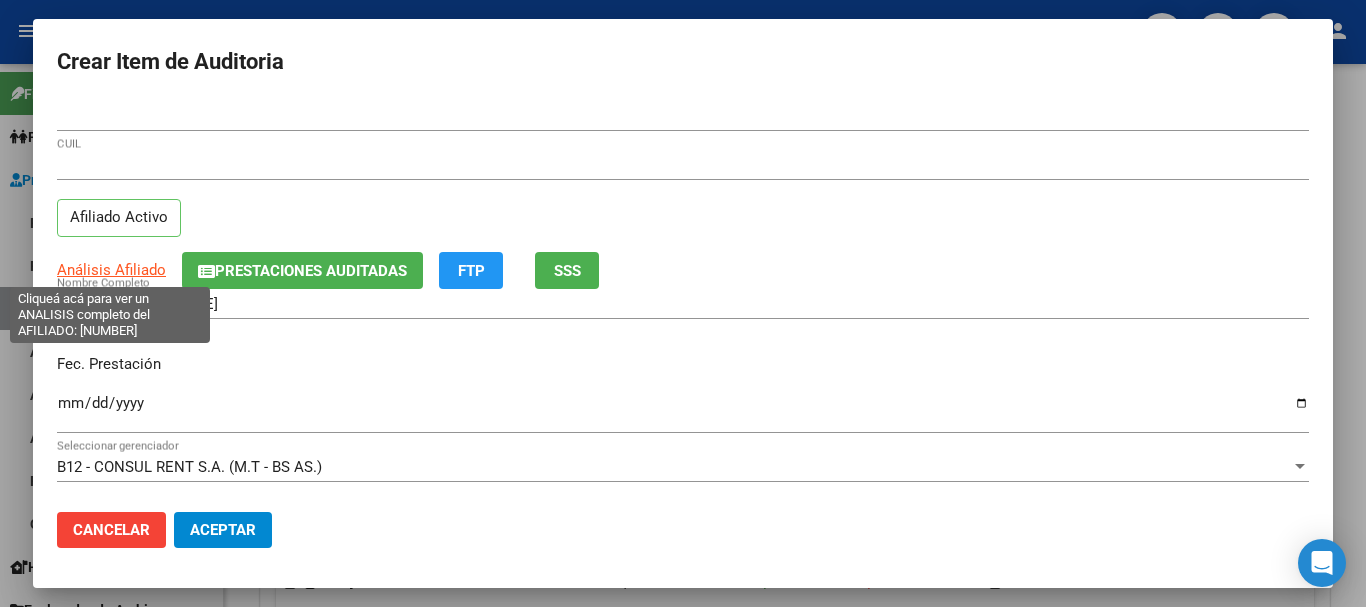 click on "Análisis Afiliado" at bounding box center [111, 270] 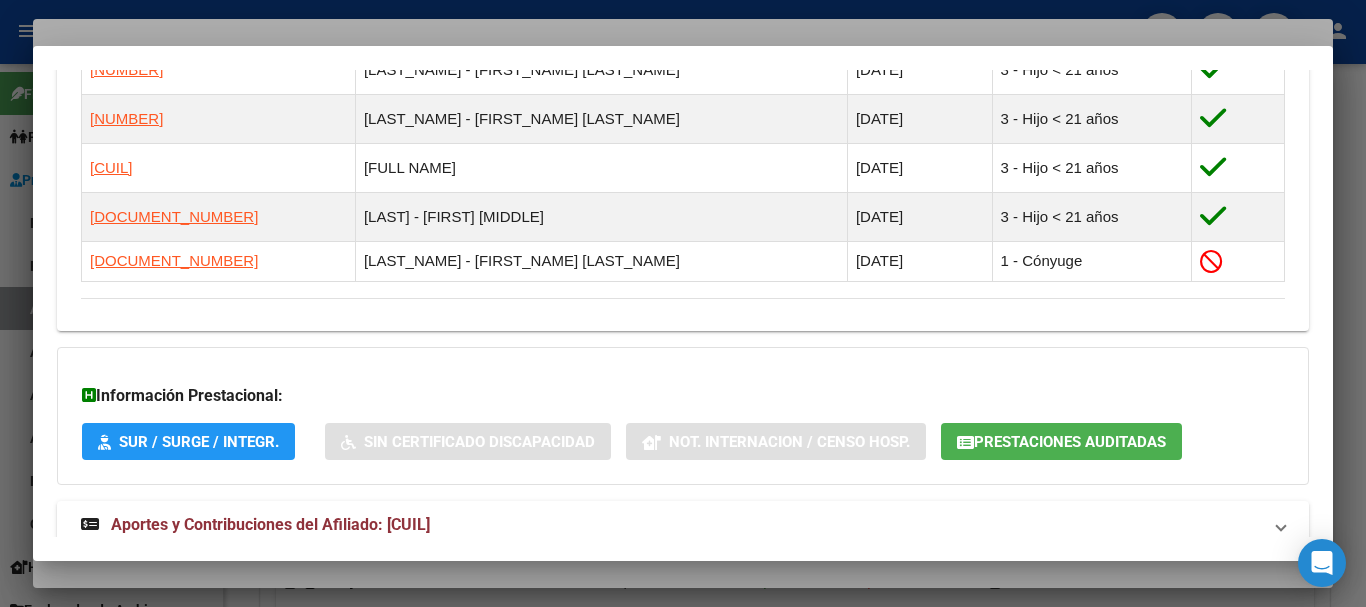 scroll, scrollTop: 1319, scrollLeft: 0, axis: vertical 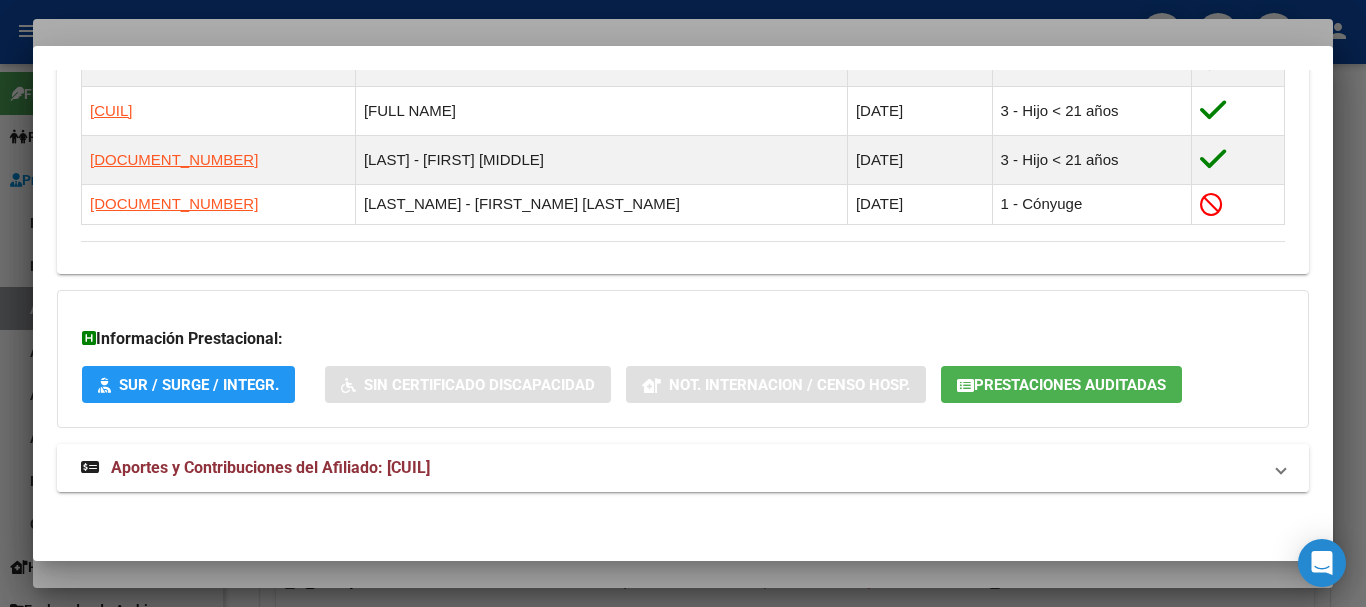 click on "Aportes y Contribuciones del Afiliado: [CUIL]" at bounding box center (270, 467) 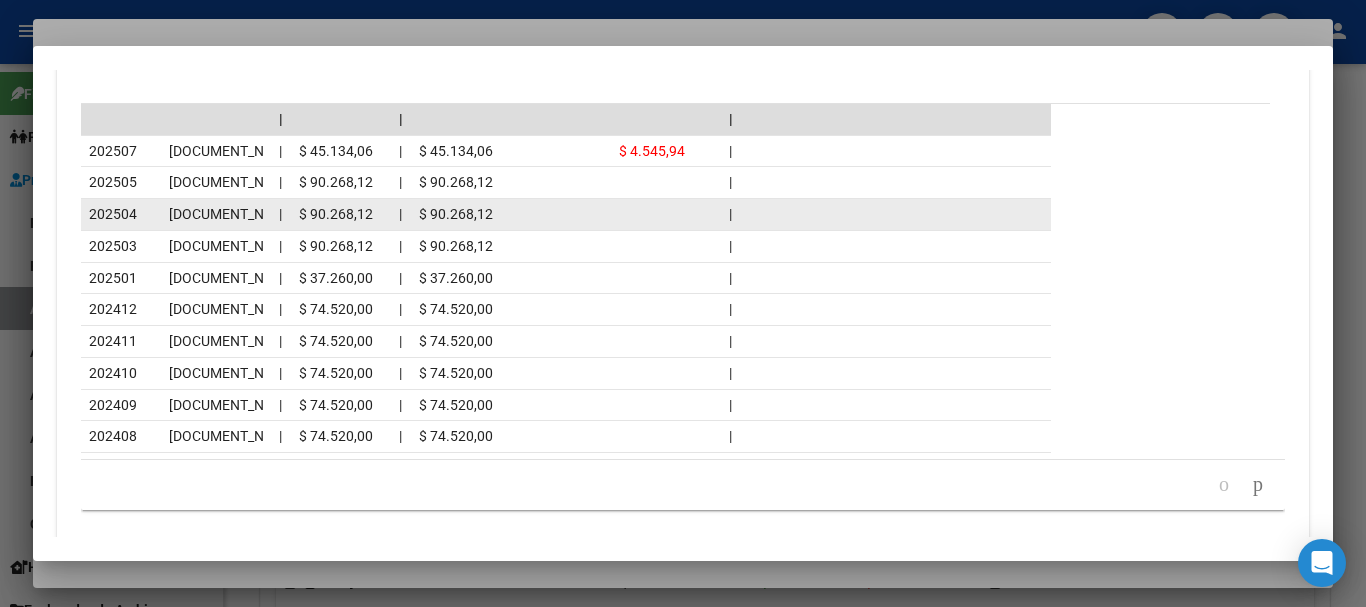 scroll, scrollTop: 2166, scrollLeft: 0, axis: vertical 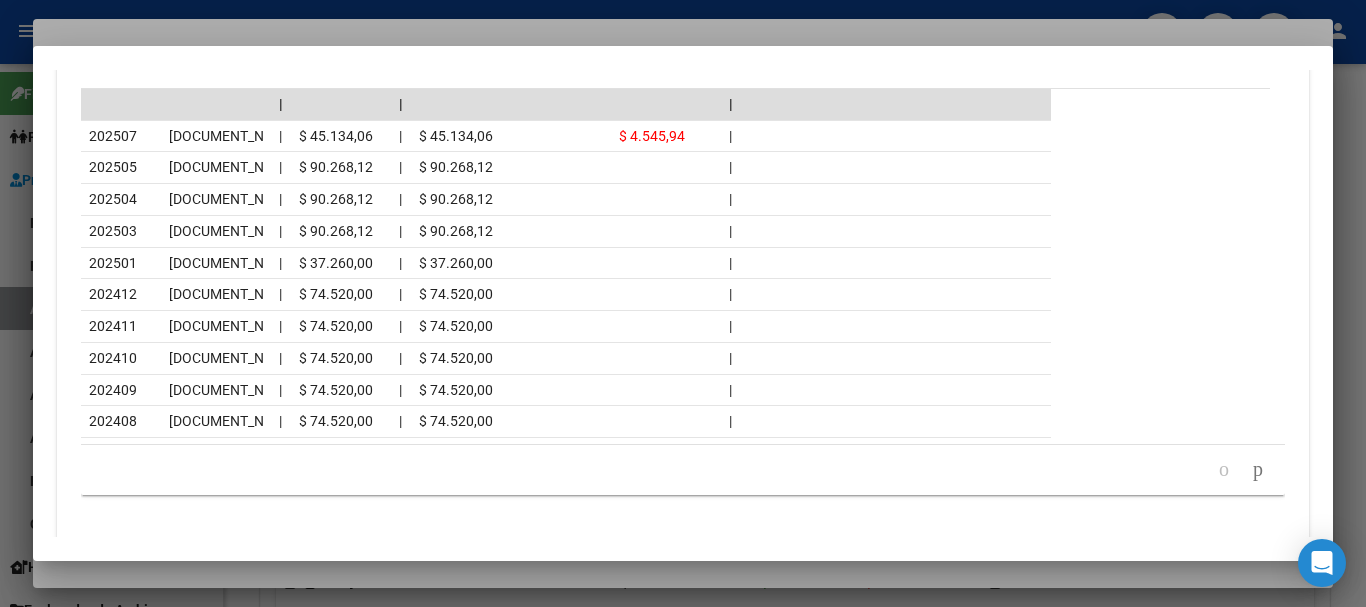 click at bounding box center (683, 303) 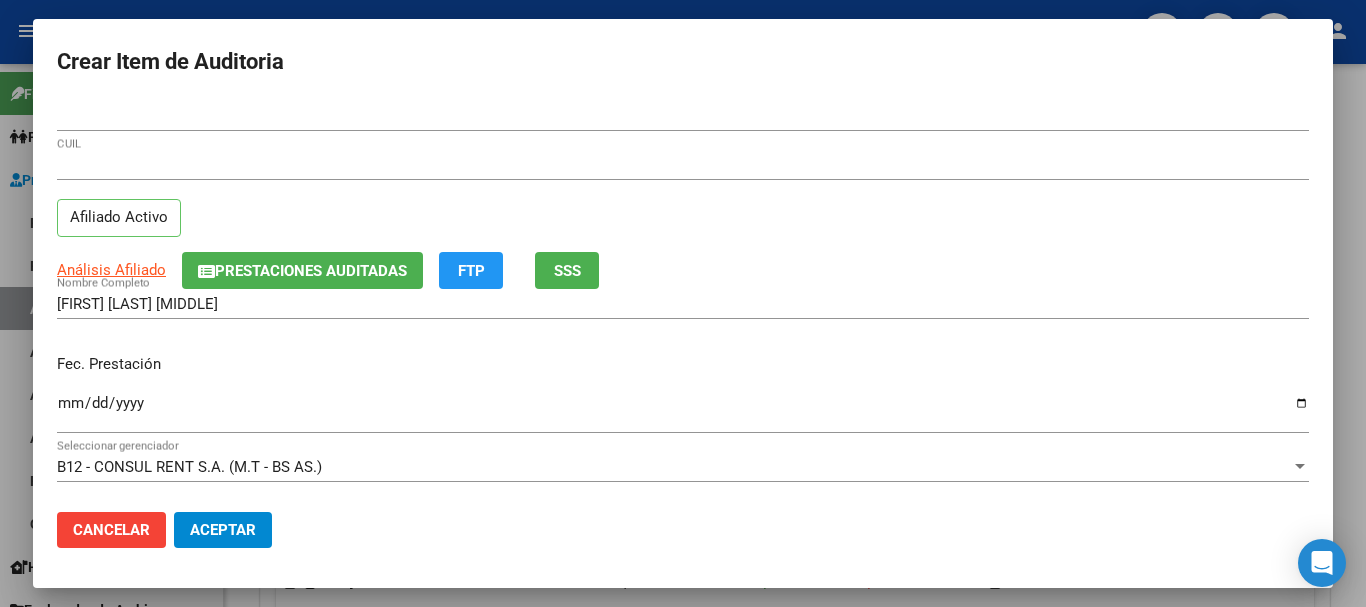 click on "[NUMBER] Nro Documento" at bounding box center [683, 125] 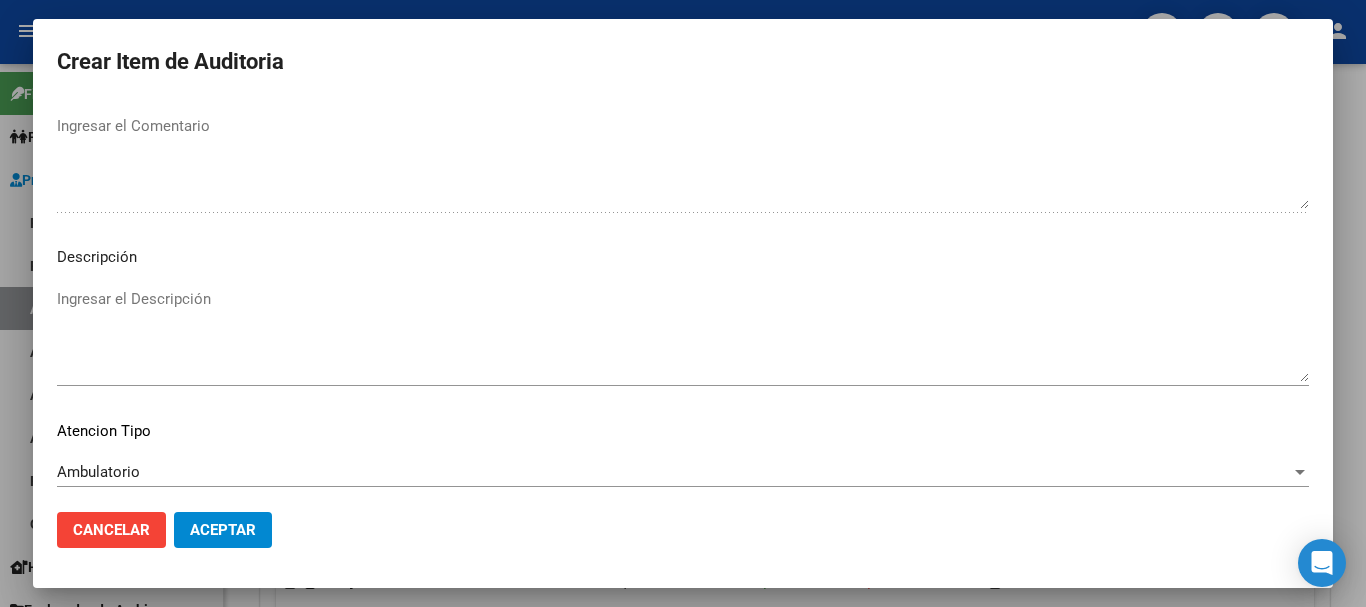 scroll, scrollTop: 1233, scrollLeft: 0, axis: vertical 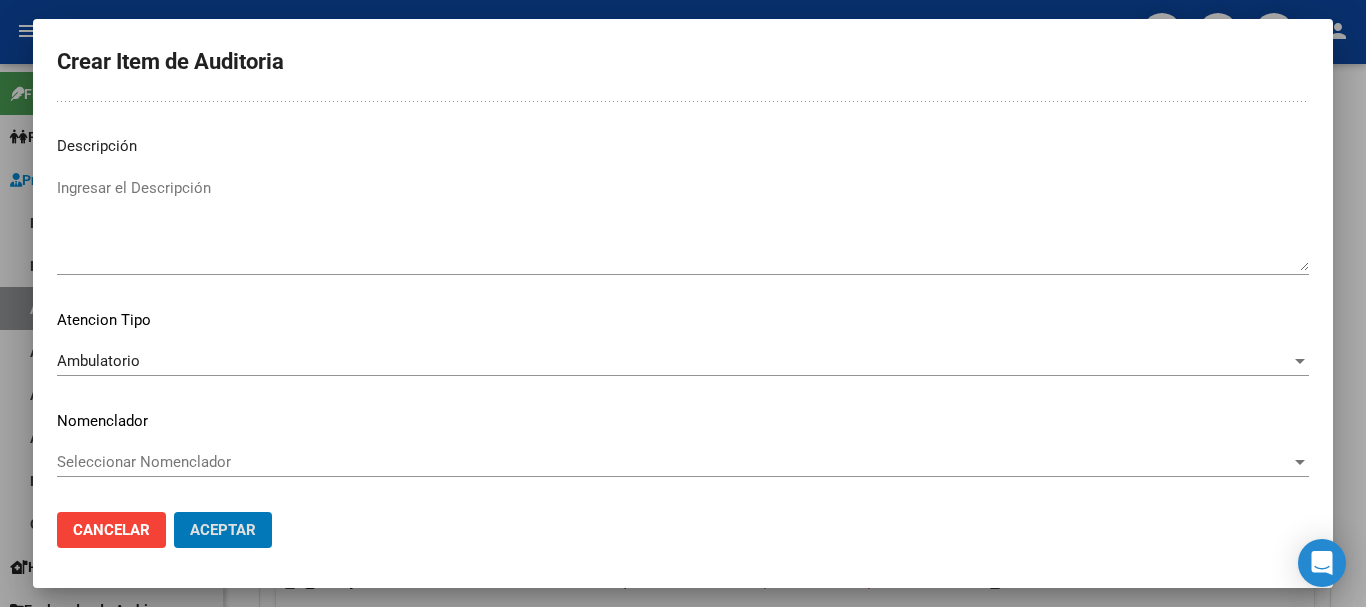 click on "Aceptar" 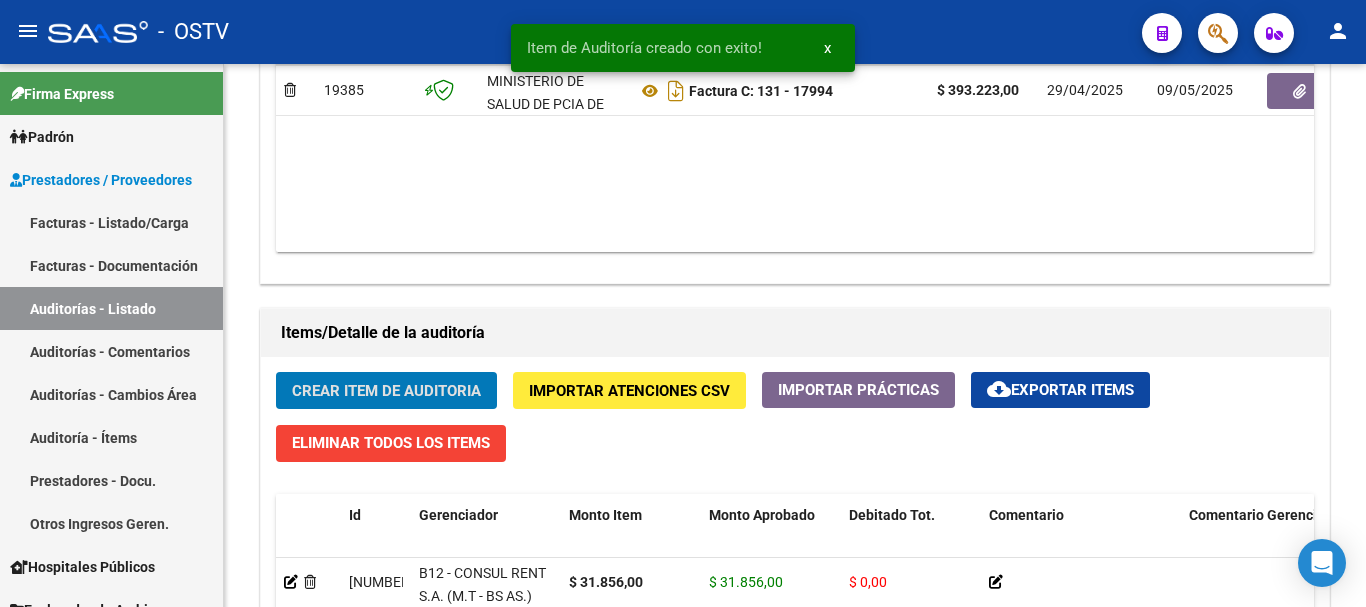 click on "Crear Item de Auditoria" 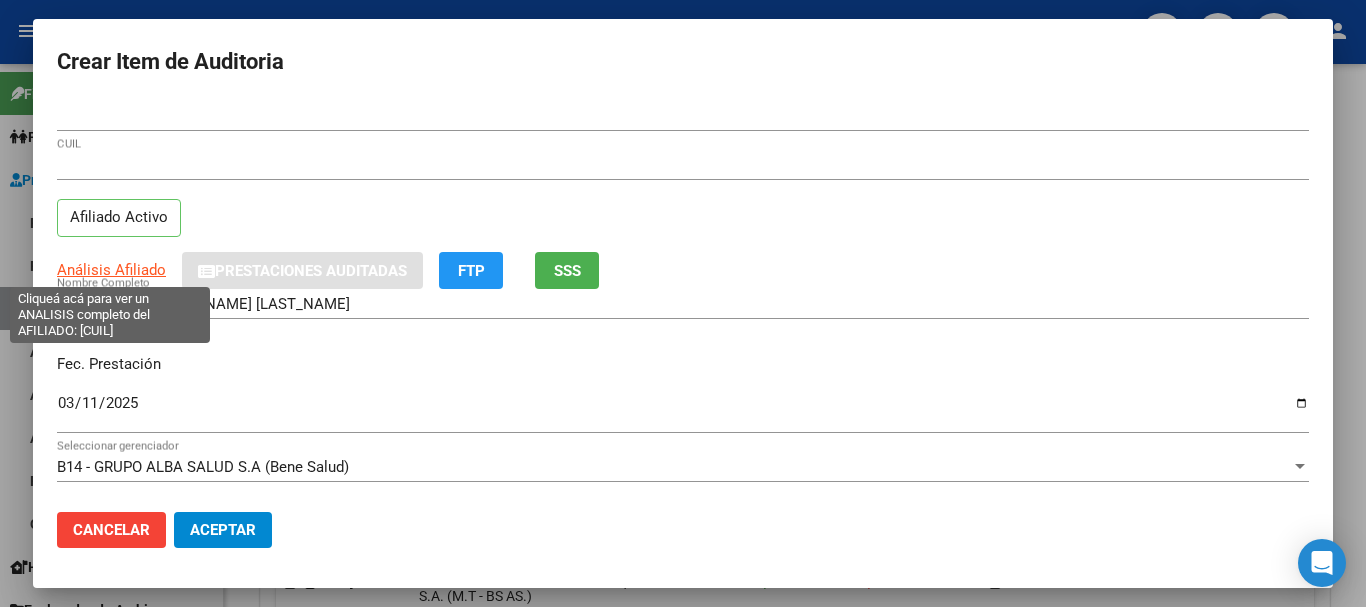 click on "Análisis Afiliado" at bounding box center [111, 270] 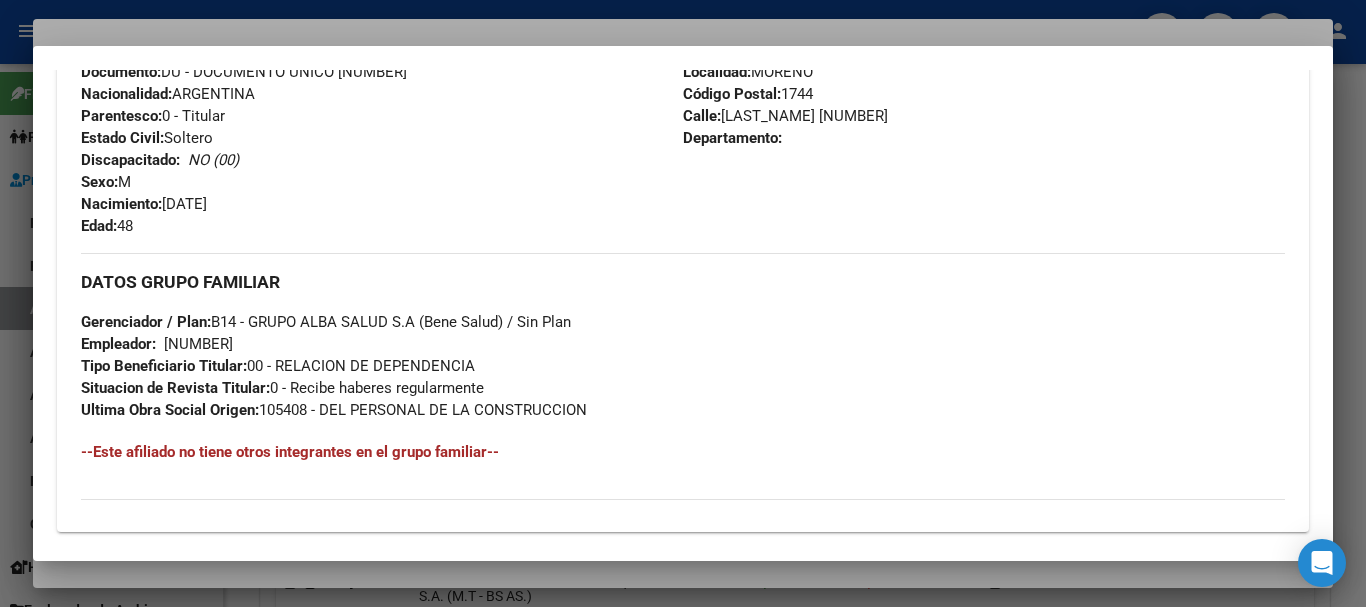 scroll, scrollTop: 1031, scrollLeft: 0, axis: vertical 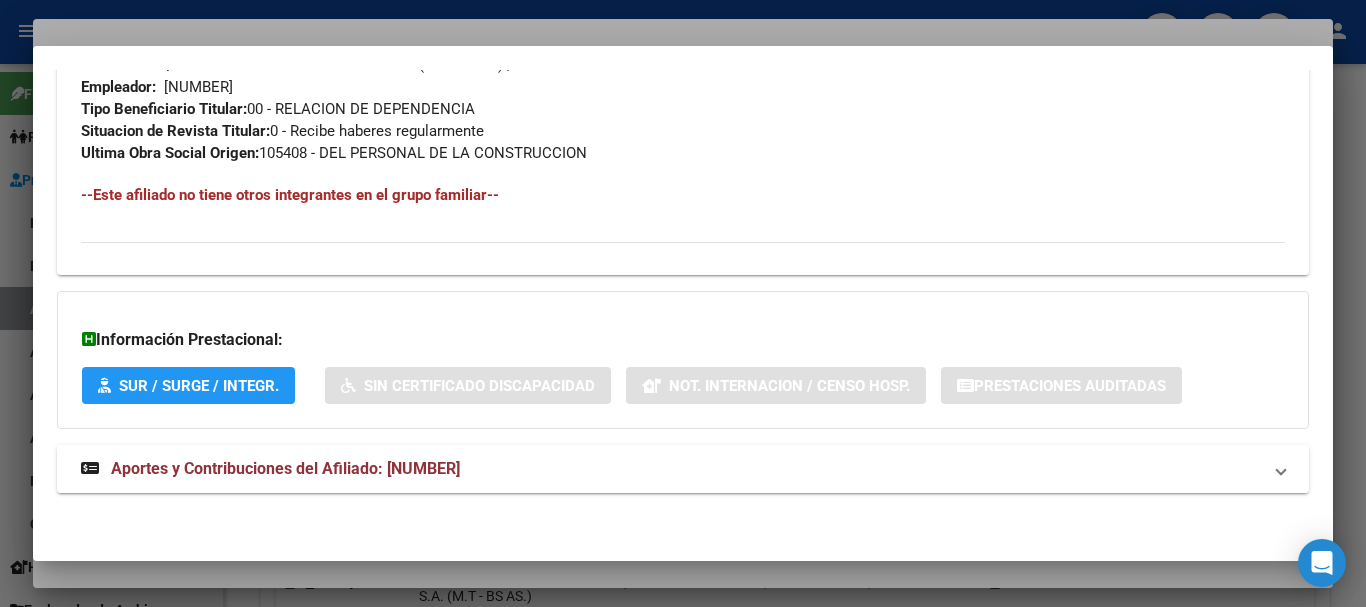 click on "Aportes y Contribuciones del Afiliado: [NUMBER]" at bounding box center [270, 469] 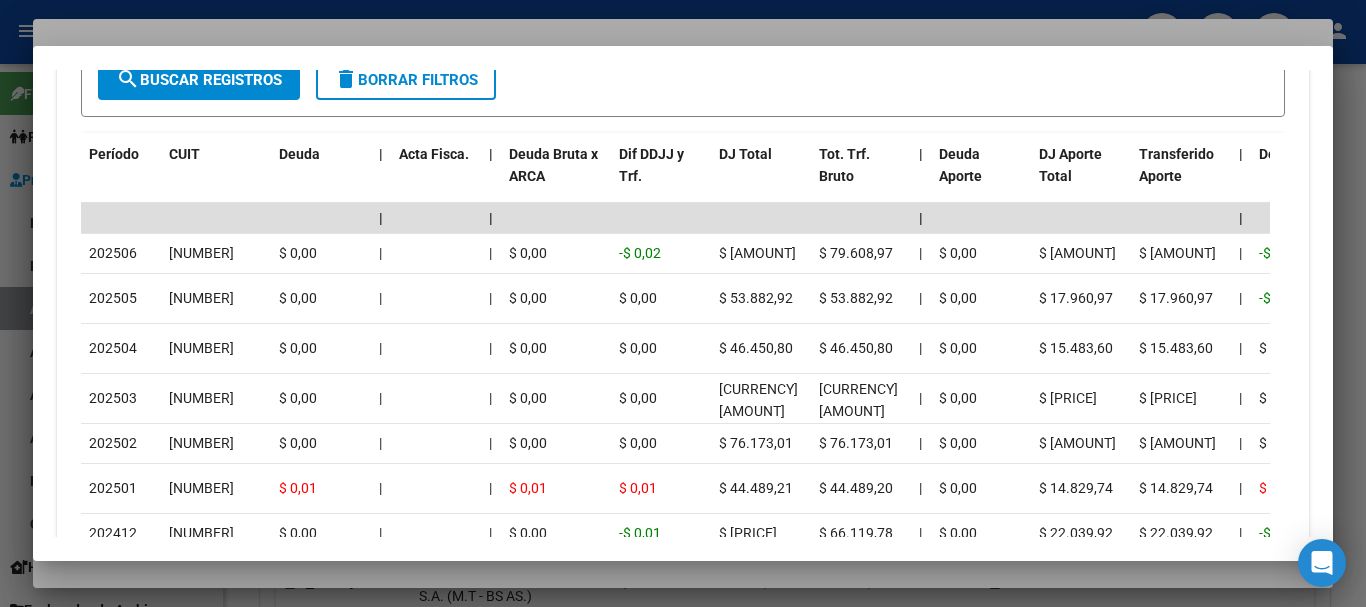 scroll, scrollTop: 1765, scrollLeft: 0, axis: vertical 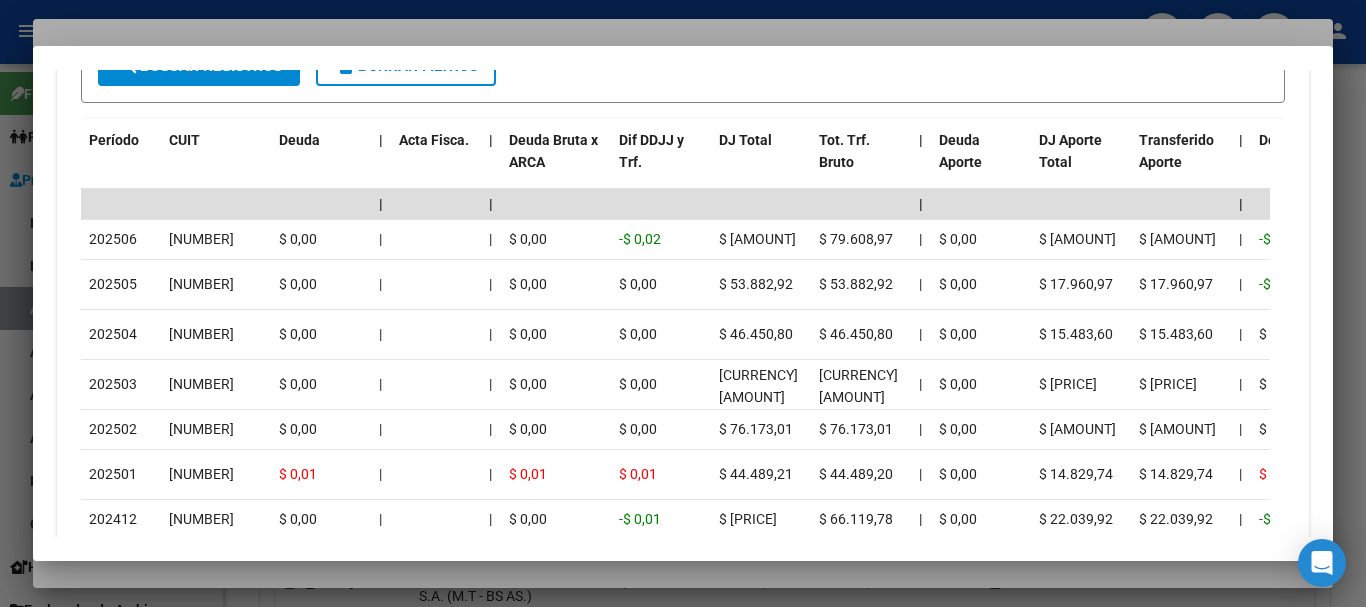 click at bounding box center (683, 303) 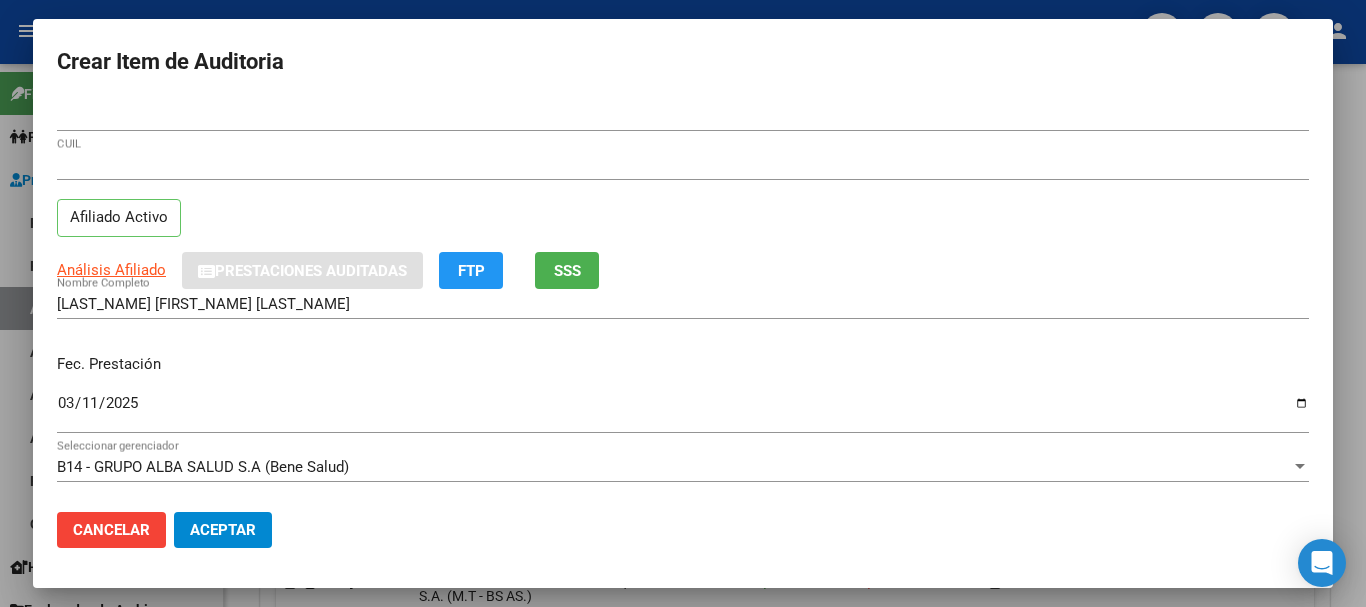 click on "[CUIL] CUIL" at bounding box center (683, 165) 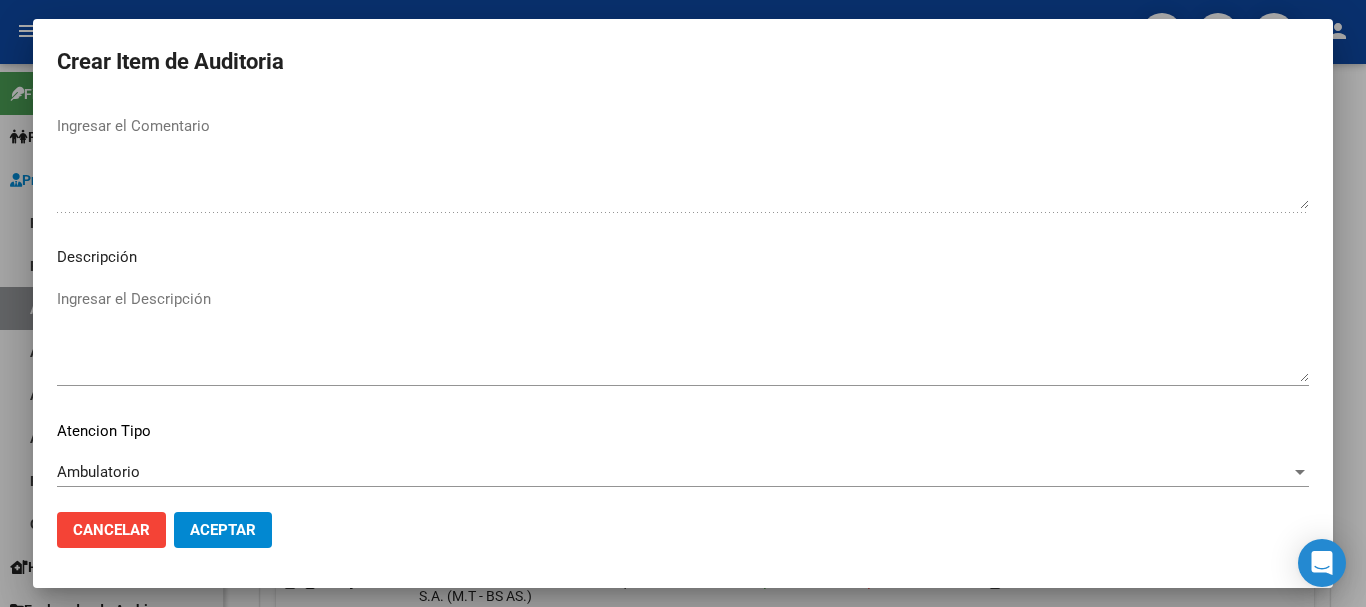scroll, scrollTop: 1233, scrollLeft: 0, axis: vertical 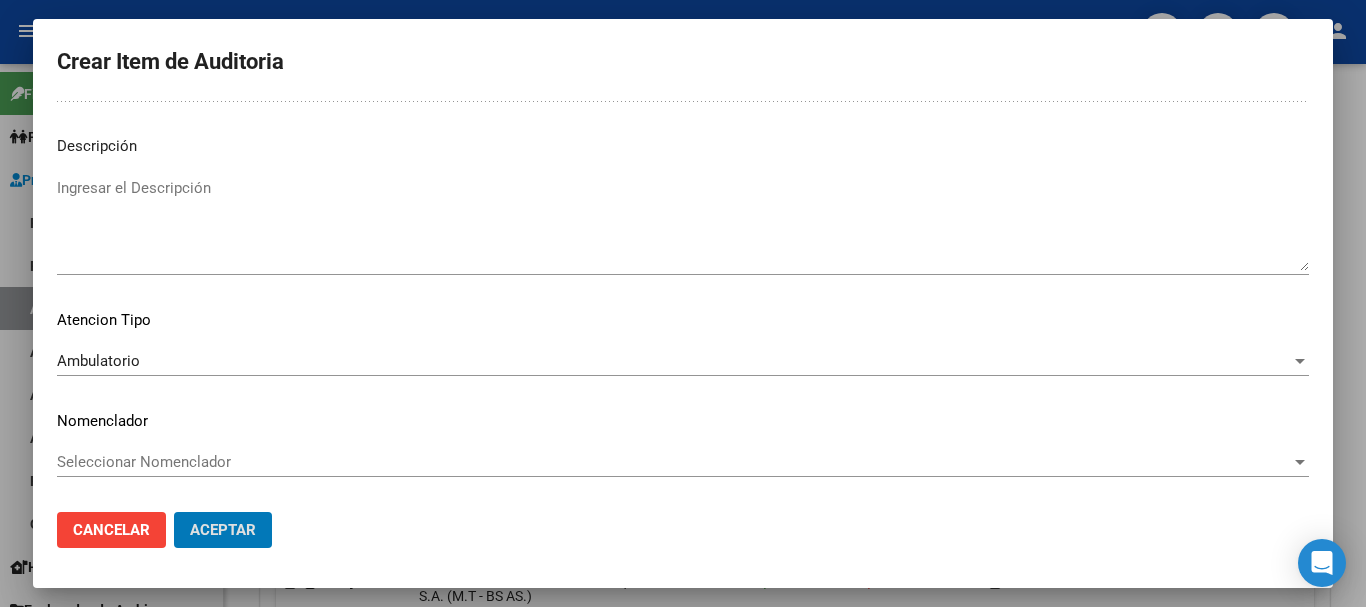 click on "Aceptar" 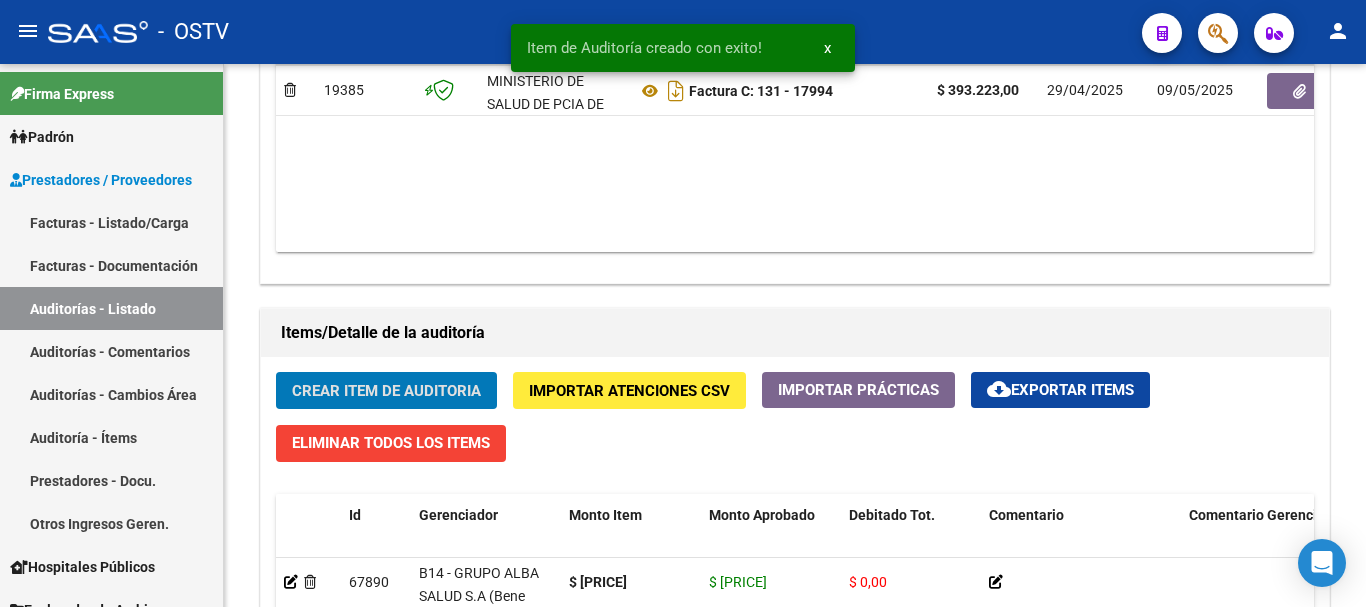 click on "Crear Item de Auditoria" 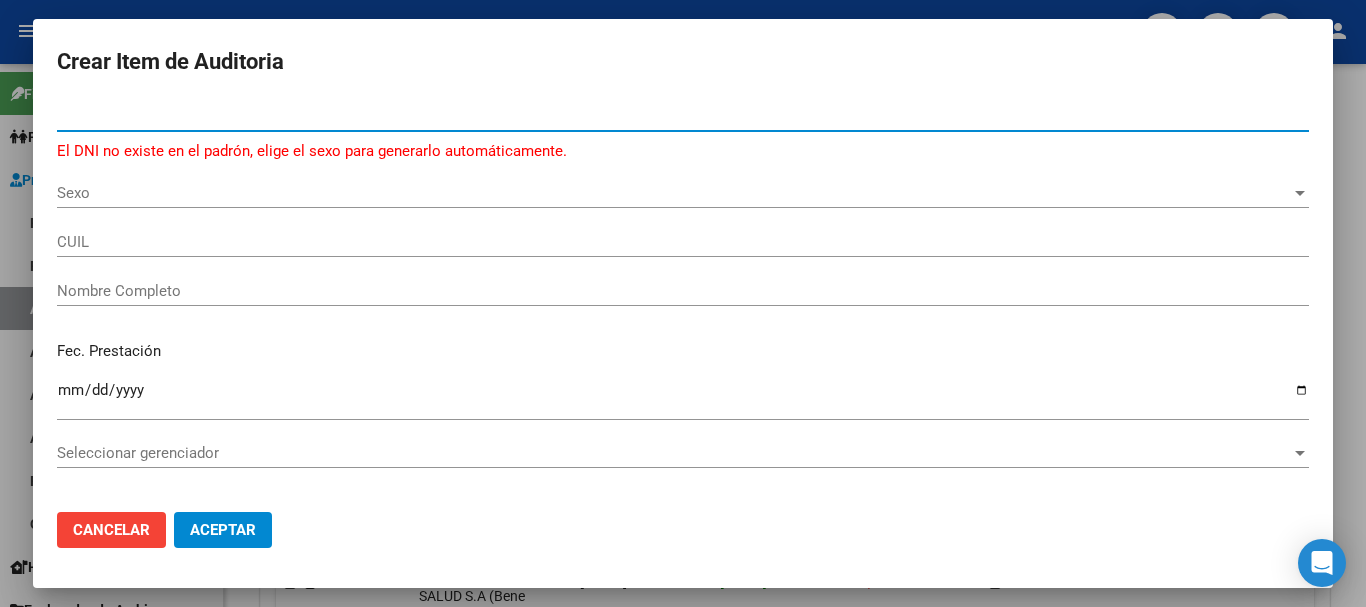drag, startPoint x: 153, startPoint y: 115, endPoint x: 0, endPoint y: 124, distance: 153.26448 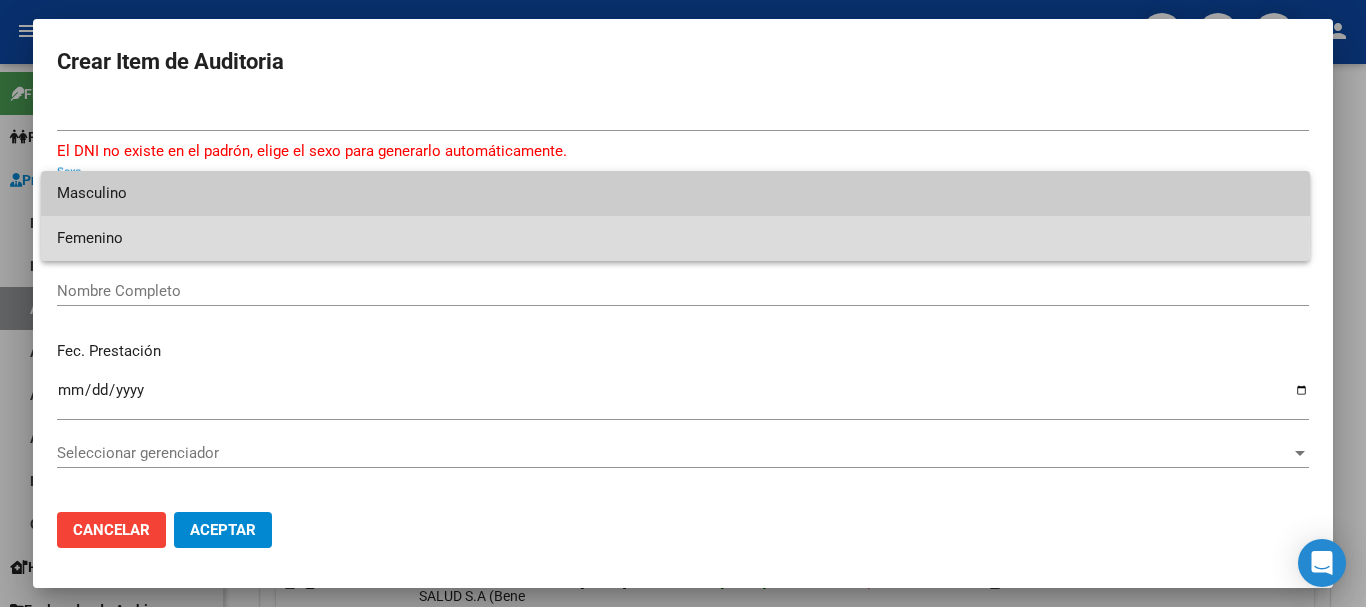 click on "Femenino" at bounding box center (675, 238) 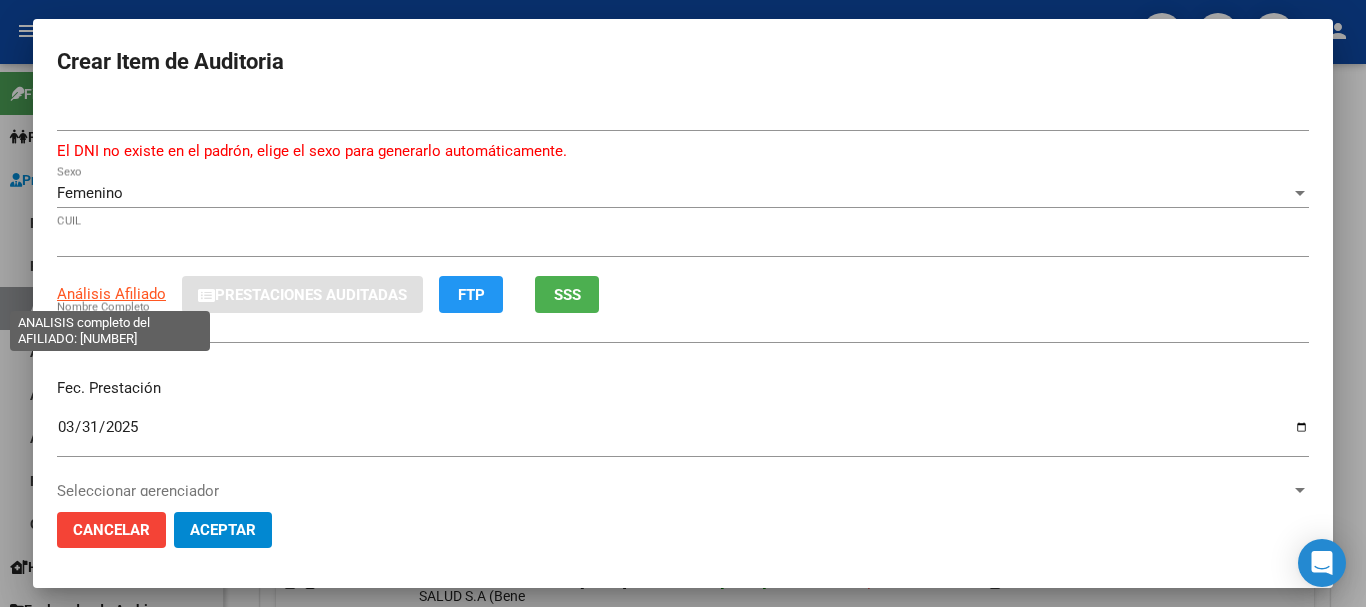 click on "Análisis Afiliado" 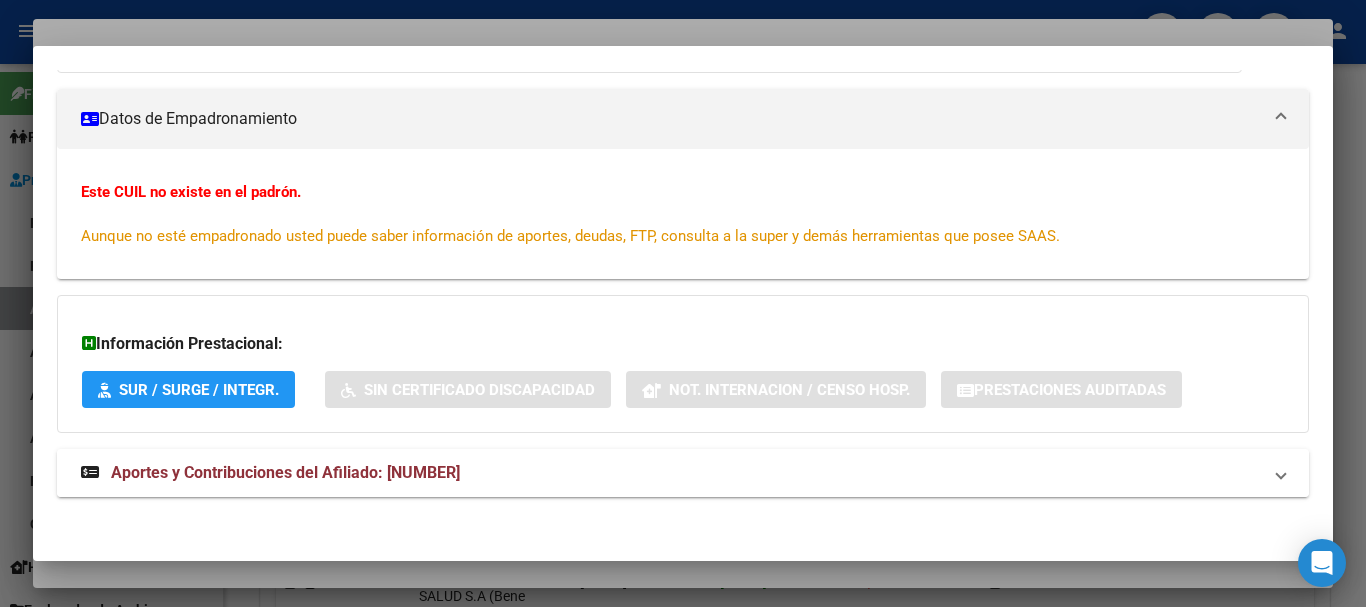 scroll, scrollTop: 262, scrollLeft: 0, axis: vertical 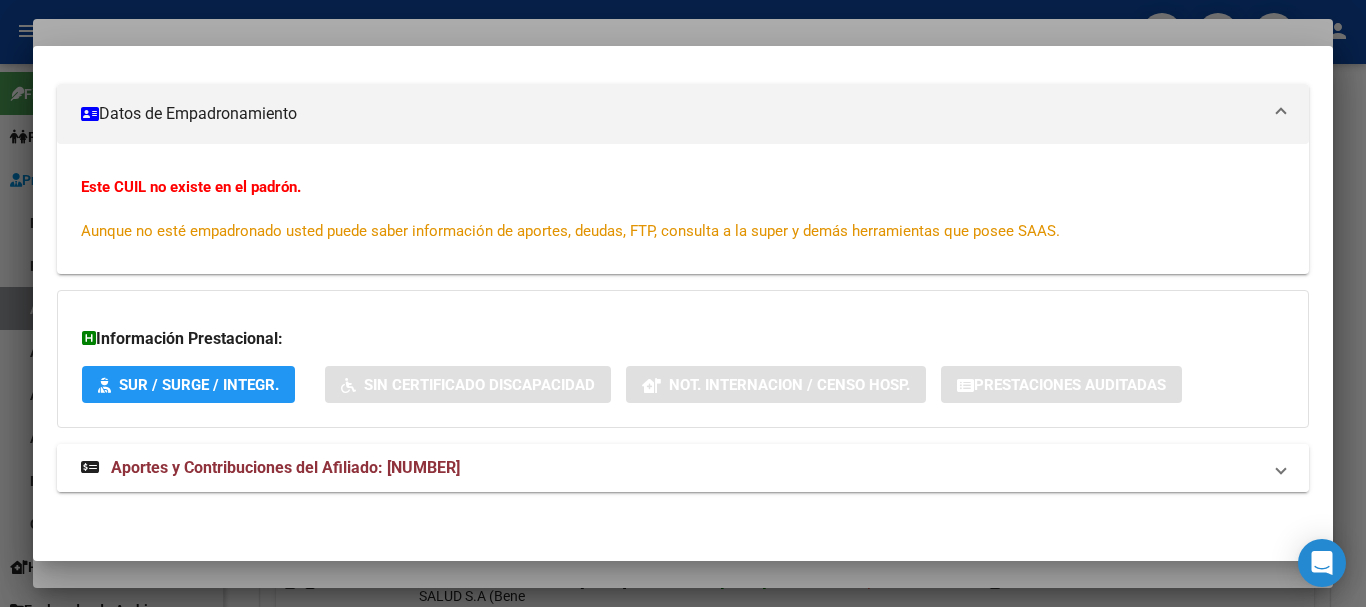 click on "Aportes y Contribuciones del Afiliado: [NUMBER]" at bounding box center [285, 467] 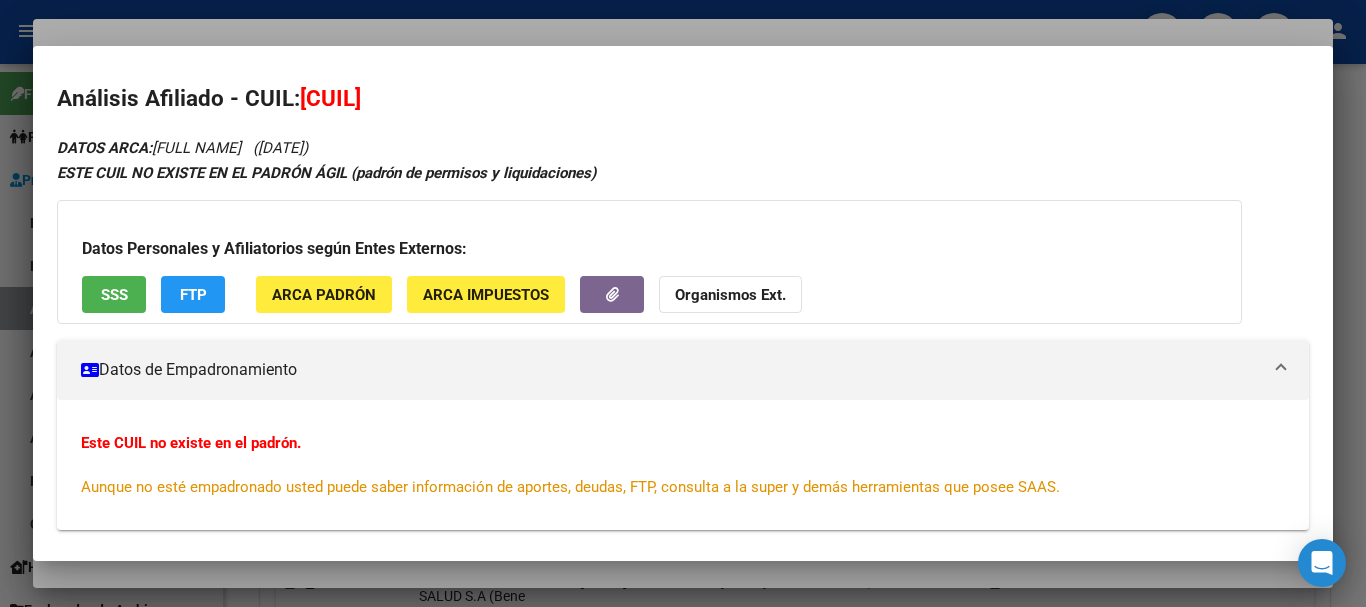 scroll, scrollTop: 0, scrollLeft: 0, axis: both 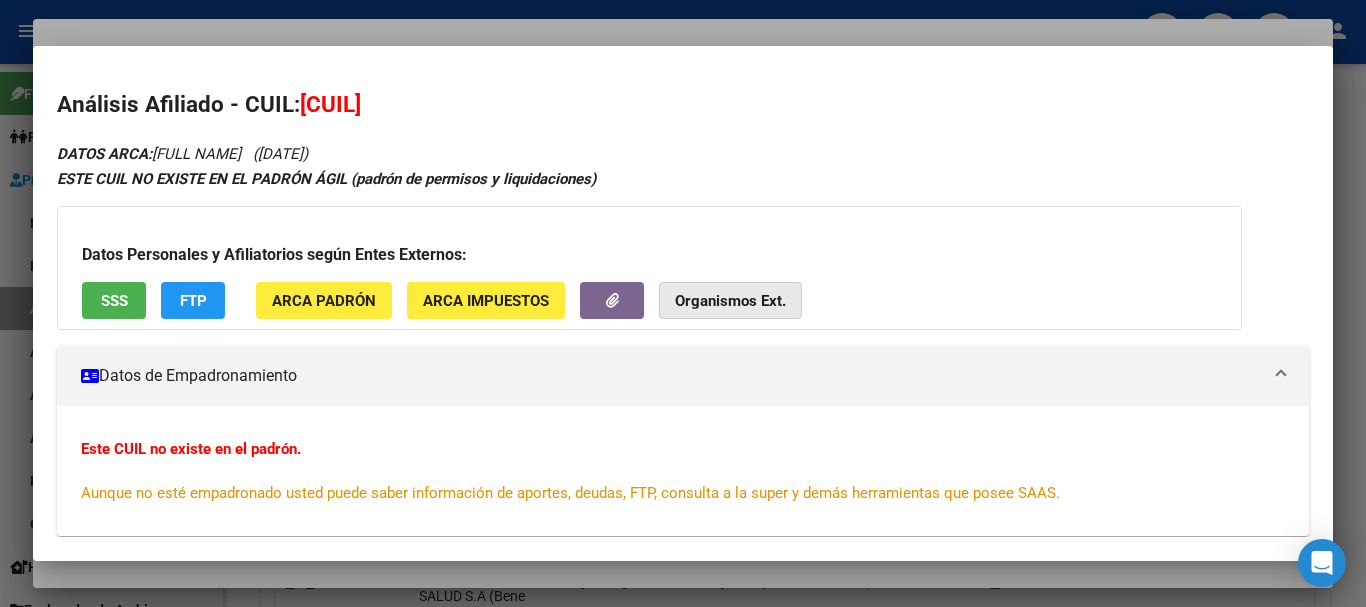 click on "Organismos Ext." 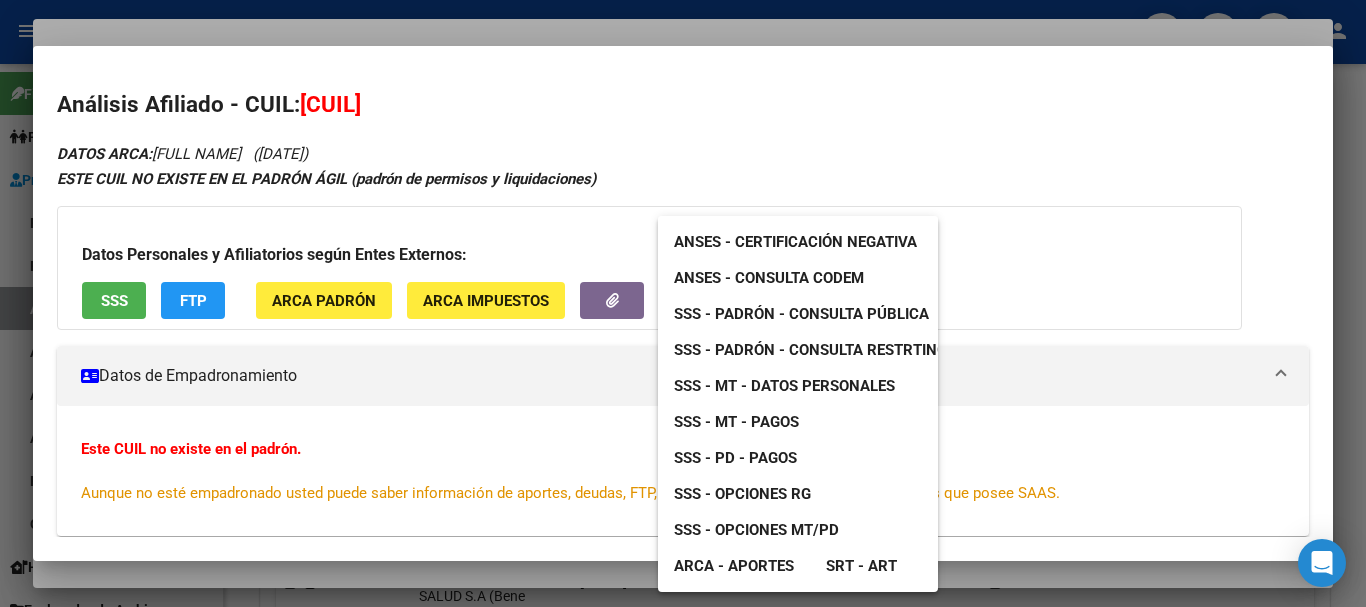 click on "SSS - Padrón - Consulta Pública" at bounding box center (801, 314) 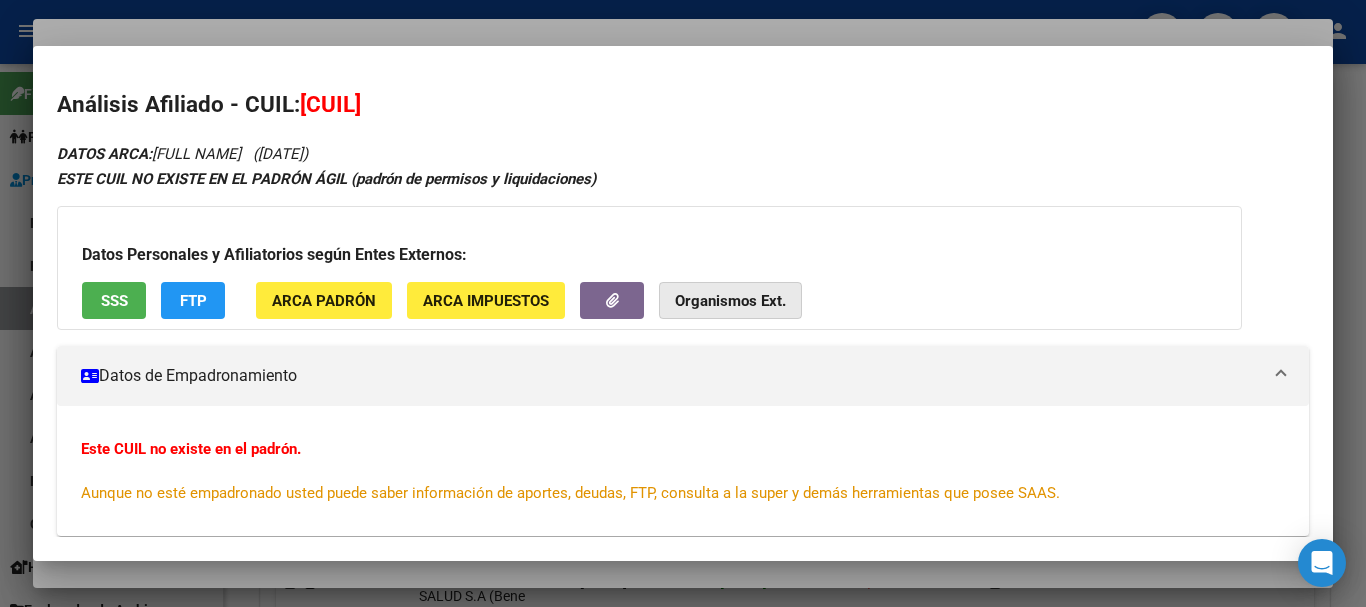 click on "Organismos Ext." 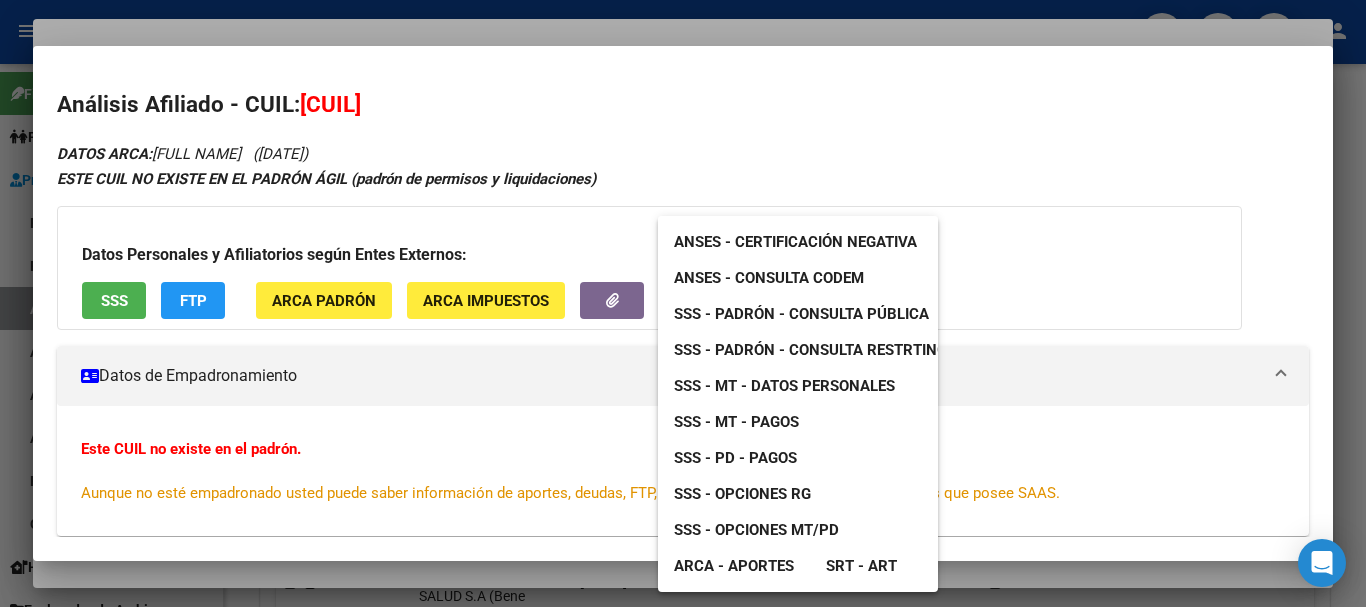 click on "SSS - Opciones RG" at bounding box center (742, 494) 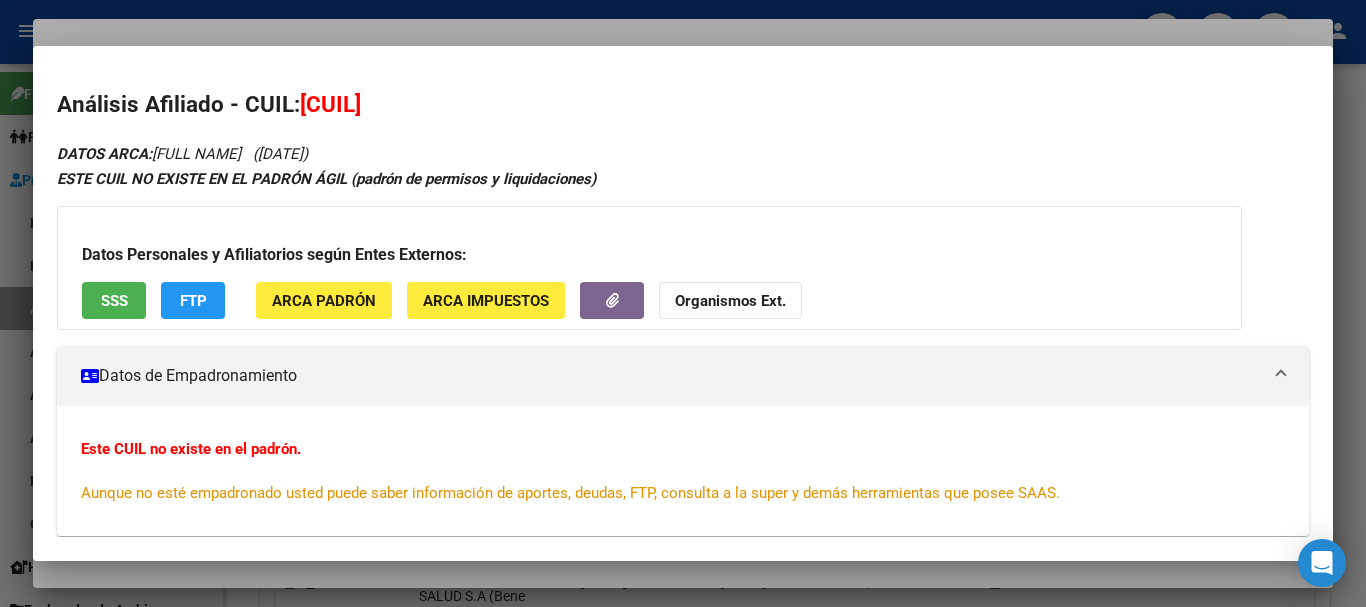 click on "Organismos Ext." 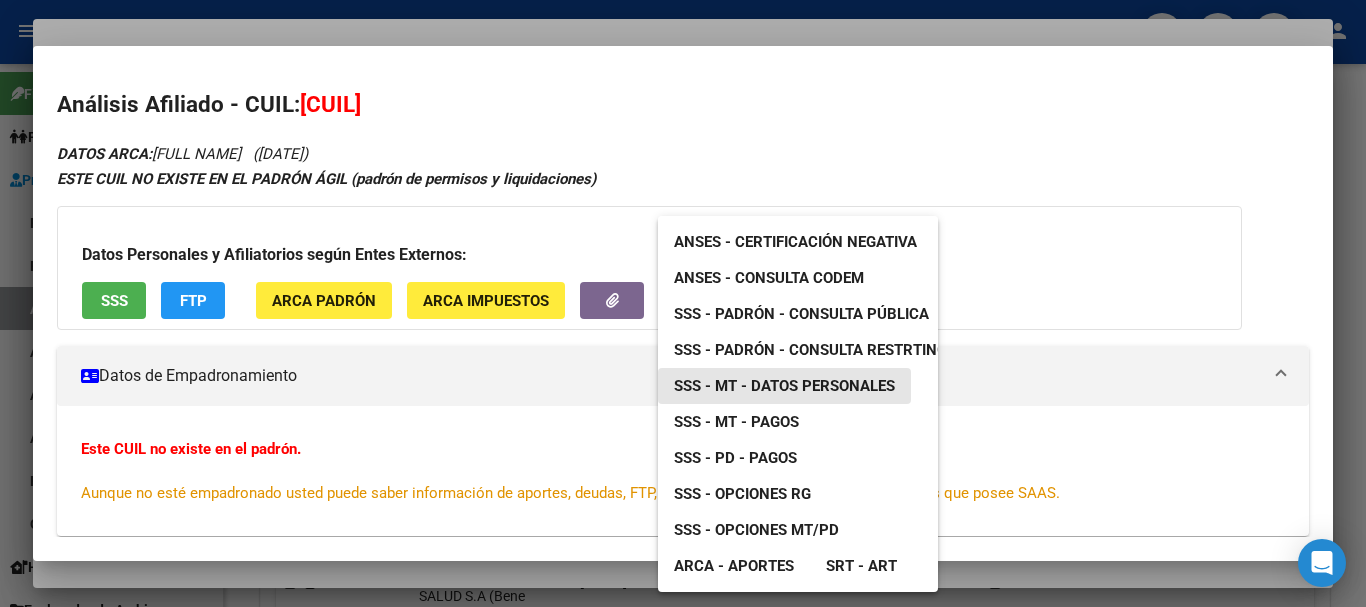 click on "SSS - MT - Datos Personales" at bounding box center (784, 386) 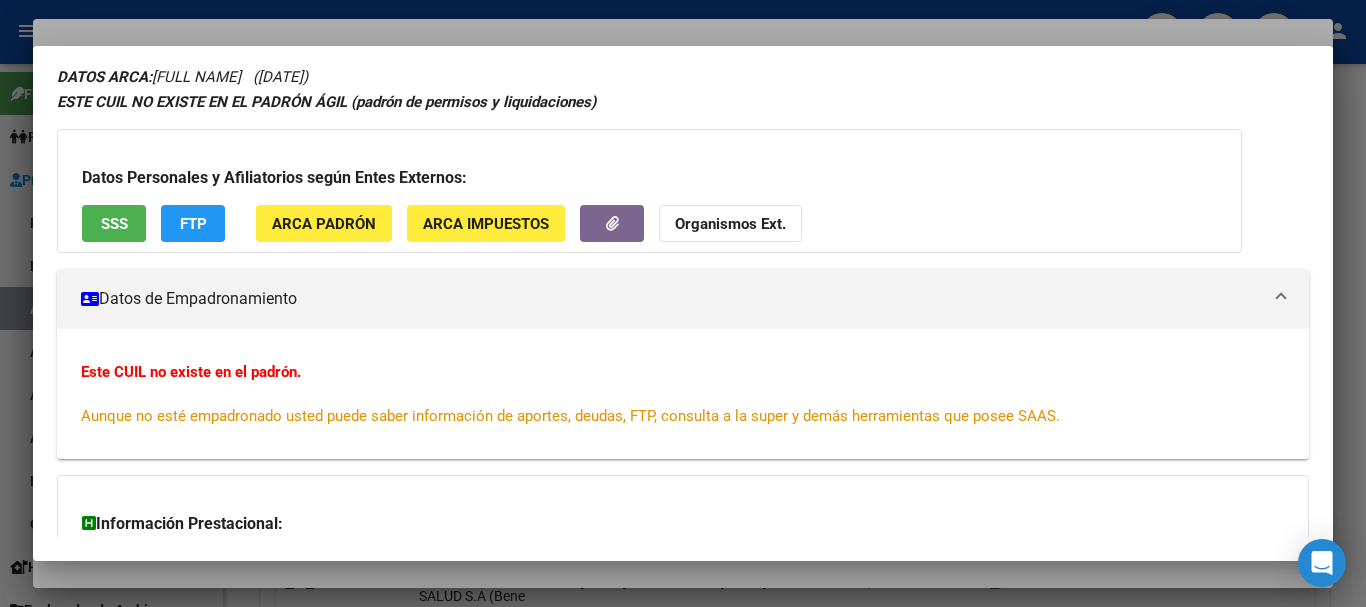 scroll, scrollTop: 0, scrollLeft: 0, axis: both 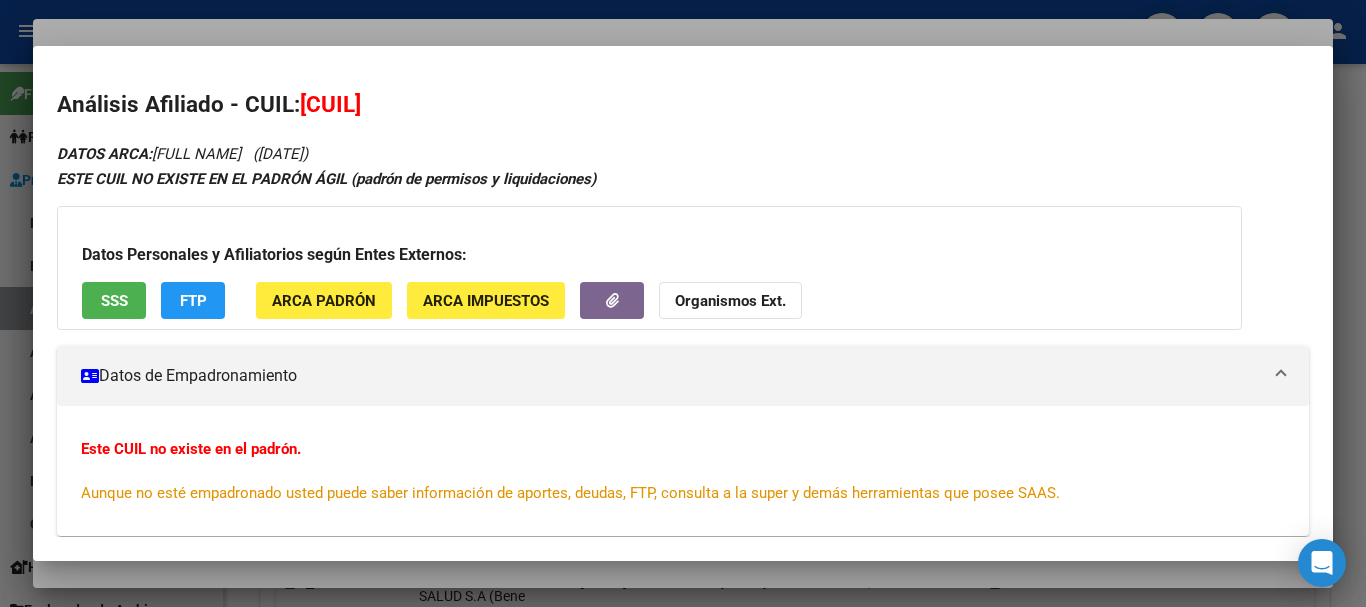 click on "Organismos Ext." 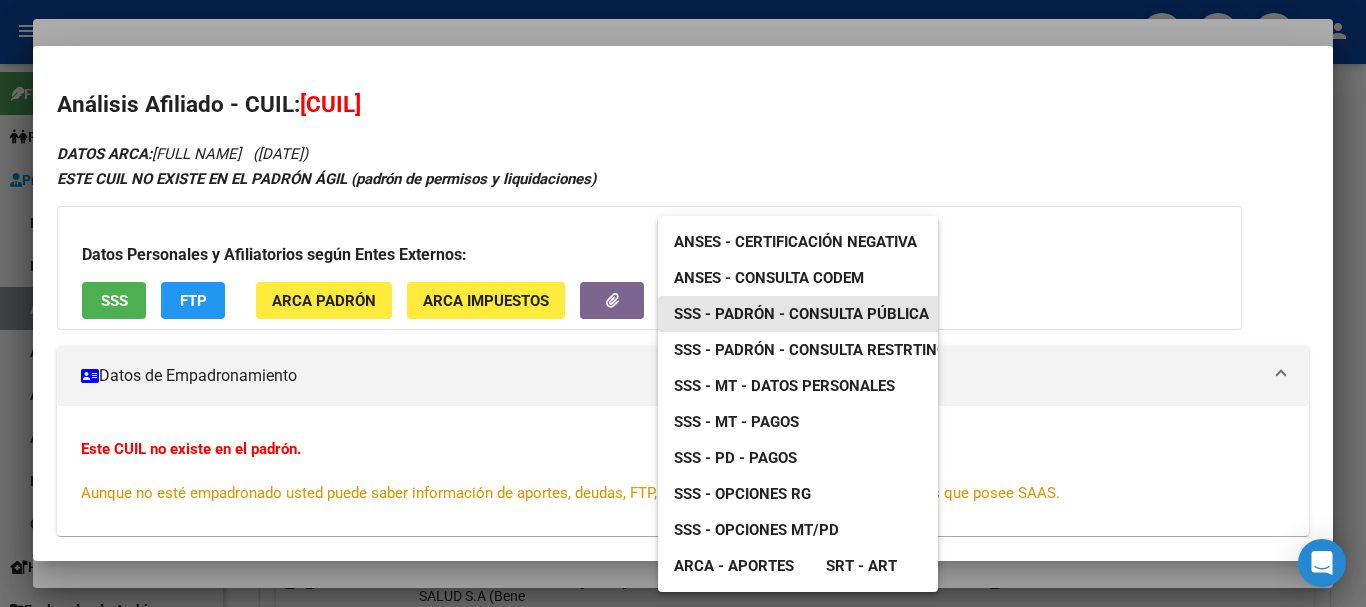 click on "SSS - Padrón - Consulta Pública" at bounding box center [801, 314] 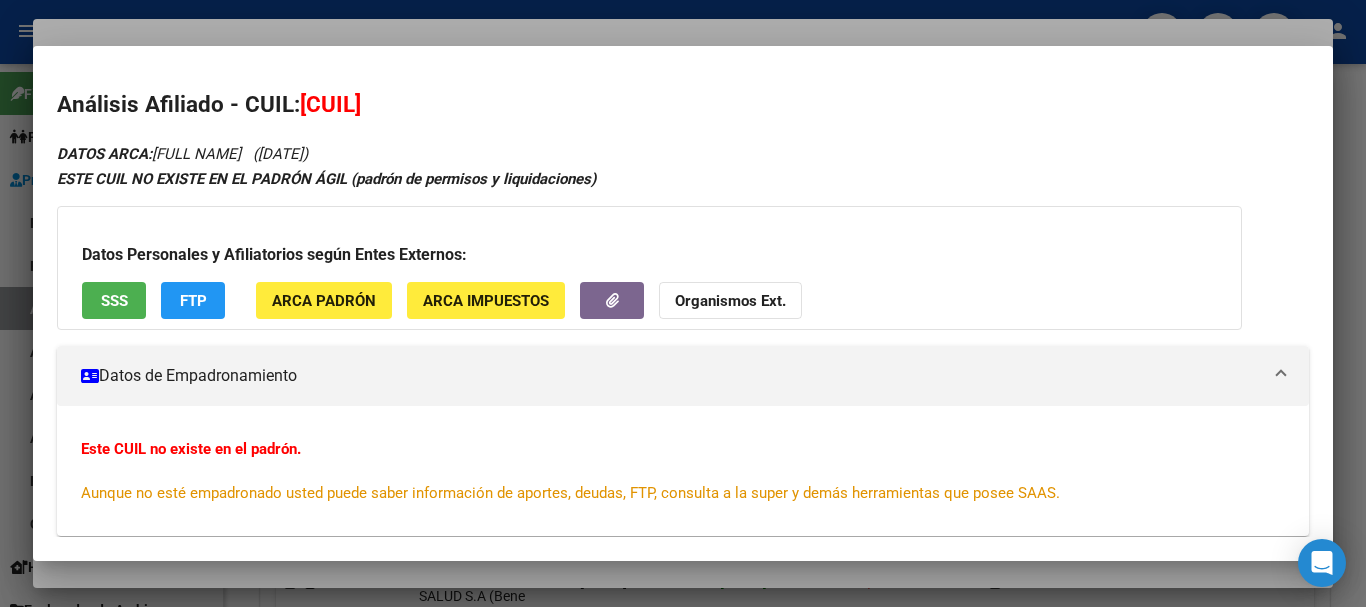 click on "Organismos Ext." 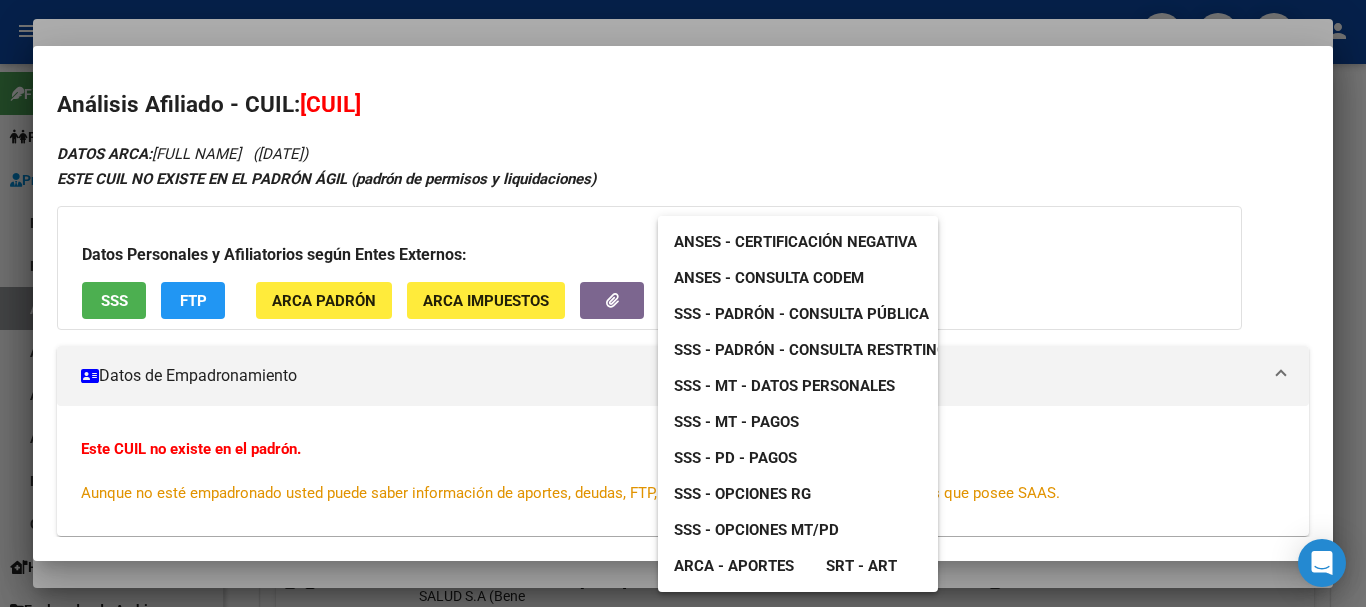 click on "SSS - MT - Datos Personales" at bounding box center (784, 386) 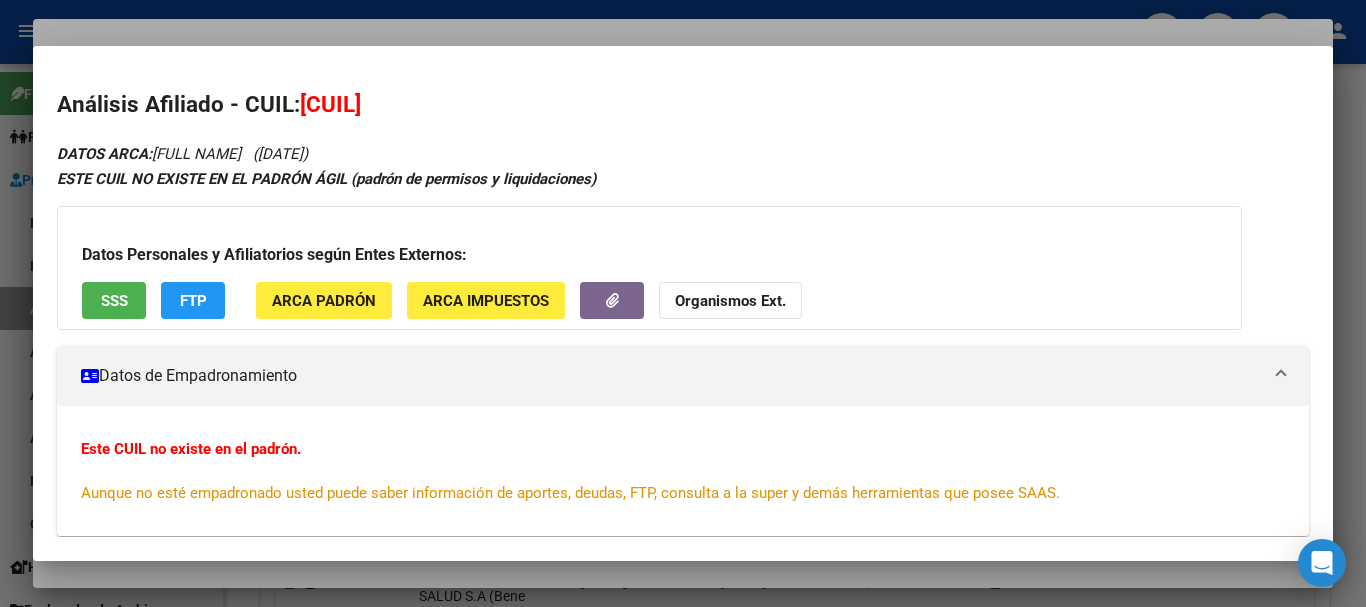 click on "Organismos Ext." 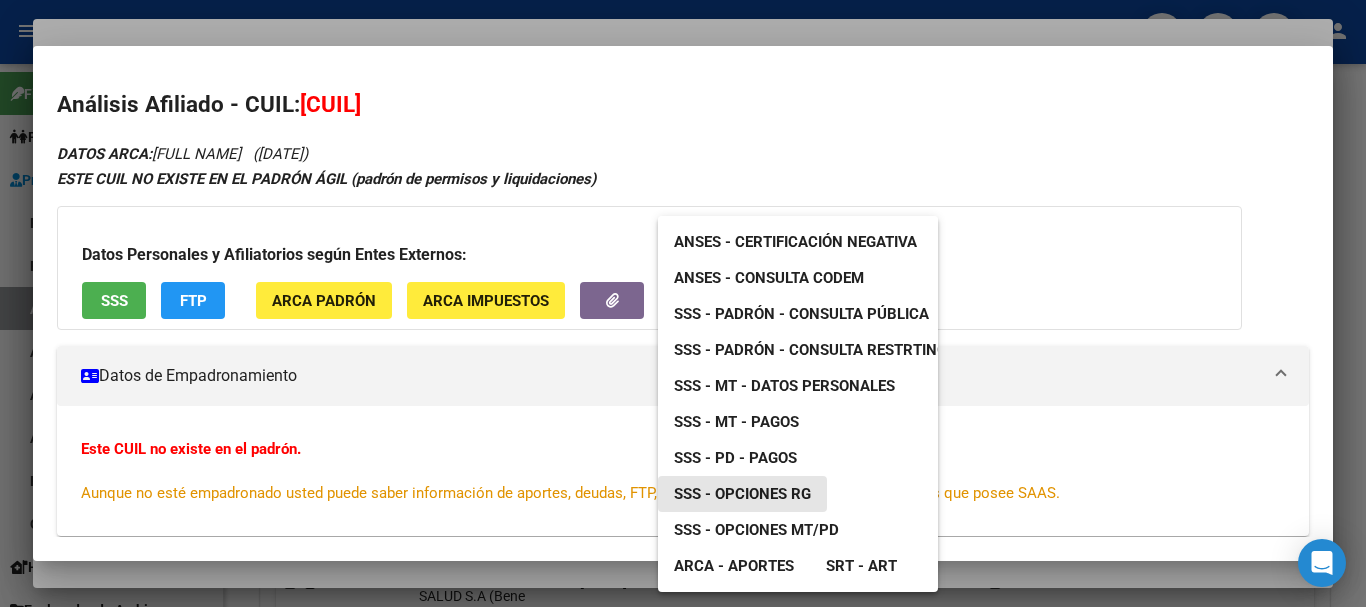 click on "SSS - Opciones RG" at bounding box center [742, 494] 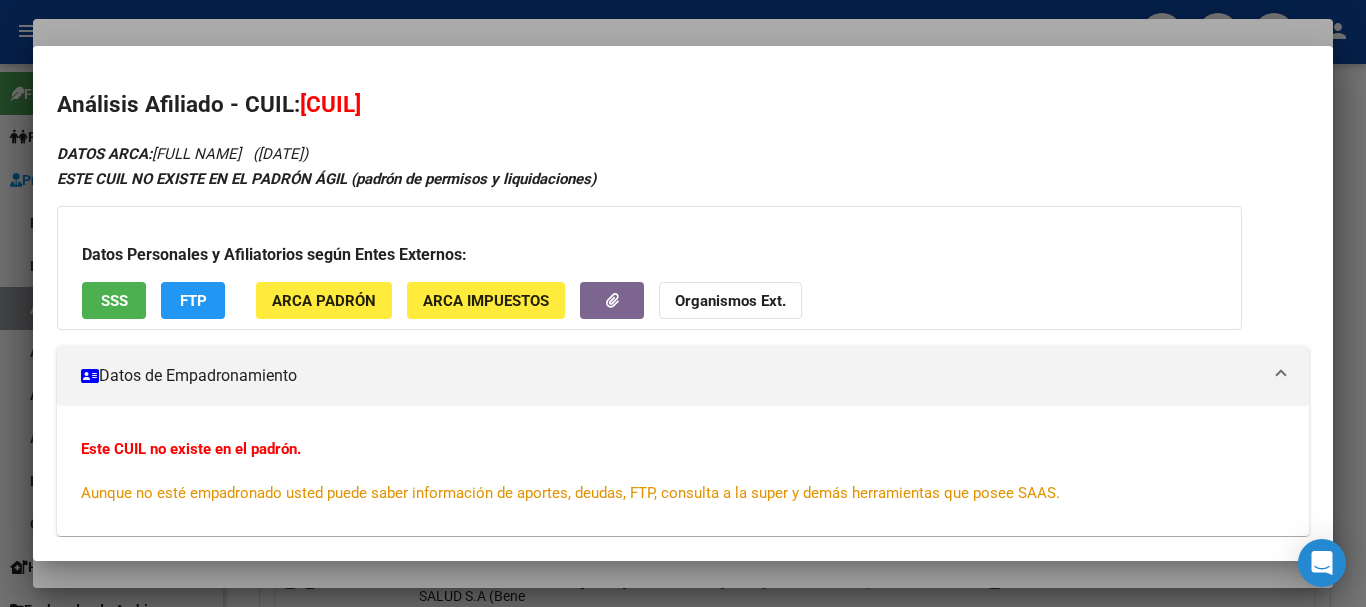 click at bounding box center (683, 303) 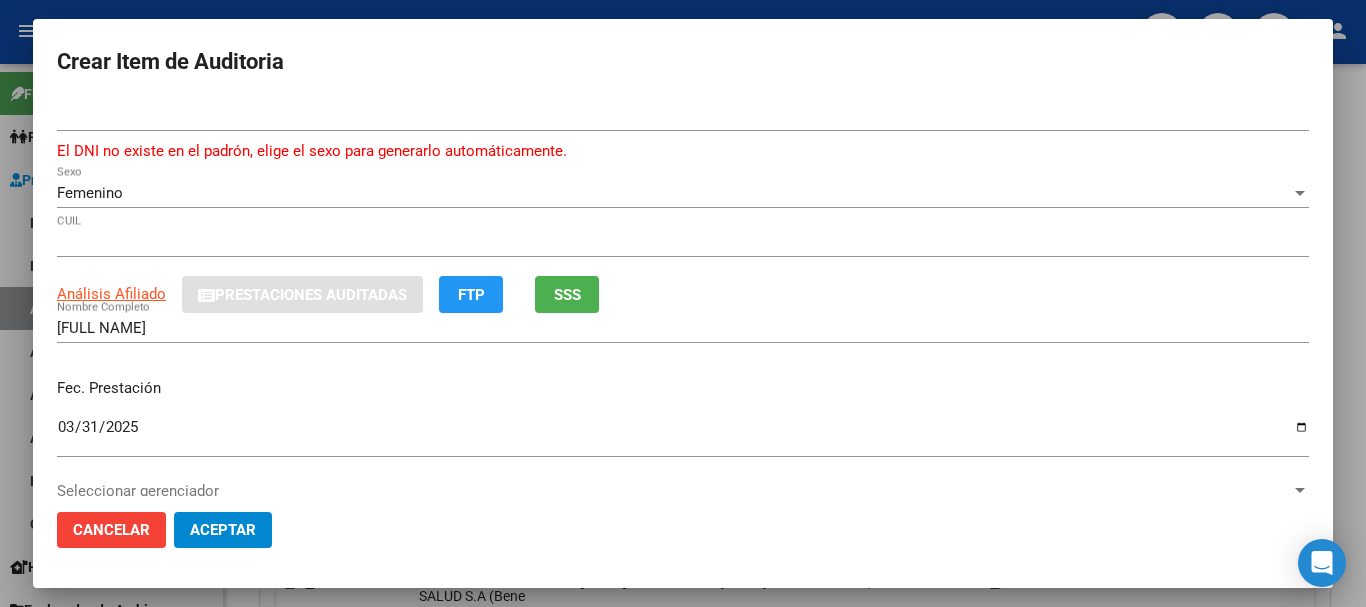click on "[NUMBER] Nro Documento  El DNI no existe en el padrón, elige el sexo para generarlo automáticamente." at bounding box center (683, 139) 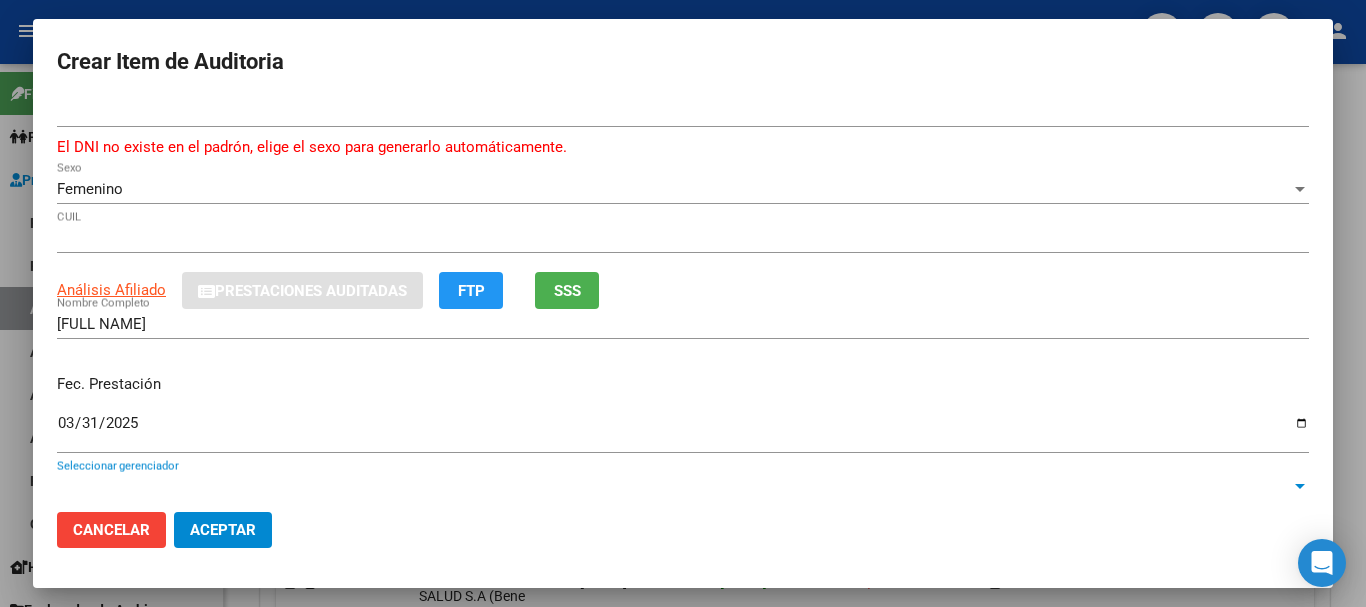 scroll, scrollTop: 293, scrollLeft: 0, axis: vertical 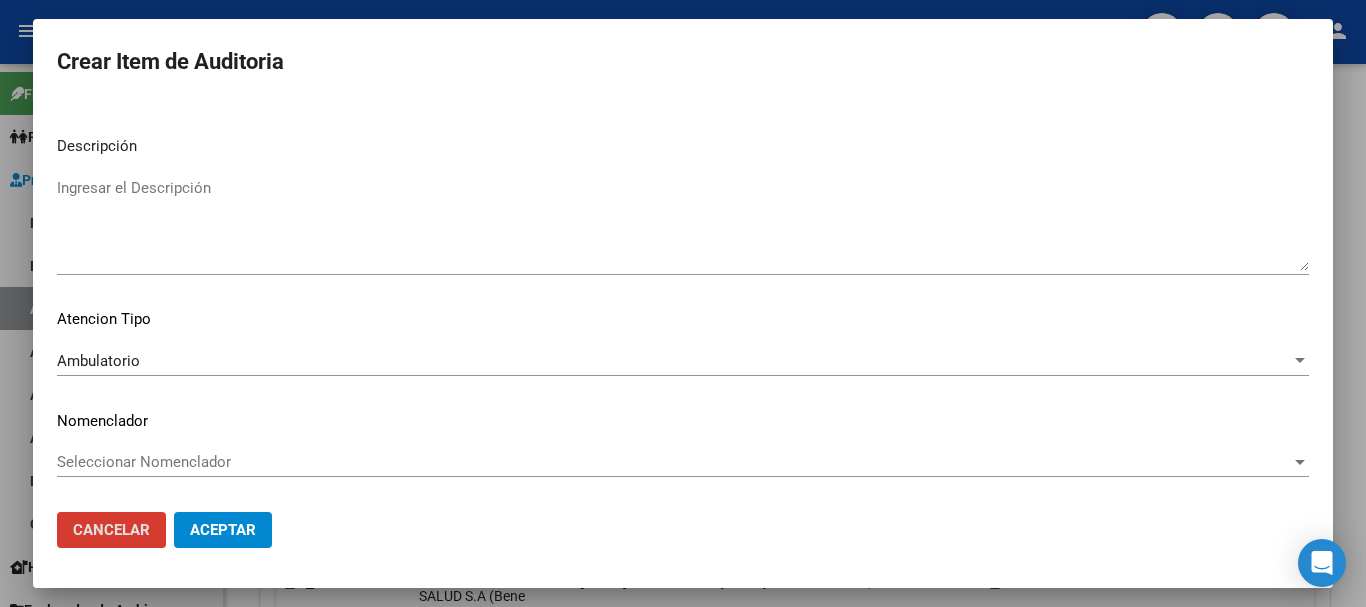 click on "Aceptar" 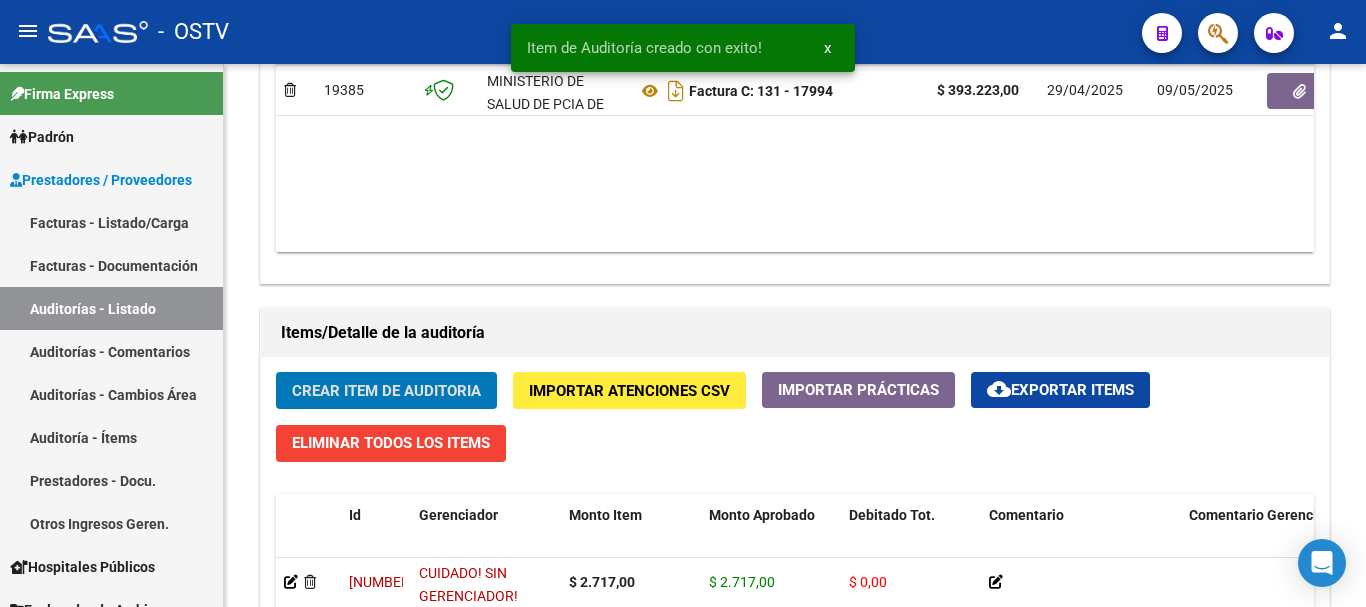 click on "Crear Item de Auditoria" 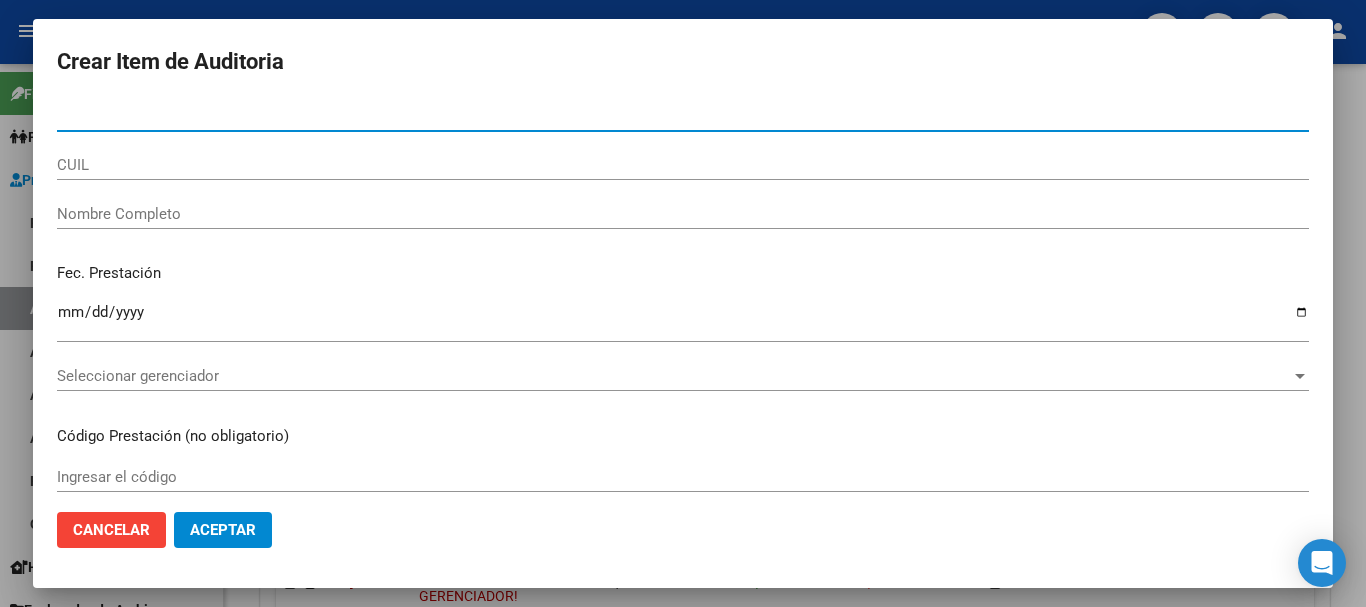 paste on "[NUMBER]" 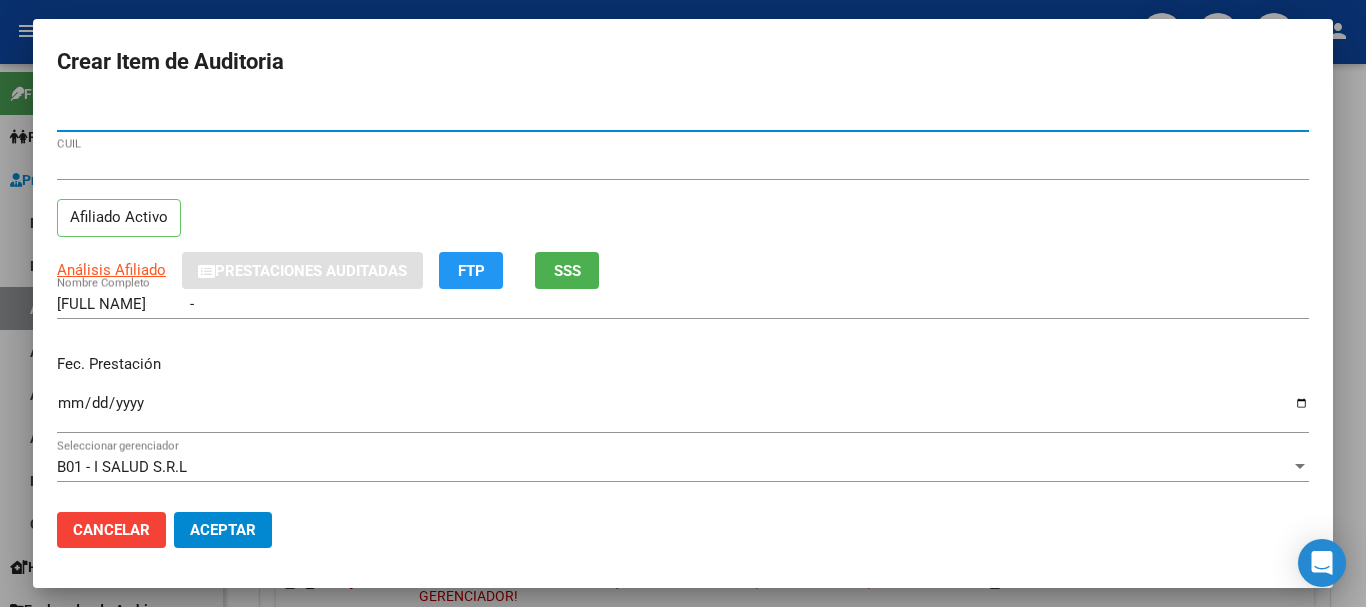 click at bounding box center (683, 303) 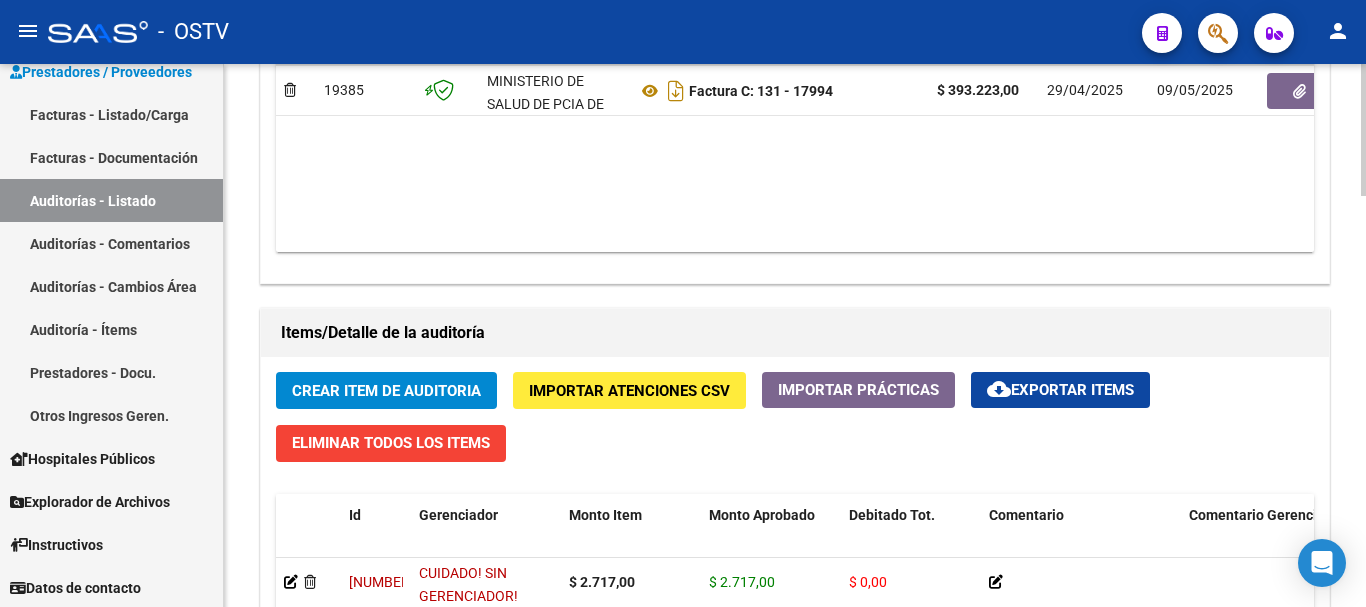 scroll, scrollTop: 110, scrollLeft: 0, axis: vertical 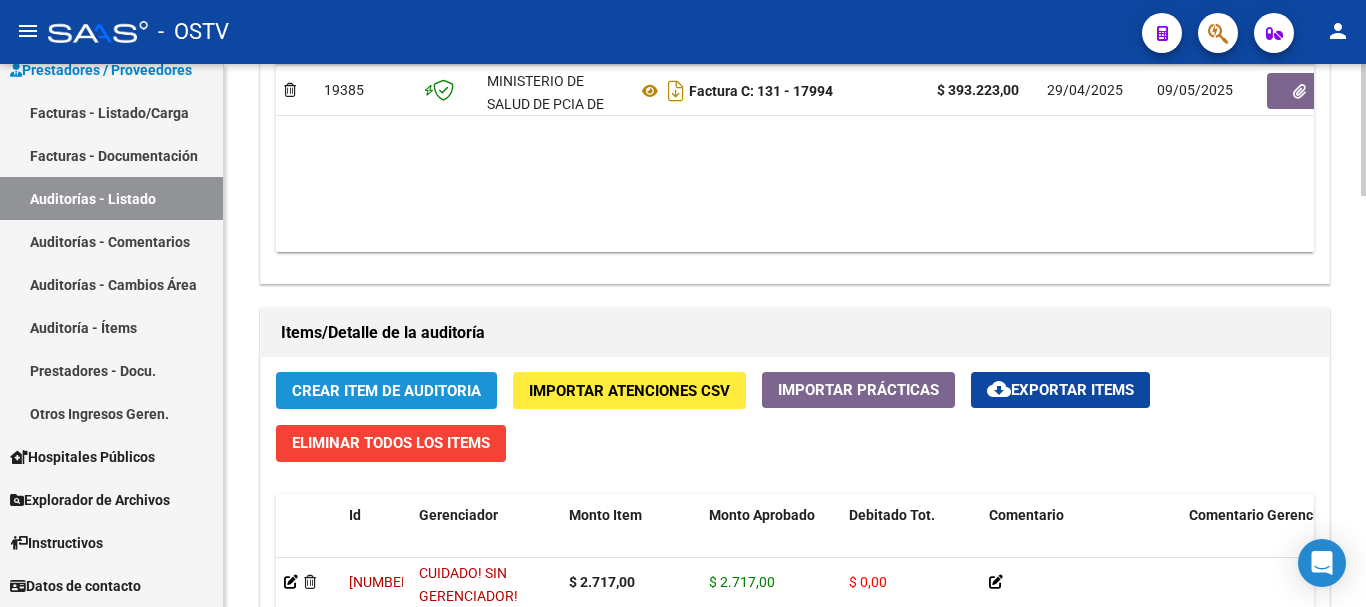 click on "Crear Item de Auditoria" 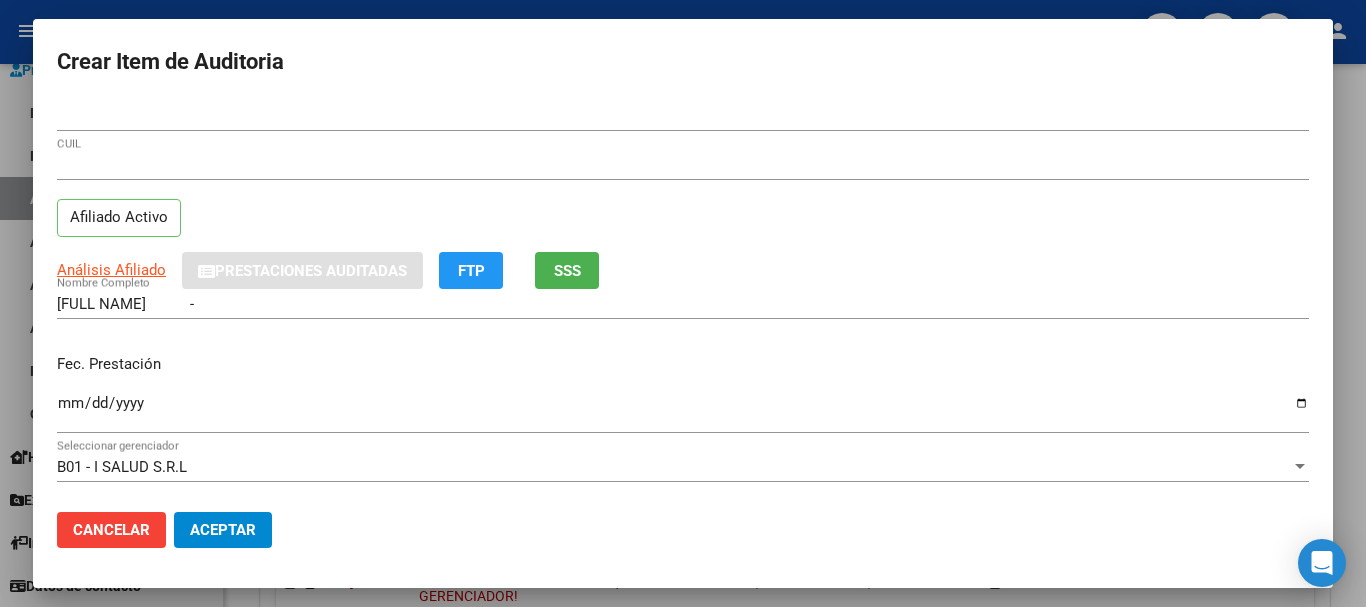 click at bounding box center [683, 303] 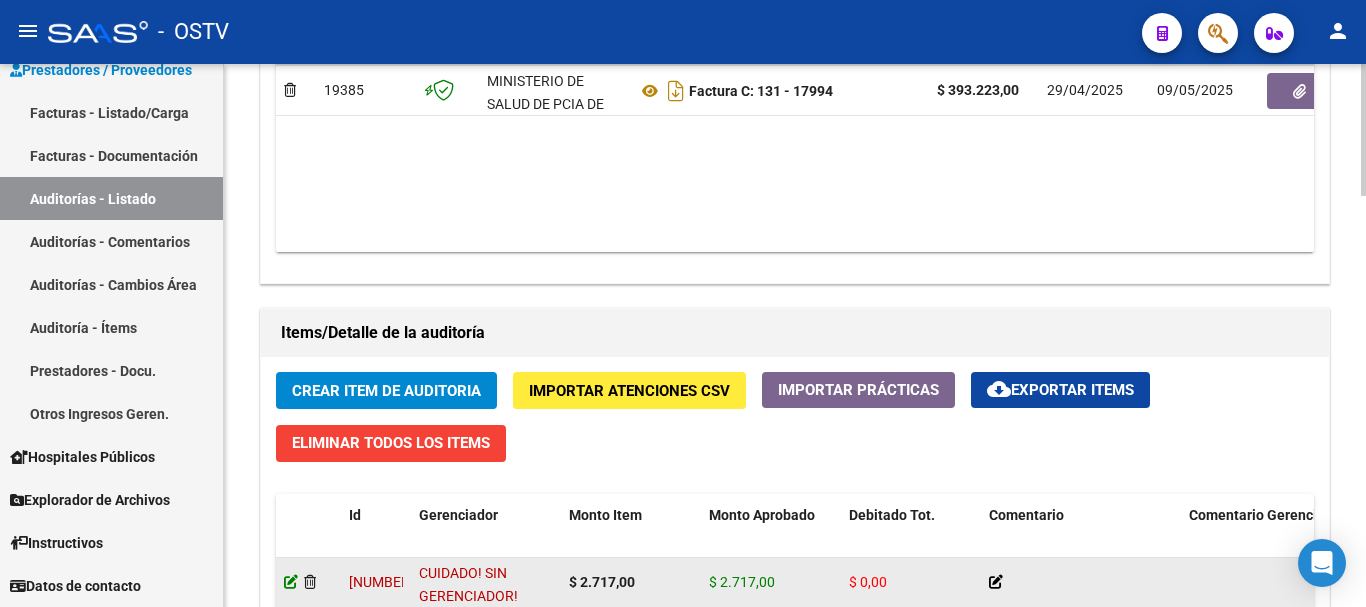 click 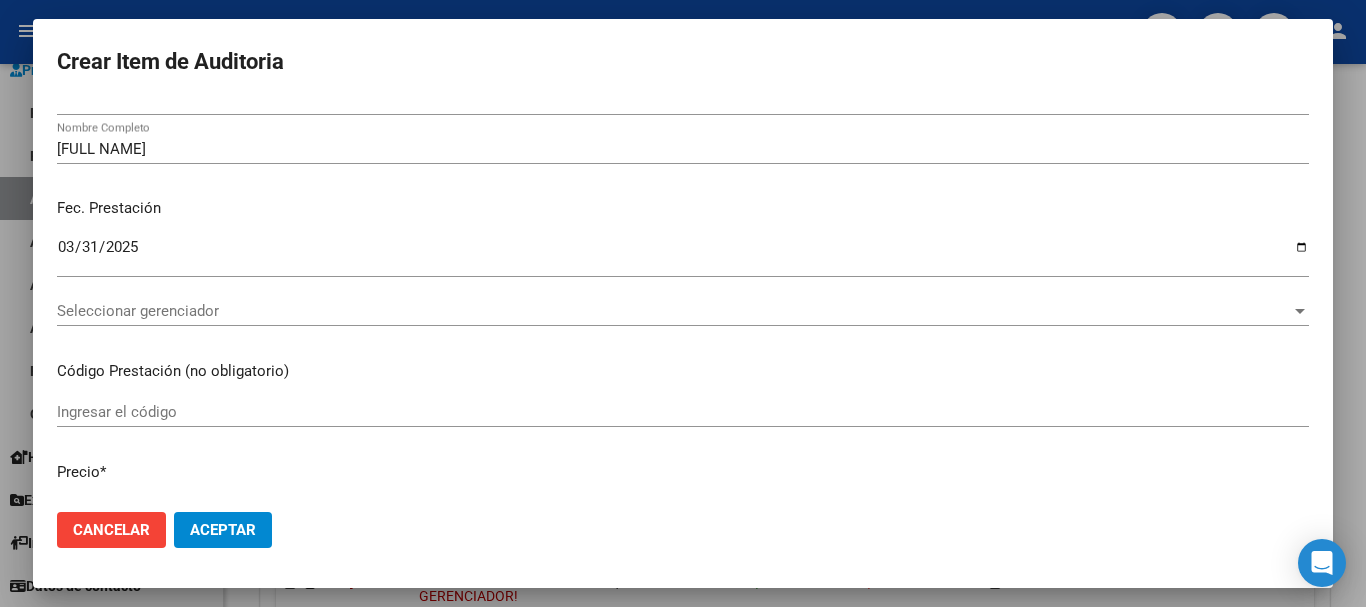 scroll, scrollTop: 100, scrollLeft: 0, axis: vertical 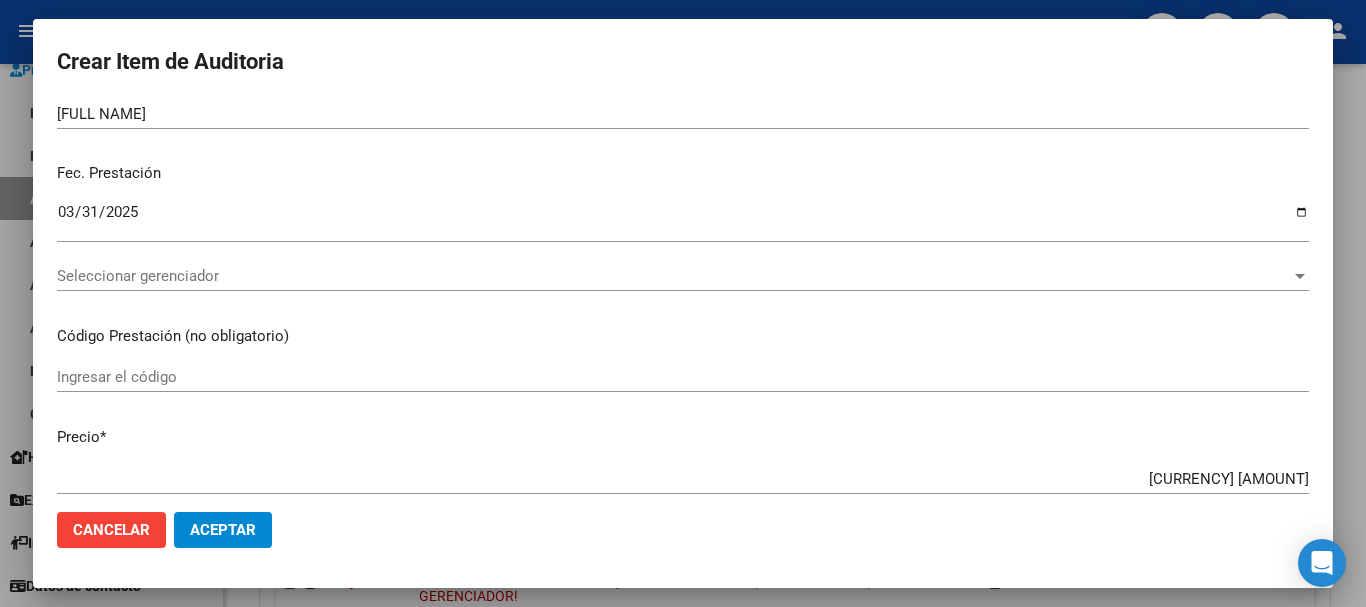 click on "Seleccionar gerenciador" at bounding box center (674, 276) 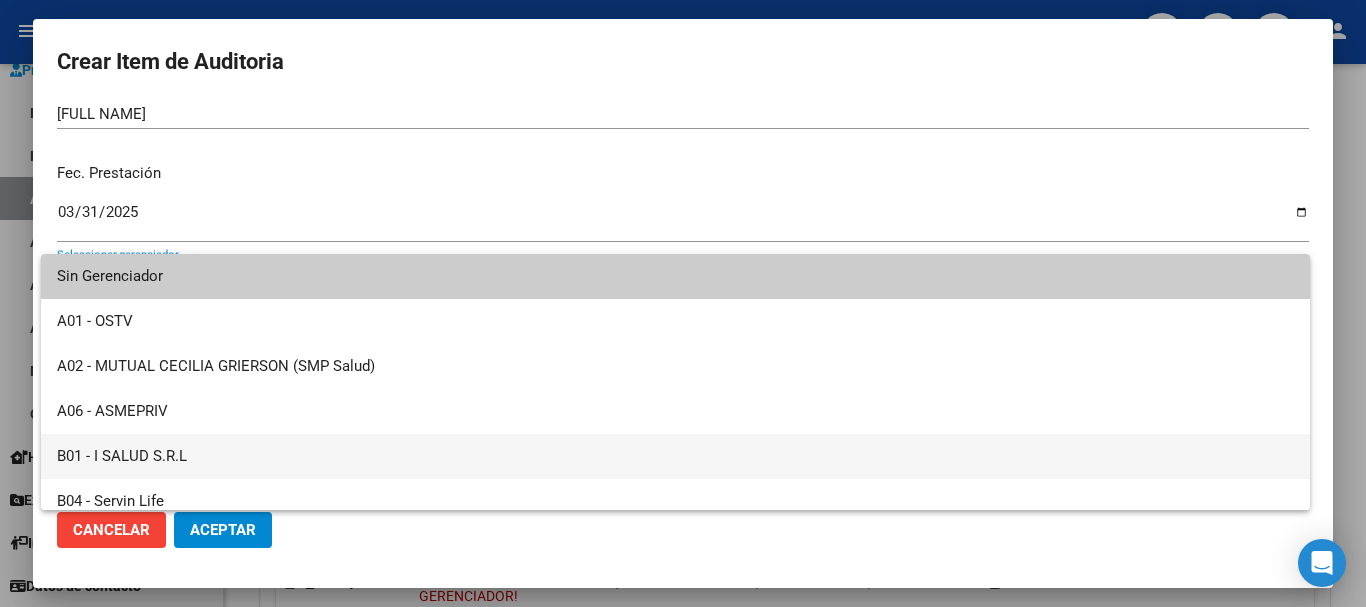 click on "B01 - I SALUD S.R.L" at bounding box center [675, 456] 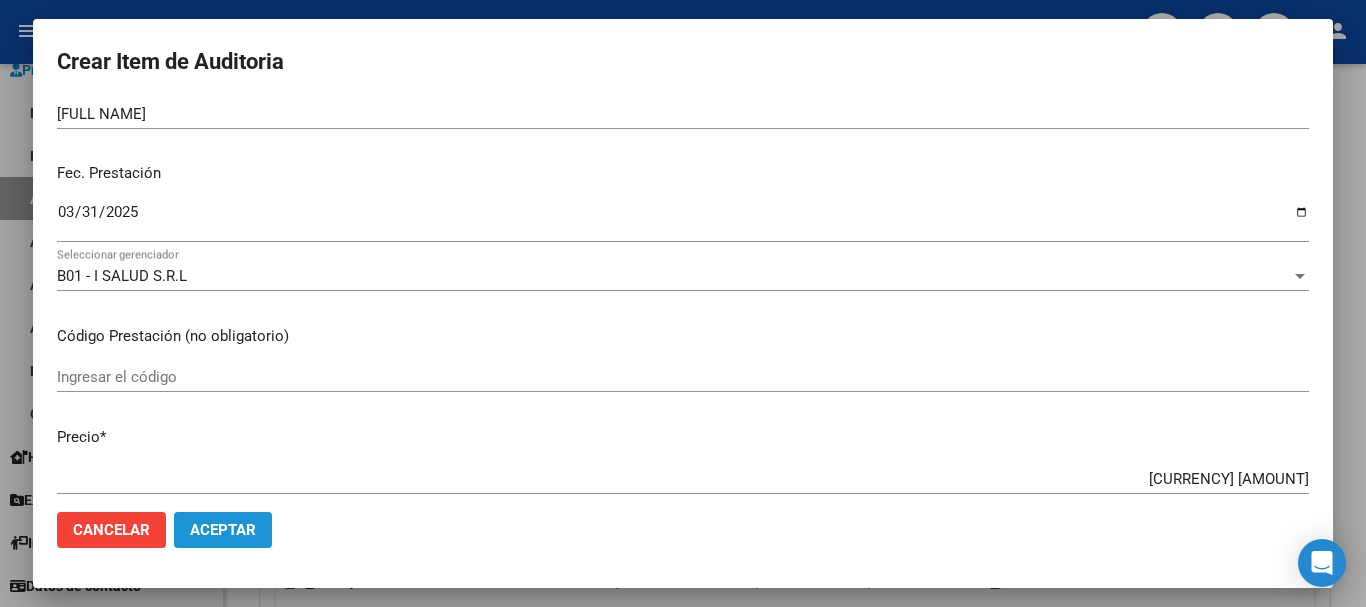 click on "Aceptar" 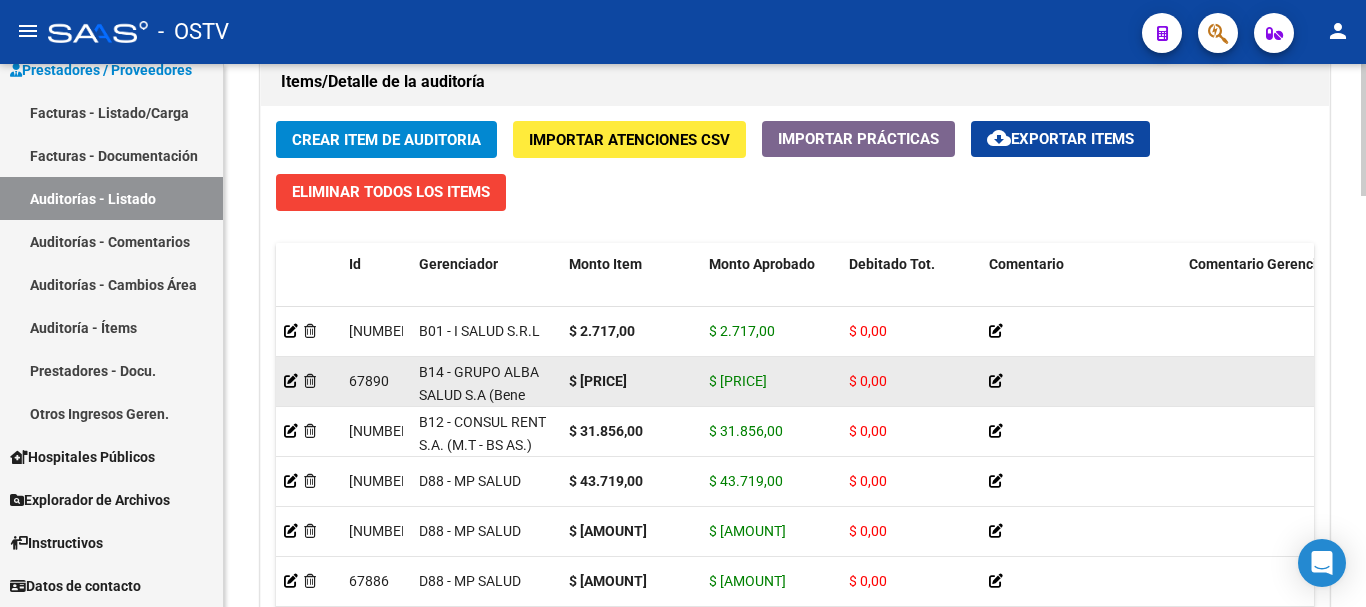 scroll, scrollTop: 1500, scrollLeft: 0, axis: vertical 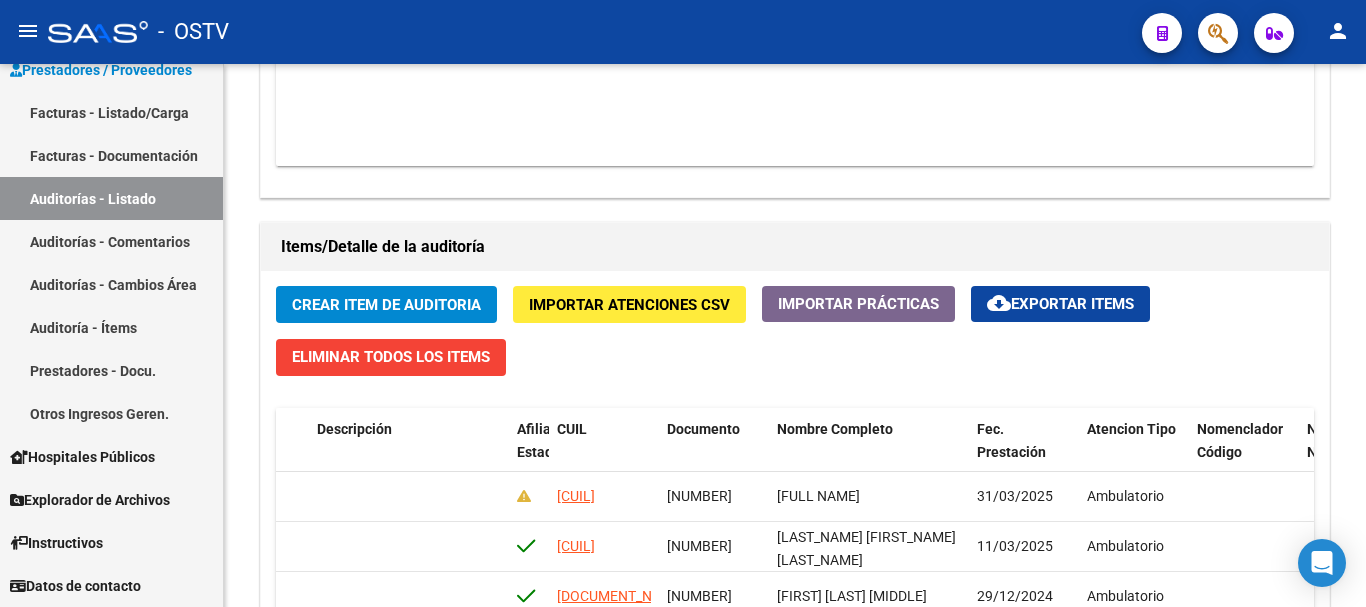 click on "Crear Item de Auditoria" 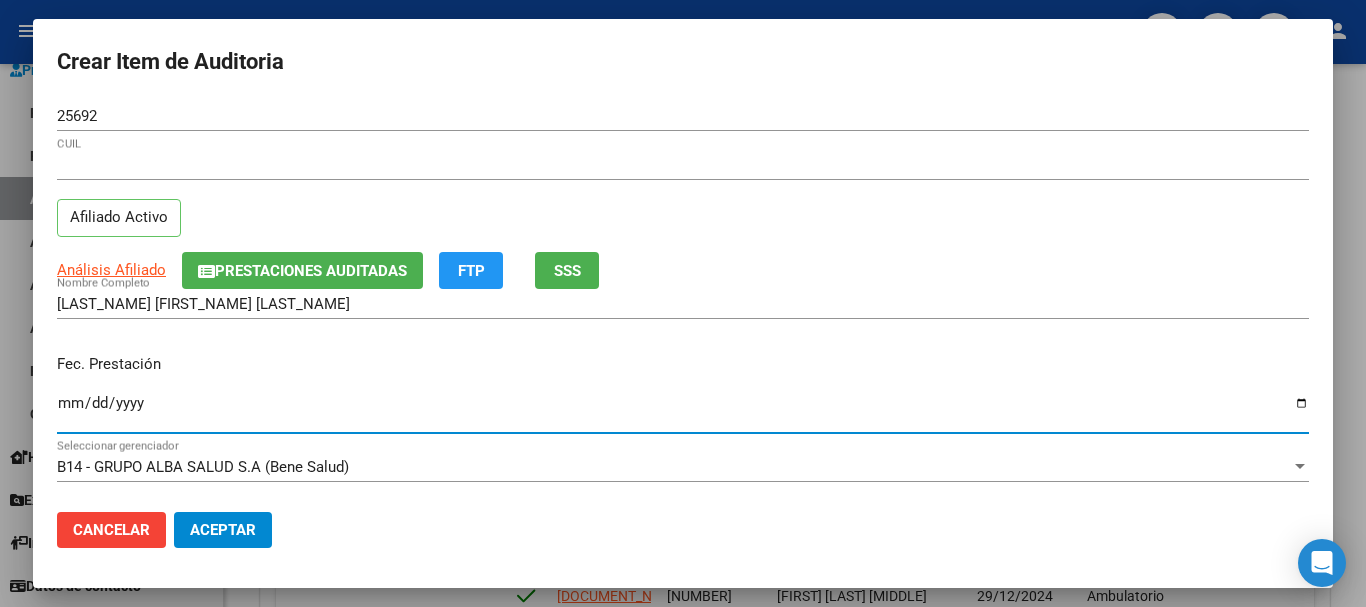 click on "Prestaciones Auditadas" 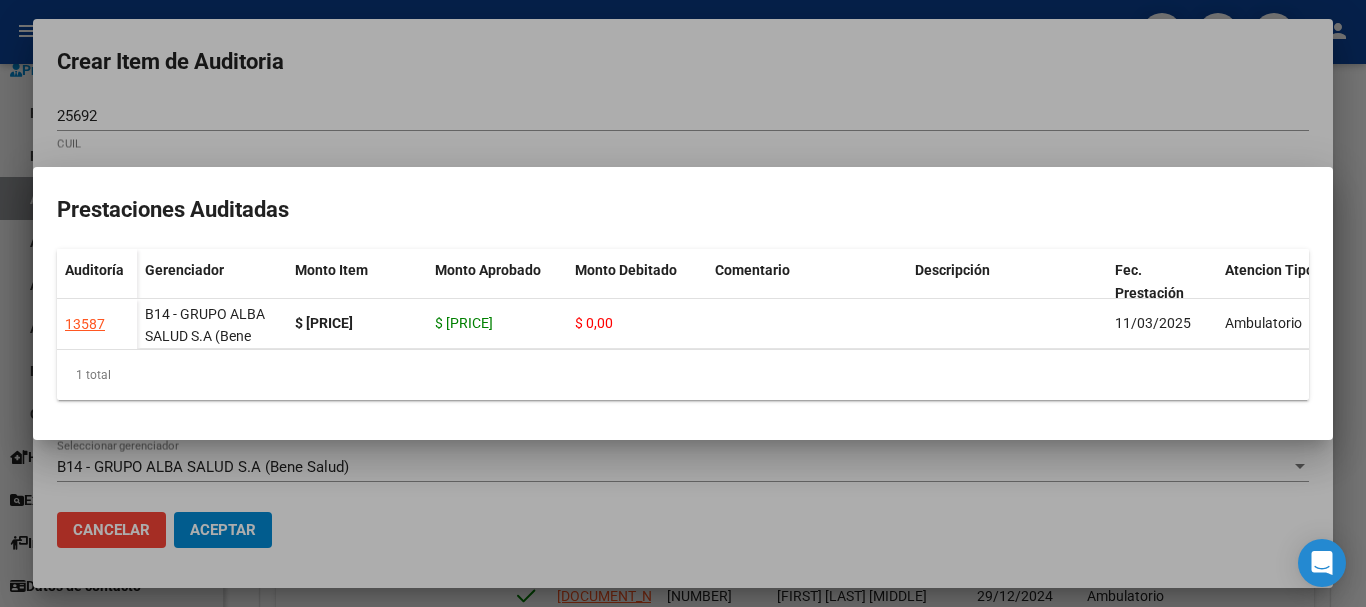 click at bounding box center [683, 303] 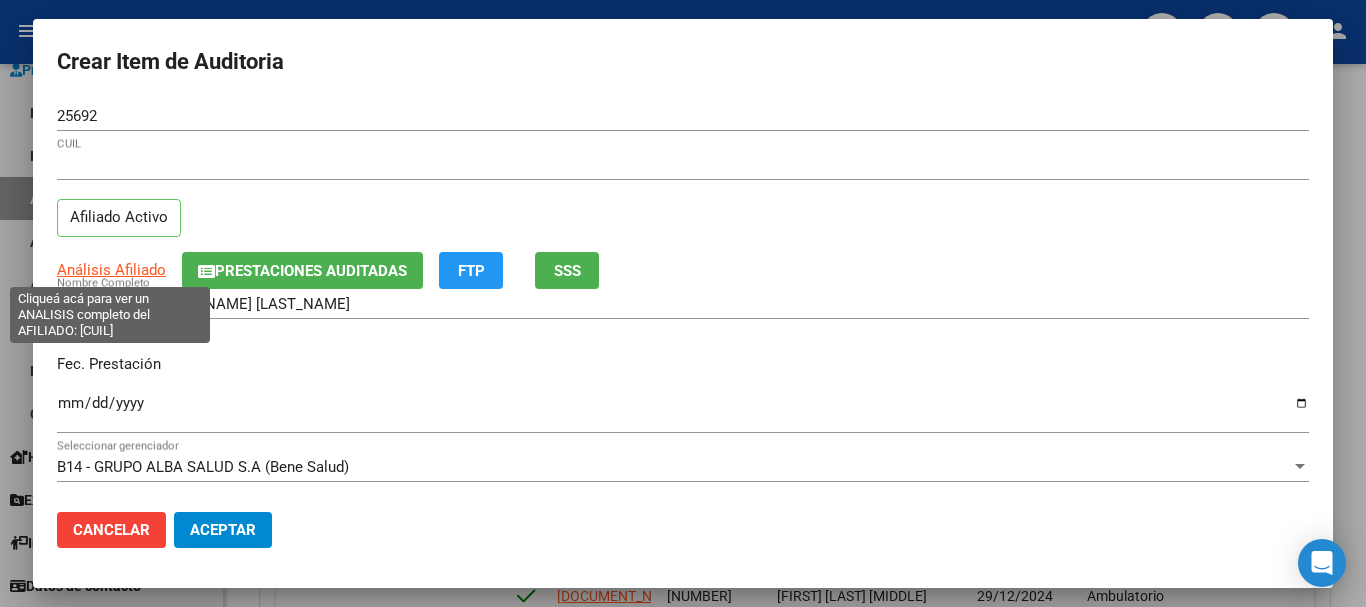 click on "Análisis Afiliado" at bounding box center (111, 270) 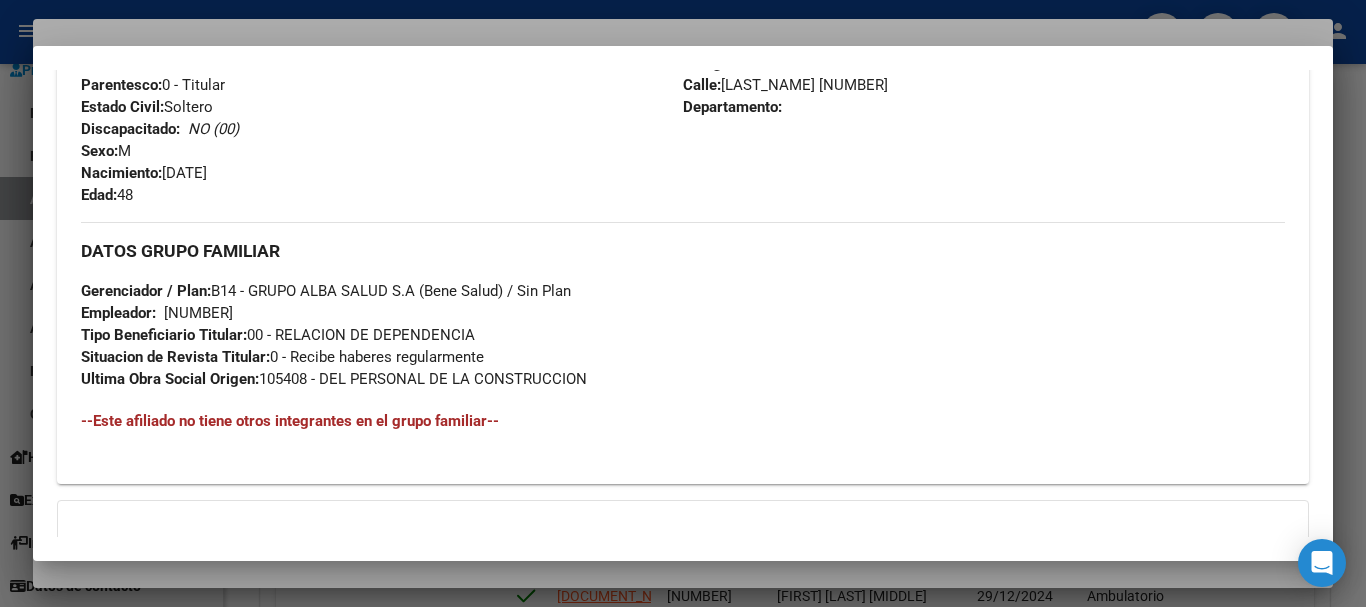 scroll, scrollTop: 1014, scrollLeft: 0, axis: vertical 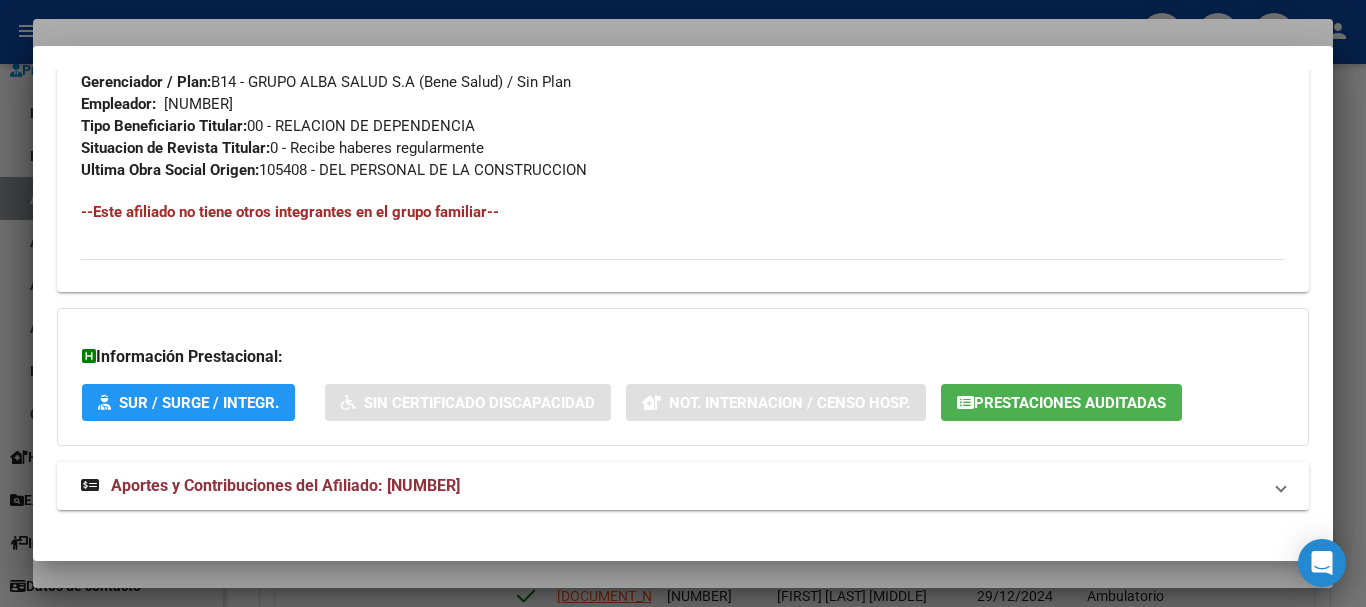 click on "Aportes y Contribuciones del Afiliado: [NUMBER]" at bounding box center (285, 485) 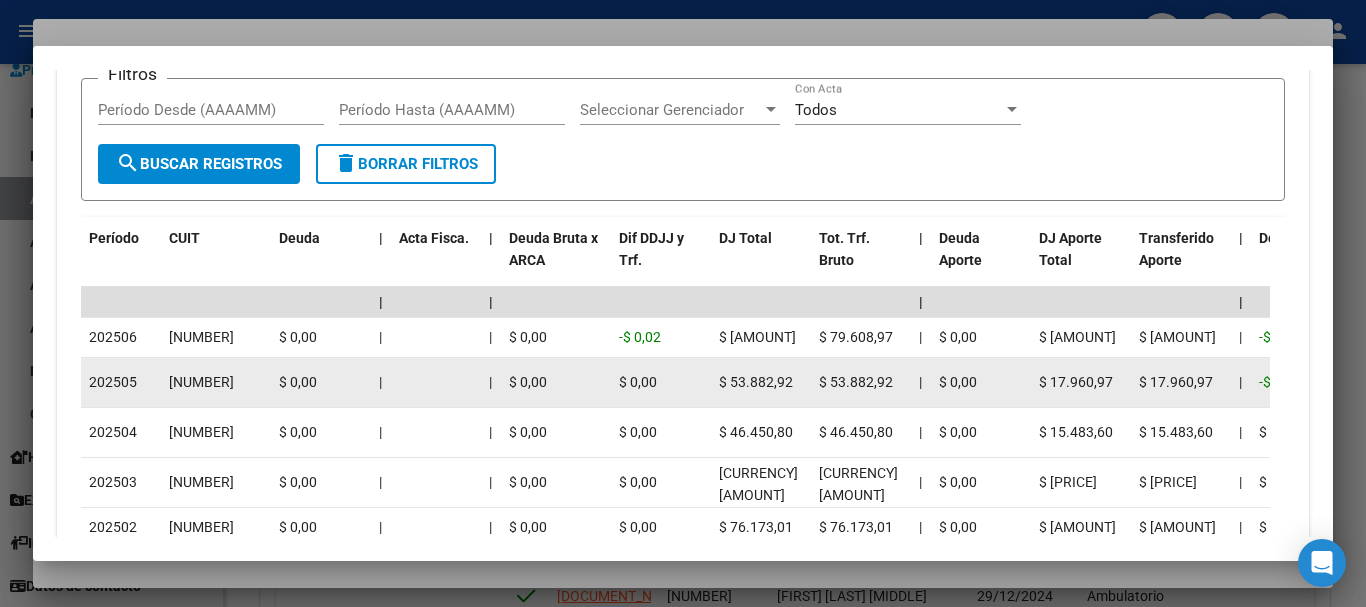scroll, scrollTop: 1965, scrollLeft: 0, axis: vertical 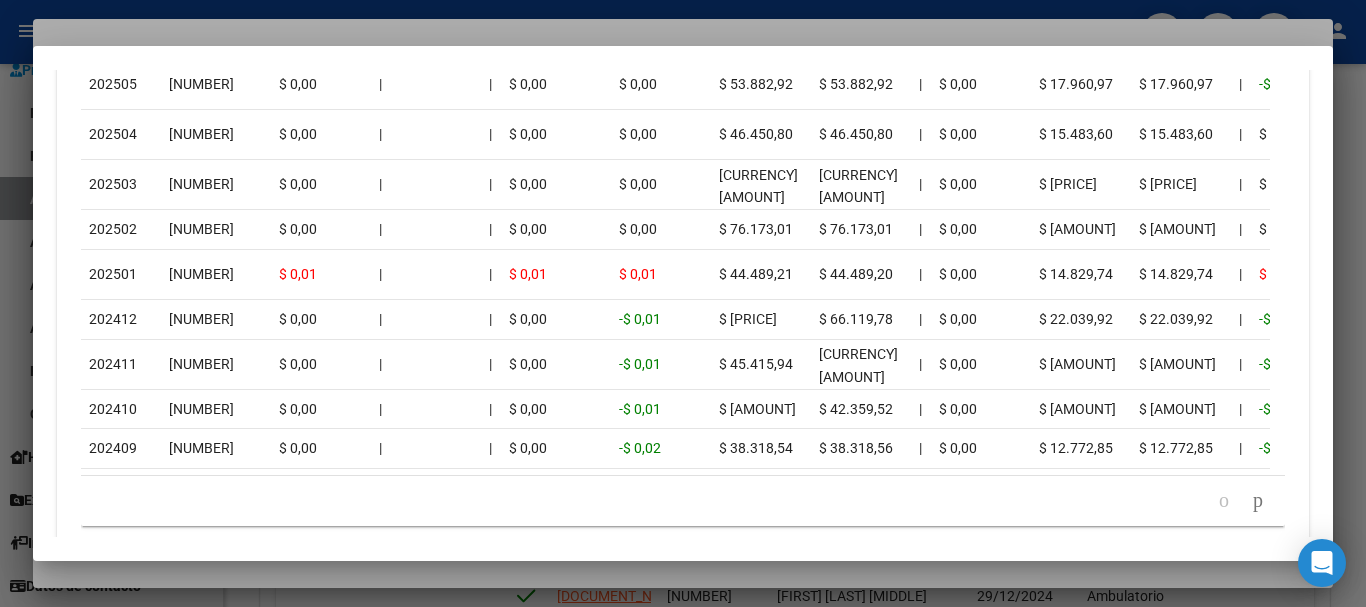 drag, startPoint x: 289, startPoint y: 25, endPoint x: 339, endPoint y: 32, distance: 50.48762 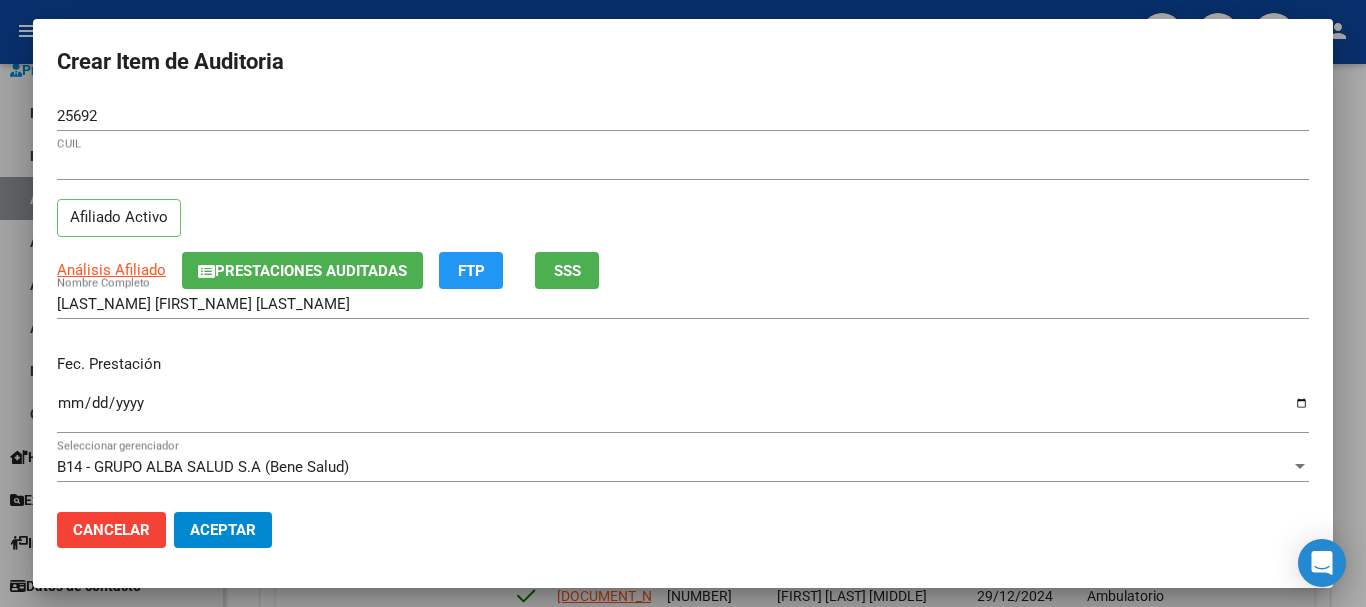 click on "[NUMBER] CUIL   Afiliado Activo" at bounding box center [683, 201] 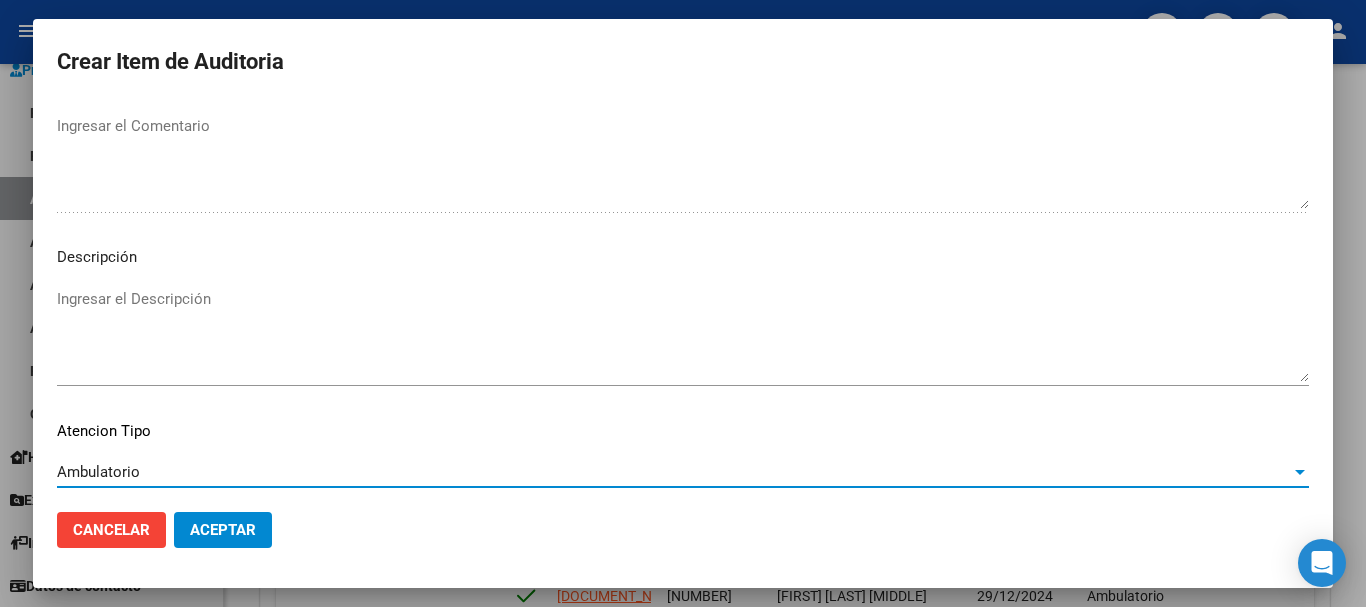 scroll, scrollTop: 1233, scrollLeft: 0, axis: vertical 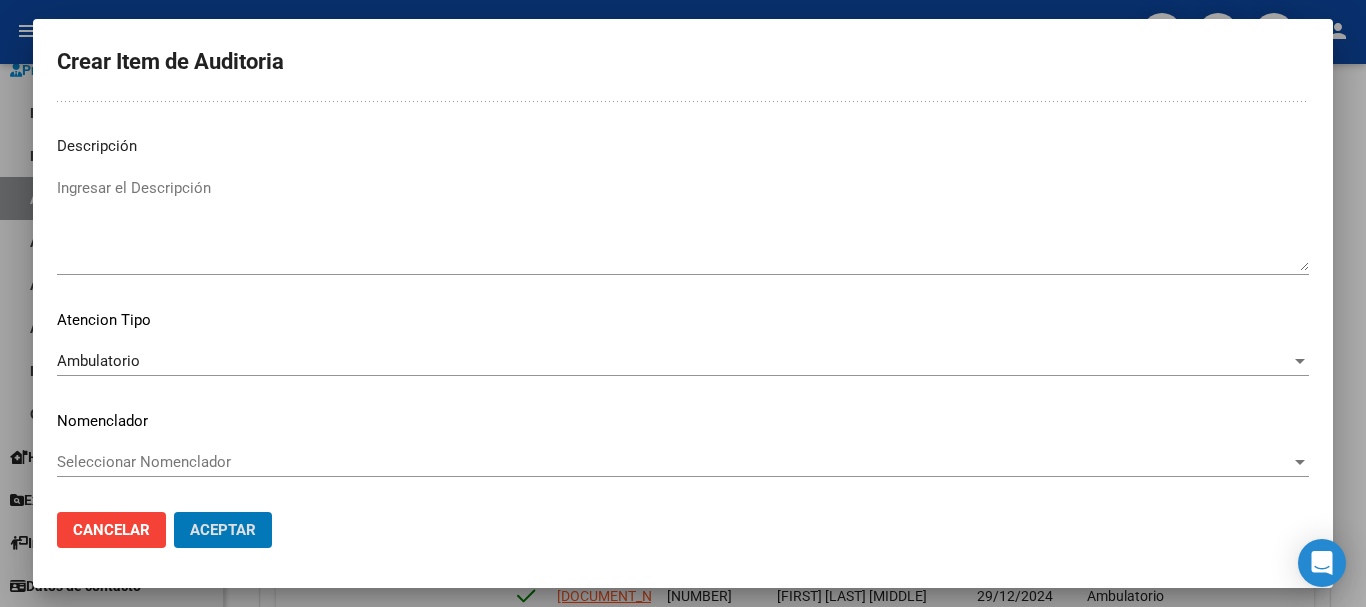 click on "Aceptar" 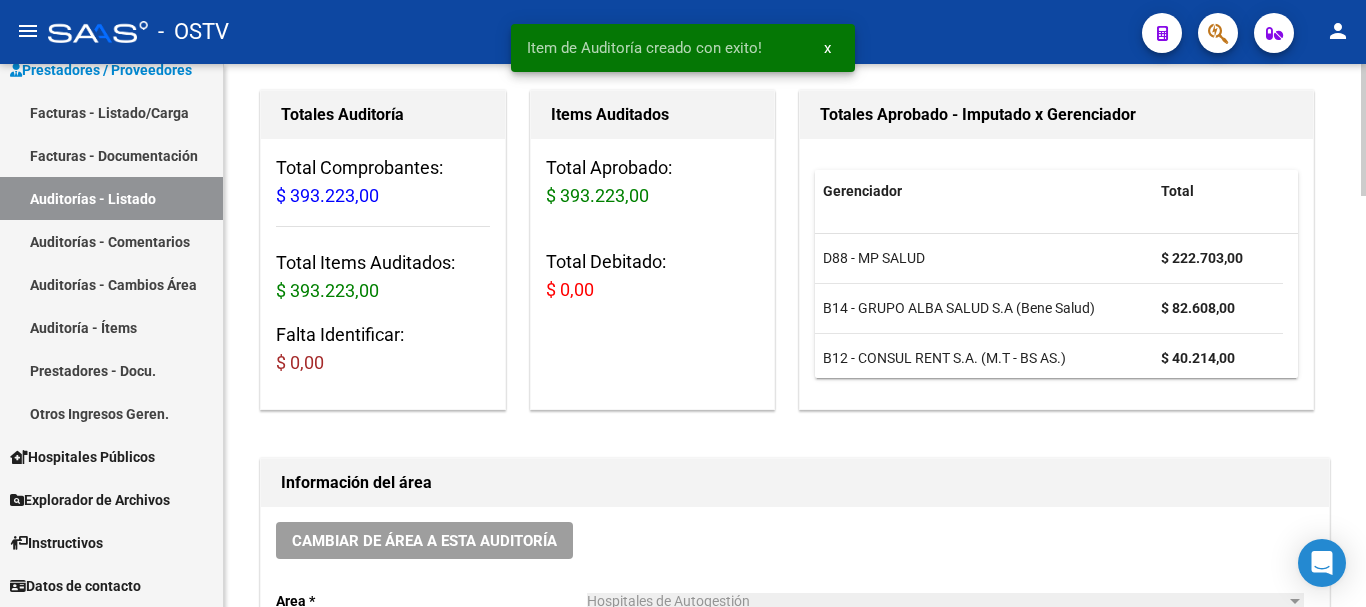 scroll, scrollTop: 0, scrollLeft: 0, axis: both 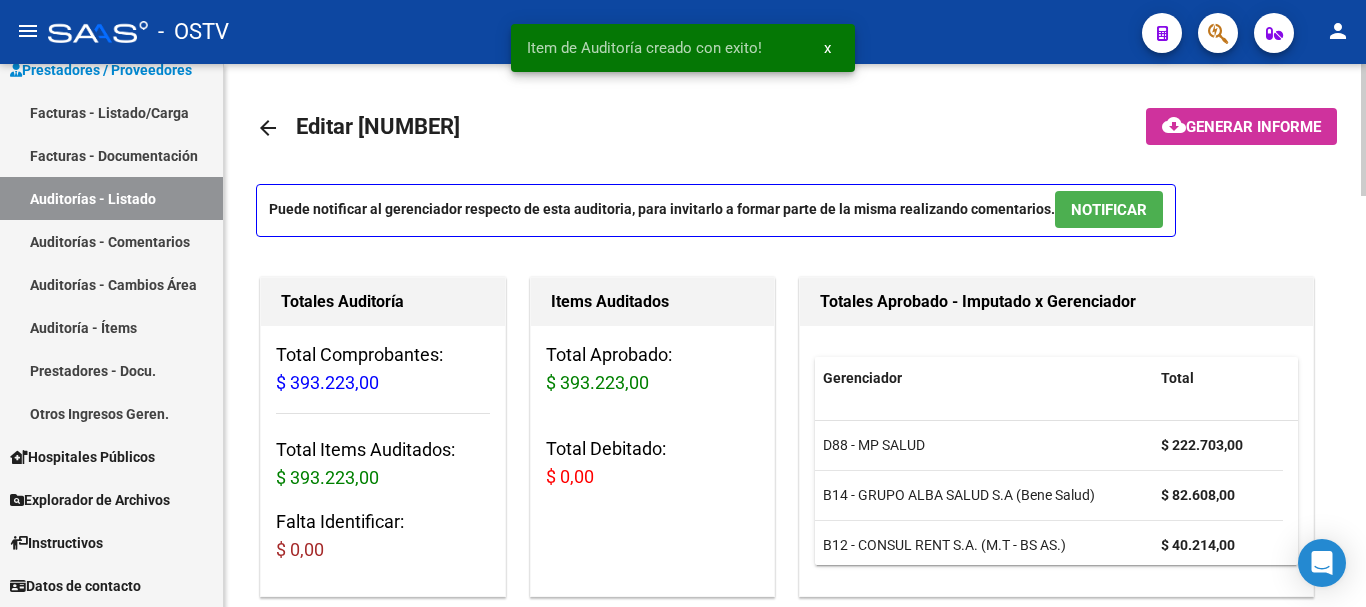 click on "NOTIFICAR" at bounding box center [1109, 209] 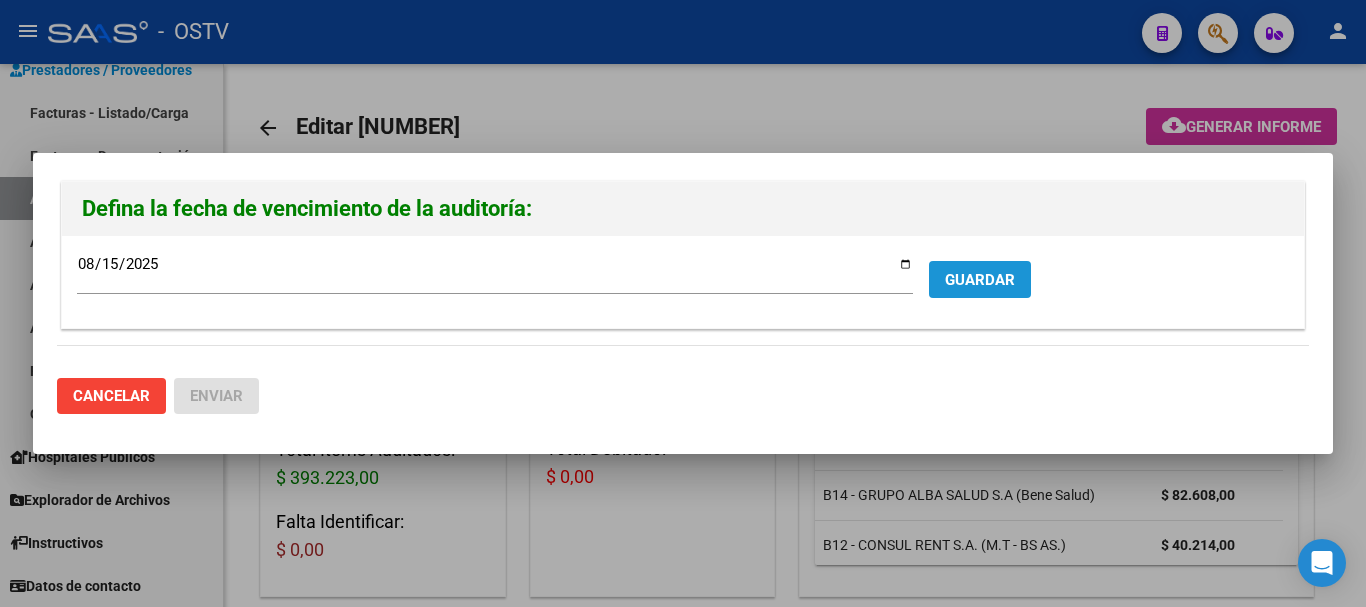 click on "GUARDAR" at bounding box center (980, 279) 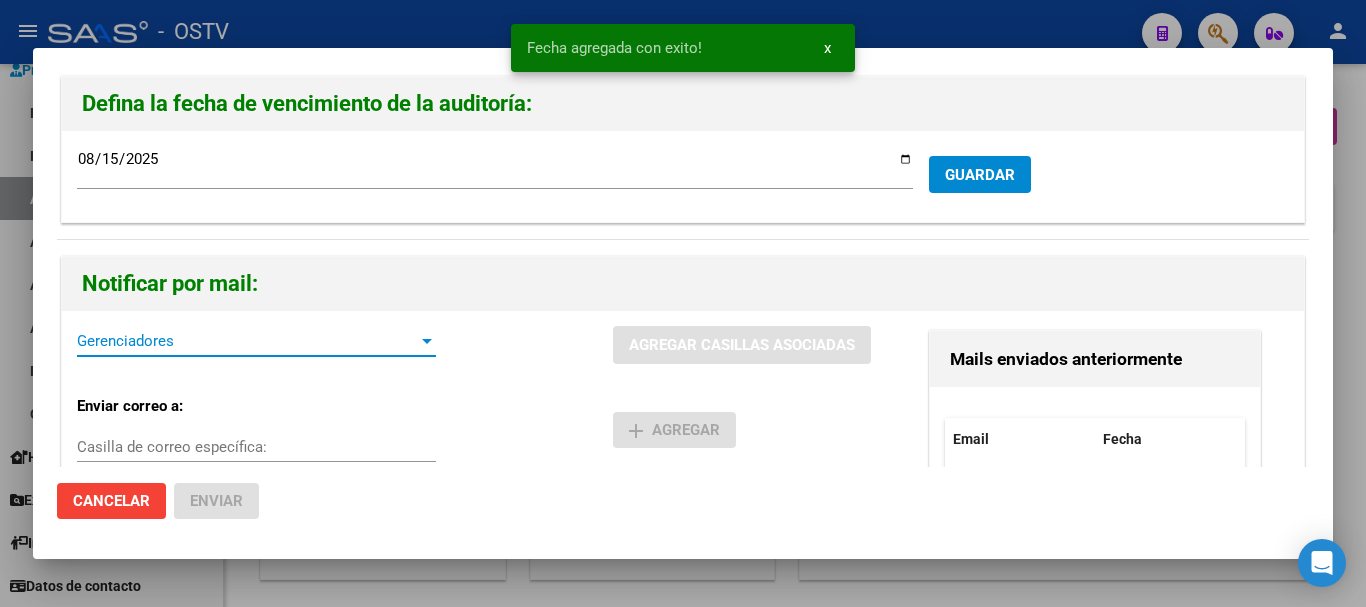 click on "Gerenciadores" at bounding box center (247, 341) 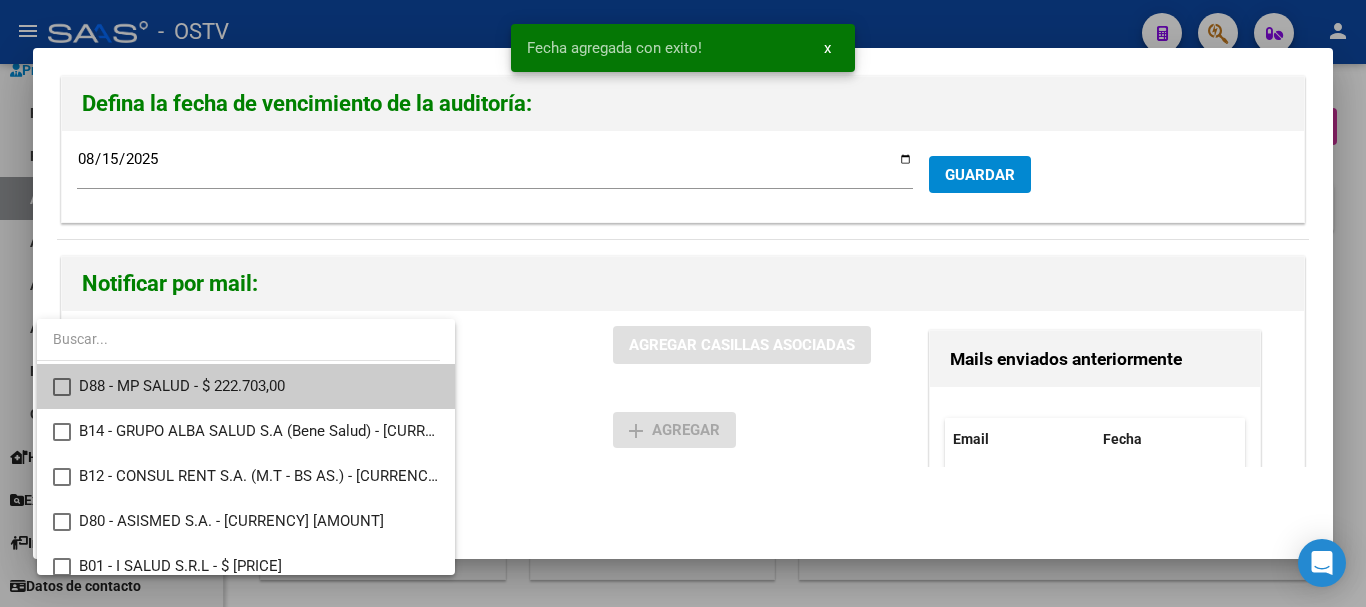 click on "D88 - MP SALUD - $ 222.703,00" at bounding box center (259, 386) 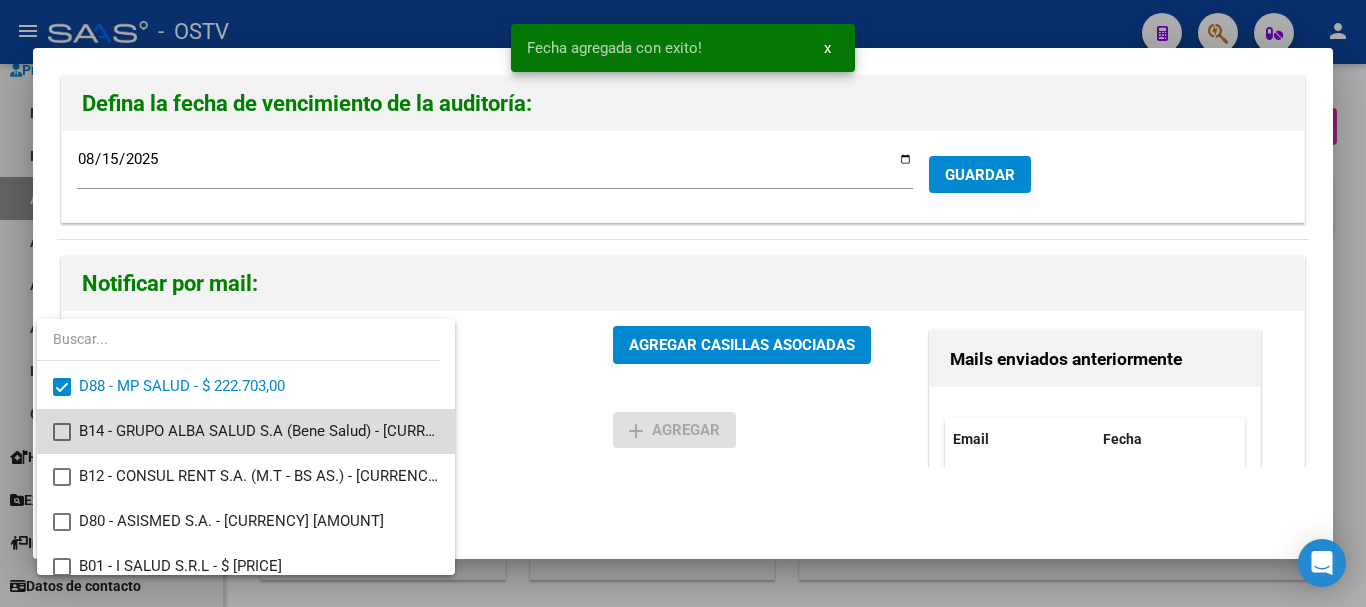 click on "B14 - GRUPO ALBA SALUD S.A (Bene Salud) - [CURRENCY] [AMOUNT]" at bounding box center [259, 431] 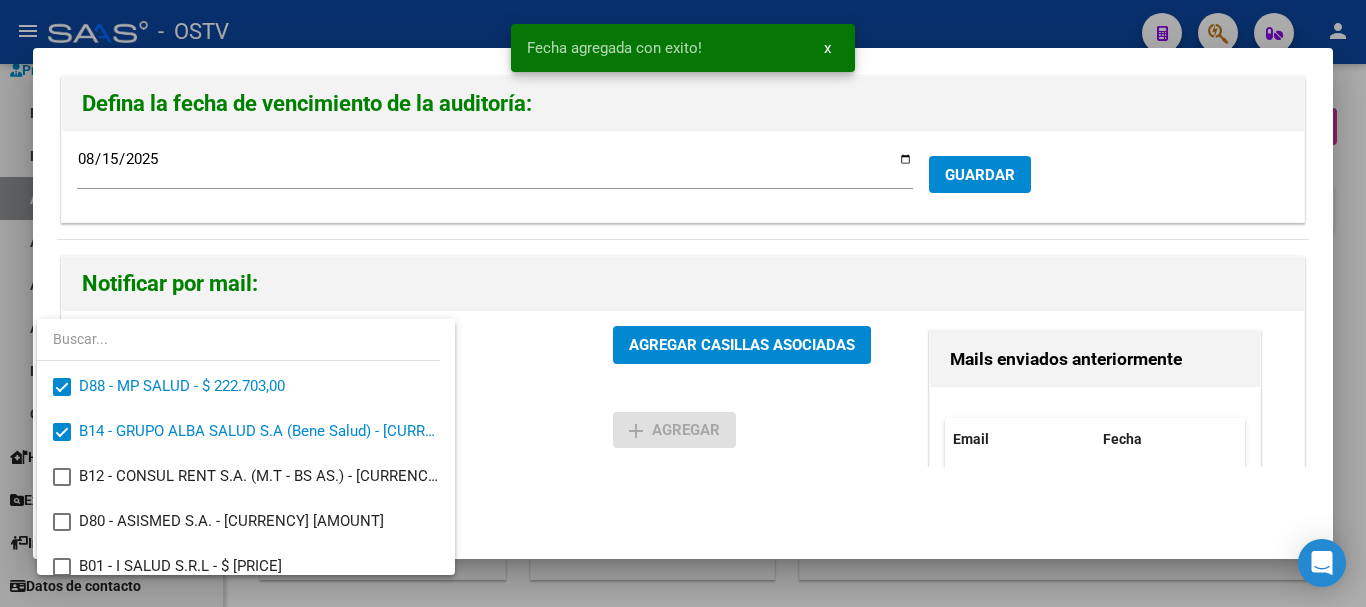 click at bounding box center [683, 303] 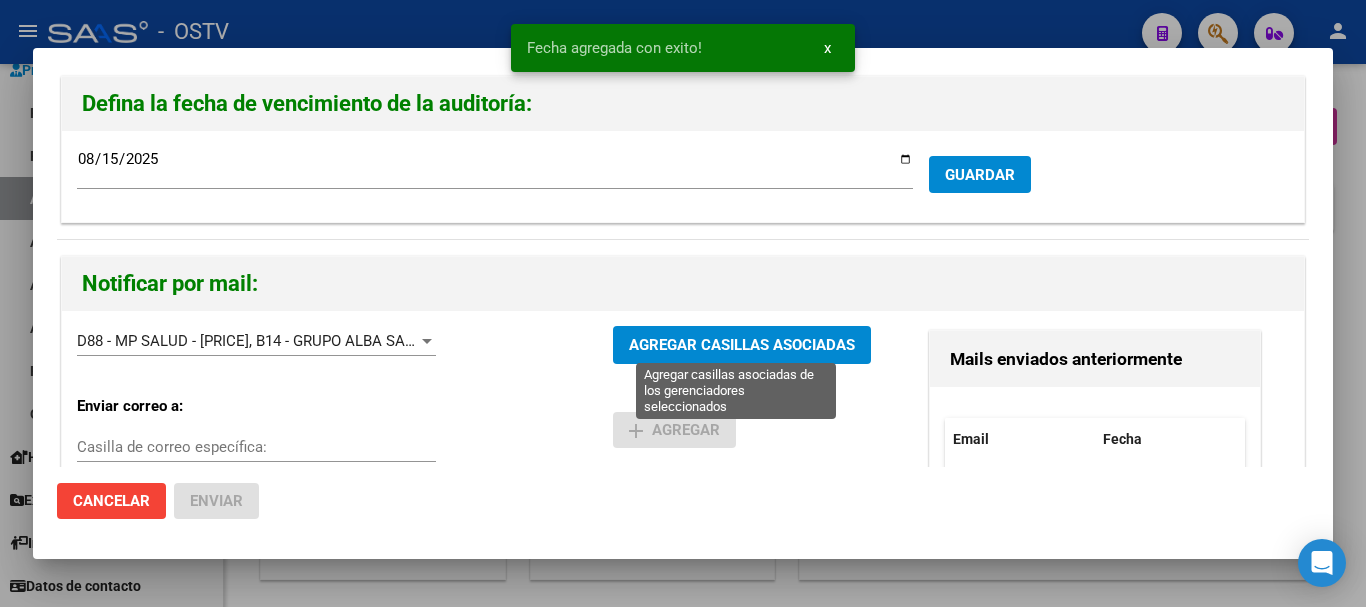 click on "AGREGAR CASILLAS ASOCIADAS" at bounding box center (742, 346) 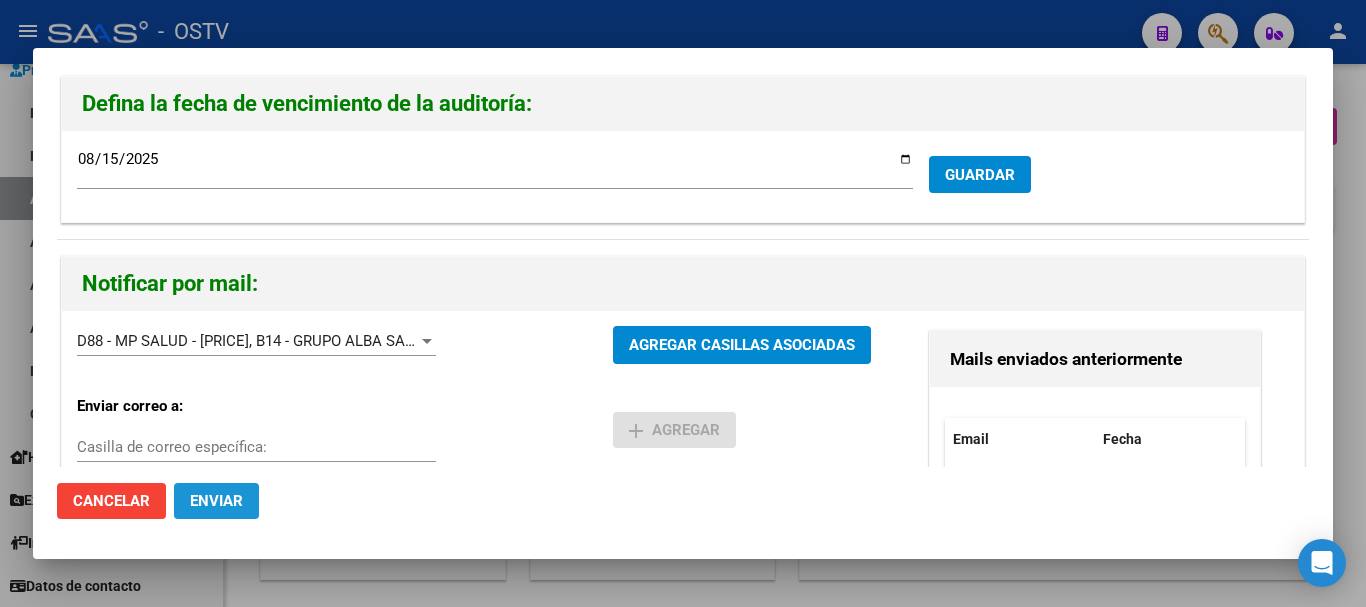 click on "Enviar" 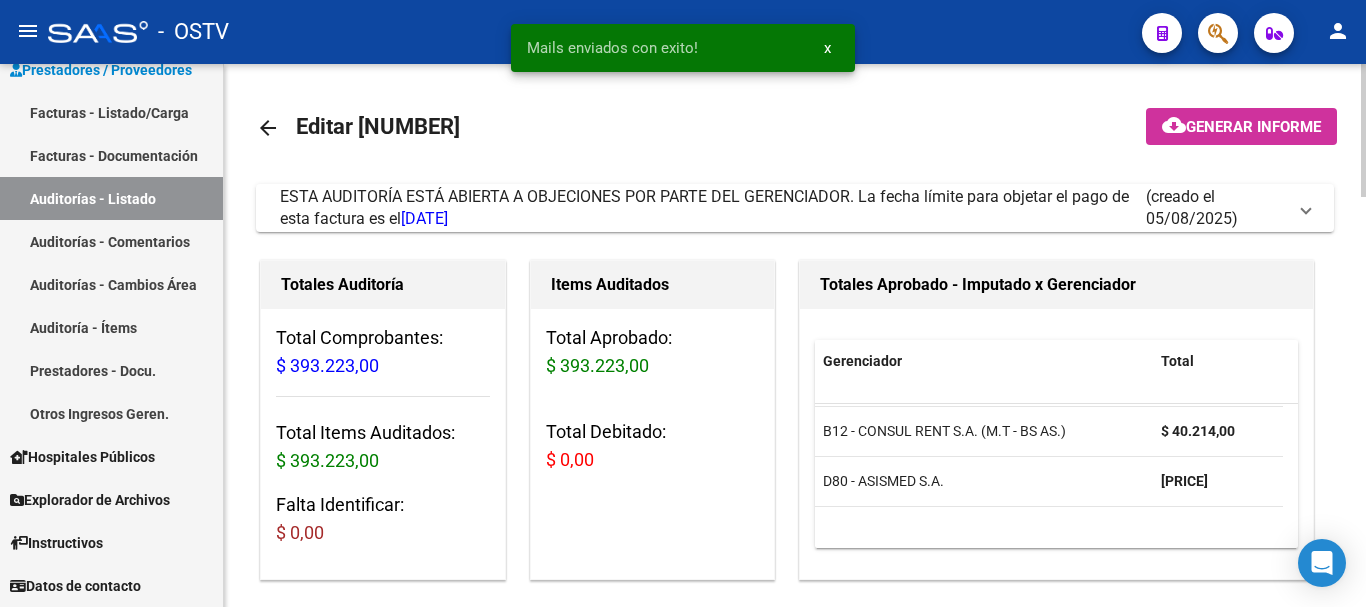 scroll, scrollTop: 163, scrollLeft: 0, axis: vertical 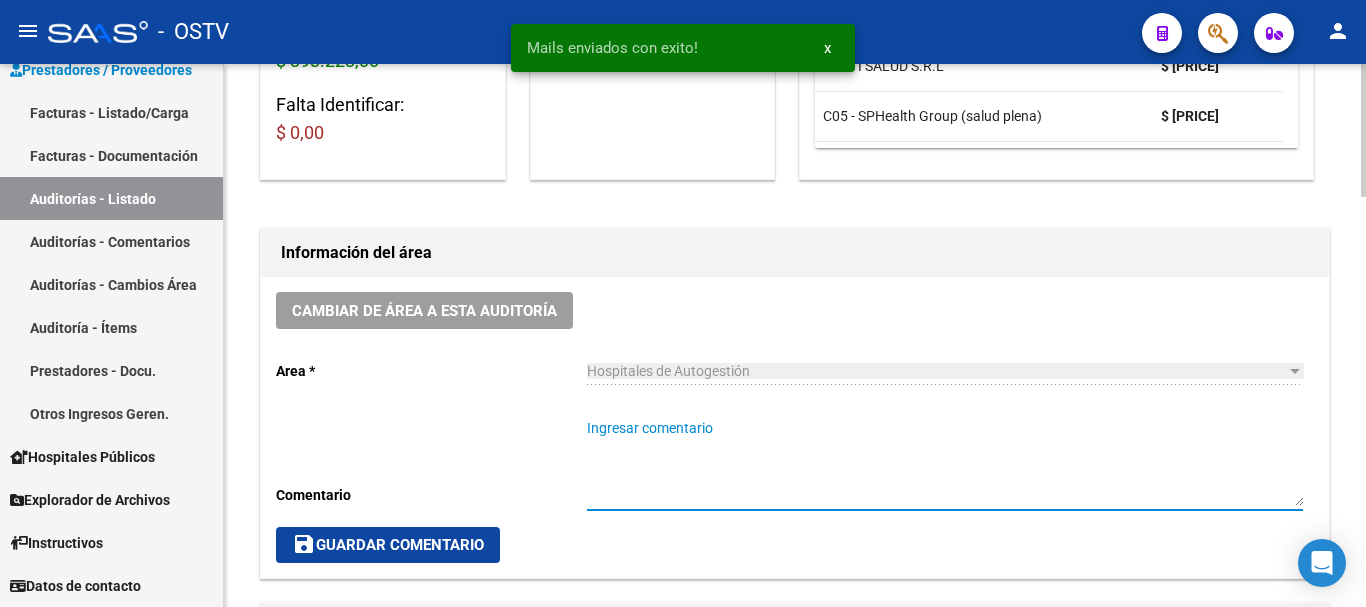 click on "Ingresar comentario" at bounding box center (945, 462) 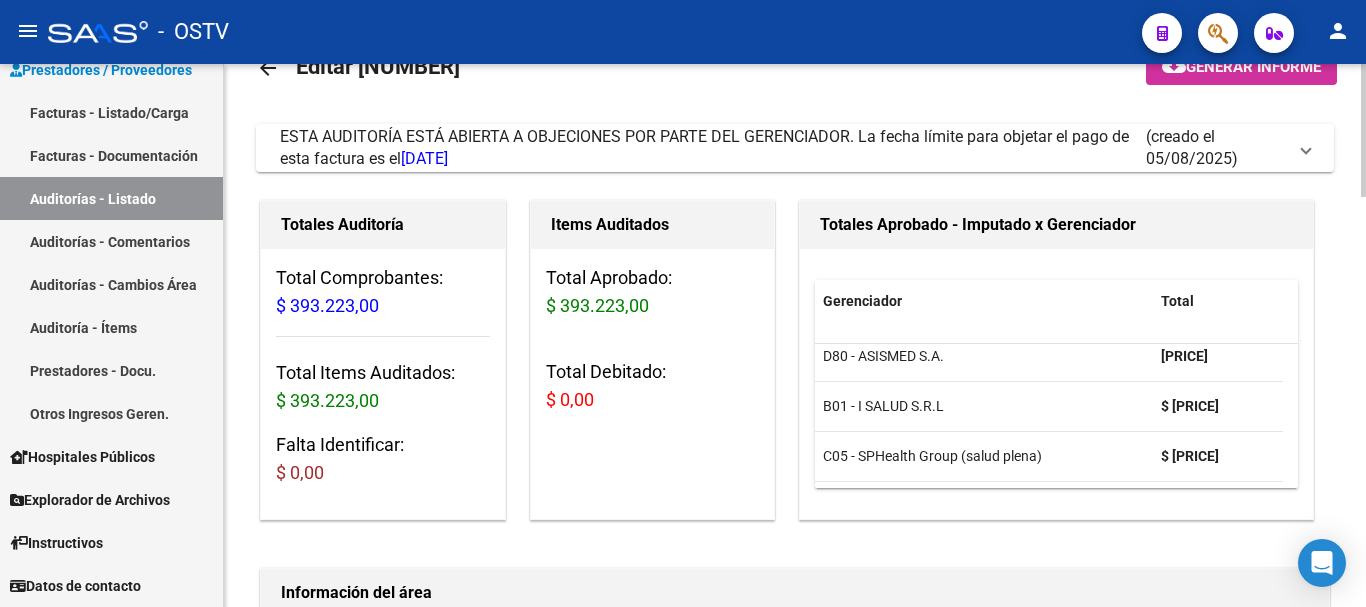 scroll, scrollTop: 0, scrollLeft: 0, axis: both 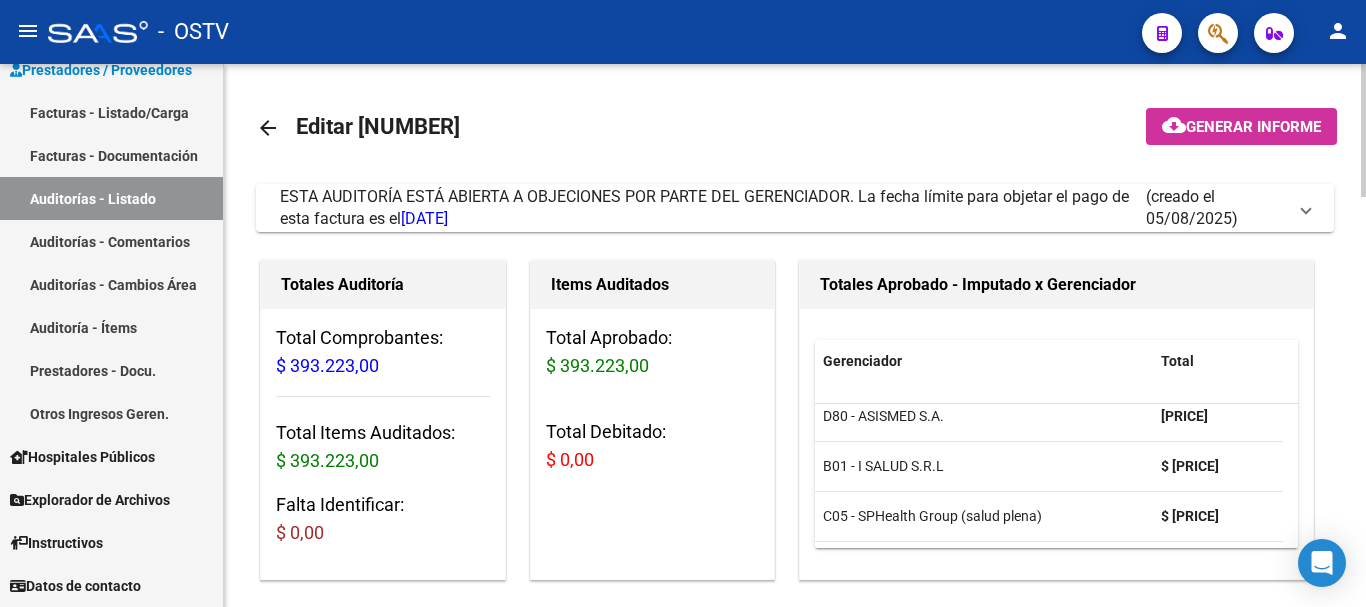 click on "arrow_back" 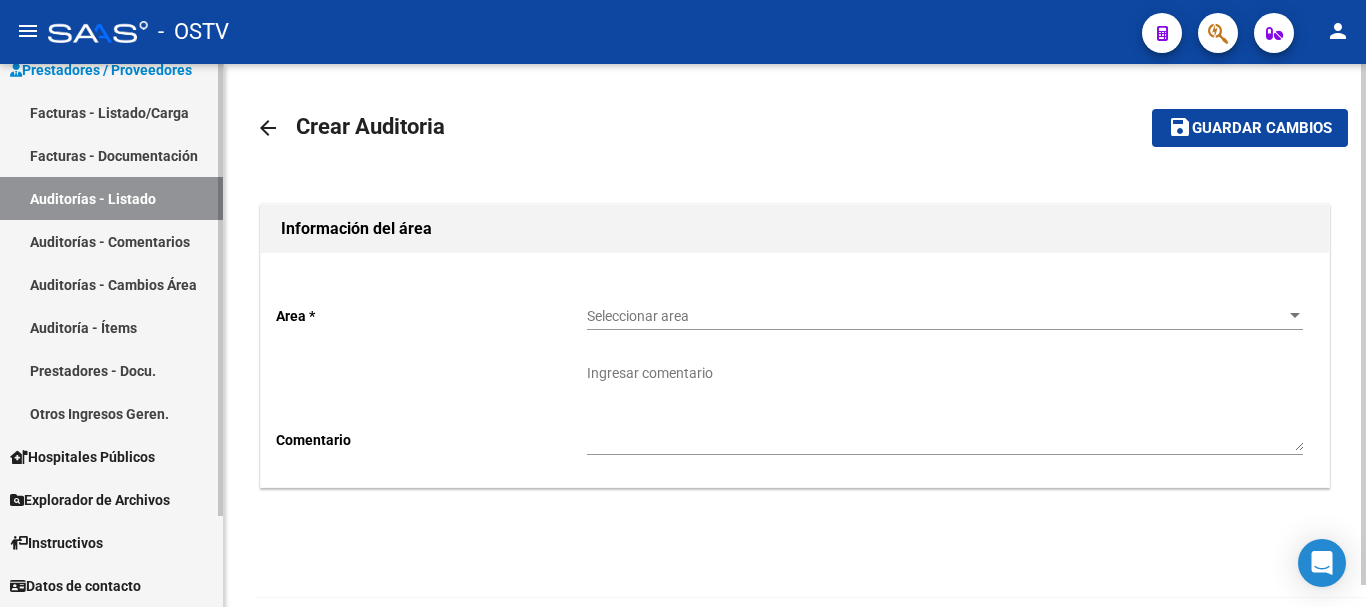 click on "Auditorías - Listado" at bounding box center [111, 198] 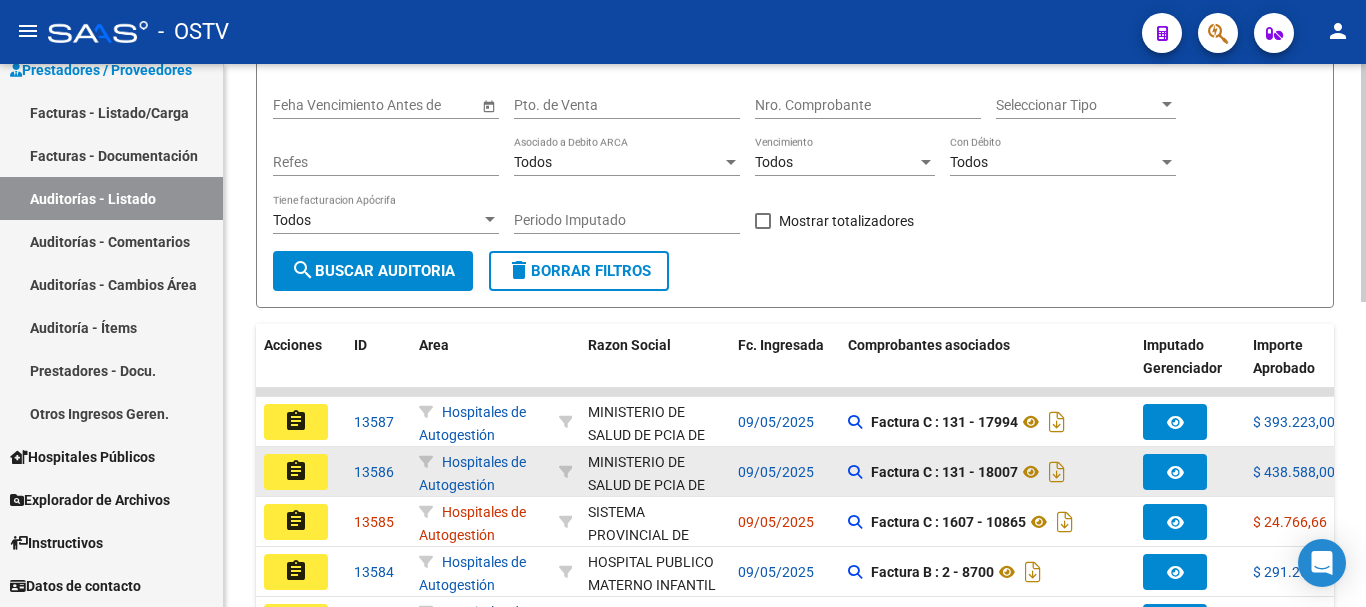 scroll, scrollTop: 269, scrollLeft: 0, axis: vertical 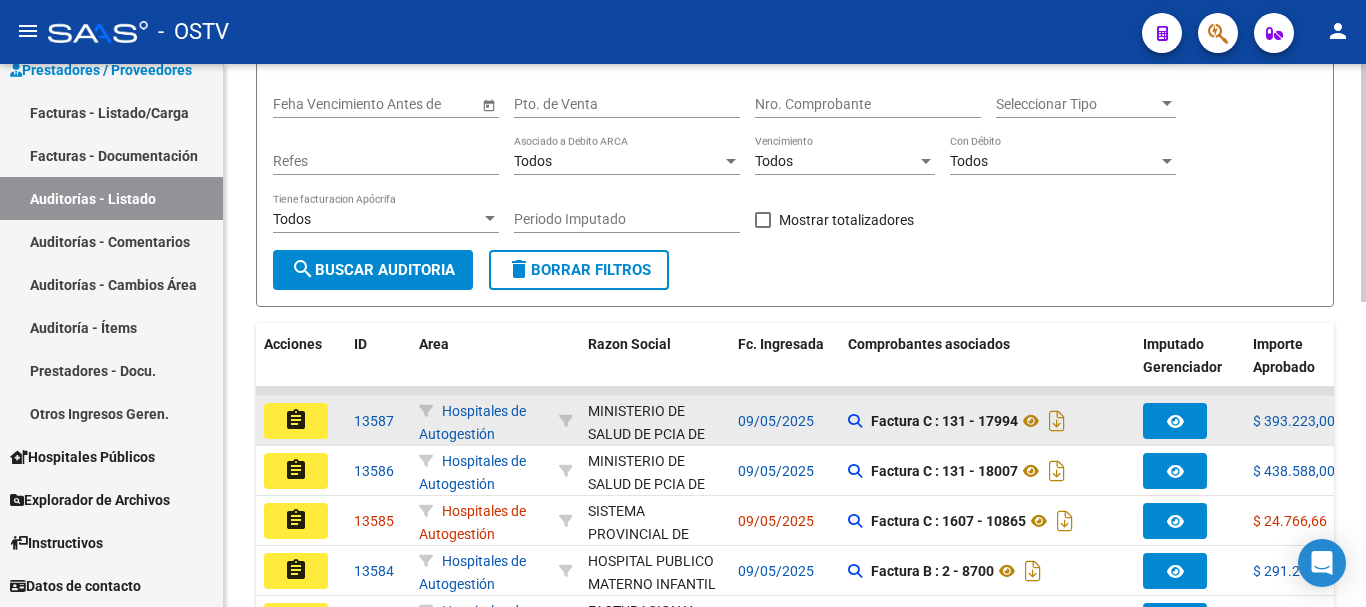 click on "assignment" 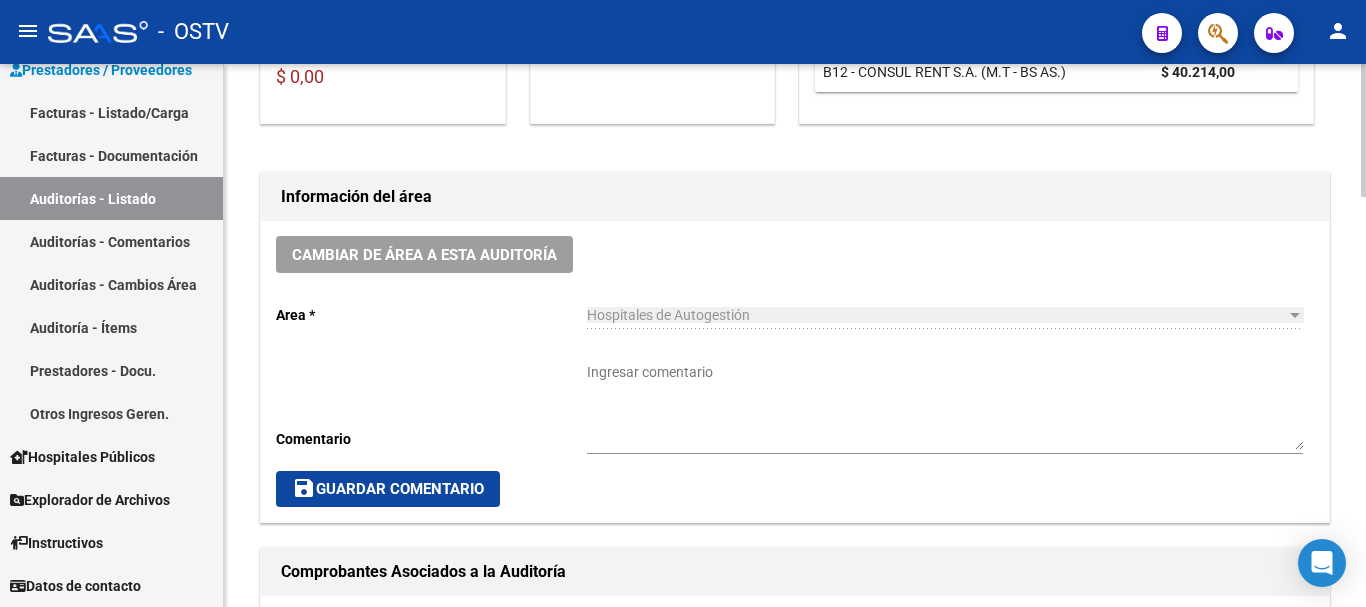 scroll, scrollTop: 500, scrollLeft: 0, axis: vertical 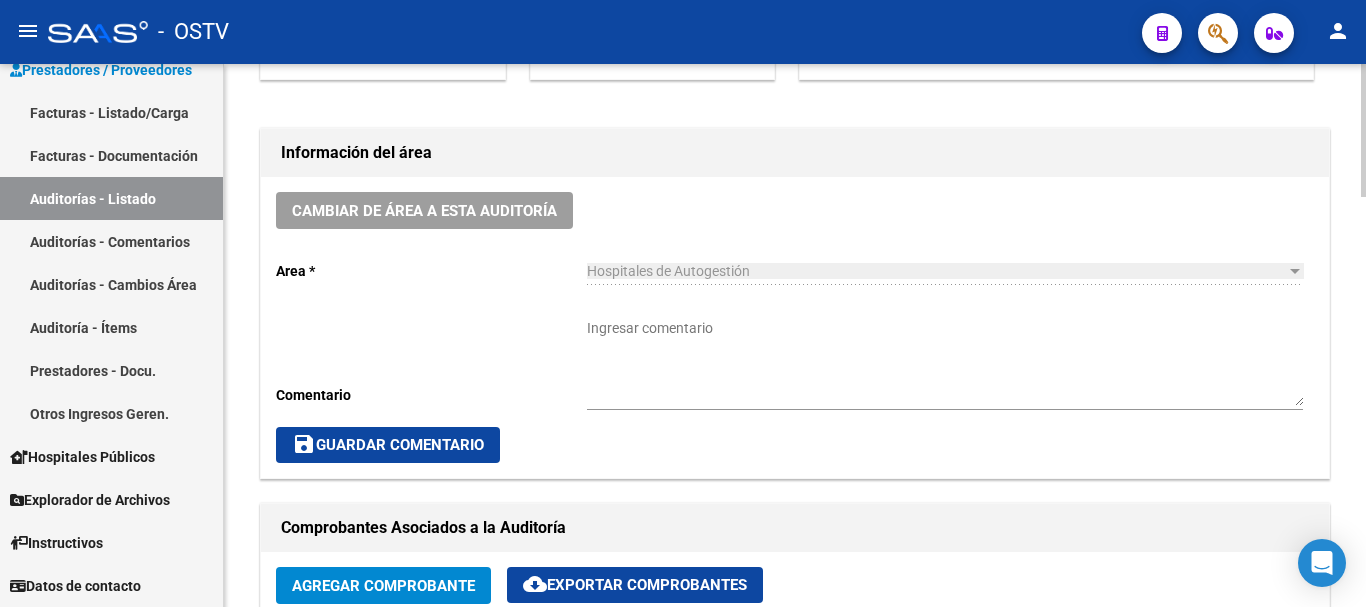 click on "Ingresar comentario" at bounding box center (945, 362) 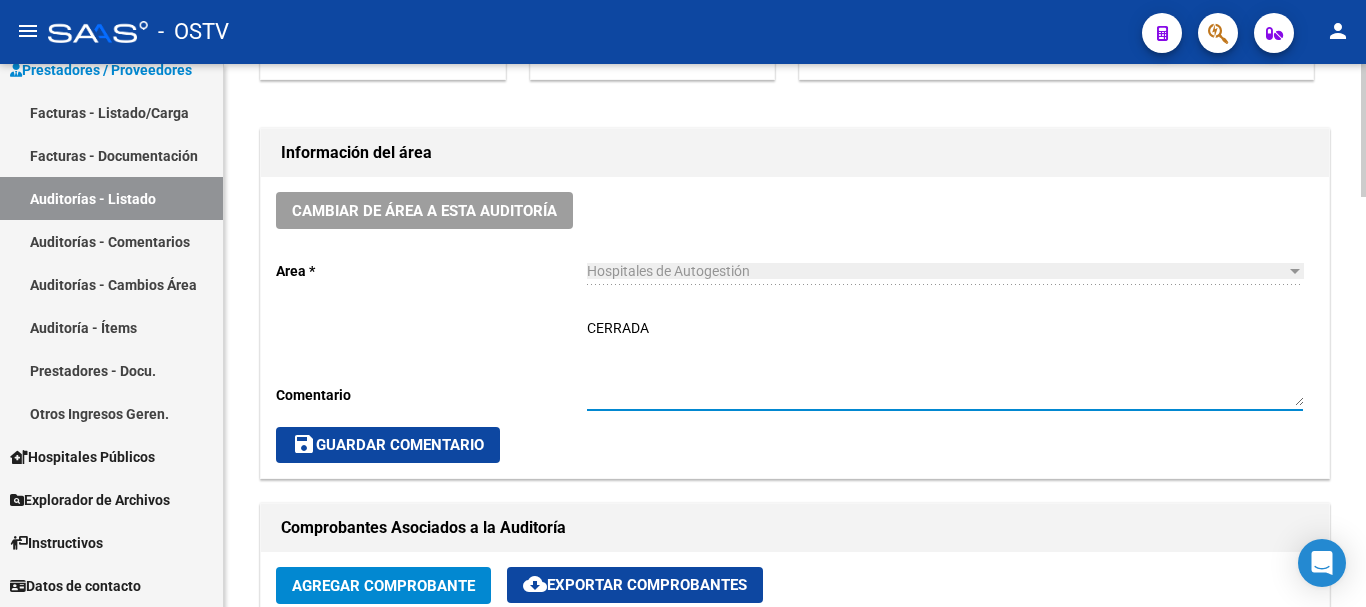 click on "save  Guardar Comentario" 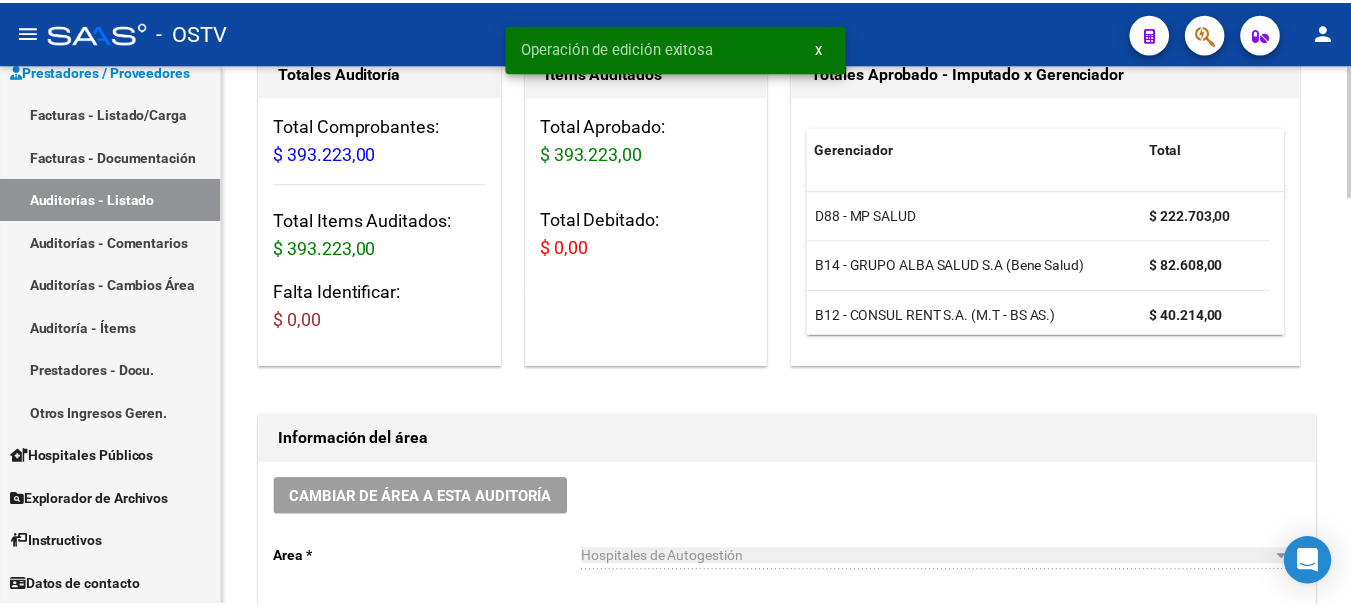 scroll, scrollTop: 0, scrollLeft: 0, axis: both 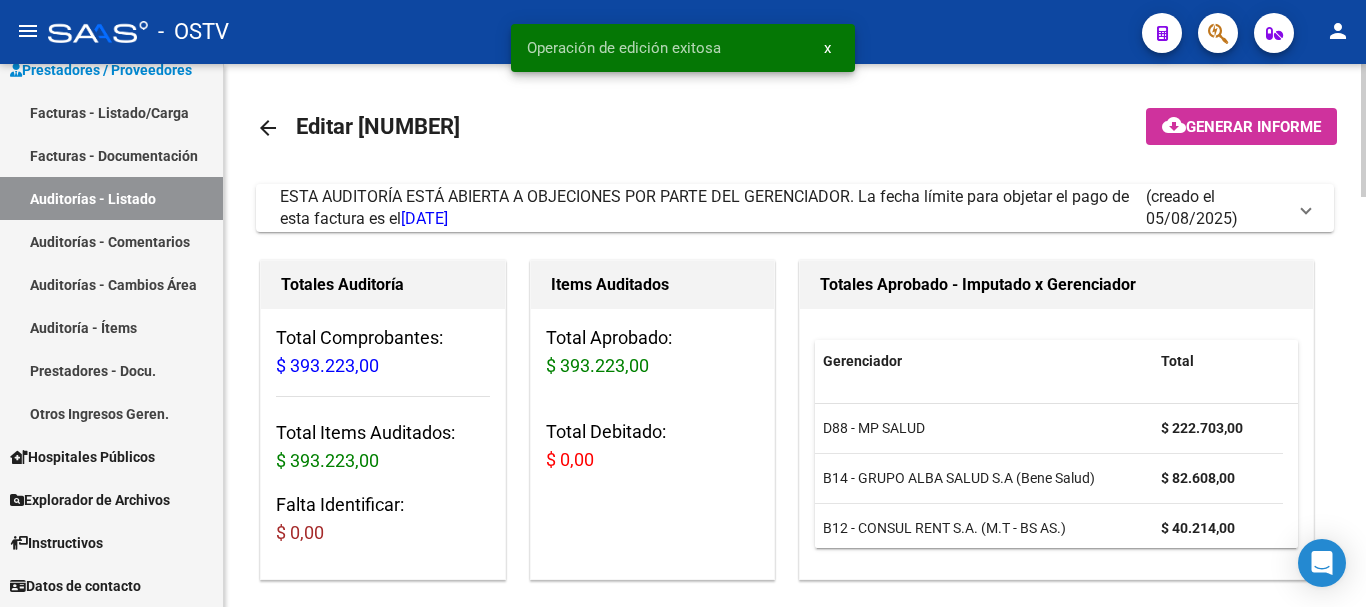 click on "arrow_back" 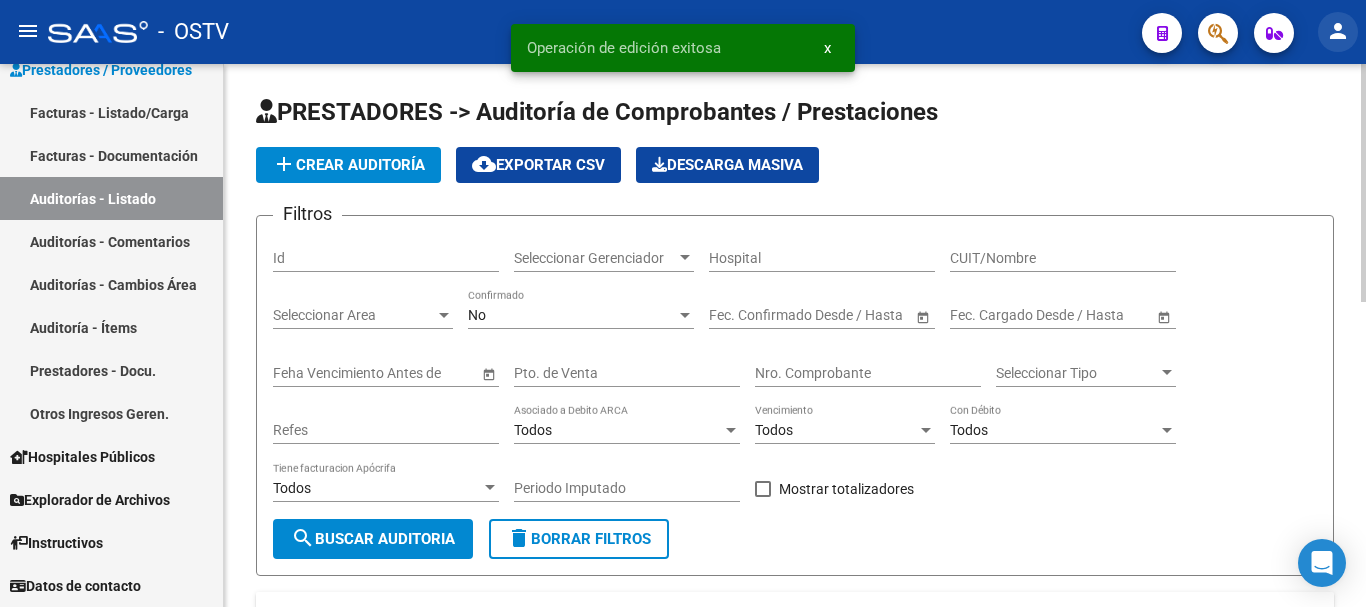 click on "person" 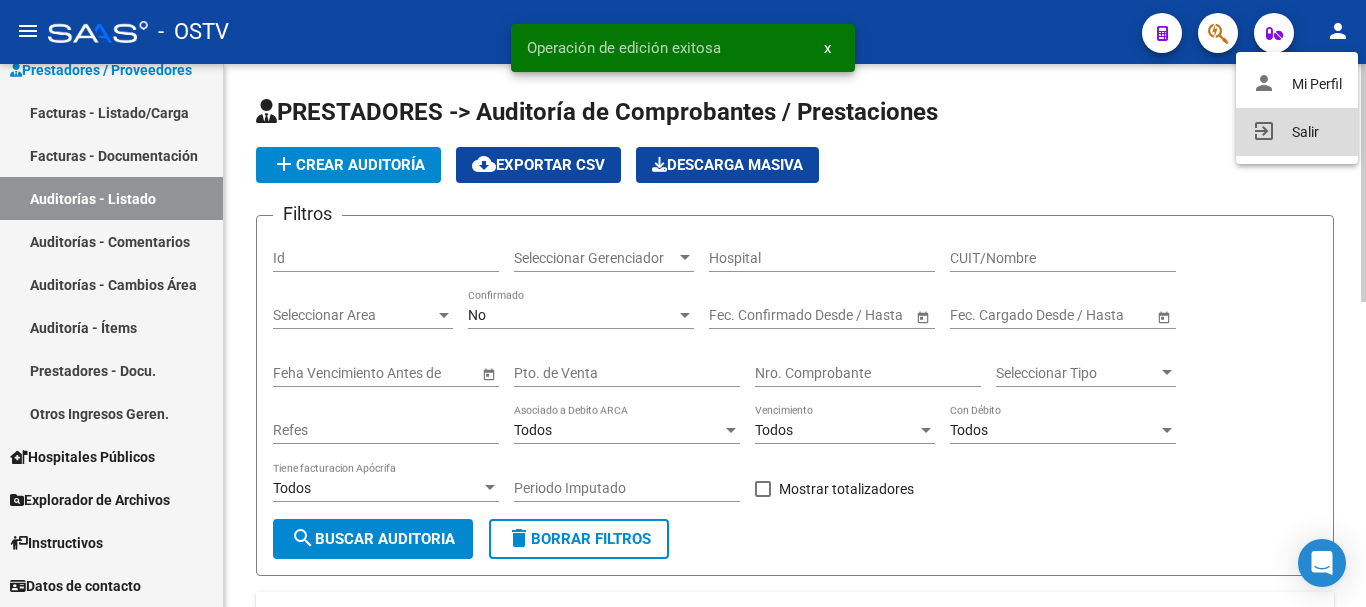 click on "exit_to_app  Salir" at bounding box center (1297, 132) 